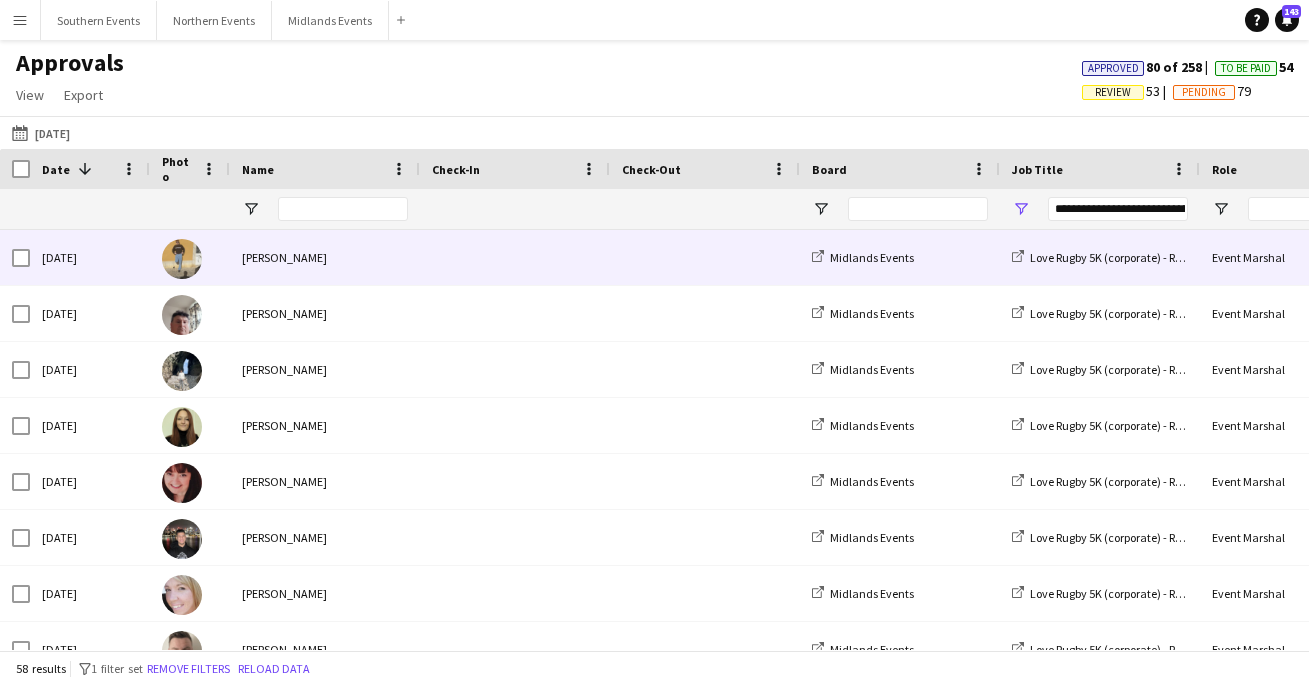 scroll, scrollTop: 0, scrollLeft: 0, axis: both 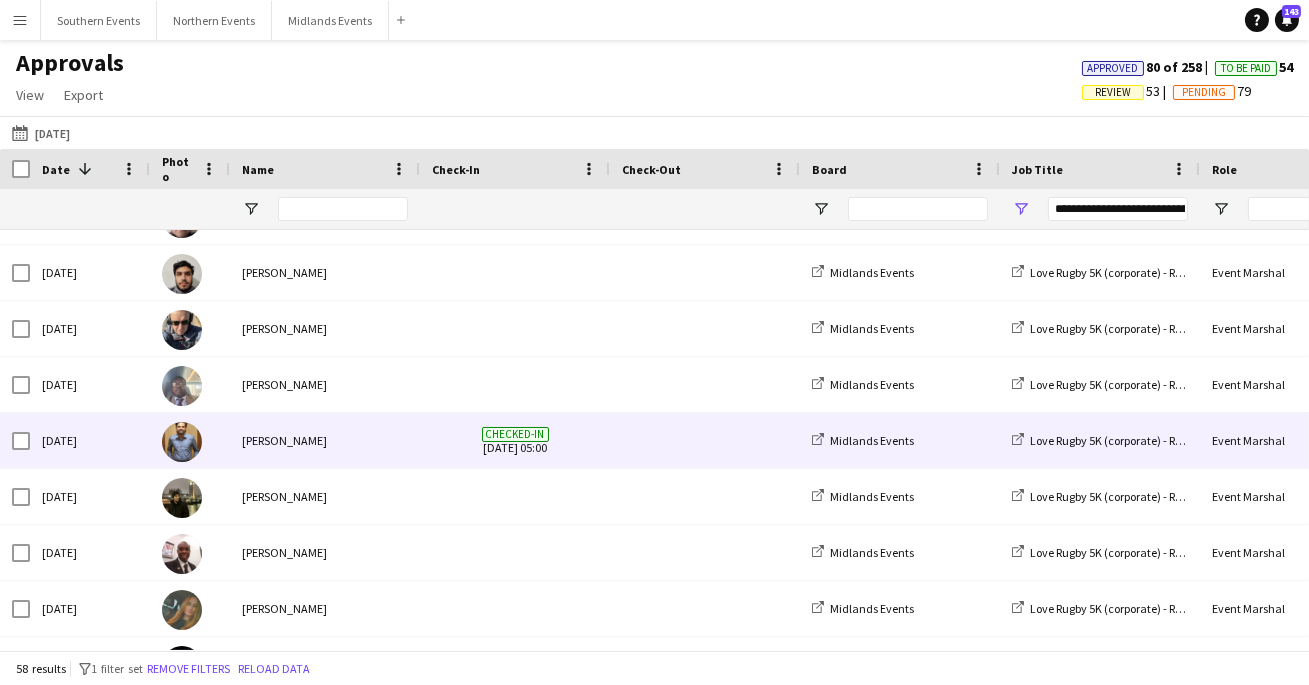 click on "[PERSON_NAME]" at bounding box center [325, 440] 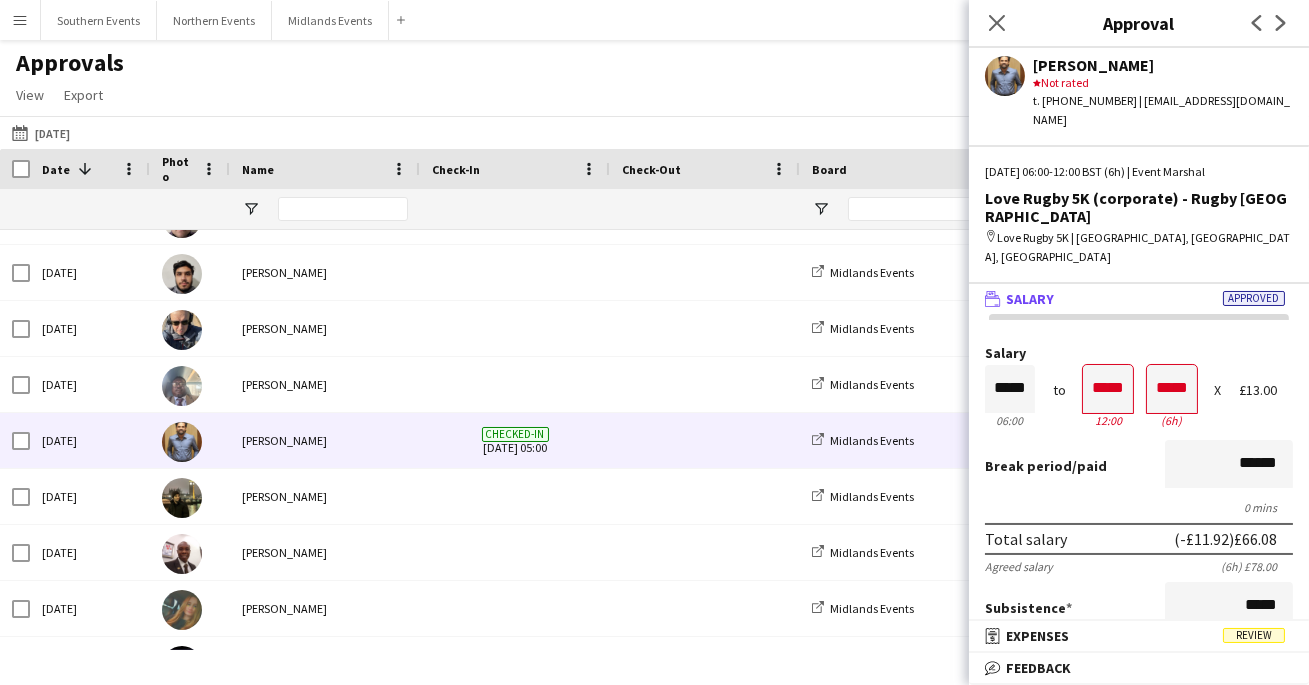 scroll, scrollTop: 0, scrollLeft: 0, axis: both 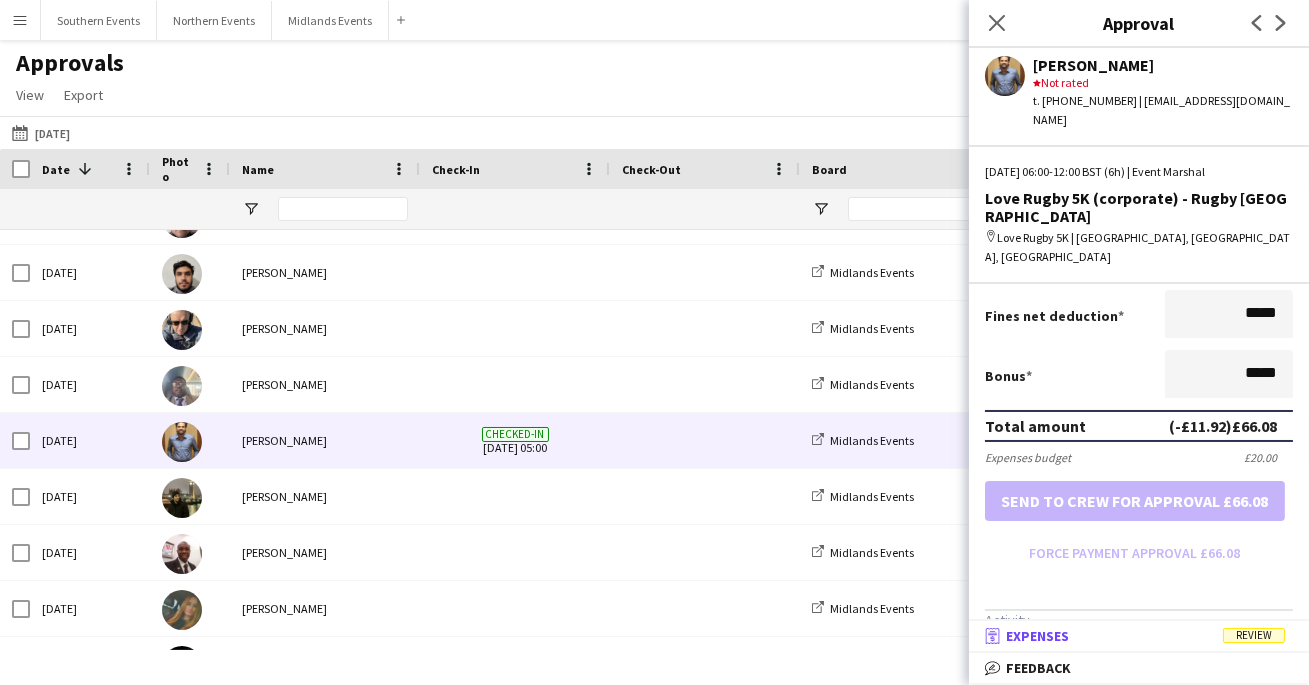 click on "receipt
Expenses   Review" at bounding box center [1135, 636] 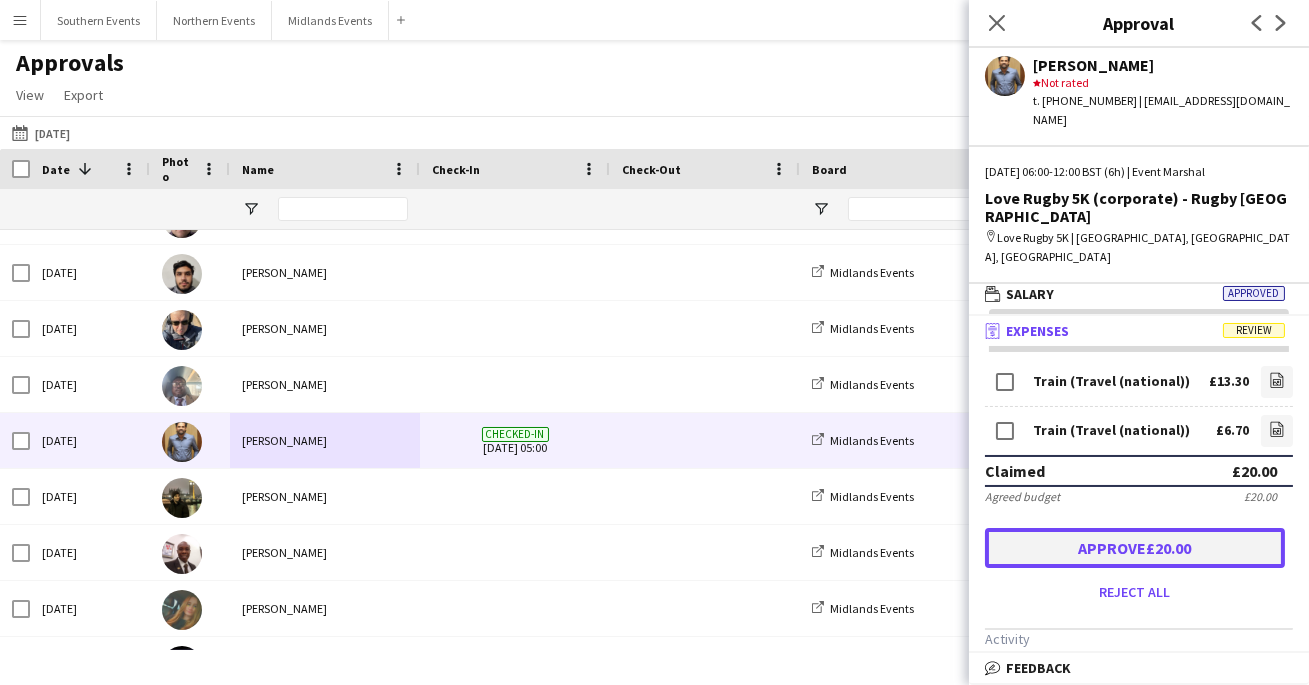 click on "Approve   £20.00" at bounding box center [1135, 548] 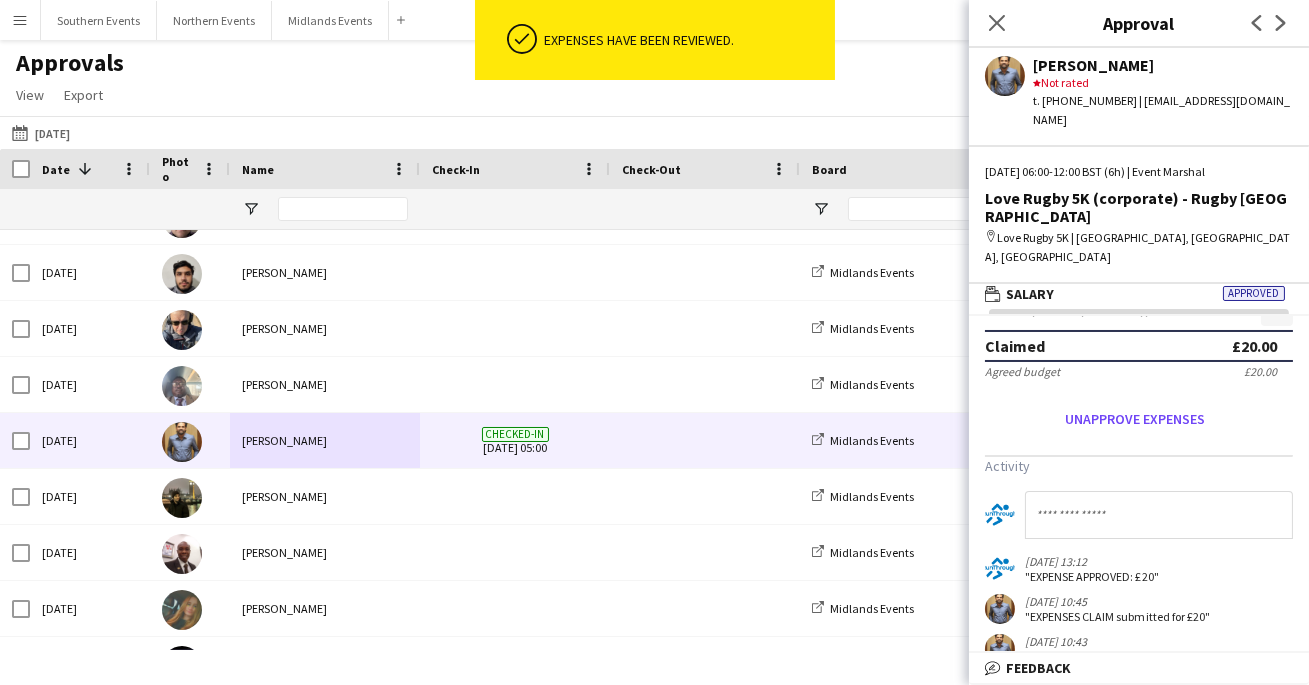 scroll, scrollTop: 0, scrollLeft: 0, axis: both 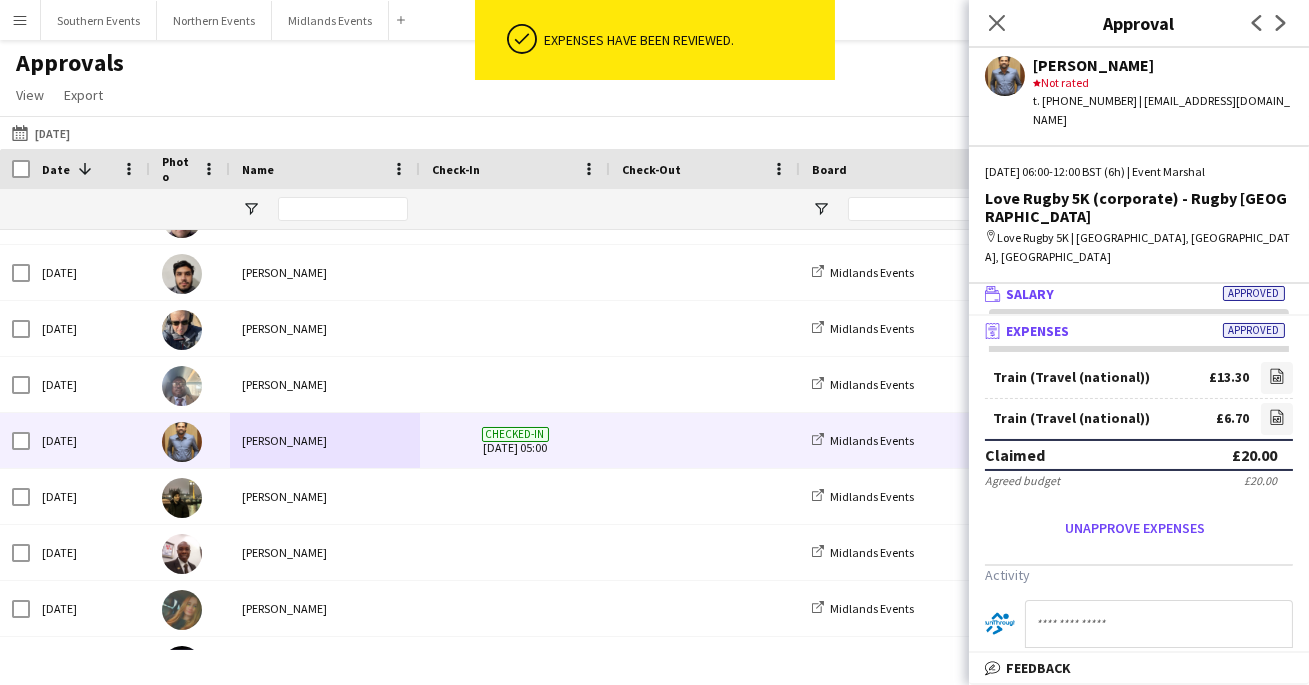 click on "wallet
Salary   Approved" at bounding box center [1135, 294] 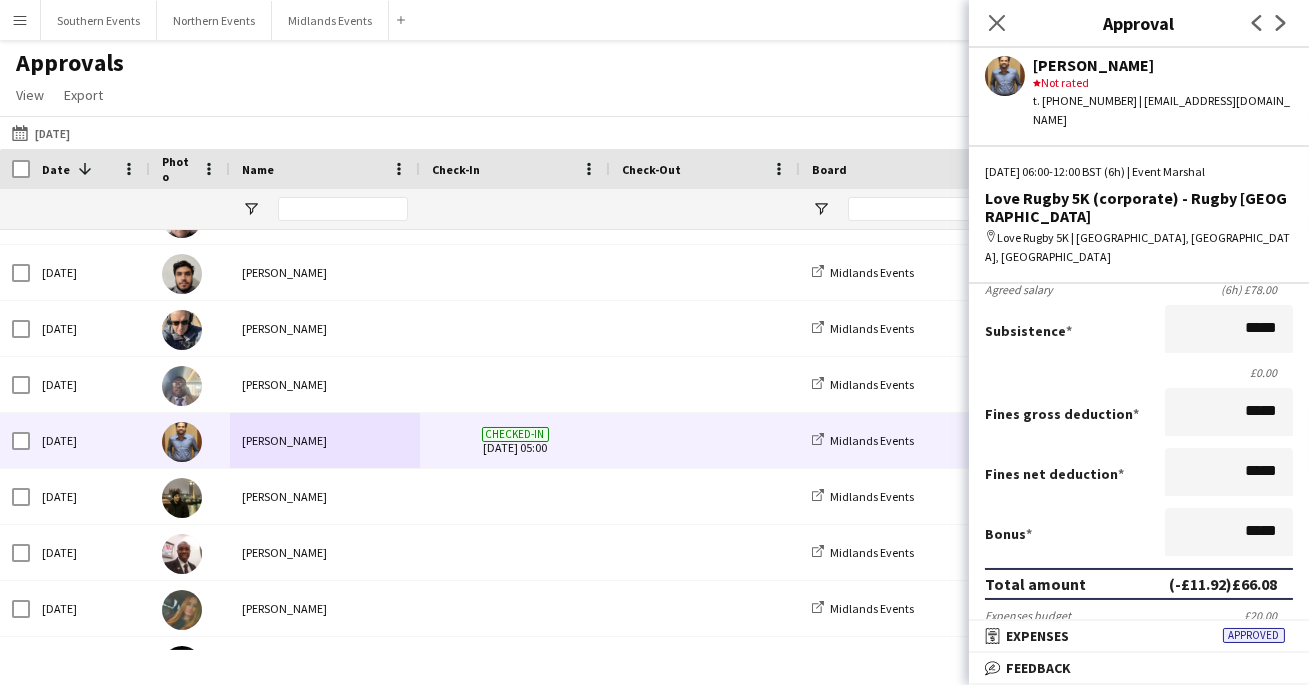 scroll, scrollTop: 0, scrollLeft: 0, axis: both 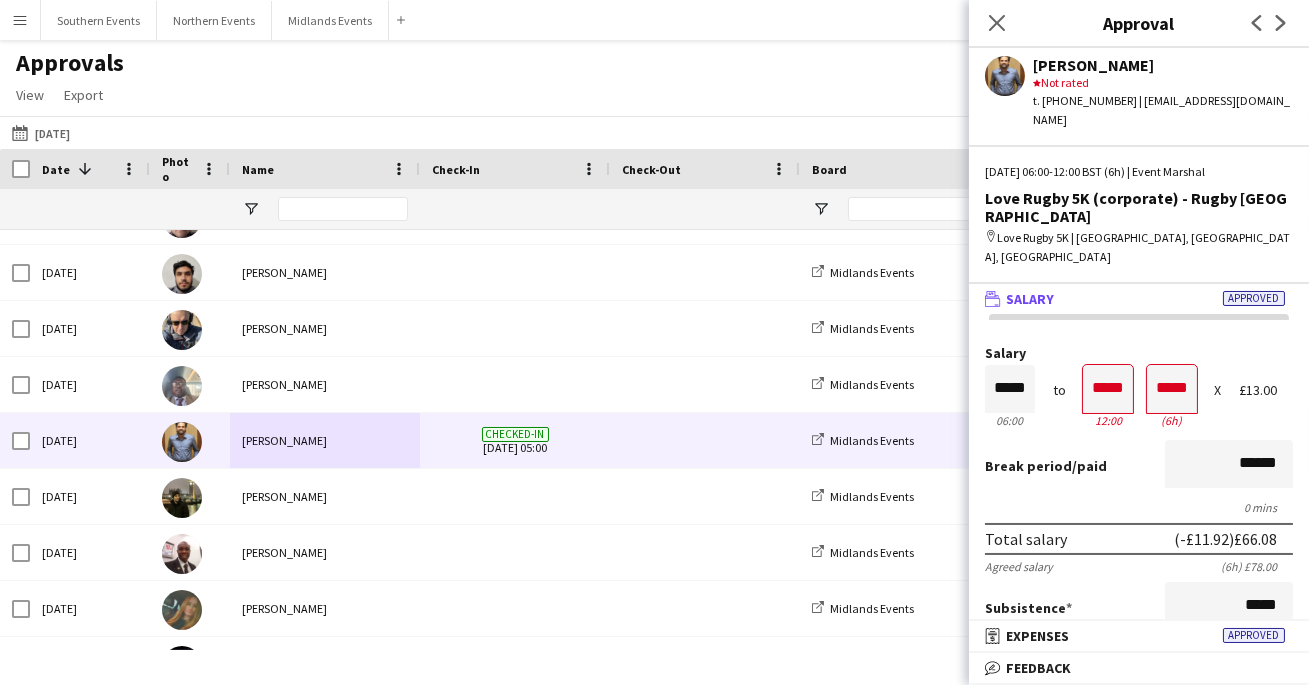 click on "06-07-2025
06-07-2025
Today   This Week   This Month   Yesterday   Last Week   Last Month  JUL 2025 JUL 2025 Monday M Tuesday T Wednesday W Thursday T Friday F Saturday S Sunday S  JUL      1   2   3   4   5   6   7   8   9   10   11   12   13   14   15   16   17   18   19   20   21   22   23   24   25   26   27   28   29   30   31
Comparison range
Comparison range
Apply" 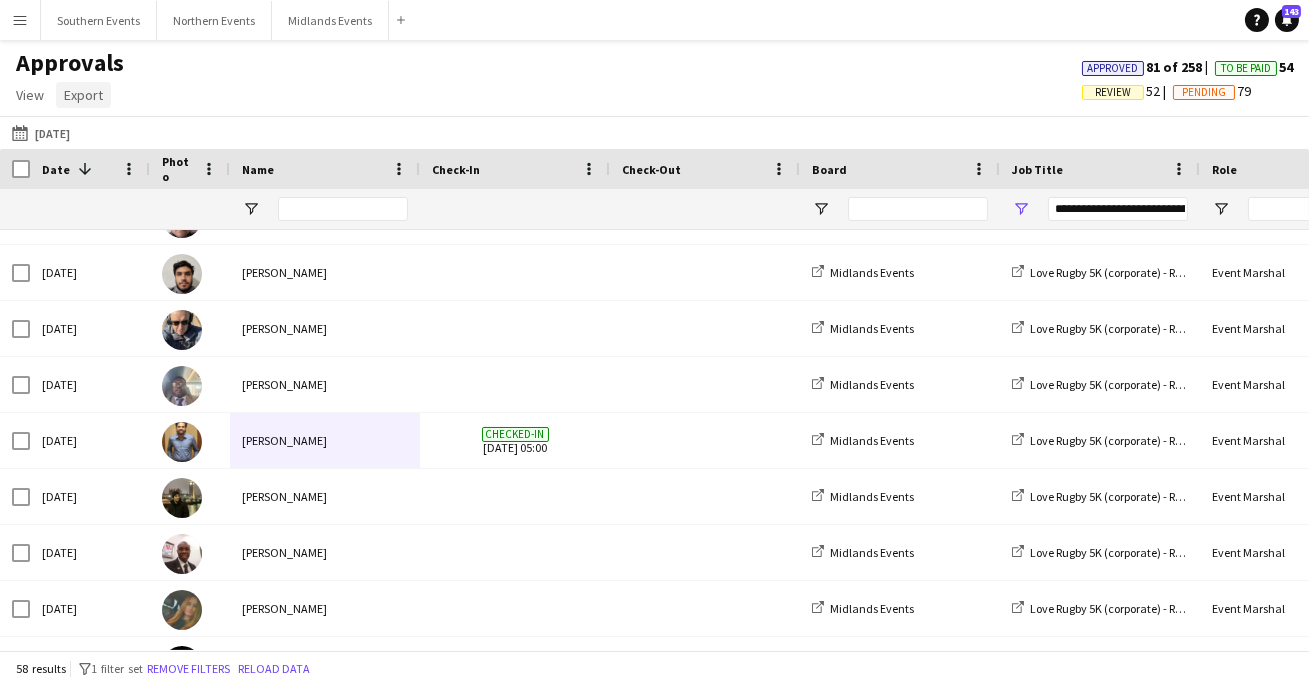 click on "Export" 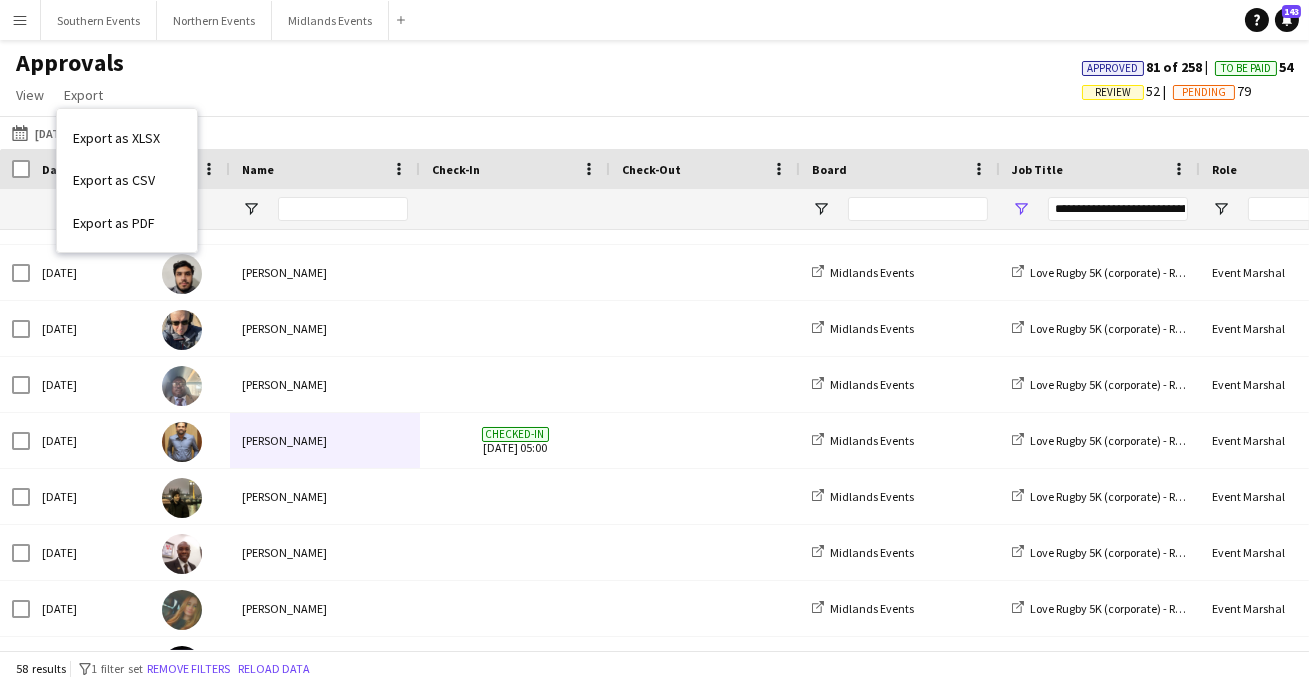 click on "Approvals   View  Customise view Customise filters Reset Filters Reset View Reset All  Export  Export as XLSX Export as CSV Export as PDF Approved  81 of 258  To Be Paid  54   Review   52   Pending   79" 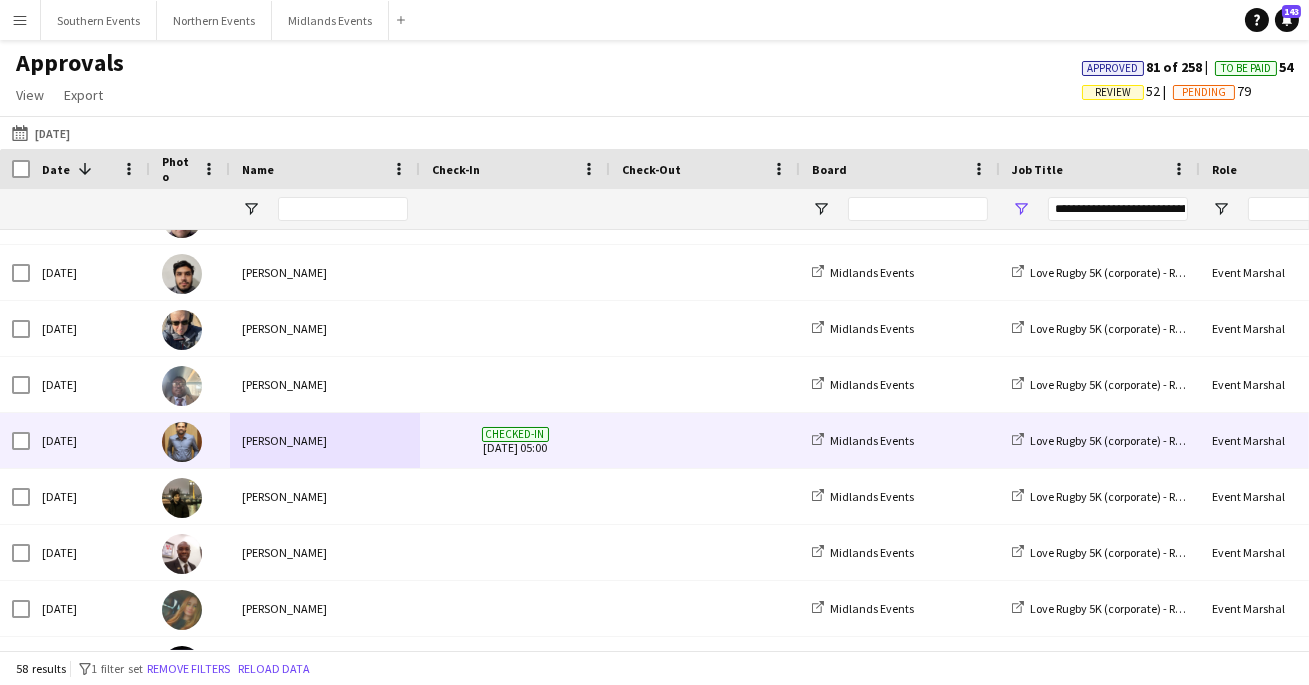 click at bounding box center (705, 440) 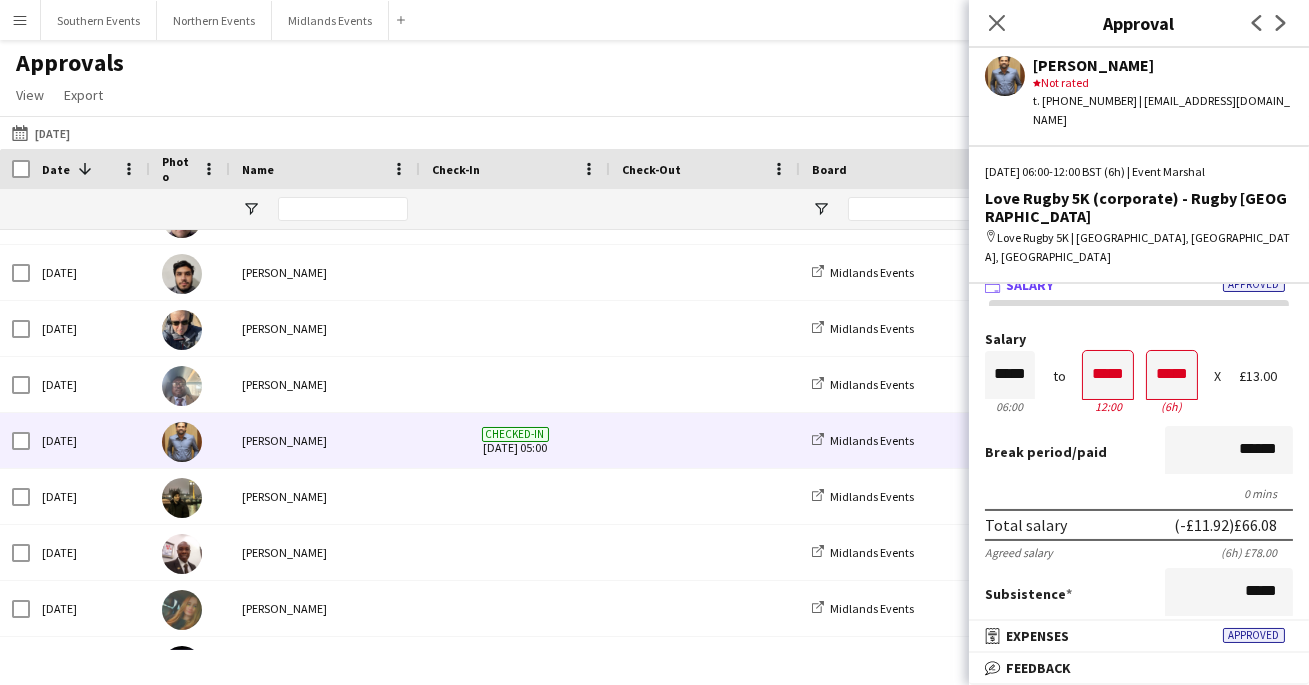 scroll, scrollTop: 0, scrollLeft: 0, axis: both 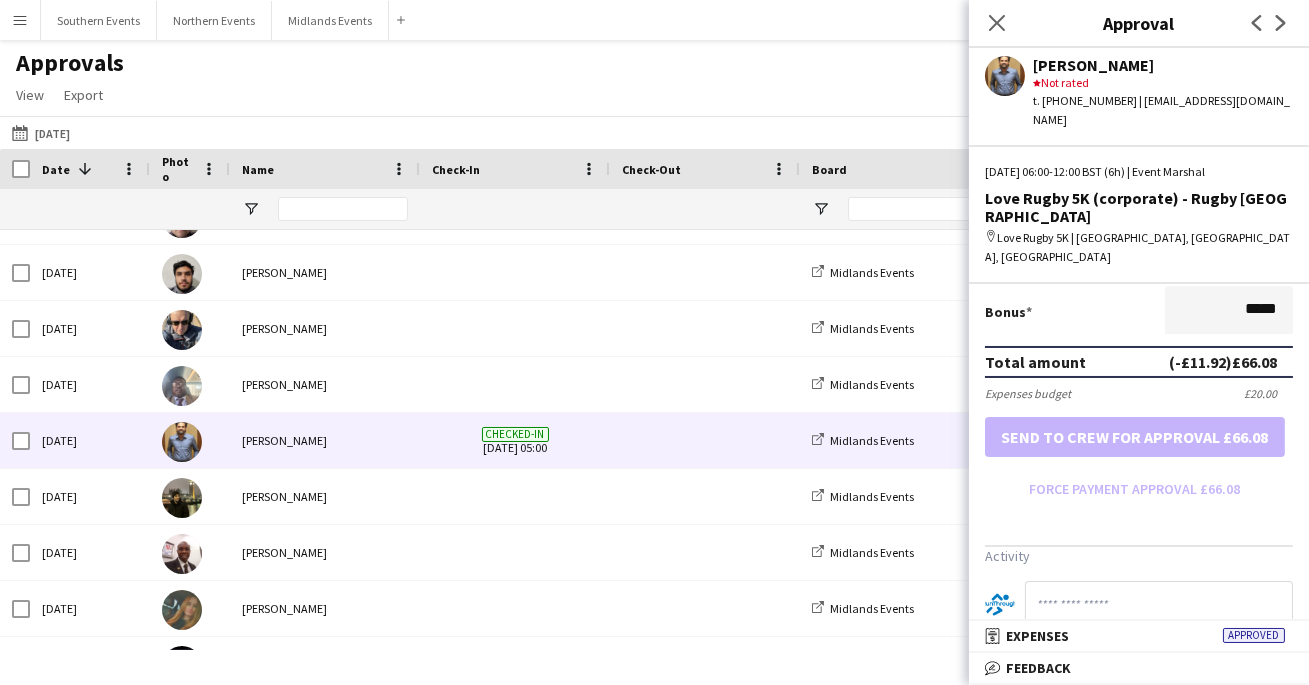 click on "Salary  *****  06:00   to  *****  12:00  *****  (6h)   X   £13.00   Break period   /paid  ******  0 mins   Total salary   (-£11.92)   £66.08   Agreed salary   (6h) £78.00   Subsistence  *****  £0.00   Fines gross deduction  *****  Fines net deduction  *****  Bonus  *****  Total amount   (-£11.92)   £66.08   Expenses budget   £20.00   Send to crew for approval £66.08   Force payment approval £66.08" at bounding box center [1139, 176] 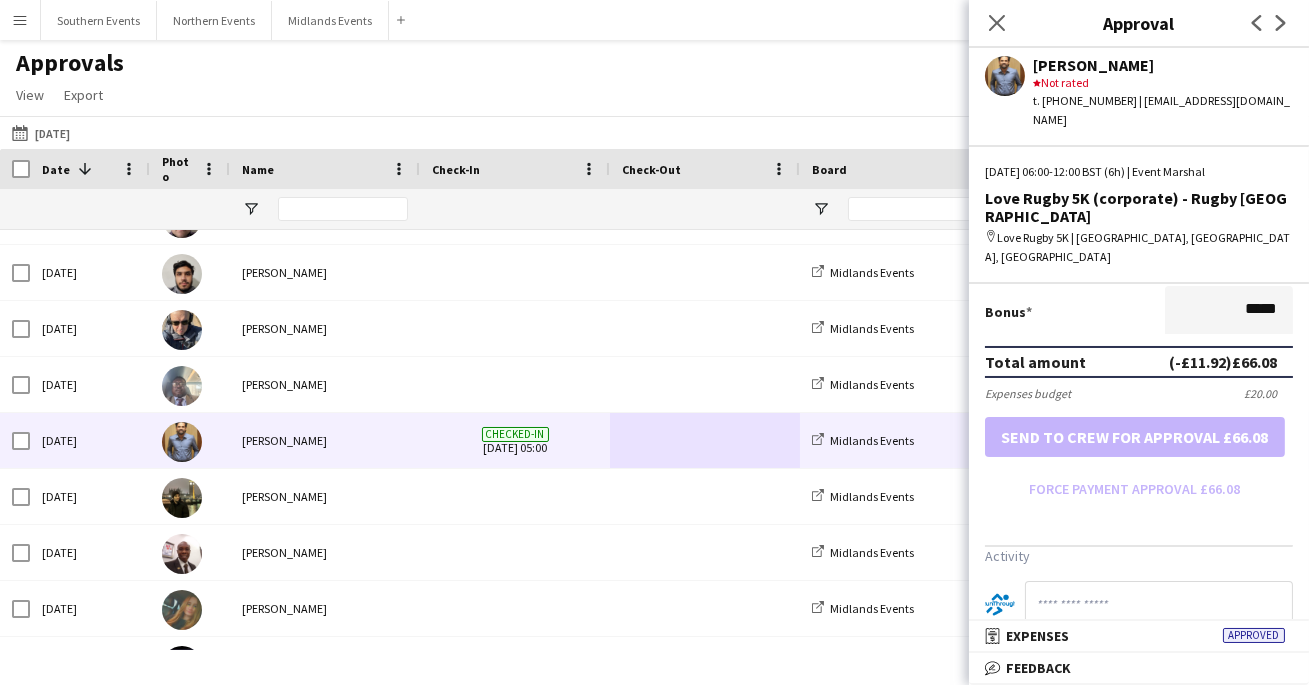 click on "Salary  *****  06:00   to  *****  12:00  *****  (6h)   X   £13.00   Break period   /paid  ******  0 mins   Total salary   (-£11.92)   £66.08   Agreed salary   (6h) £78.00   Subsistence  *****  £0.00   Fines gross deduction  *****  Fines net deduction  *****  Bonus  *****  Total amount   (-£11.92)   £66.08   Expenses budget   £20.00   Send to crew for approval £66.08   Force payment approval £66.08" at bounding box center [1139, 176] 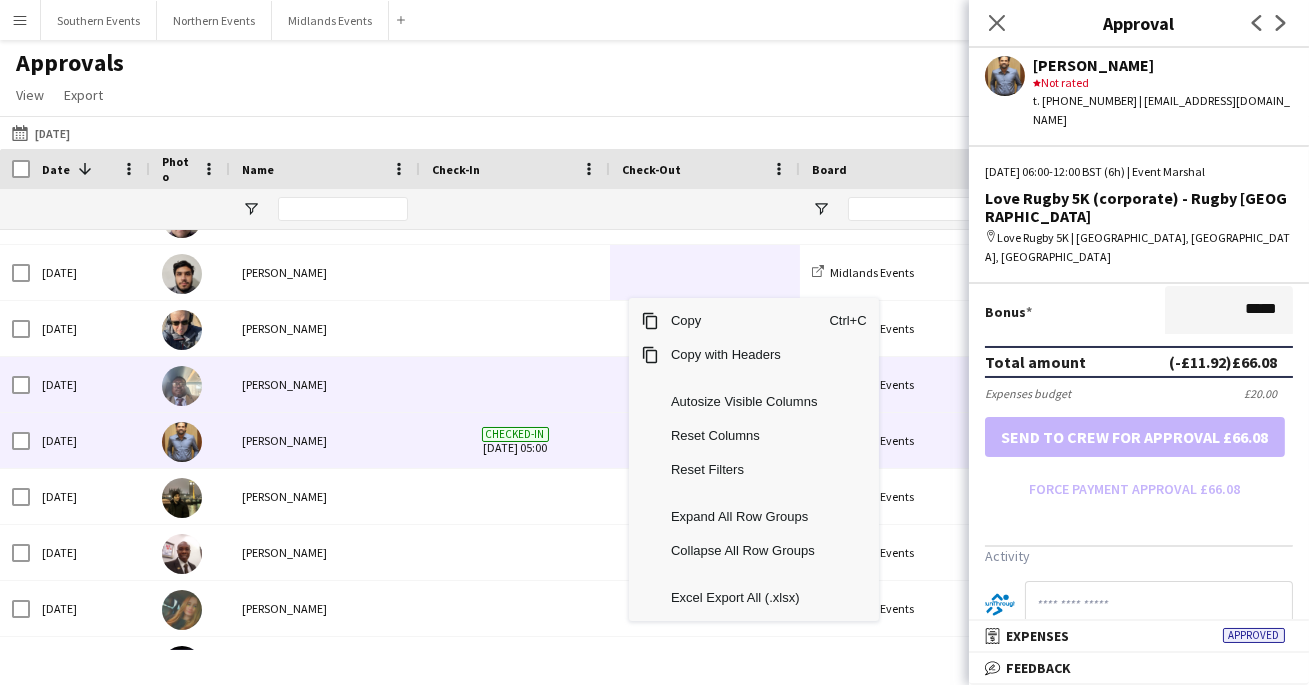 click at bounding box center (515, 384) 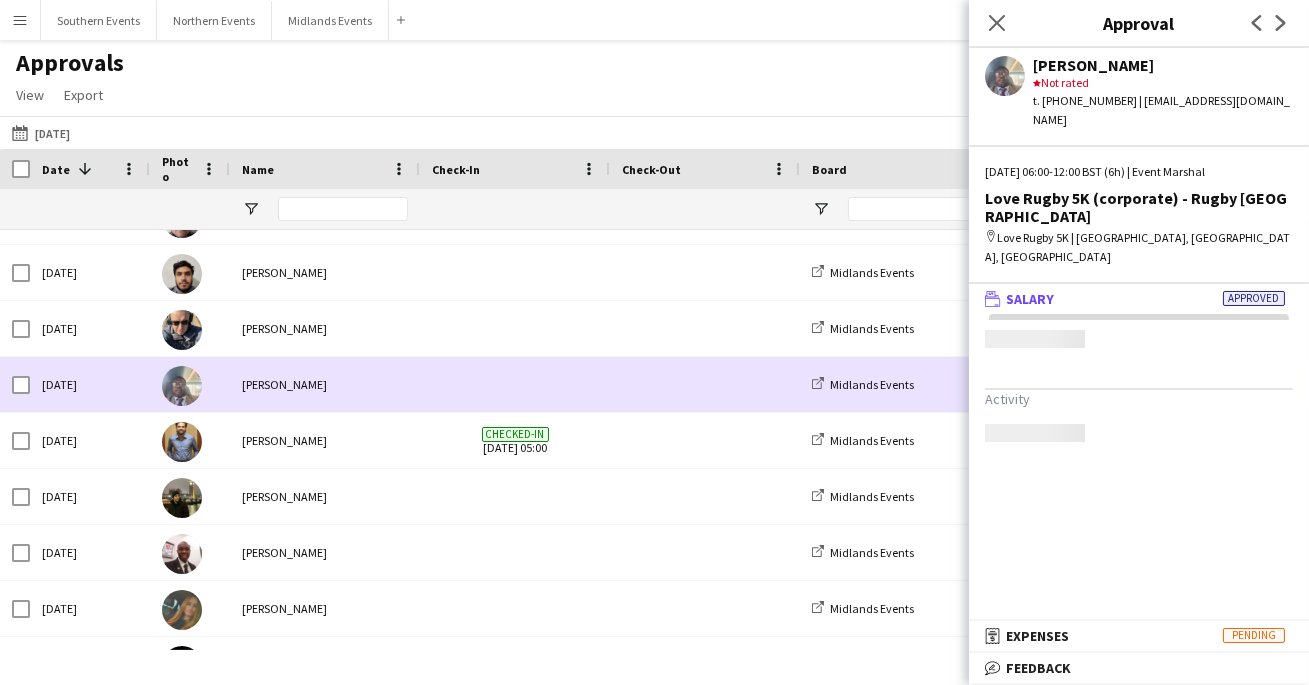 scroll, scrollTop: 0, scrollLeft: 0, axis: both 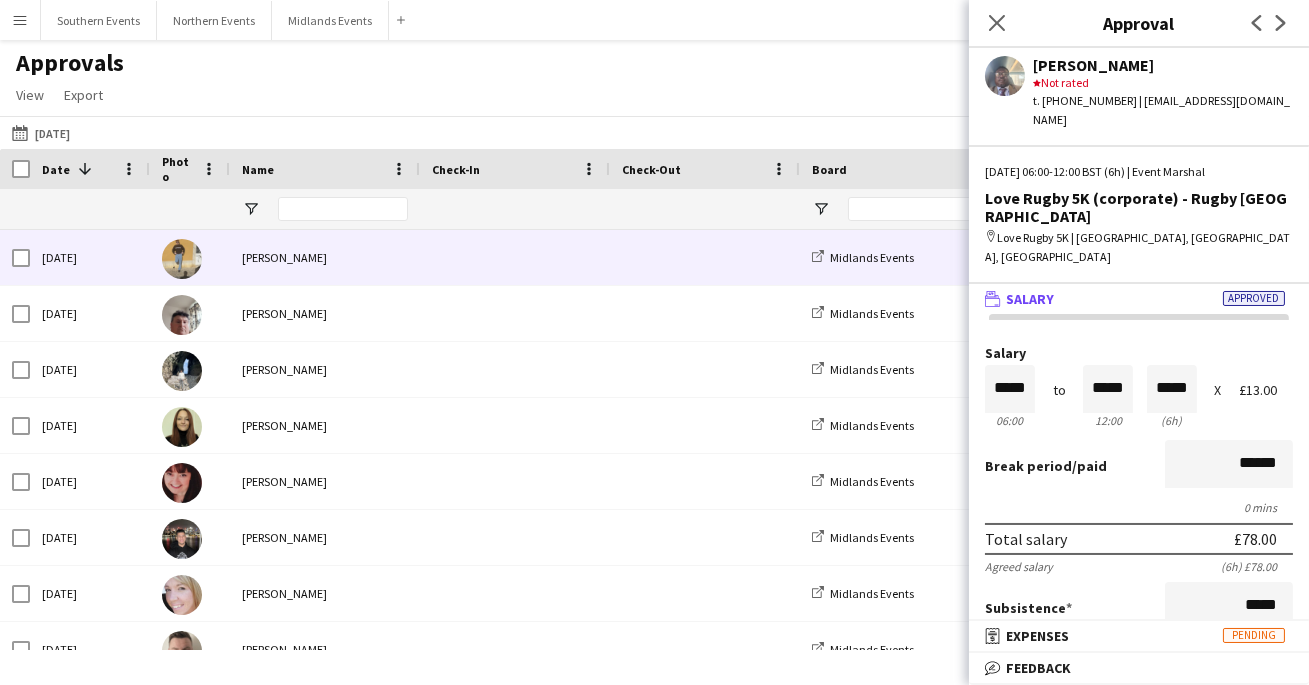 click at bounding box center [515, 257] 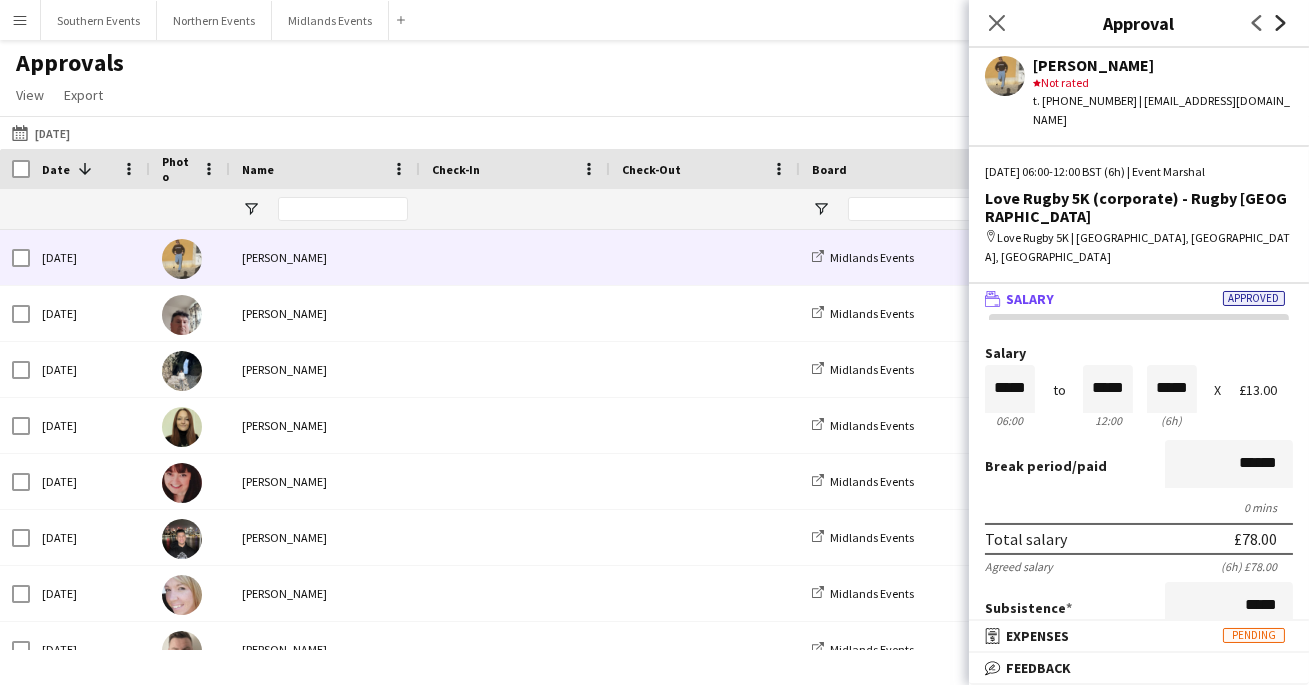 click on "Next" 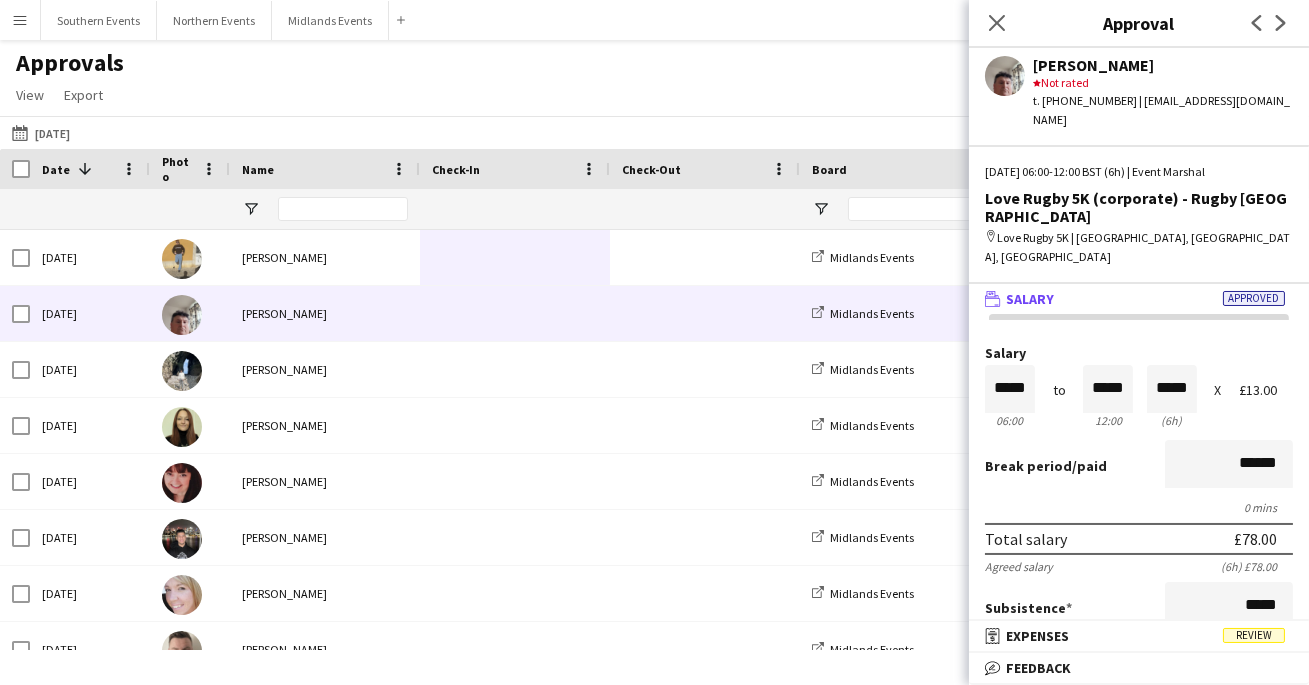 click on "Previous
Next" 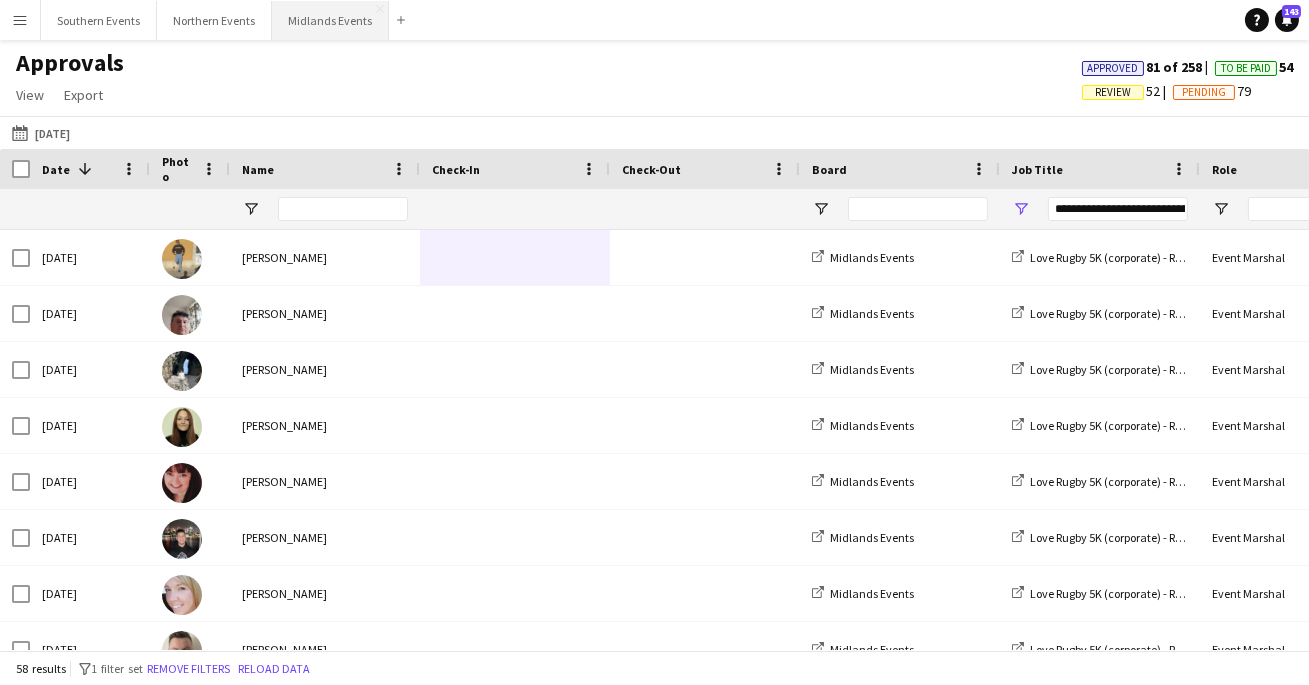 click on "Midlands Events
Close" at bounding box center (330, 20) 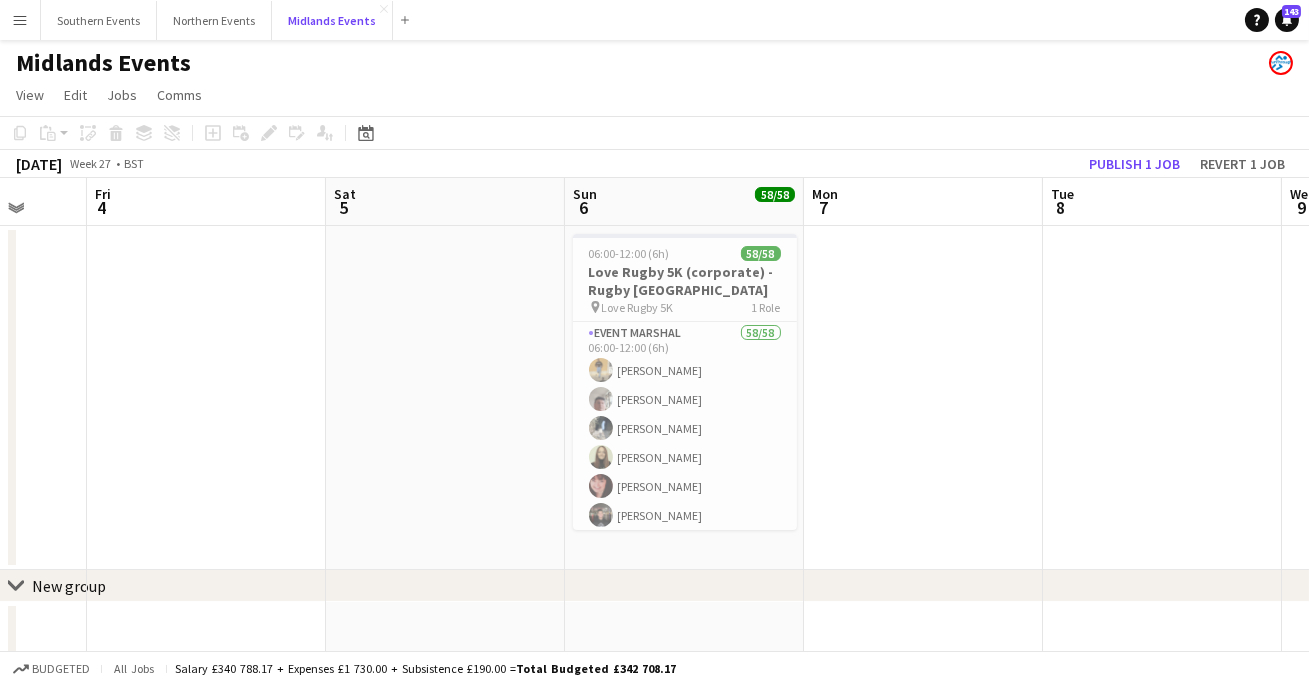 scroll, scrollTop: 0, scrollLeft: 607, axis: horizontal 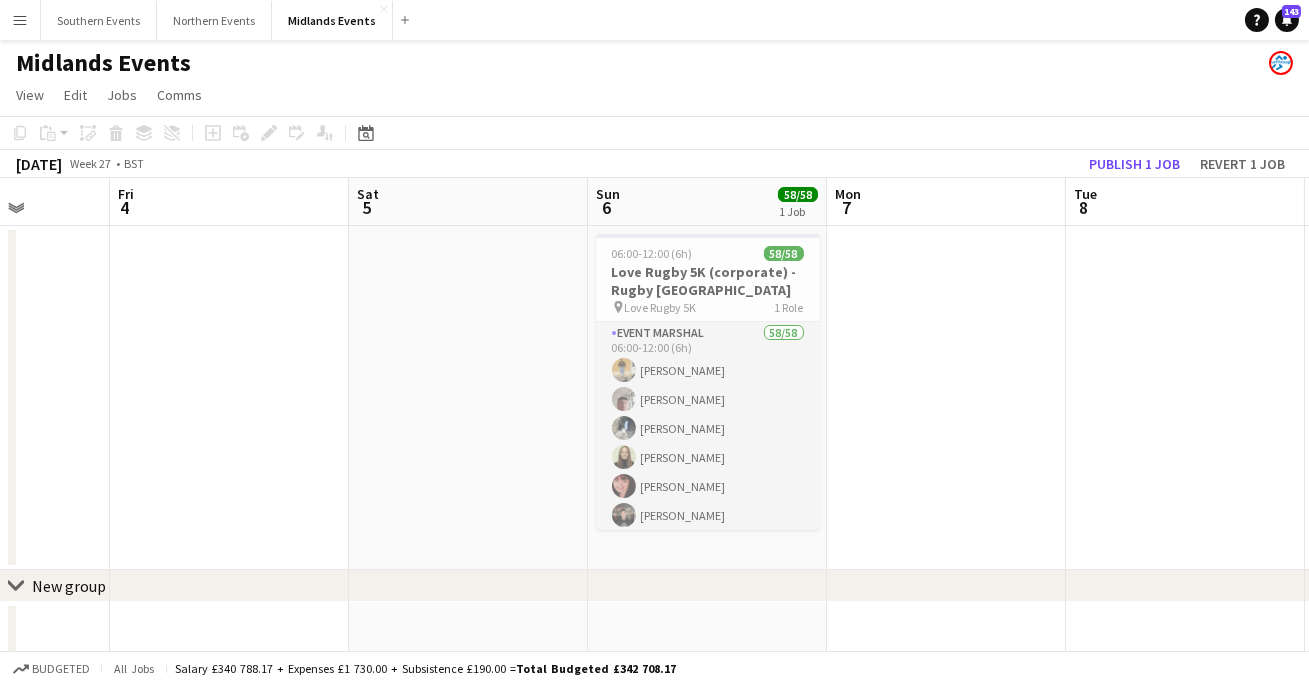 click on "Event Marshal   58/58   06:00-12:00 (6h)
Kester Houston Mark Hardiman badal patel Kerrie White Alison Bent Ameen Razsz Lindsey Cartwright ! Ben Brown Karan Pratap Singh Chauhan Tom Renphrey Charles Owusu Amankwah Abin Antony Nikhil Panwar Chinedu Nwuzor Rachel Clipstone Craig van Eyk Syed Shah Ashhar Imam Adam Lawrence Tony Brothwood Tracy Lawrence Bethany Lawrence Dolapo Abdul Akshita Bhatt Vaishanvi Rathod Lucy Cowling Veronica Baiden Julie Cooper Victoria Panyin Baiden ! Swaralaya Alumparambil Sivaprasad Yaser Basheer Adarsh Karayil Nivedita Chaudhari Jamie Palmer Venkat Siriki Sam Johnson Nathan John Mugabi Joshua Jagriti Singh Michael McNeile Amanda Scanlon Kellie Dalton Jason Knowles mel knowles Casie Osborne Kimberley Gratton Jack Norman Ben Jones Kayleigh hayes Alex Thorpe Tejas Singh Freya Blackmore Dharani Sridhara Muhammad Naeem Aftab Maisha Ahmed Nipa Patel Kotesh Kunchala Luke Murray George Clay" at bounding box center [708, 1185] 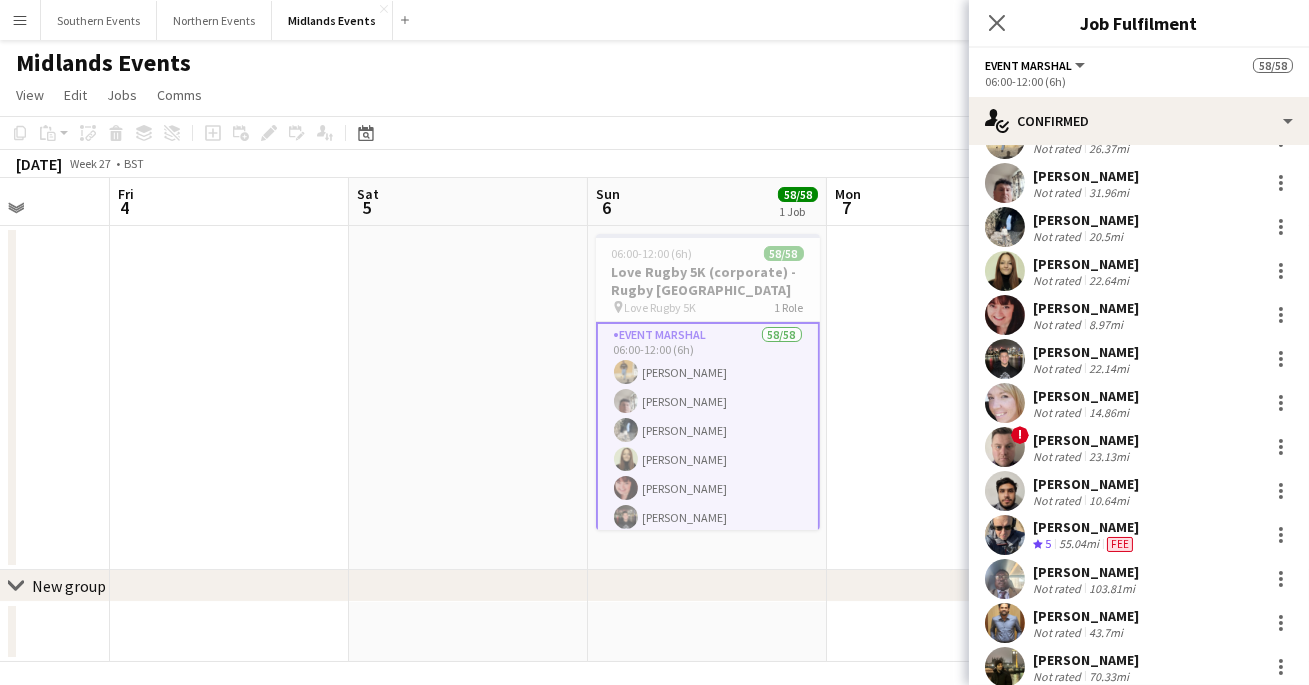 scroll, scrollTop: 0, scrollLeft: 0, axis: both 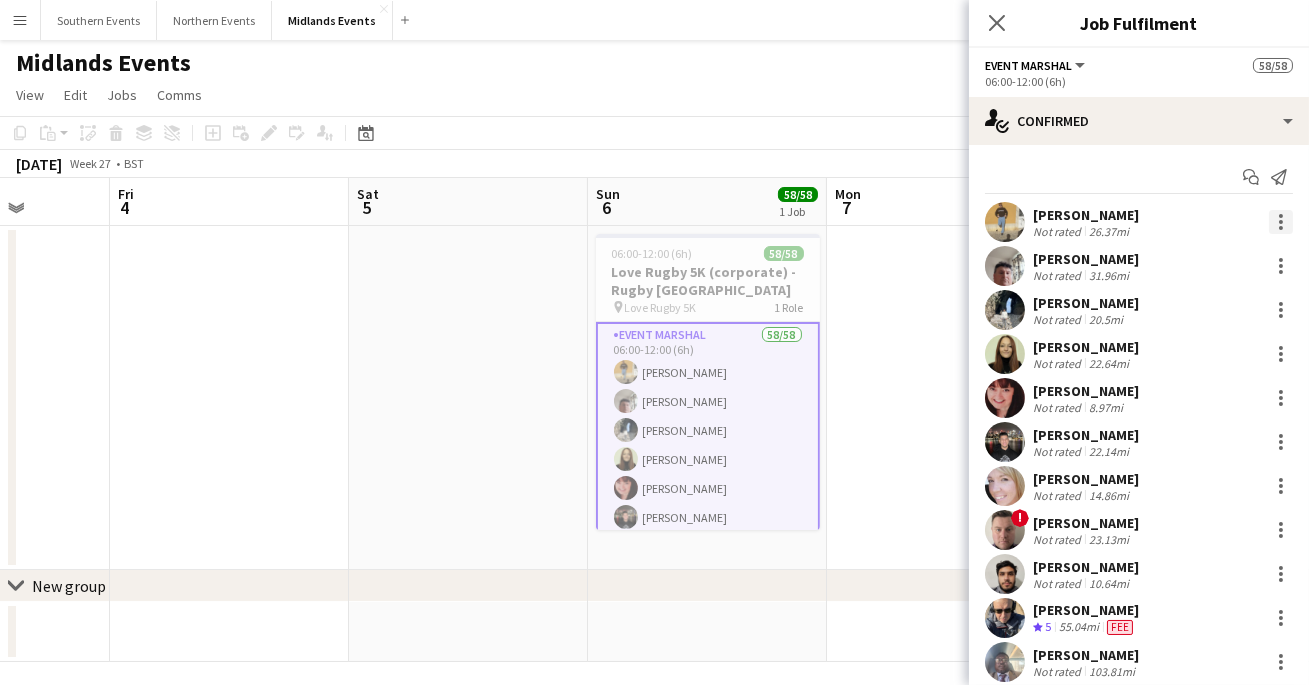 click at bounding box center (1281, 222) 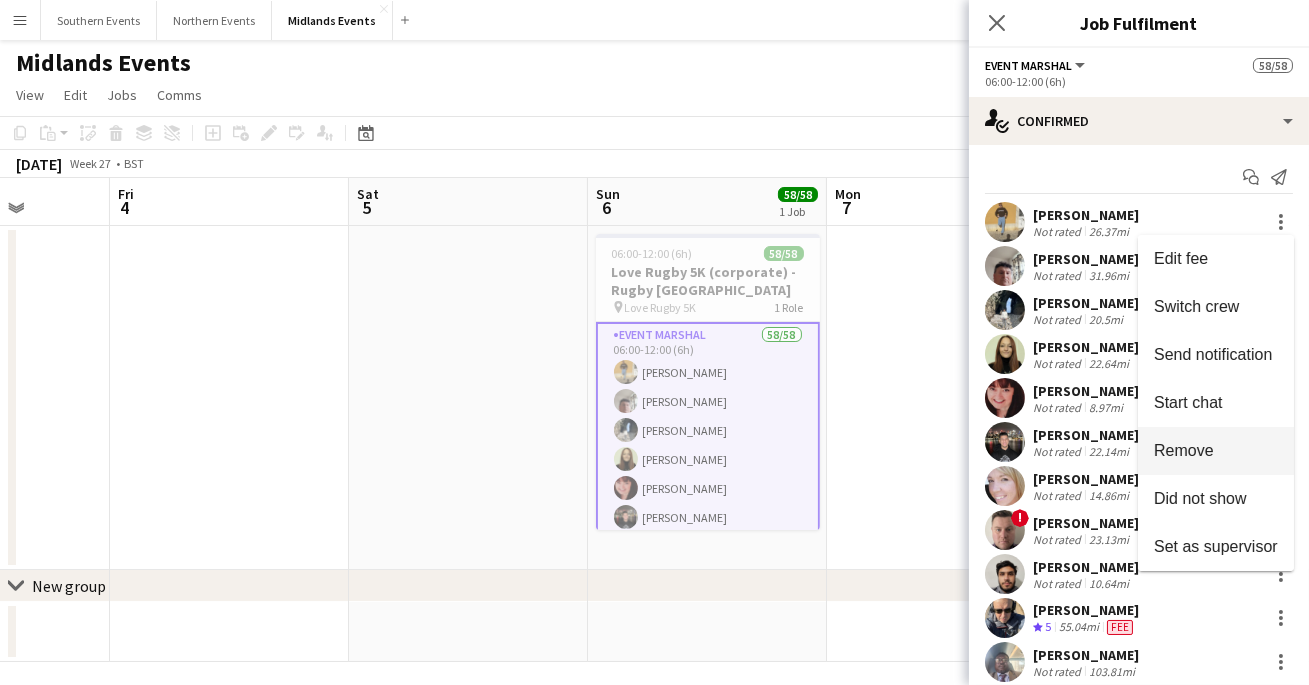 click on "Remove" at bounding box center (1216, 451) 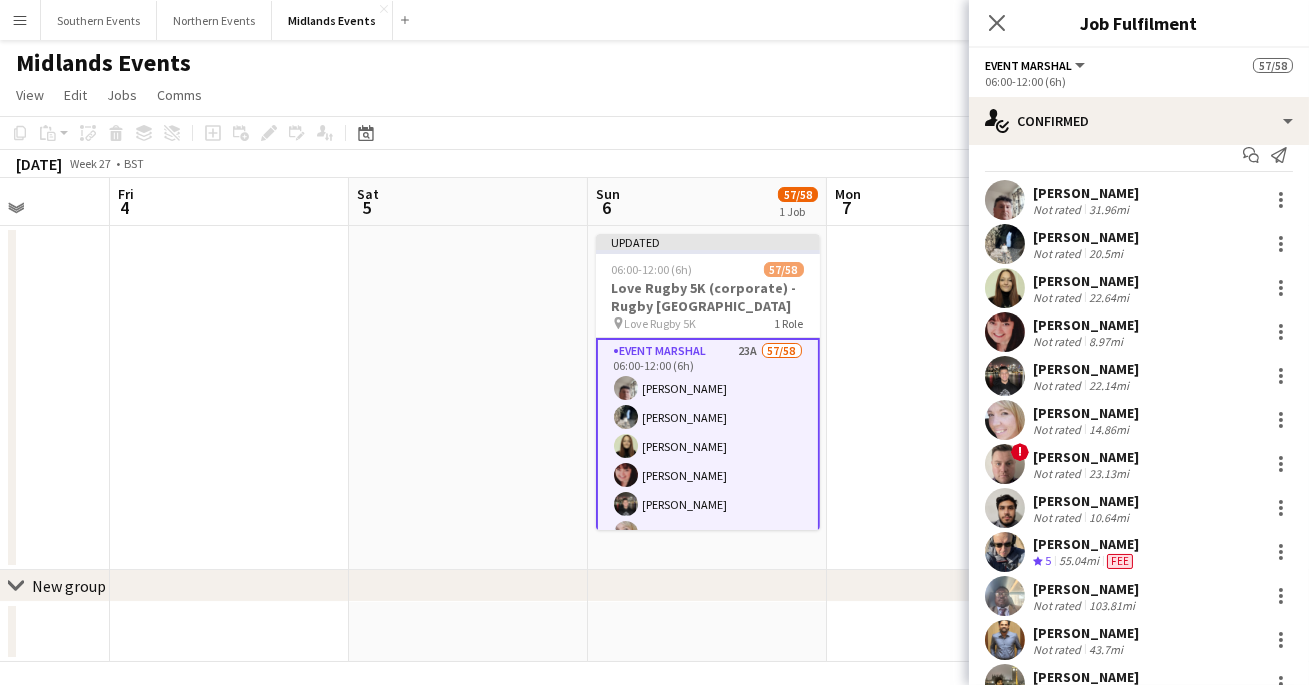 scroll, scrollTop: 20, scrollLeft: 0, axis: vertical 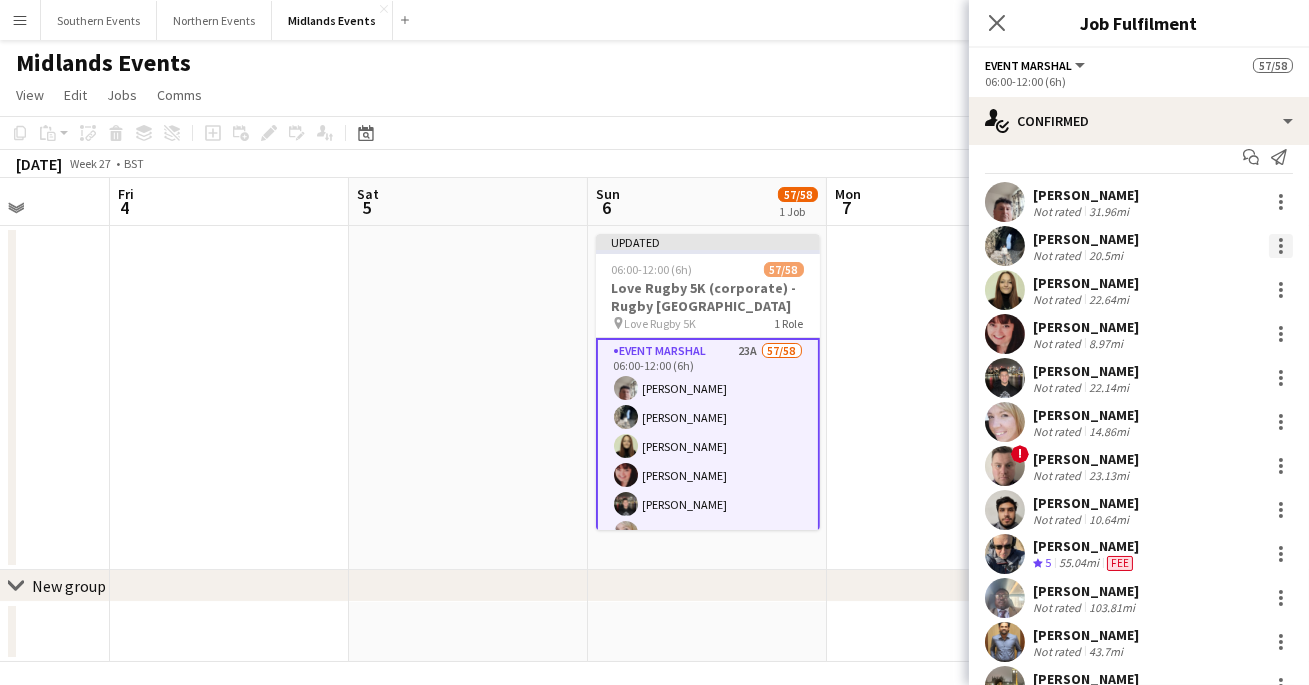click at bounding box center [1281, 246] 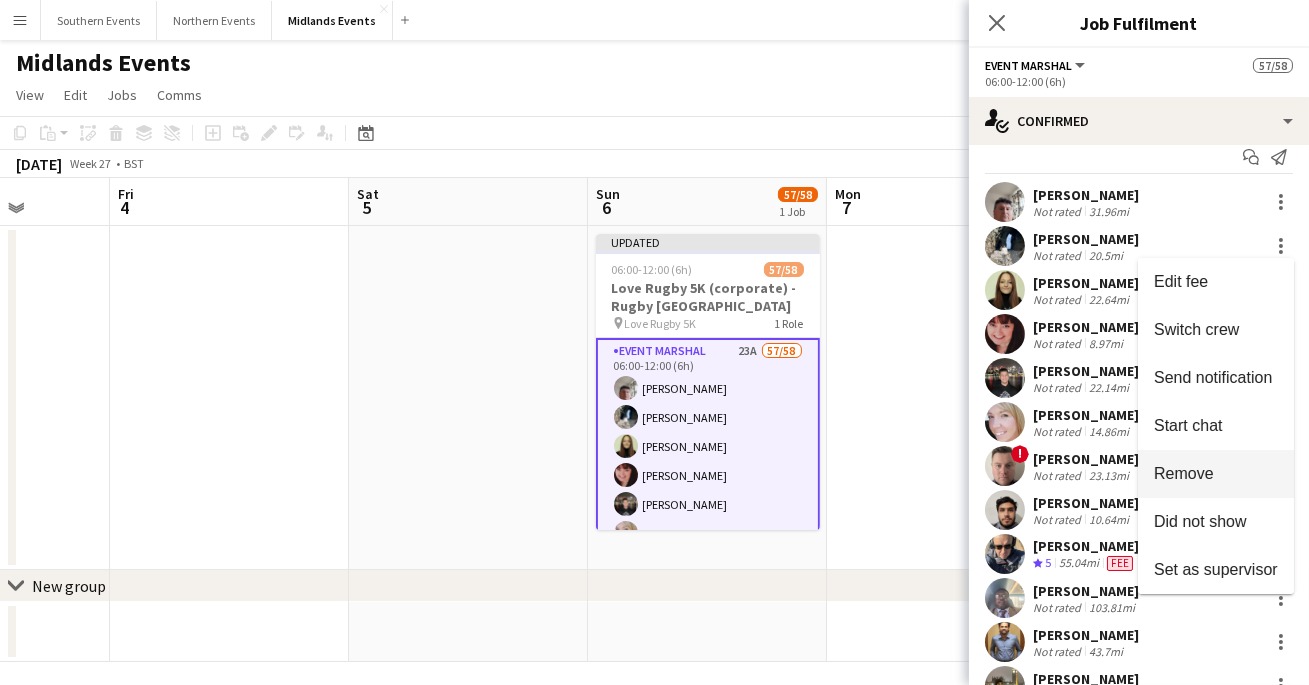click on "Remove" at bounding box center (1184, 473) 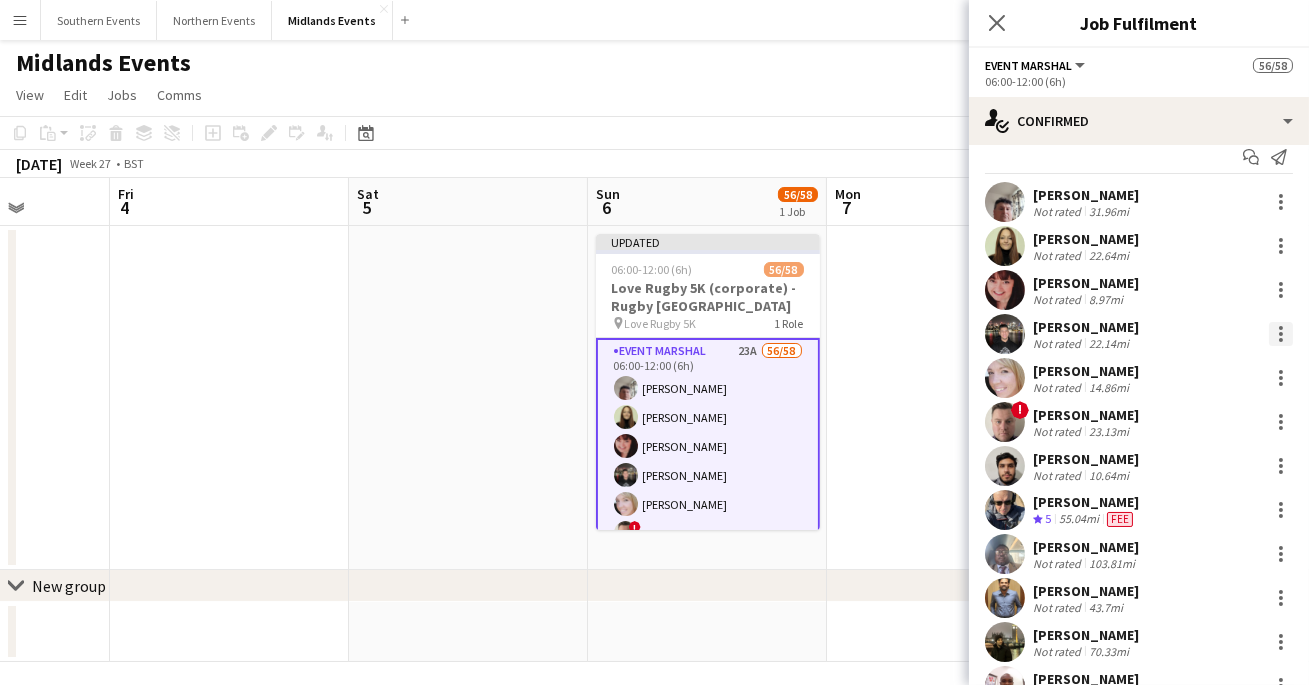 click at bounding box center (1281, 334) 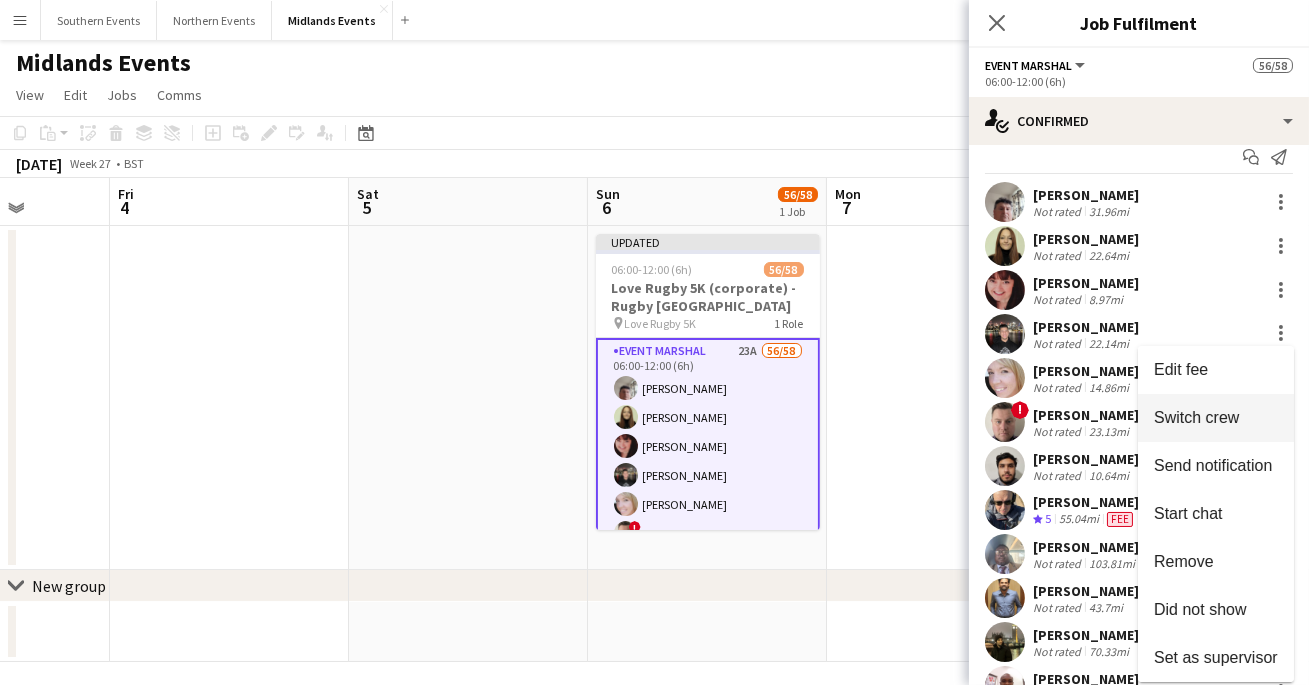 scroll, scrollTop: 10, scrollLeft: 0, axis: vertical 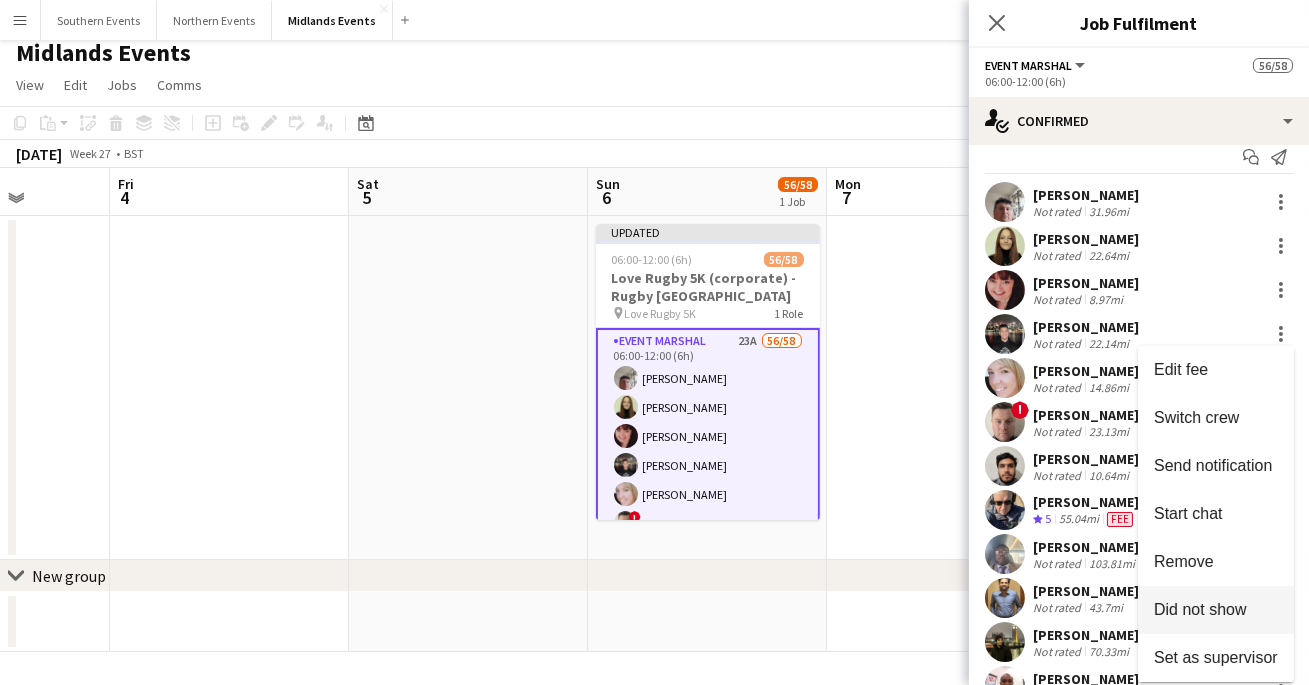 click on "Did not show" at bounding box center (1200, 609) 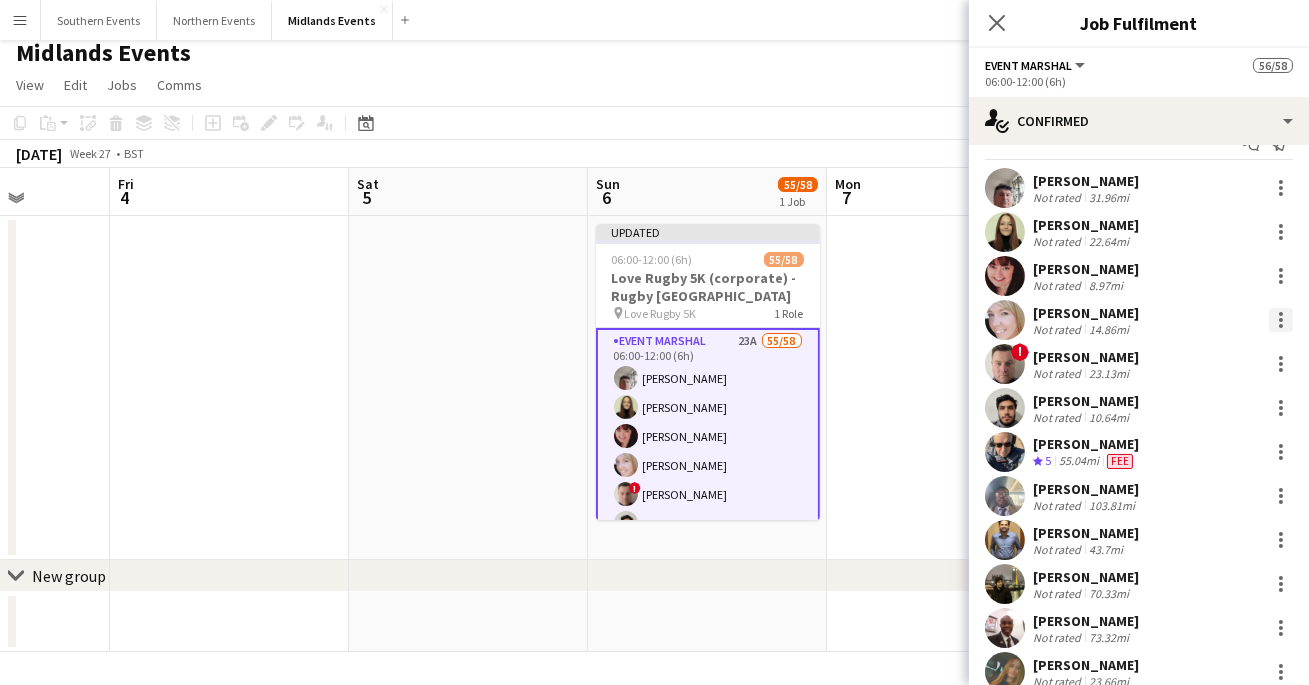 scroll, scrollTop: 36, scrollLeft: 0, axis: vertical 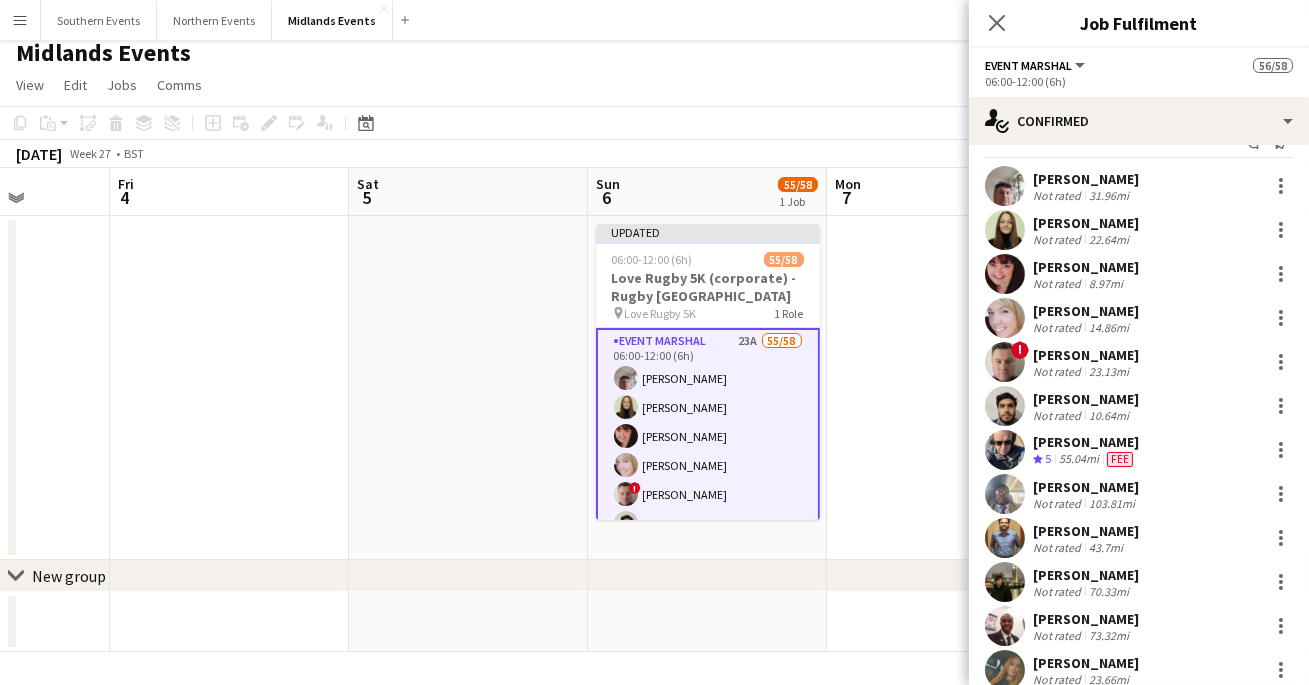 click on "23.13mi" at bounding box center [1109, 371] 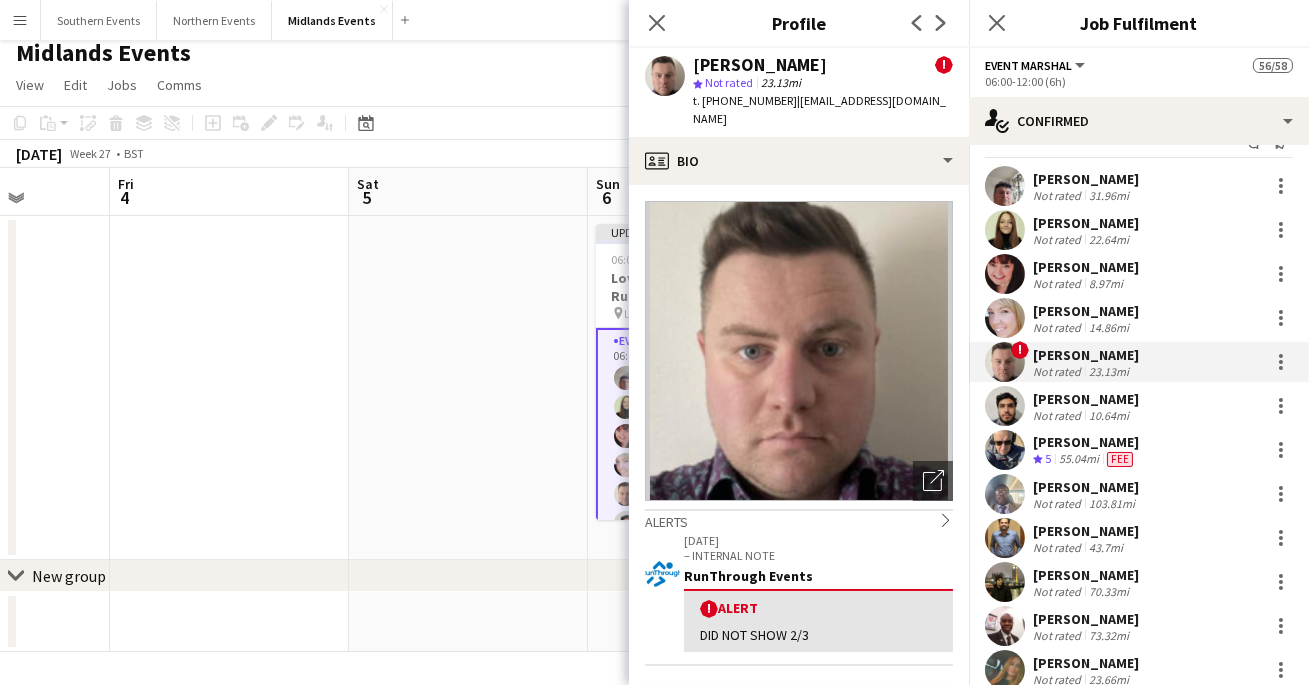 drag, startPoint x: 791, startPoint y: 616, endPoint x: 820, endPoint y: 614, distance: 29.068884 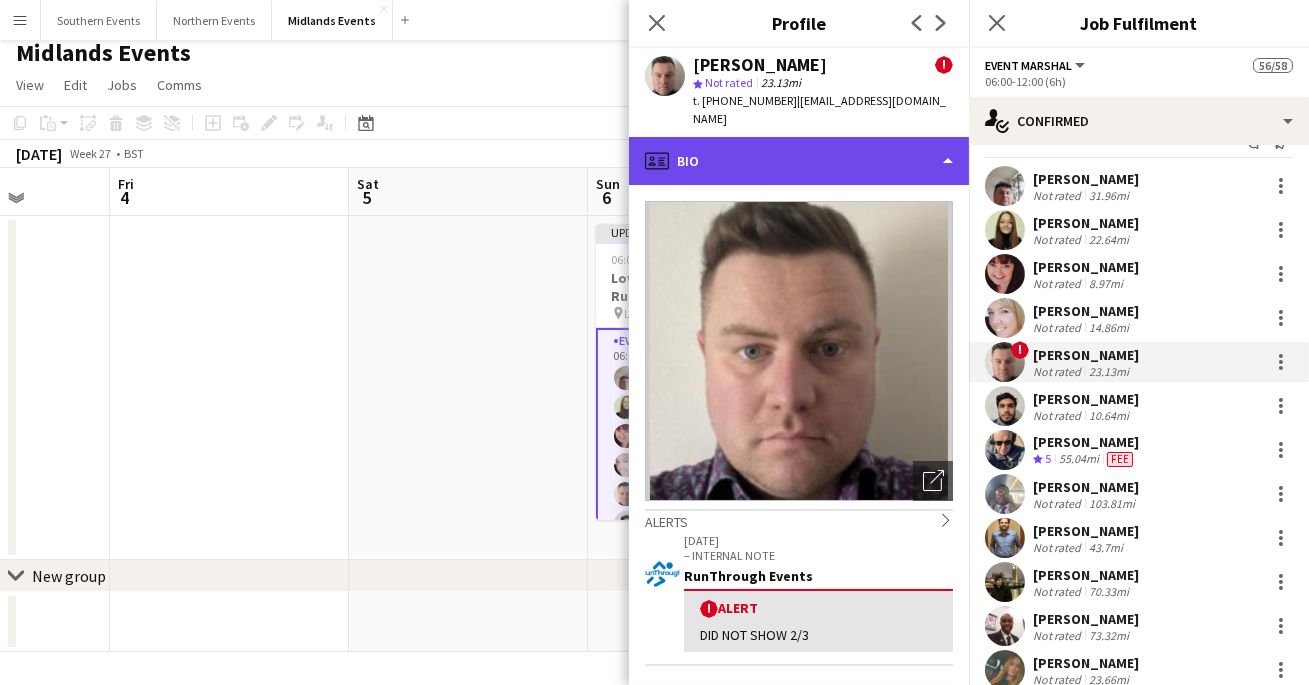 click on "profile
Bio" 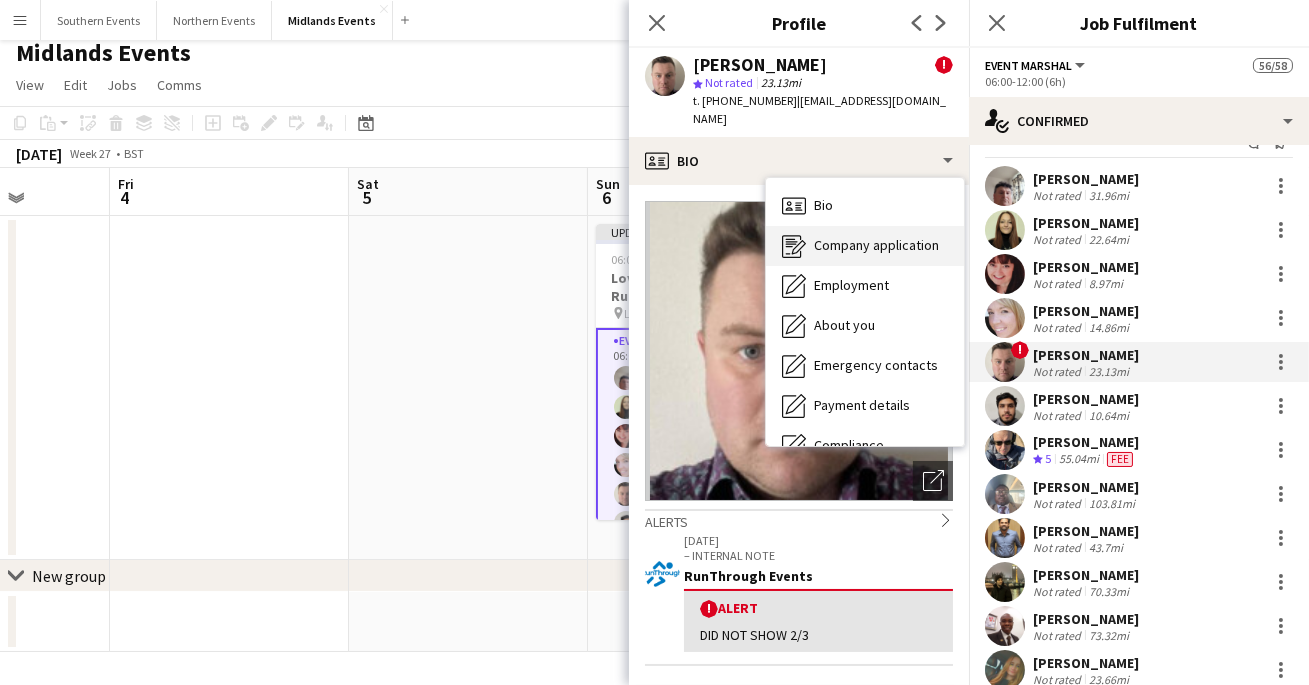 click on "Company application" at bounding box center (876, 245) 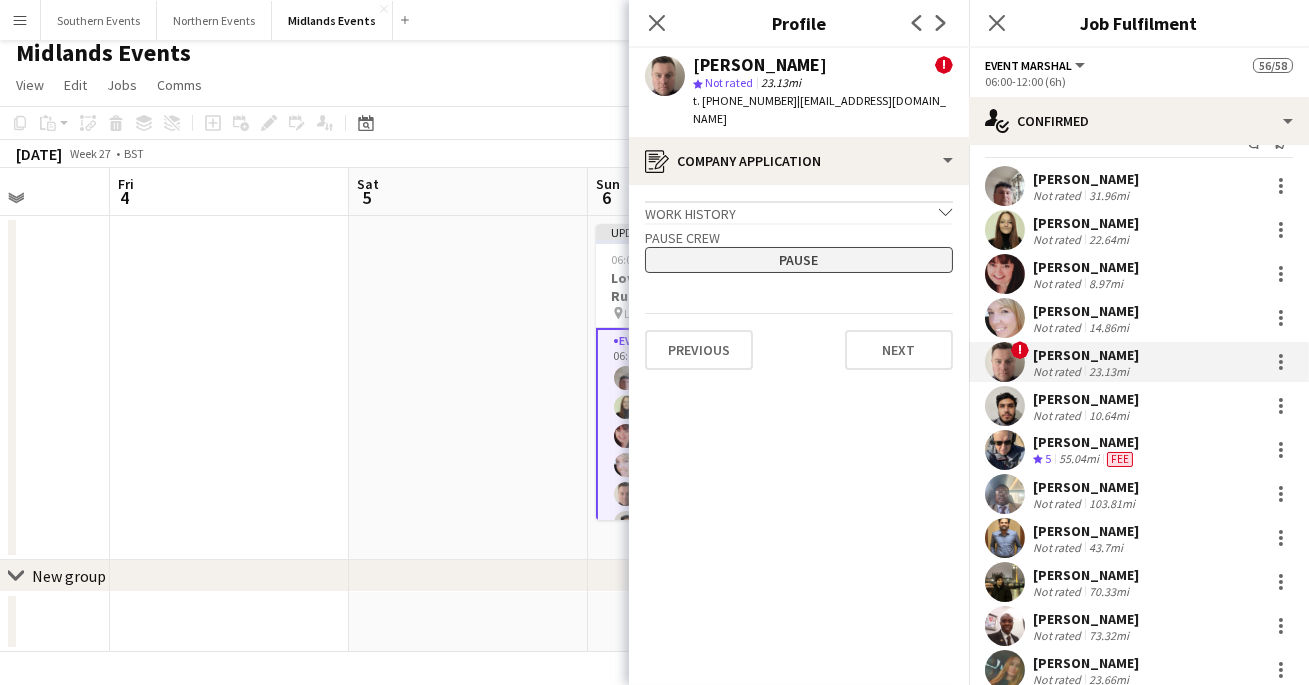 click on "Pause" 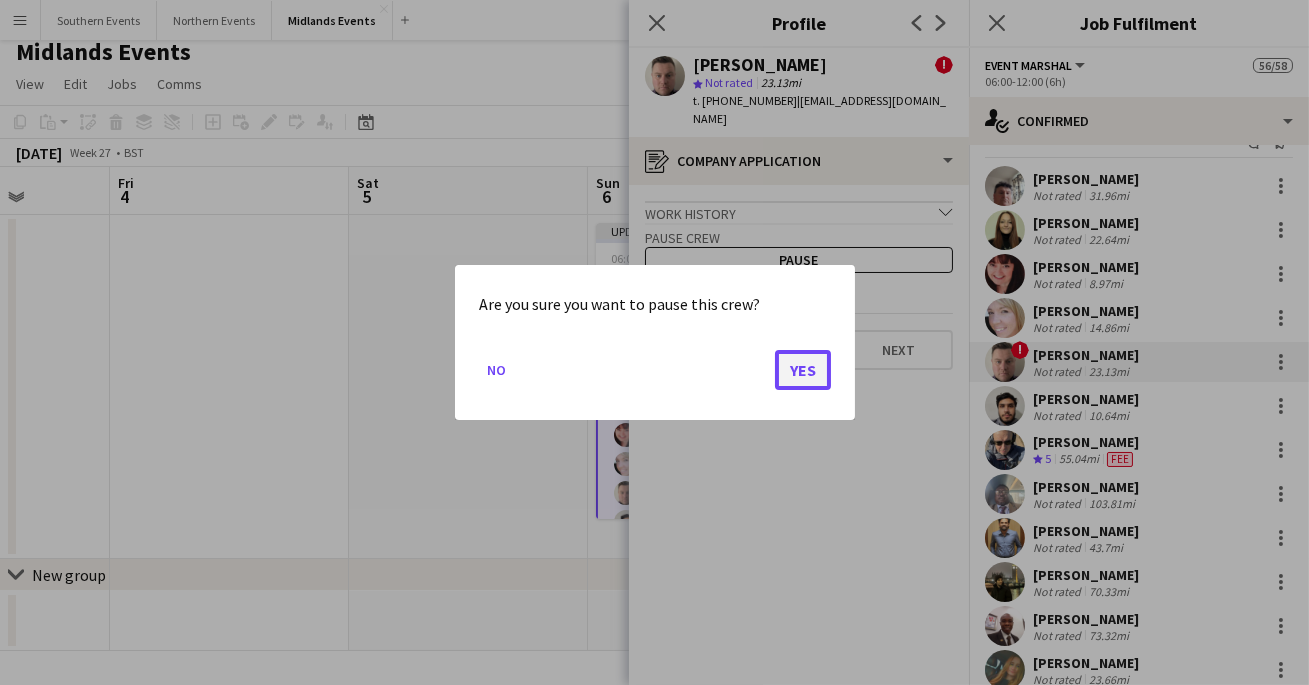 click on "Yes" 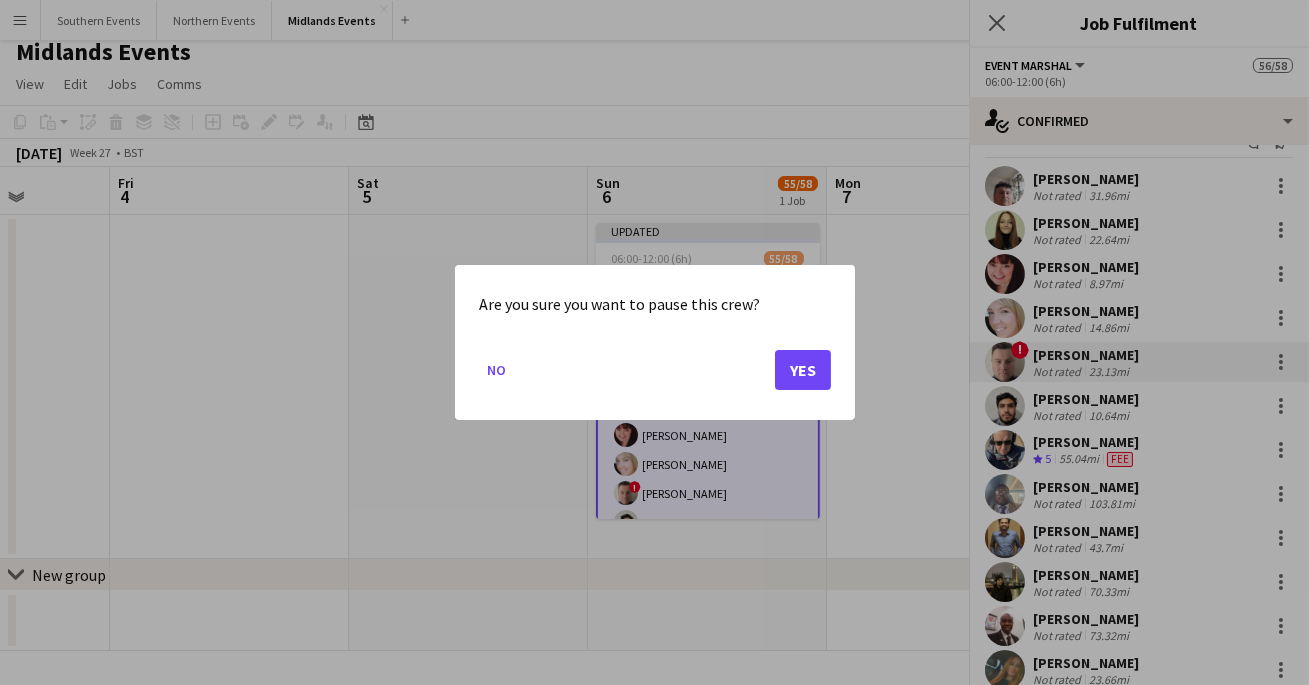 scroll, scrollTop: 10, scrollLeft: 0, axis: vertical 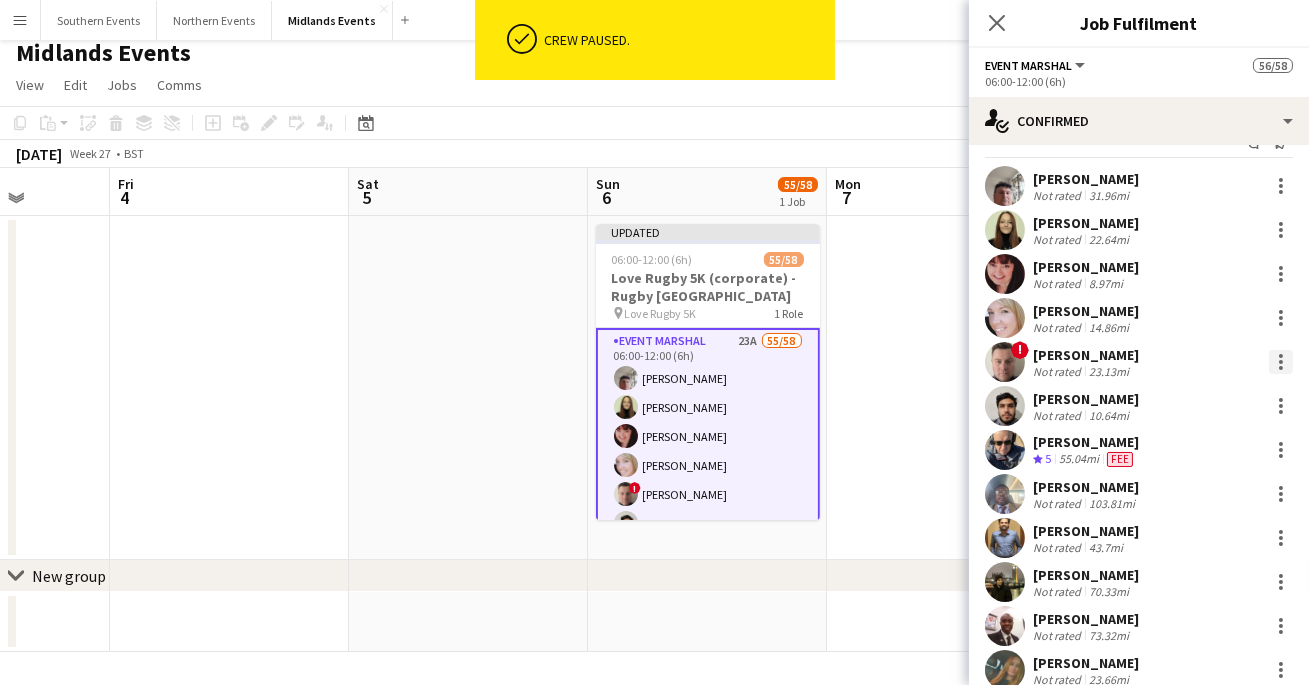 click at bounding box center [1281, 362] 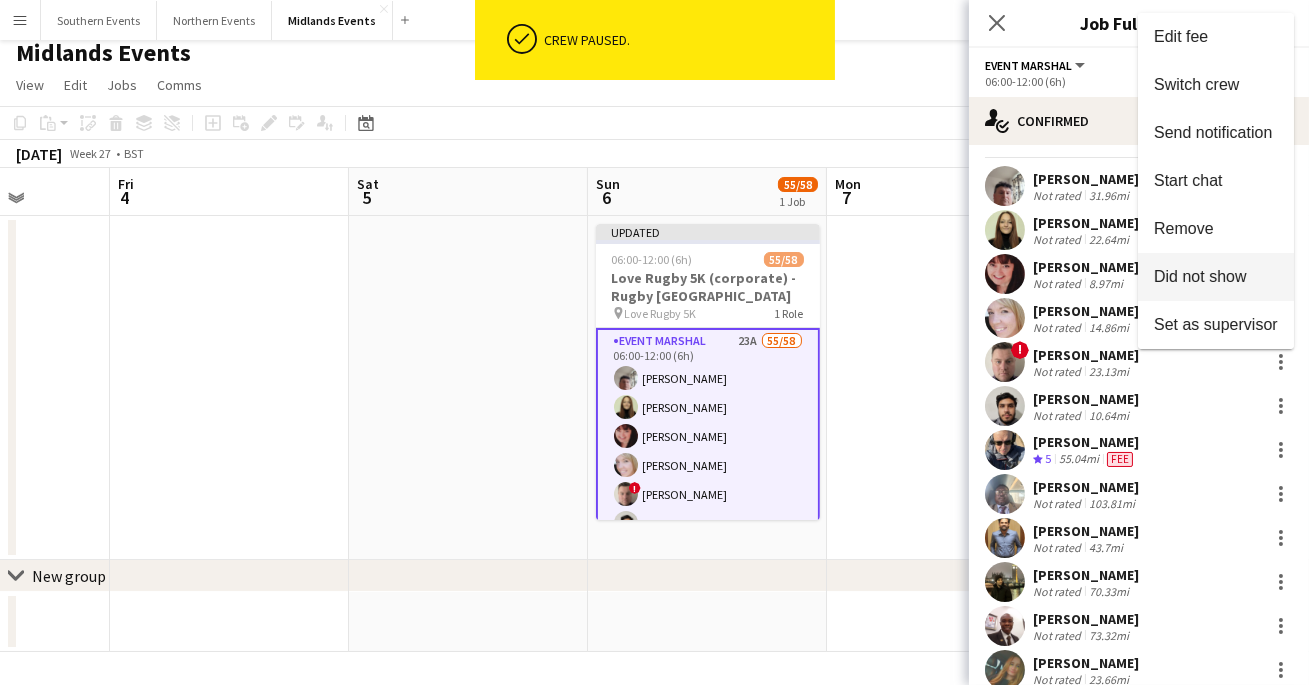 click on "Did not show" at bounding box center (1200, 276) 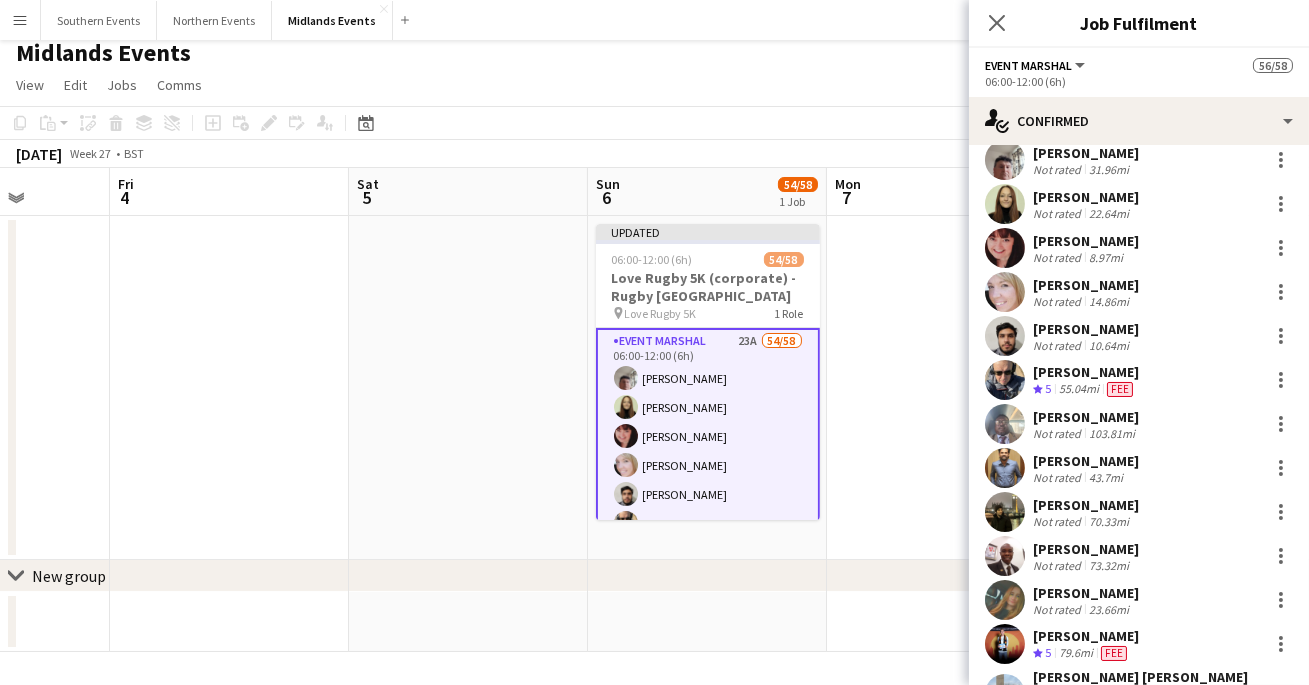 scroll, scrollTop: 67, scrollLeft: 0, axis: vertical 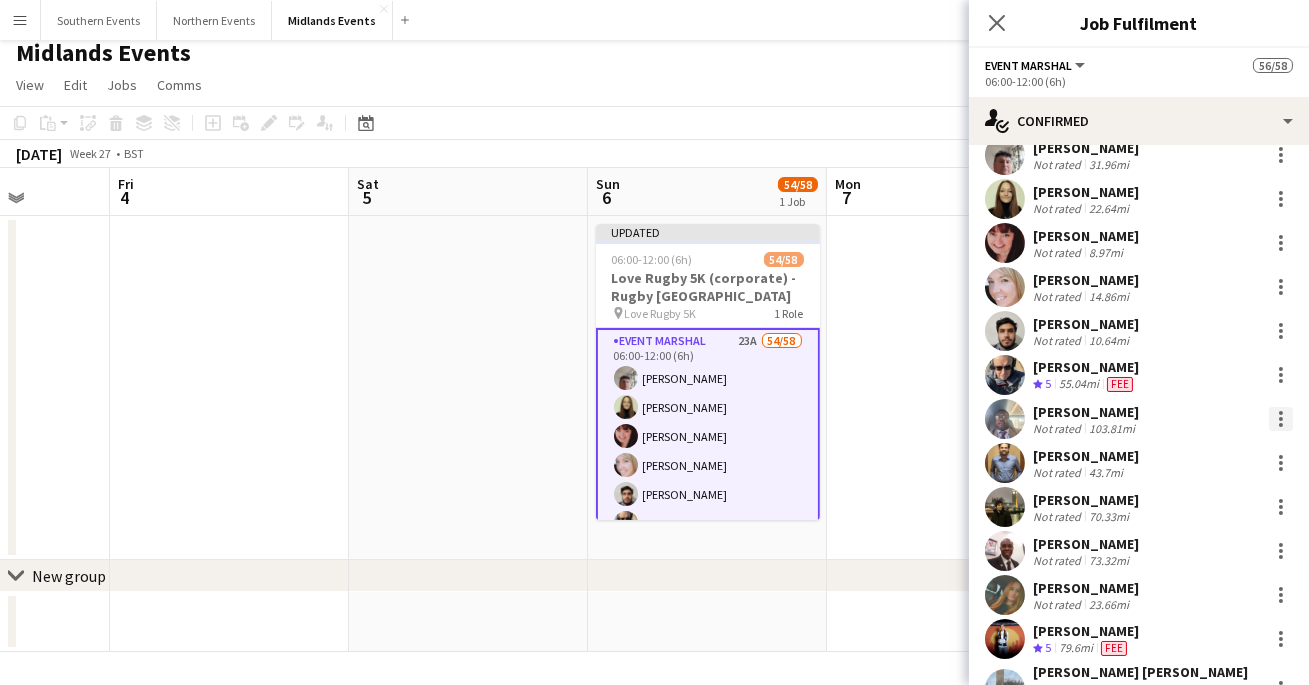click at bounding box center [1281, 419] 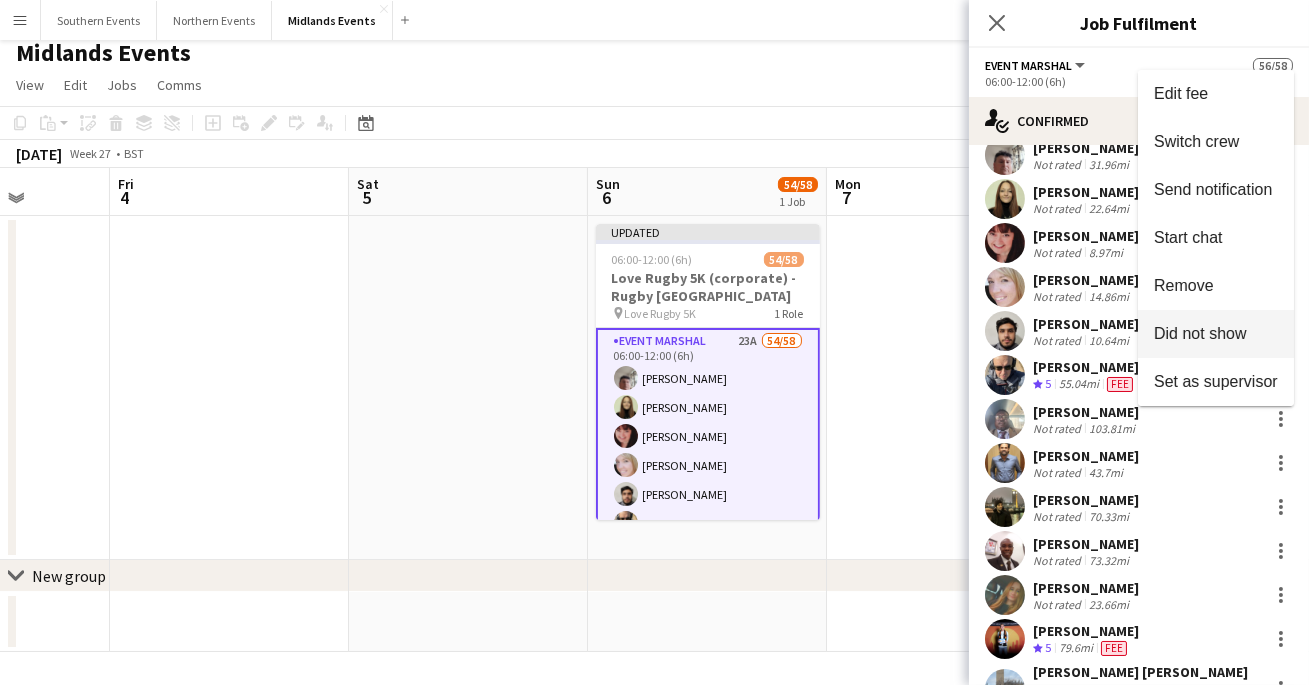 click on "Did not show" at bounding box center [1200, 333] 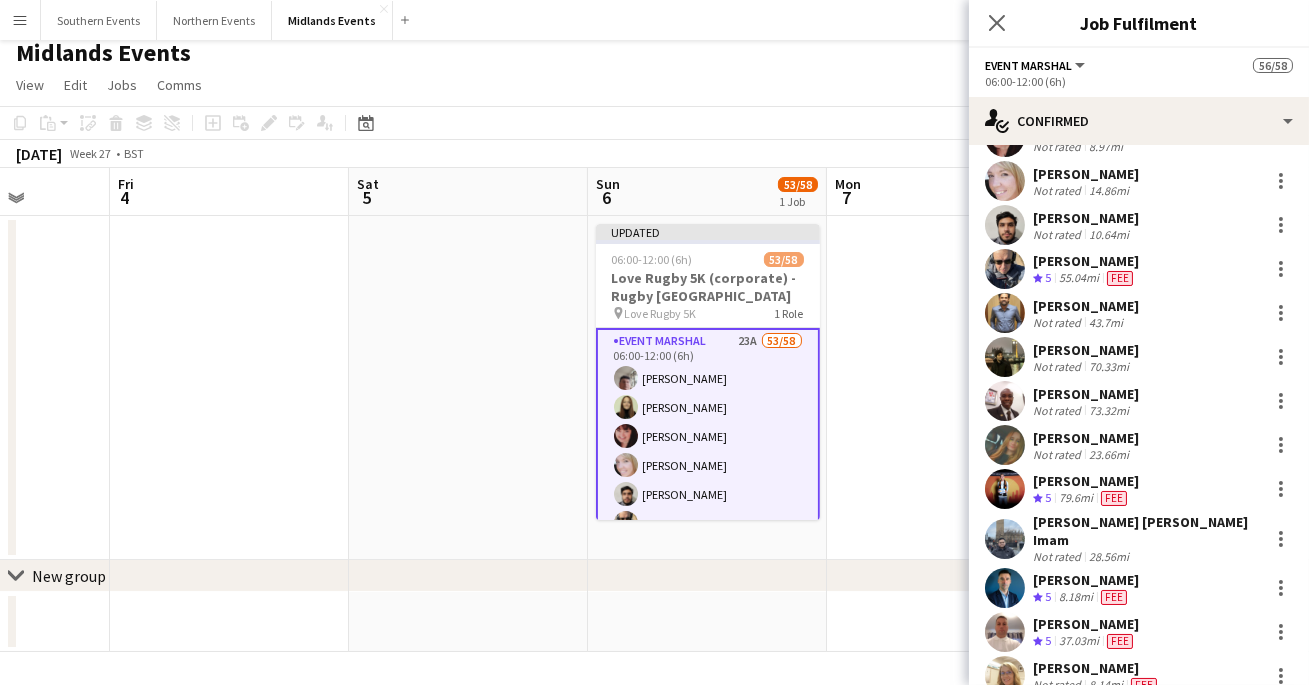 scroll, scrollTop: 176, scrollLeft: 0, axis: vertical 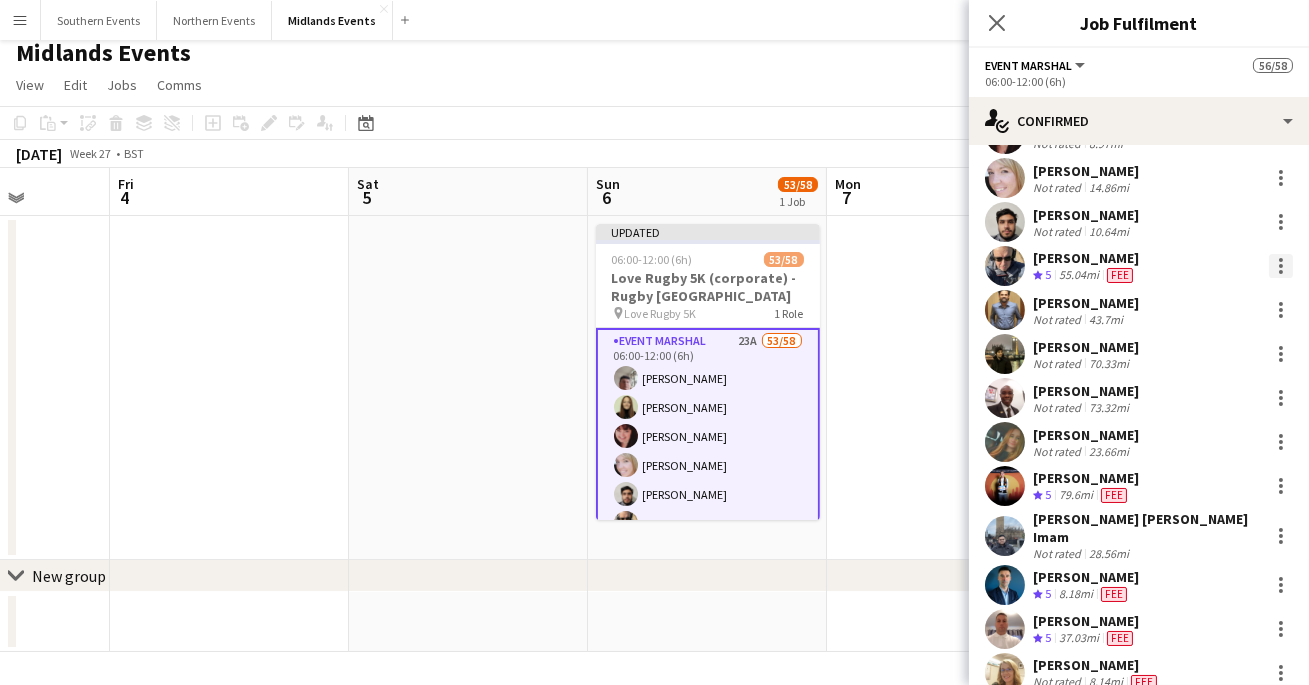 click at bounding box center (1281, 266) 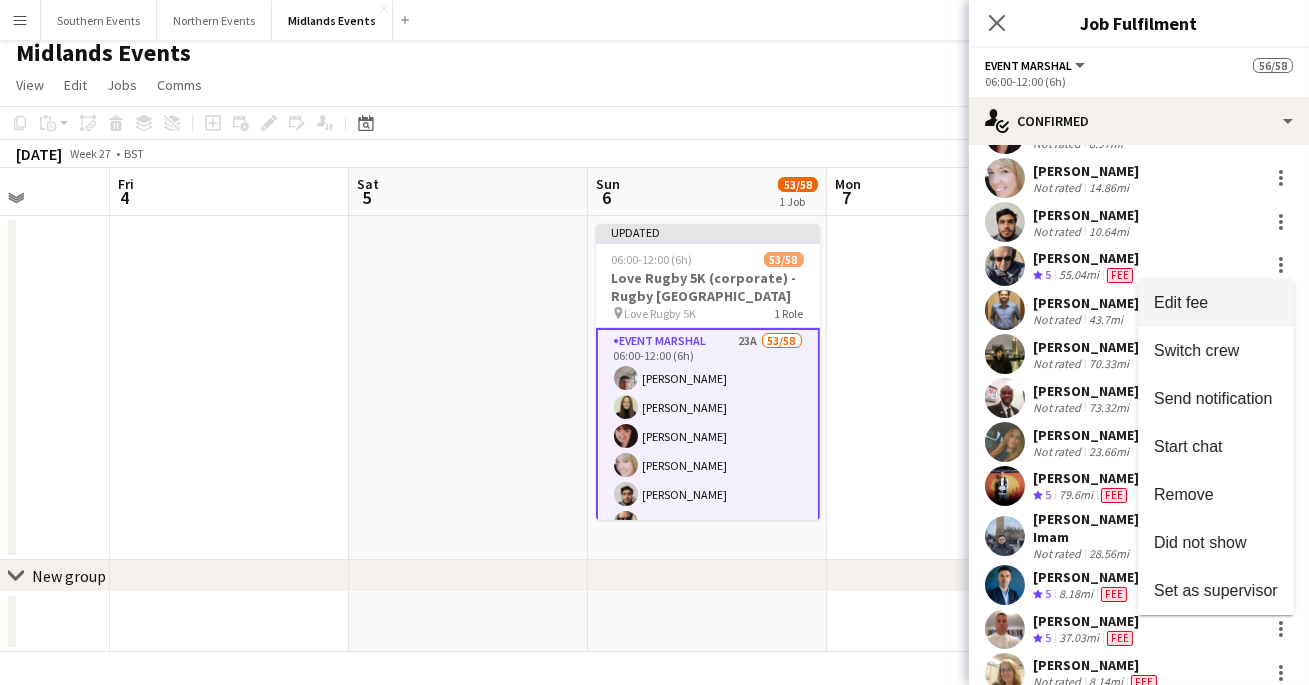 click on "Edit fee" at bounding box center (1216, 303) 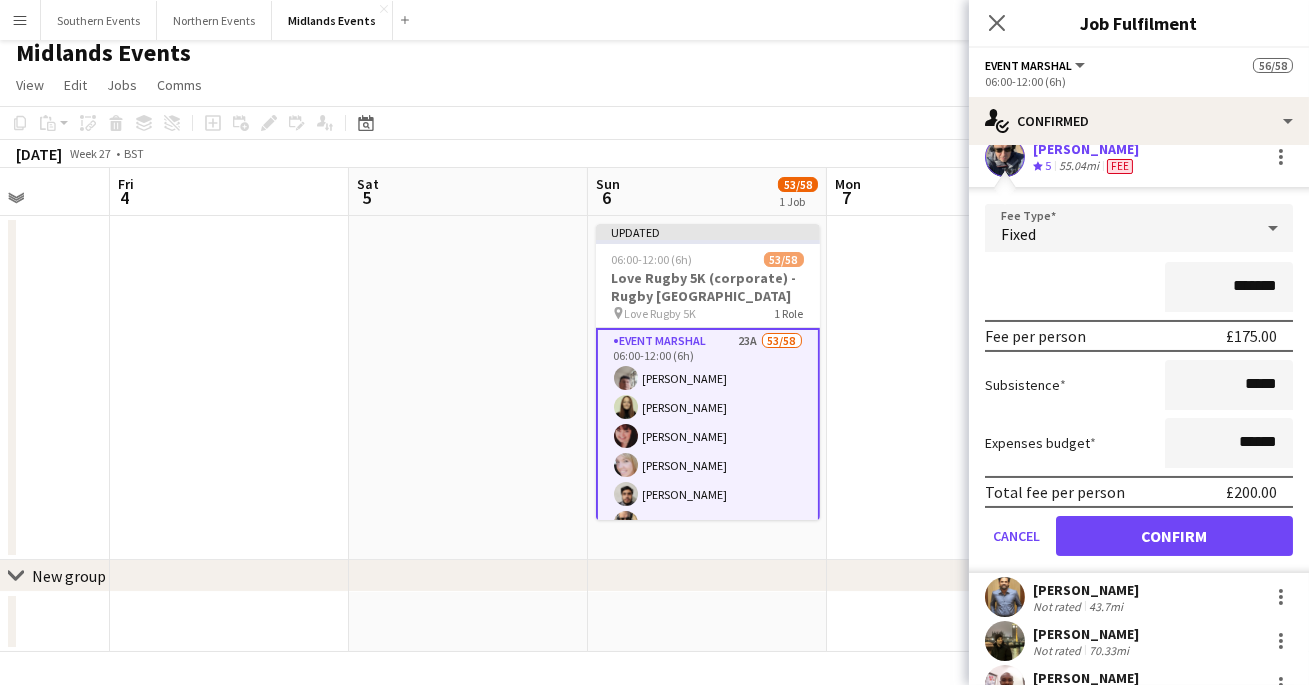scroll, scrollTop: 287, scrollLeft: 0, axis: vertical 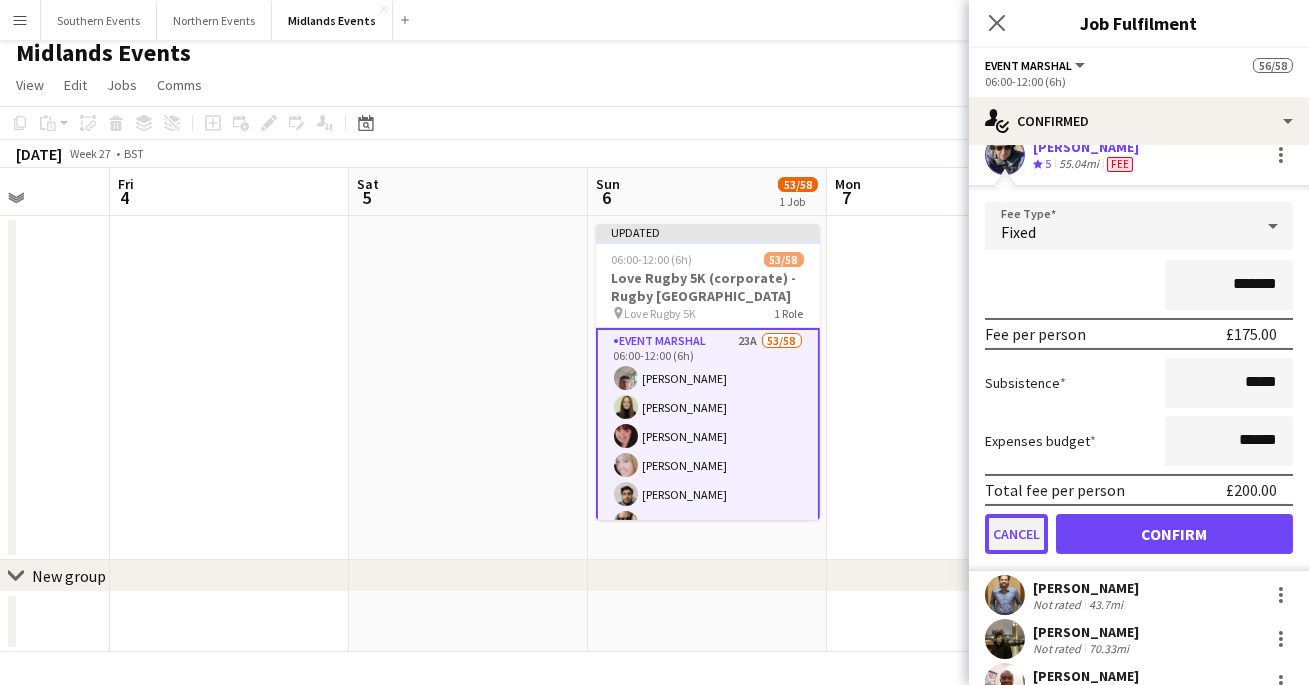 click on "Cancel" at bounding box center (1016, 534) 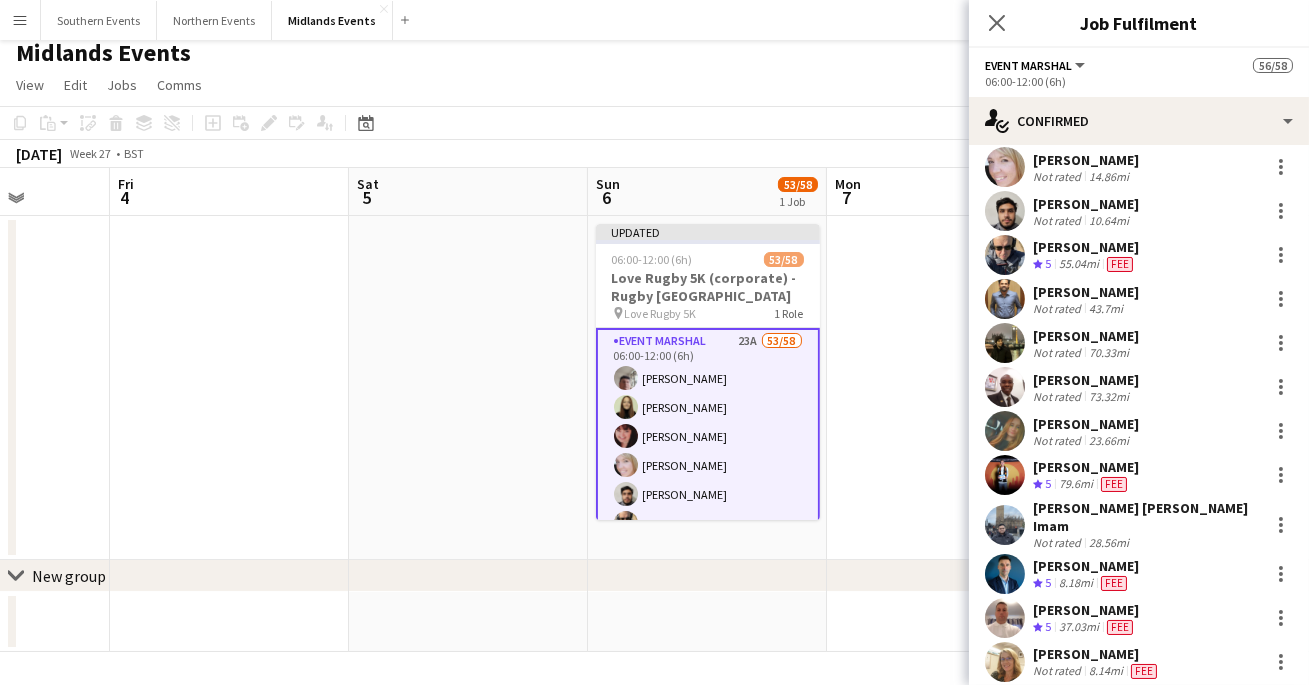 scroll, scrollTop: 189, scrollLeft: 0, axis: vertical 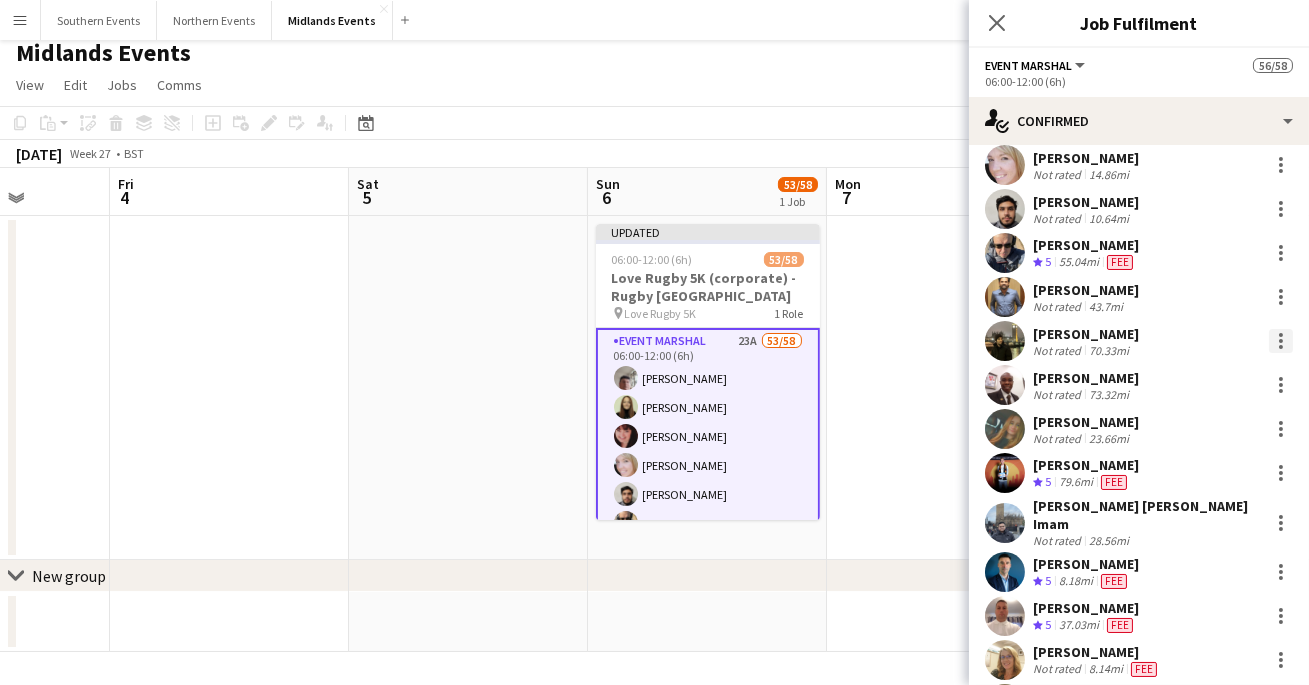 click at bounding box center [1281, 341] 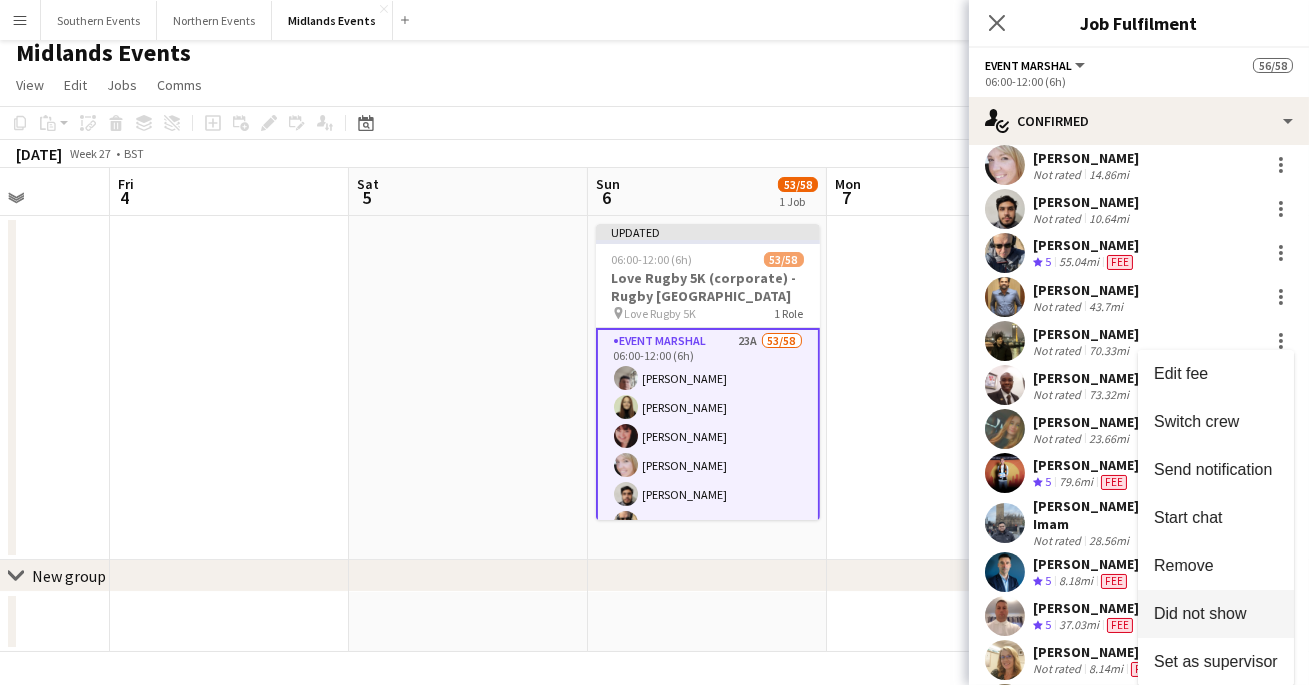 click on "Did not show" at bounding box center (1216, 614) 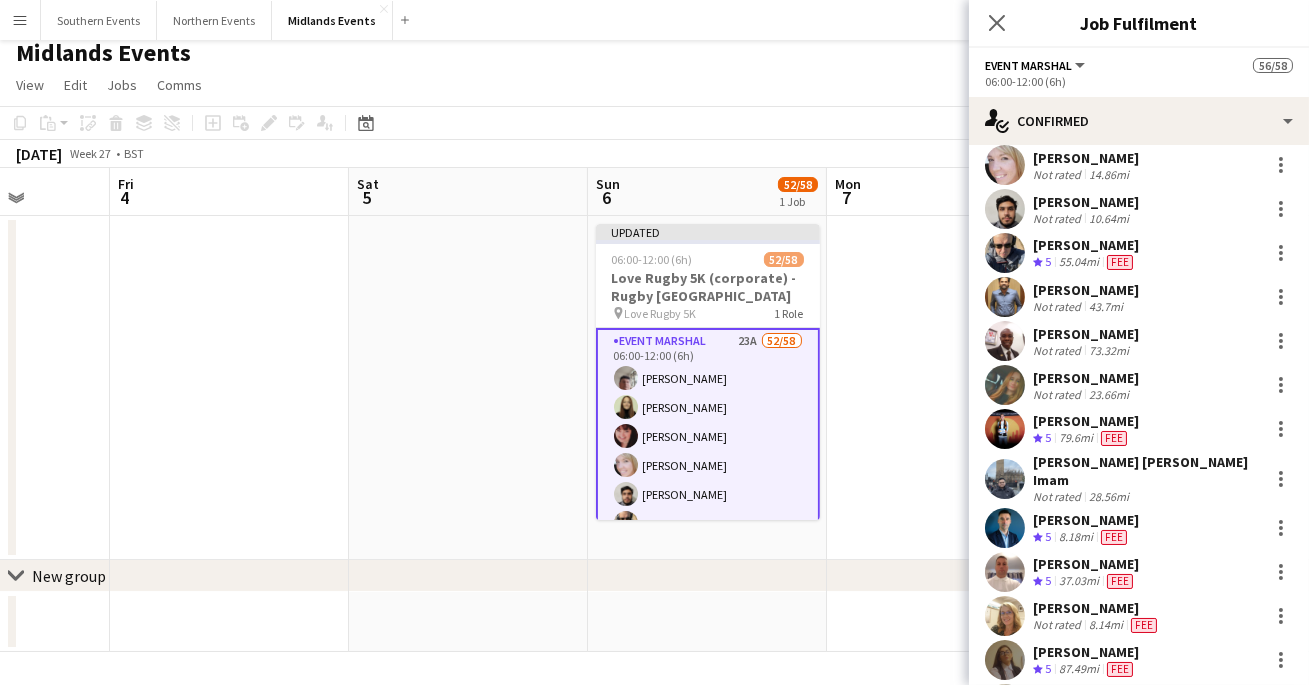 scroll, scrollTop: 177, scrollLeft: 0, axis: vertical 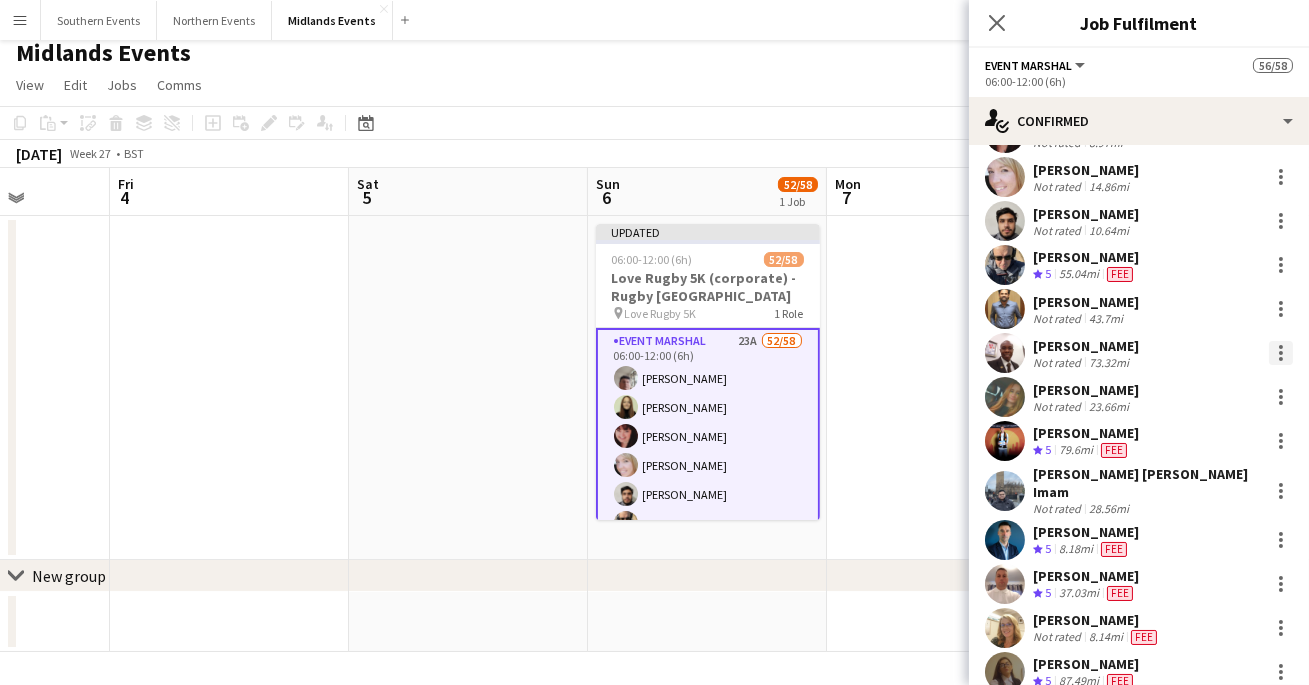 click at bounding box center [1281, 359] 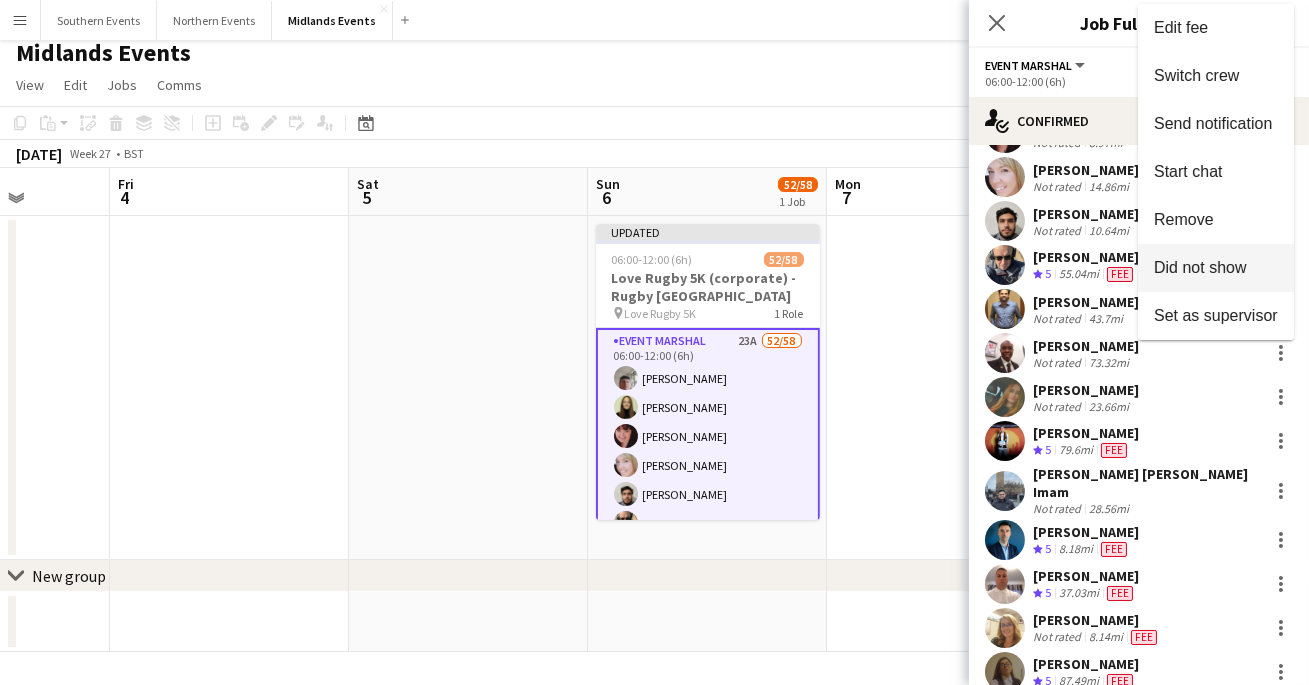 click on "Did not show" at bounding box center (1216, 268) 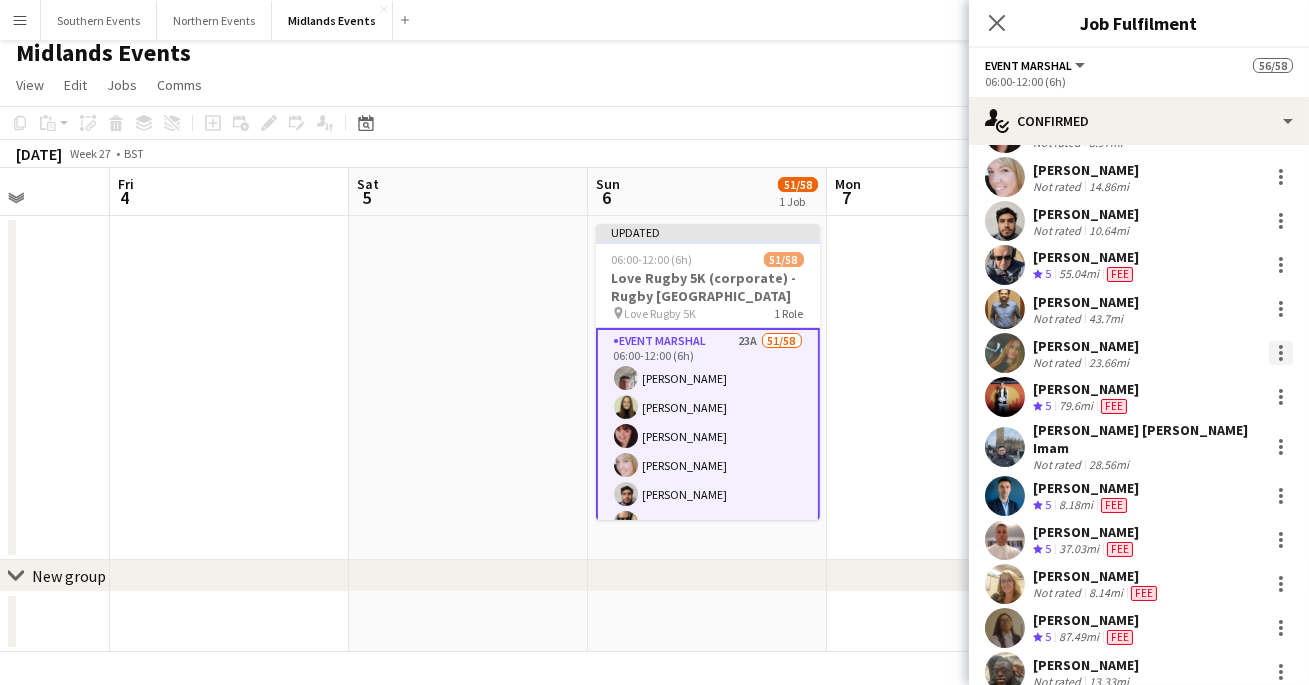 click at bounding box center (1281, 353) 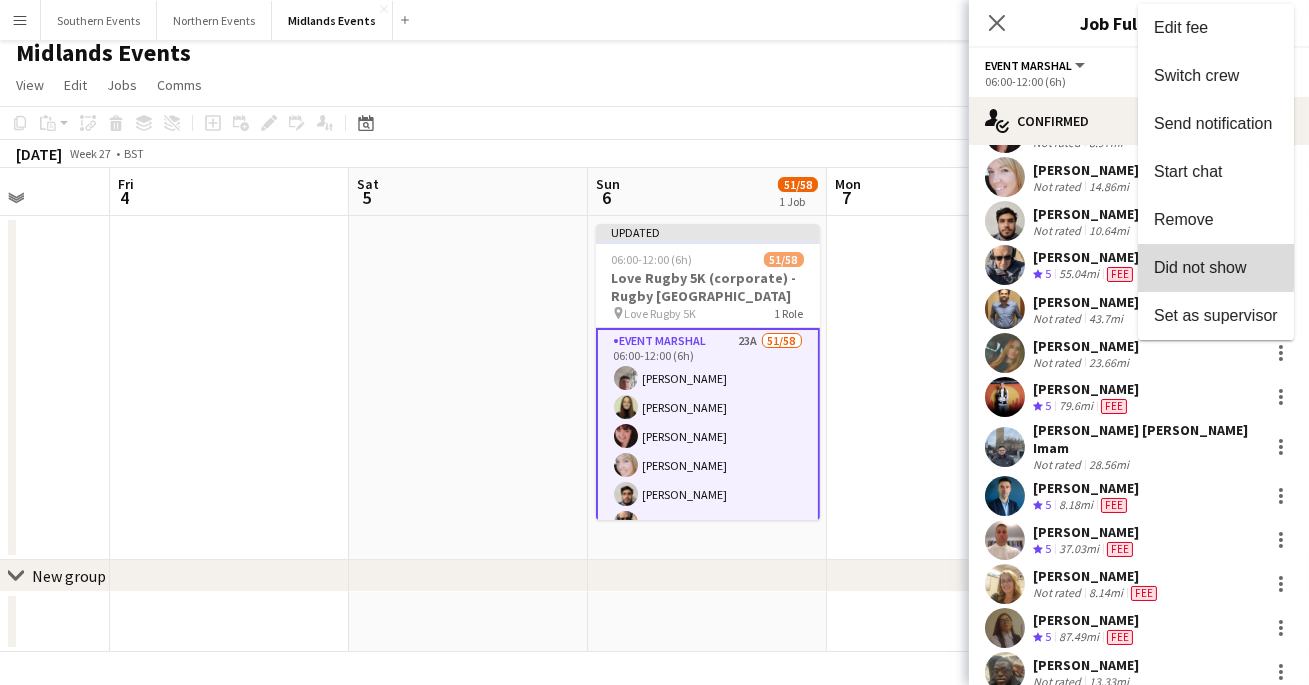 click on "Did not show" at bounding box center (1200, 267) 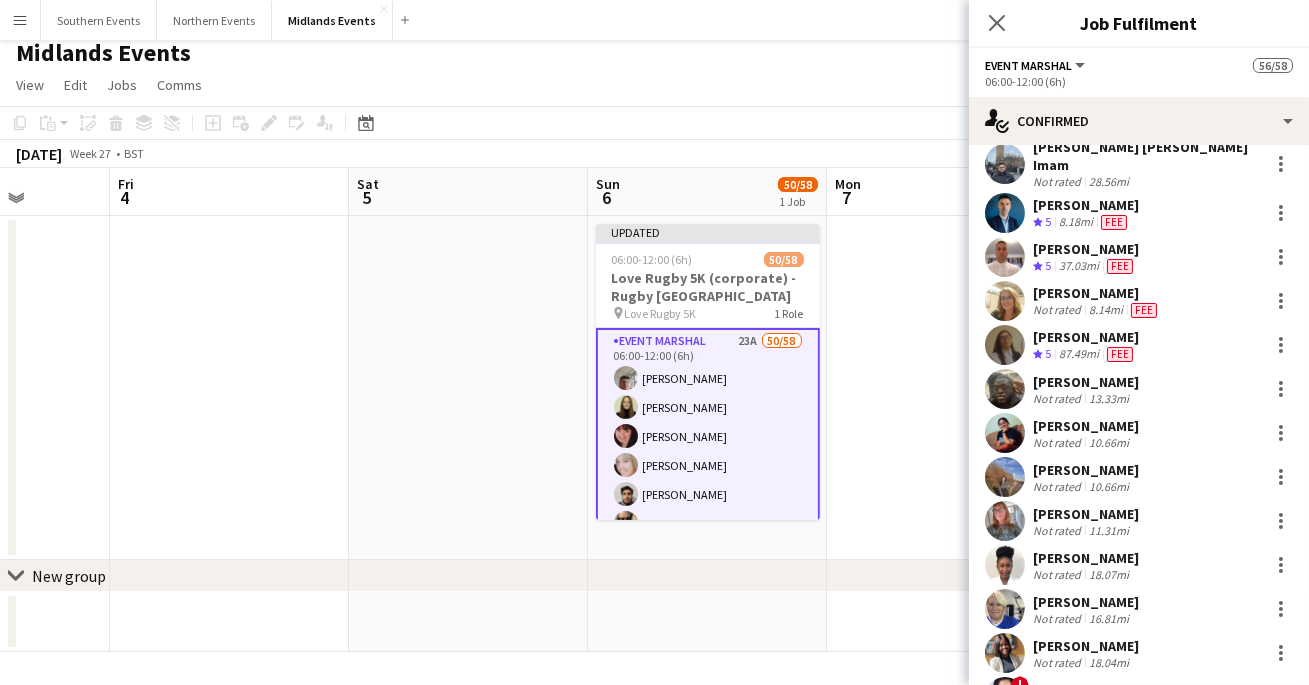 scroll, scrollTop: 420, scrollLeft: 0, axis: vertical 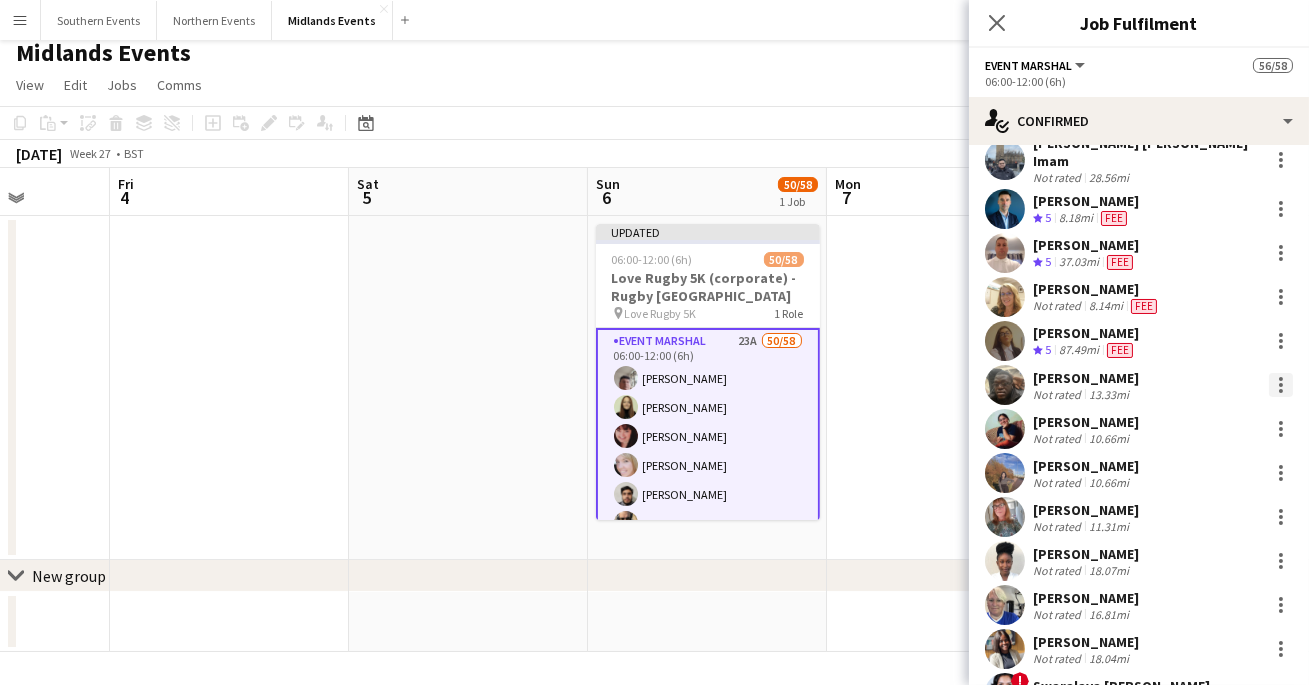 click at bounding box center [1281, 385] 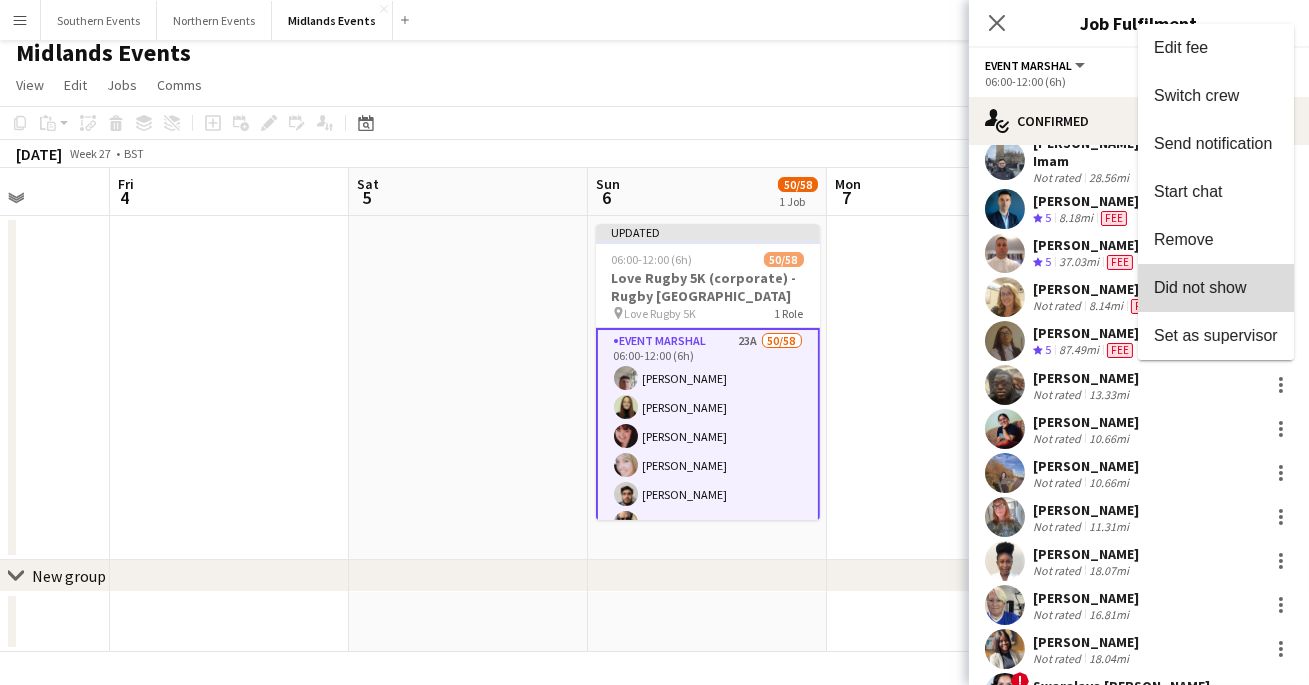 click on "Did not show" at bounding box center [1200, 287] 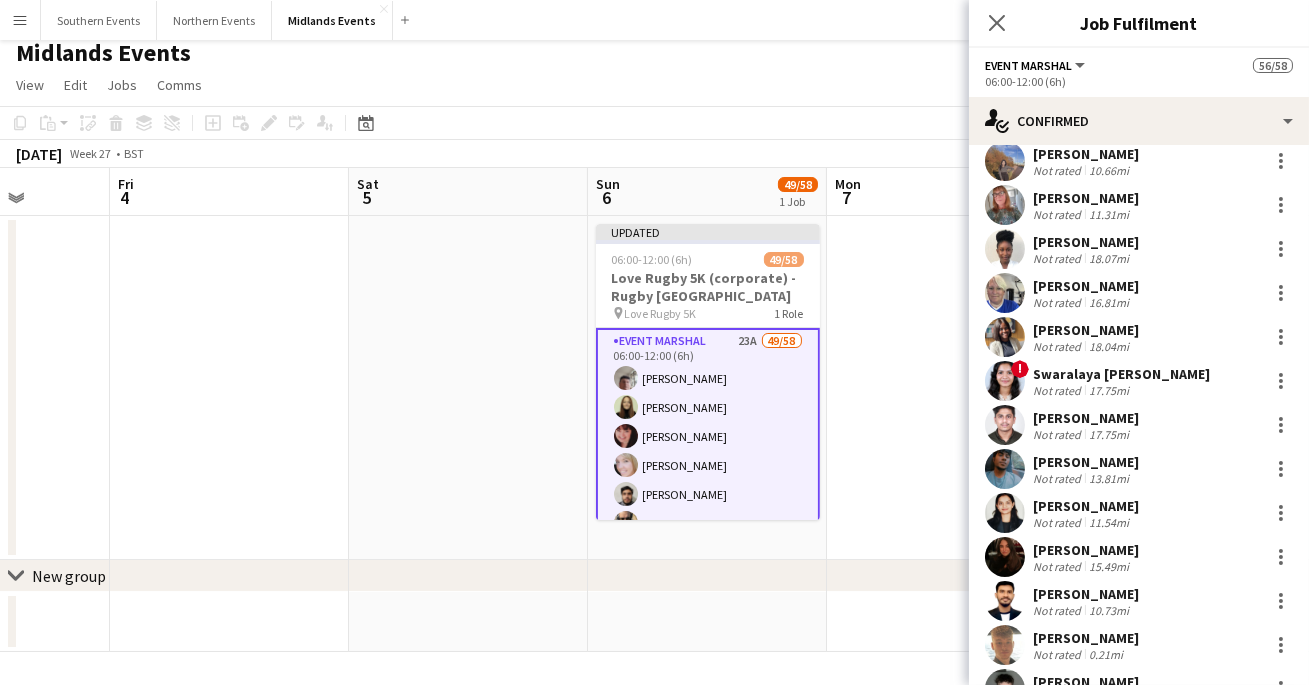 scroll, scrollTop: 708, scrollLeft: 0, axis: vertical 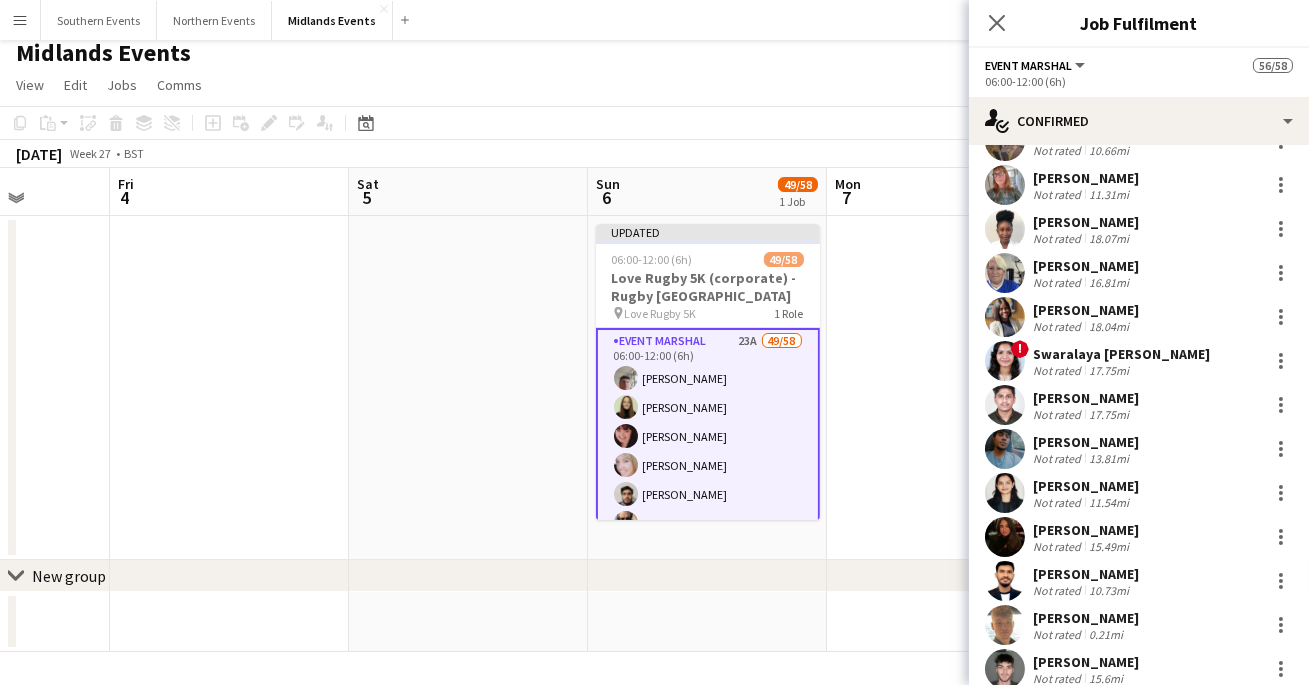 click on "Swaralaya Alumparambil Sivaprasad" at bounding box center [1121, 354] 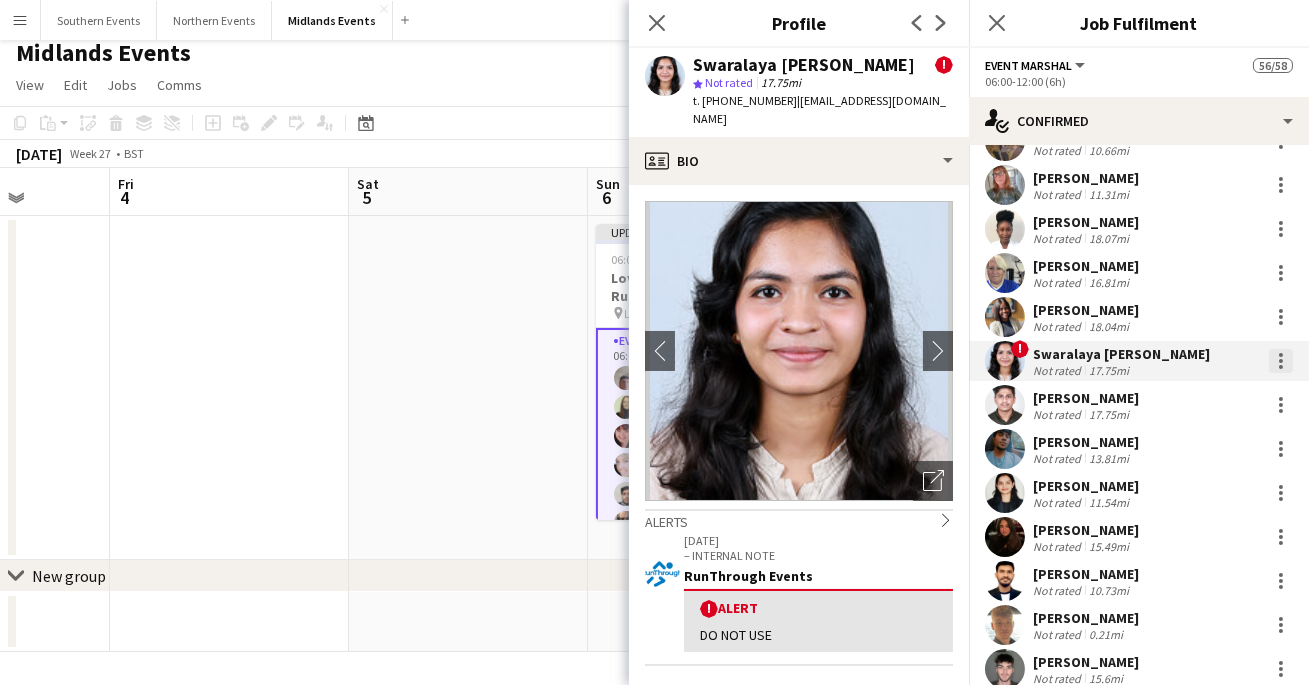 click at bounding box center (1281, 361) 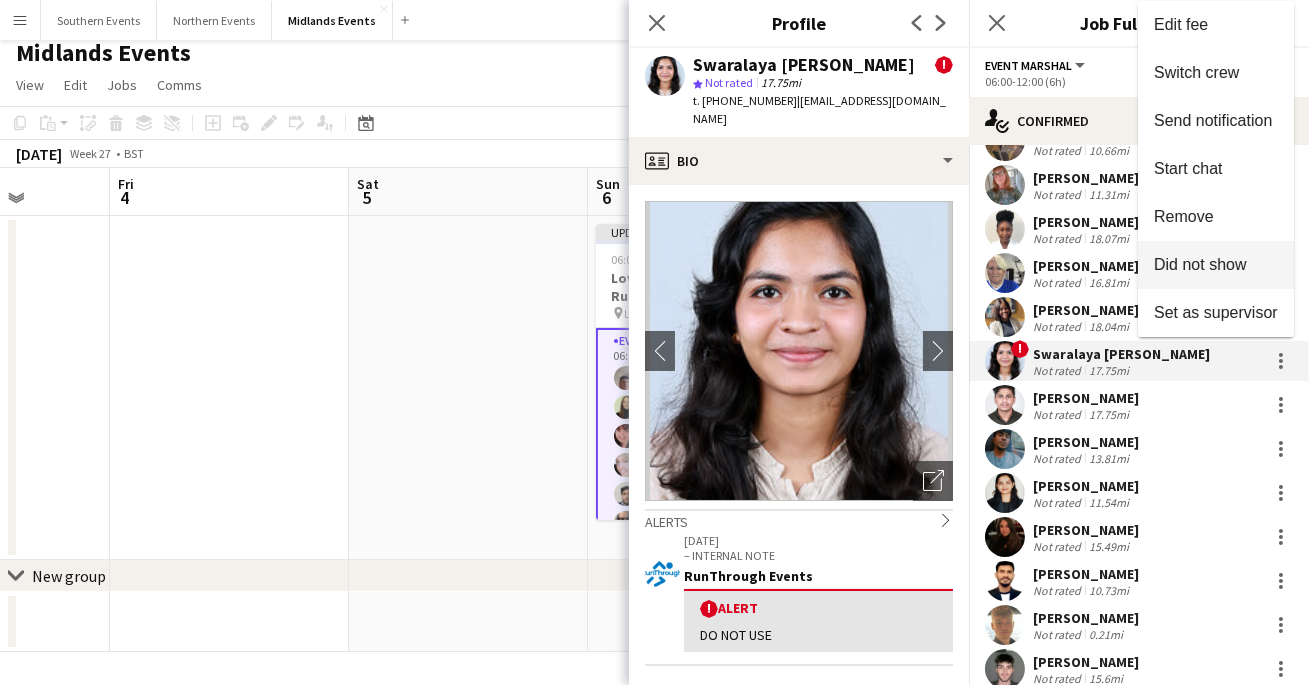click on "Did not show" at bounding box center [1216, 265] 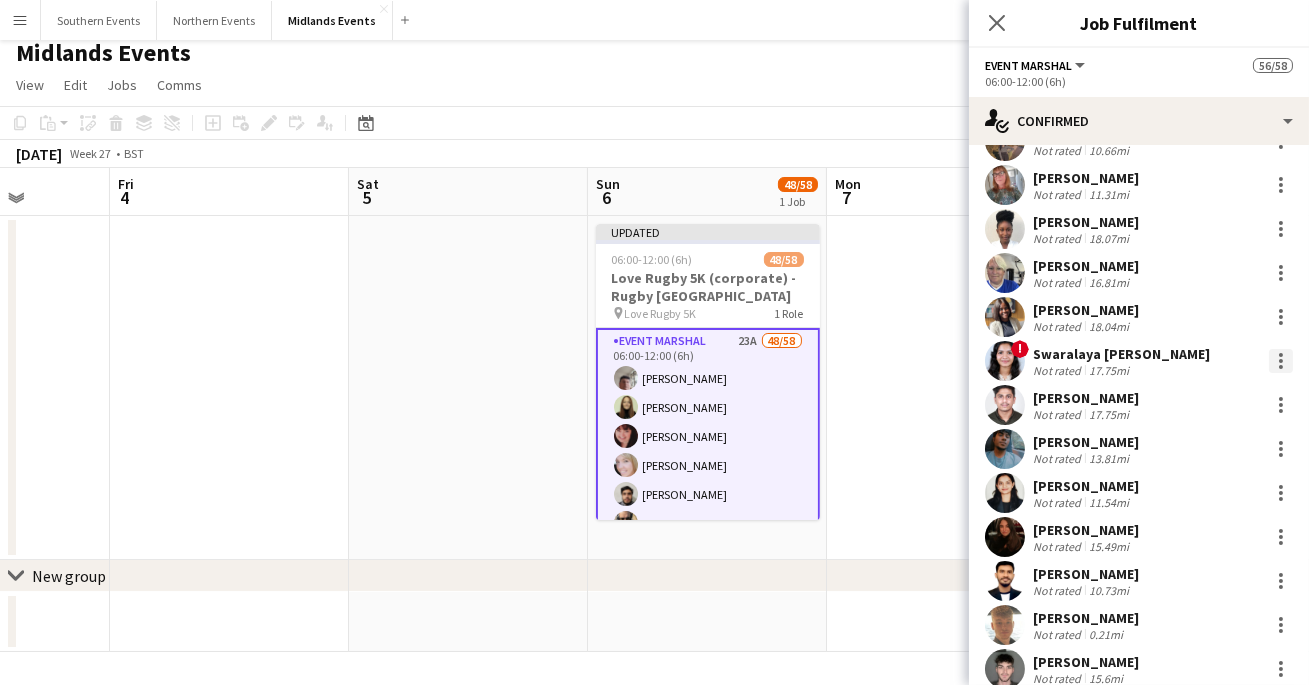 click at bounding box center (1281, 361) 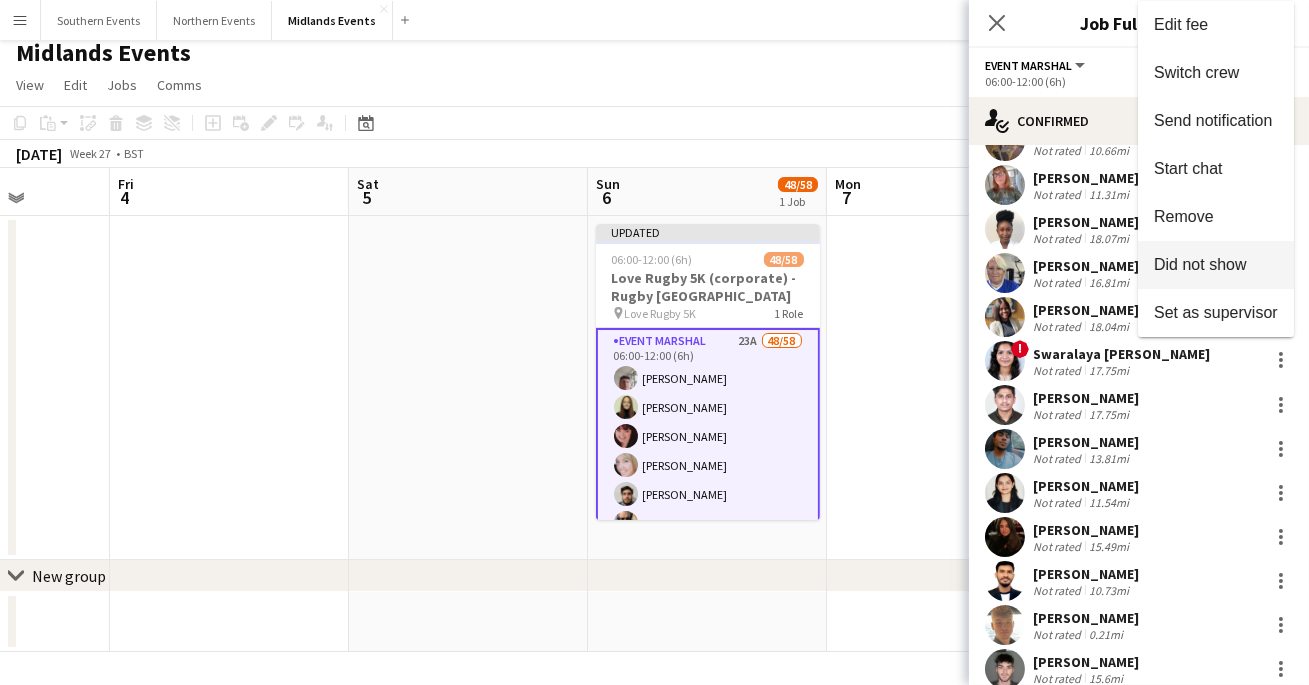 click on "Did not show" at bounding box center (1216, 265) 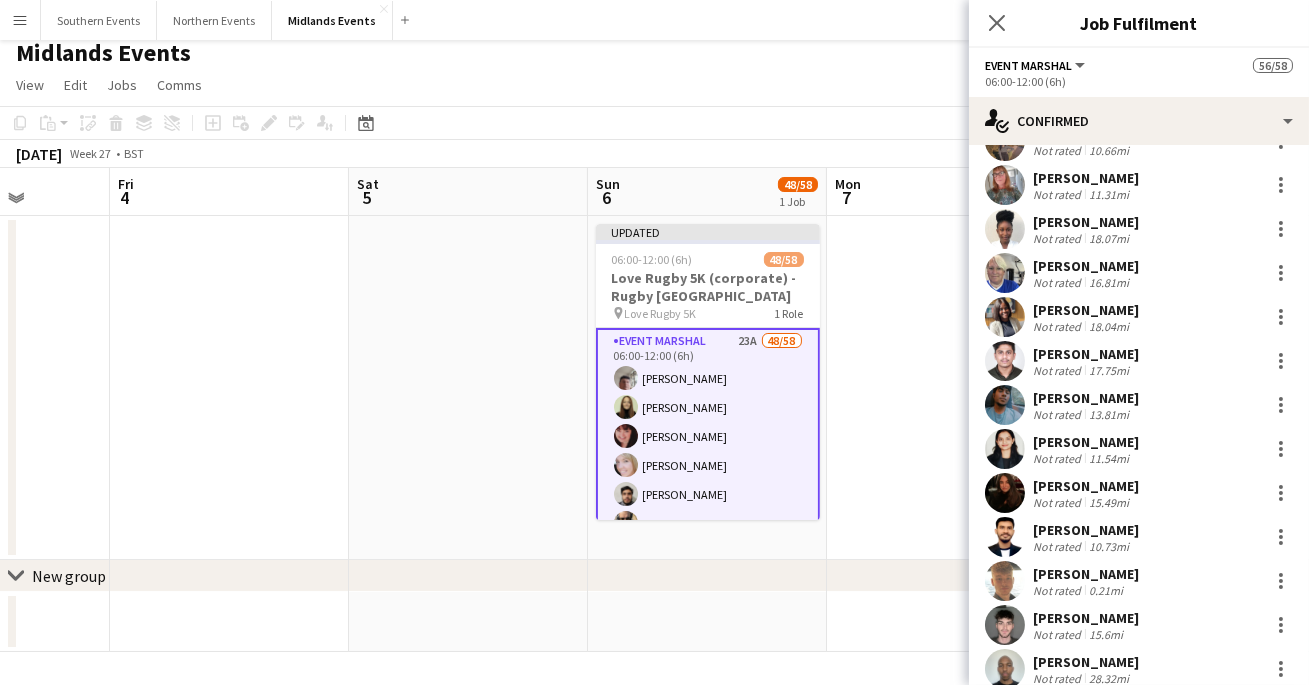 scroll, scrollTop: 718, scrollLeft: 0, axis: vertical 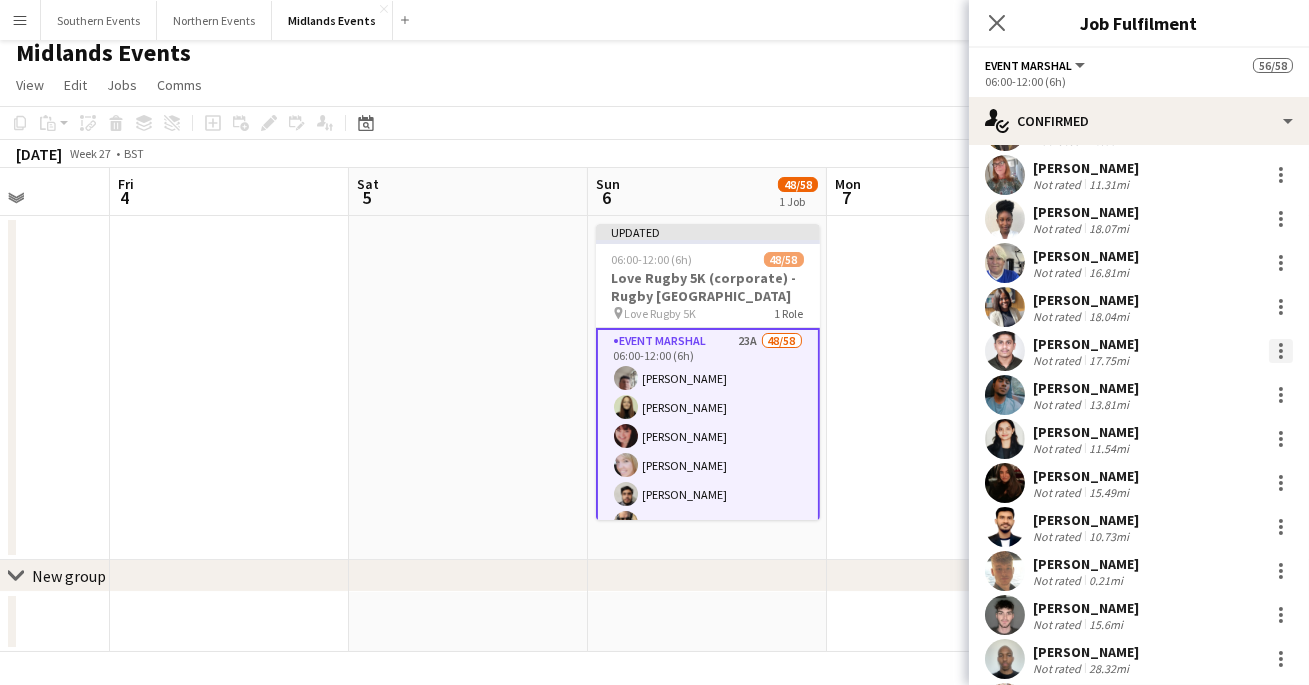 click at bounding box center [1281, 351] 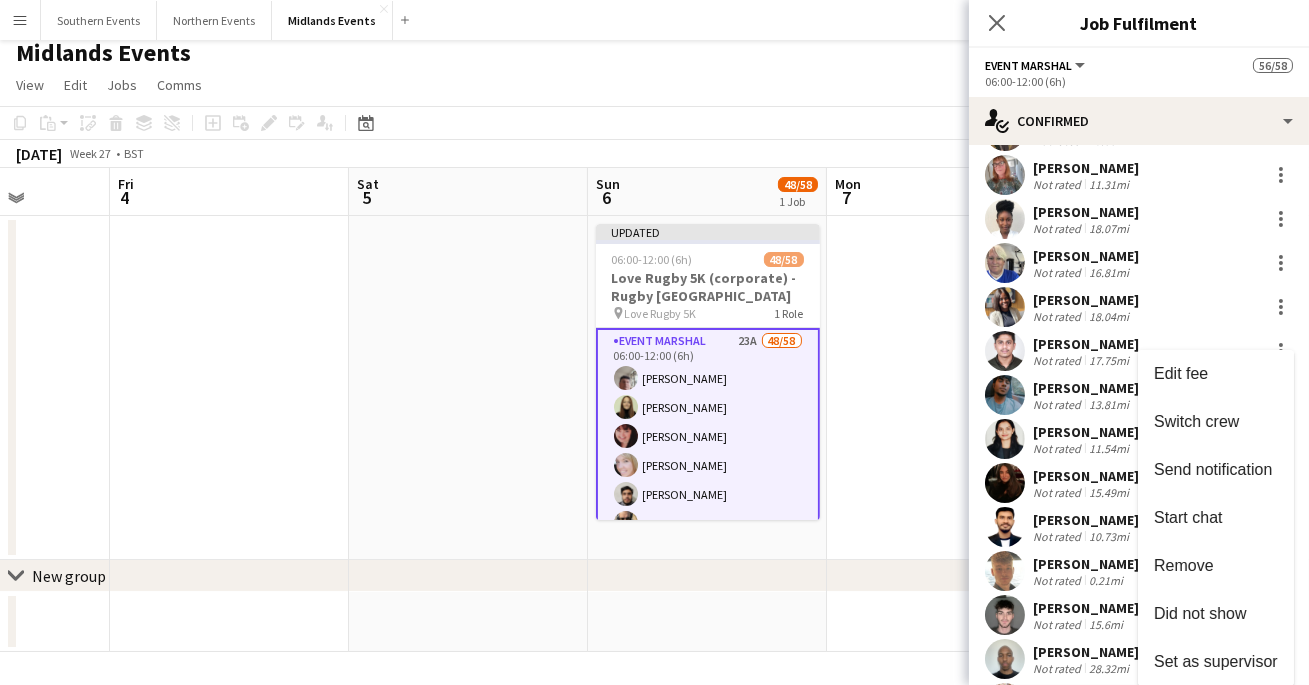 click at bounding box center [654, 342] 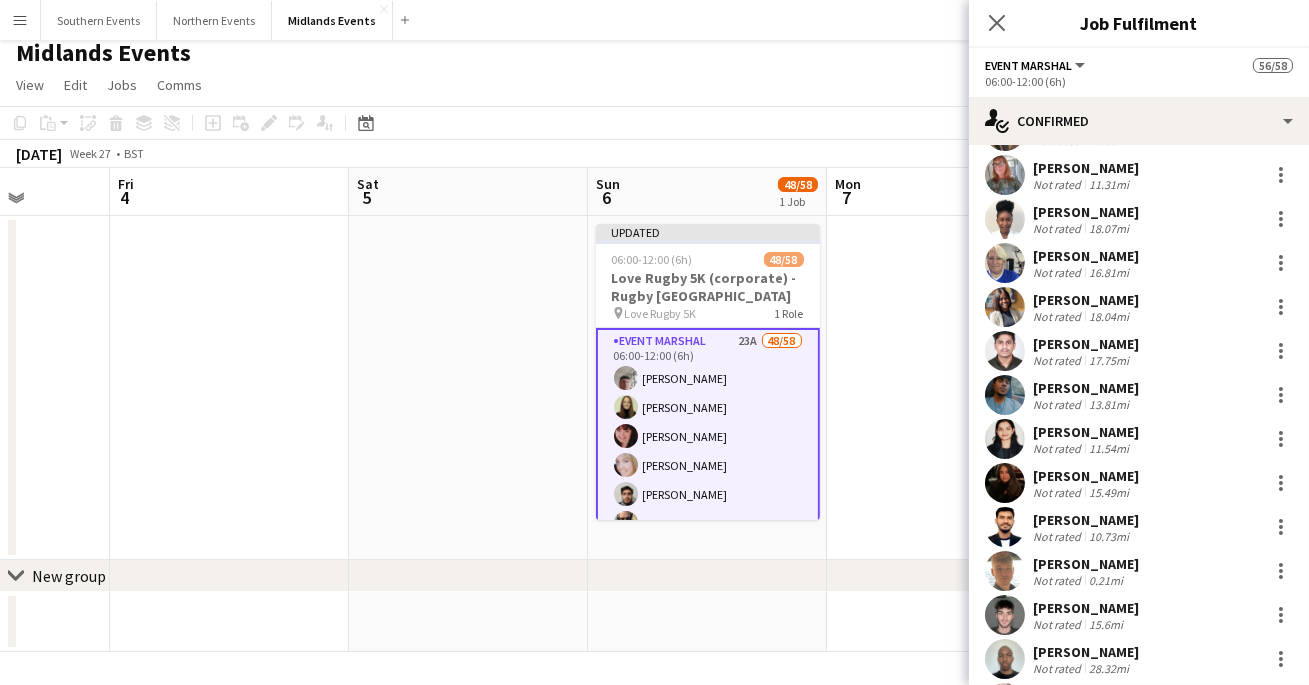 click on "Not rated" at bounding box center (1059, 360) 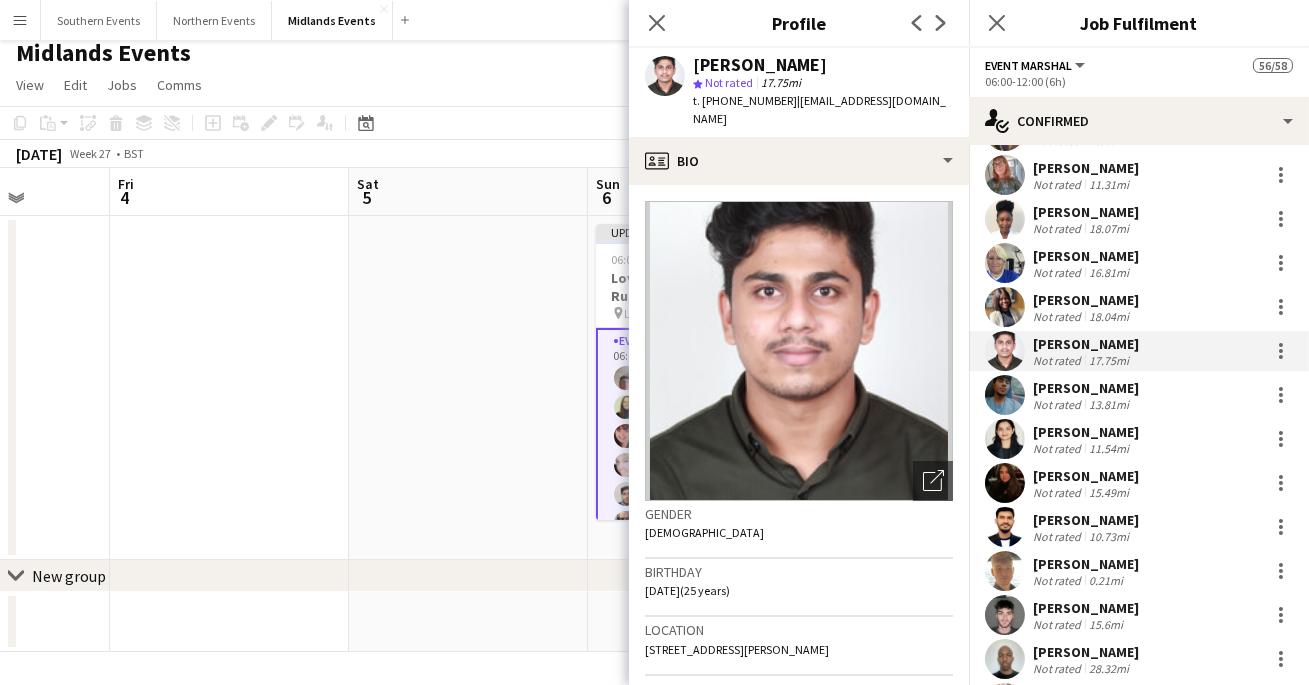click on "Adarsh Karayil" at bounding box center [1086, 388] 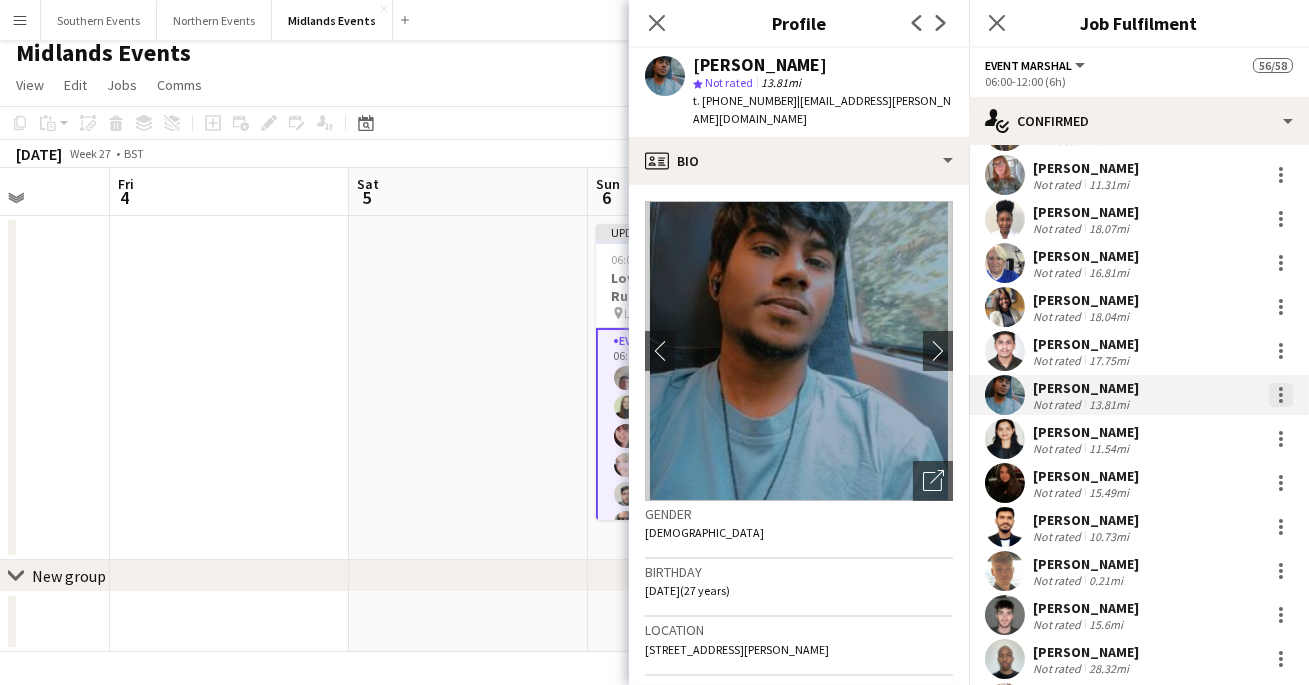 click at bounding box center [1281, 395] 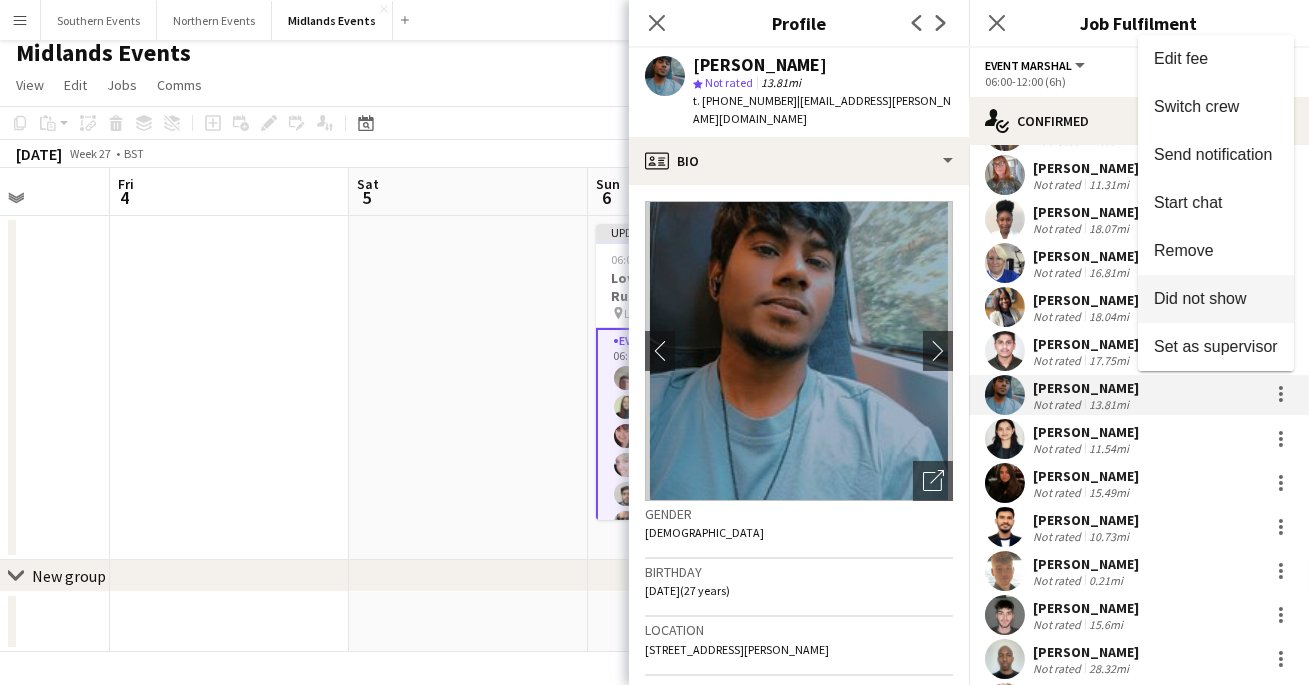 click on "Did not show" at bounding box center (1200, 298) 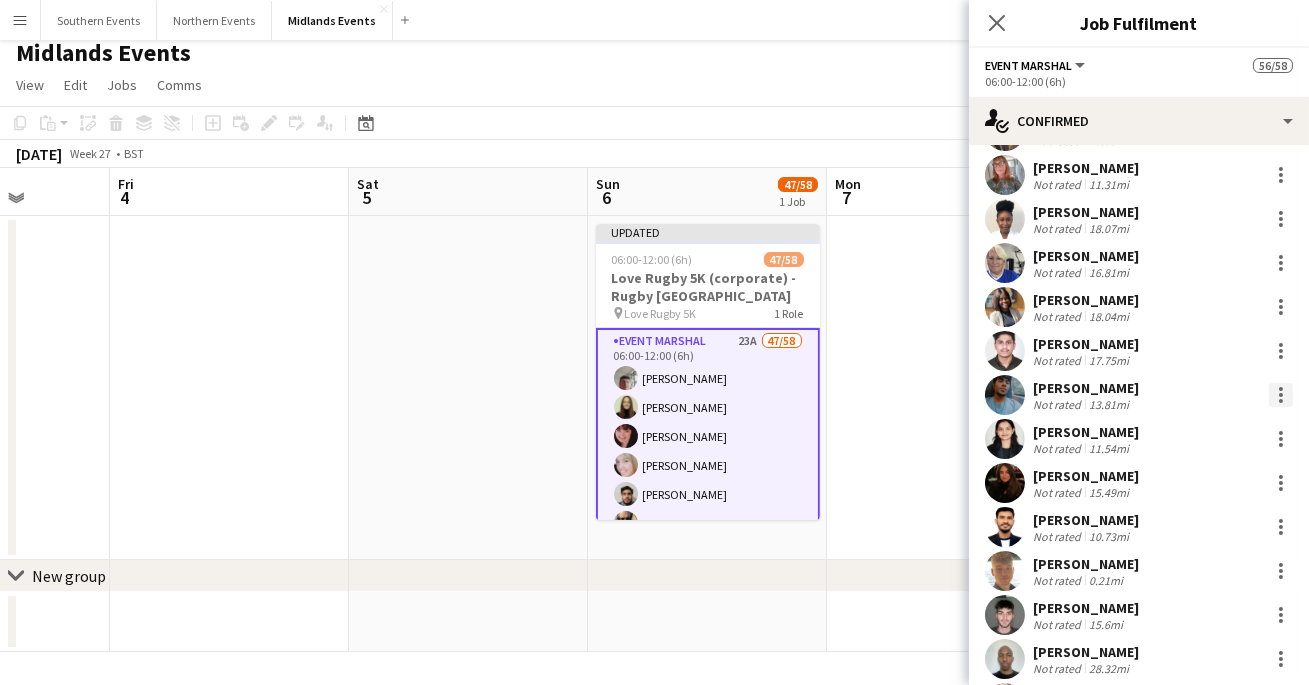 click at bounding box center [1281, 395] 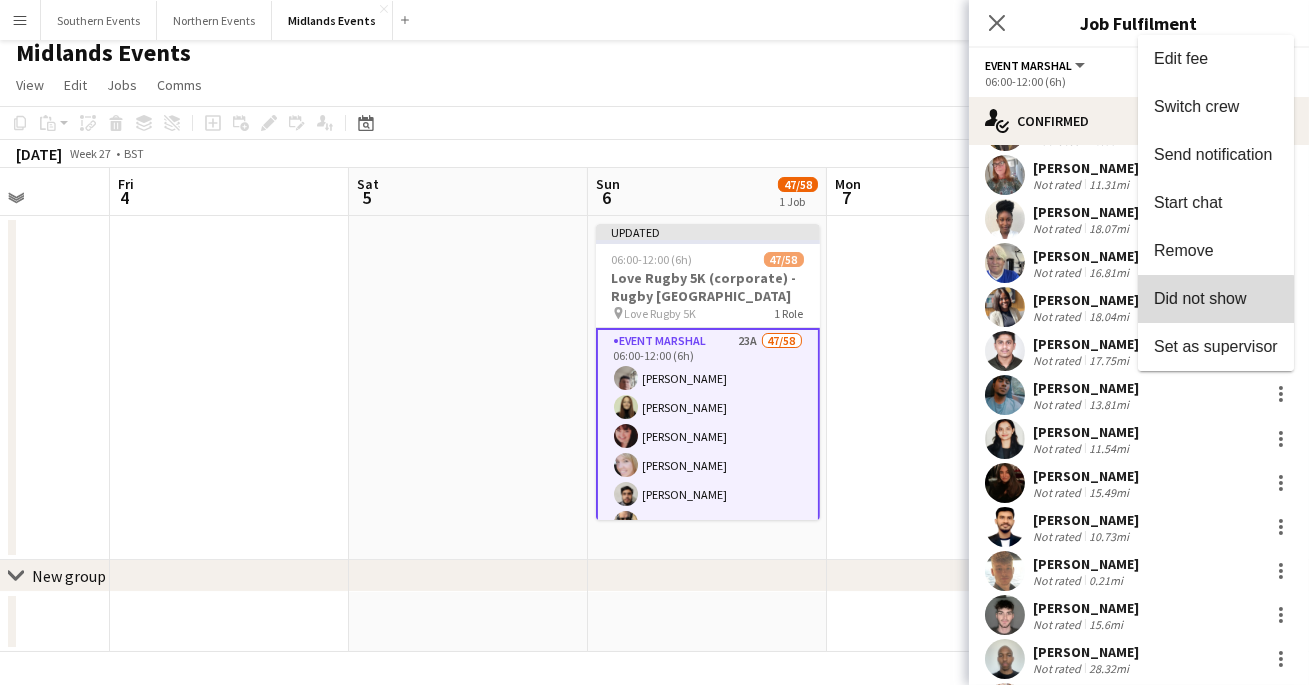 click on "Did not show" at bounding box center (1216, 299) 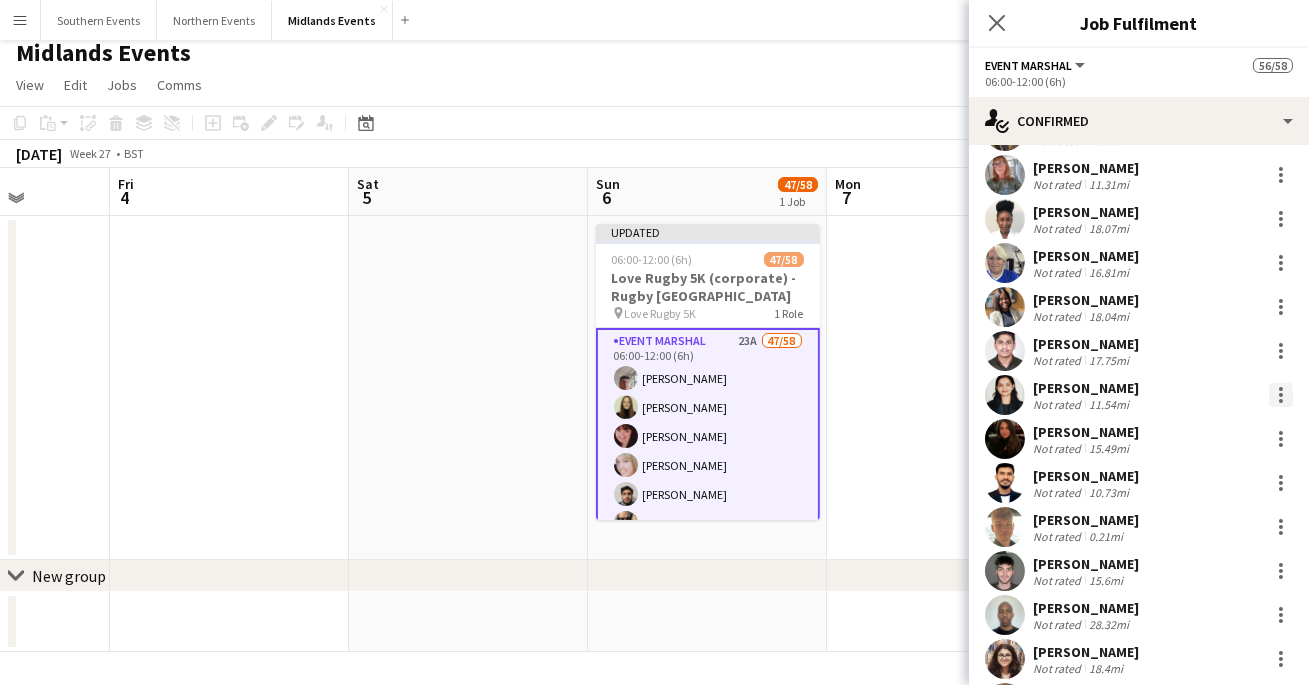 click at bounding box center (1281, 395) 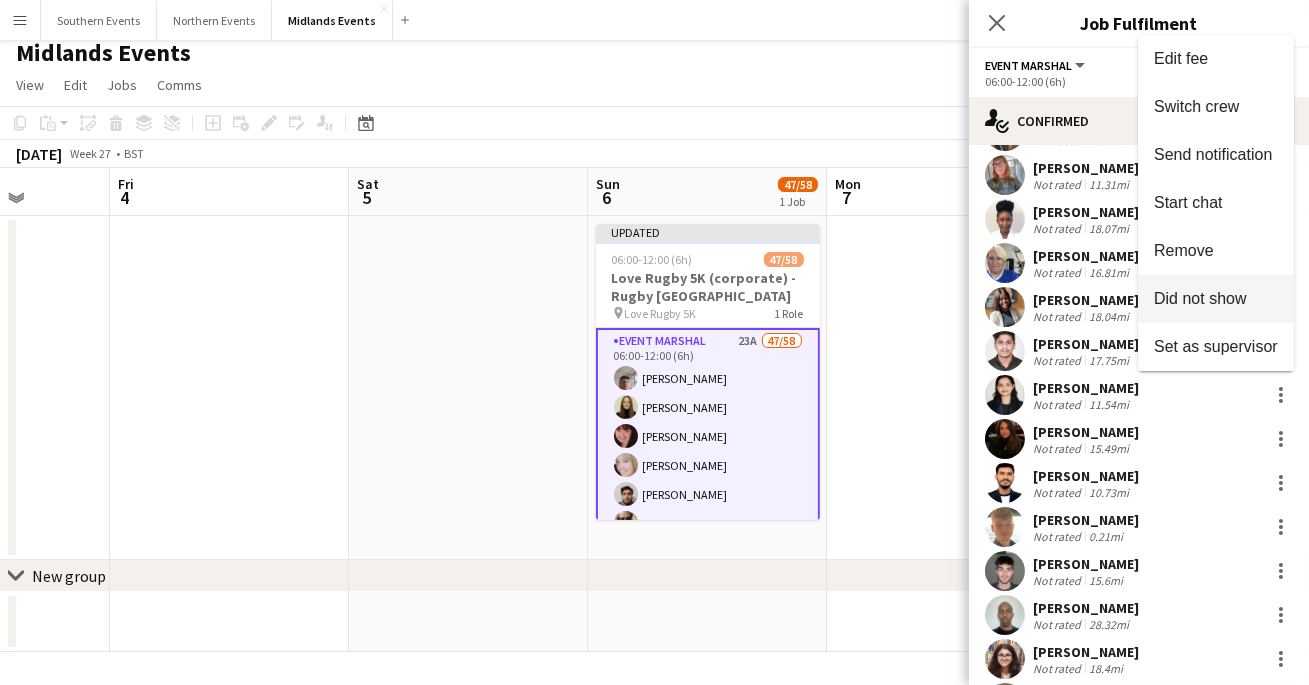 click on "Did not show" at bounding box center [1216, 299] 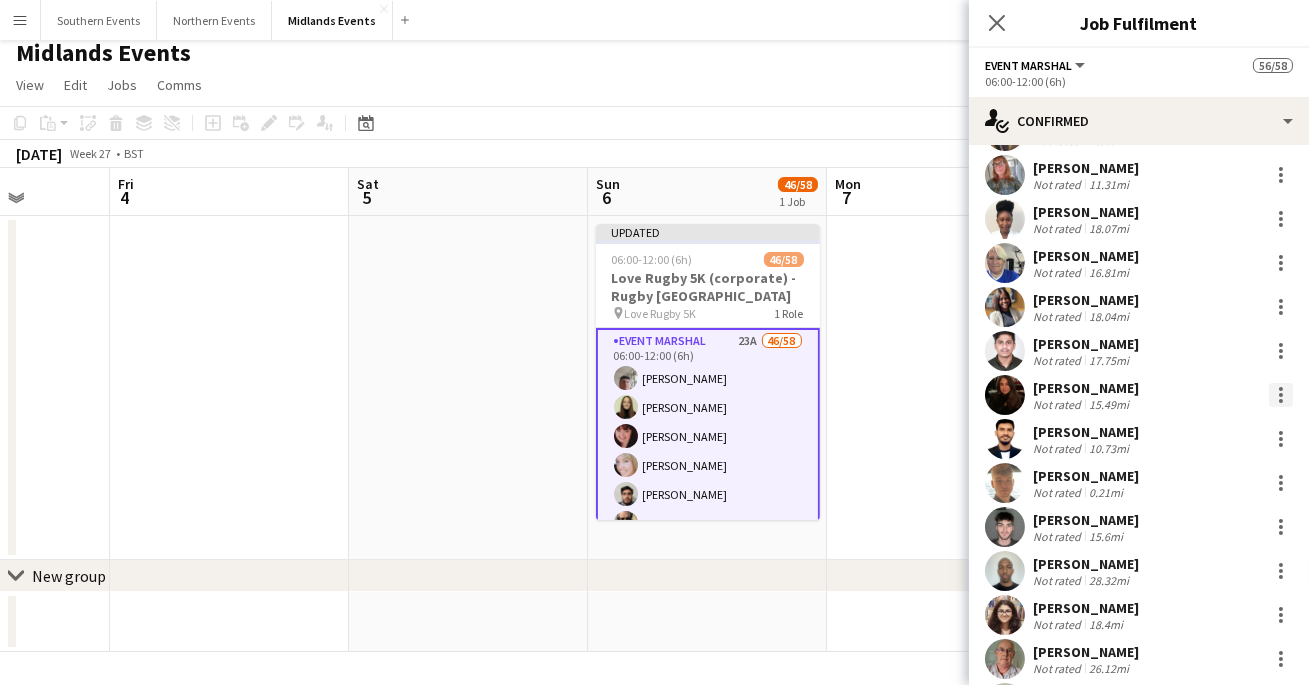 click at bounding box center (1281, 395) 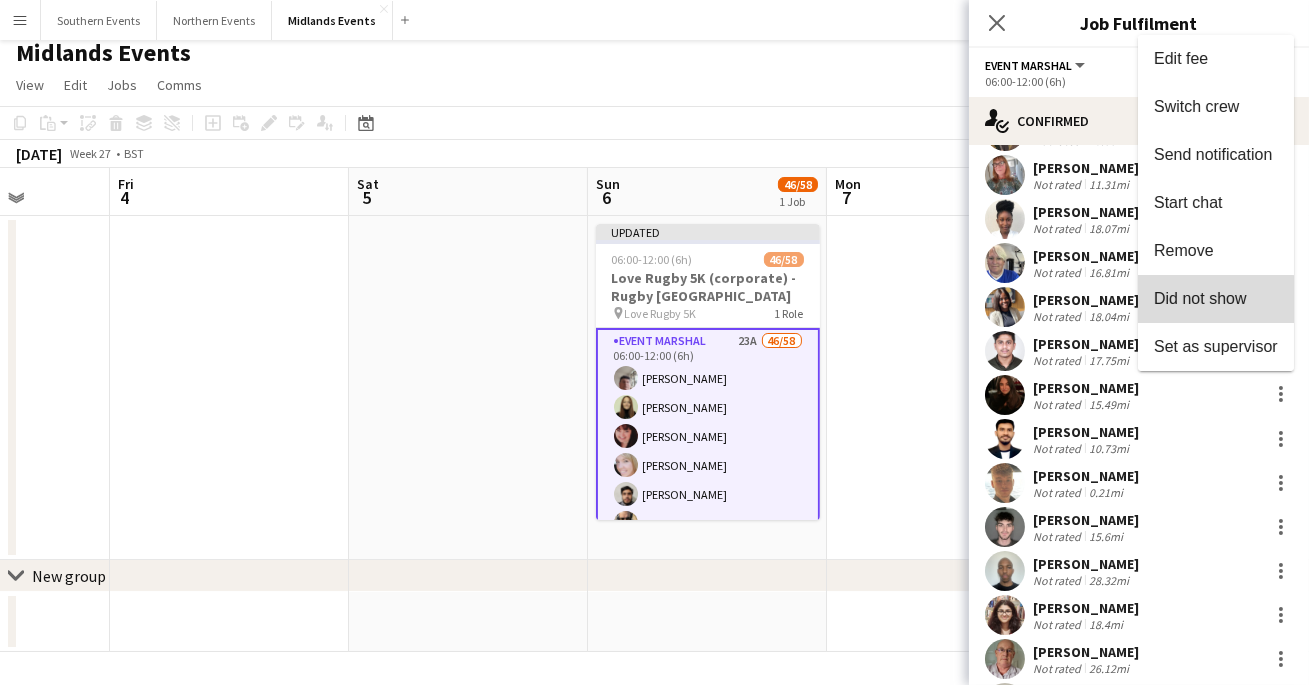 click on "Did not show" at bounding box center (1200, 298) 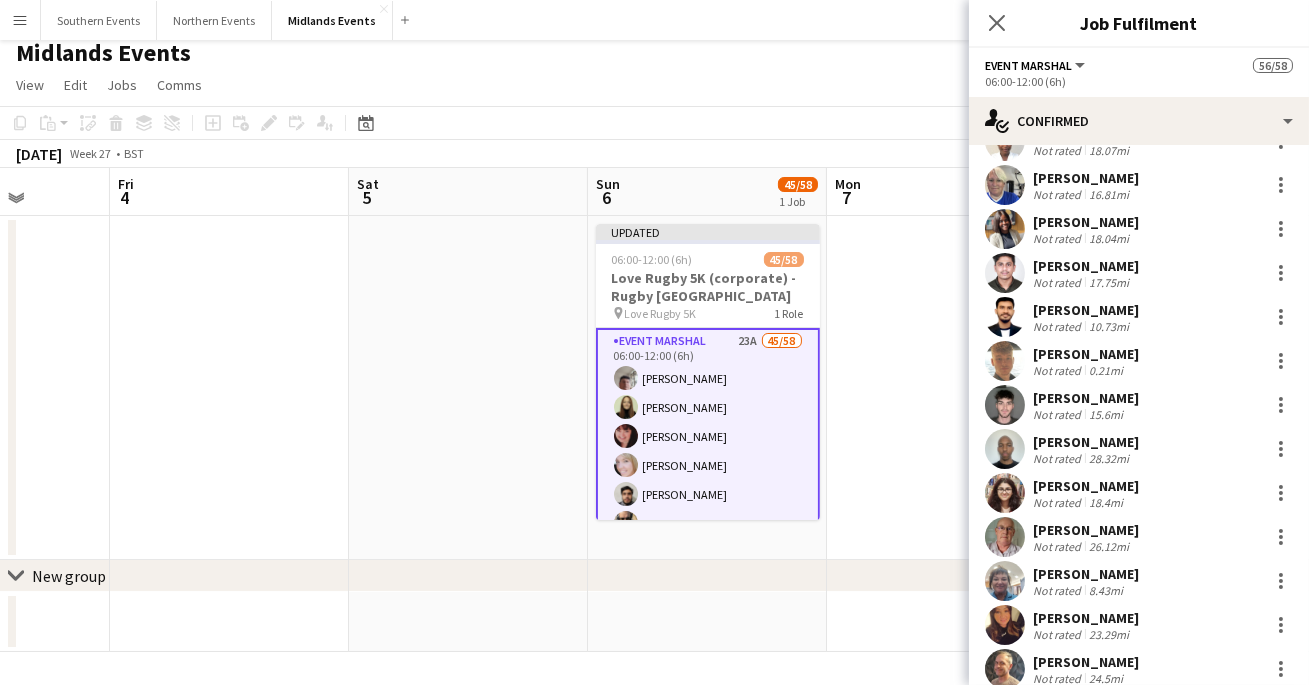 scroll, scrollTop: 801, scrollLeft: 0, axis: vertical 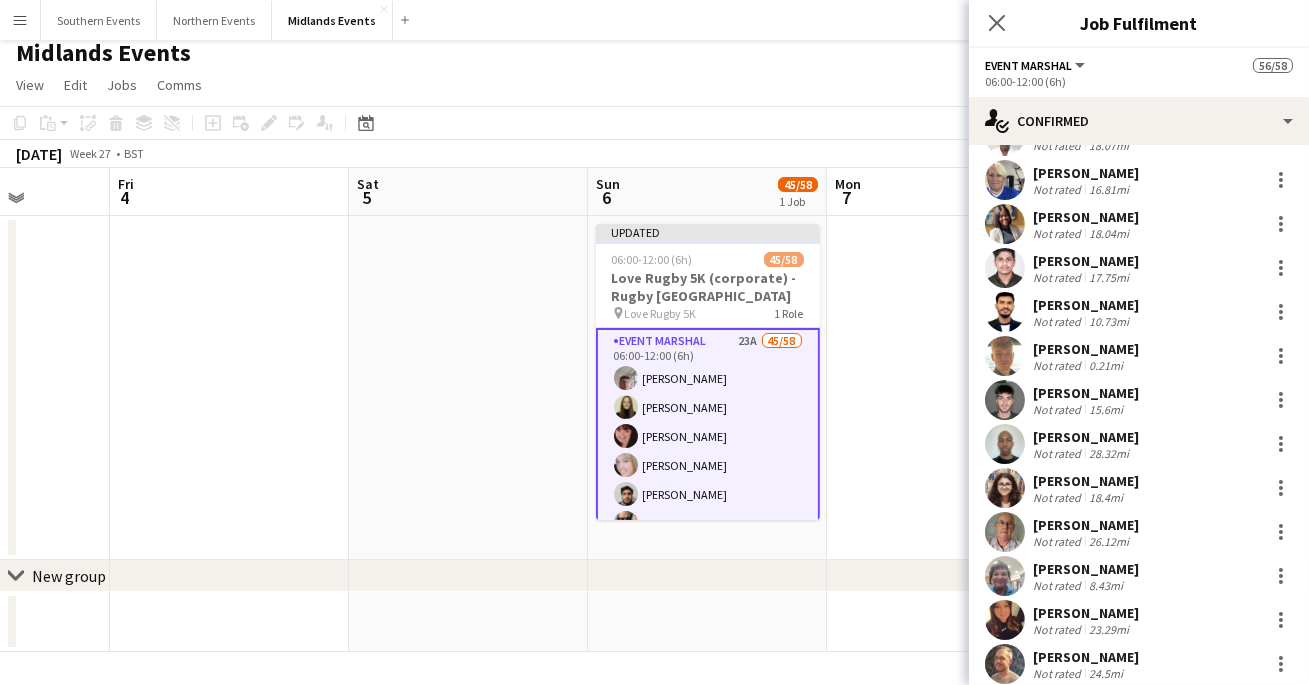 click on "Nathan John   Not rated   15.6mi" at bounding box center (1139, 400) 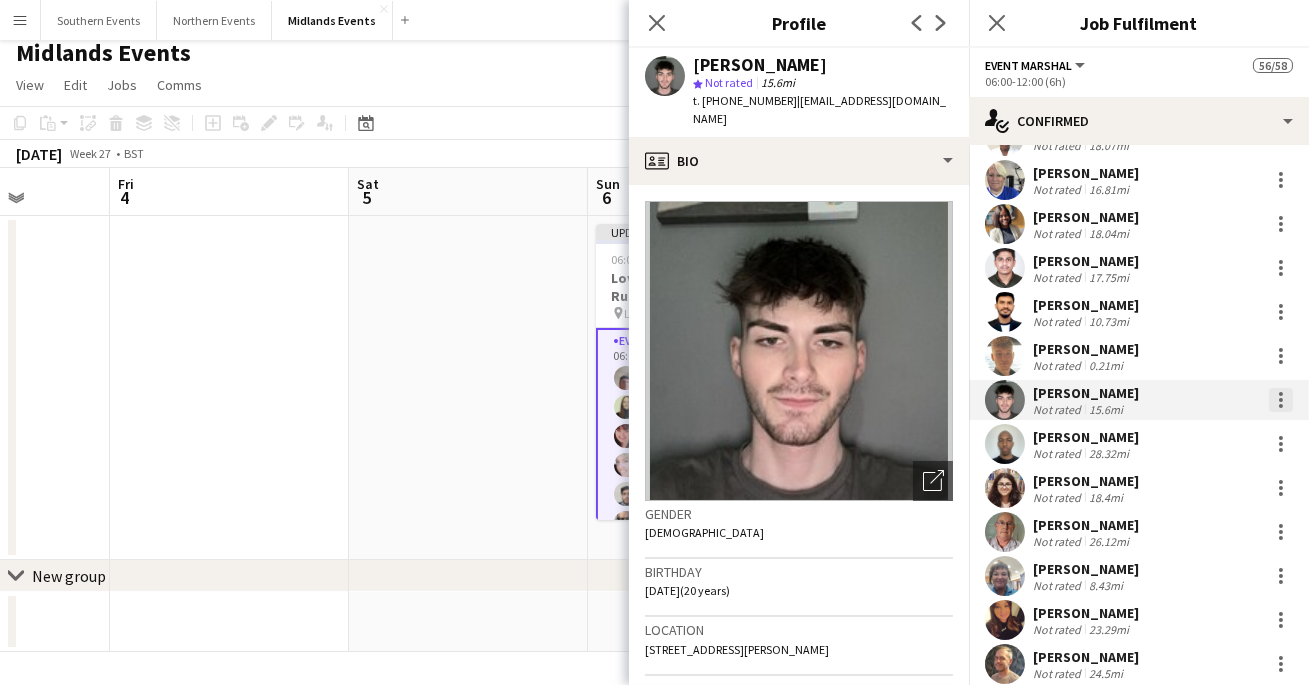 click at bounding box center [1281, 400] 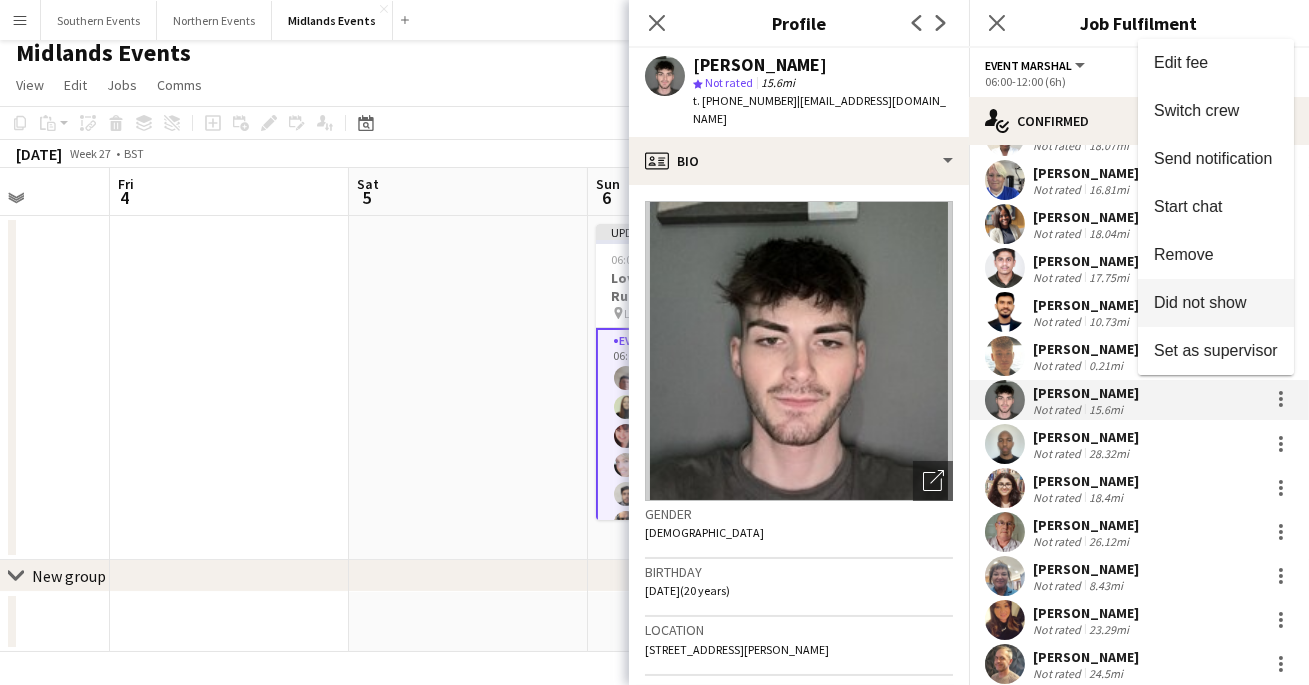 click on "Did not show" at bounding box center [1200, 302] 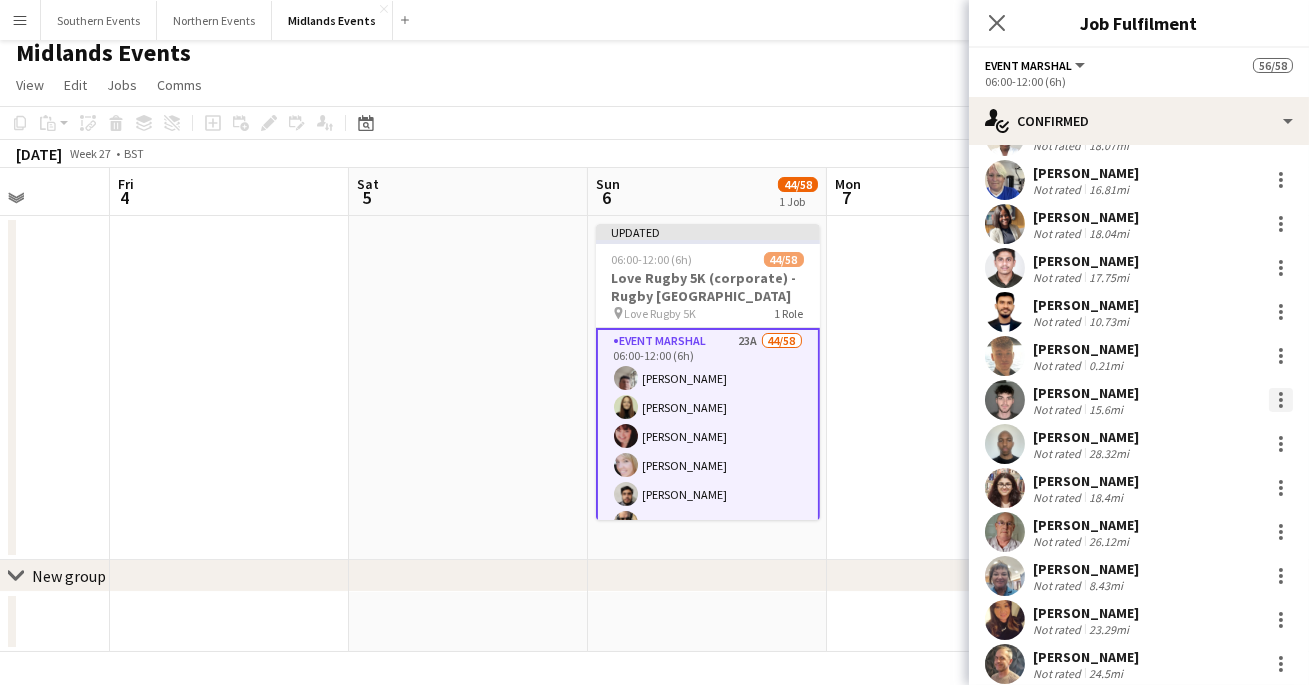 click at bounding box center [1281, 400] 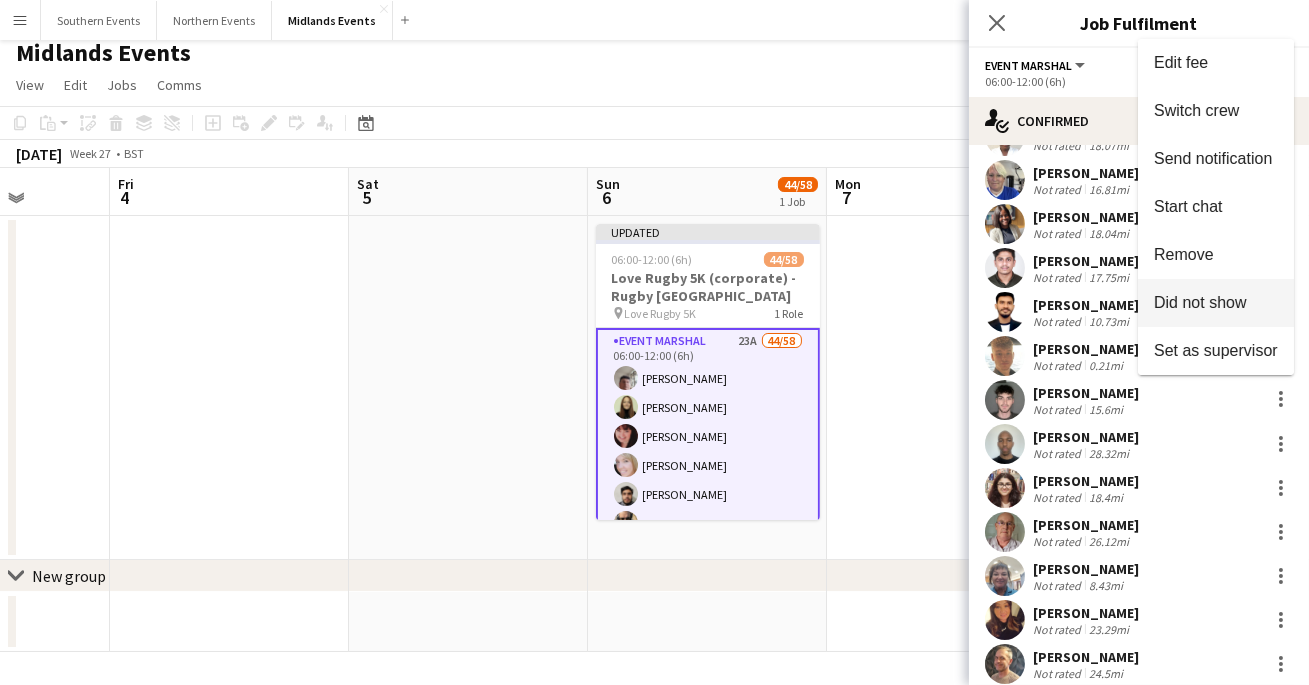 click on "Did not show" at bounding box center [1216, 303] 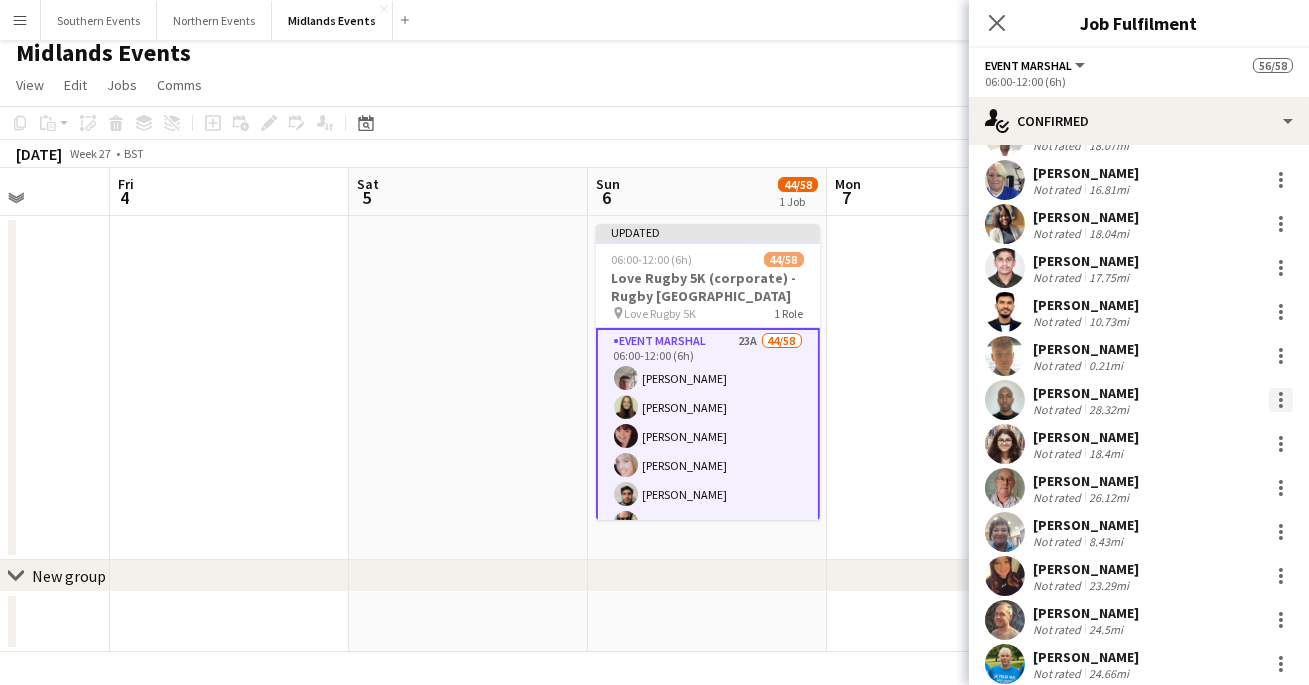 click at bounding box center (1281, 400) 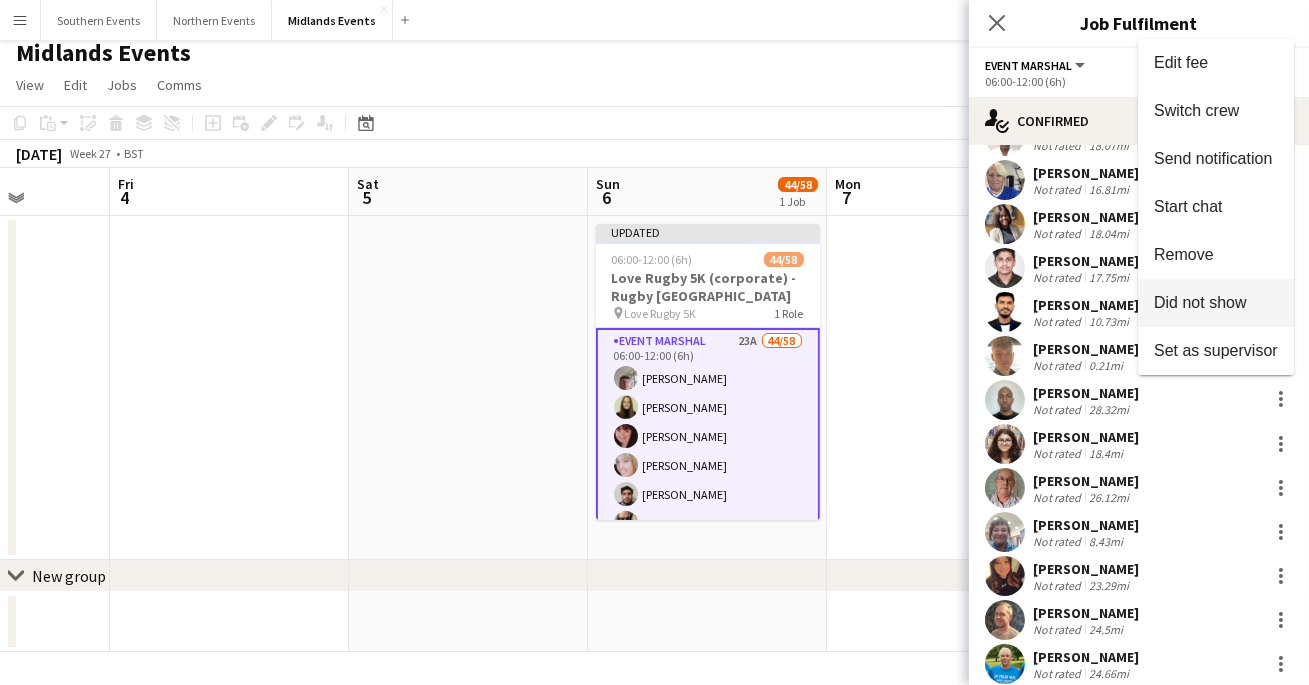 click on "Did not show" at bounding box center [1200, 302] 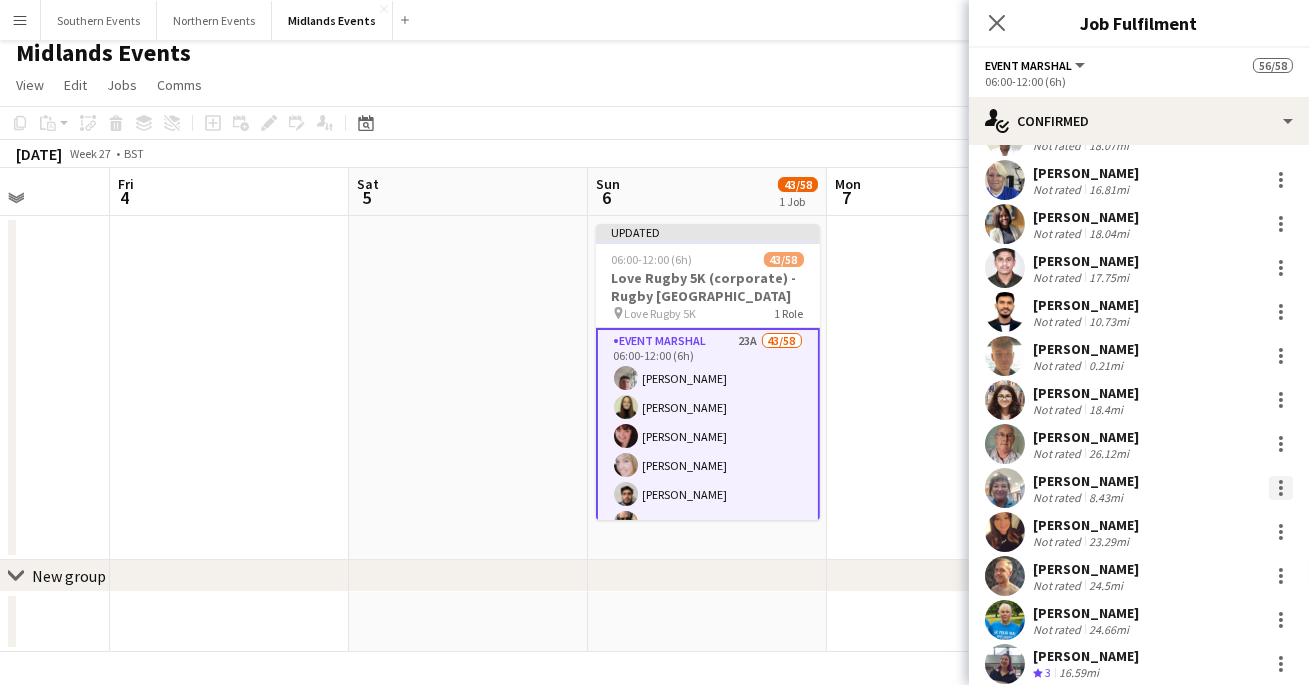 click at bounding box center [1281, 488] 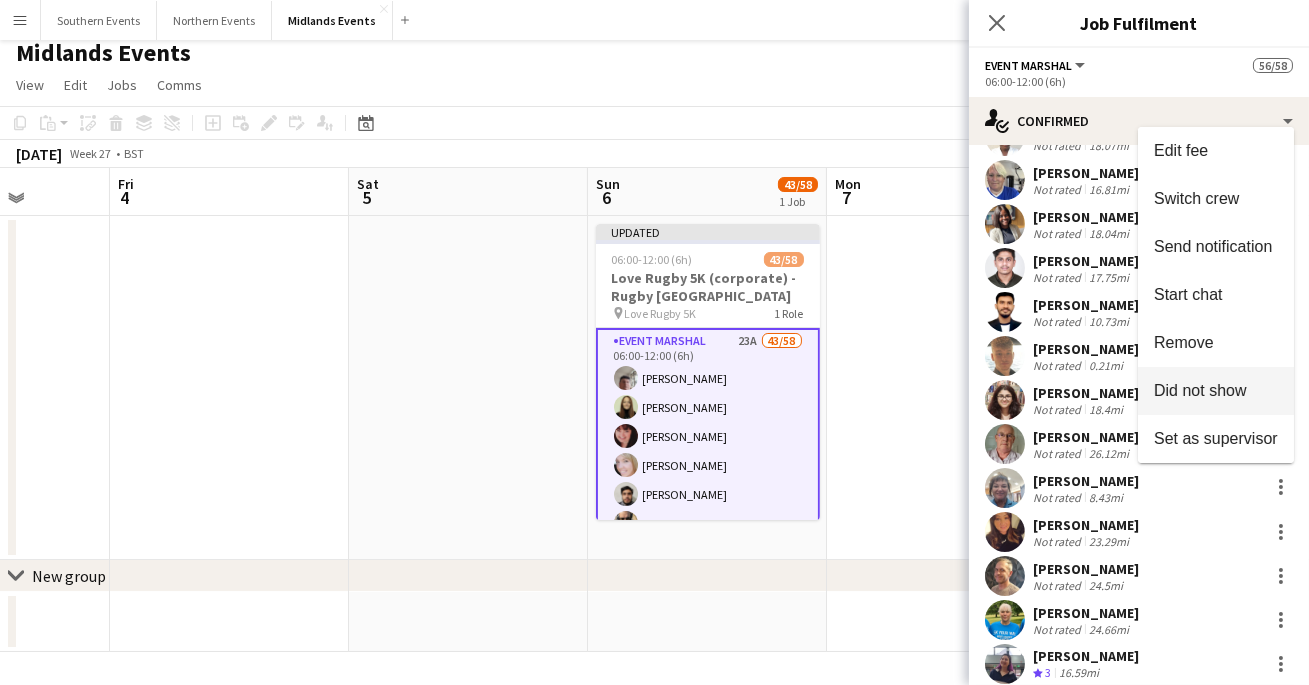 click on "Did not show" at bounding box center [1216, 391] 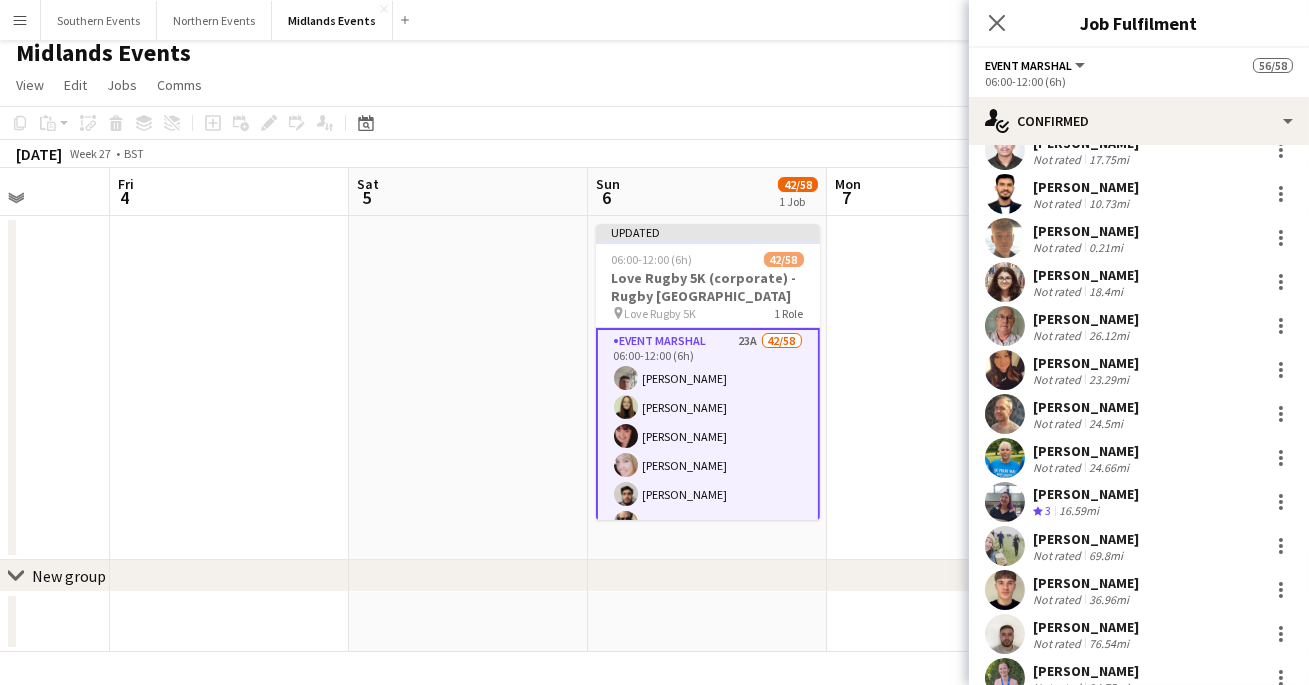 scroll, scrollTop: 924, scrollLeft: 0, axis: vertical 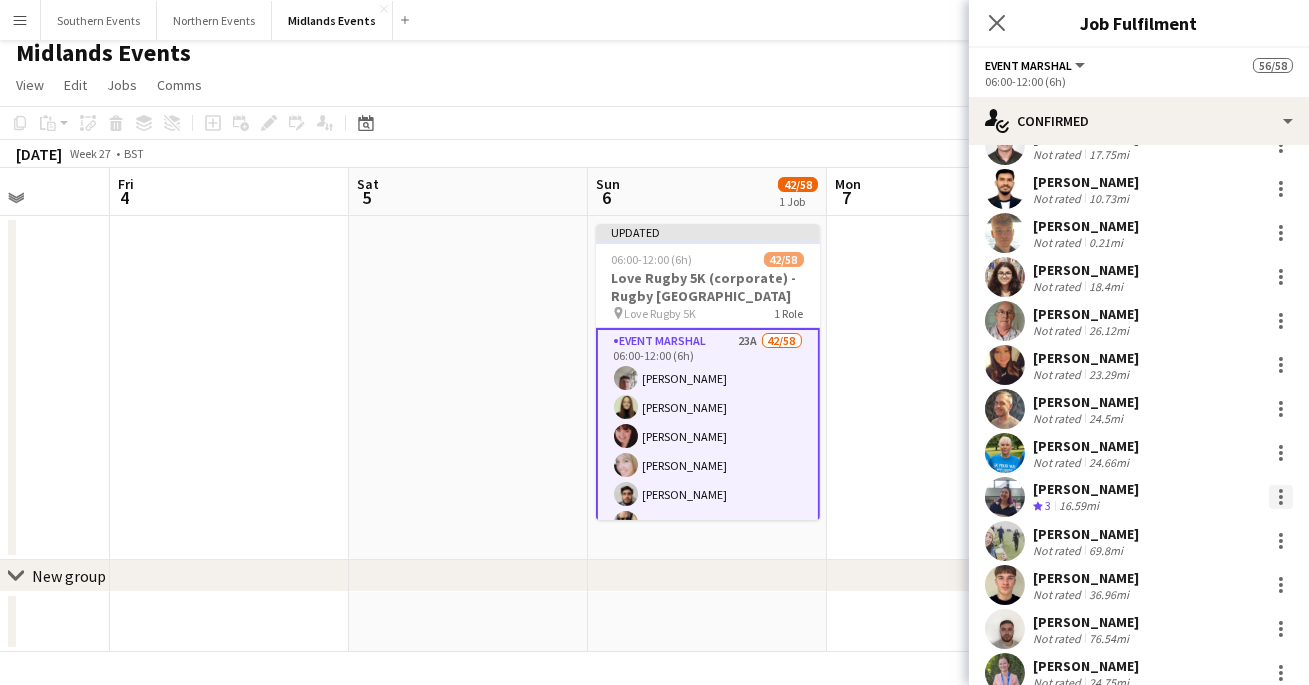 click at bounding box center (1281, 497) 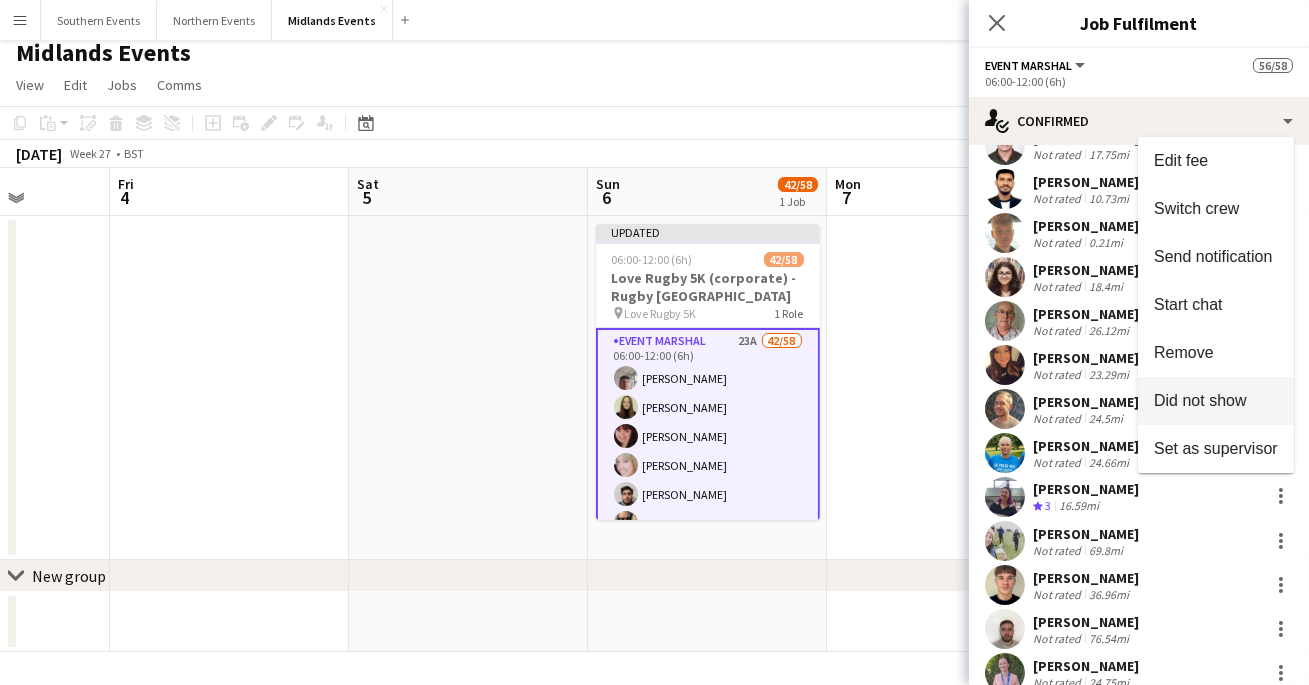 click on "Did not show" at bounding box center [1216, 401] 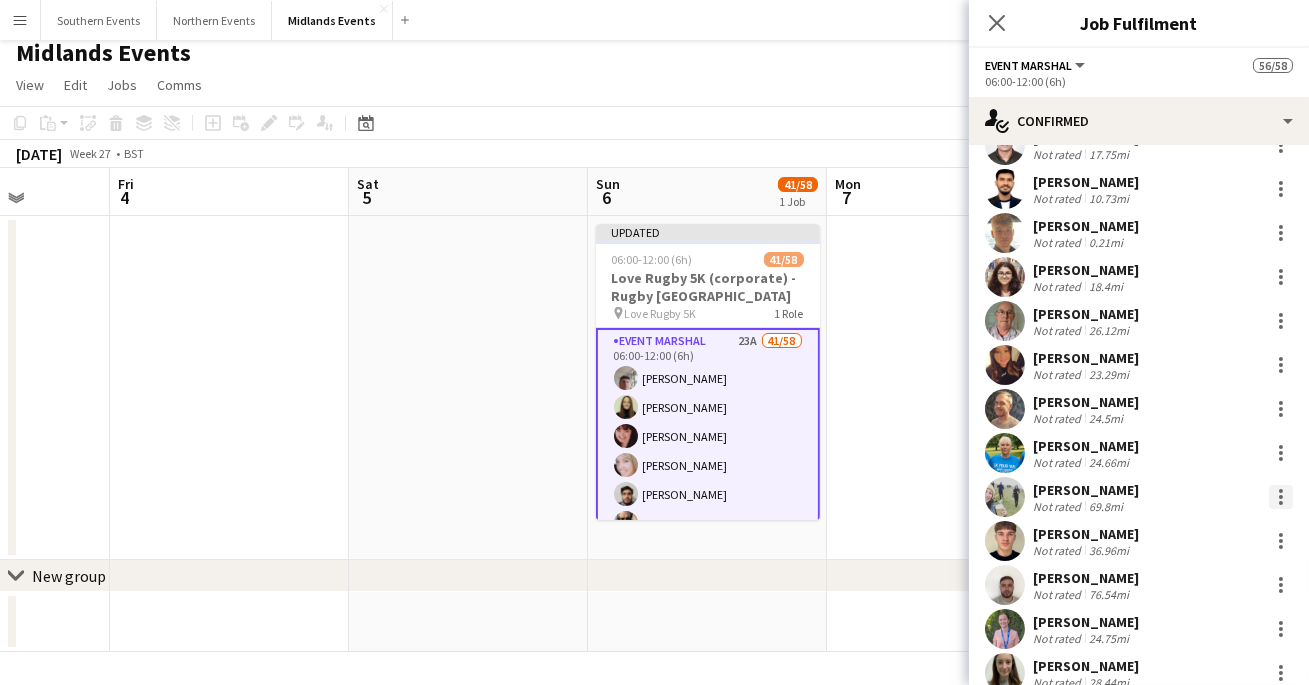 click at bounding box center (1281, 497) 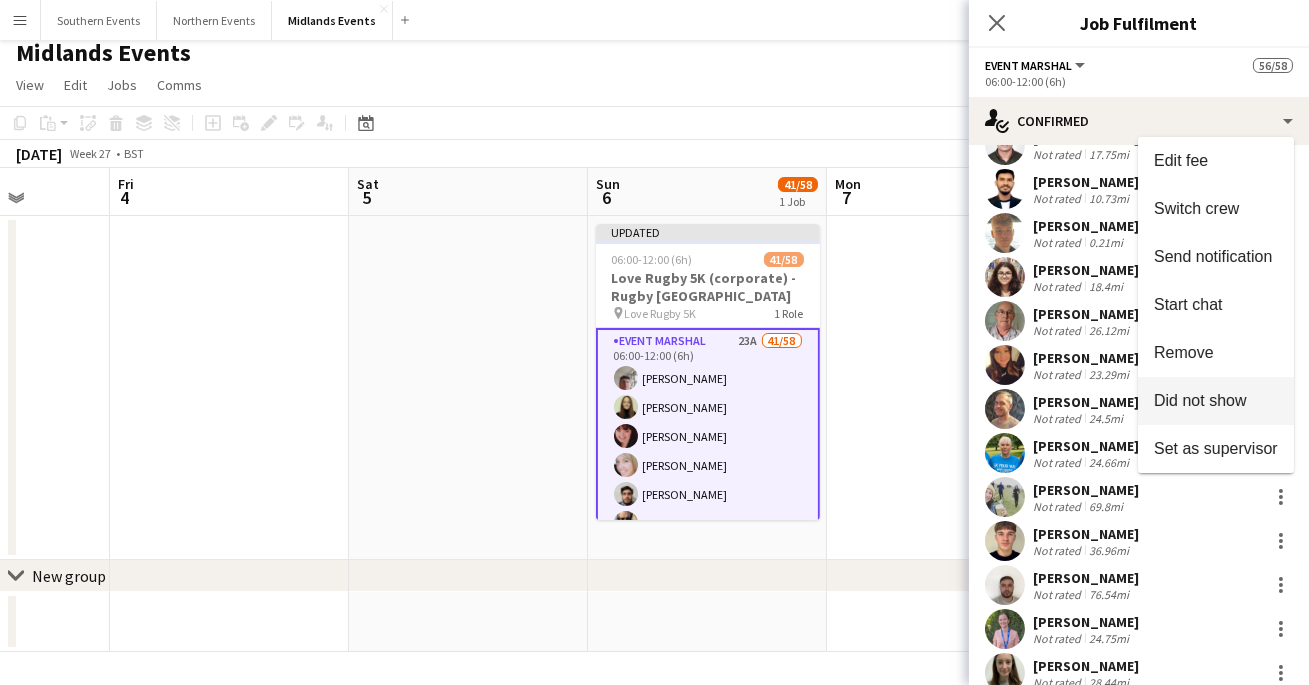 click on "Did not show" at bounding box center (1200, 399) 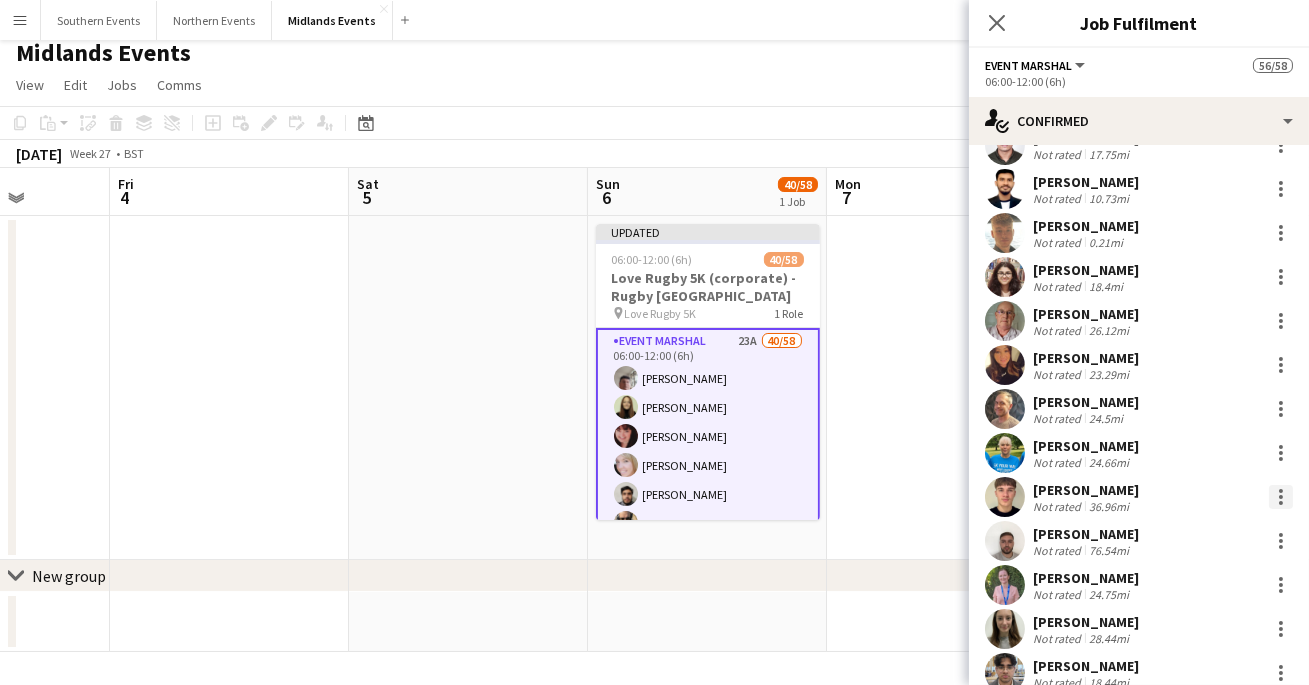click at bounding box center (1281, 497) 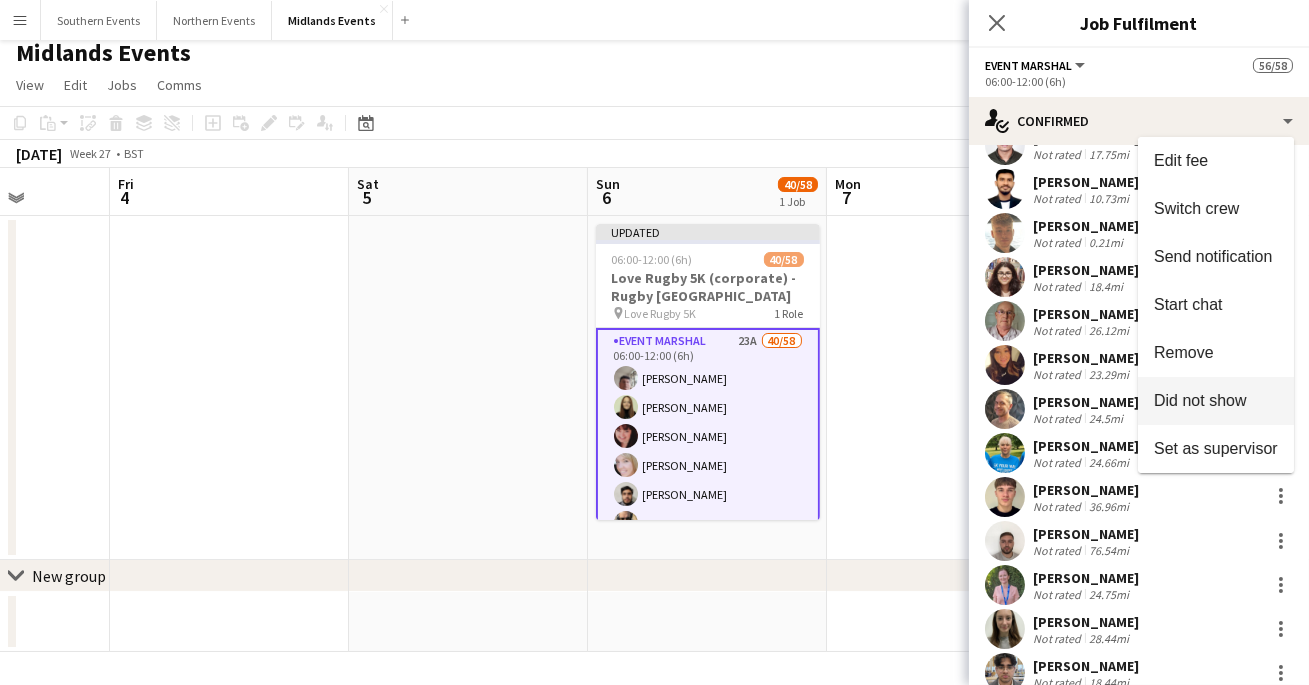 click on "Did not show" at bounding box center [1200, 399] 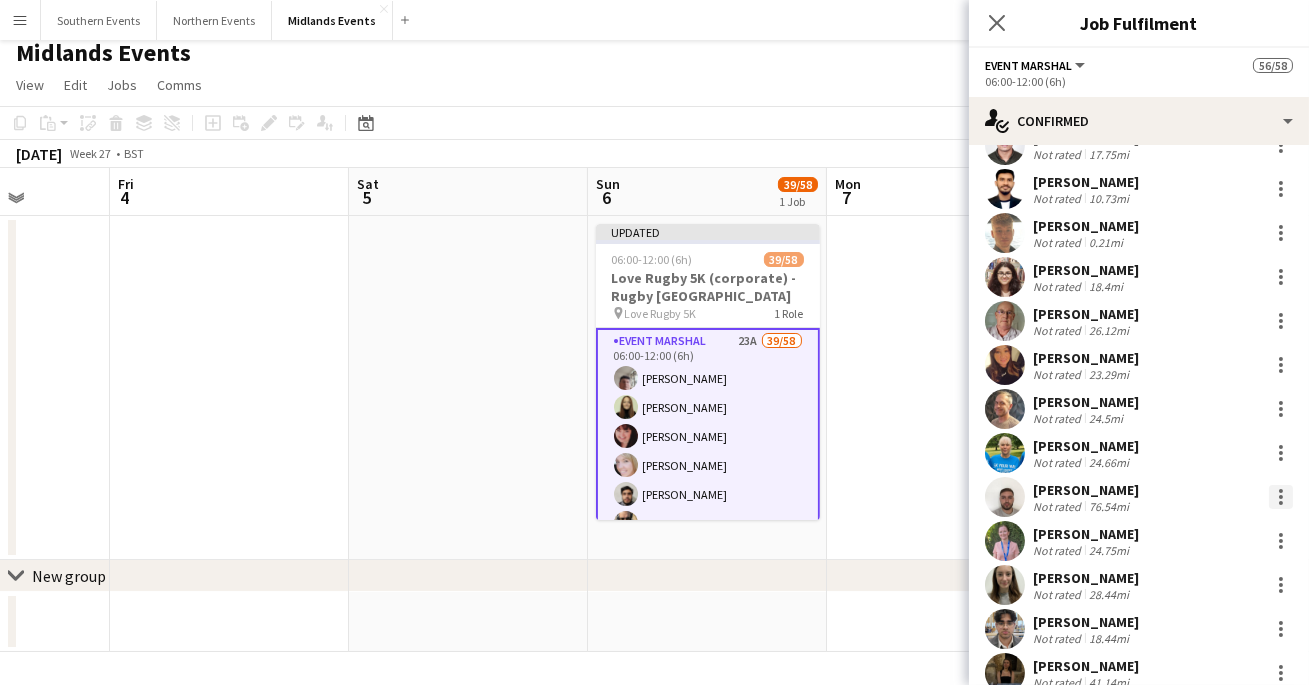 click at bounding box center (1281, 497) 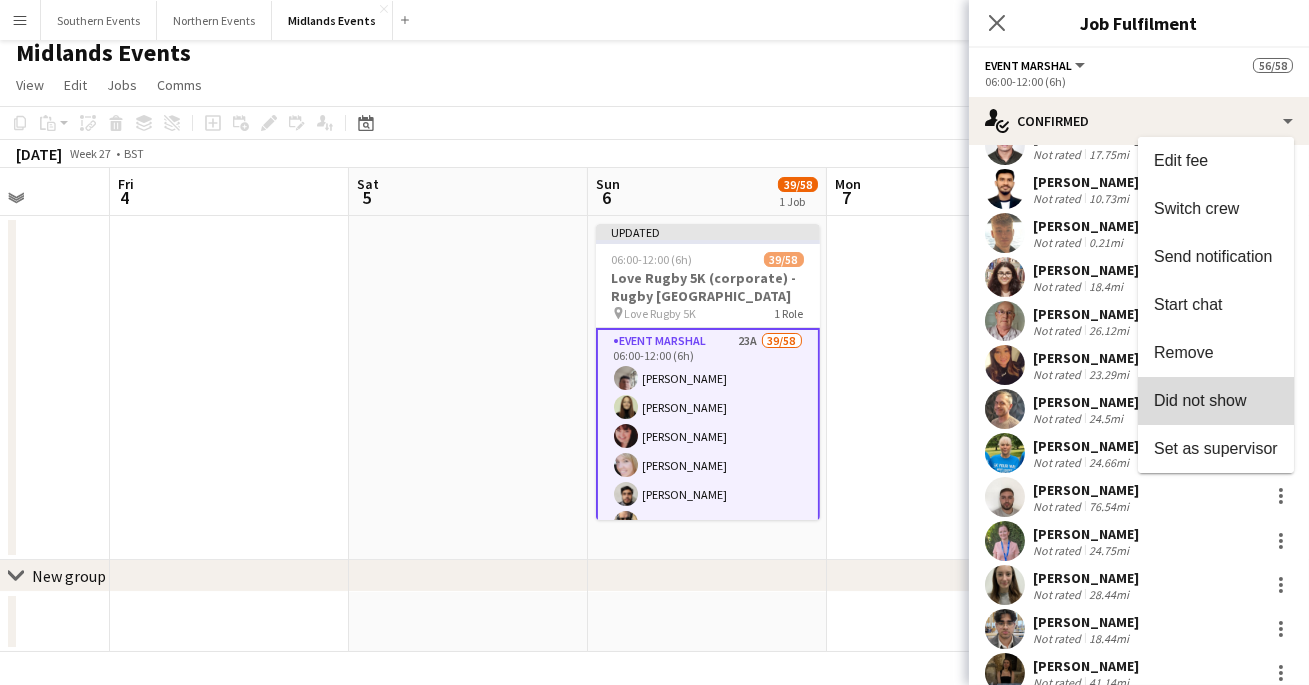 click on "Did not show" at bounding box center [1200, 399] 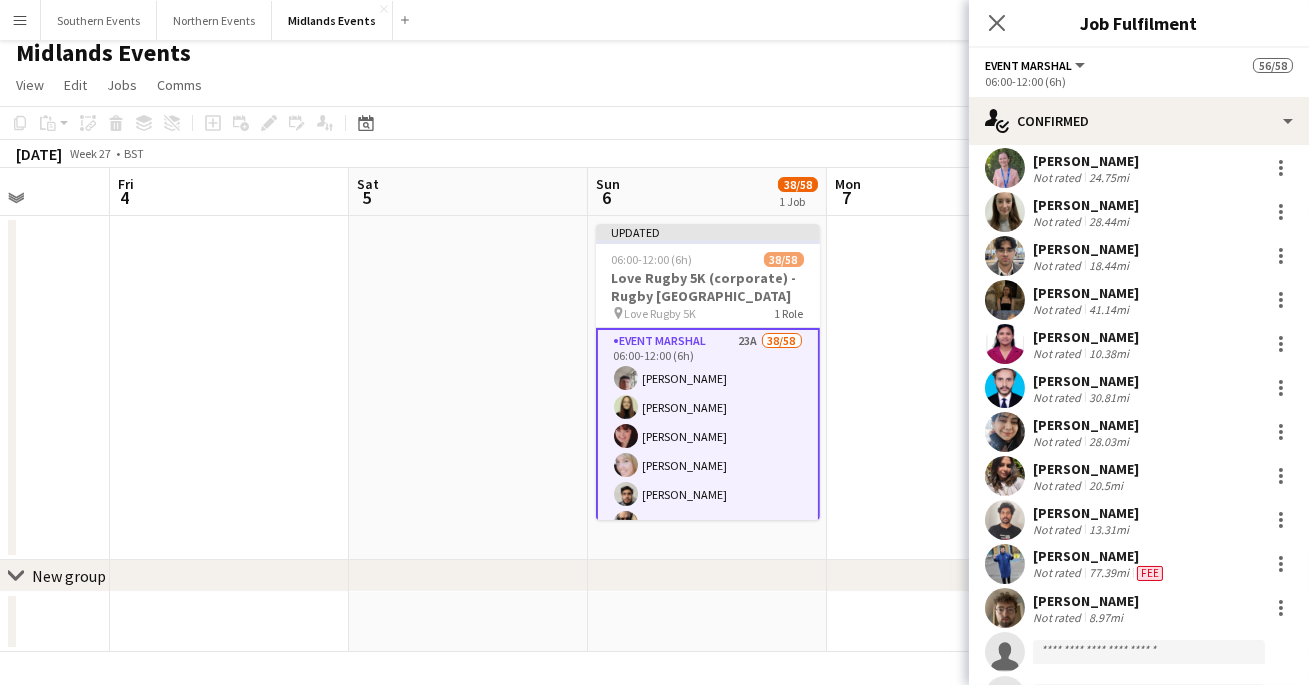 scroll, scrollTop: 1256, scrollLeft: 0, axis: vertical 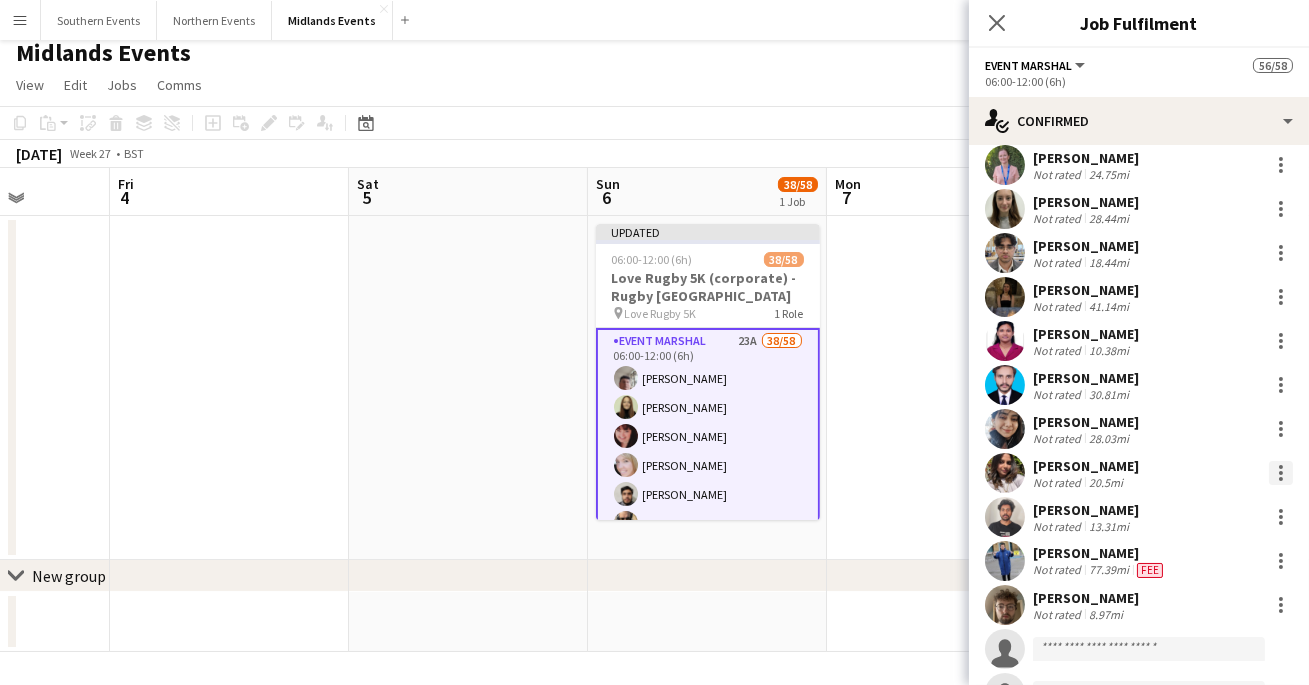 click at bounding box center [1281, 473] 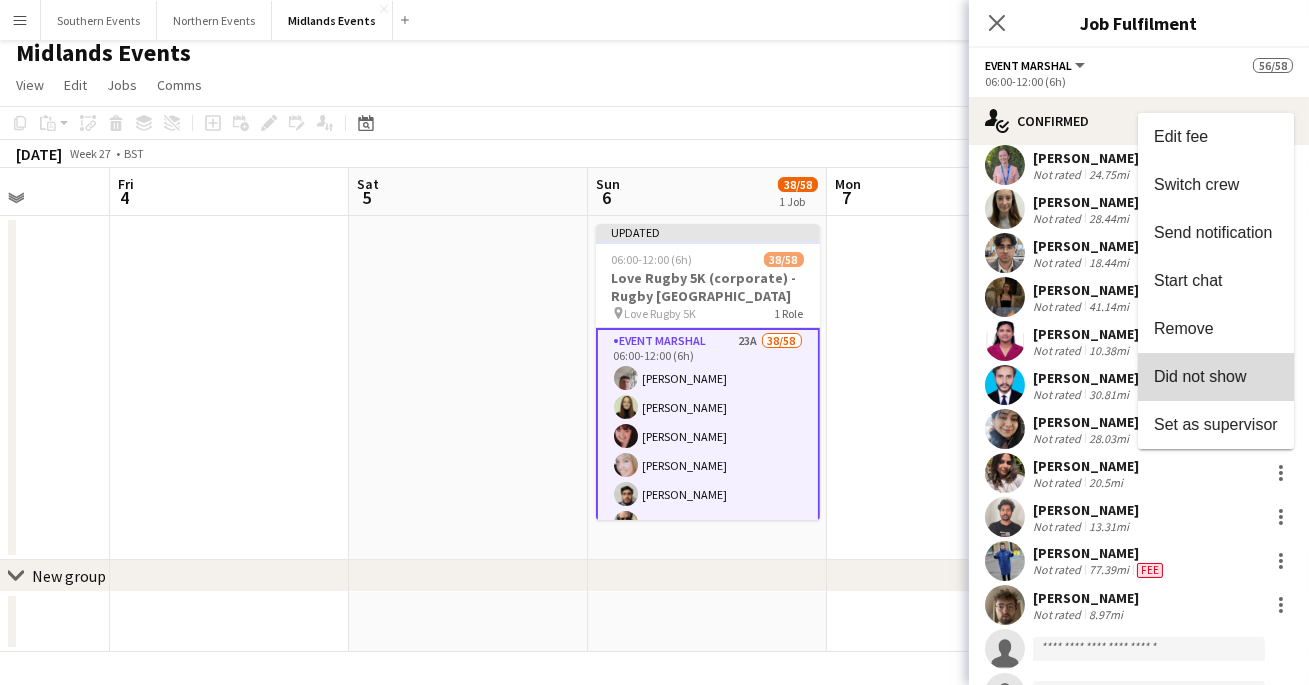 click on "Did not show" at bounding box center (1200, 375) 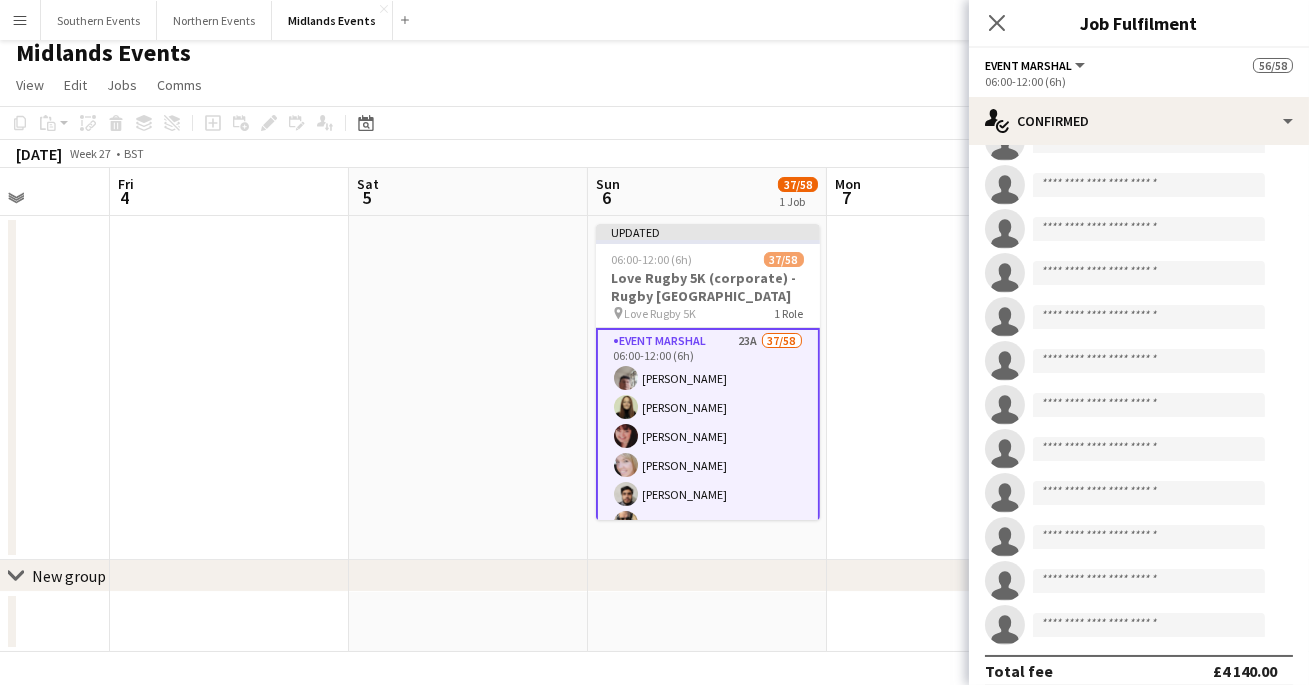 scroll, scrollTop: 2122, scrollLeft: 0, axis: vertical 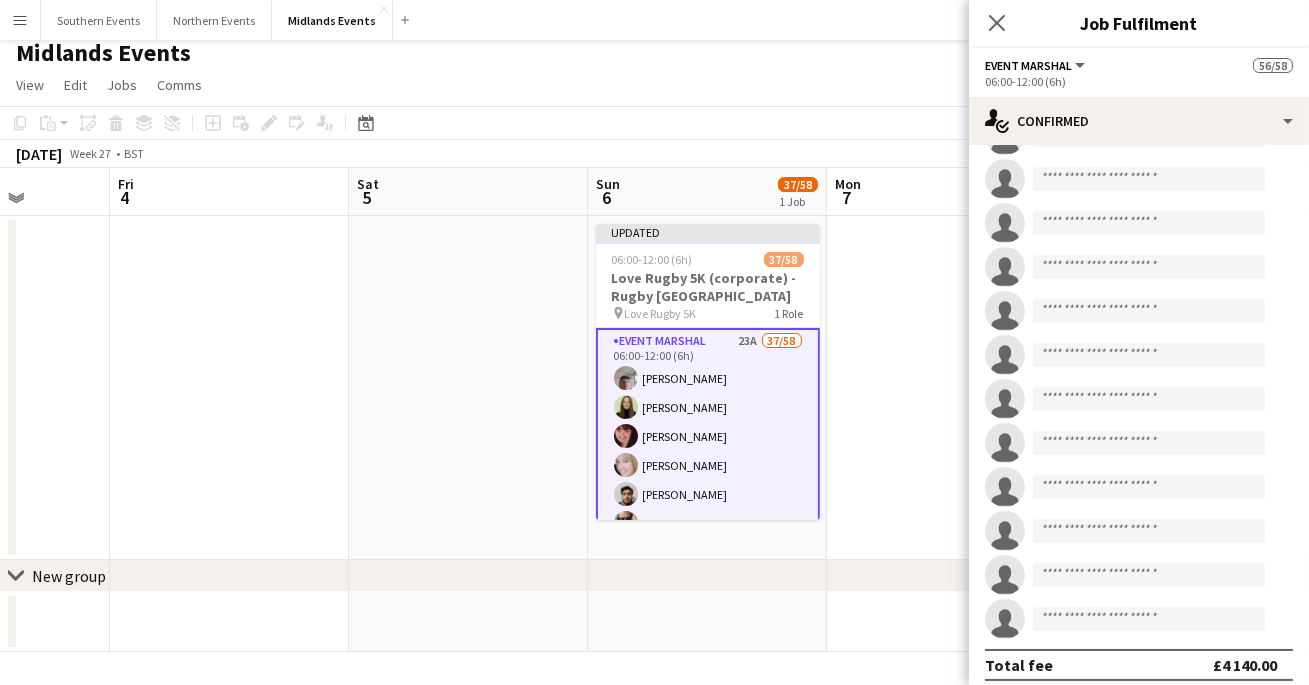 click on "Event Marshal   23A   37/58   06:00-12:00 (6h)
Mark Hardiman Kerrie White Alison Bent Lindsey Cartwright Karan Pratap Singh Chauhan Tom Renphrey Abin Antony Craig van Eyk Syed Shah Ashhar Imam Adam Lawrence Tony Brothwood Tracy Lawrence Bethany Lawrence Akshita Bhatt Vaishanvi Rathod Lucy Cowling Veronica Baiden Julie Cooper Victoria Panyin Baiden Yaser Basheer Venkat Siriki Sam Johnson Jagriti Singh Michael McNeile Kellie Dalton Jason Knowles mel knowles Kayleigh hayes Alex Thorpe Tejas Singh Freya Blackmore Dharani Sridhara Muhammad Naeem Aftab Maisha Ahmed Kotesh Kunchala Luke Murray George Clay
single-neutral-actions
single-neutral-actions
single-neutral-actions
single-neutral-actions
single-neutral-actions
single-neutral-actions
single-neutral-actions" at bounding box center (708, 1193) 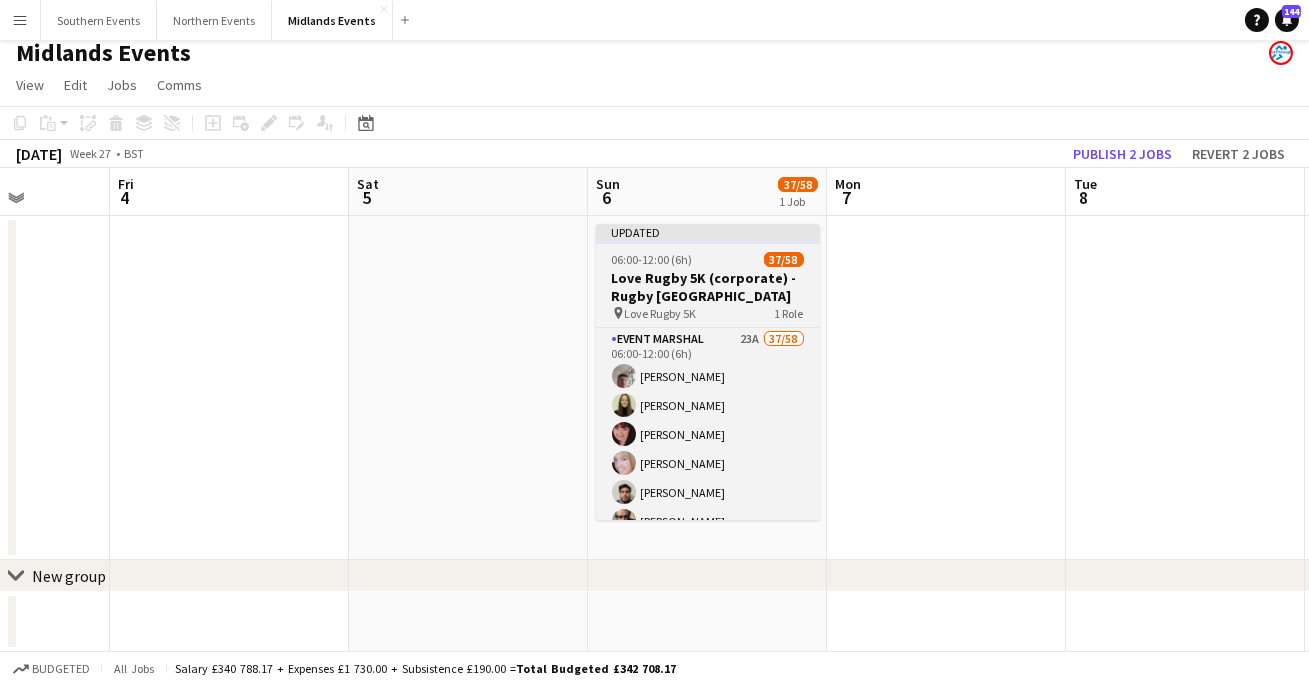 click on "Love Rugby 5K (corporate) - Rugby [GEOGRAPHIC_DATA]" at bounding box center [708, 287] 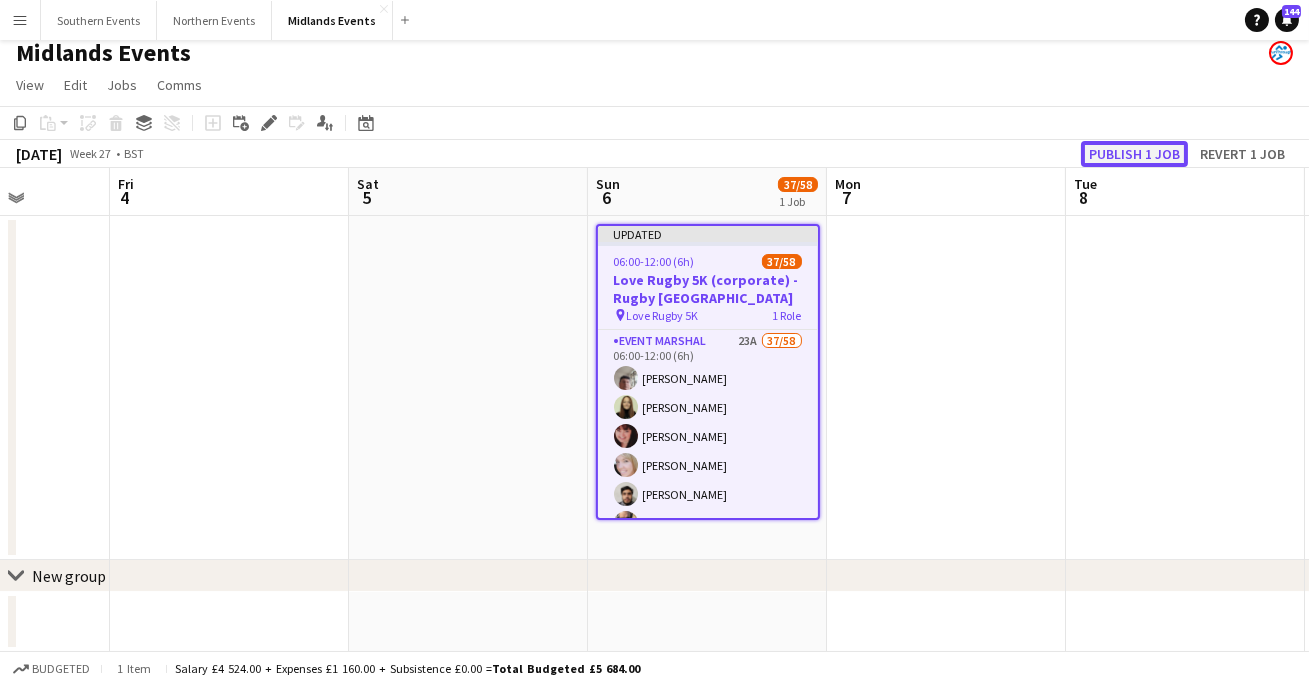 click on "Publish 1 job" 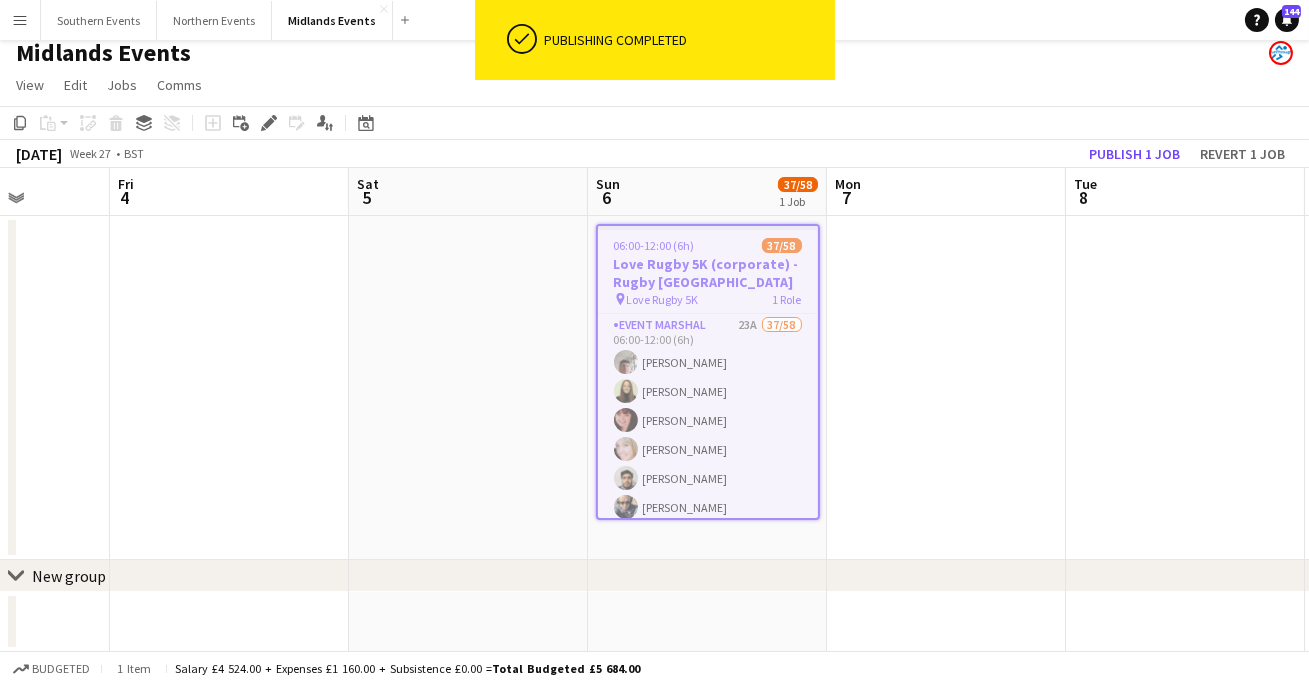 click on "Menu" at bounding box center (20, 20) 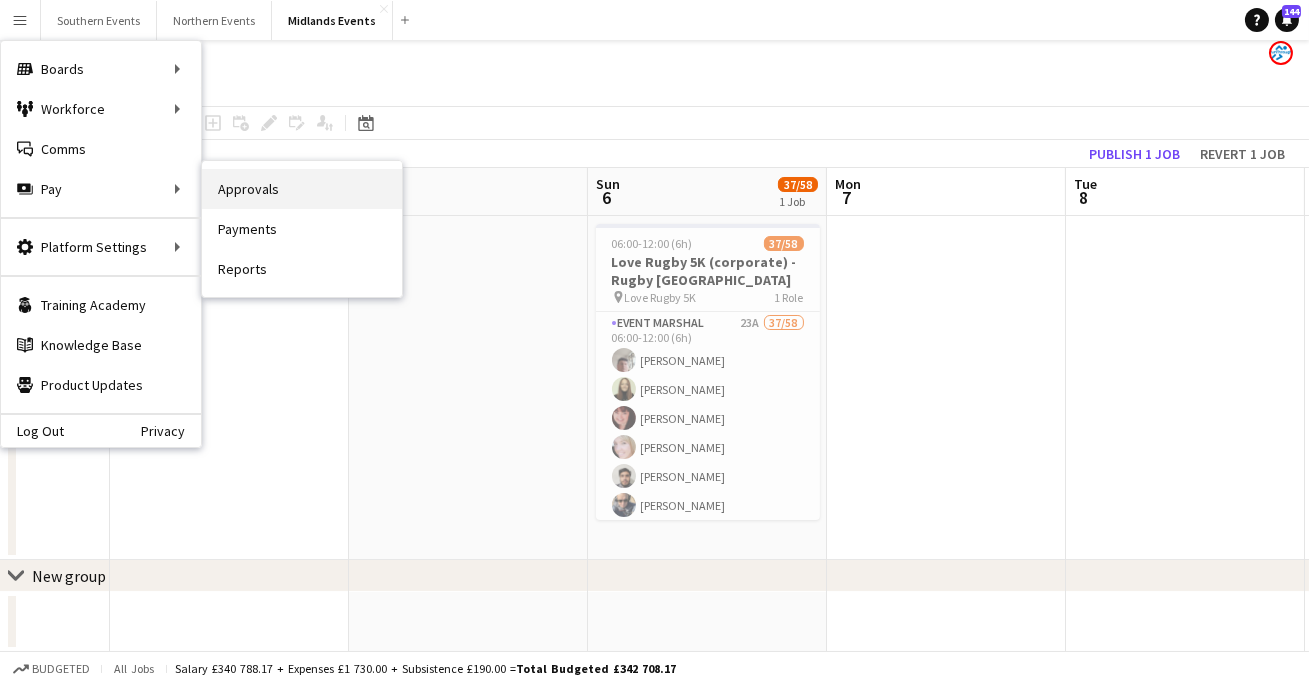 click on "Approvals" at bounding box center [302, 189] 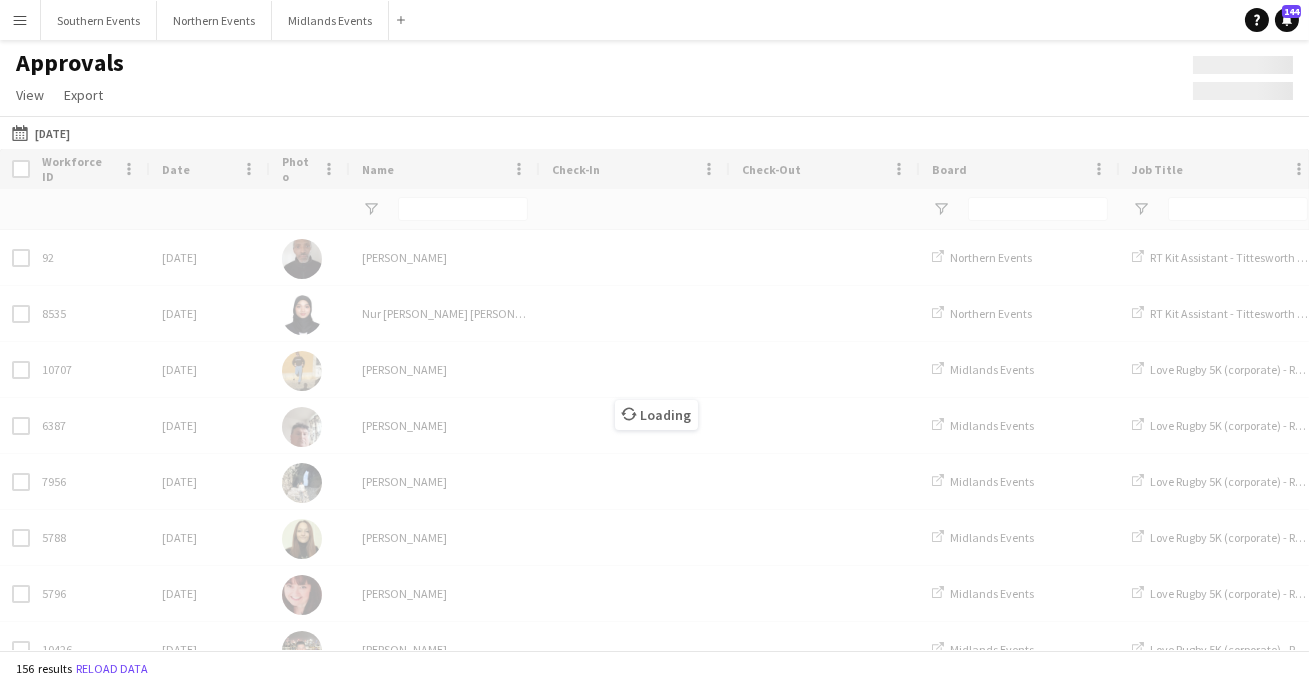 type on "**********" 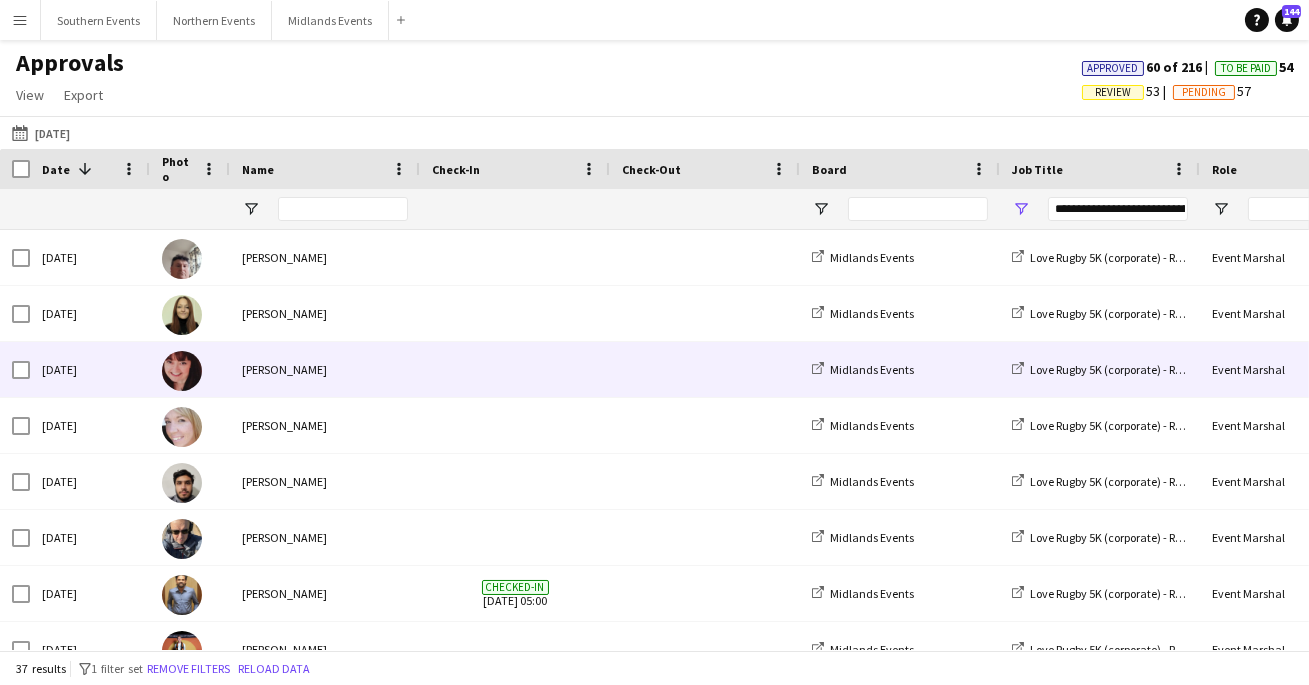 scroll, scrollTop: 211, scrollLeft: 0, axis: vertical 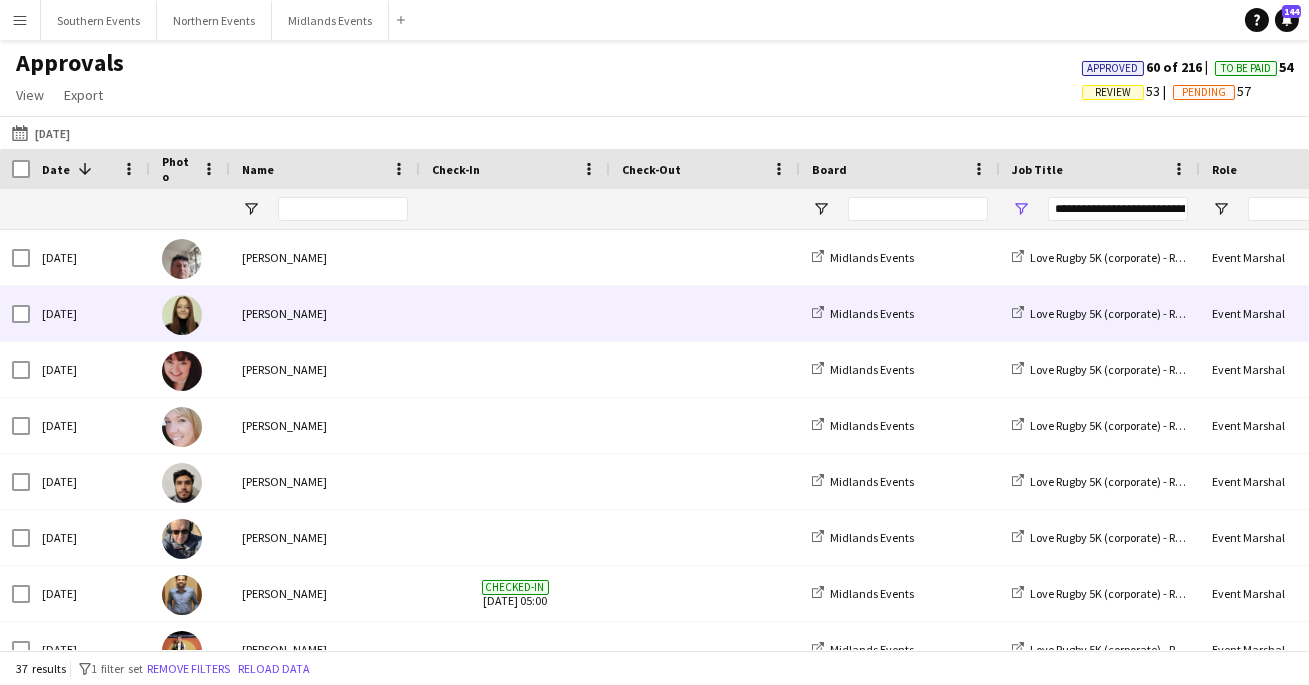 click at bounding box center [515, 257] 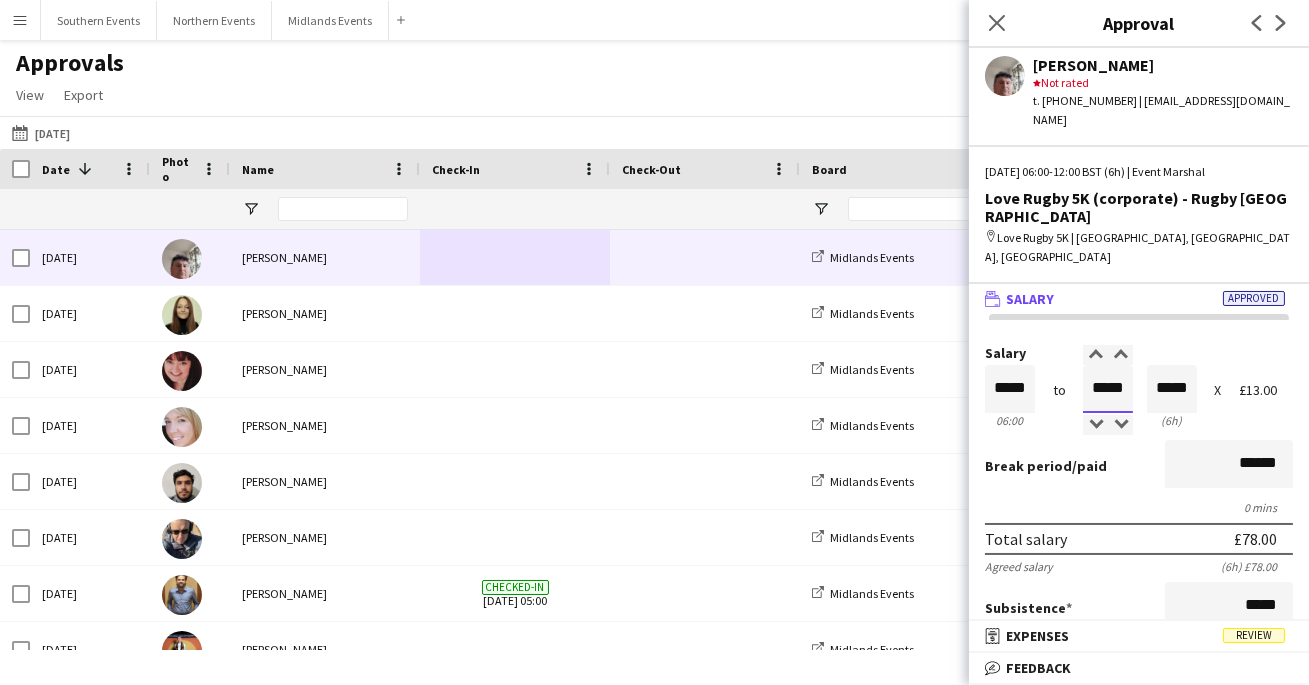 click on "*****" at bounding box center (1108, 389) 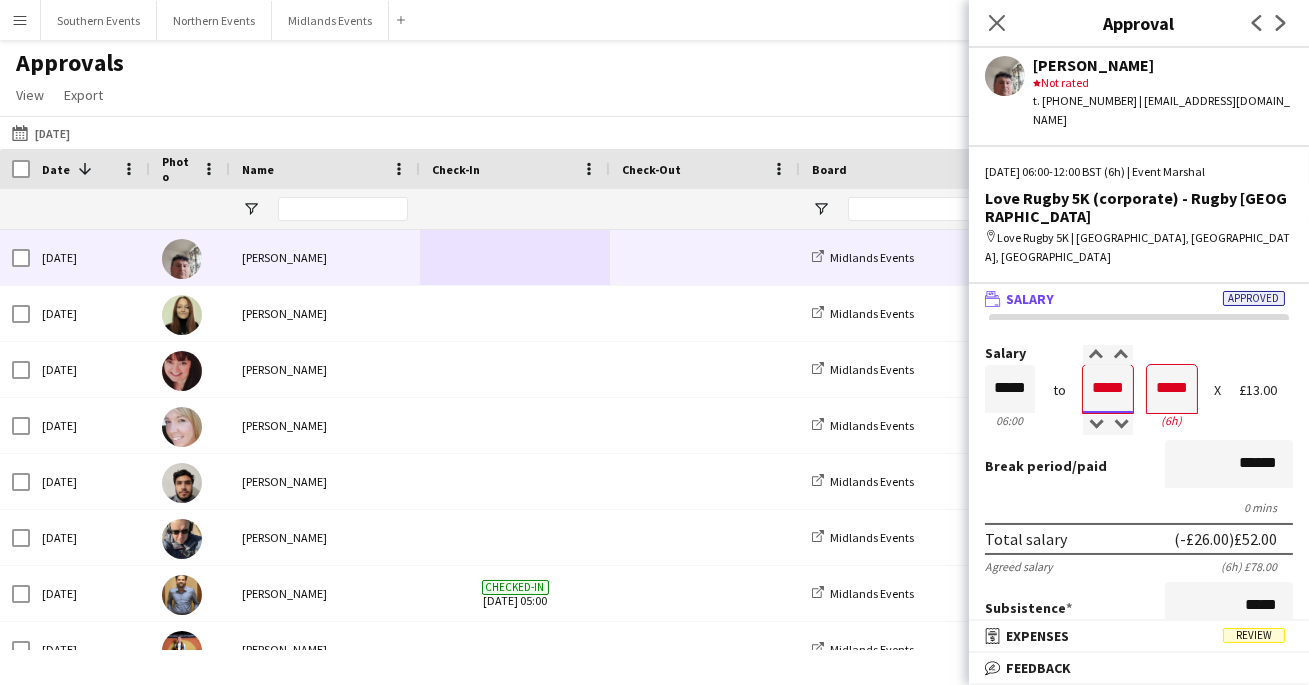 type on "*****" 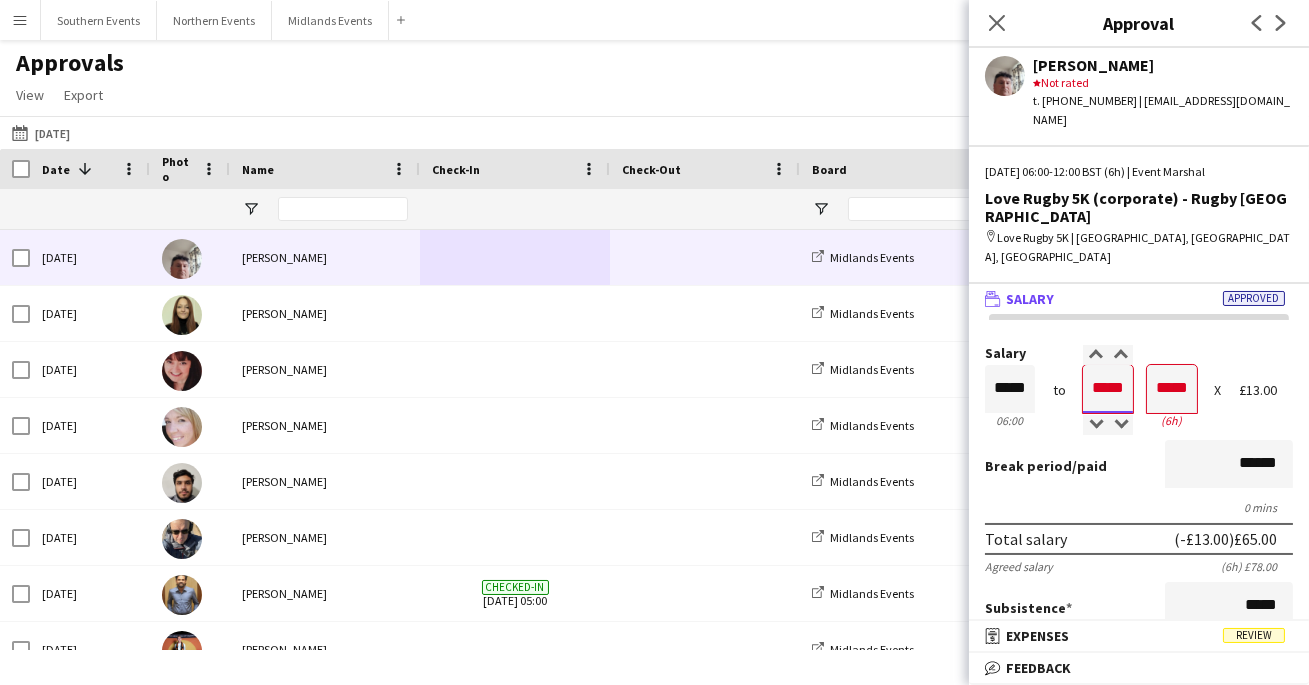type on "*****" 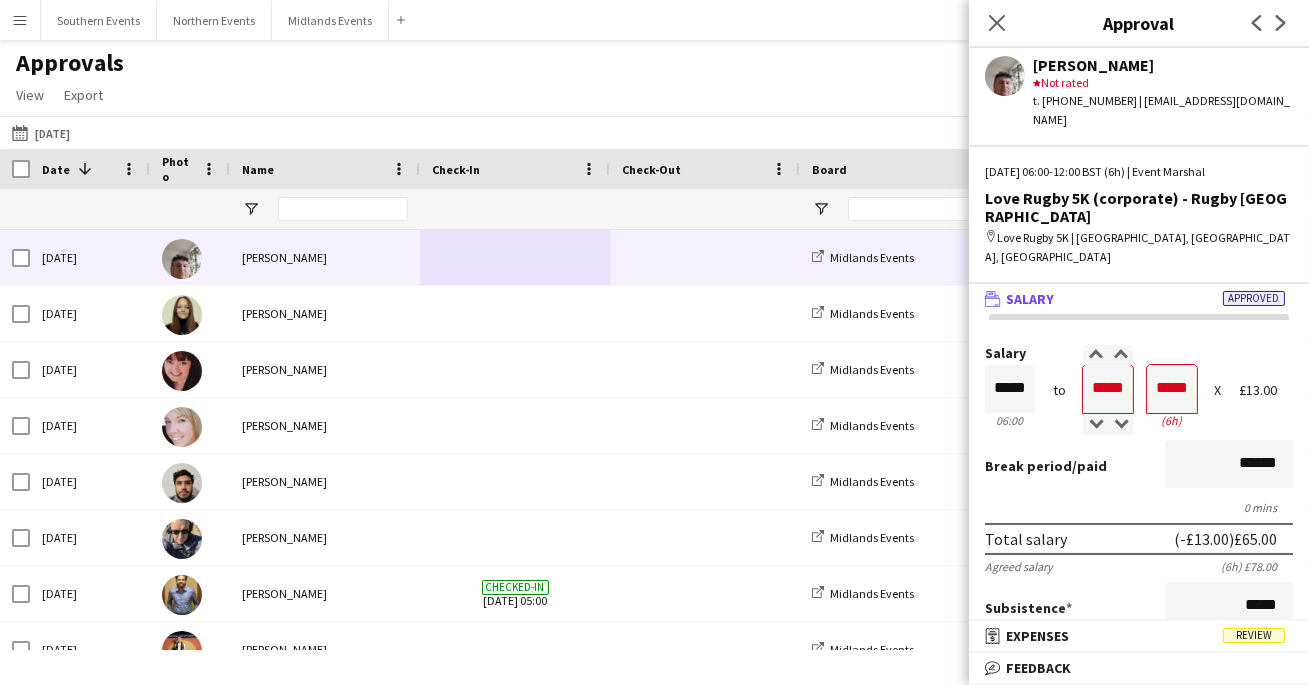 click on "Salary  *****  06:00   to  *****  12:00  *****  (6h)   X   £13.00   Break period   /paid  ******  0 mins   Total salary   (-£13.00)   £65.00   Agreed salary   (6h) £78.00   Subsistence  *****  £0.00   Fines gross deduction  *****  Fines net deduction  *****  Bonus  *****  Total amount   (-£13.00)   £65.00   Expenses budget   £20.00   Send to crew for approval £65.00   Force payment approval £65.00" at bounding box center [1139, 675] 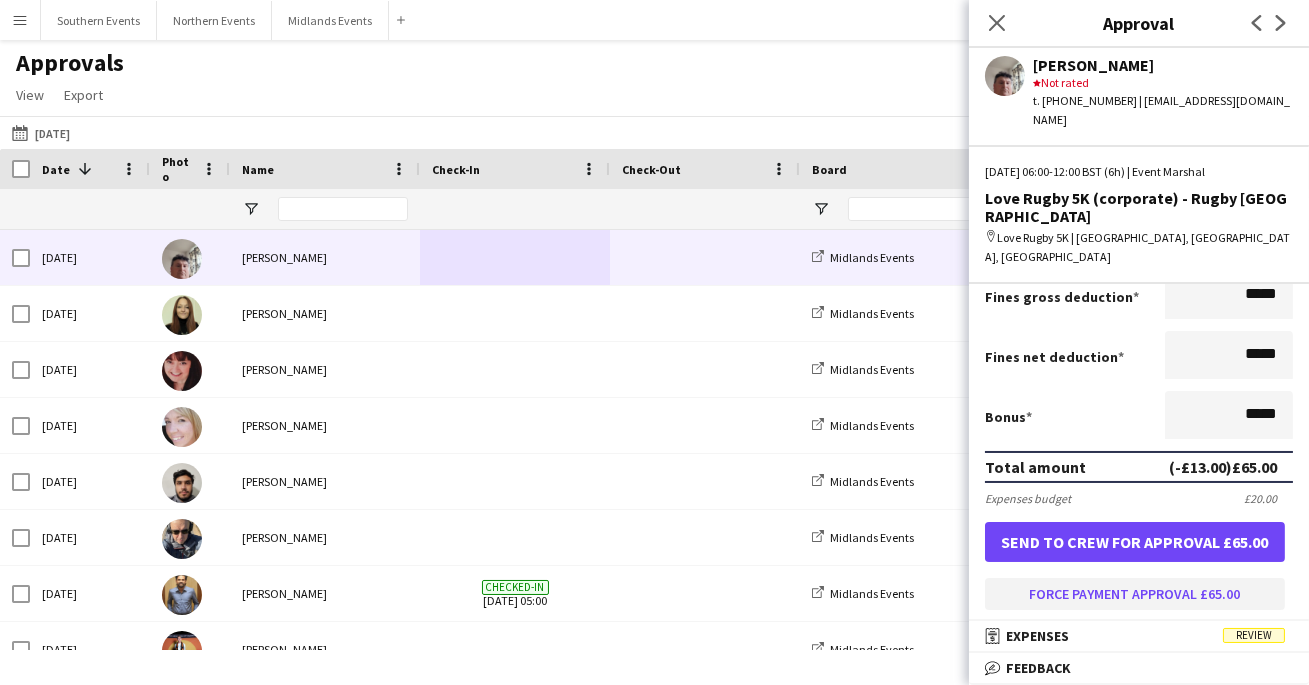 scroll, scrollTop: 521, scrollLeft: 0, axis: vertical 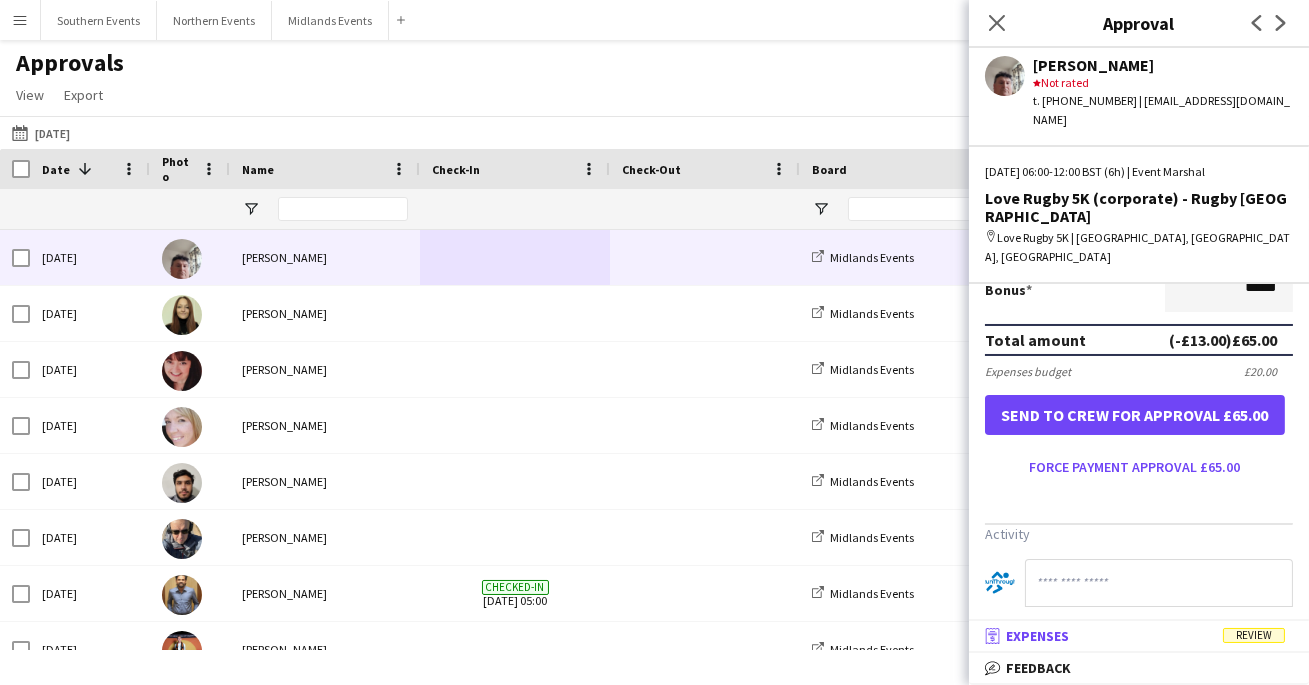 click on "receipt
Expenses   Review" at bounding box center (1135, 636) 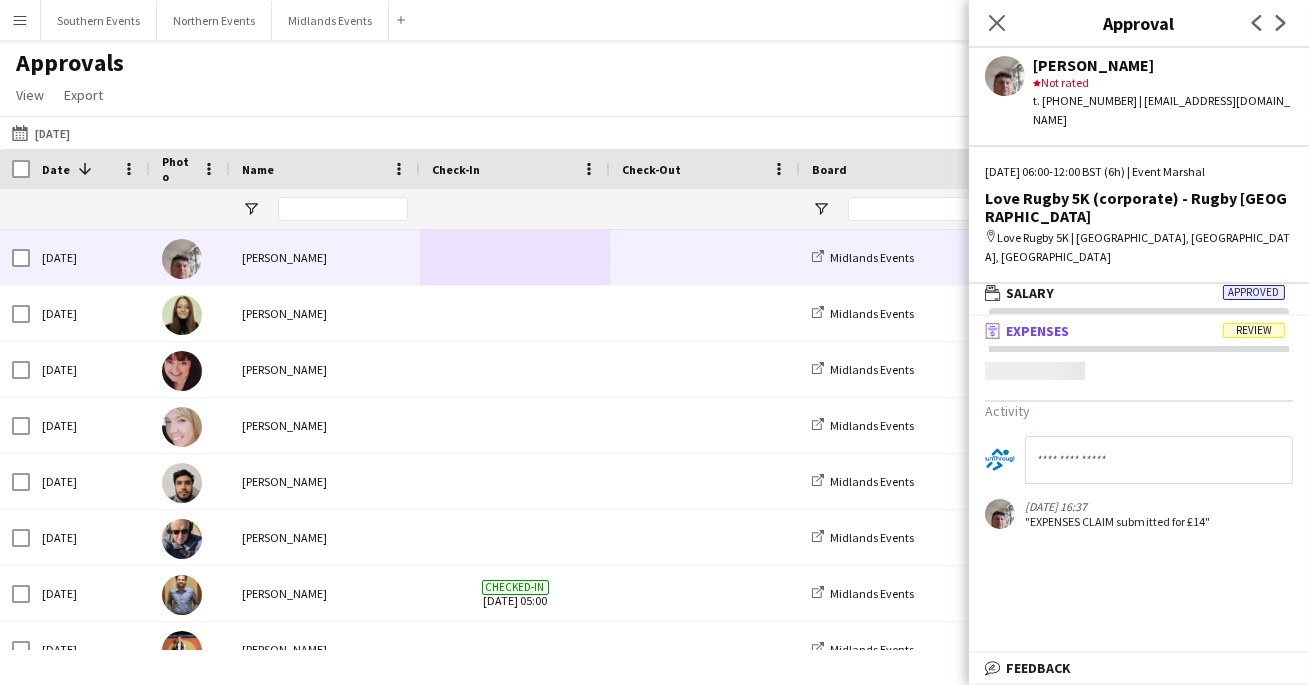 scroll, scrollTop: 5, scrollLeft: 0, axis: vertical 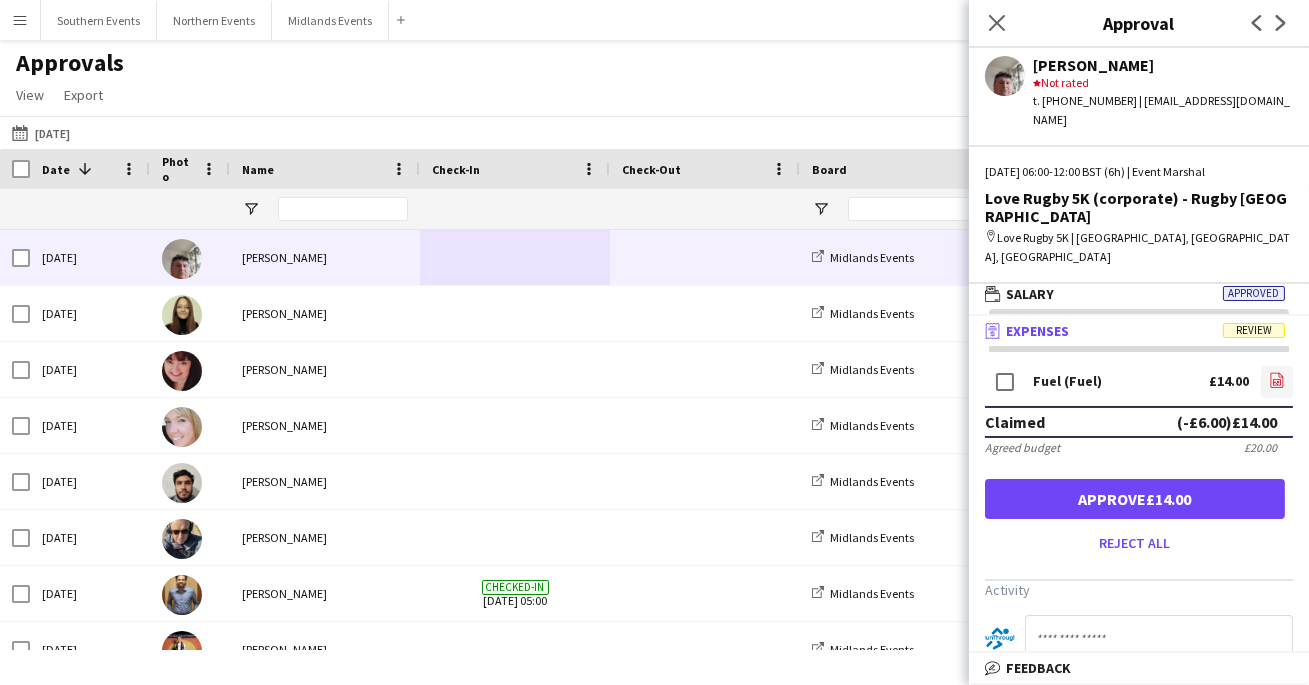 click on "file-image" at bounding box center (1277, 382) 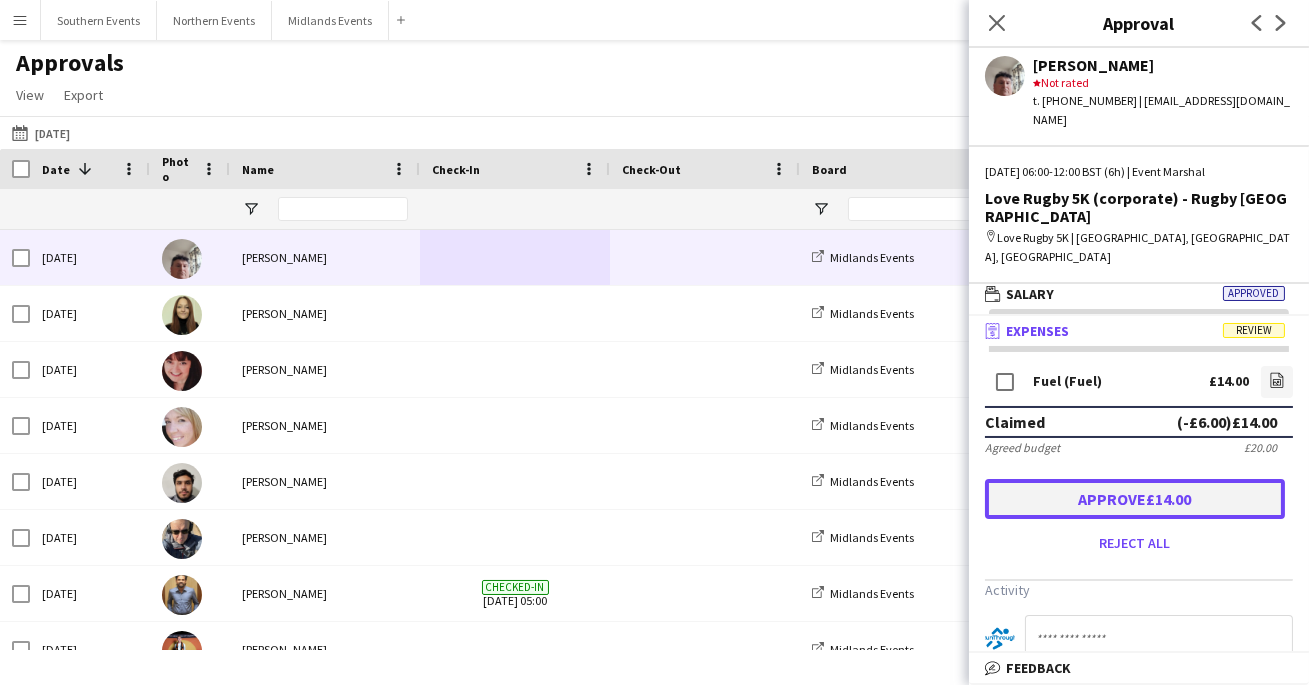 click on "Approve   £14.00" at bounding box center [1135, 499] 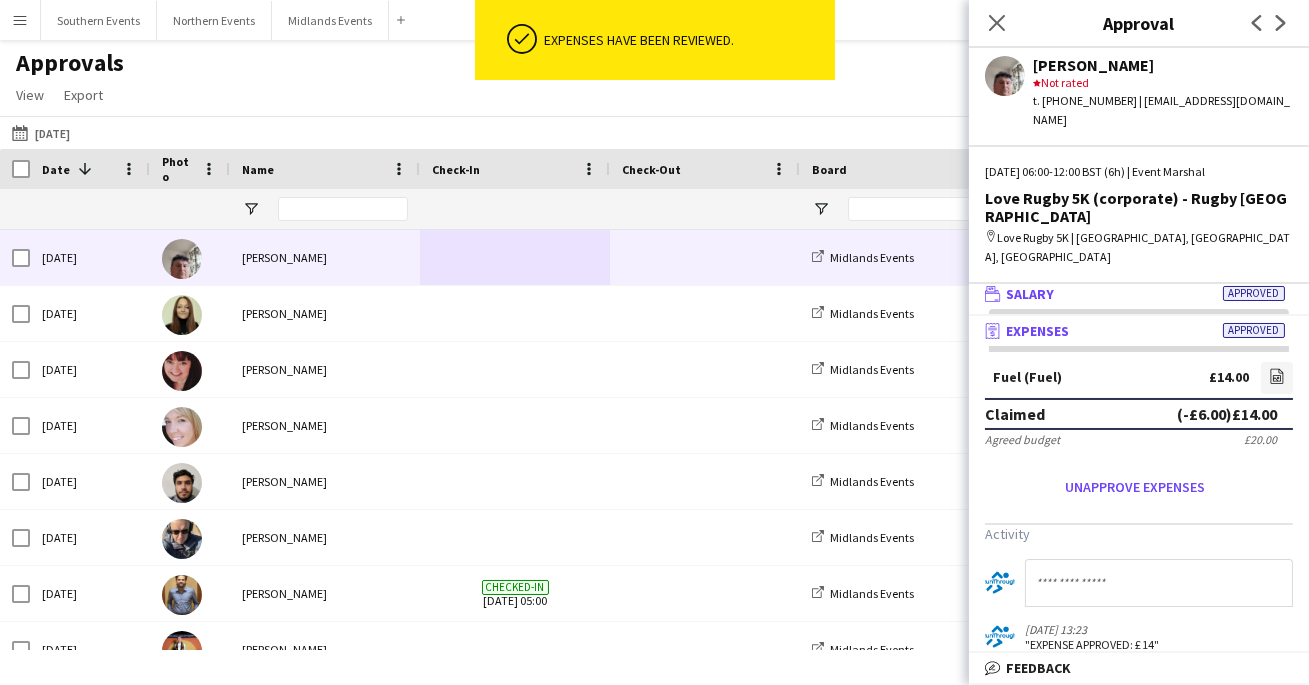 click on "wallet
Salary   Approved" at bounding box center [1135, 294] 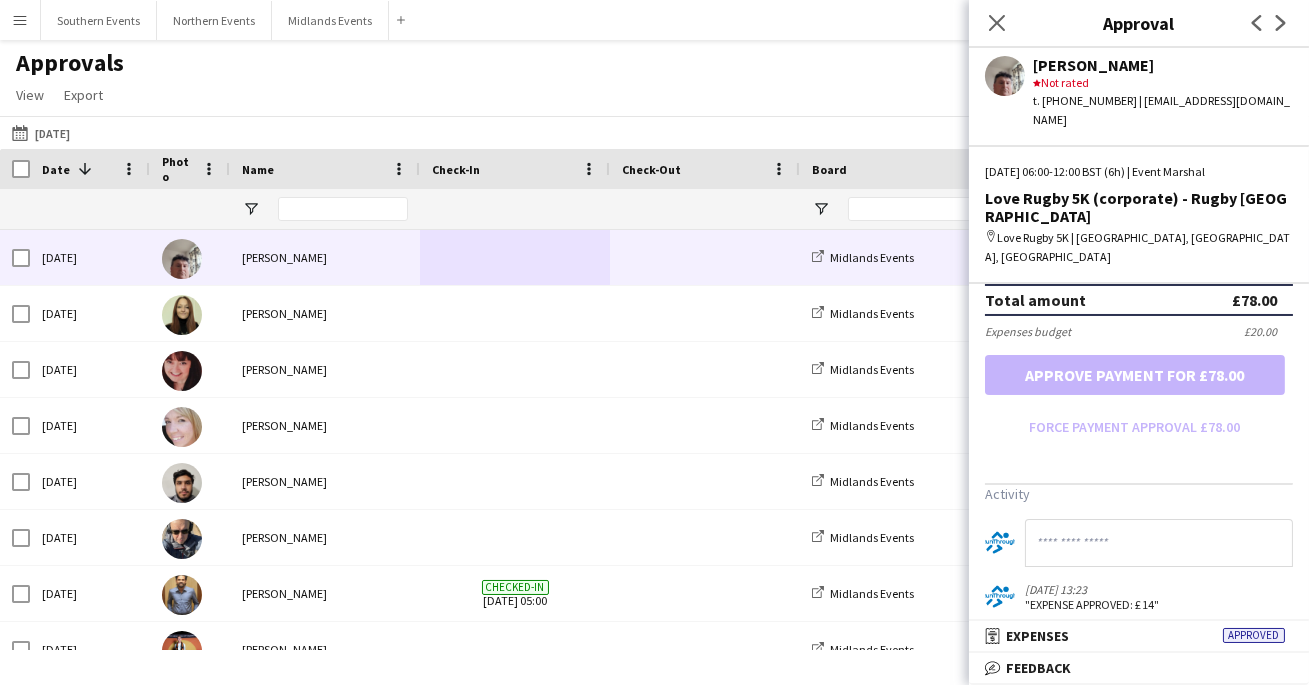 click on "Next" 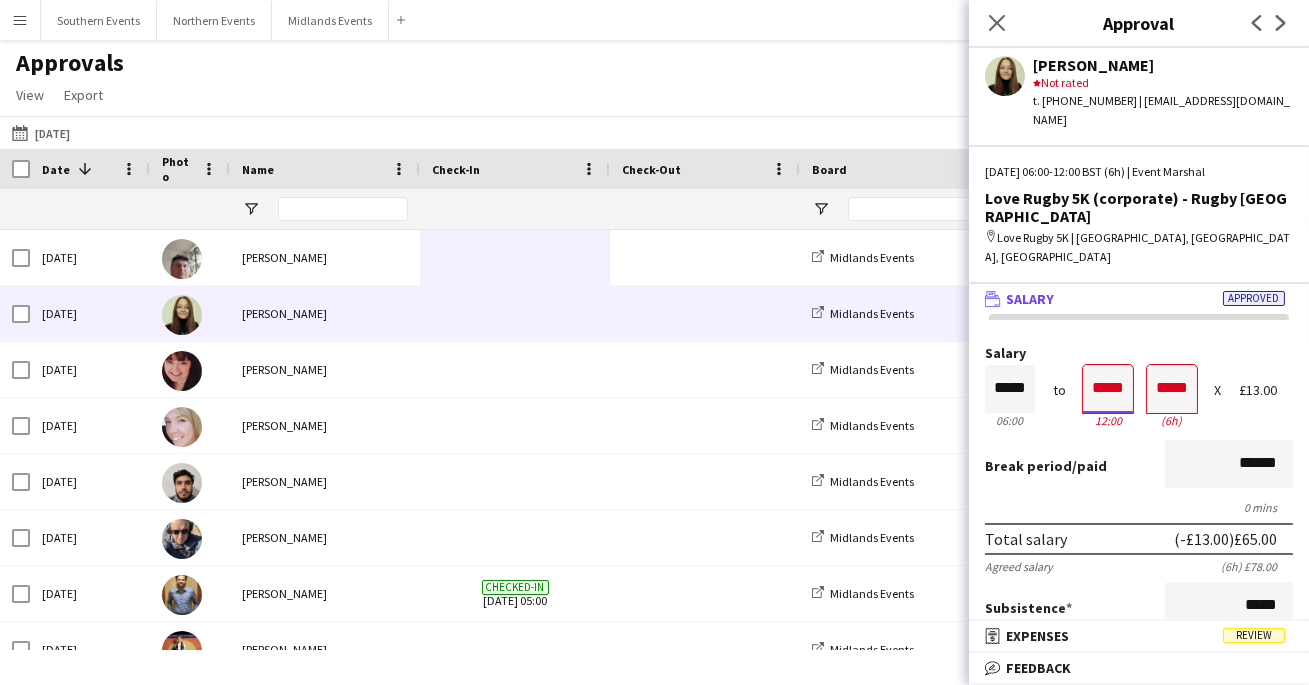 click on "*****" at bounding box center (1108, 389) 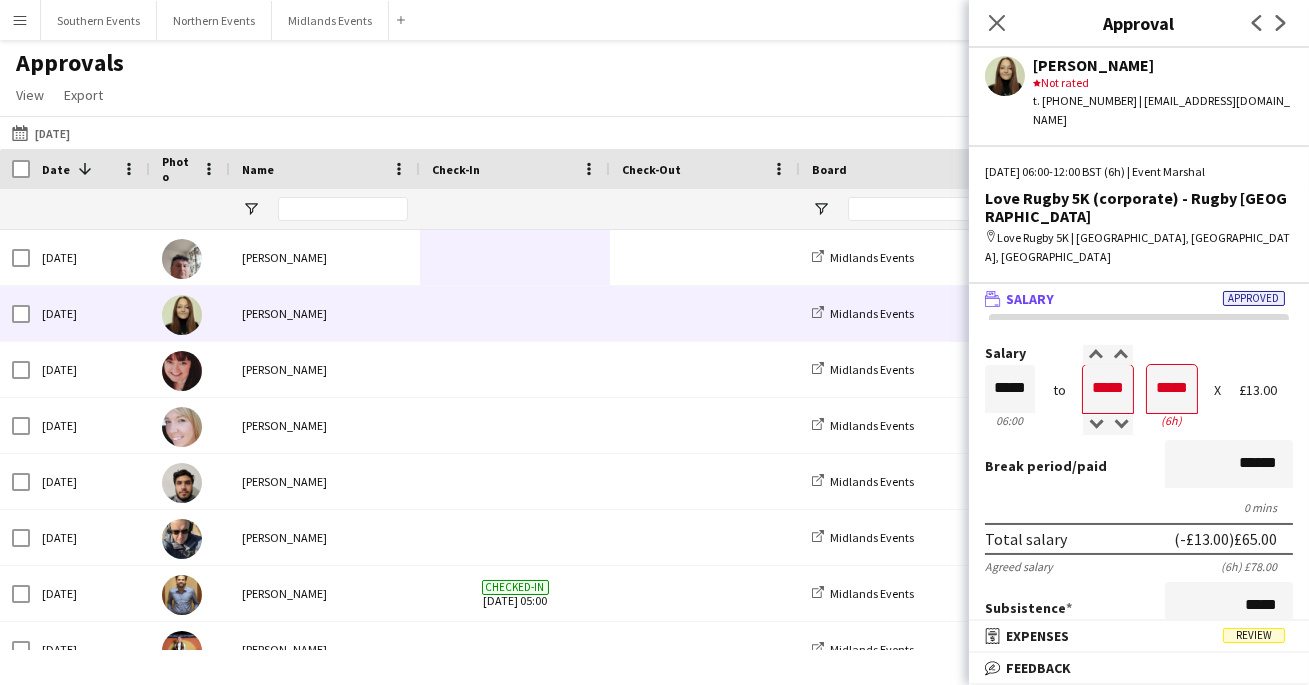click on "Salary  *****  06:00   to  *****  12:00  *****  (6h)   X   £13.00   Break period   /paid  ******  0 mins   Total salary   (-£13.00)   £65.00   Agreed salary   (6h) £78.00   Subsistence  *****  £0.00   Fines gross deduction  *****  Fines net deduction  *****  Bonus  *****  Total amount   (-£13.00)   £65.00   Expenses budget   £20.00   Send to crew for approval £65.00   Force payment approval £65.00   Activity   06-07-2025 19:28   "TIME CHANGED from '06:00-12:00' to '06:00-11:00' (-01:00hrs). New total salary £65"   06-07-2025 19:27   "EXPENSES CLAIM submitted for £7.55"   06-07-2025 19:26   "48 miles each way, drove with volunteer Corrine White "" at bounding box center [1139, 819] 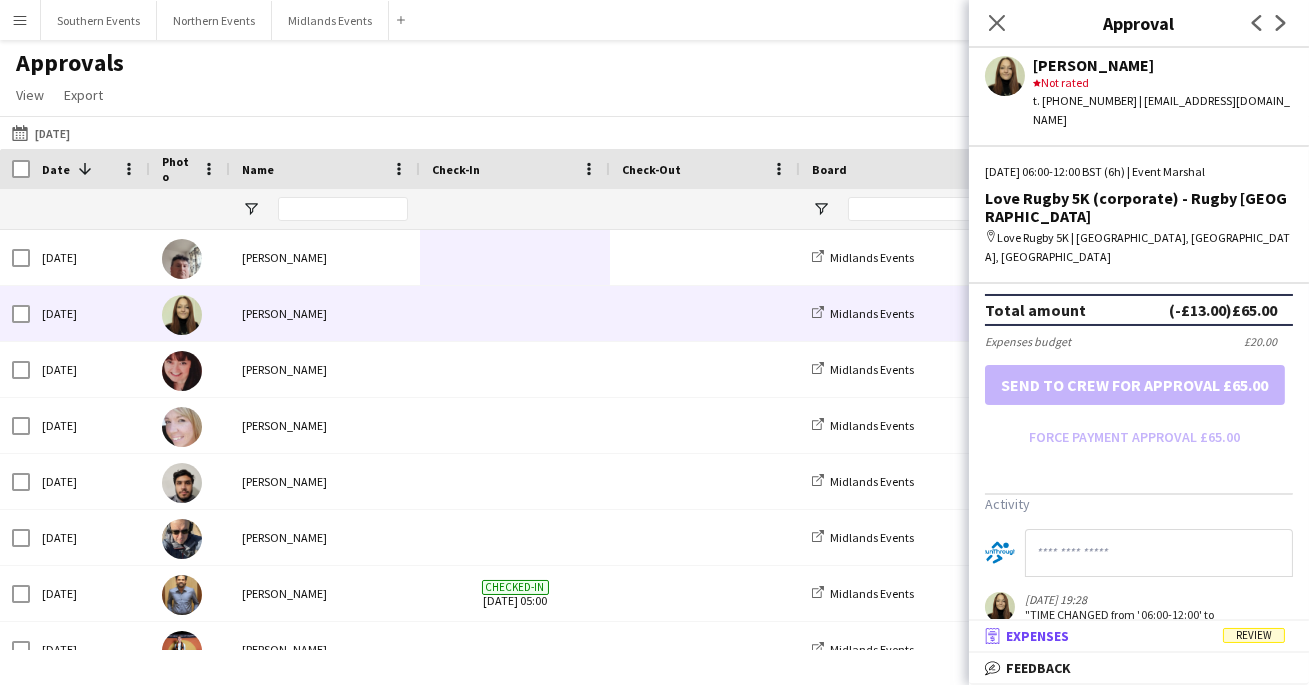 click on "receipt
Expenses   Review" at bounding box center [1135, 636] 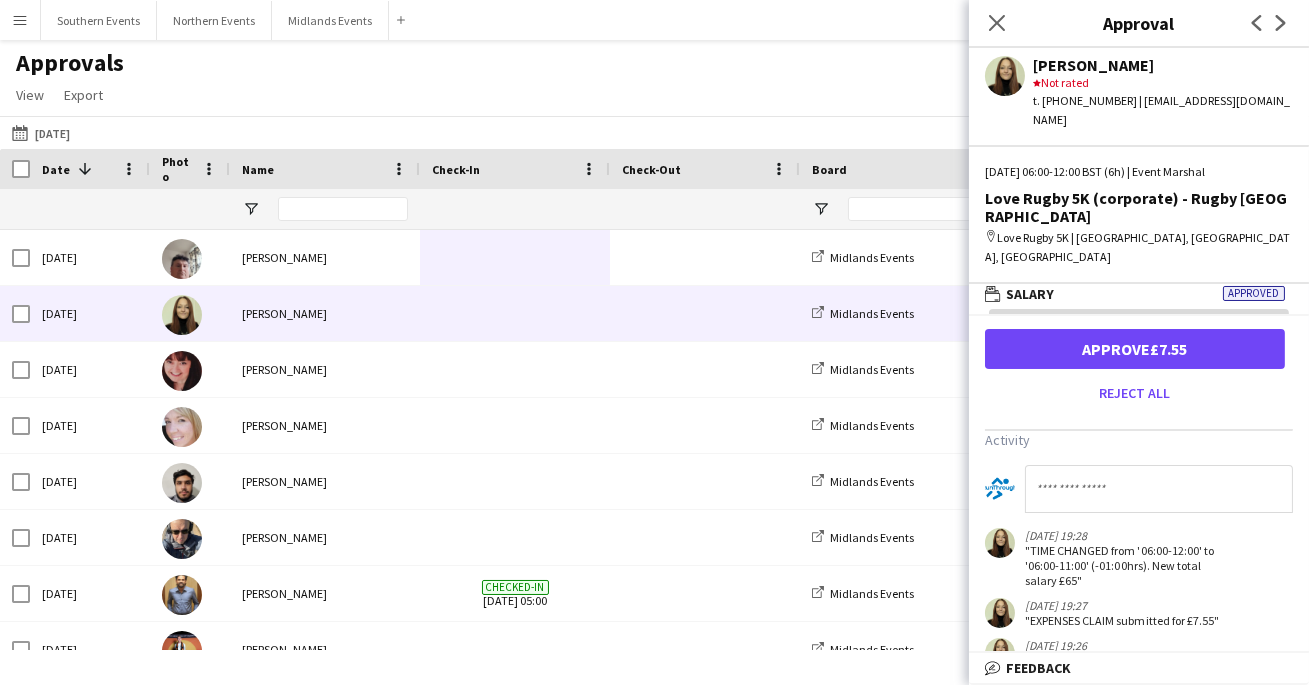 scroll, scrollTop: 149, scrollLeft: 0, axis: vertical 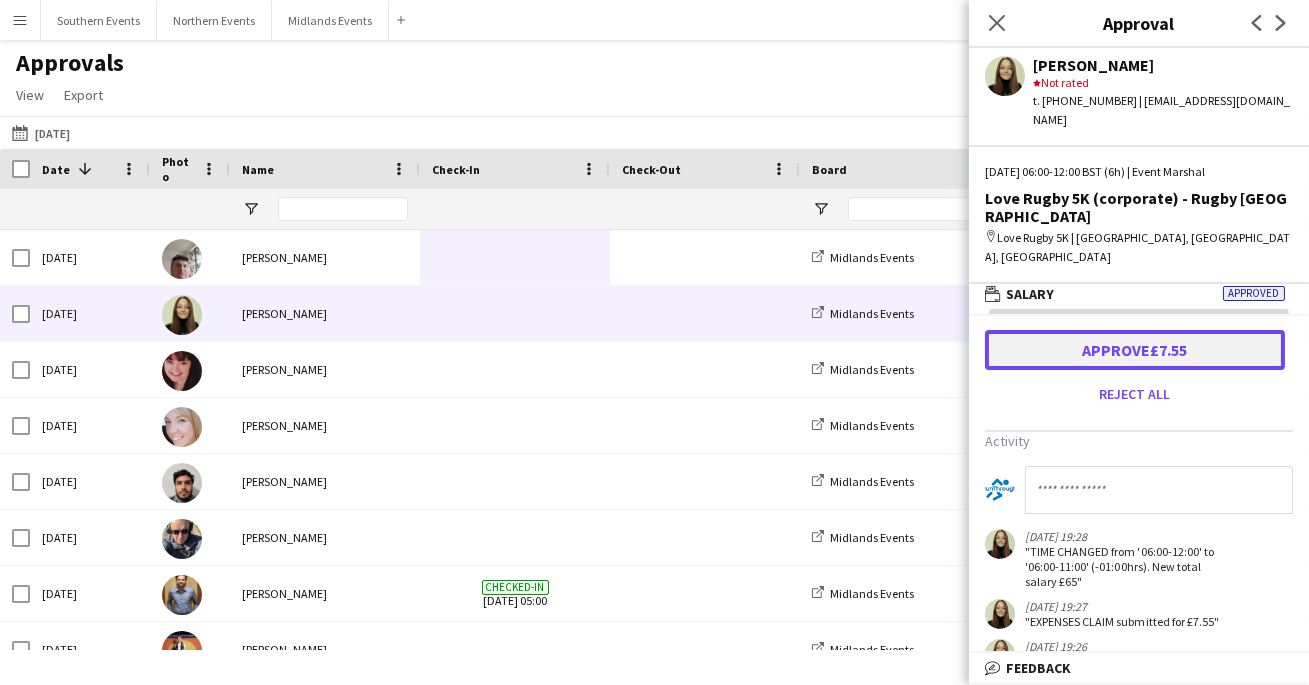 click on "Approve   £7.55" at bounding box center [1135, 350] 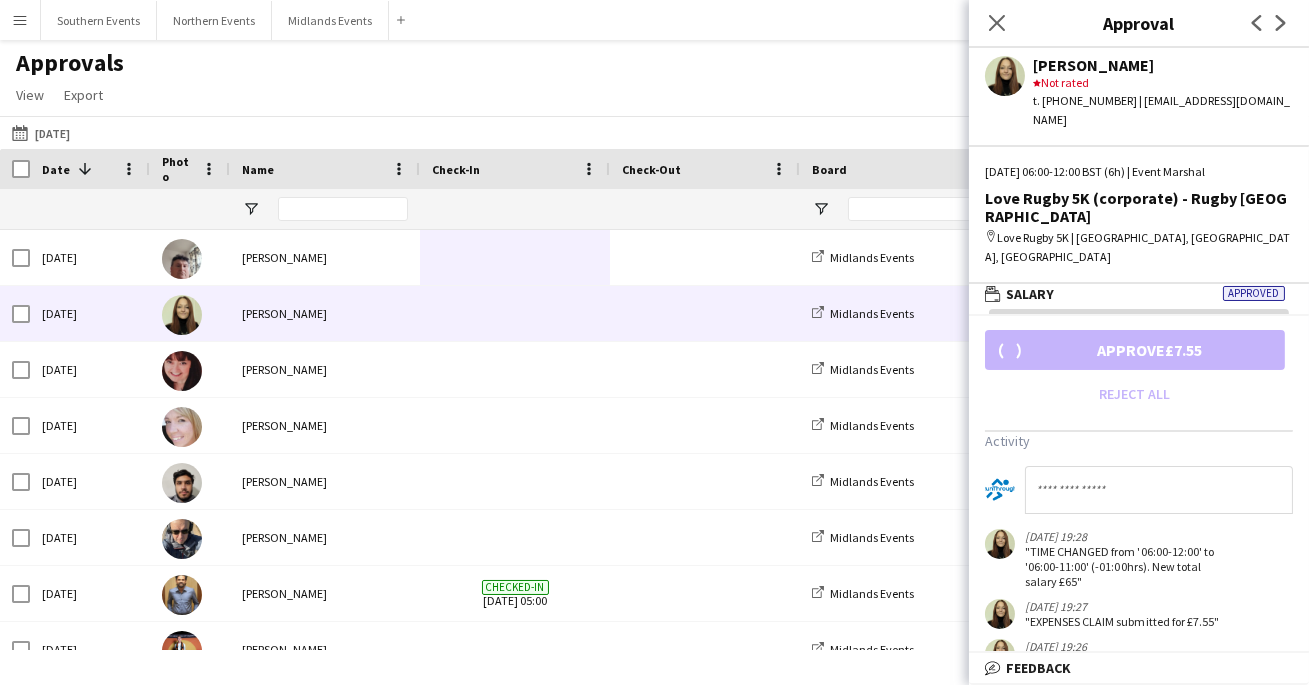 scroll, scrollTop: 0, scrollLeft: 0, axis: both 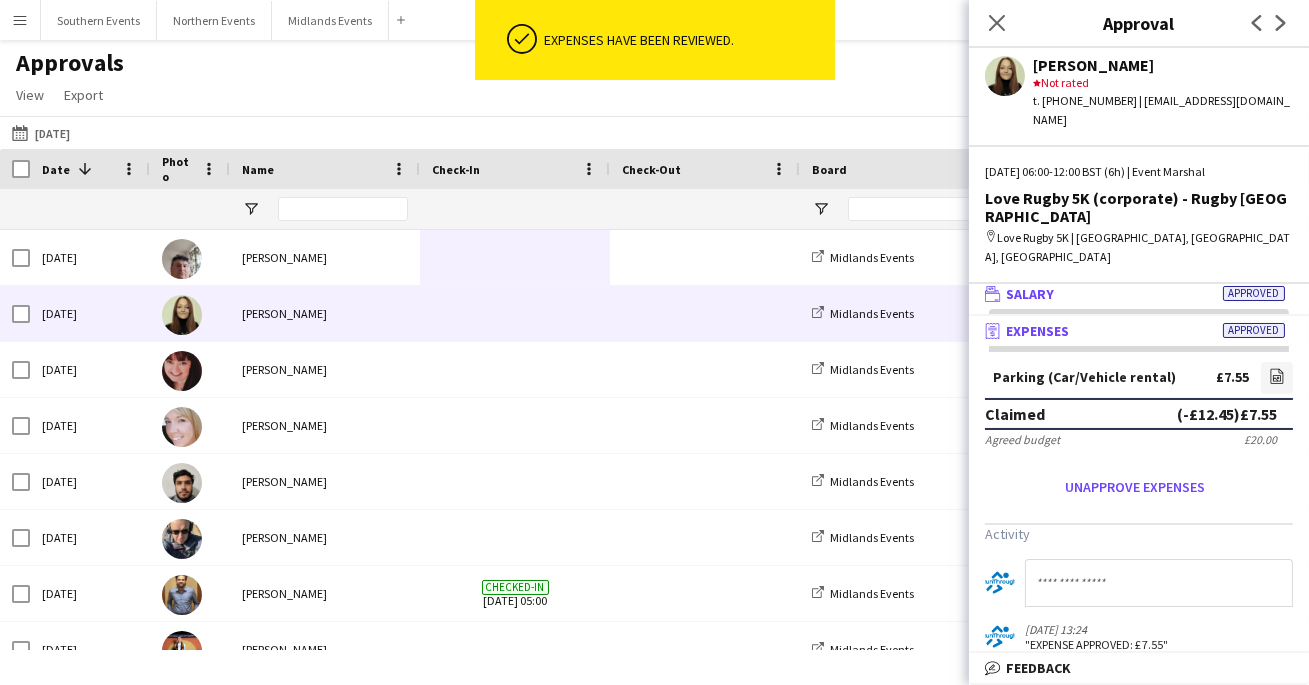 click on "wallet
Salary   Approved" at bounding box center (1135, 294) 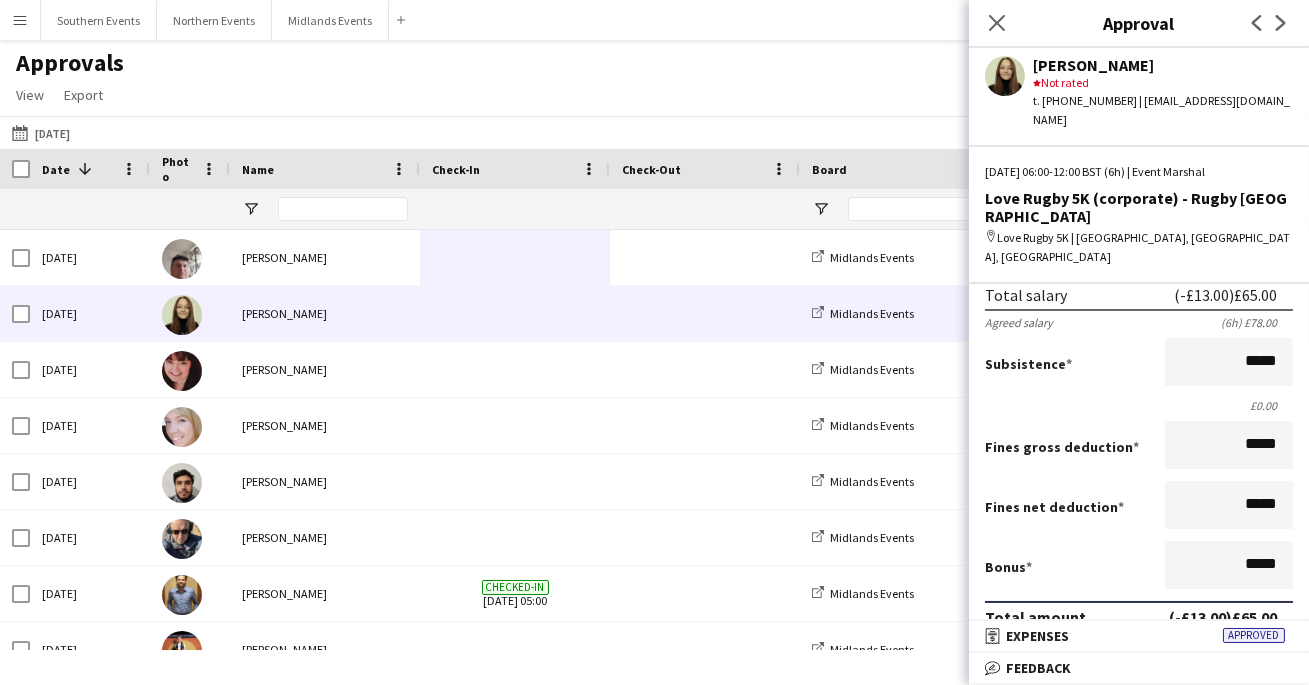 scroll, scrollTop: 330, scrollLeft: 0, axis: vertical 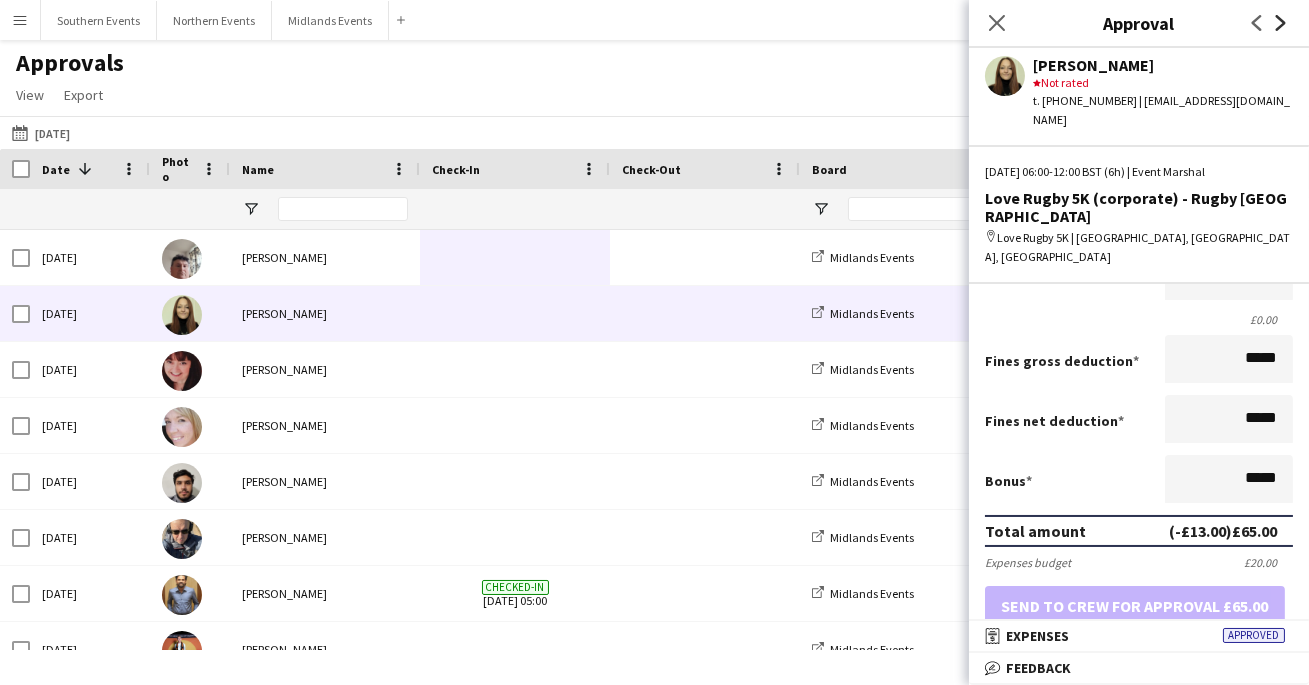 click on "Next" 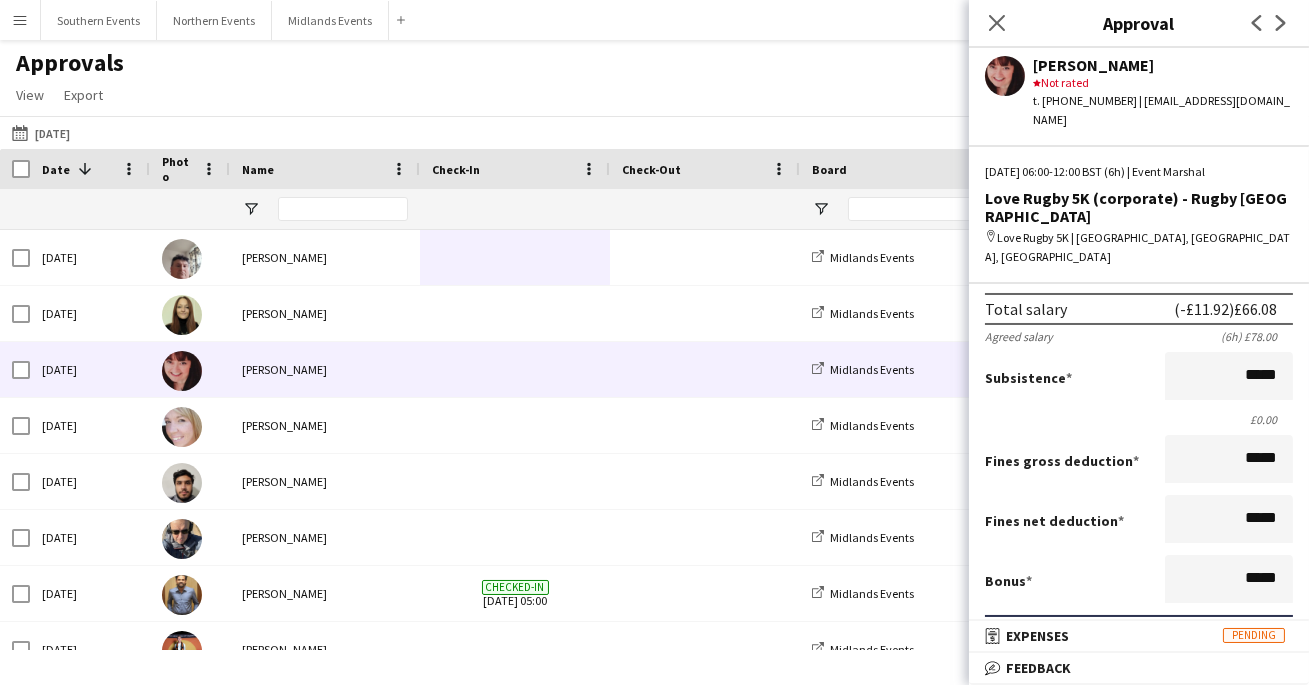 scroll, scrollTop: 249, scrollLeft: 0, axis: vertical 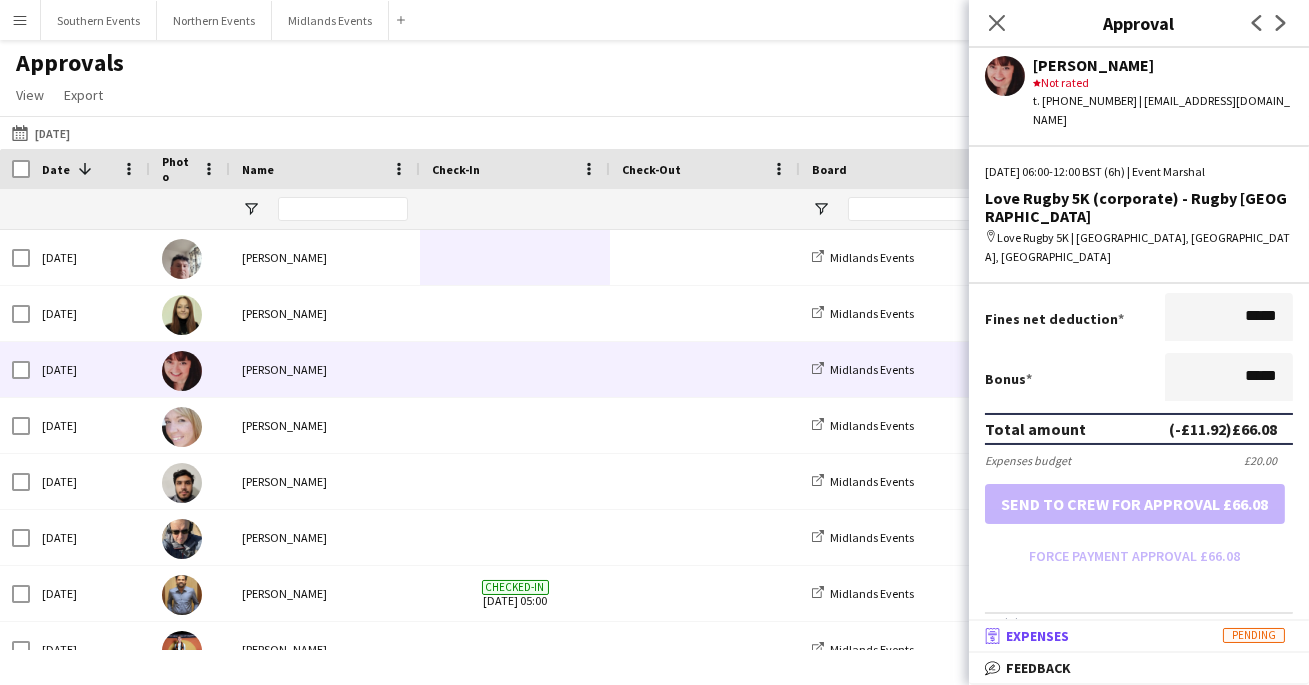 click on "receipt
Expenses   Pending" at bounding box center [1135, 636] 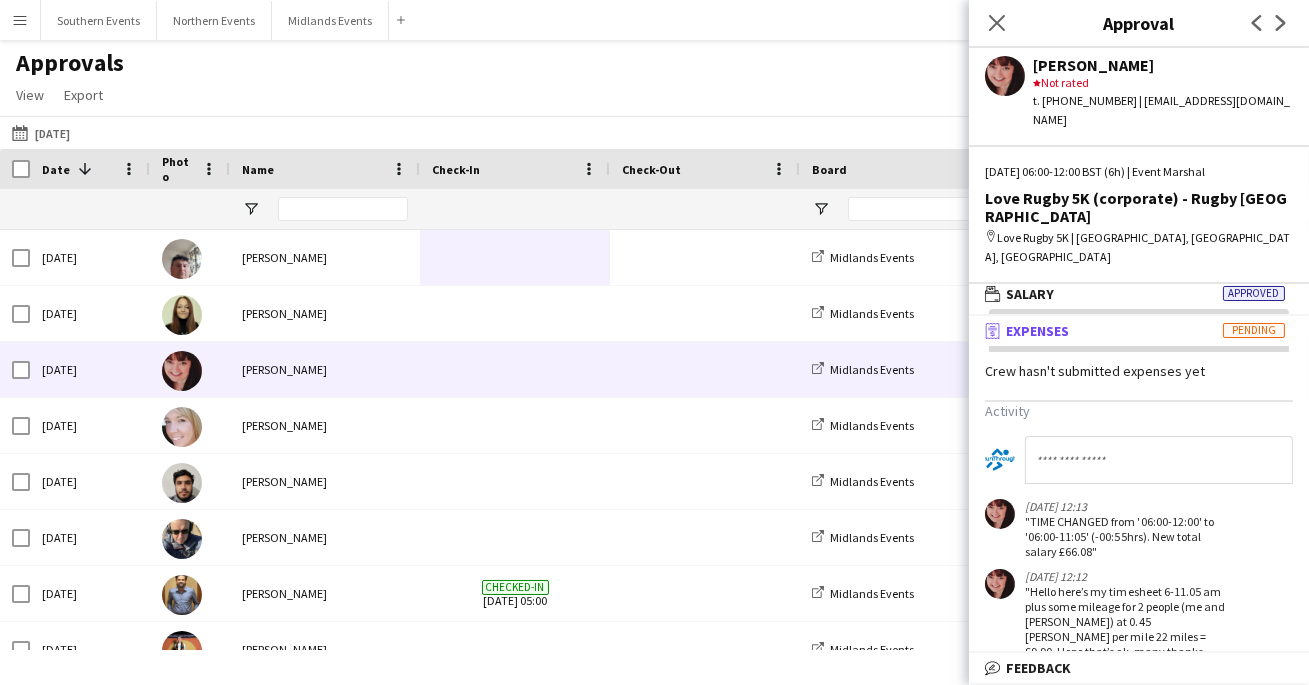 click on "Expenses" at bounding box center (1037, 331) 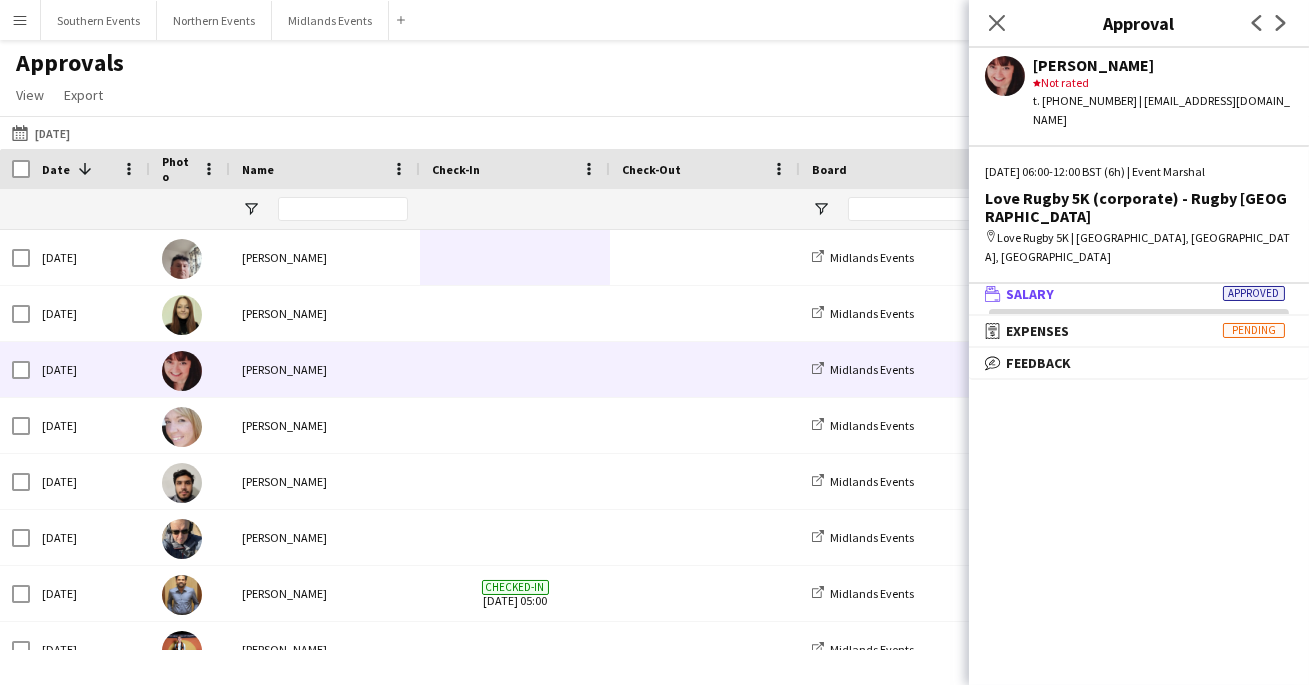 click on "wallet
Salary   Approved" at bounding box center (1139, 294) 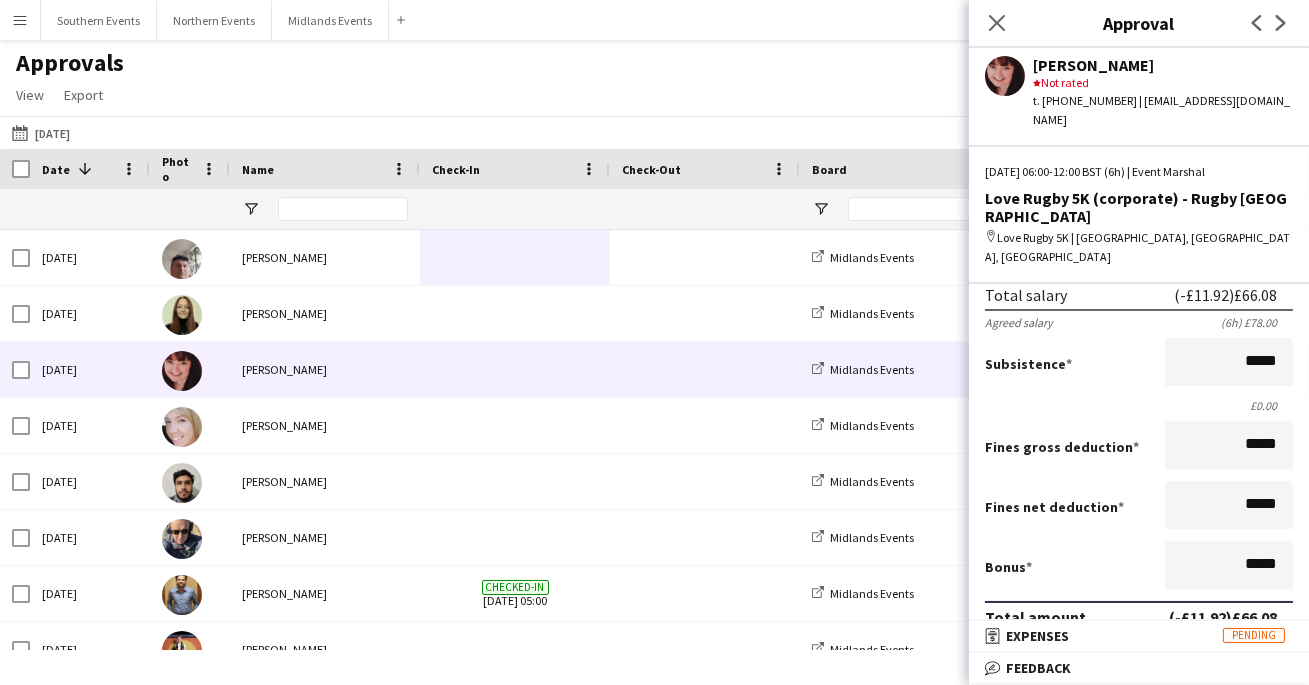 scroll, scrollTop: 250, scrollLeft: 0, axis: vertical 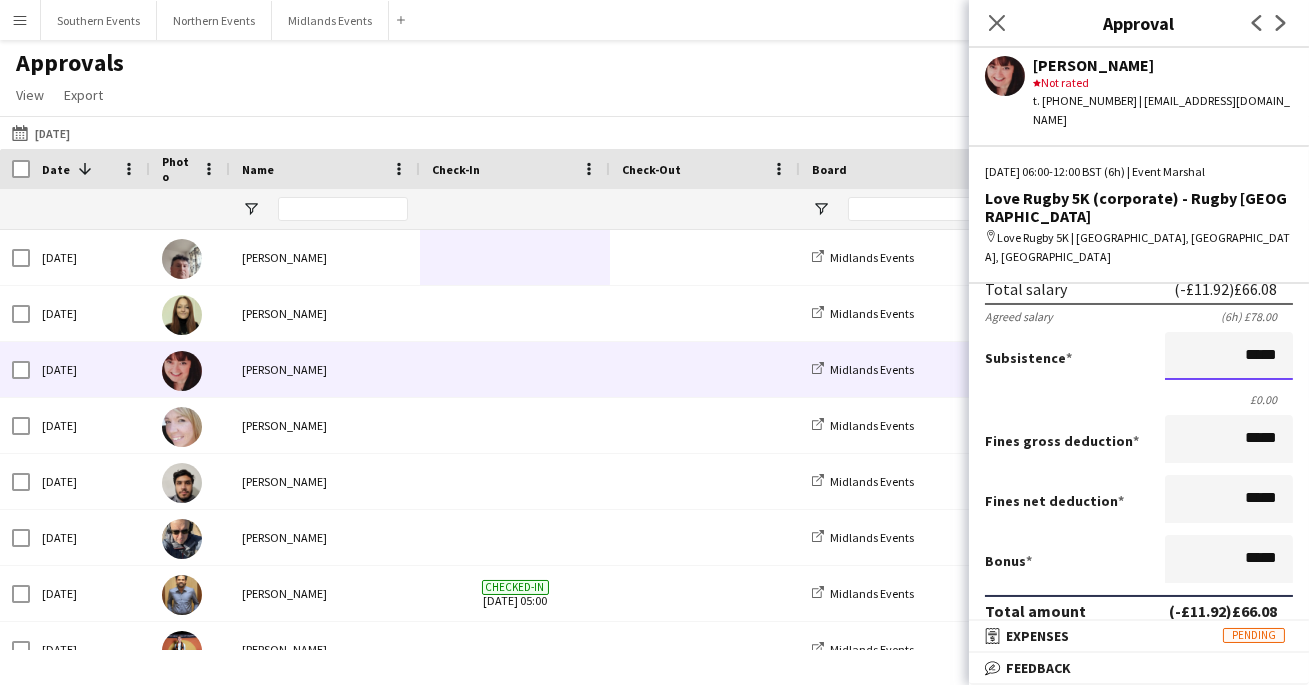 click on "*****" at bounding box center [1229, 356] 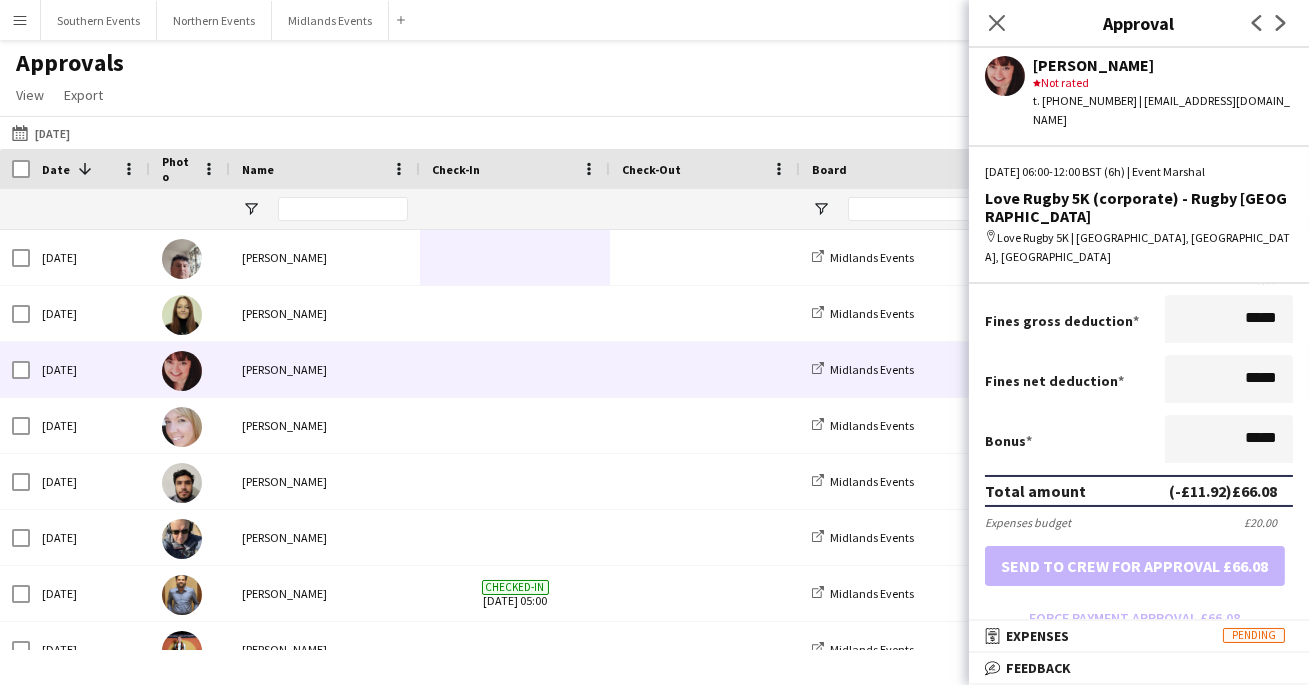 scroll, scrollTop: 343, scrollLeft: 0, axis: vertical 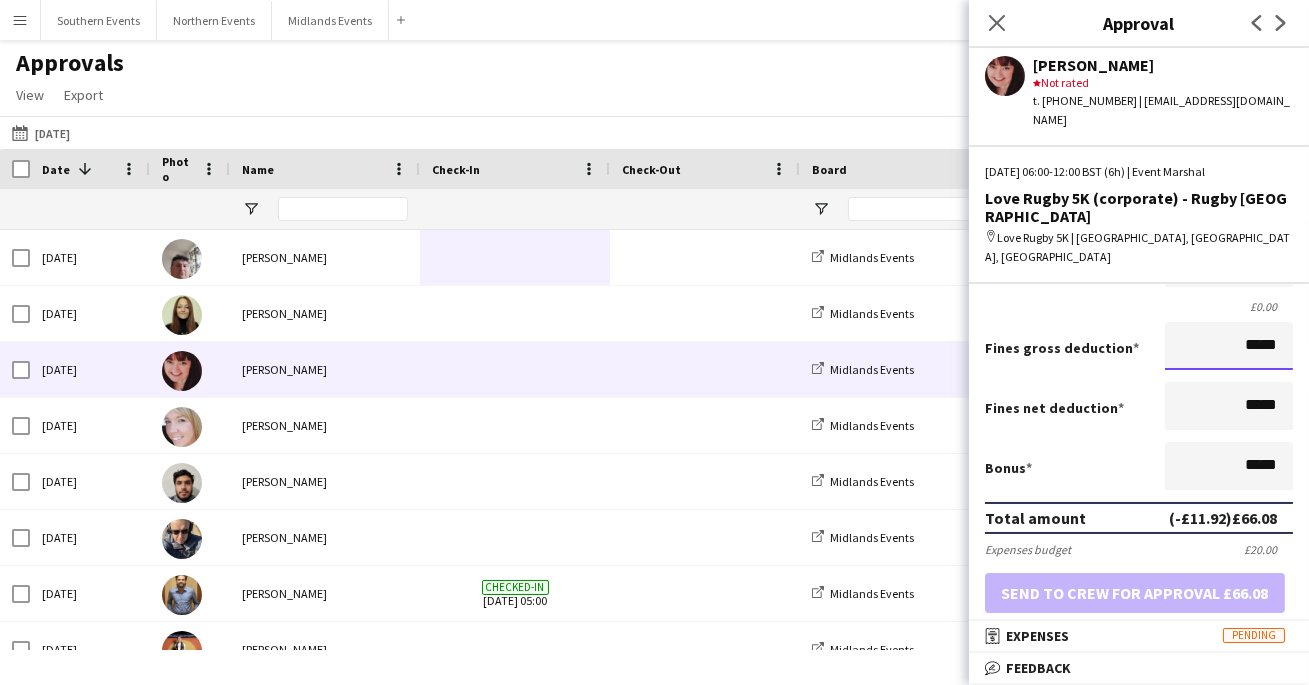 click on "*****" at bounding box center [1229, 346] 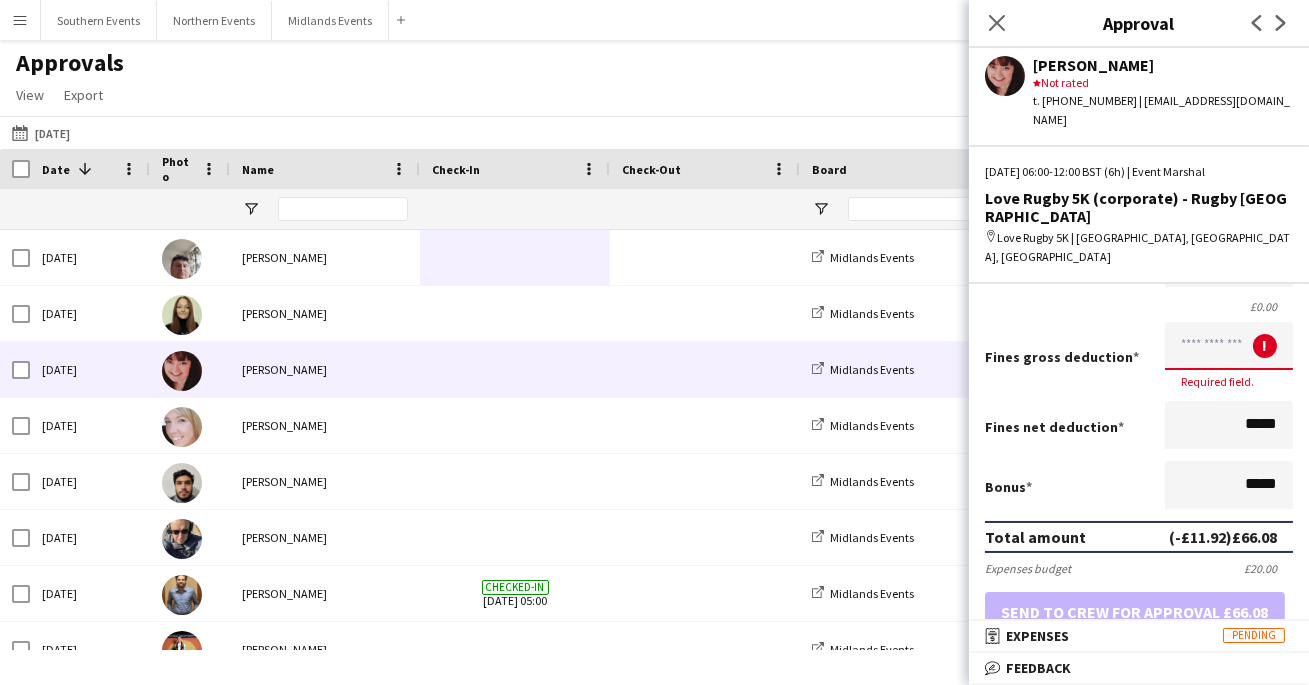 scroll, scrollTop: 0, scrollLeft: 0, axis: both 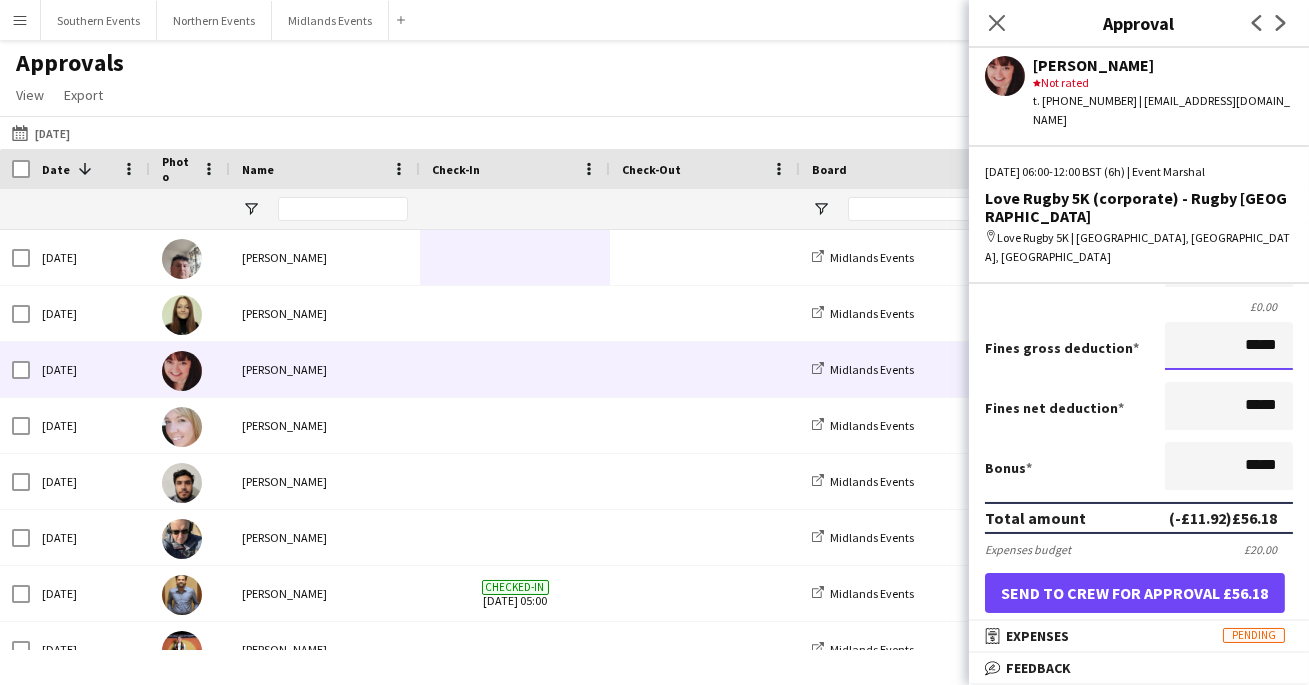 type on "*****" 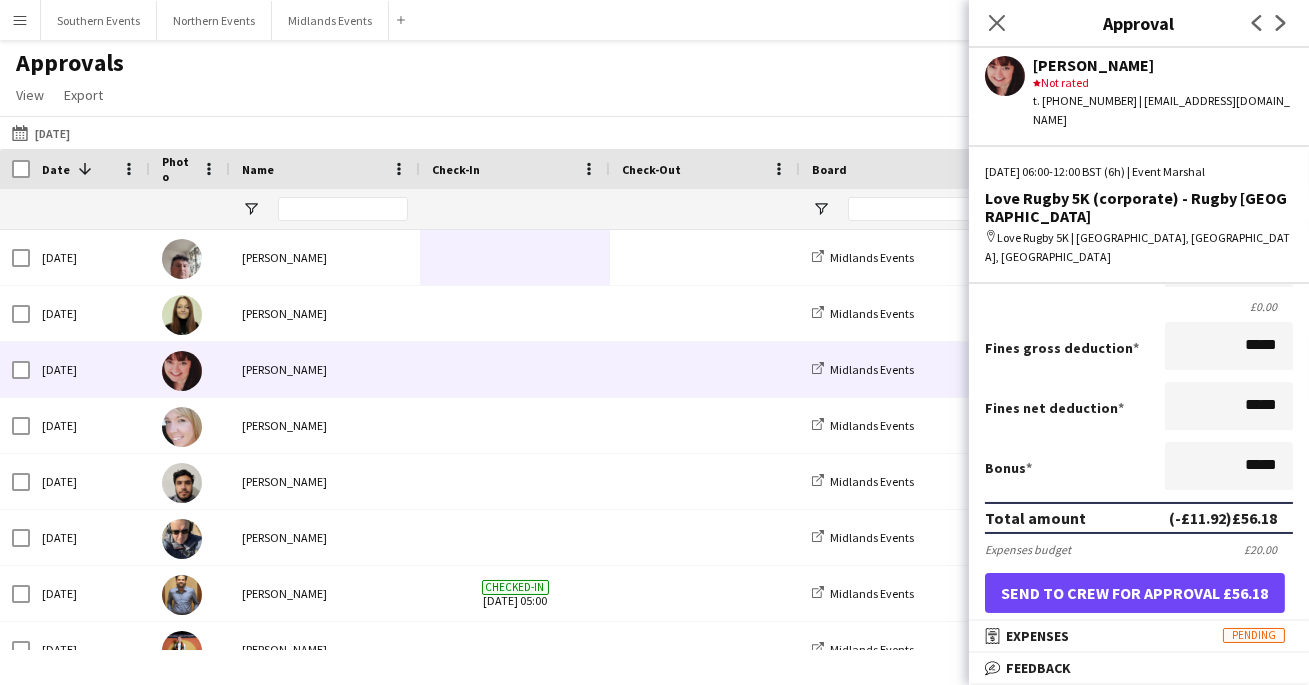 click on "Bonus  *****" at bounding box center (1139, 468) 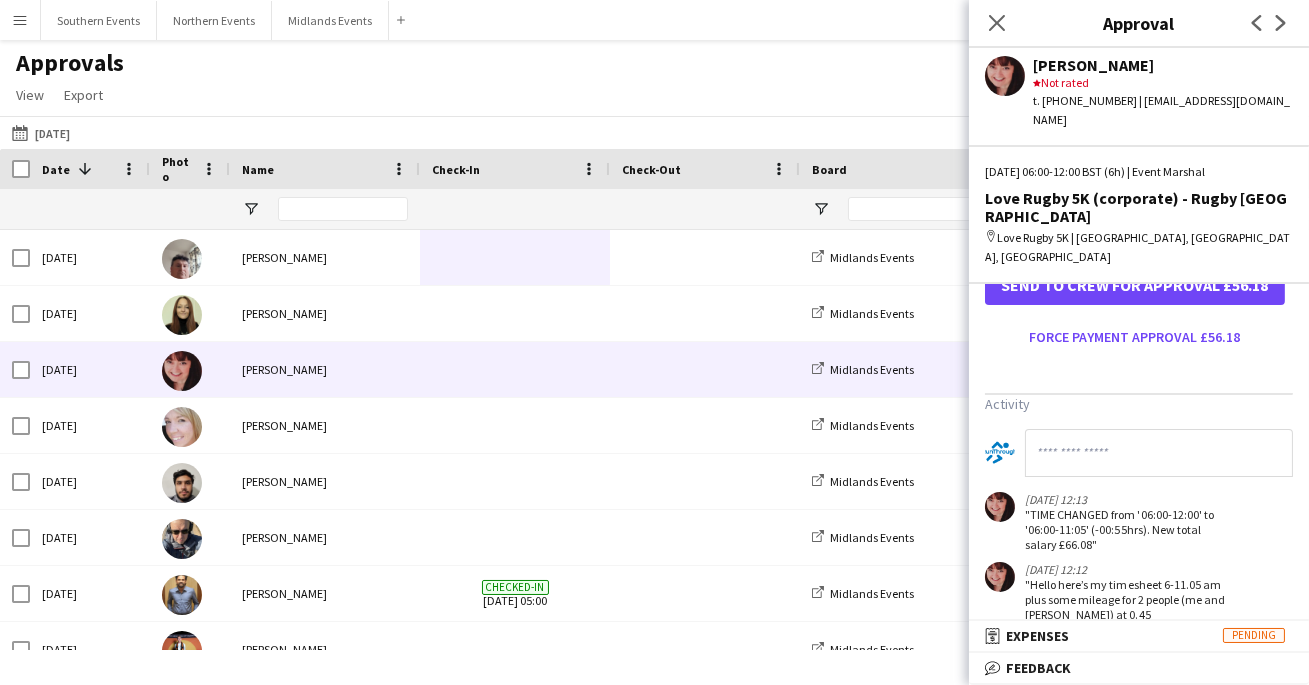 scroll, scrollTop: 579, scrollLeft: 0, axis: vertical 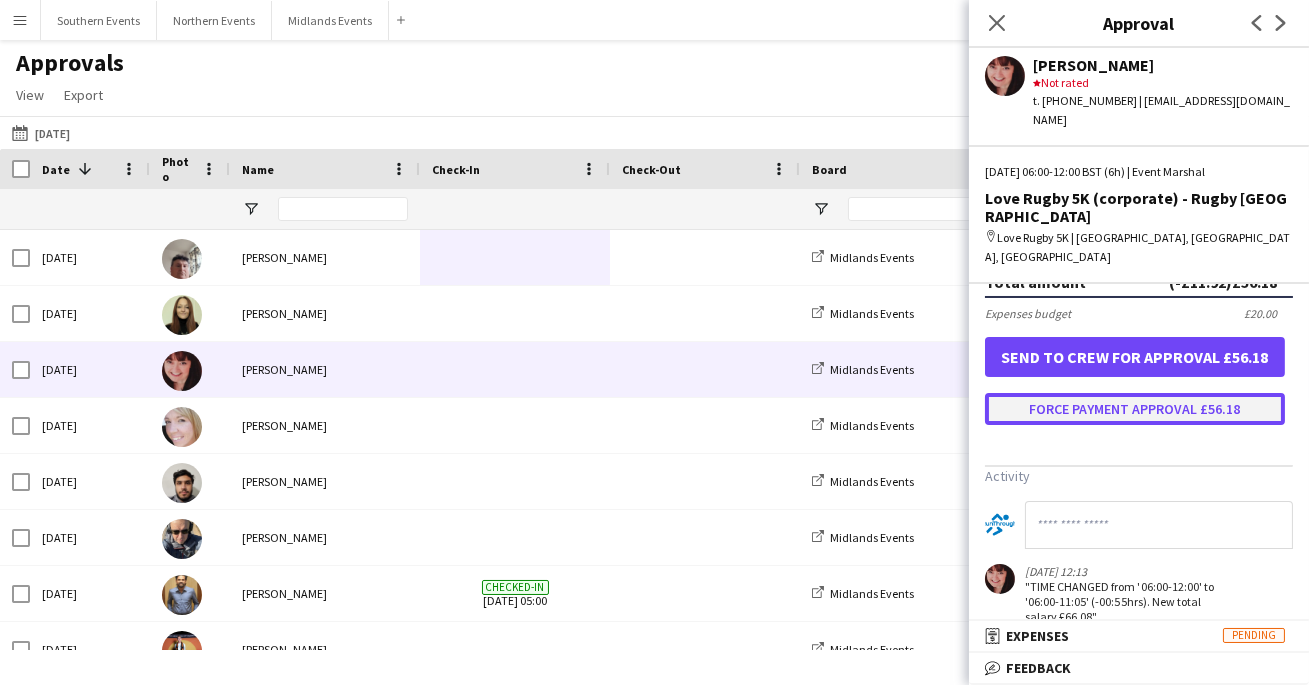 click on "Force payment approval £56.18" at bounding box center [1135, 409] 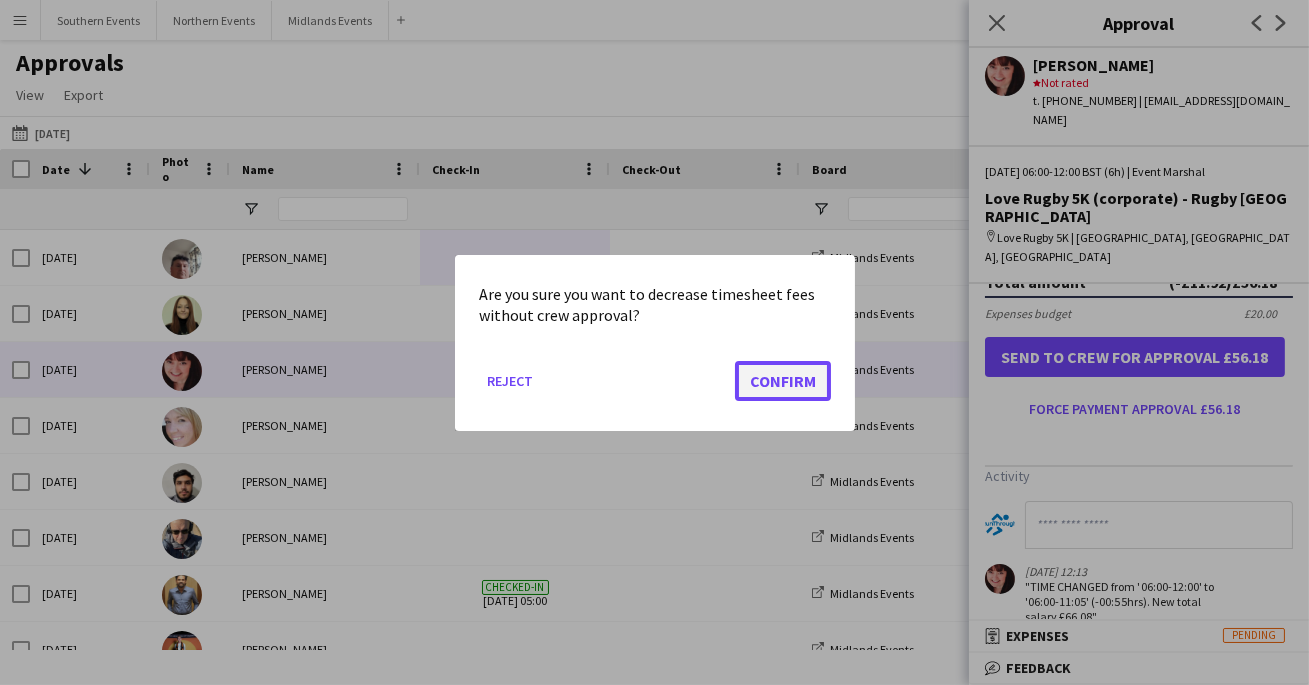 click on "Confirm" 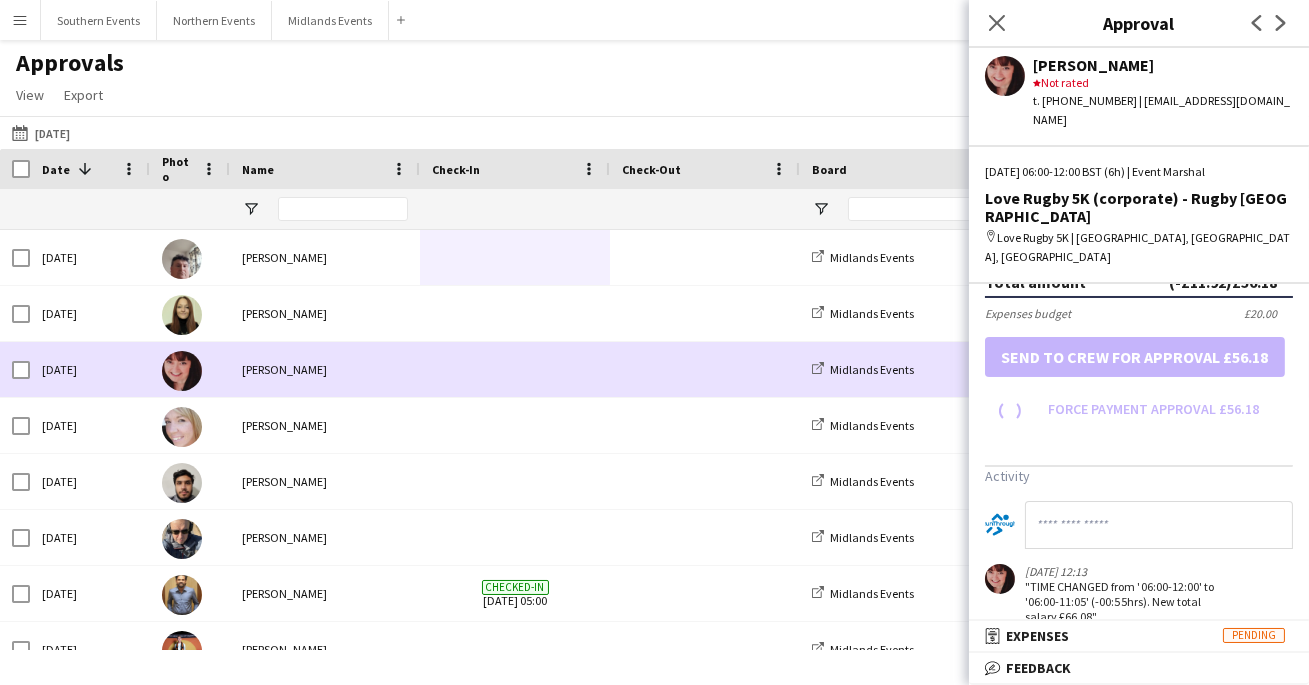 scroll, scrollTop: 579, scrollLeft: 0, axis: vertical 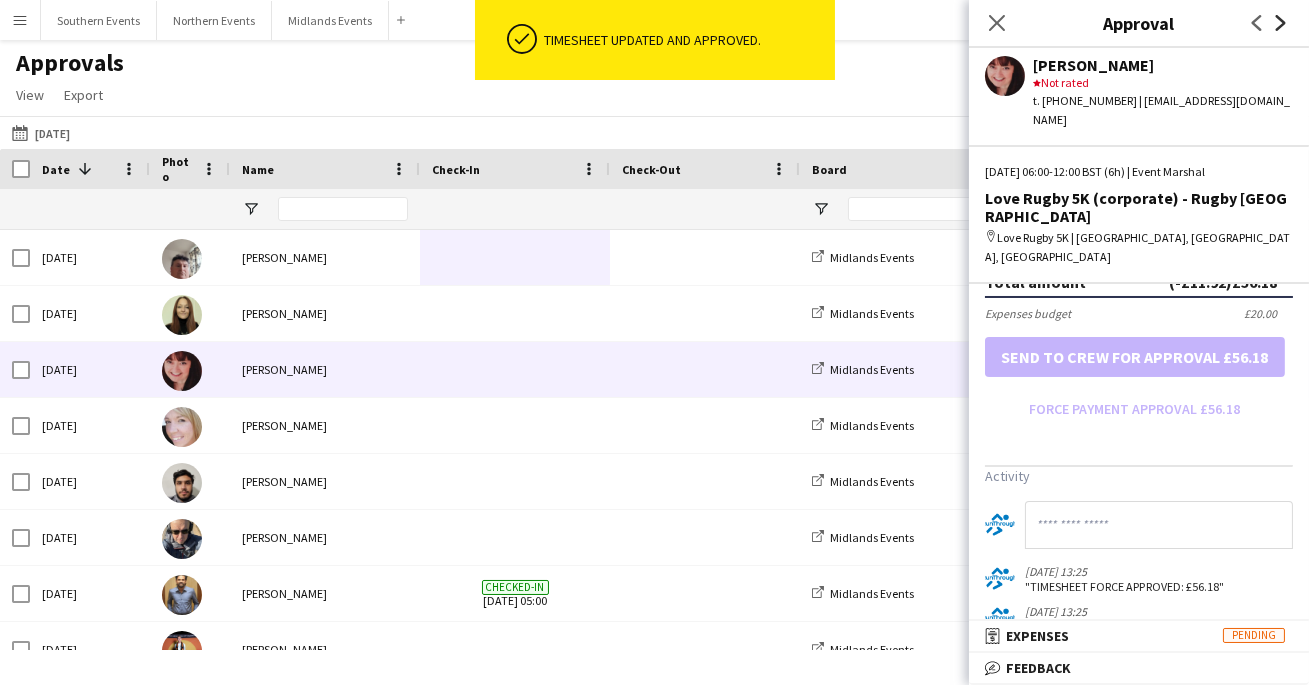 click on "Next" 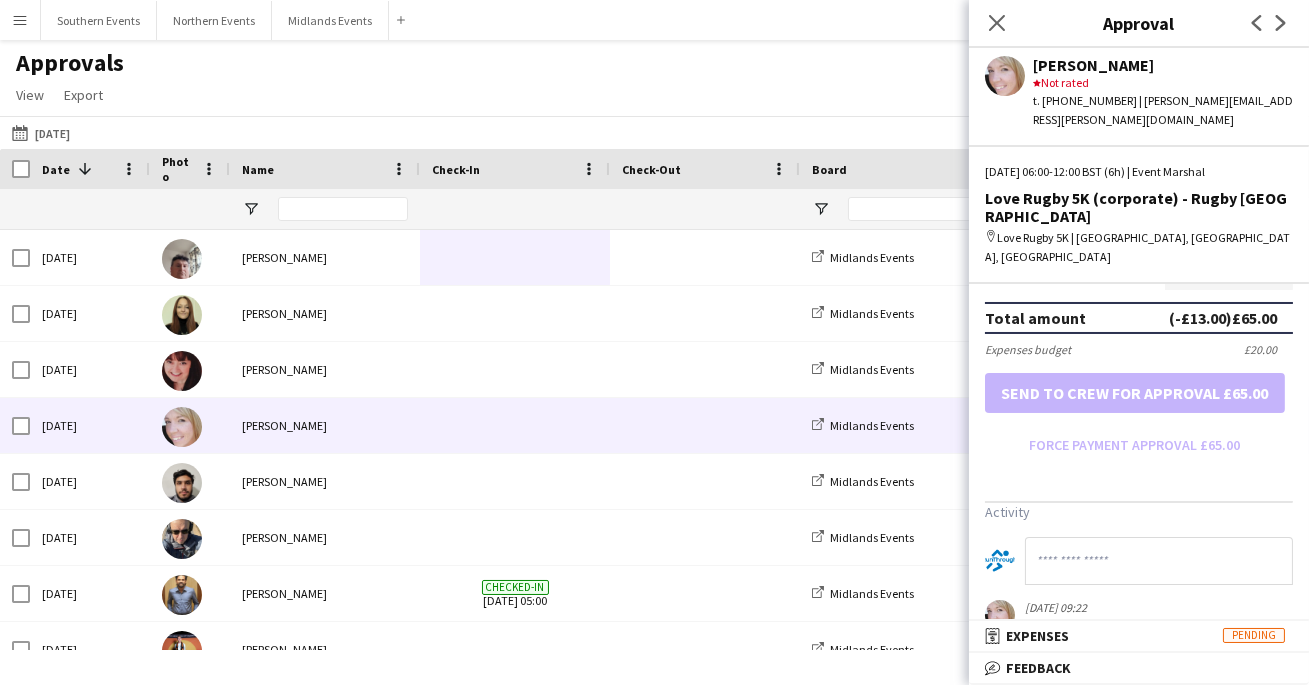 scroll, scrollTop: 726, scrollLeft: 0, axis: vertical 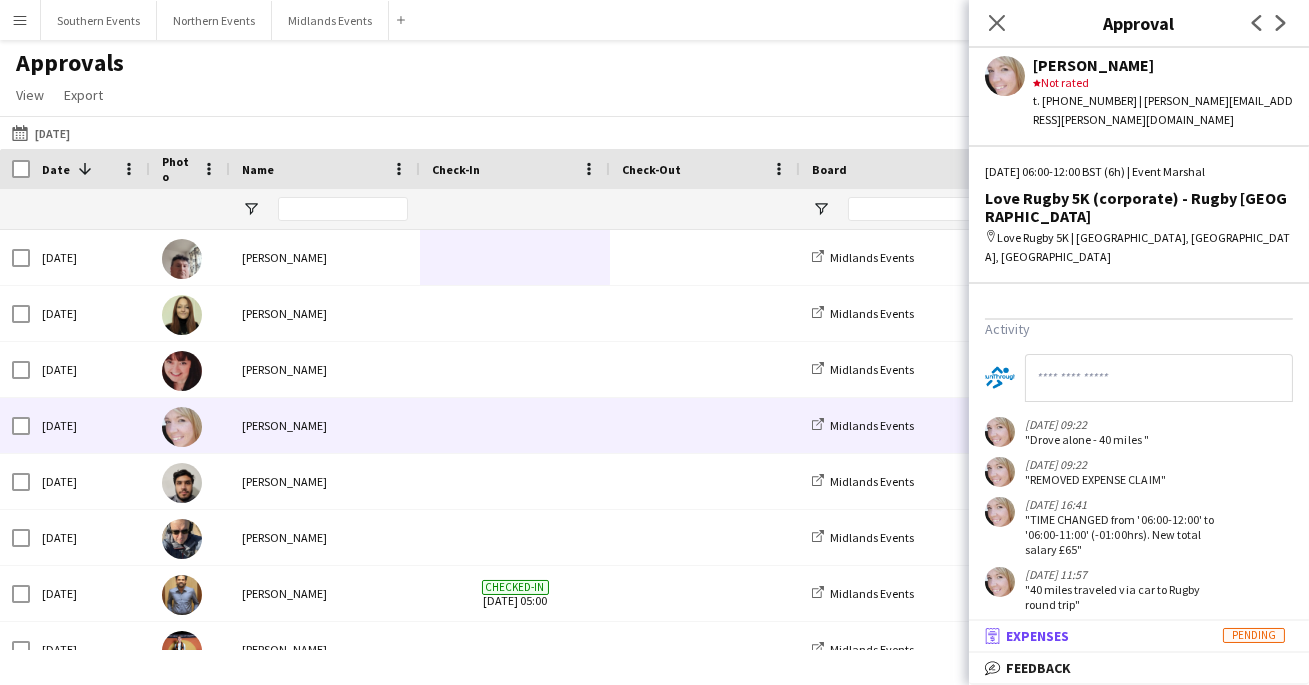 click on "receipt
Expenses   Pending" at bounding box center [1135, 636] 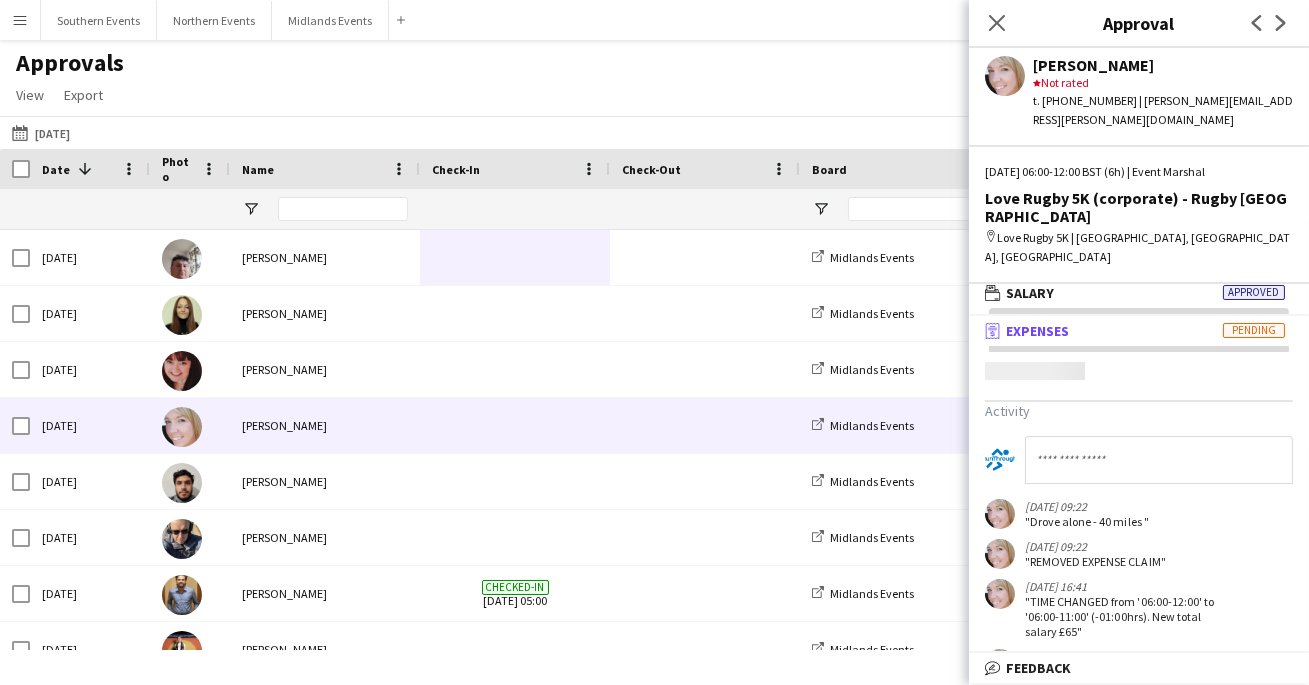 scroll, scrollTop: 5, scrollLeft: 0, axis: vertical 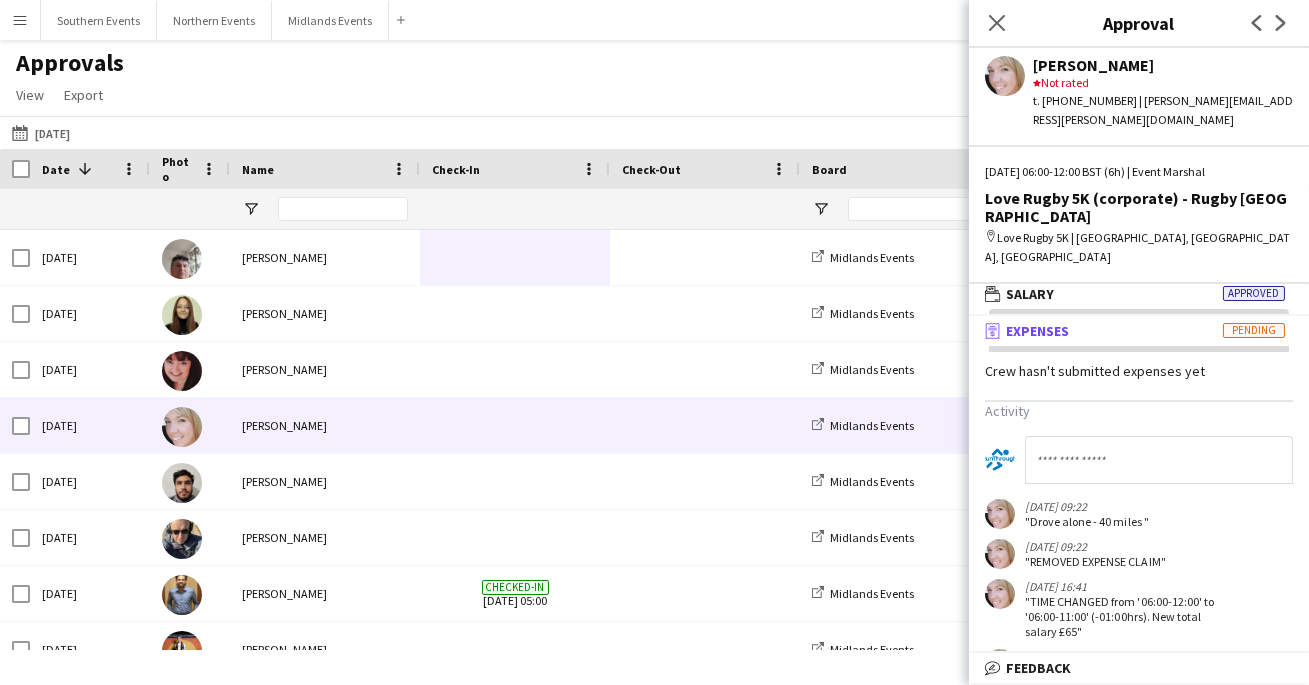 click on "receipt
Expenses   Pending" at bounding box center (1135, 331) 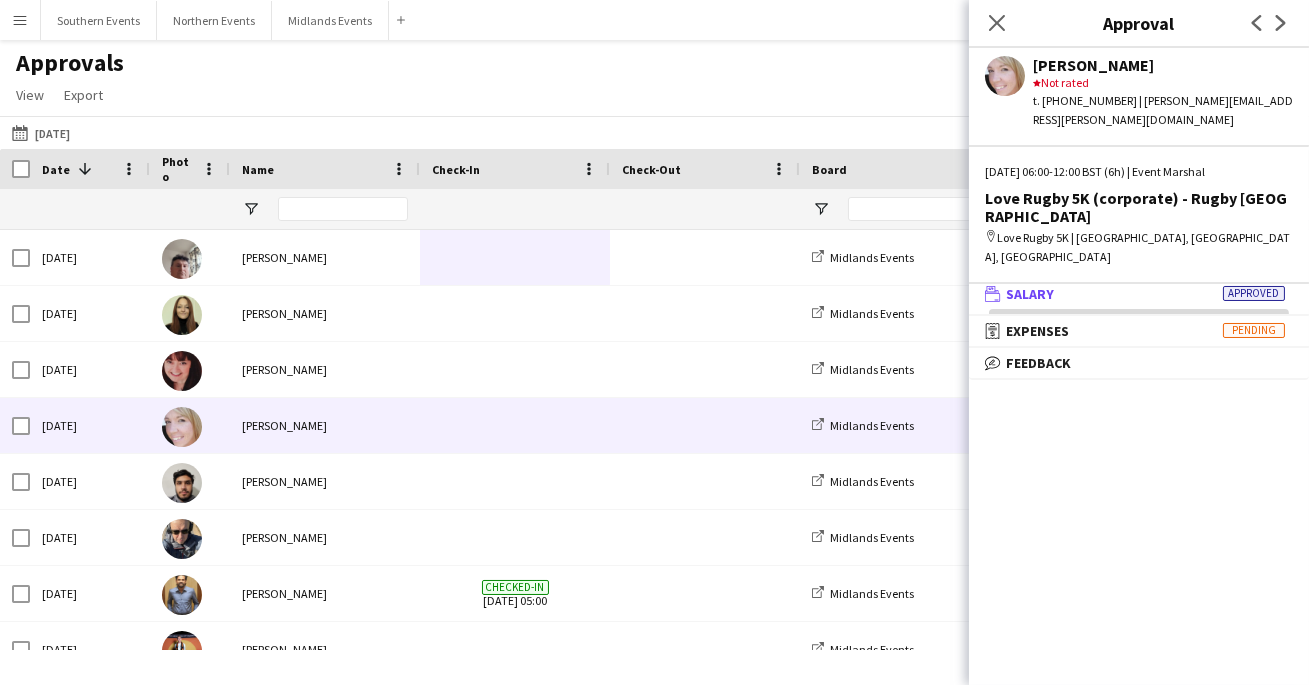 click on "wallet
Salary   Approved" at bounding box center [1135, 294] 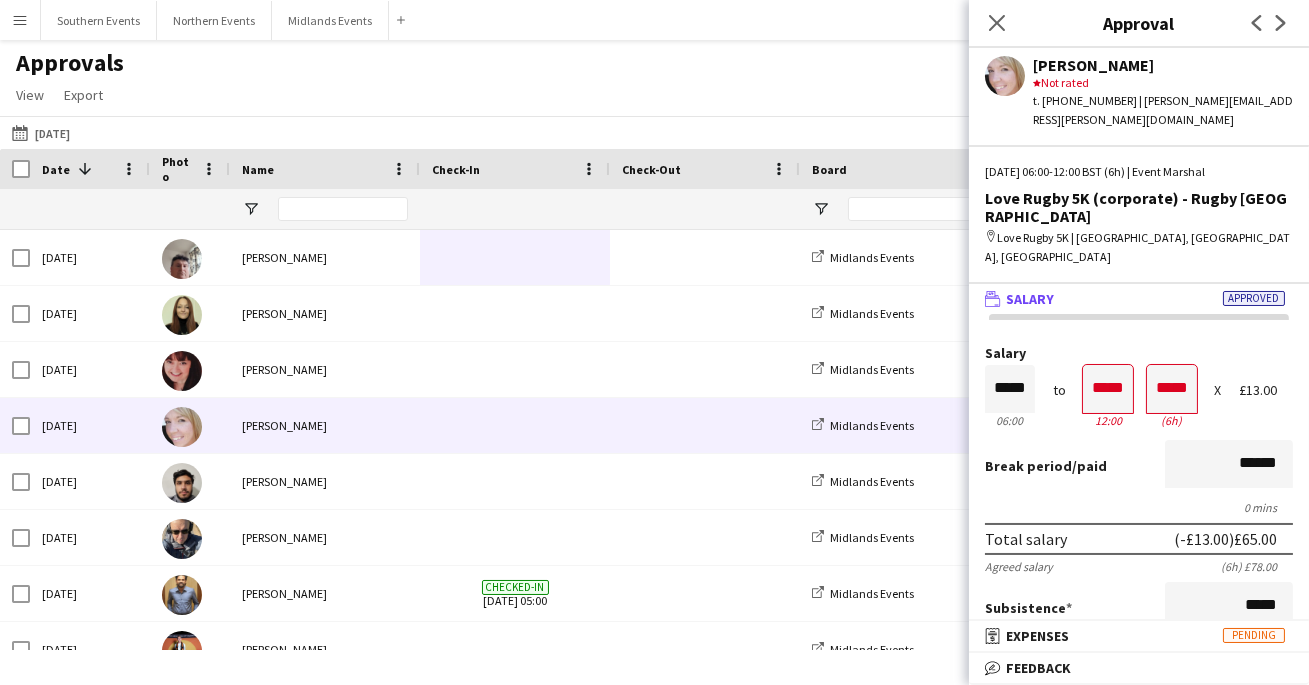 scroll, scrollTop: 0, scrollLeft: 0, axis: both 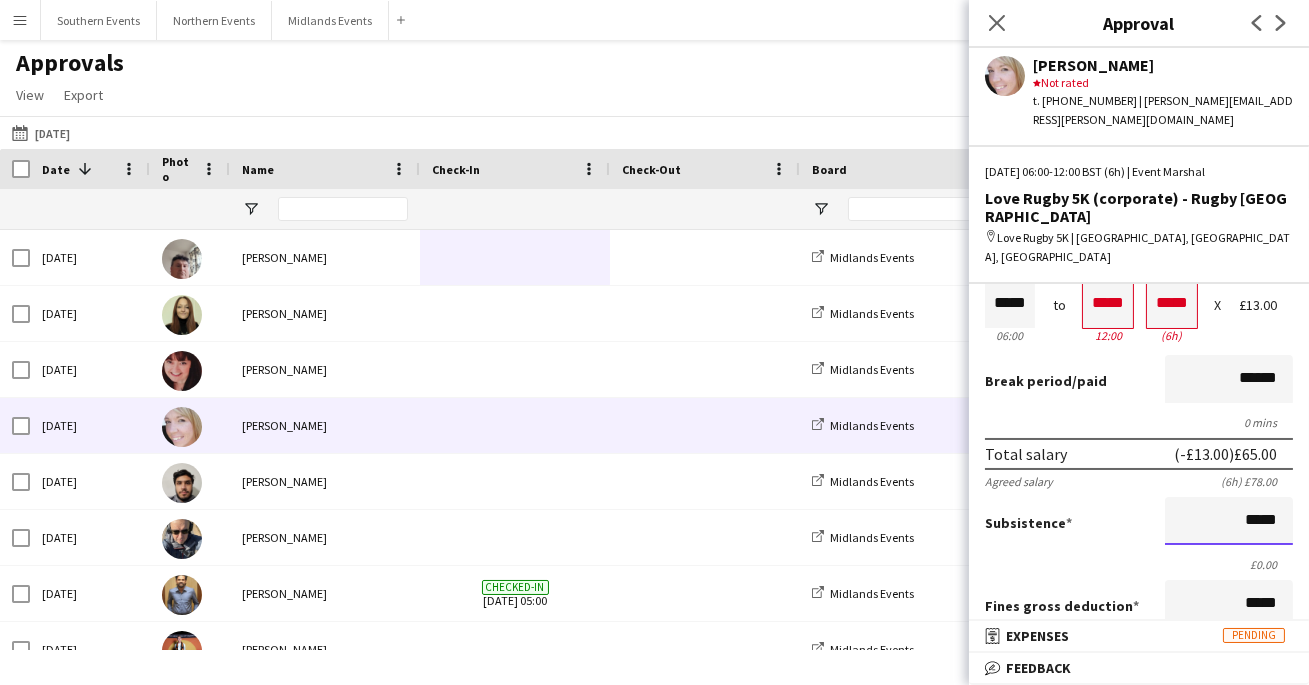 click on "*****" at bounding box center [1229, 521] 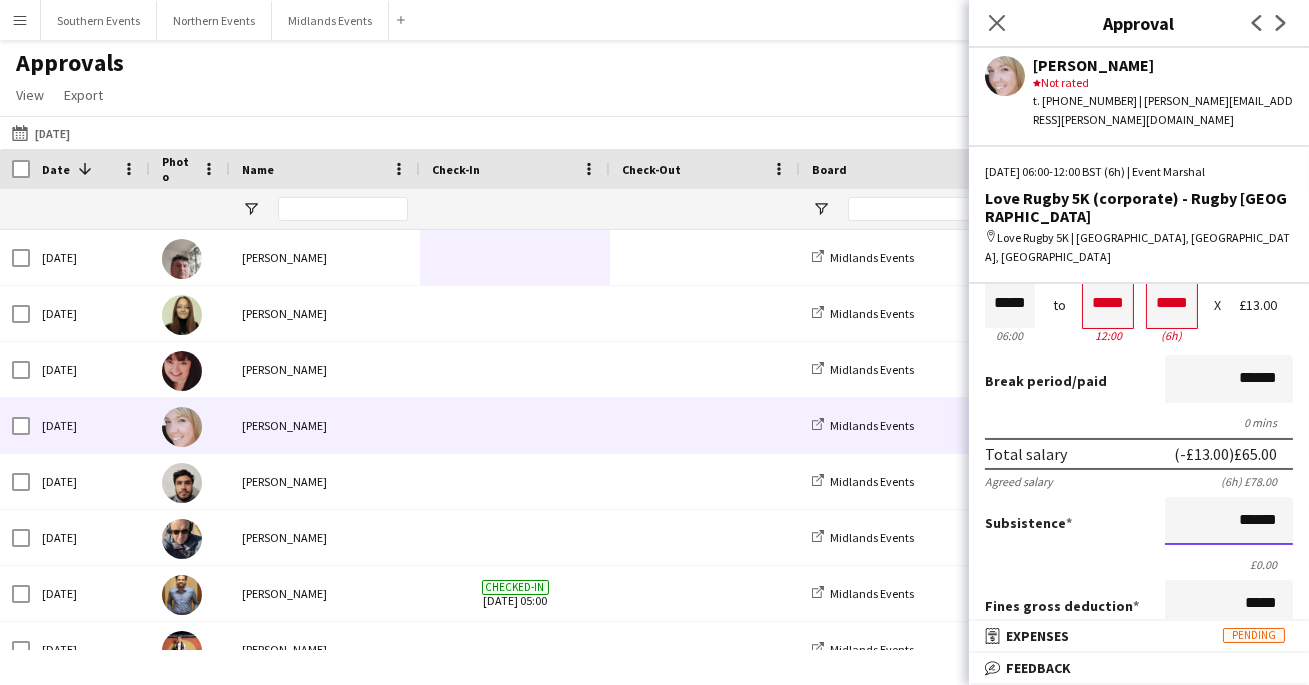 type on "******" 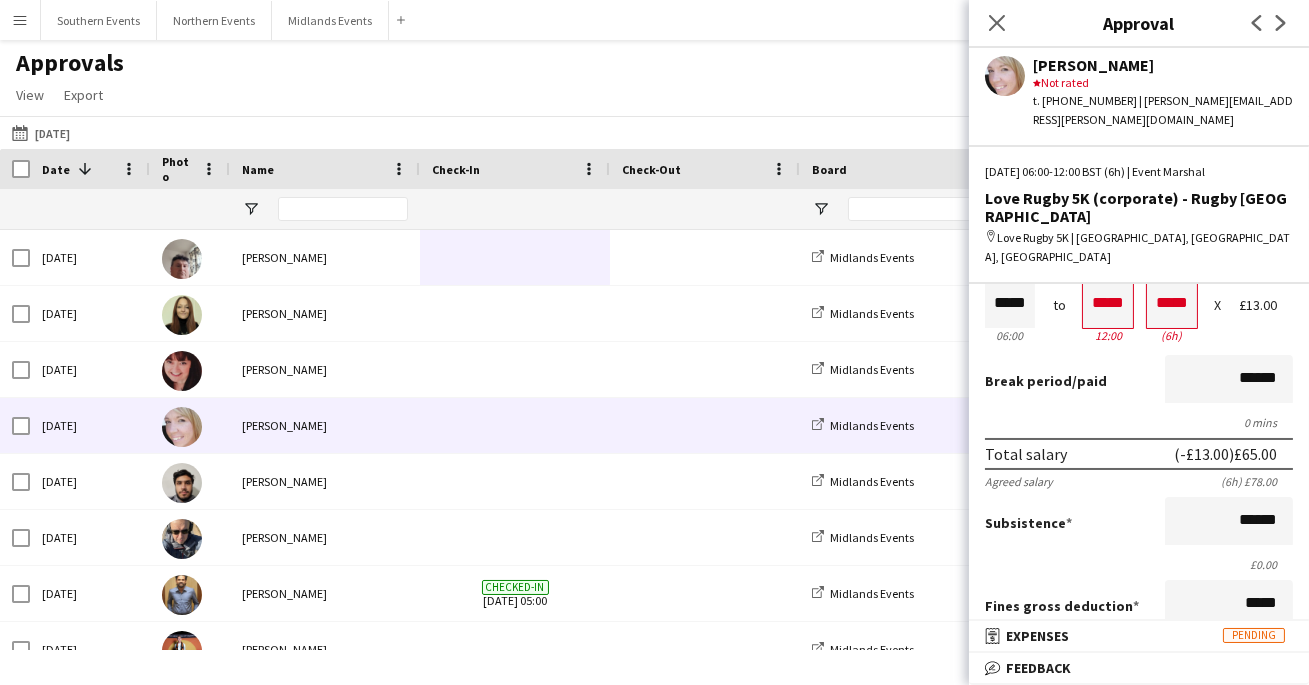click on "£0.00" at bounding box center (1139, 564) 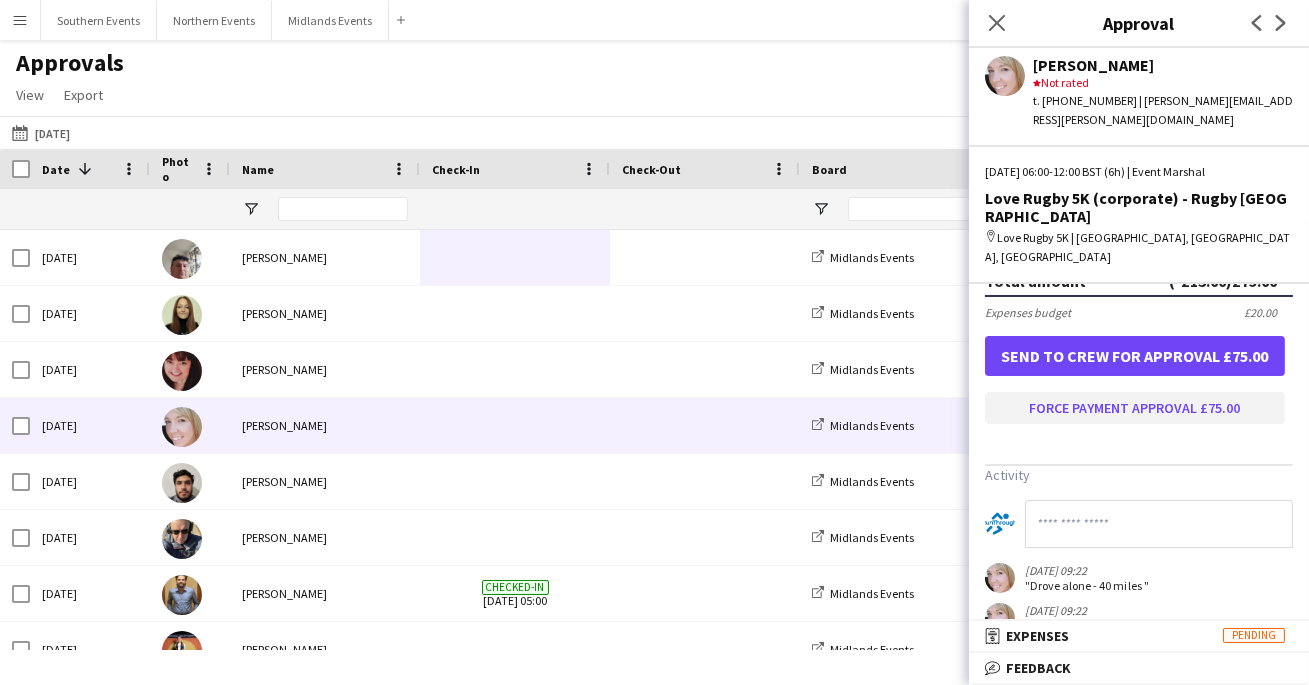 scroll, scrollTop: 726, scrollLeft: 0, axis: vertical 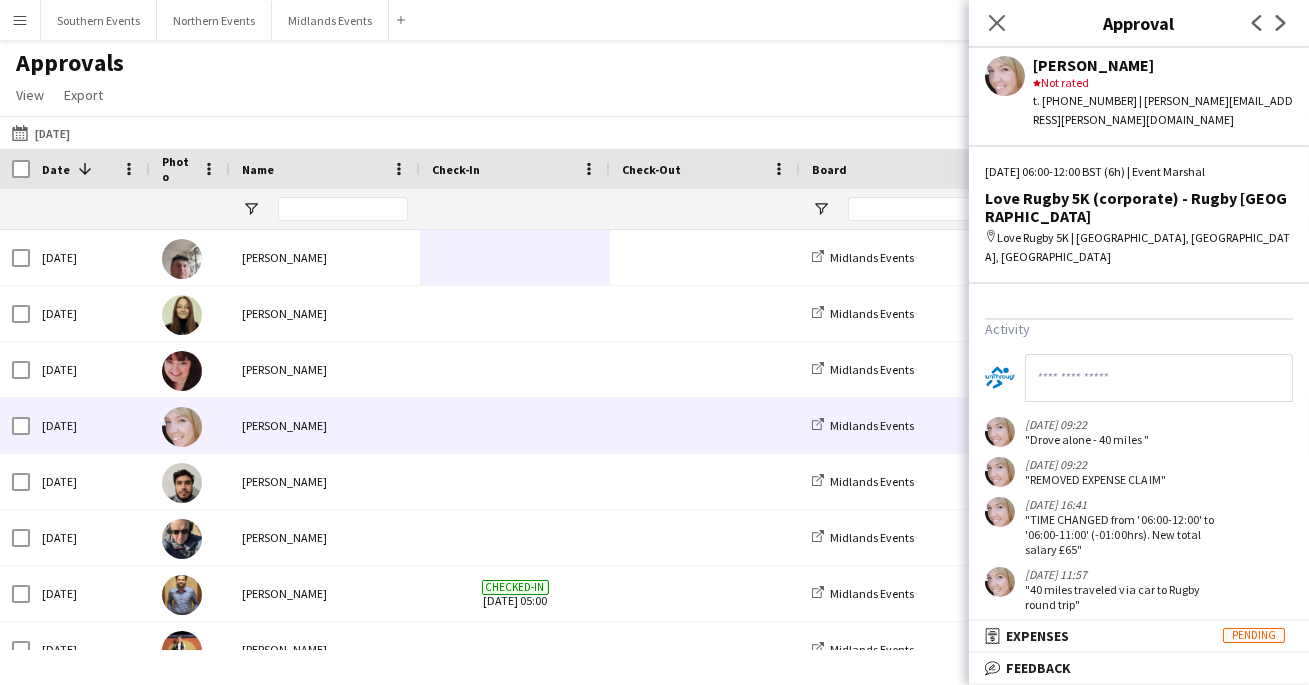click 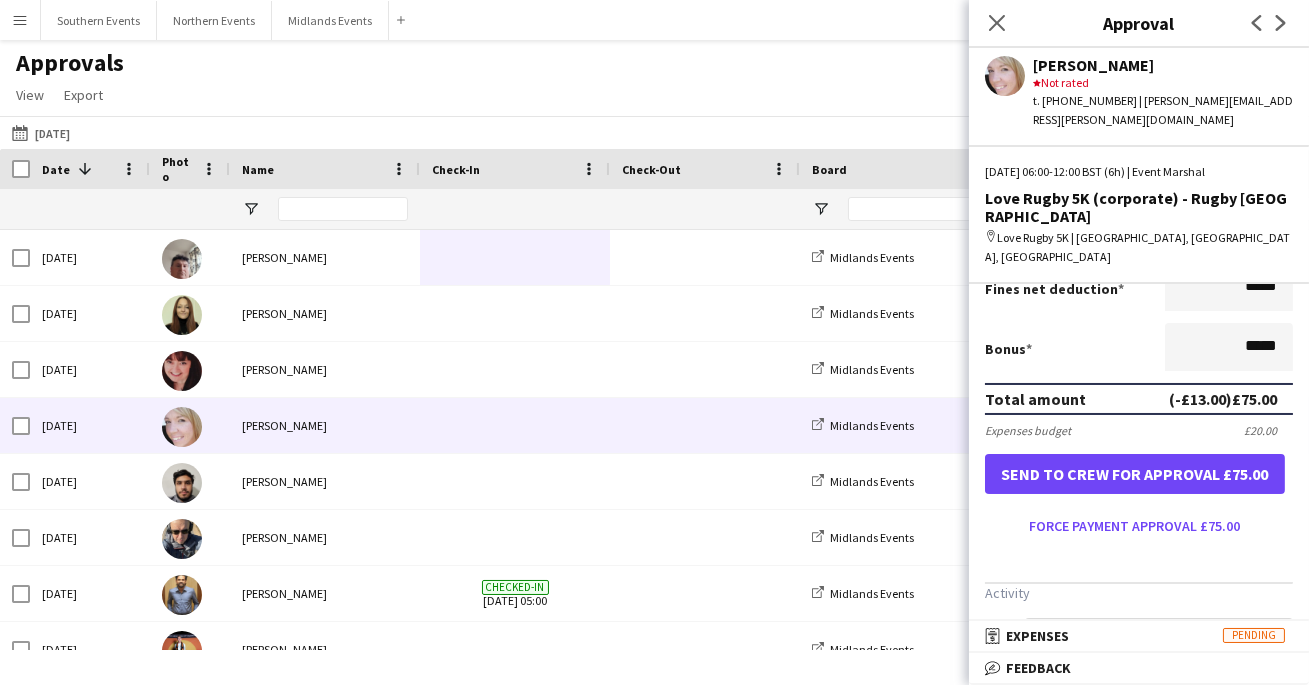 scroll, scrollTop: 454, scrollLeft: 0, axis: vertical 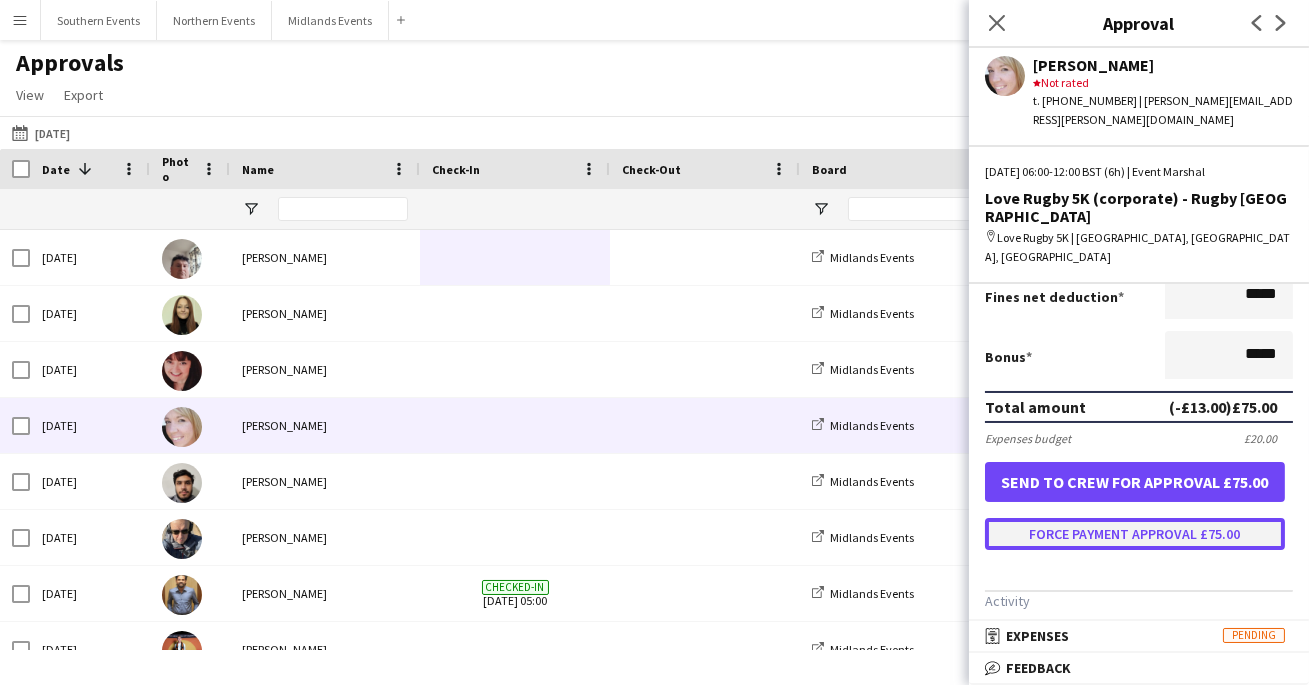 click on "Force payment approval £75.00" at bounding box center (1135, 534) 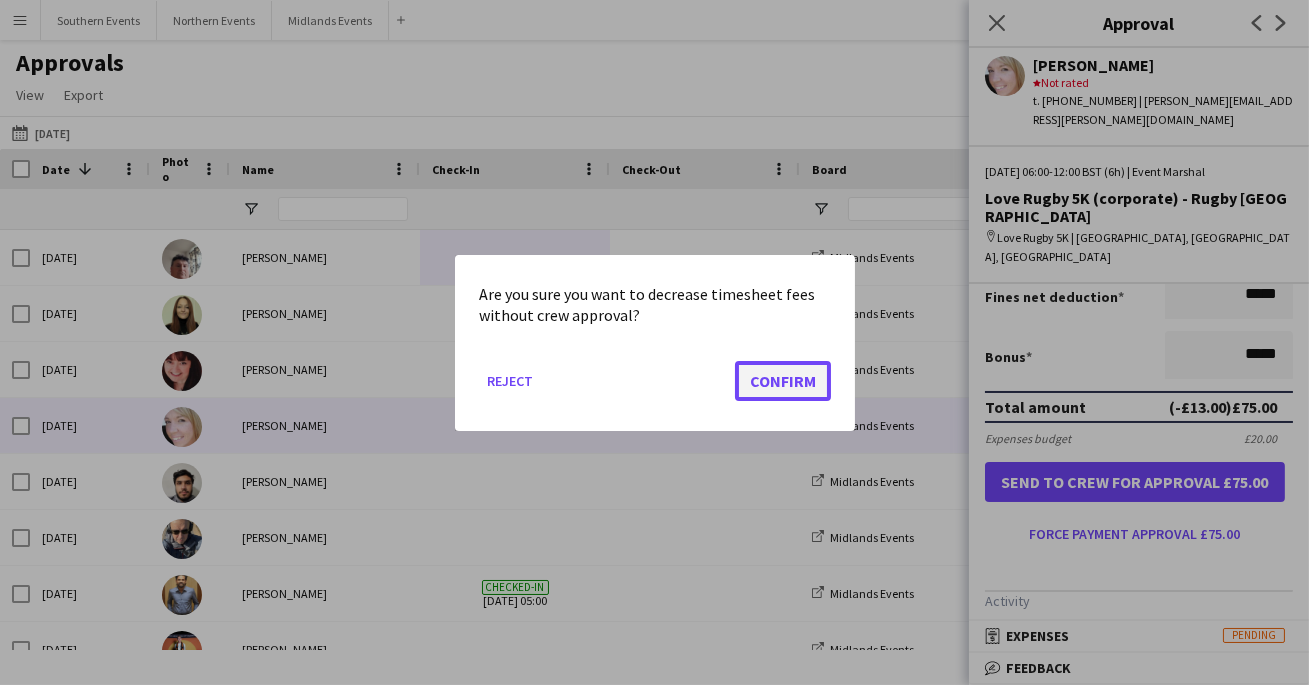 click on "Confirm" 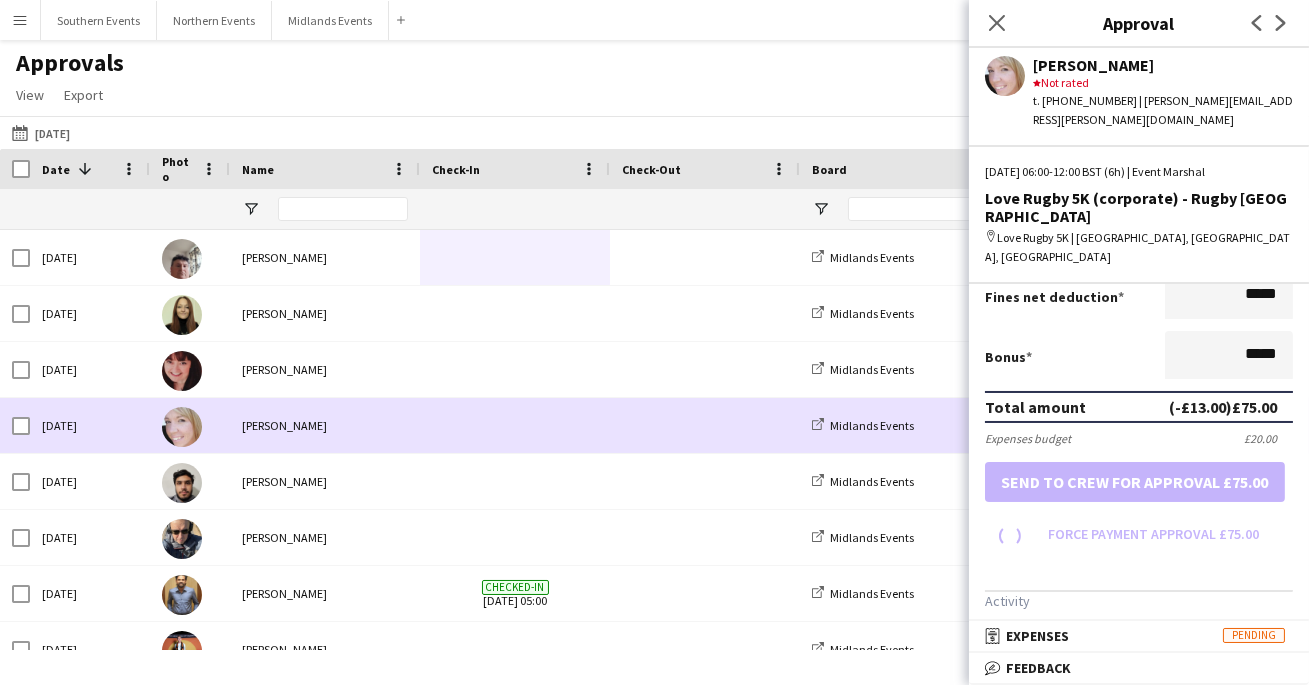 scroll, scrollTop: 454, scrollLeft: 0, axis: vertical 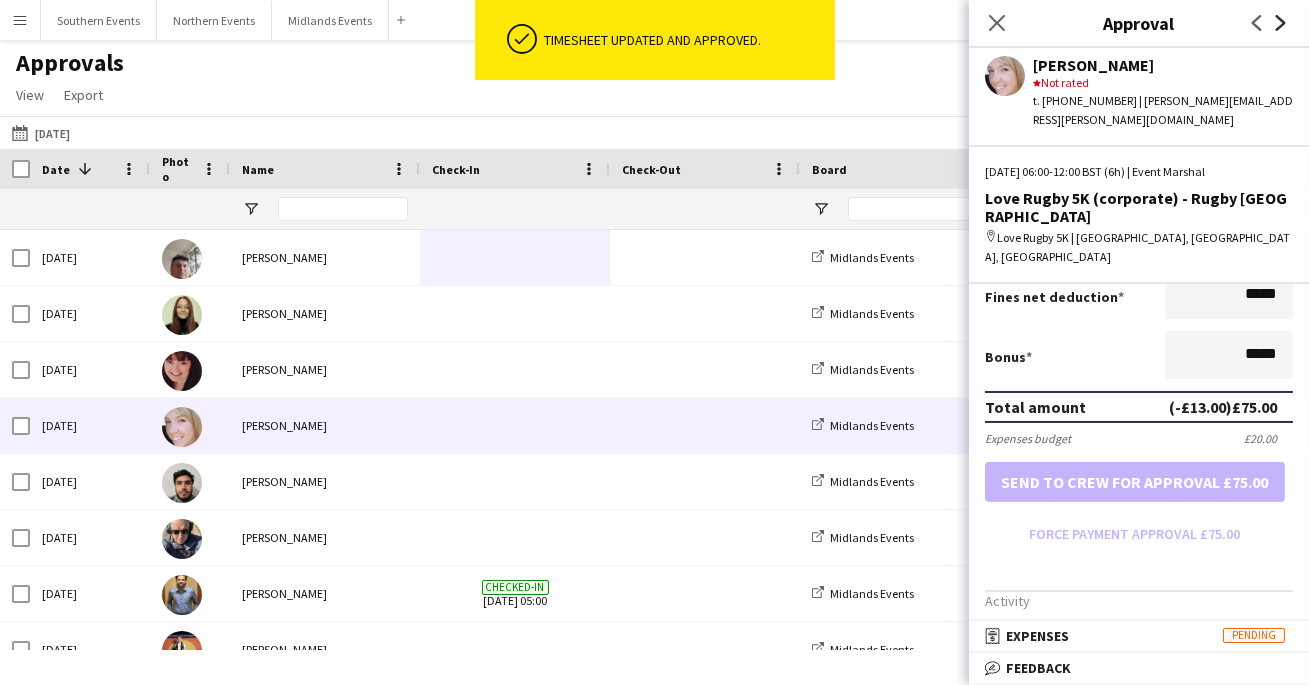 click 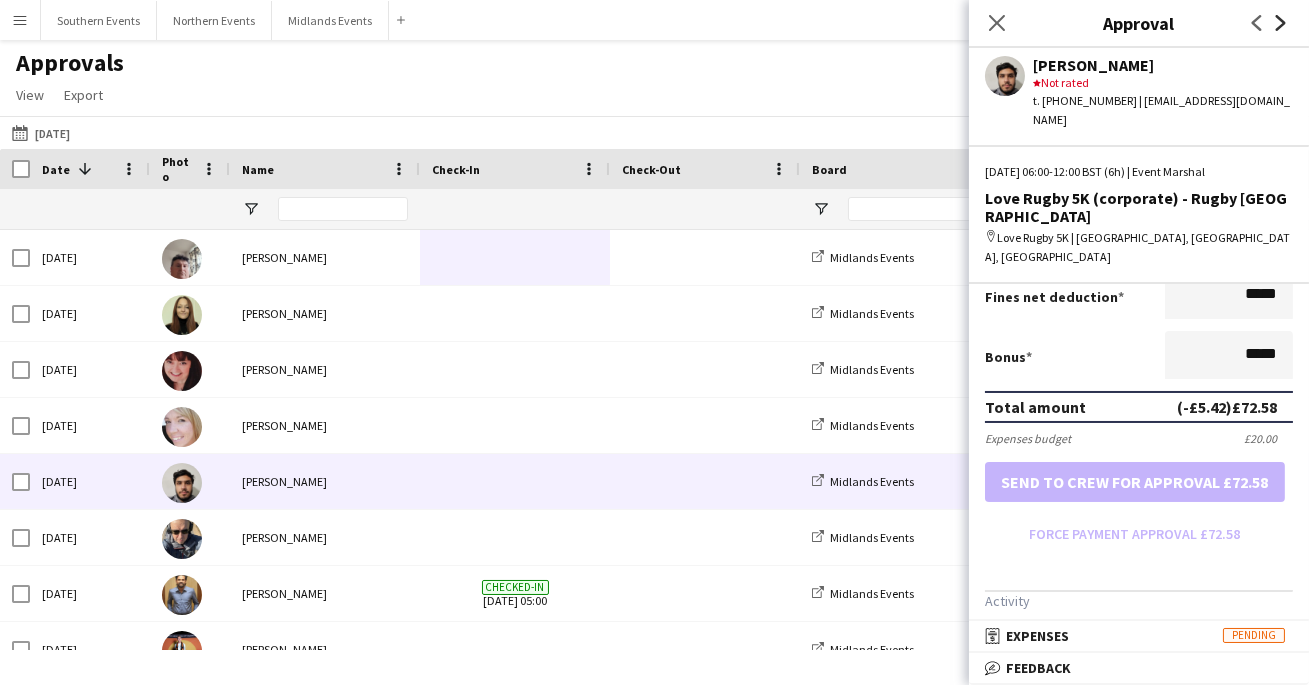 scroll, scrollTop: 0, scrollLeft: 0, axis: both 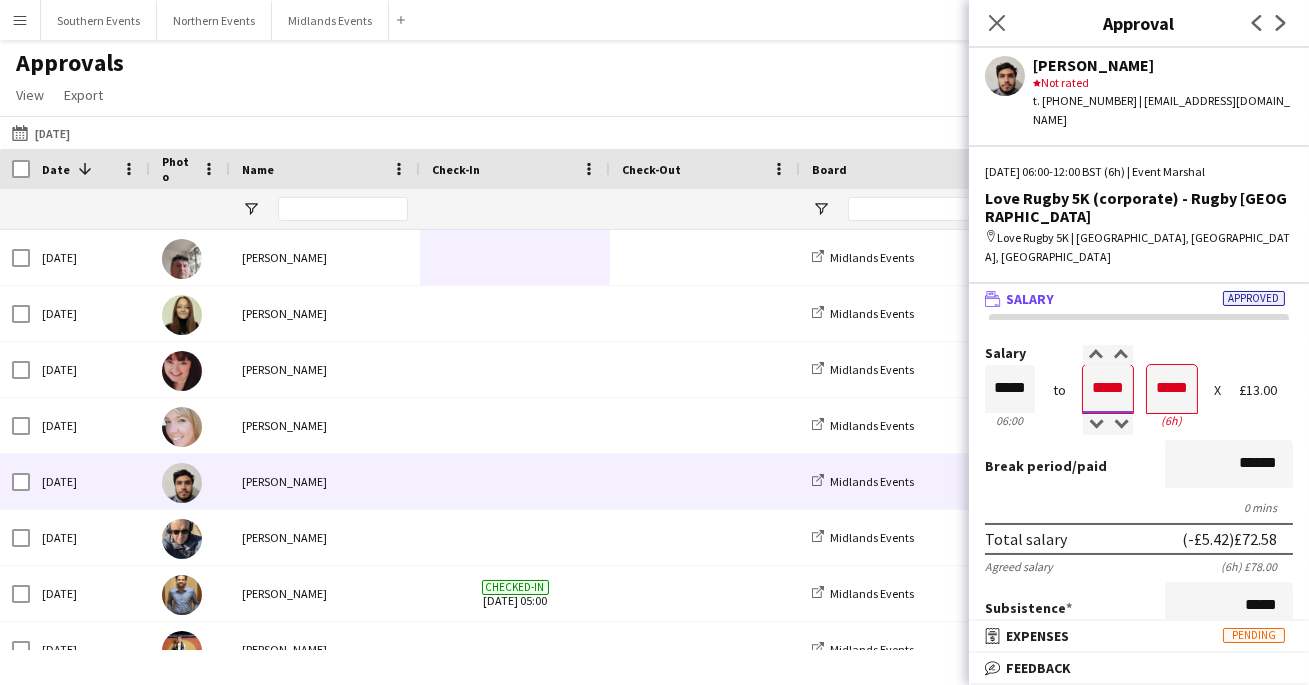 click on "*****" at bounding box center [1108, 389] 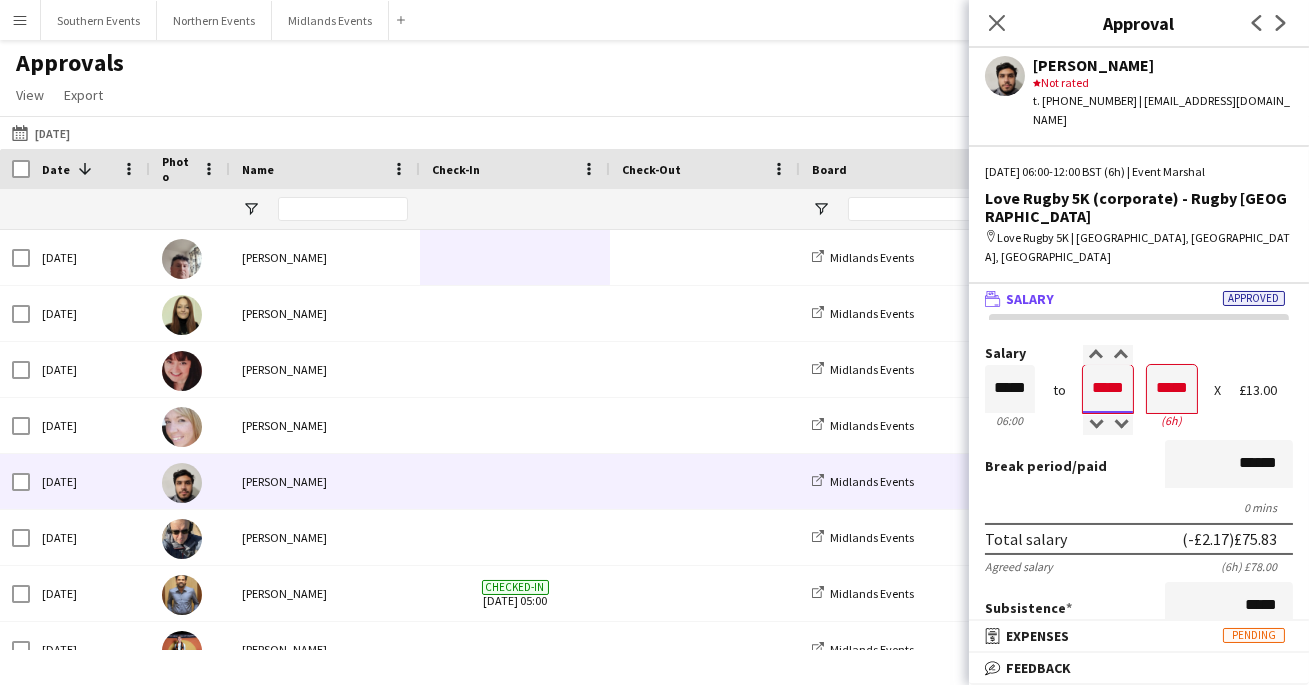 type on "*****" 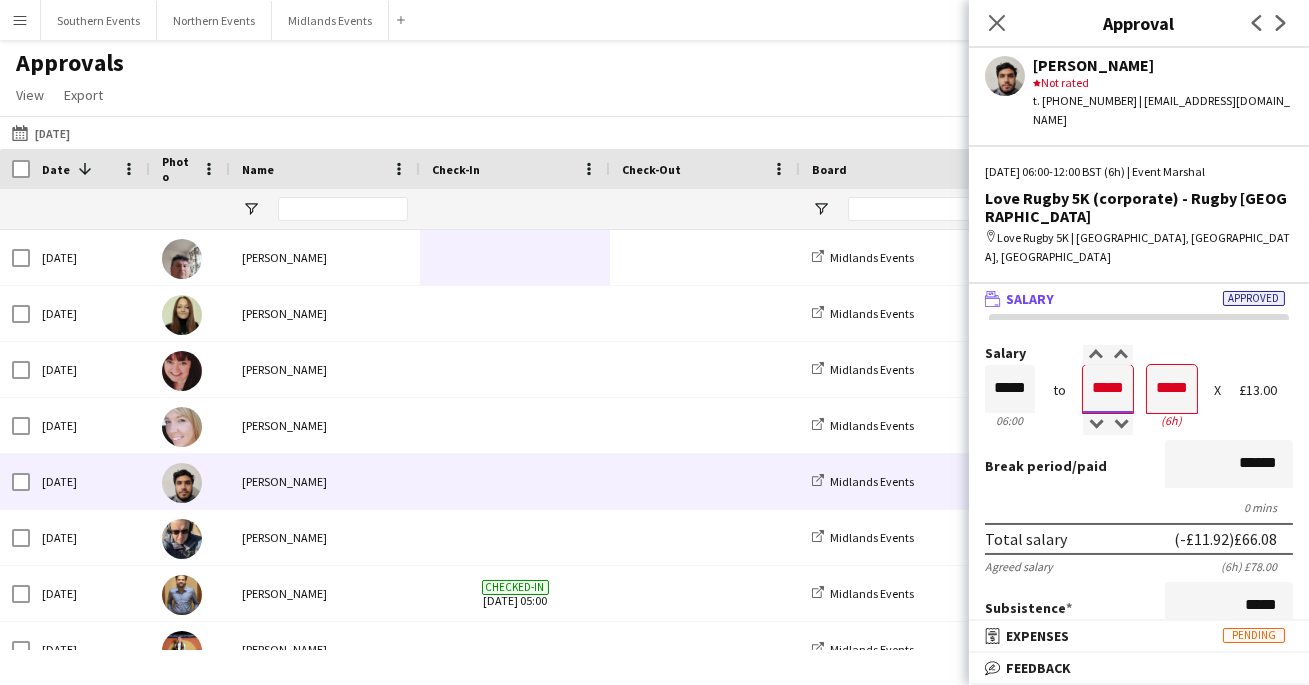 type on "*****" 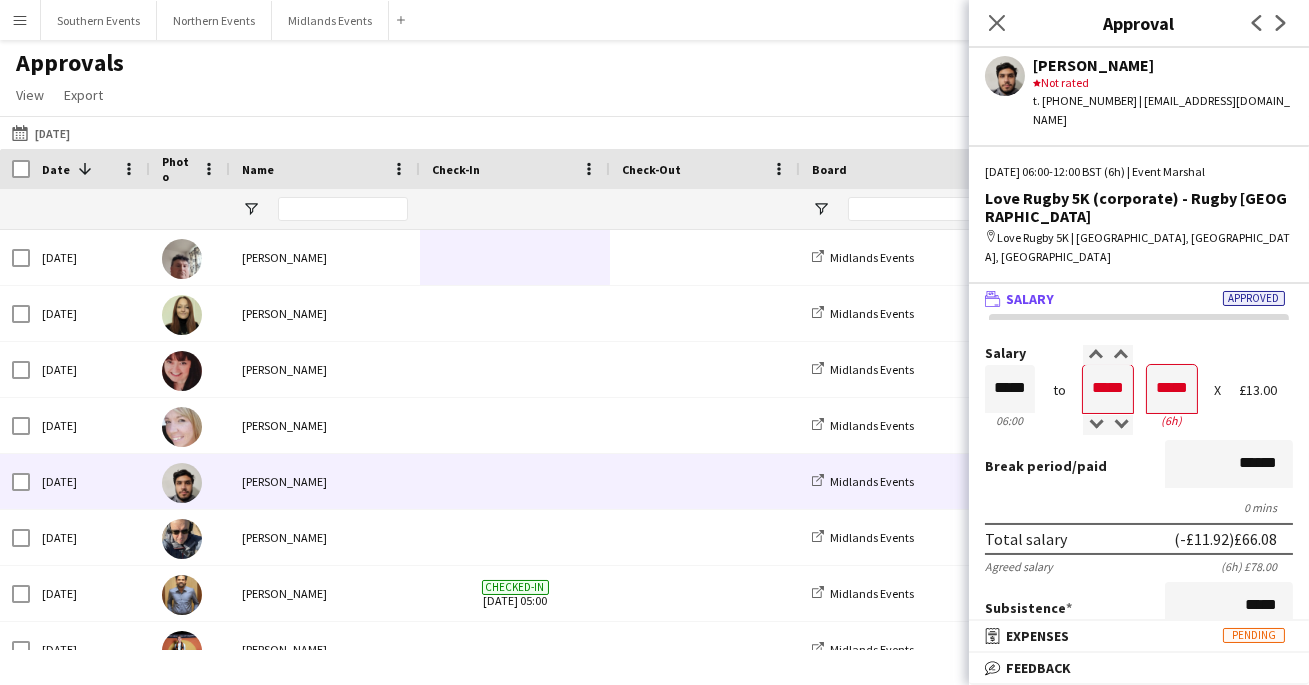 click on "0 mins" at bounding box center [1139, 507] 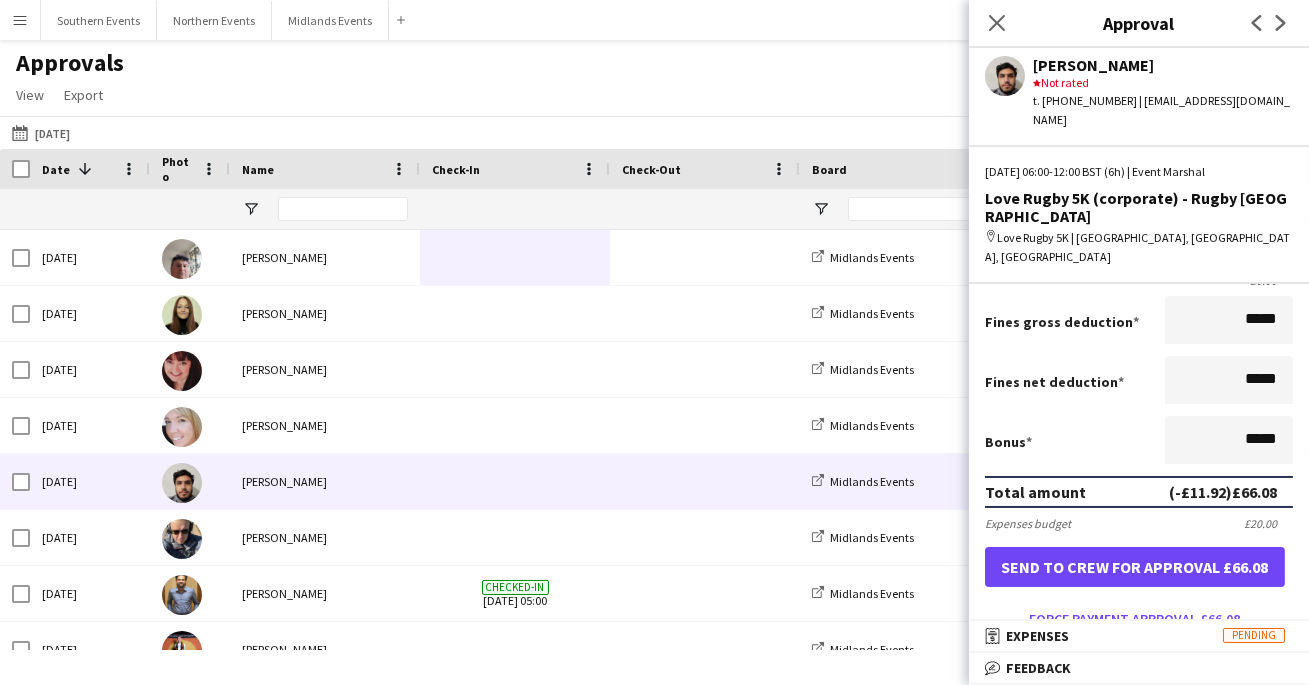 scroll, scrollTop: 402, scrollLeft: 0, axis: vertical 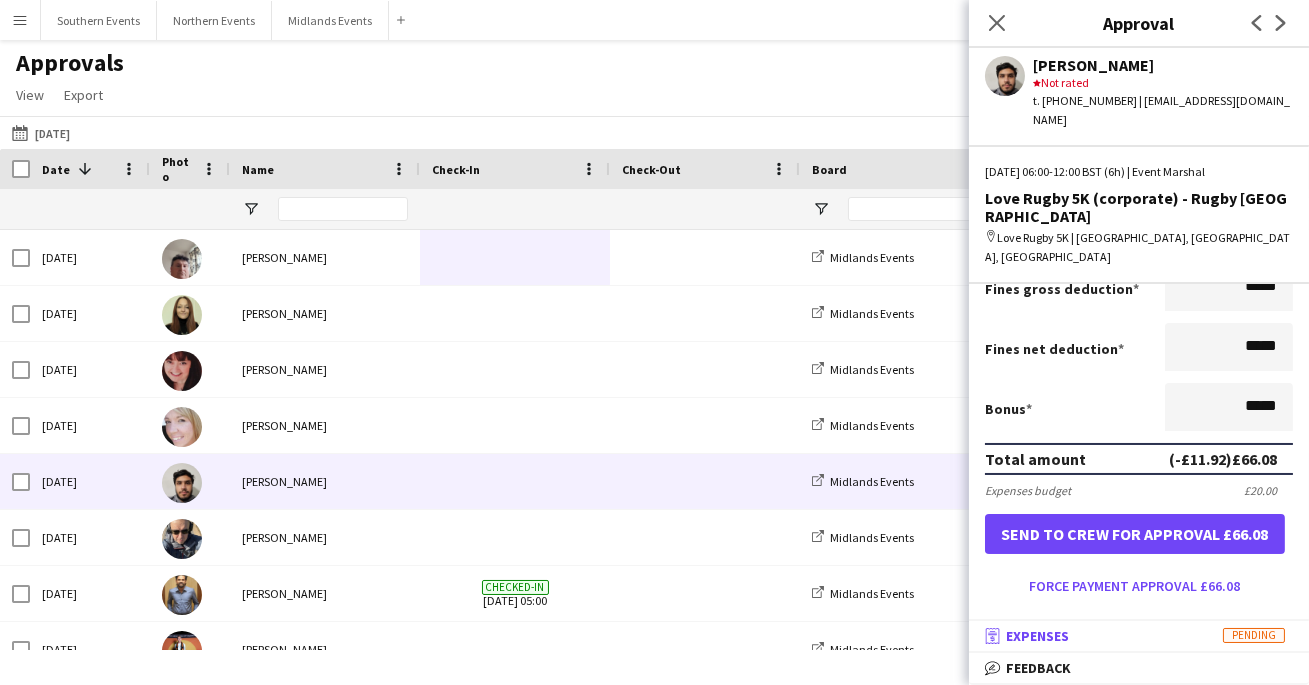 click on "receipt
Expenses   Pending" at bounding box center (1139, 636) 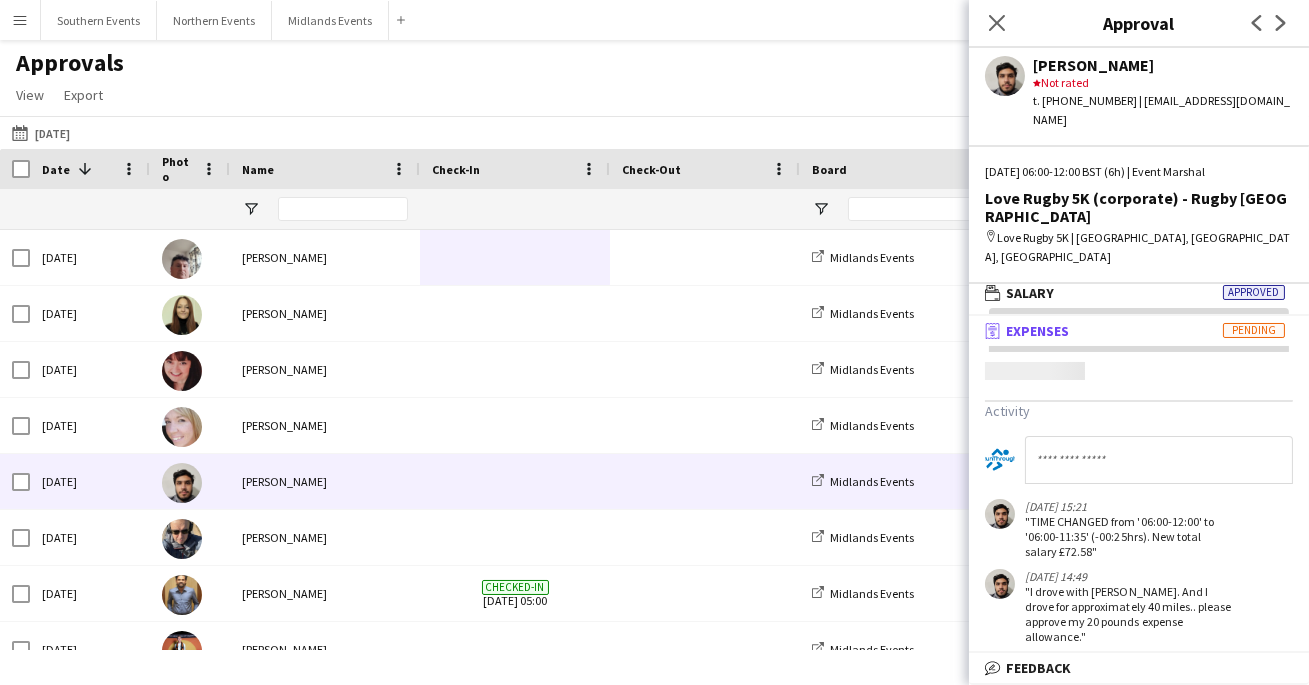 scroll, scrollTop: 5, scrollLeft: 0, axis: vertical 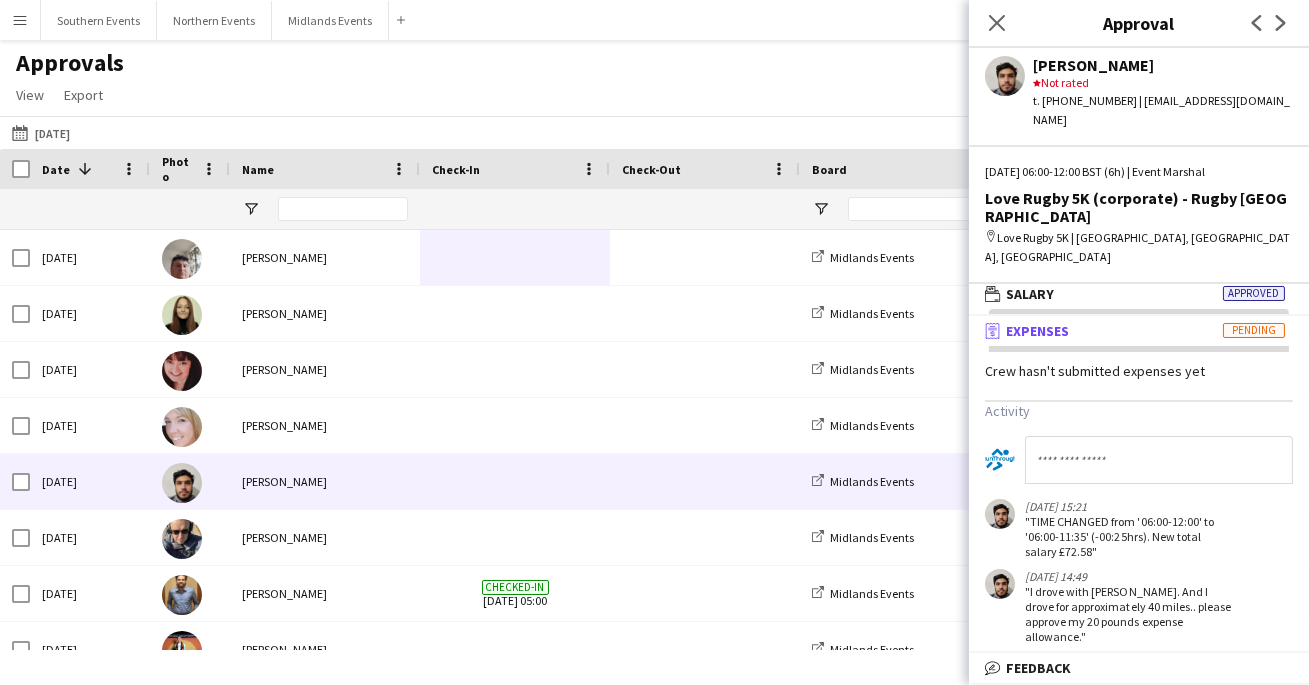 click on "receipt
Expenses   Pending" at bounding box center [1135, 331] 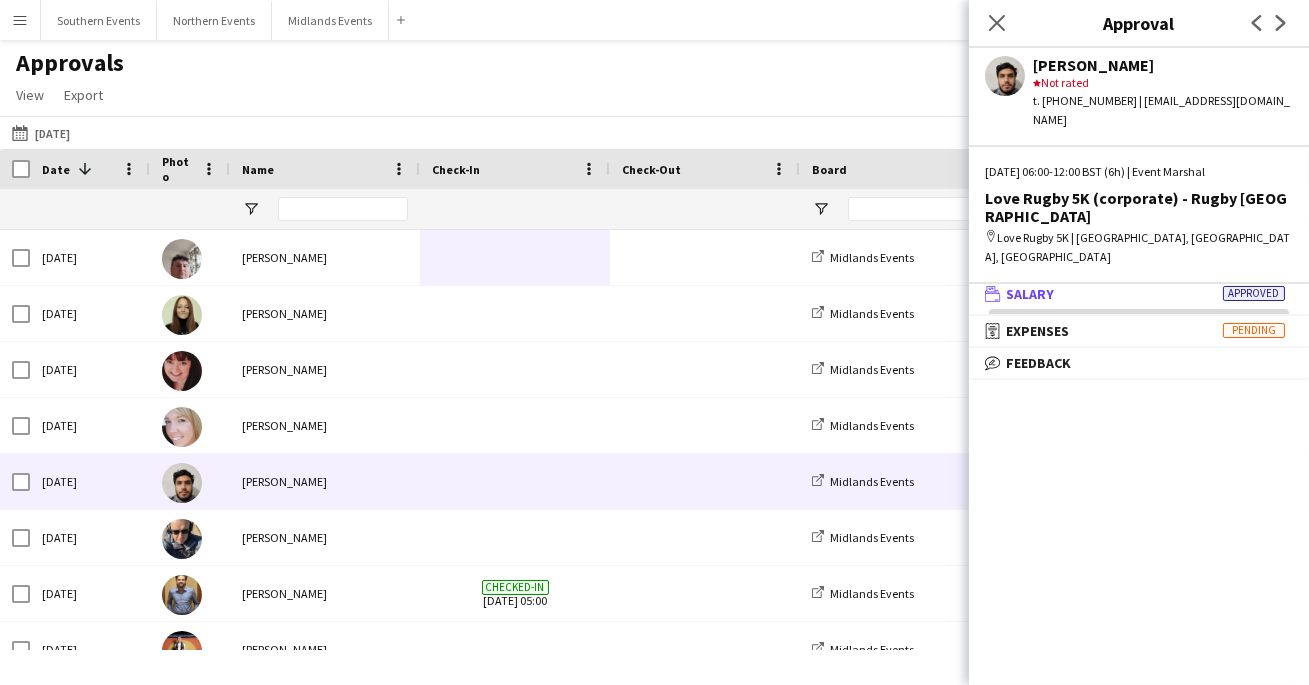 click on "wallet
Salary   Approved" at bounding box center [1135, 294] 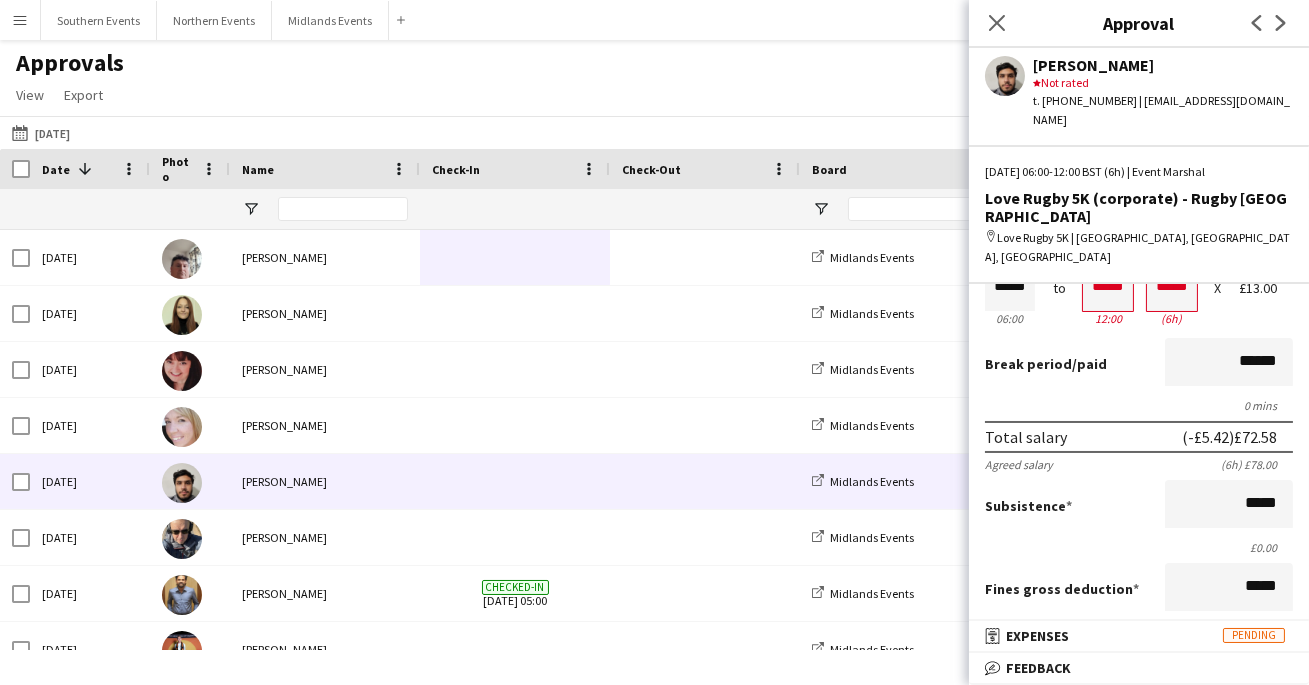scroll, scrollTop: 120, scrollLeft: 0, axis: vertical 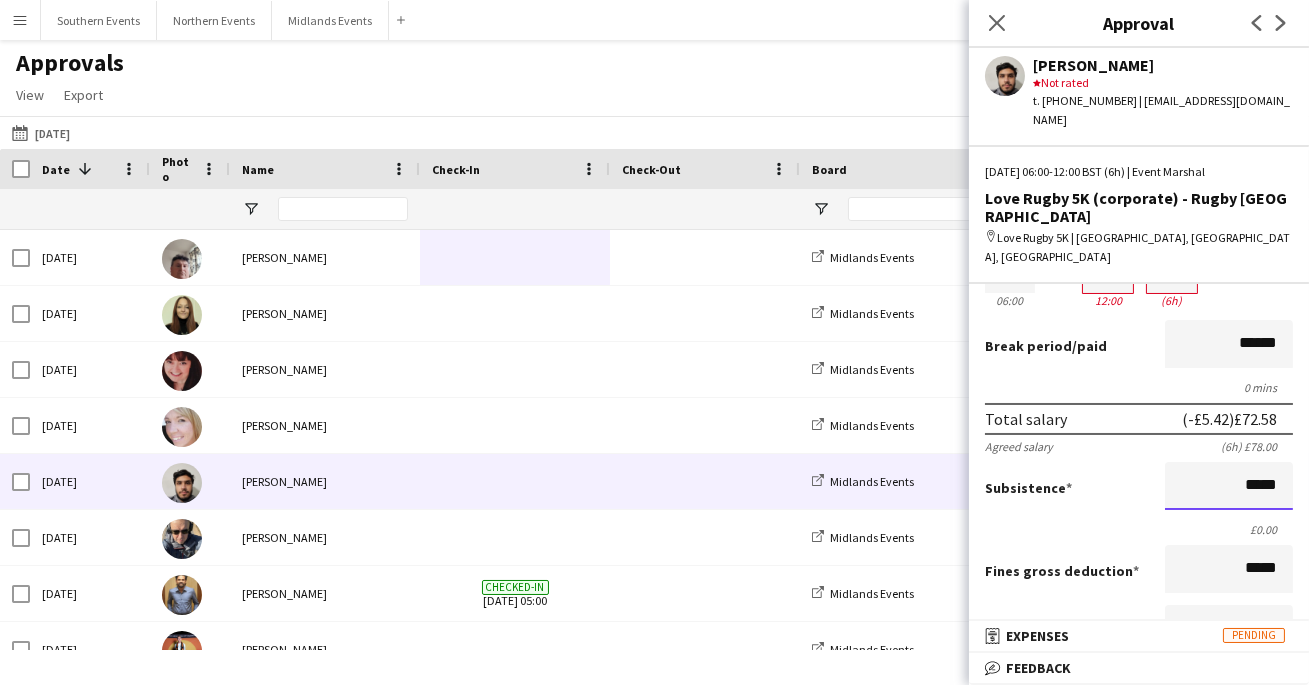 click on "*****" at bounding box center [1229, 486] 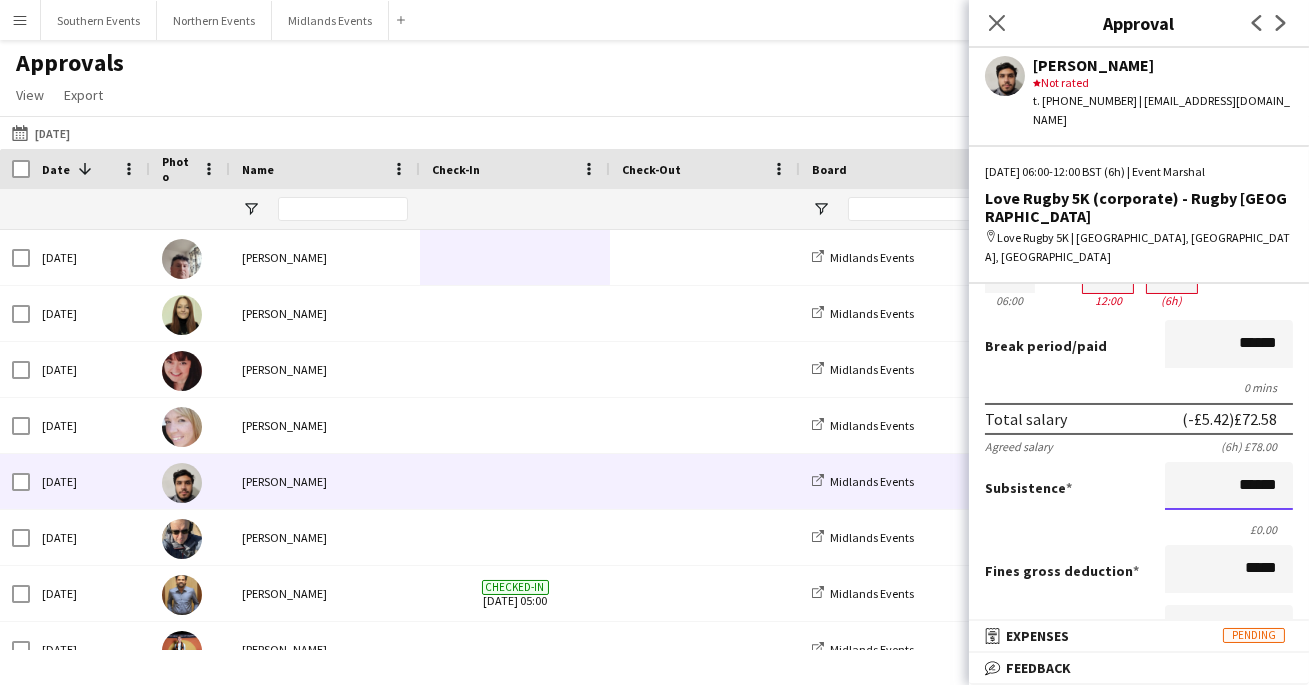 type on "******" 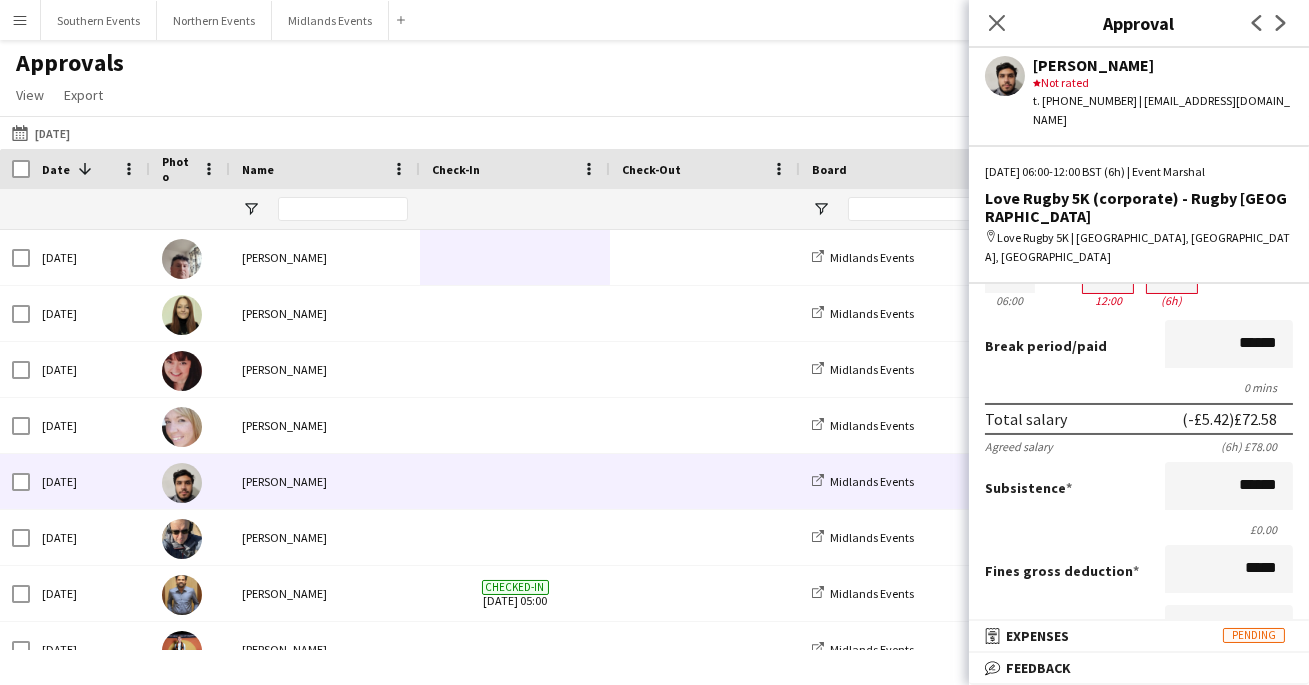 click on "Salary  *****  06:00   to  *****  12:00  *****  (6h)   X   £13.00   Break period   /paid  ******  0 mins   Total salary   (-£5.42)   £72.58   Agreed salary   (6h) £78.00   Subsistence  ******  £0.00   Fines gross deduction  *****  Fines net deduction  *****  Bonus  *****  Total amount   (-£5.42)   £92.58   Expenses budget   £20.00   Approve payment for £92.58   Force payment approval £92.58" at bounding box center (1139, 555) 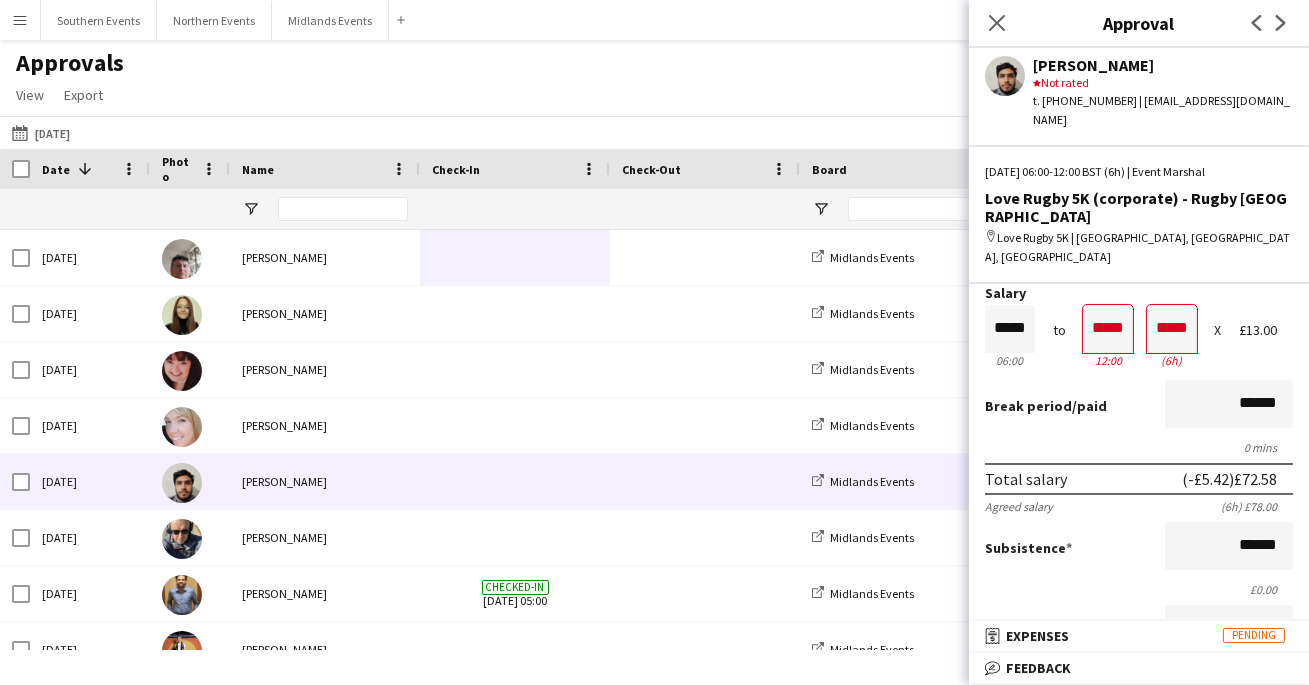 scroll, scrollTop: 56, scrollLeft: 0, axis: vertical 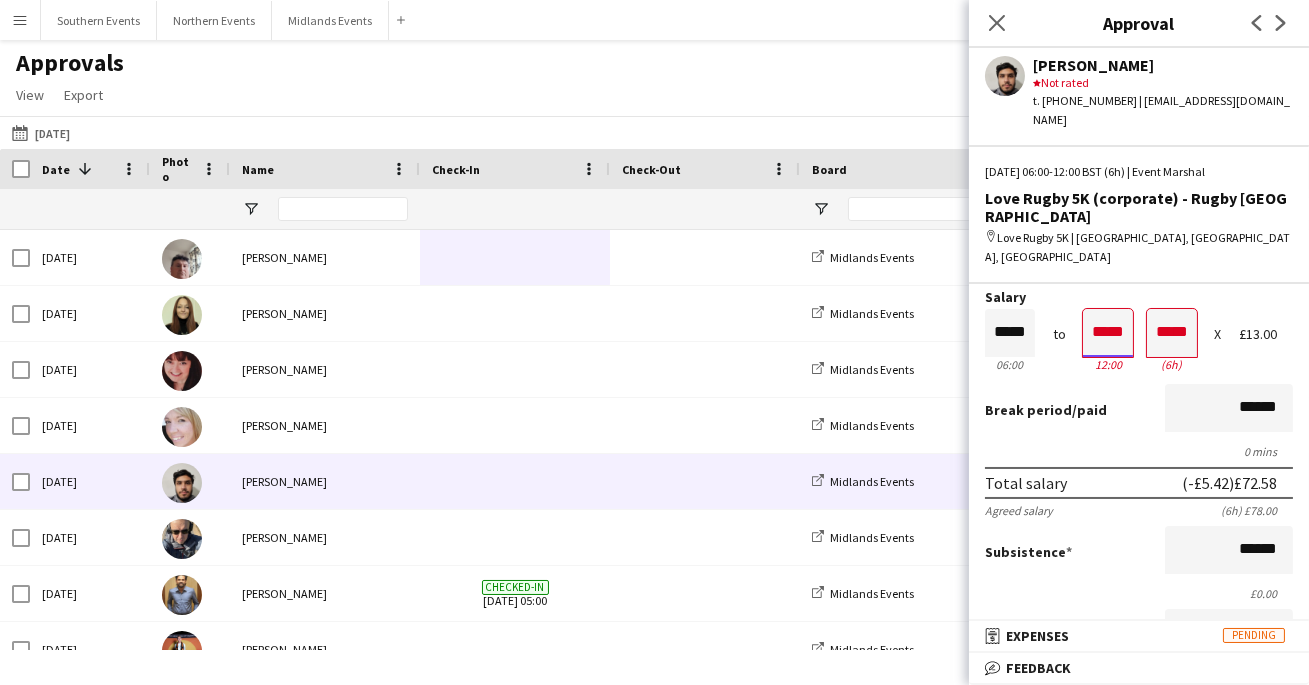 click on "*****" at bounding box center (1108, 333) 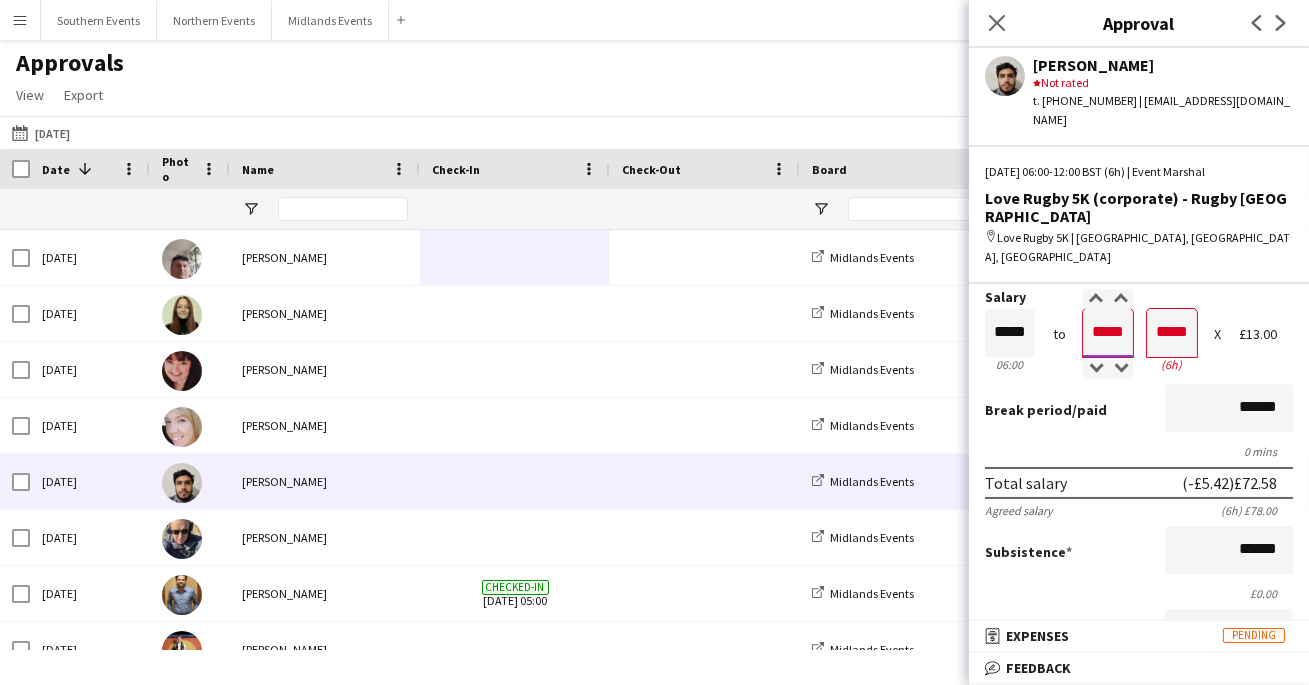 type on "*****" 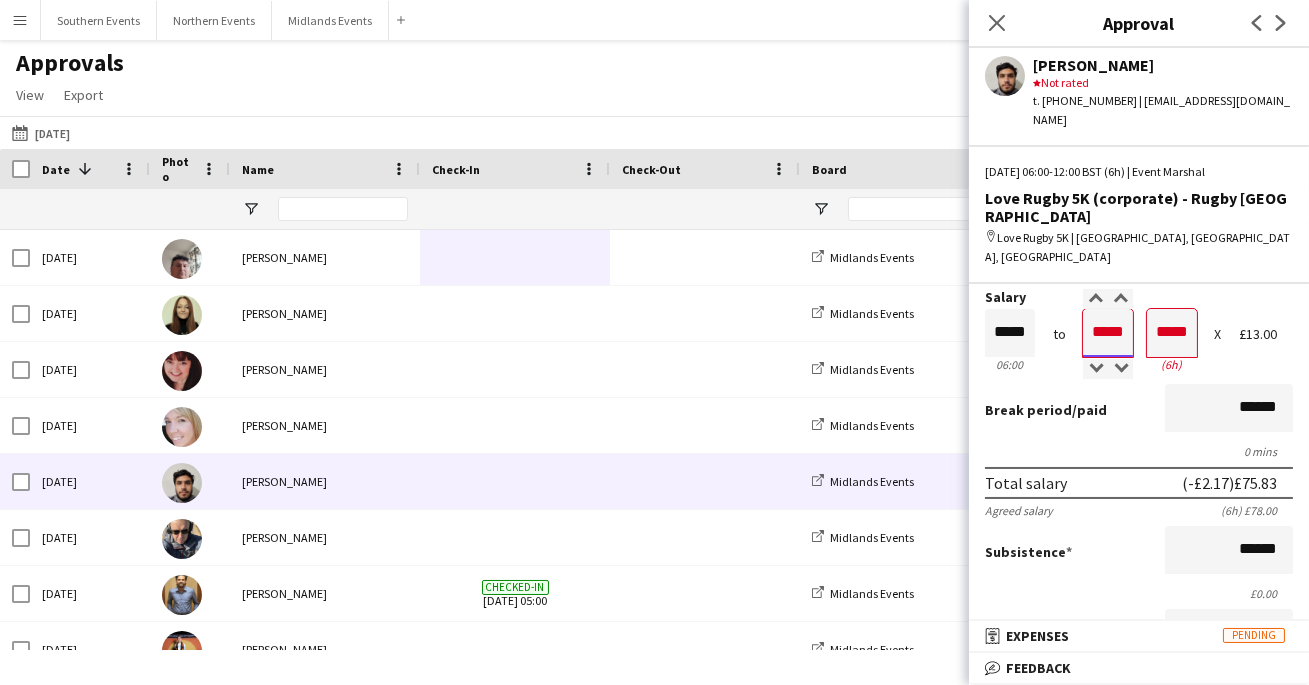 type on "*****" 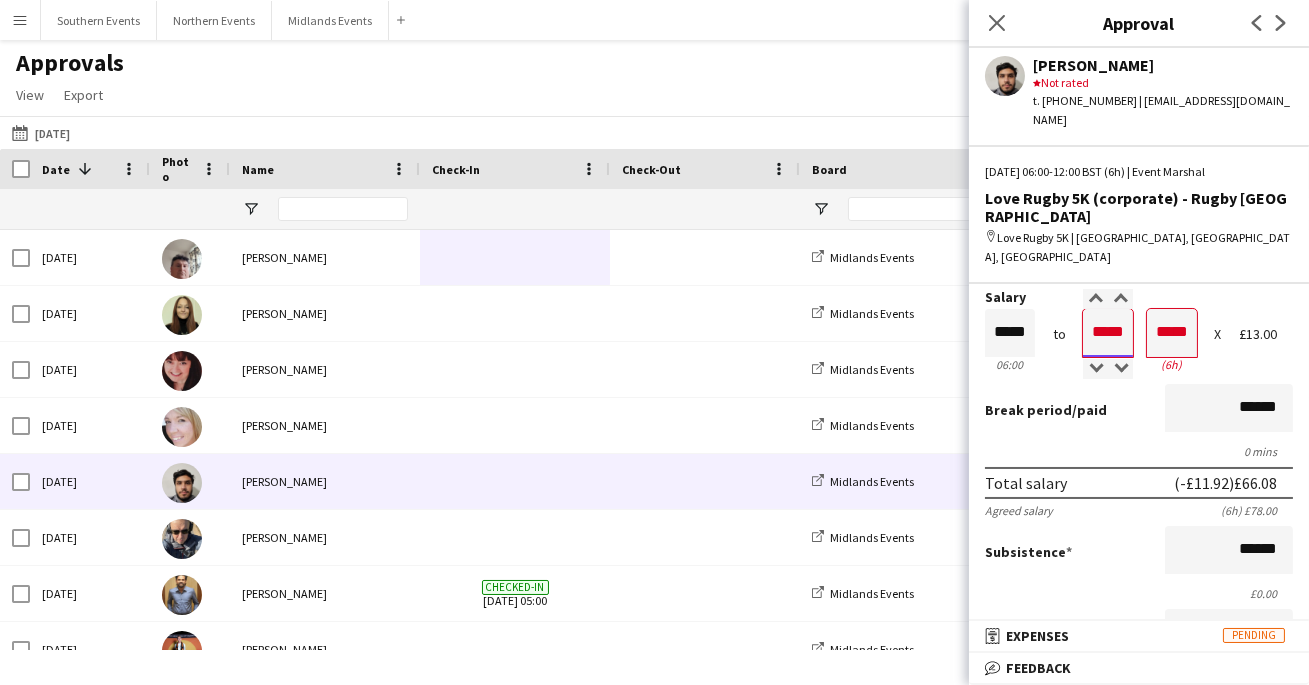 type on "*****" 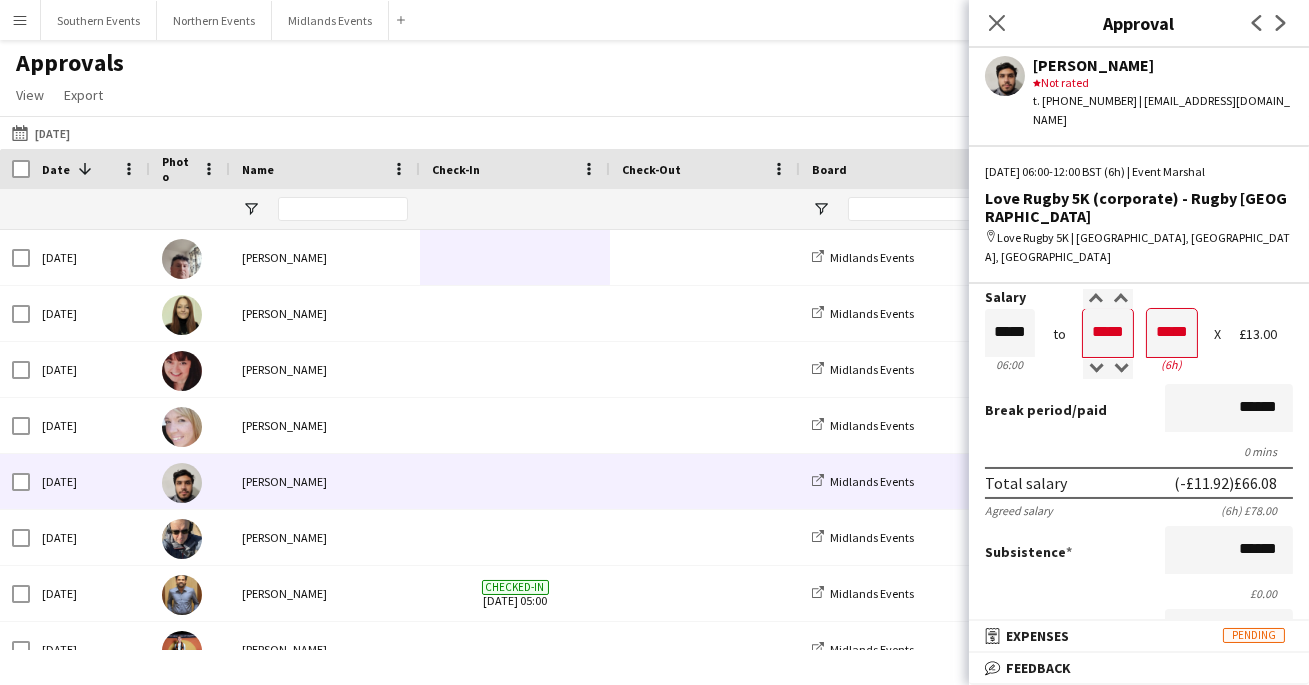 click on "Break period   /paid  ******" at bounding box center [1139, 410] 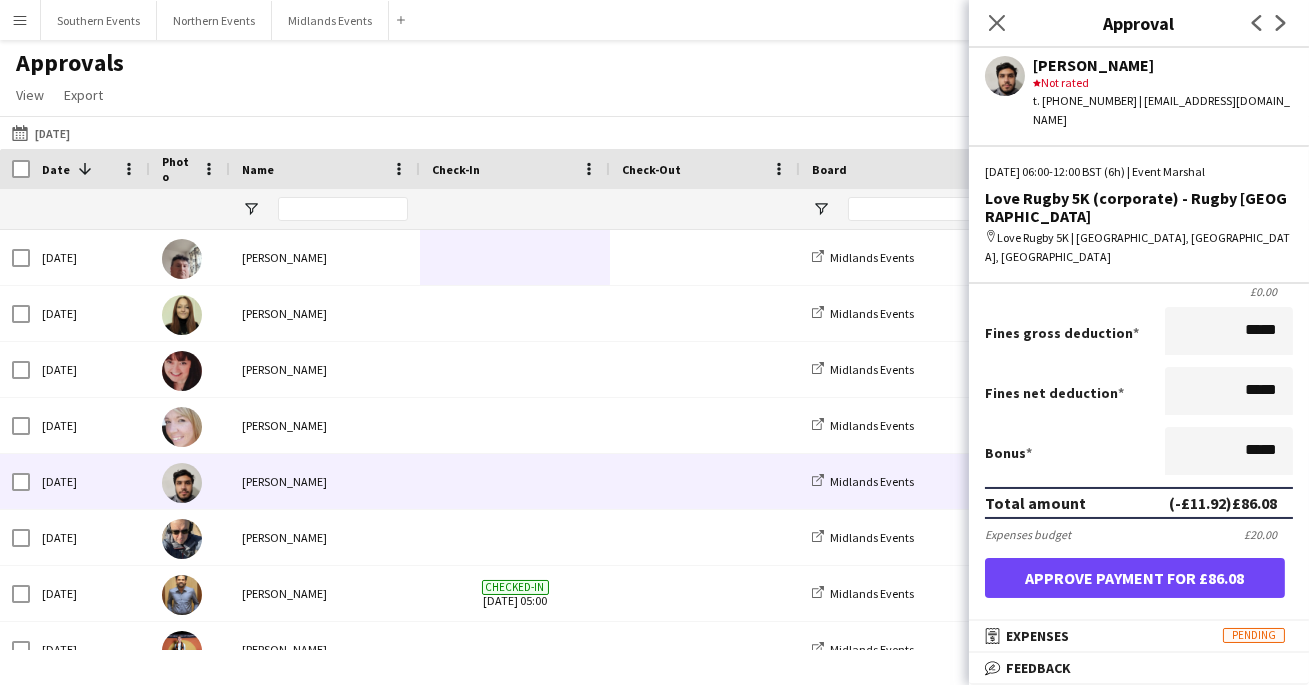 scroll, scrollTop: 501, scrollLeft: 0, axis: vertical 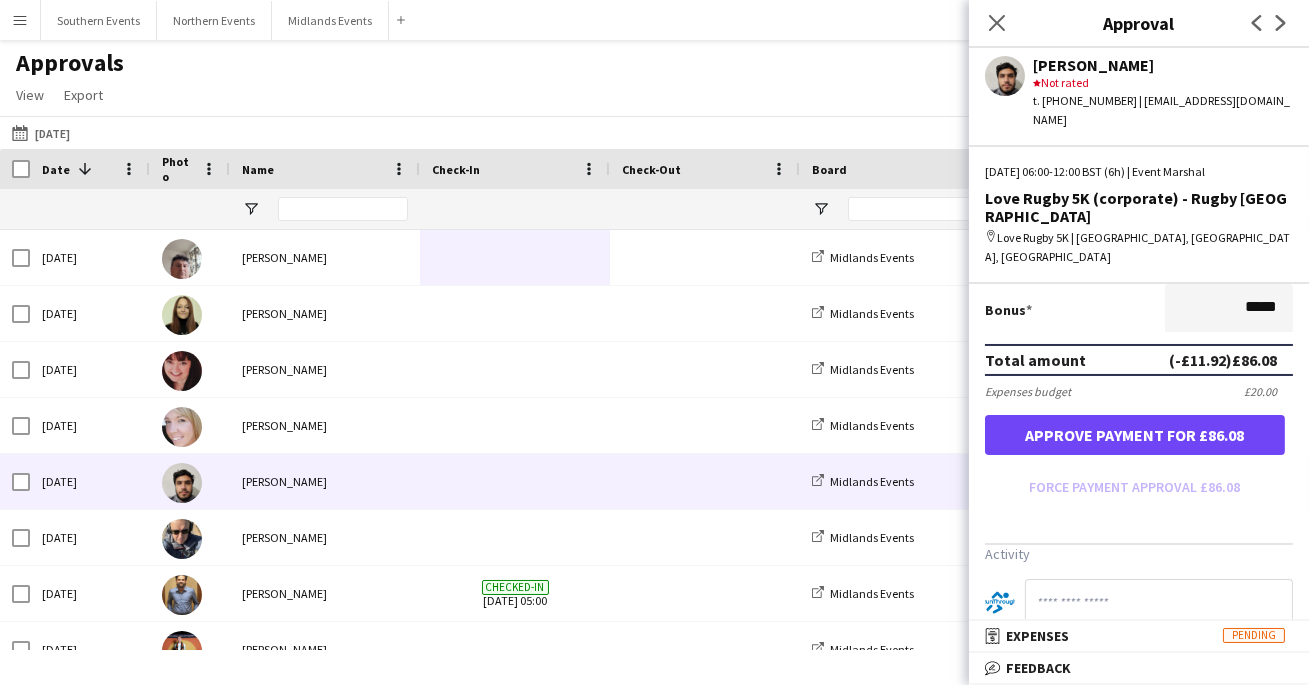 click on "Salary  *****  06:00   to  *****  12:00  *****  (6h)   X   £13.00   Break period   /paid  ******  0 mins   Total salary   (-£11.92)   £66.08   Agreed salary   (6h) £78.00   Subsistence  ******  £0.00   Fines gross deduction  *****  Fines net deduction  *****  Bonus  *****  Total amount   (-£11.92)   £86.08   Expenses budget   £20.00   Approve payment for £86.08   Force payment approval £86.08" at bounding box center (1139, 174) 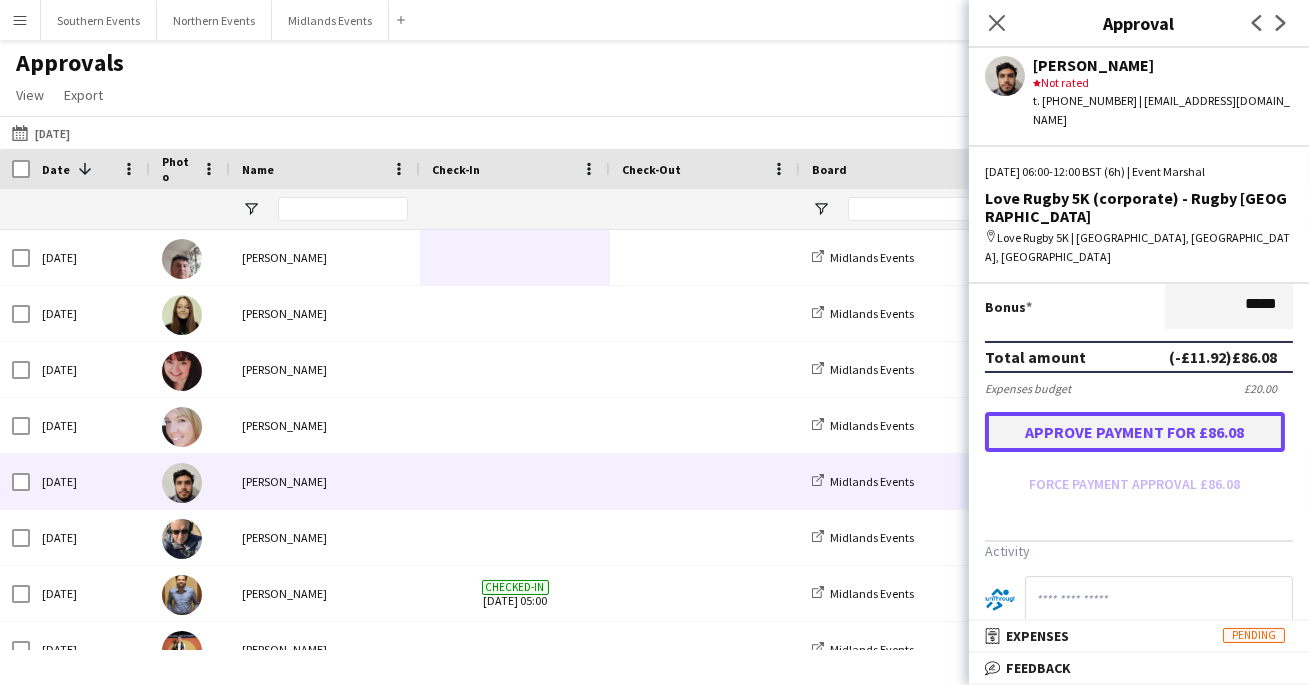click on "Approve payment for £86.08" at bounding box center [1135, 432] 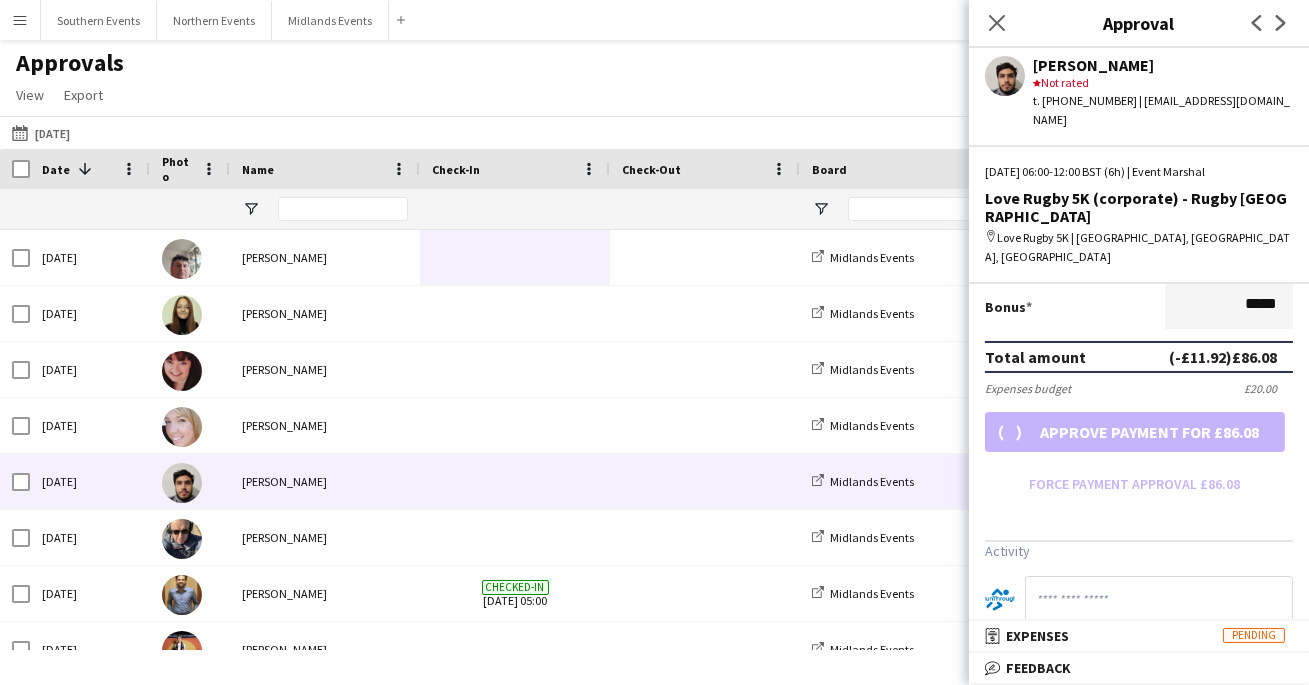 scroll, scrollTop: 504, scrollLeft: 0, axis: vertical 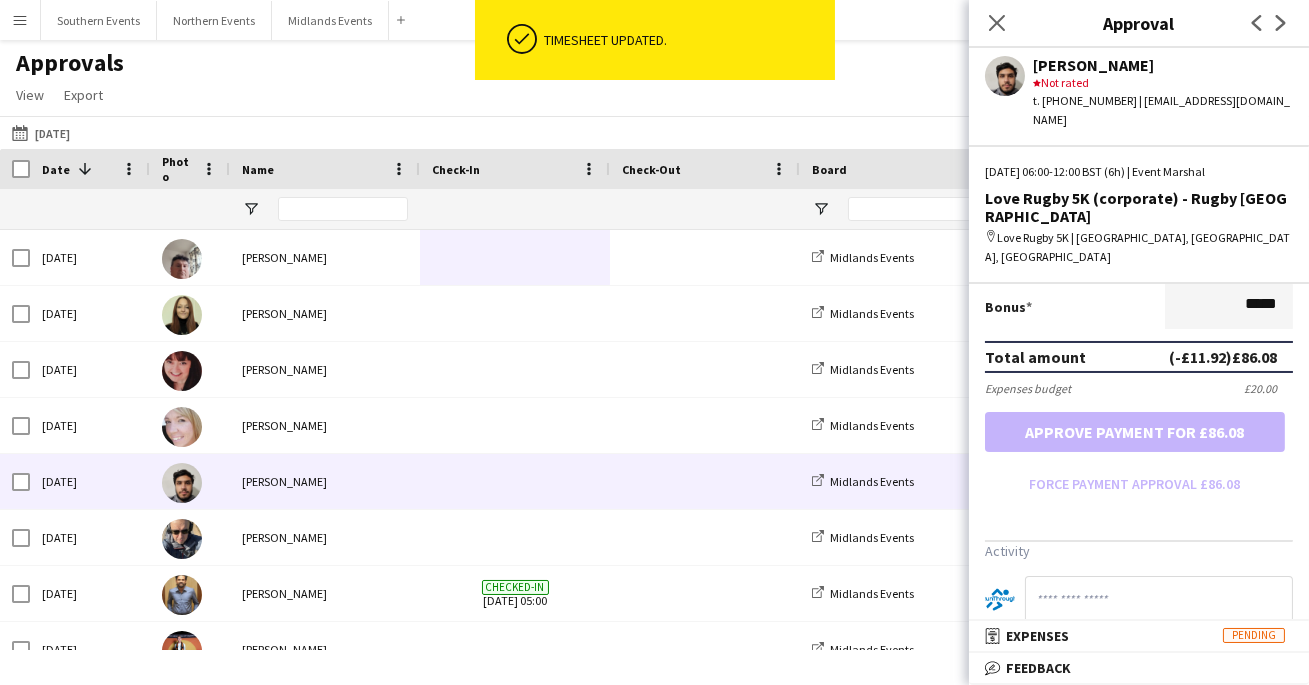 click on "Next" 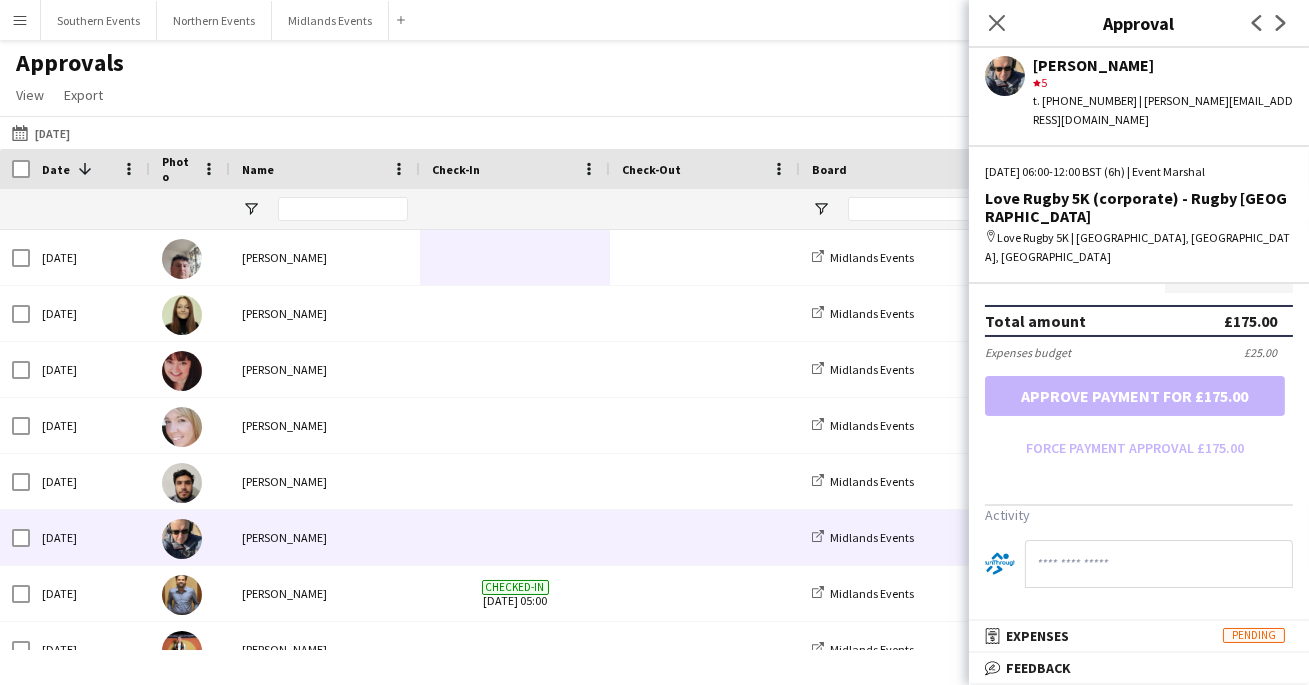 scroll, scrollTop: 0, scrollLeft: 0, axis: both 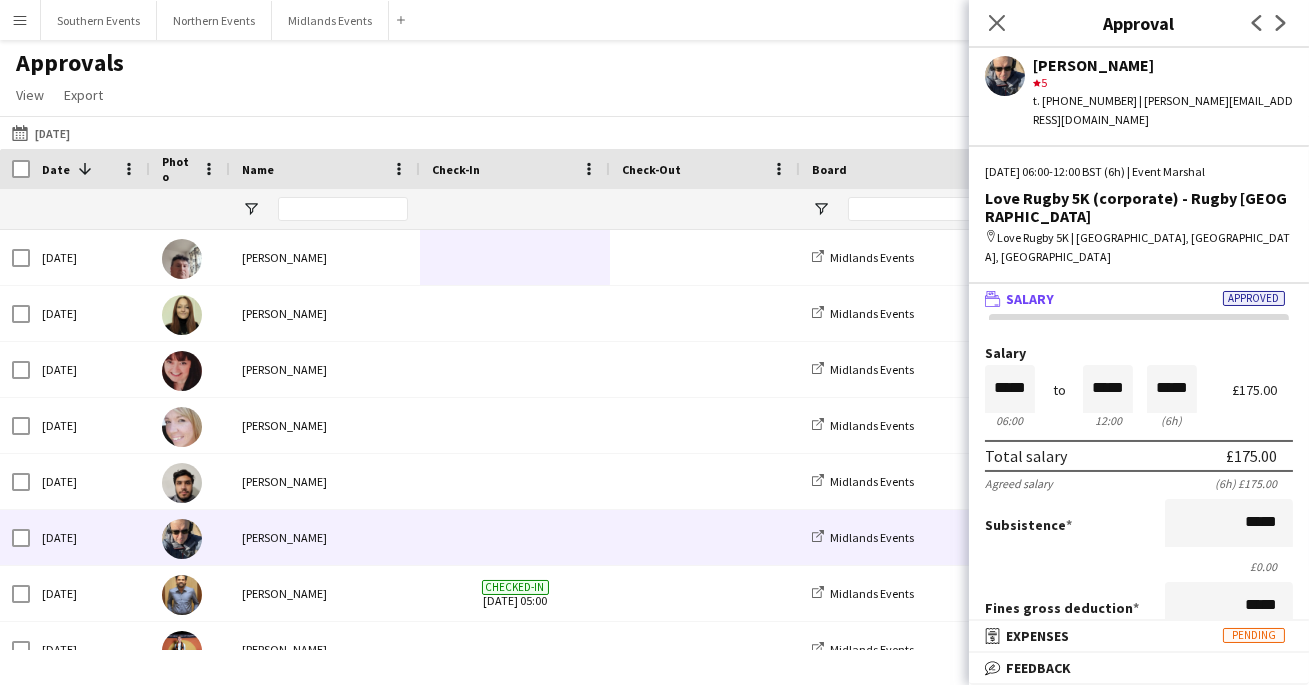 click on "Next" 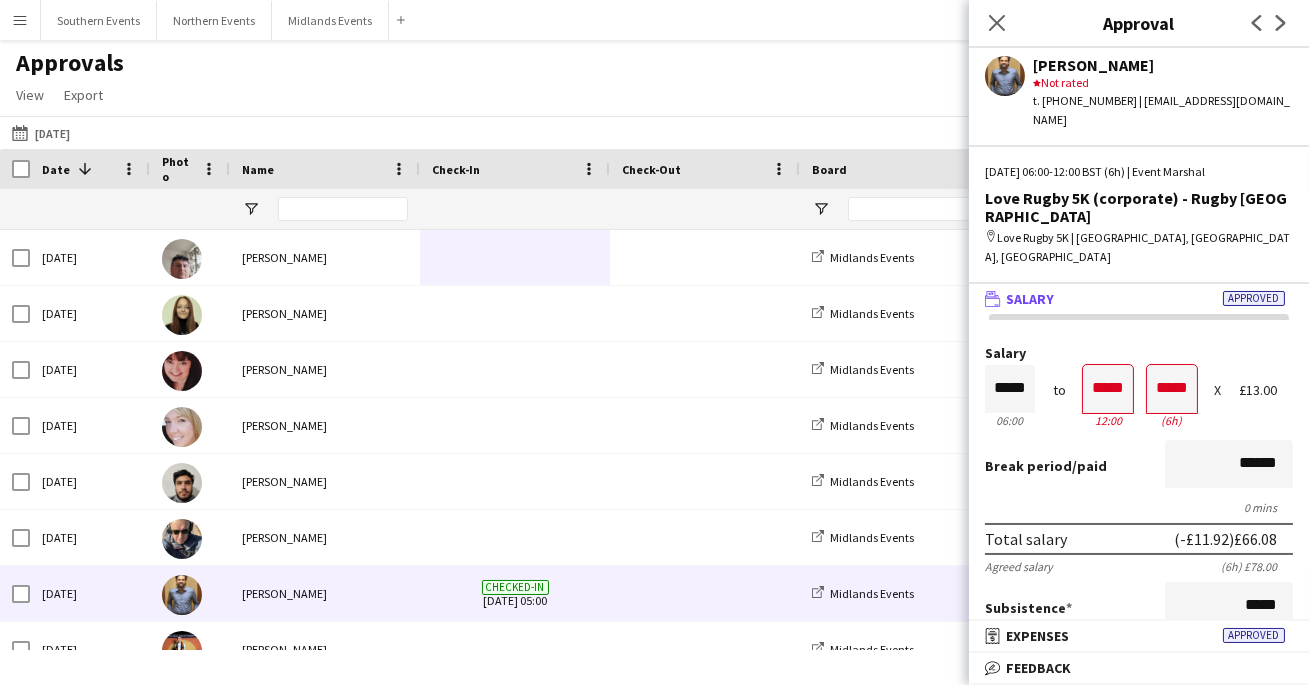 click on "Next" 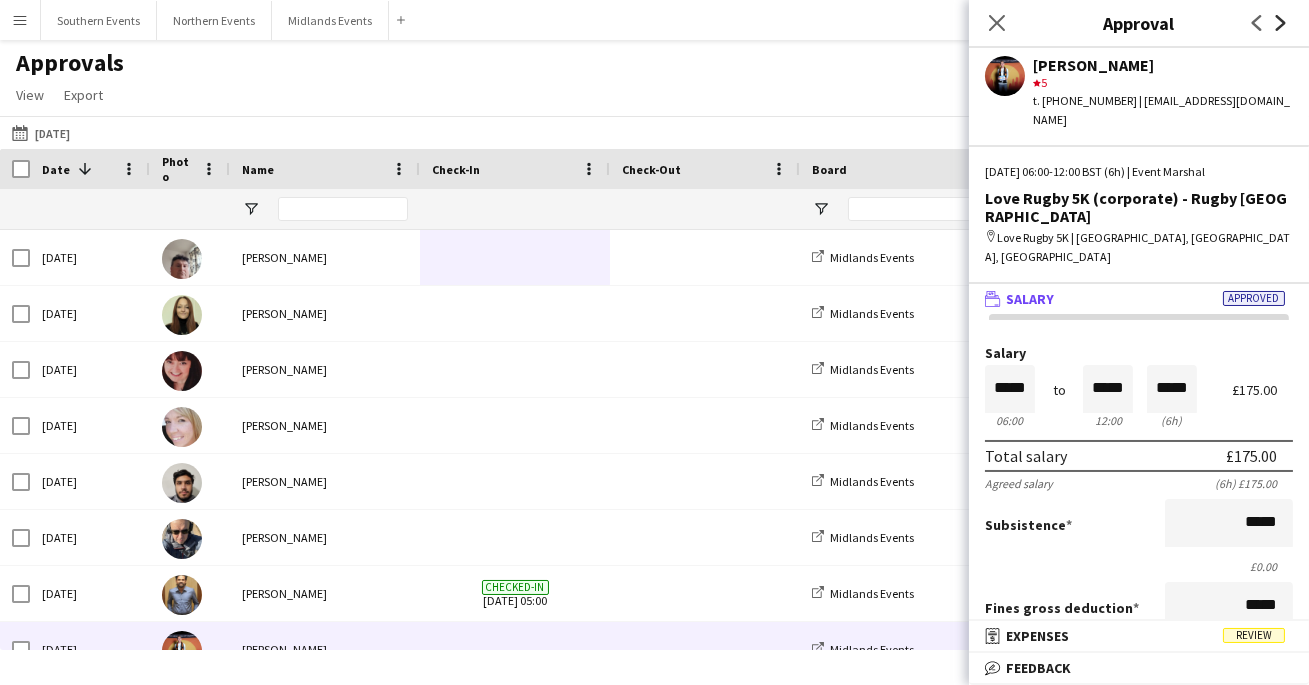 click on "Next" 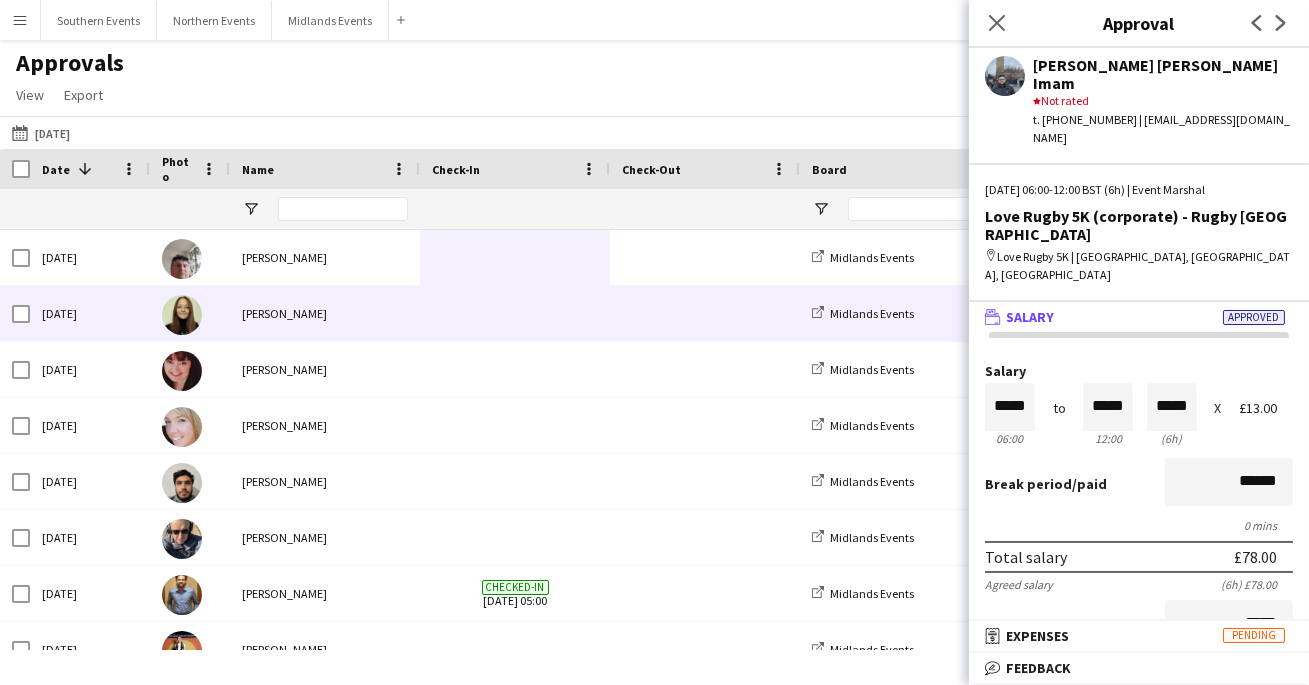 scroll, scrollTop: 100, scrollLeft: 0, axis: vertical 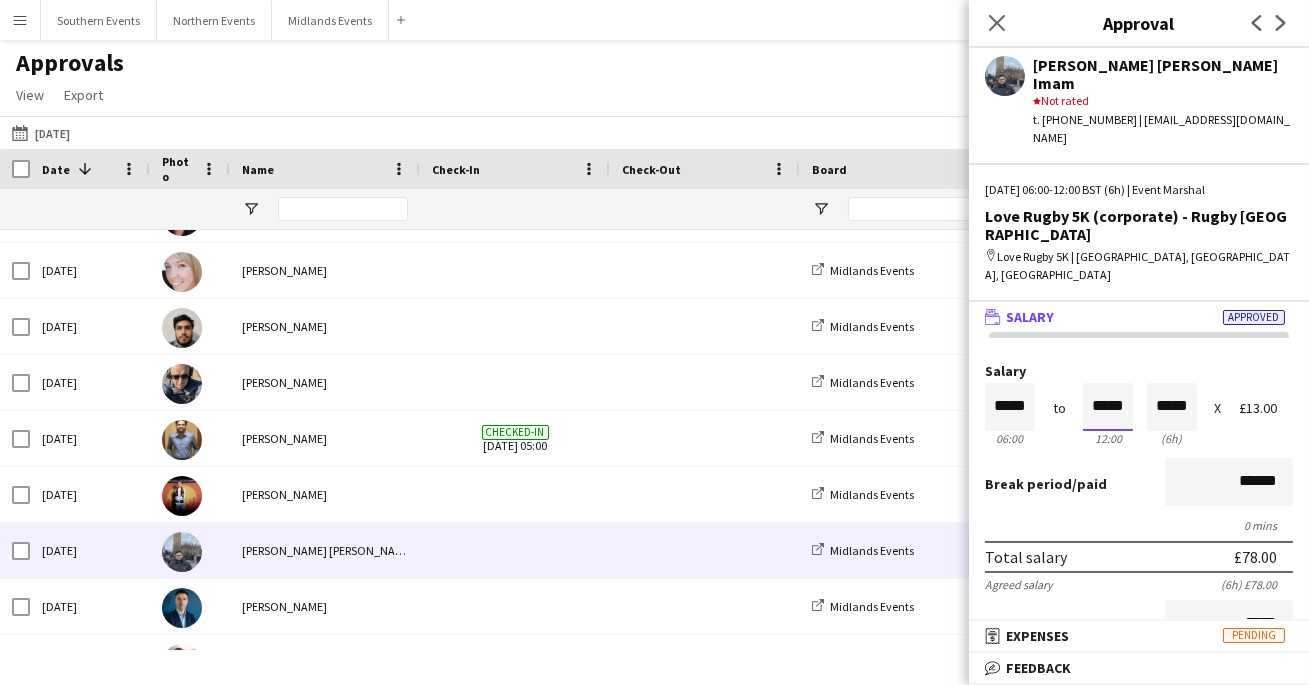 click on "*****" at bounding box center (1108, 407) 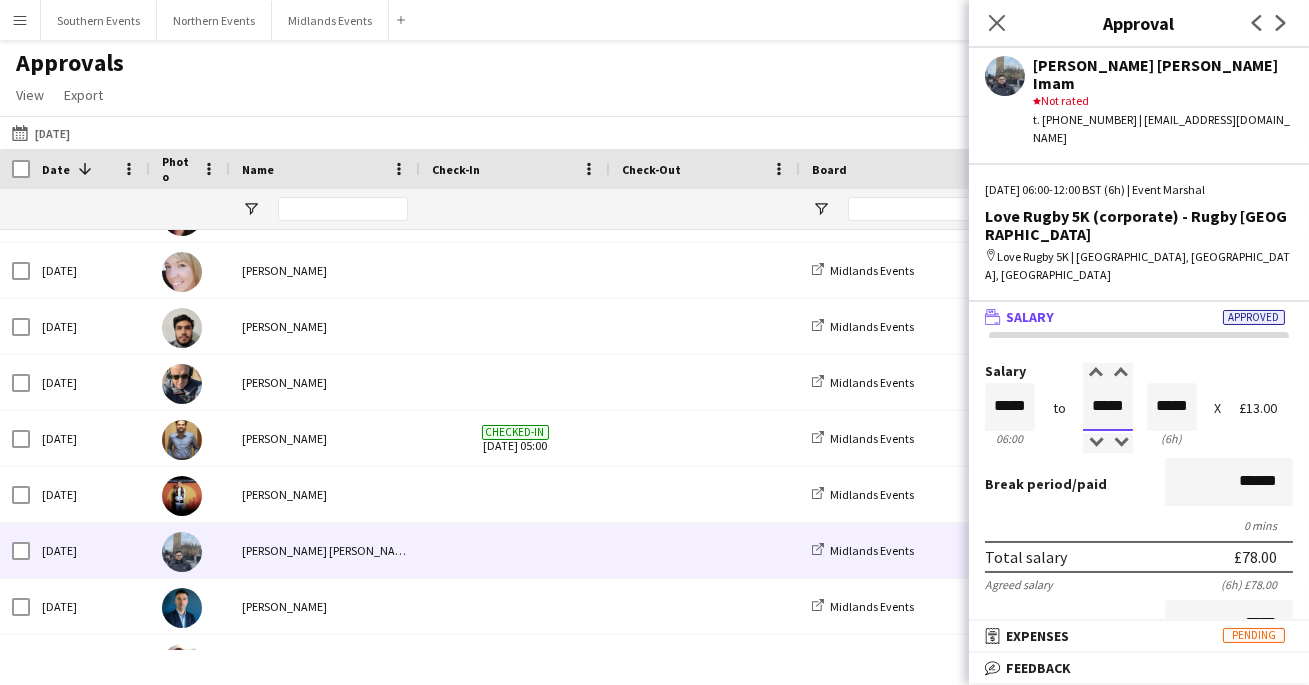 click on "*****" at bounding box center (1108, 407) 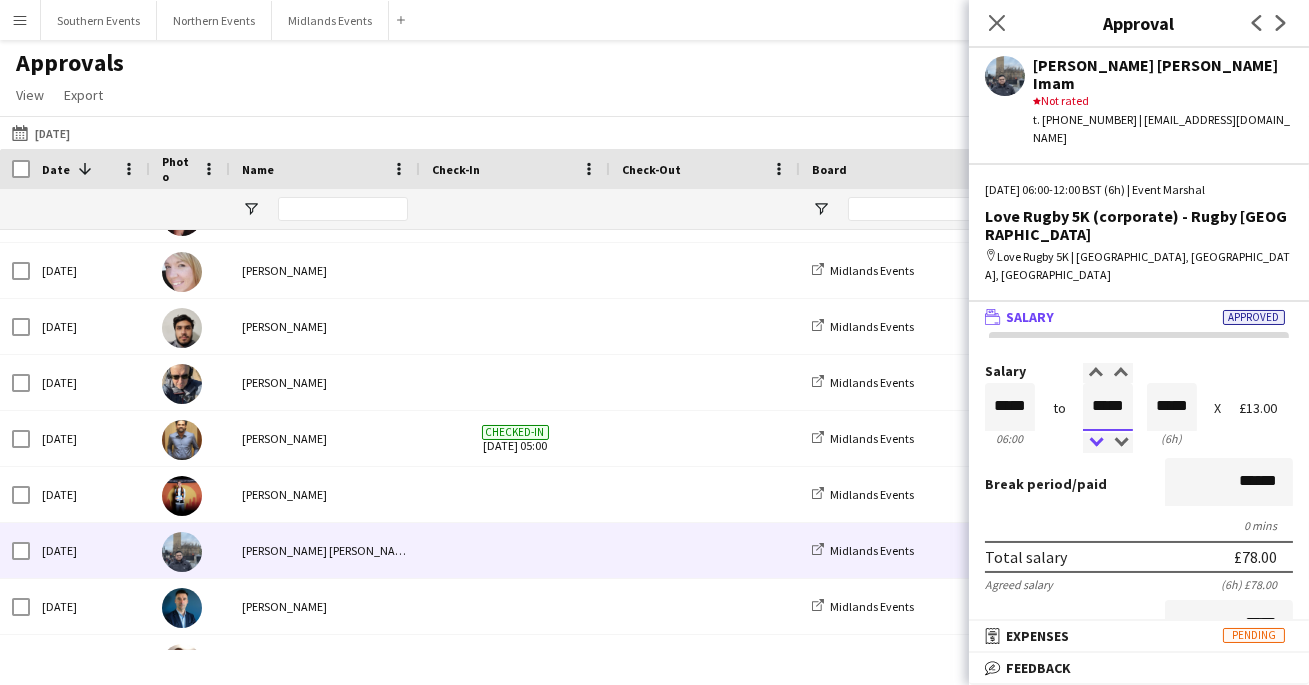 type on "*****" 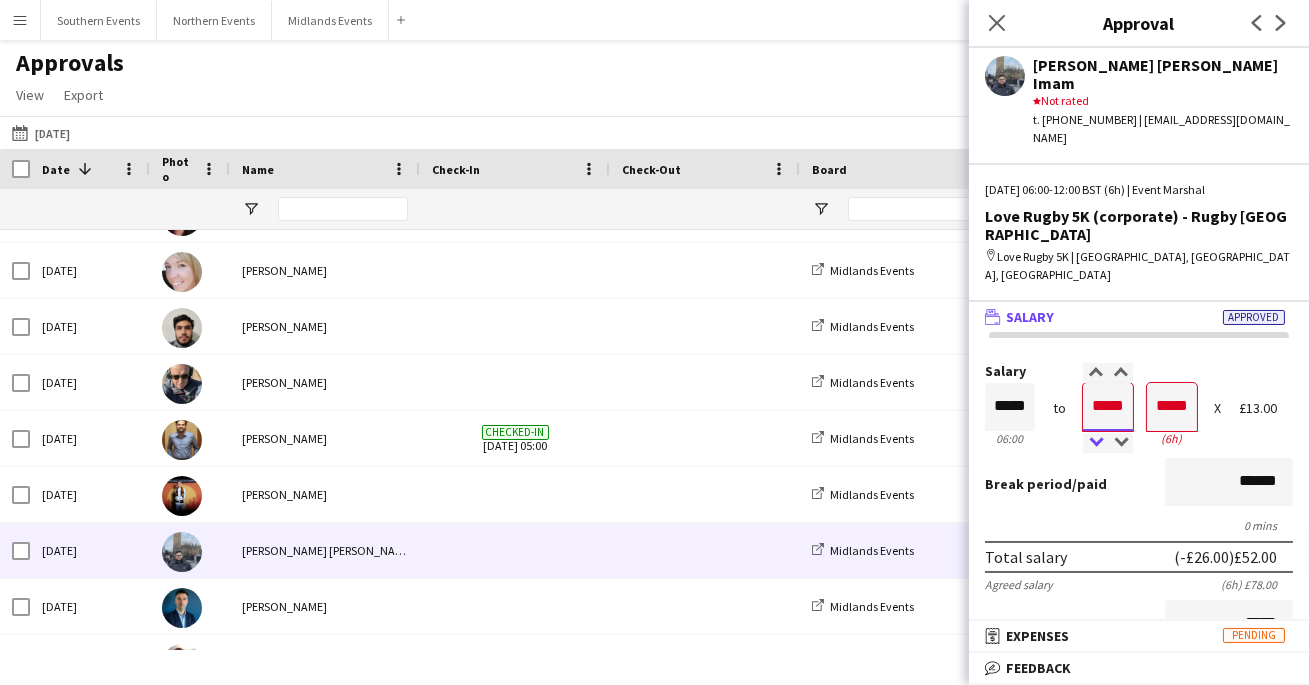 type on "*****" 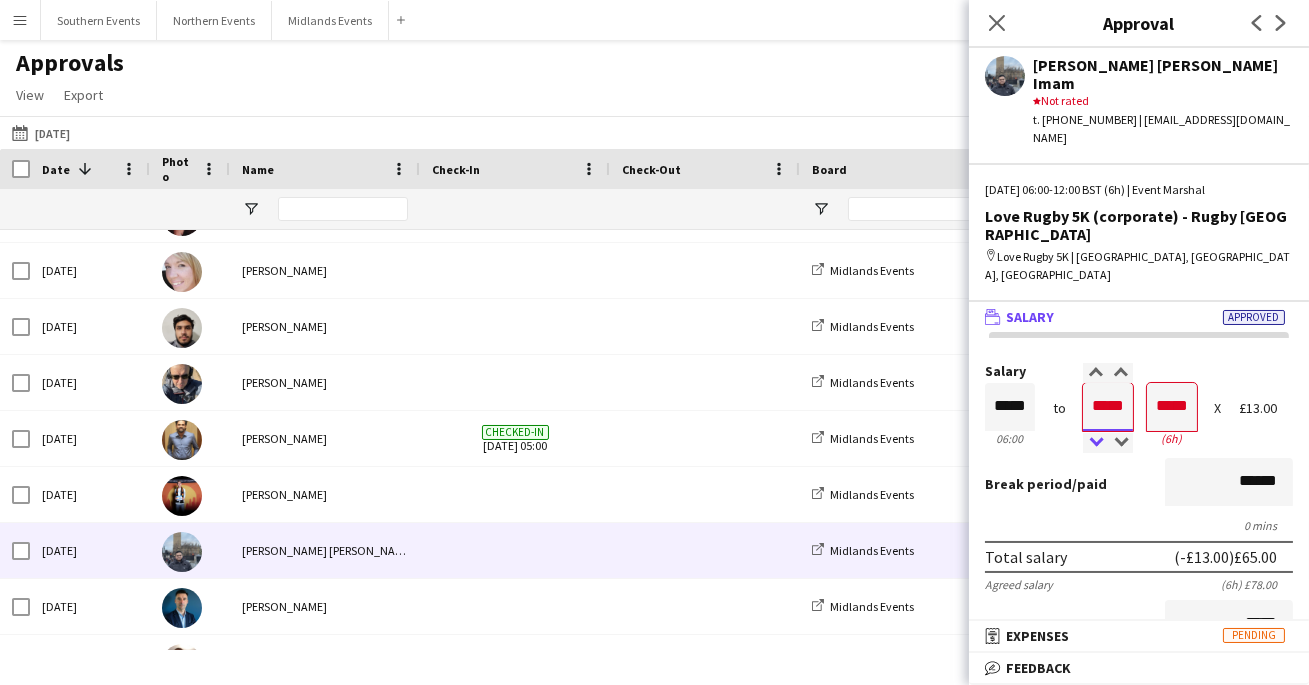 type on "*****" 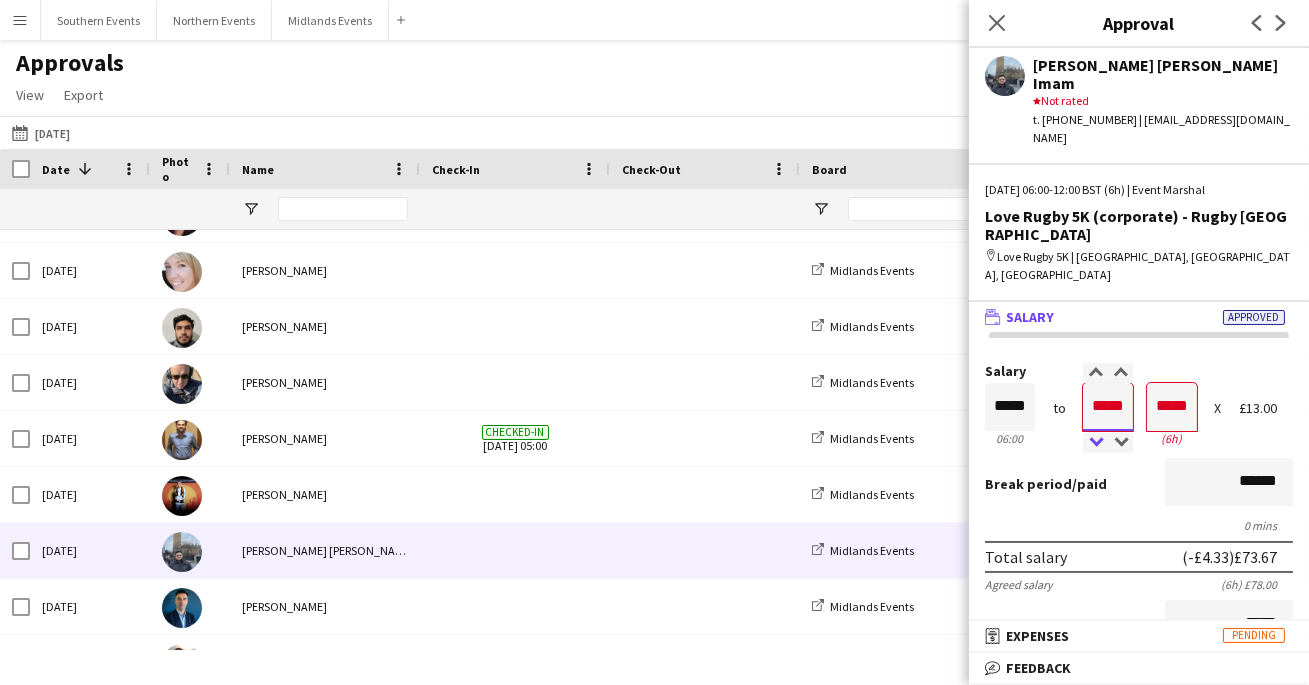 type on "*****" 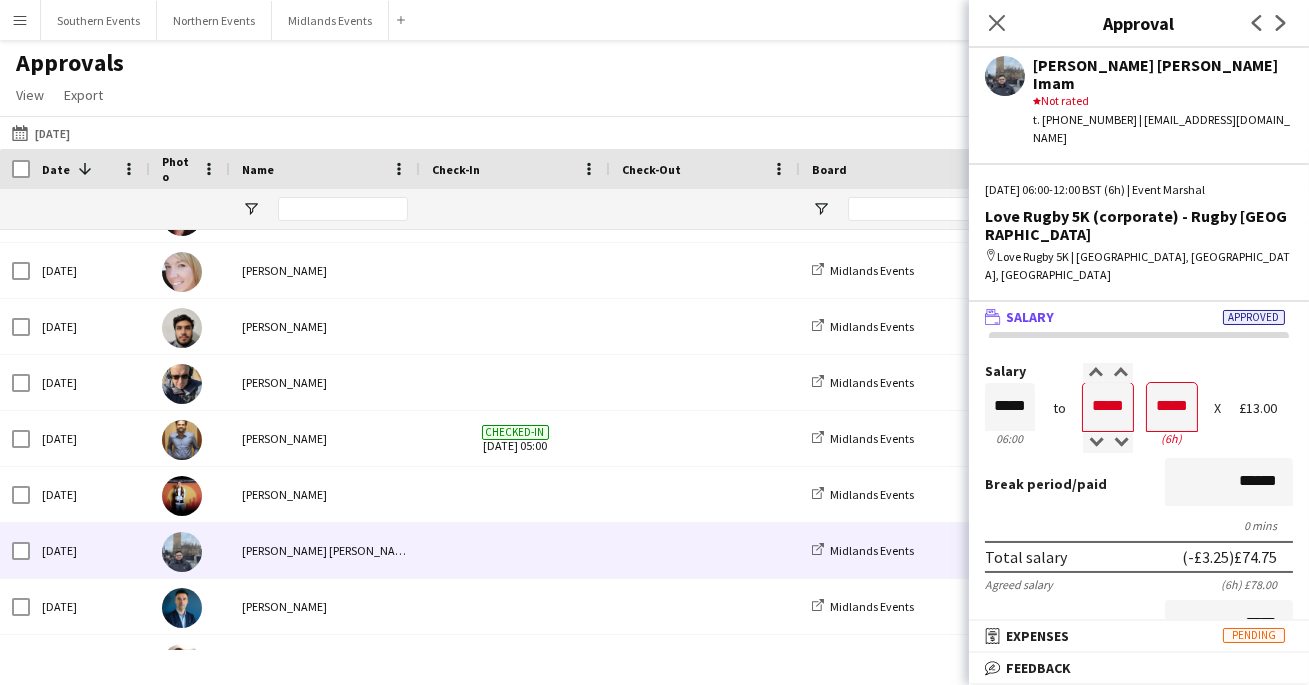click on "Salary  *****  06:00   to  *****  12:00  *****  (6h)   X   £13.00   Break period   /paid  ******  0 mins   Total salary   (-£3.25)   £74.75   Agreed salary   (6h) £78.00   Subsistence  *****  £0.00   Fines gross deduction  *****  Fines net deduction  *****  Bonus  *****  Total amount   (-£3.25)   £74.75   Expenses budget   £20.00   Send to crew for approval £74.75   Force payment approval £74.75   Activity   07-07-2025 10:55   "I travelled from Birmingham B6 with marshal Maisha Ahmed for 34 miles in my own car "" at bounding box center (1139, 789) 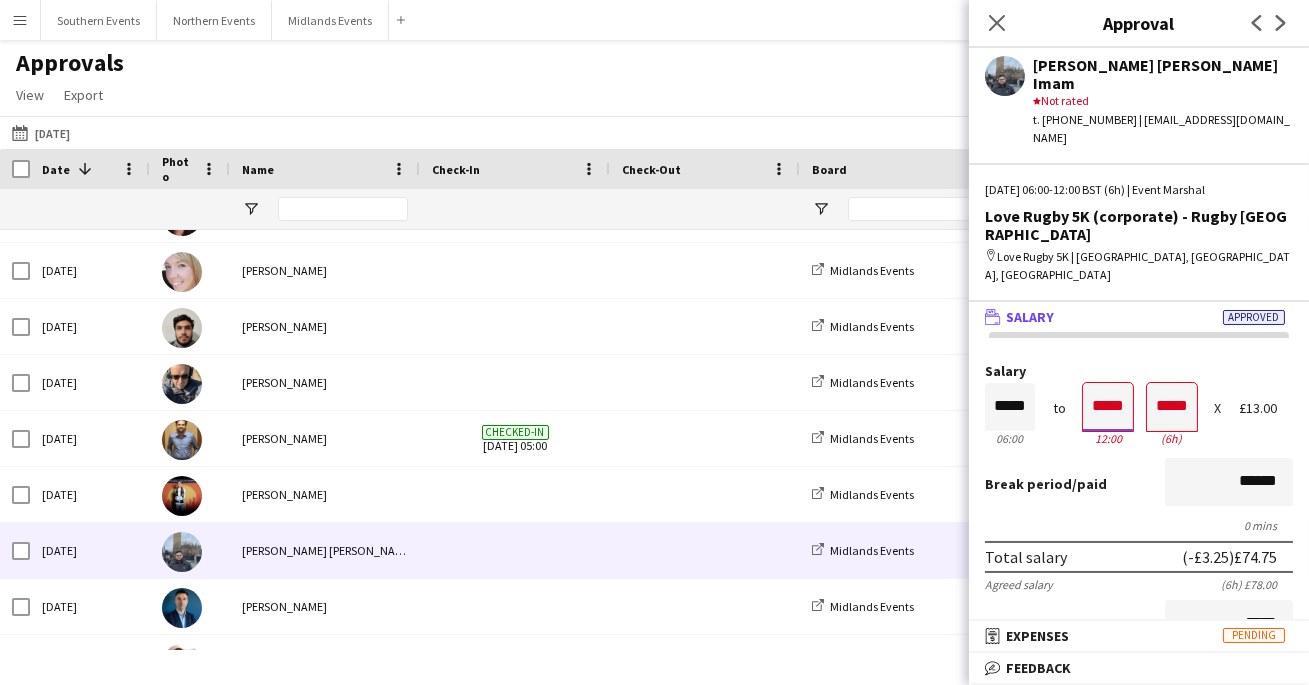 click on "*****" at bounding box center [1108, 407] 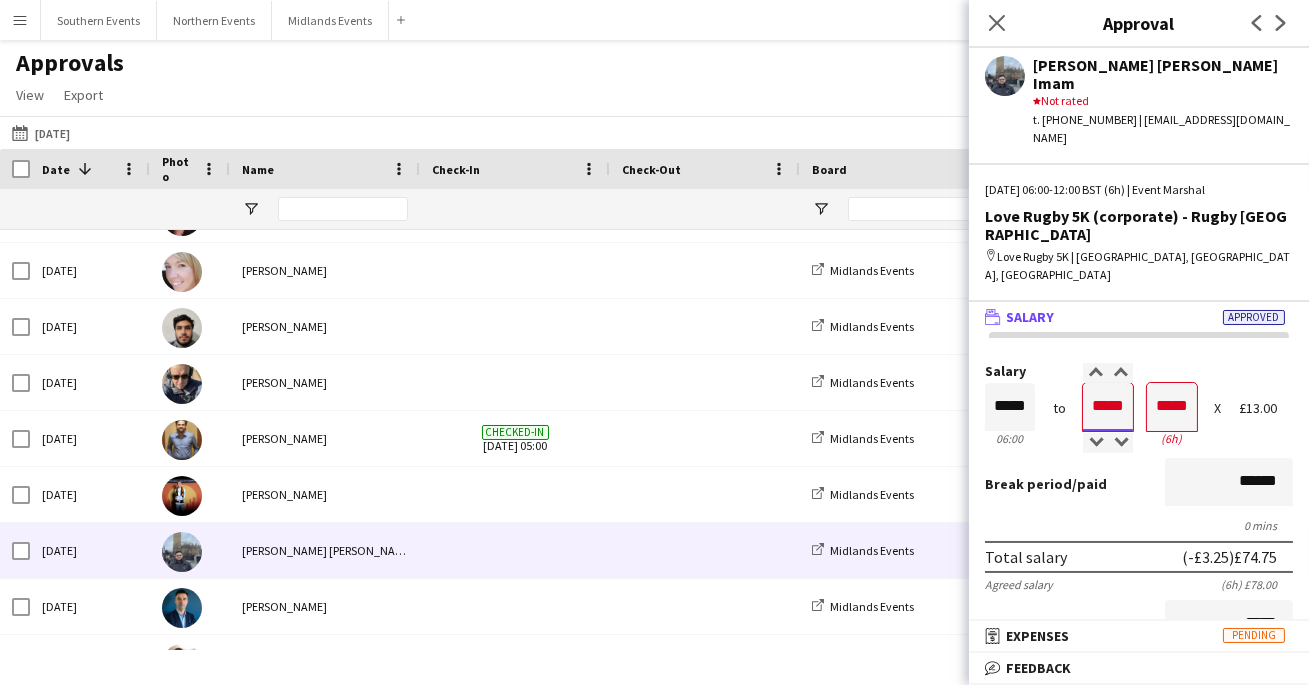 type on "*****" 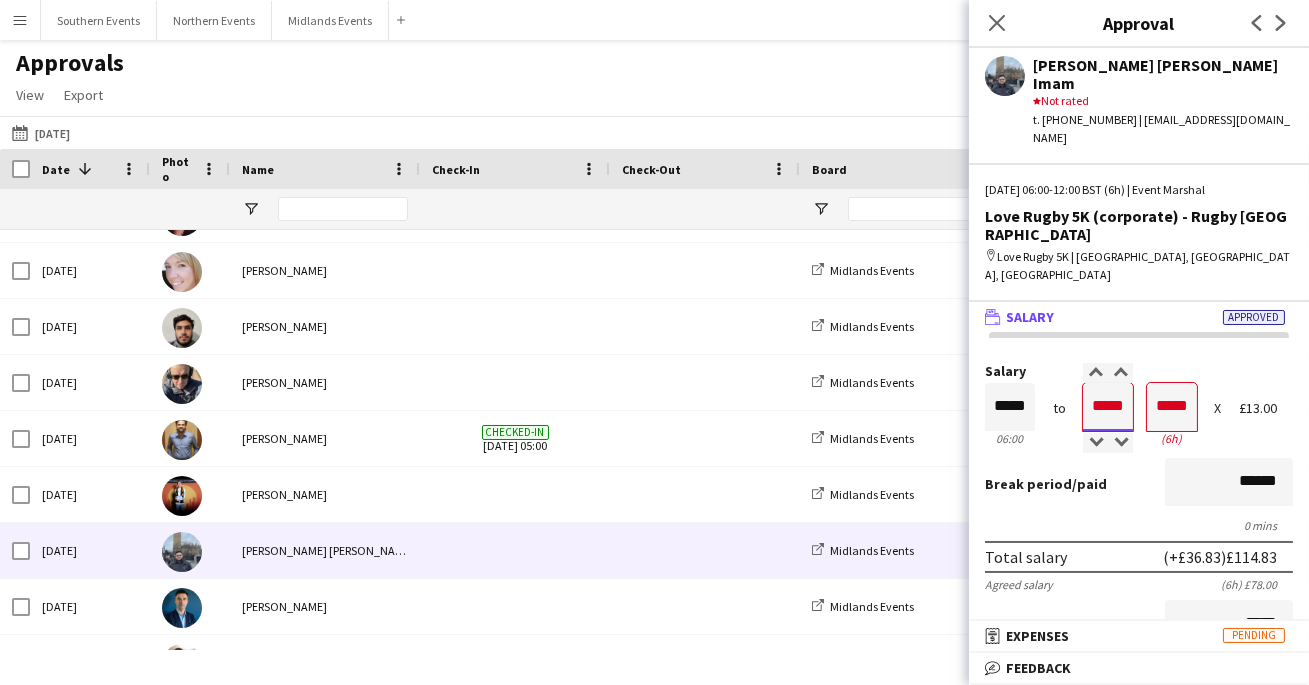 type on "*****" 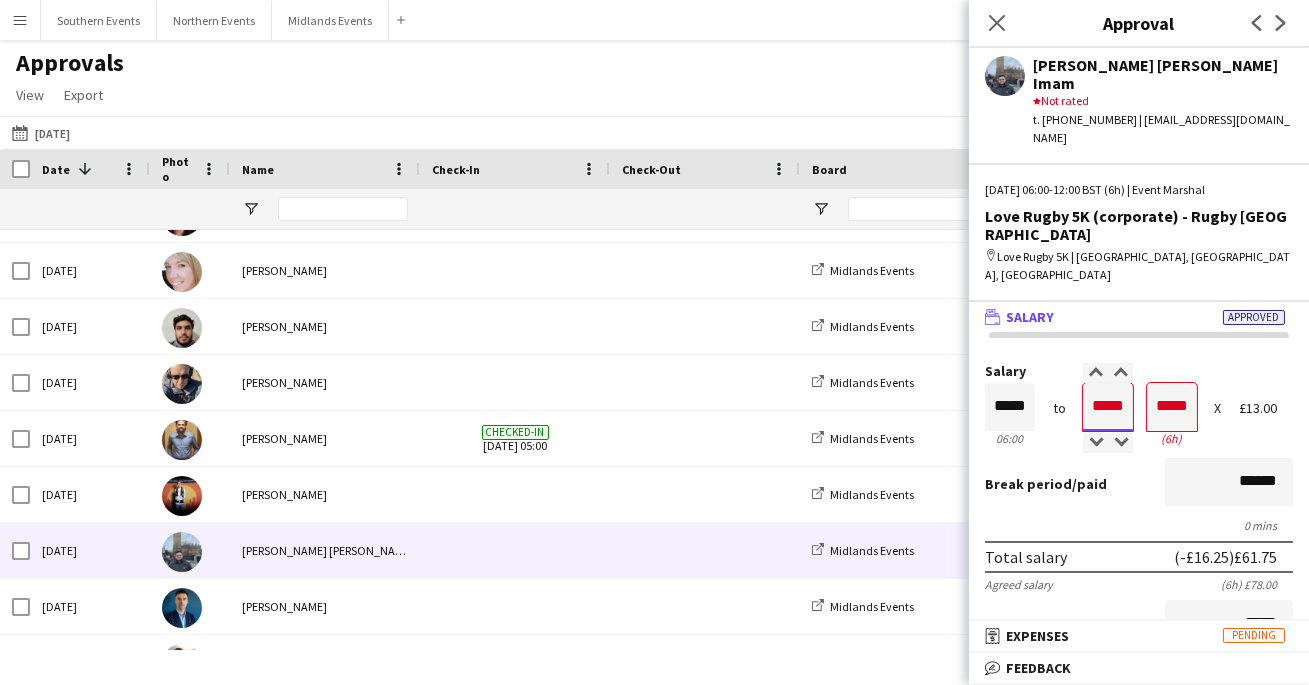 type on "*****" 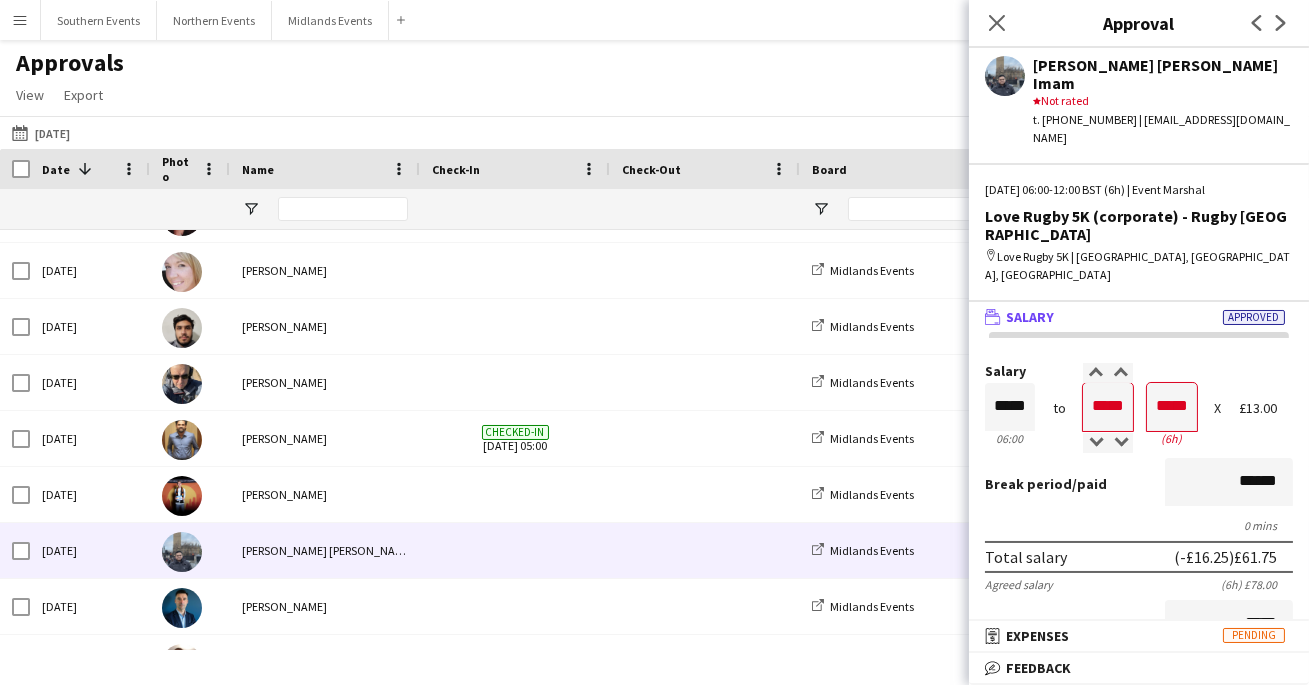 click on "Salary  *****  06:00   to  *****  12:00  *****  (6h)   X   £13.00   Break period   /paid  ******  0 mins   Total salary   (-£16.25)   £61.75   Agreed salary   (6h) £78.00   Subsistence  *****  £0.00   Fines gross deduction  *****  Fines net deduction  *****  Bonus  *****  Total amount   (-£16.25)   £61.75   Expenses budget   £20.00   Send to crew for approval £61.75   Force payment approval £61.75   Activity   07-07-2025 10:55   "I travelled from Birmingham B6 with marshal Maisha Ahmed for 34 miles in my own car "" at bounding box center (1139, 789) 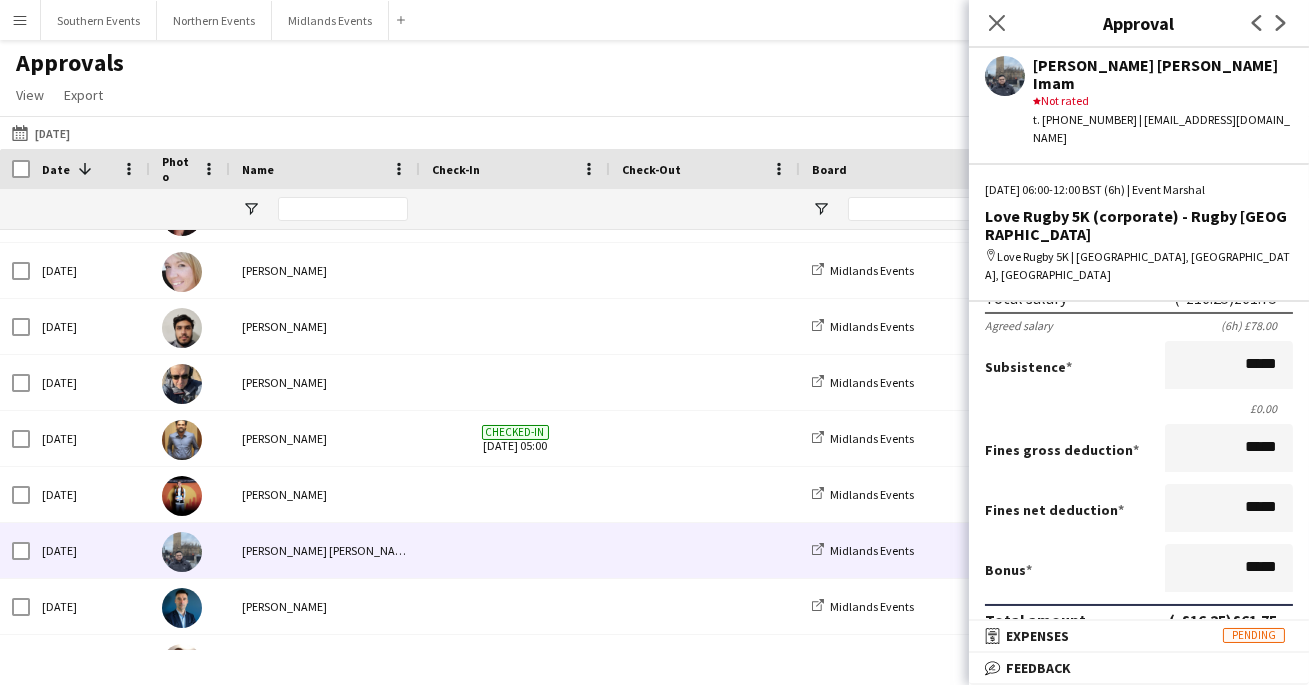 scroll, scrollTop: 245, scrollLeft: 0, axis: vertical 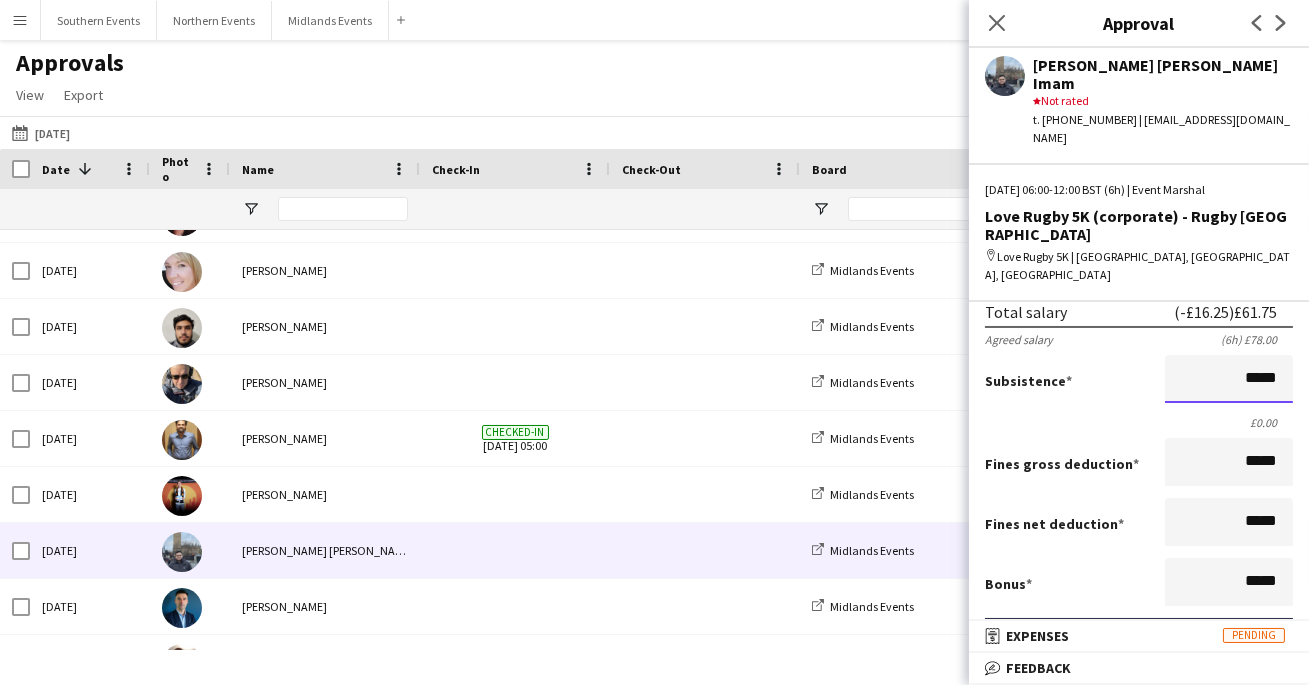 click on "*****" at bounding box center [1229, 379] 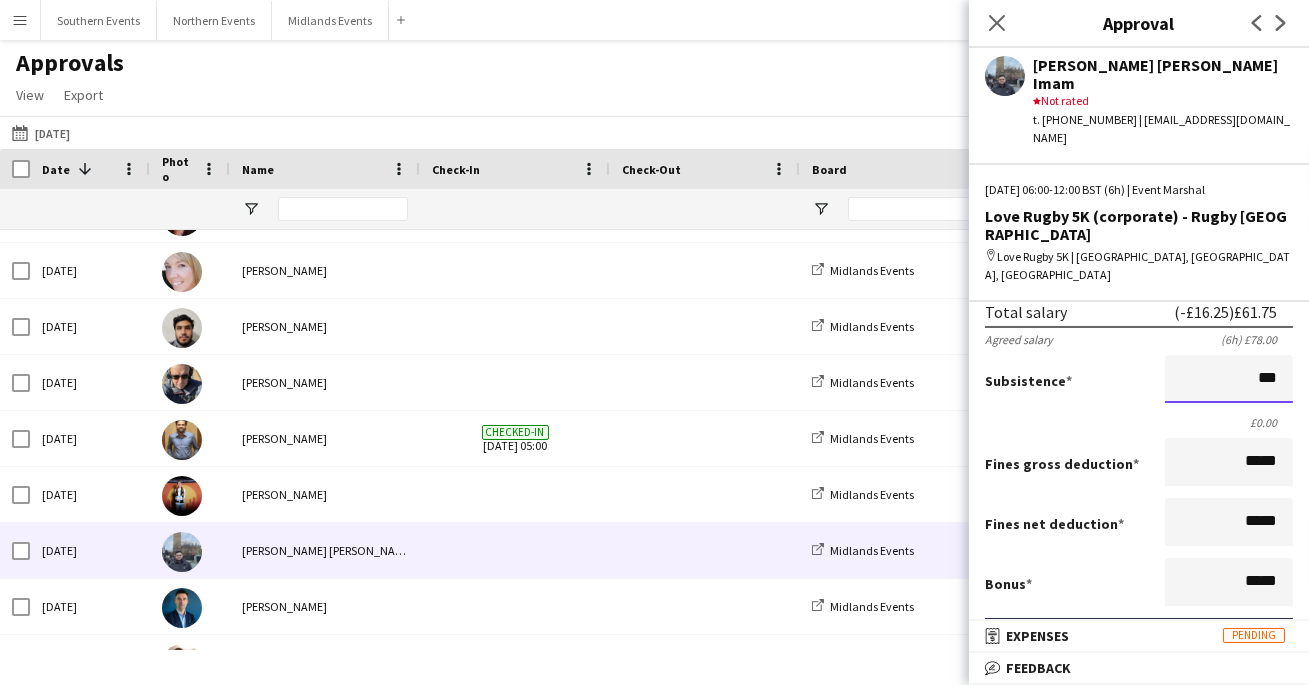 type on "**" 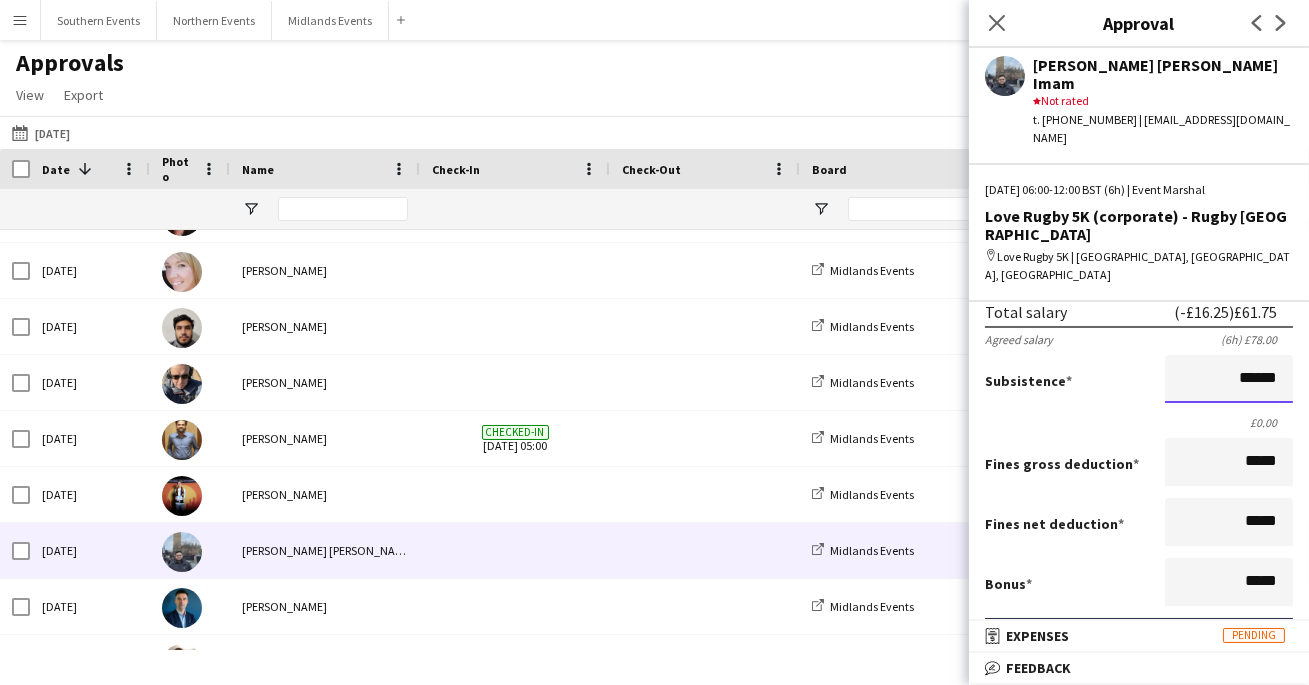 type on "******" 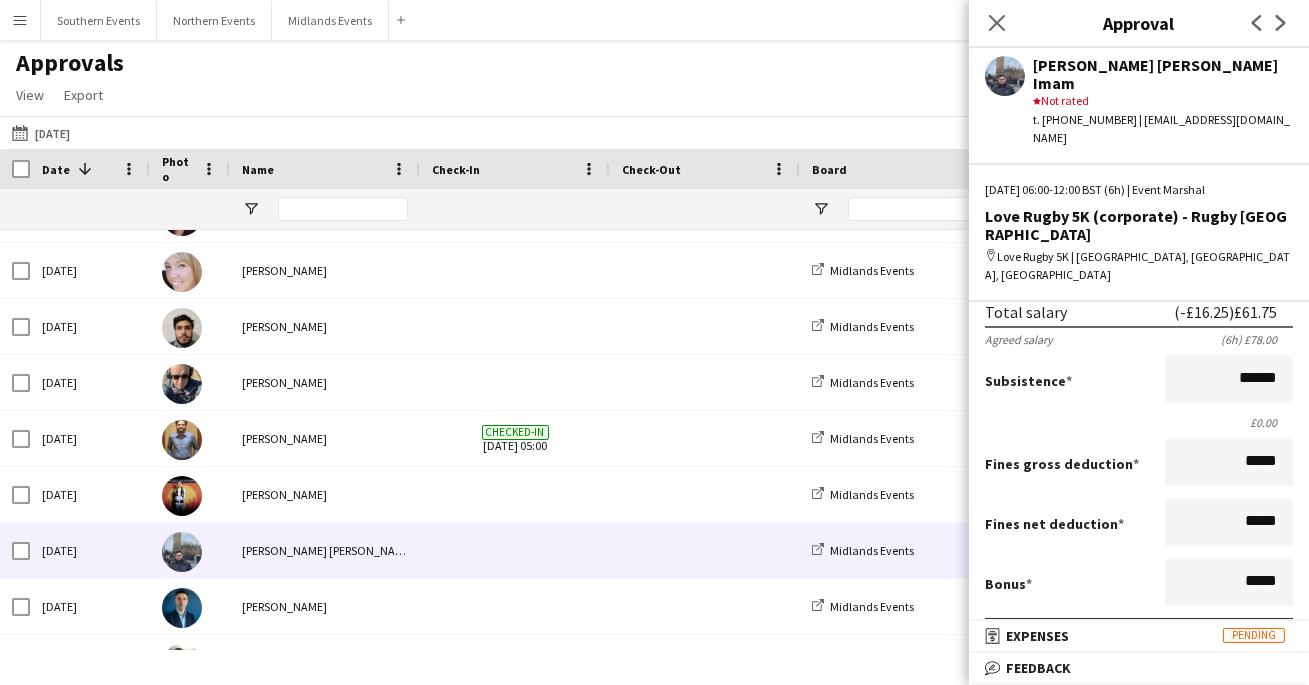 click on "Salary  *****  06:00   to  *****  12:00  *****  (6h)   X   £13.00   Break period   /paid  ******  0 mins   Total salary   (-£16.25)   £61.75   Agreed salary   (6h) £78.00   Subsistence  ******  £0.00   Fines gross deduction  *****  Fines net deduction  *****  Bonus  *****  Total amount   (-£16.25)   £77.05   Expenses budget   £20.00   Send to crew for approval £77.05   Force payment approval £77.05" at bounding box center [1139, 448] 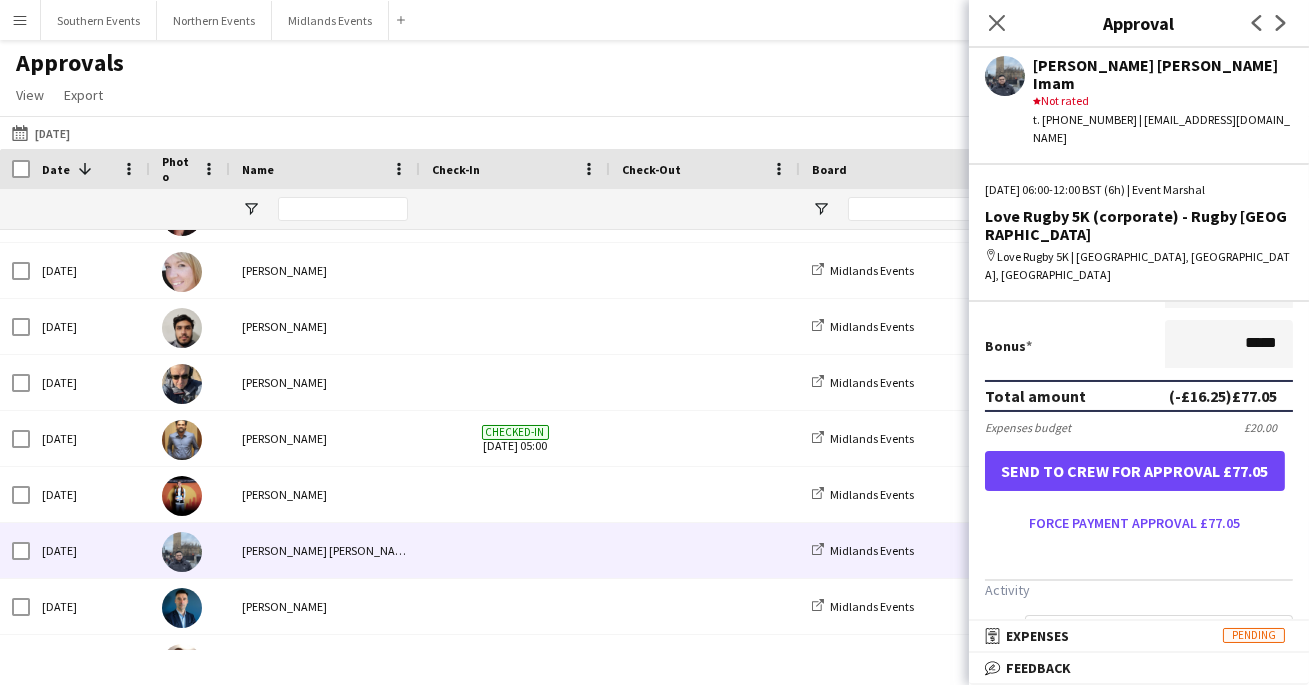 scroll, scrollTop: 570, scrollLeft: 0, axis: vertical 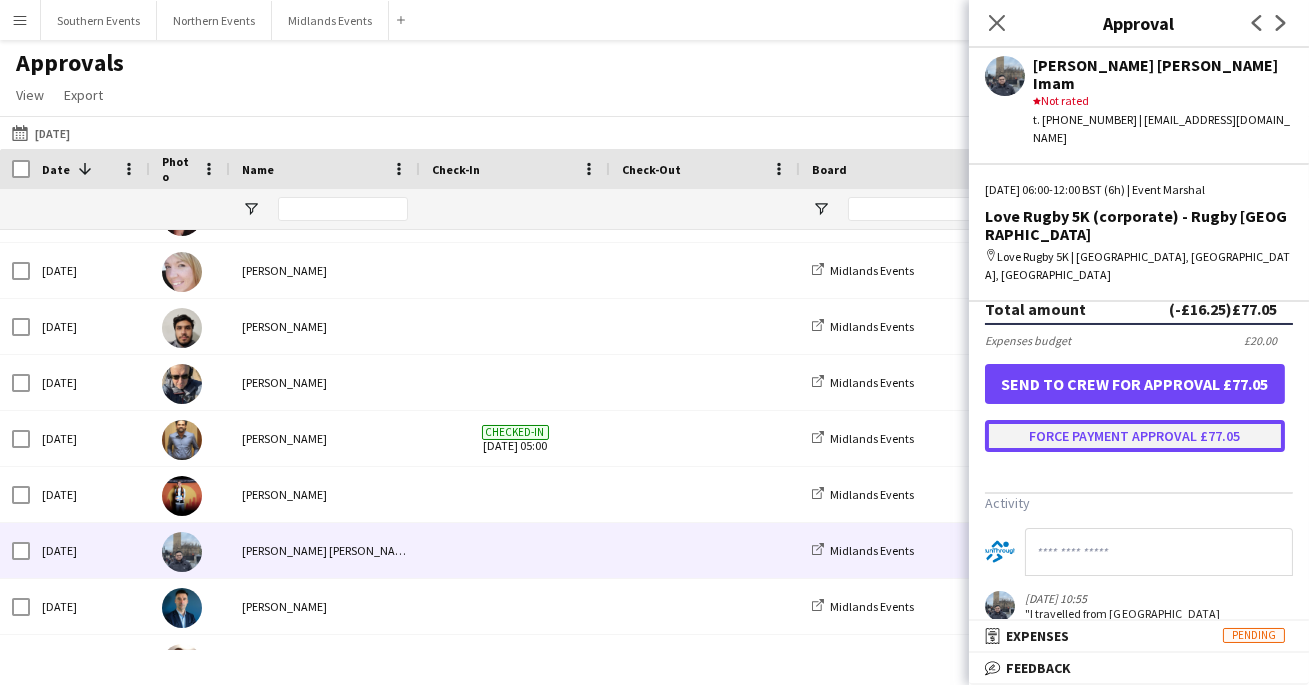 click on "Force payment approval £77.05" at bounding box center [1135, 436] 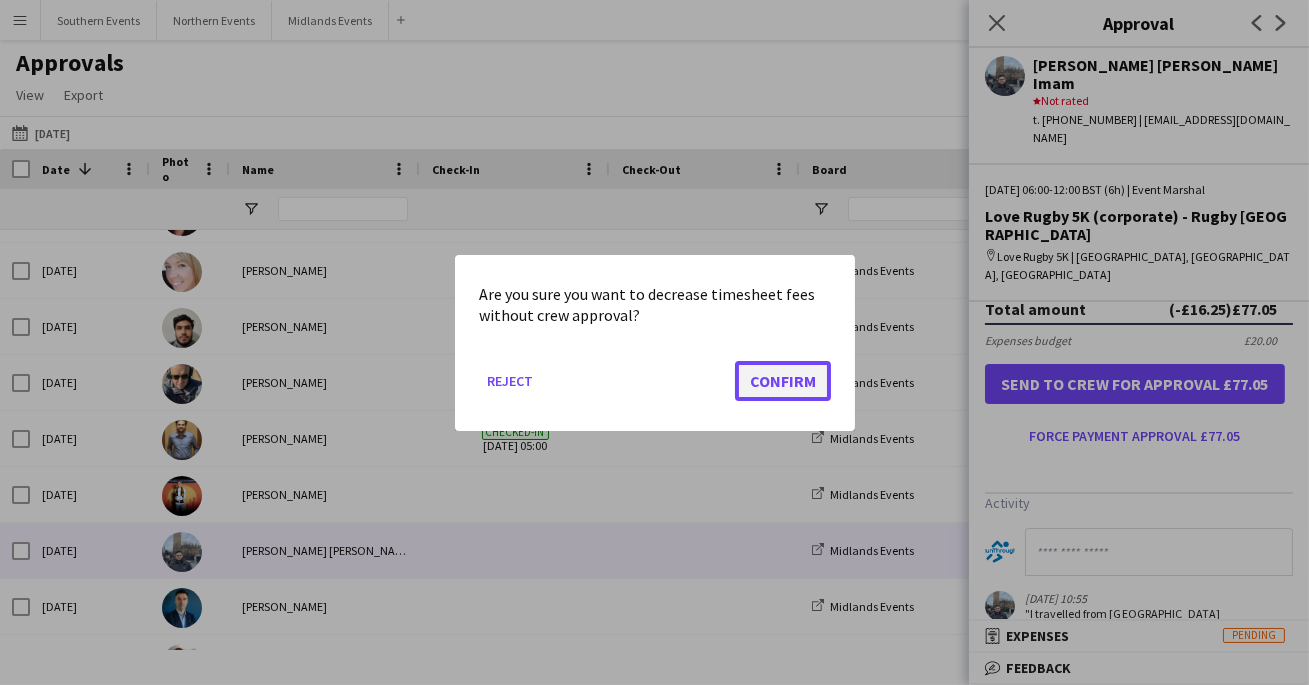 click on "Confirm" 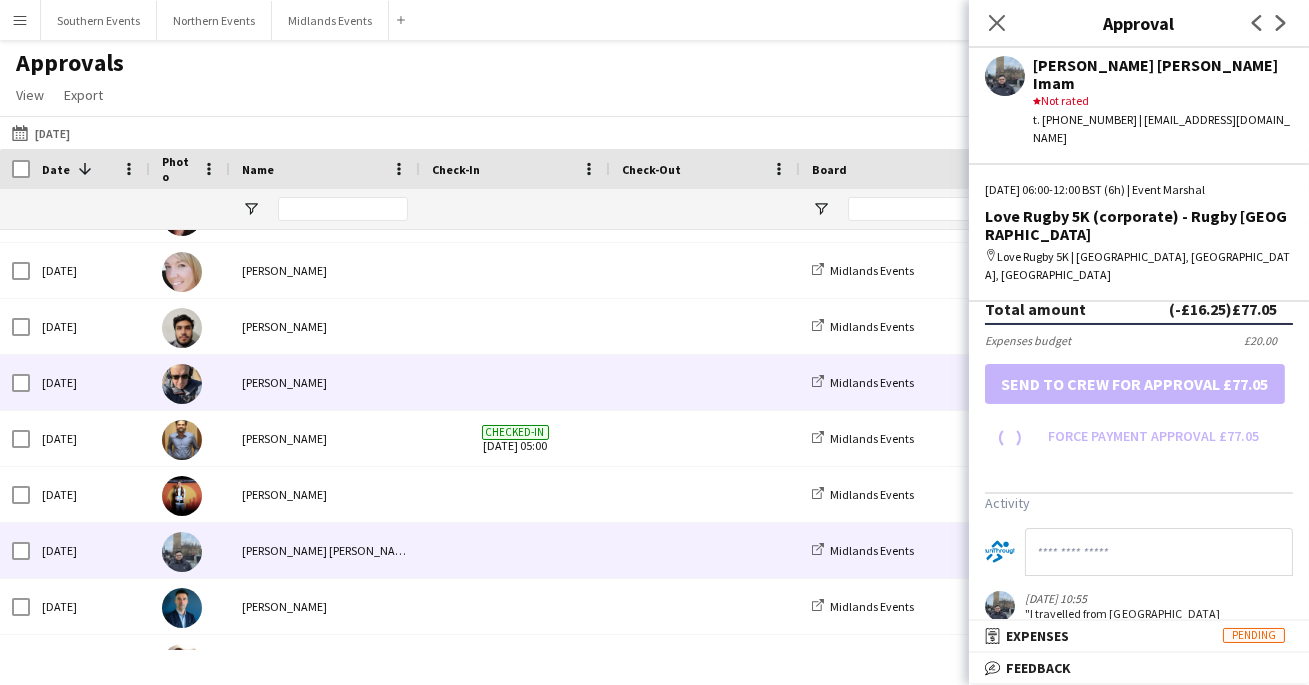 scroll, scrollTop: 570, scrollLeft: 0, axis: vertical 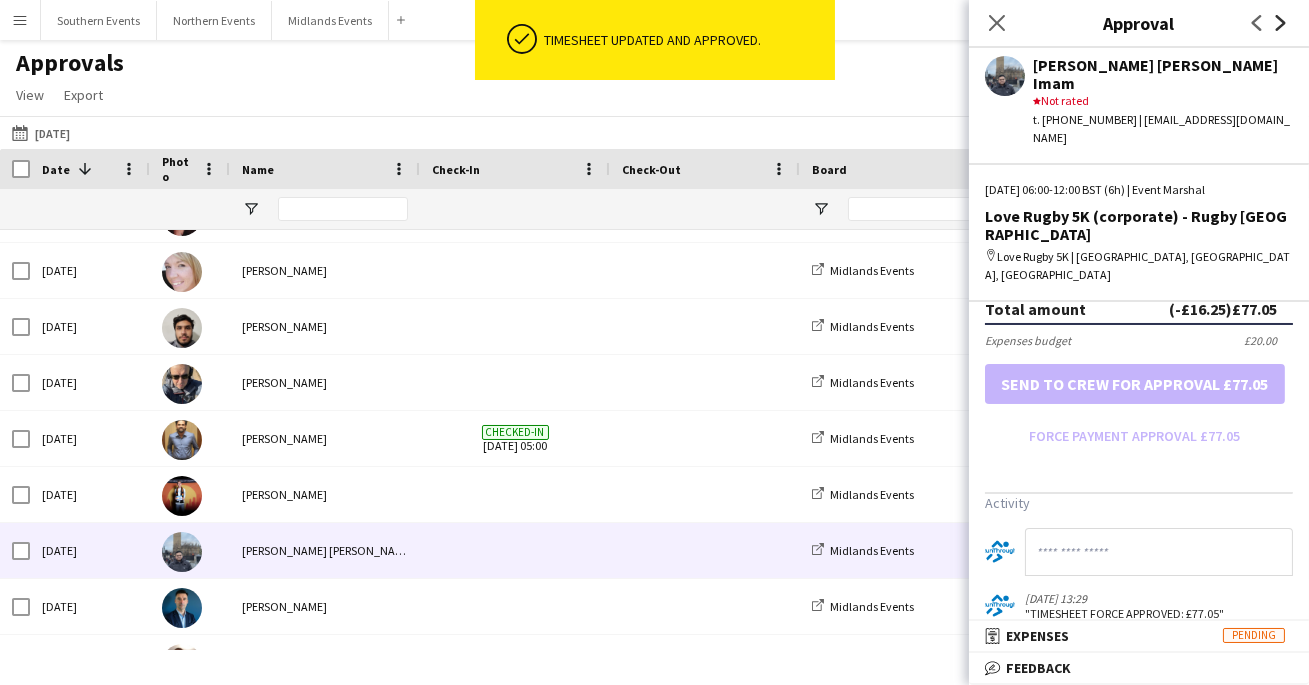click on "Next" 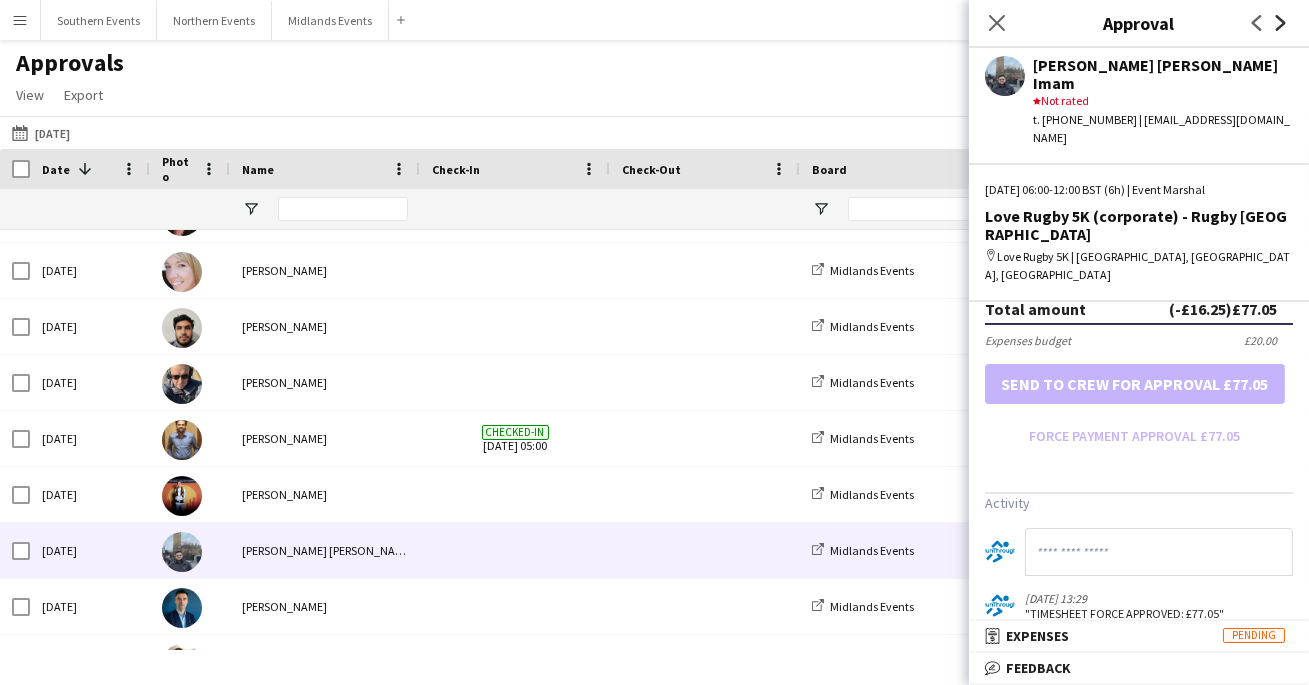 scroll, scrollTop: 0, scrollLeft: 0, axis: both 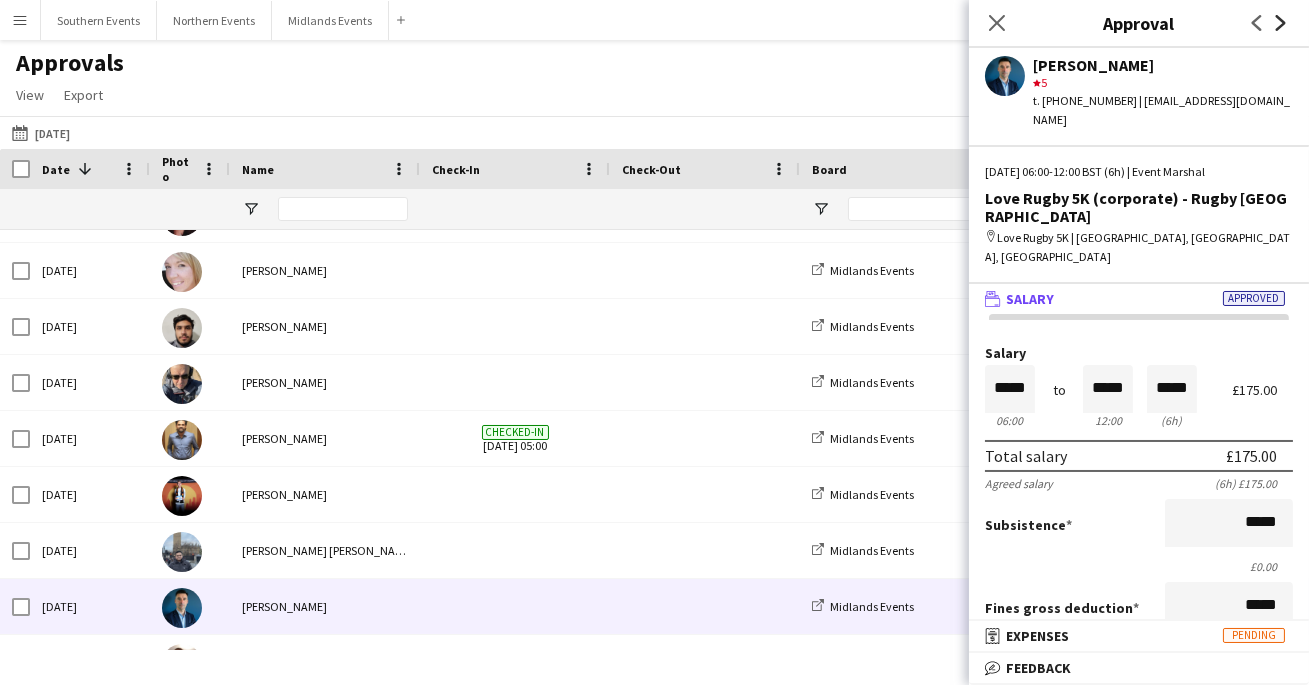 click on "Next" 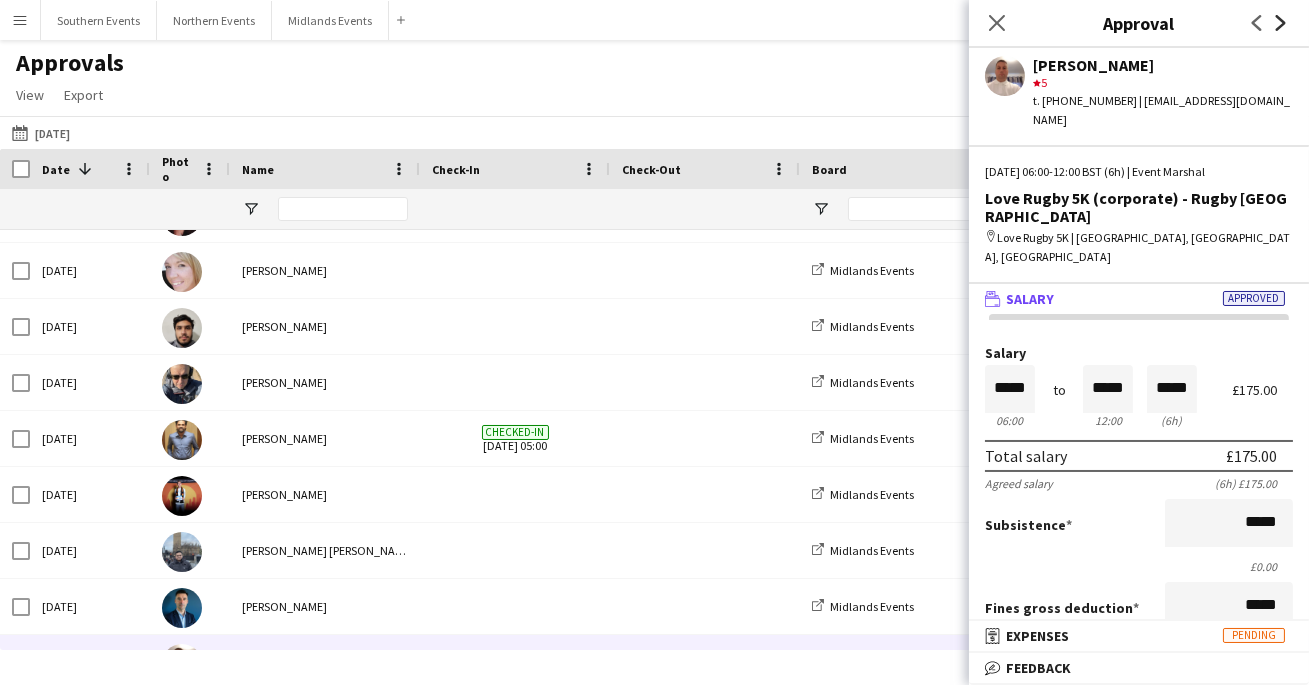 click on "Next" 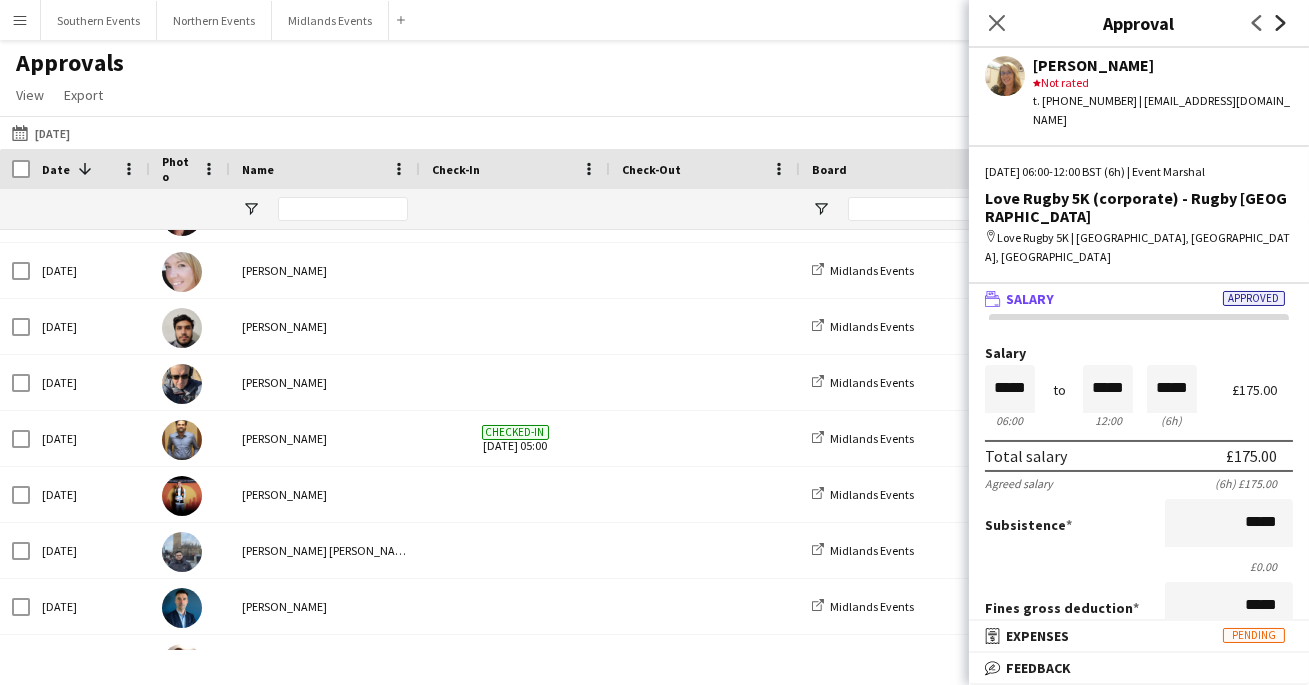 click on "Next" 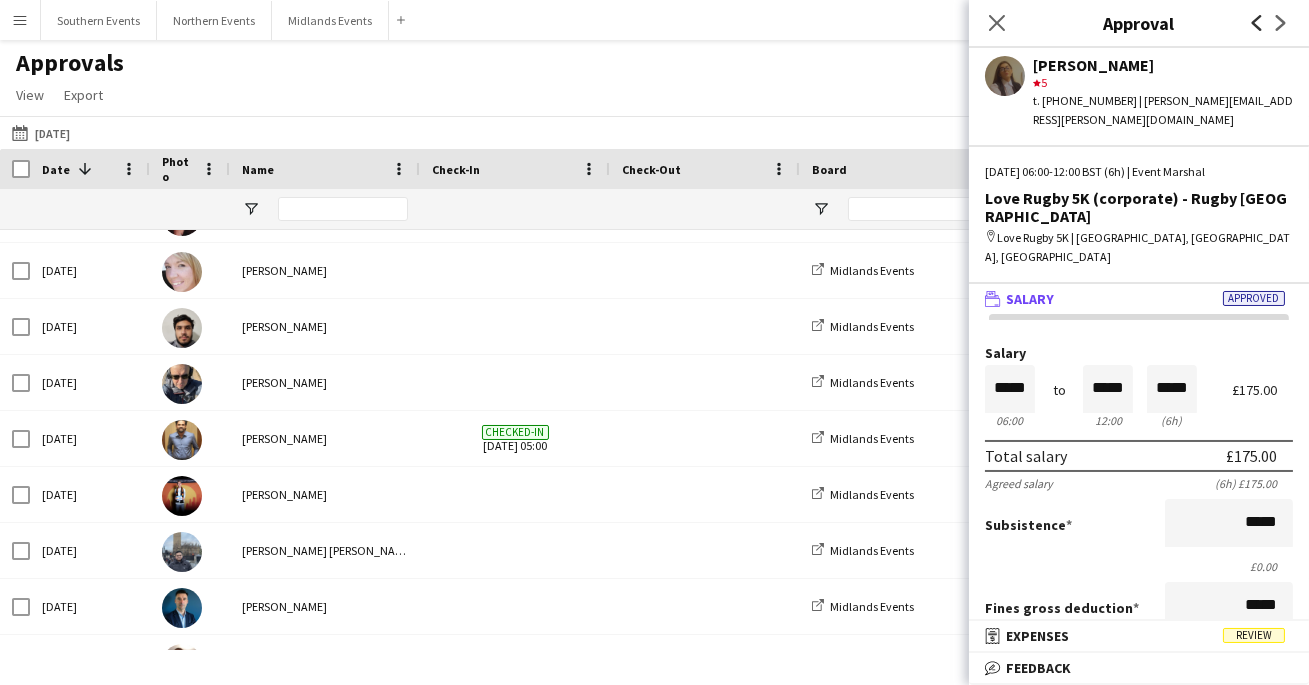 click on "Previous" 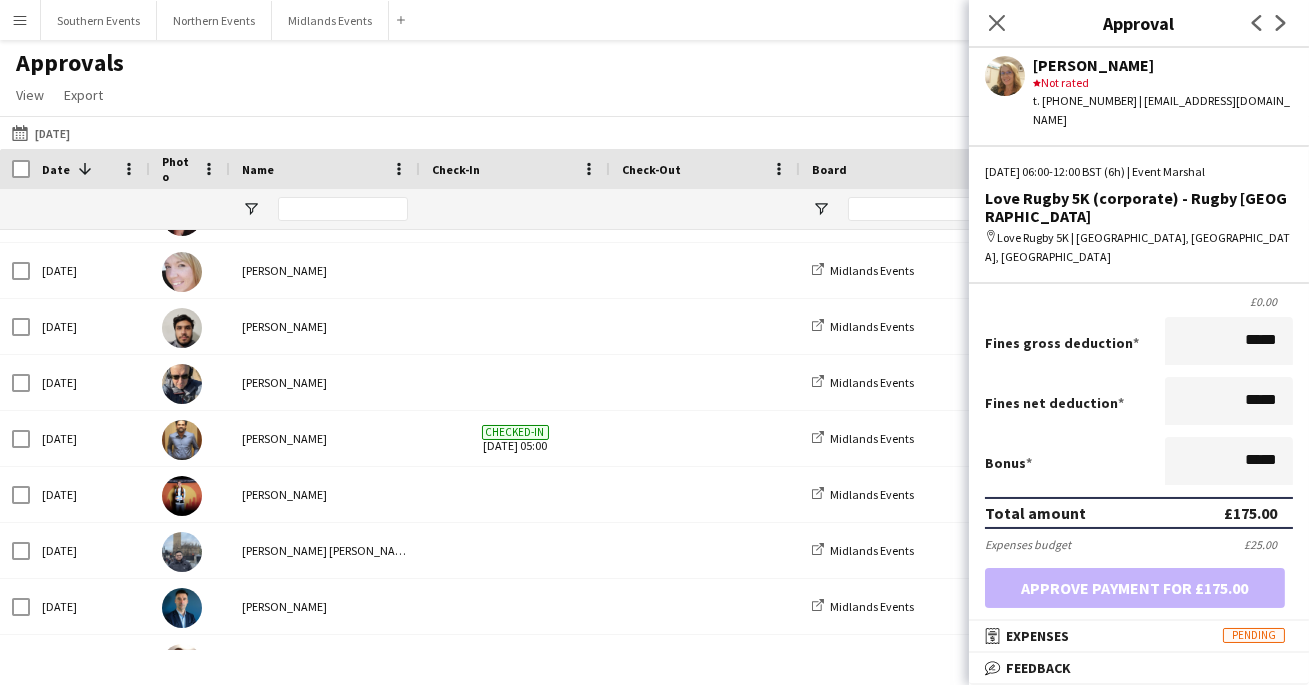 scroll, scrollTop: 271, scrollLeft: 0, axis: vertical 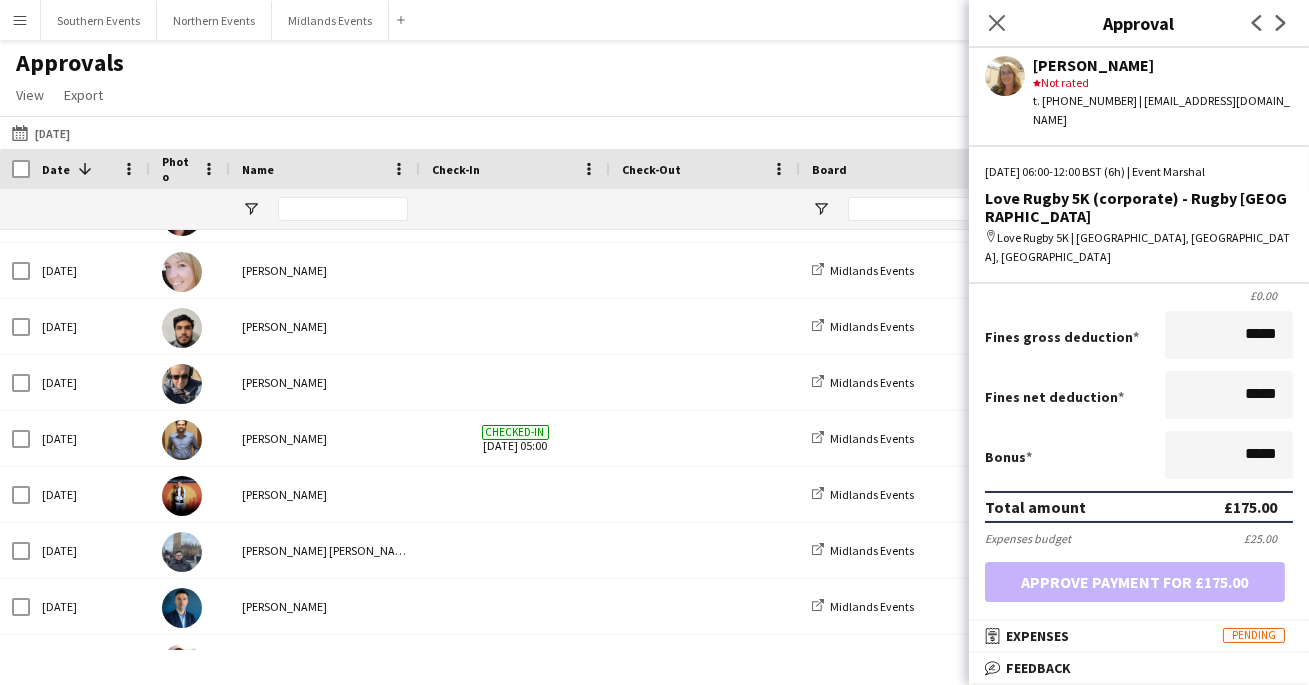 click on "Previous
Next" 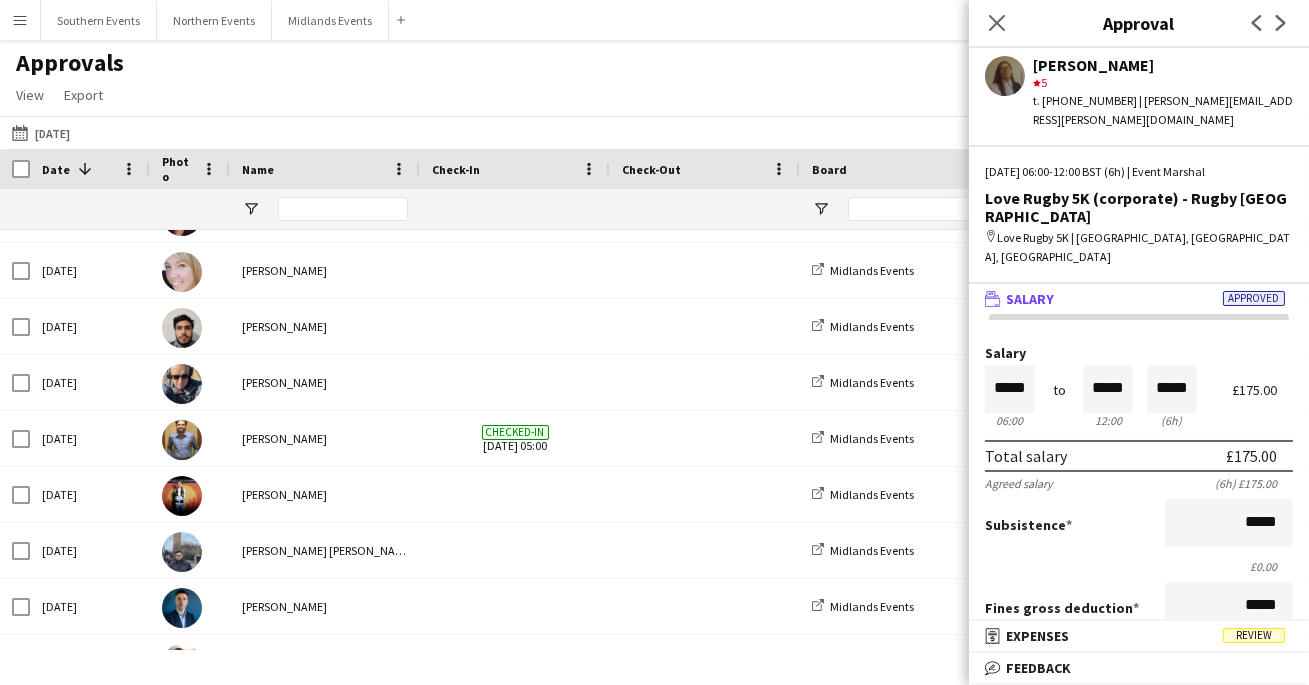 click on "Next" 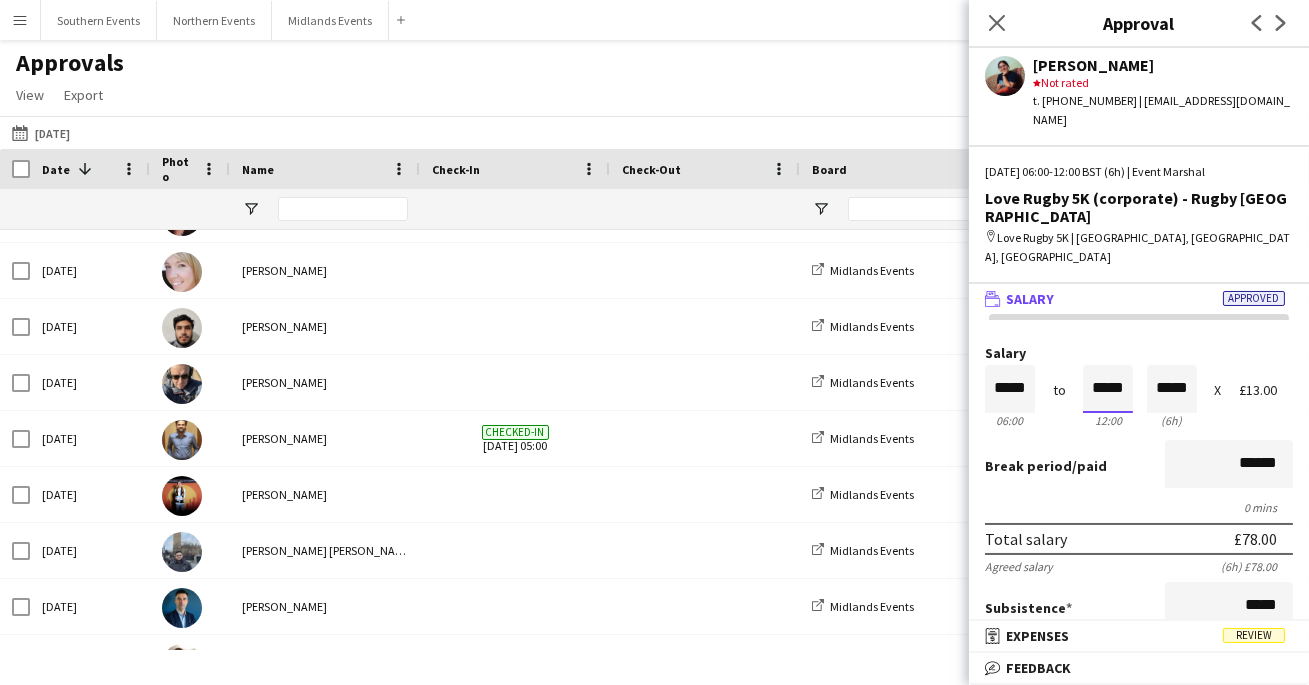 click on "*****" at bounding box center [1108, 389] 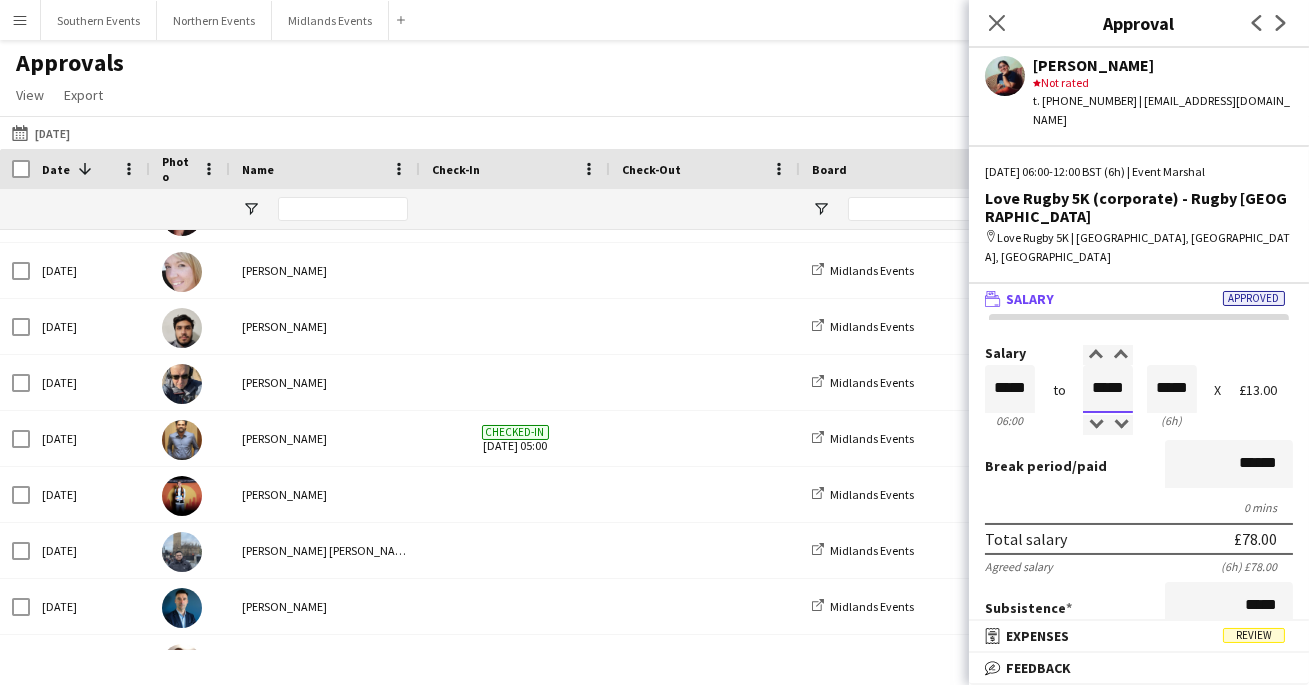 type on "*****" 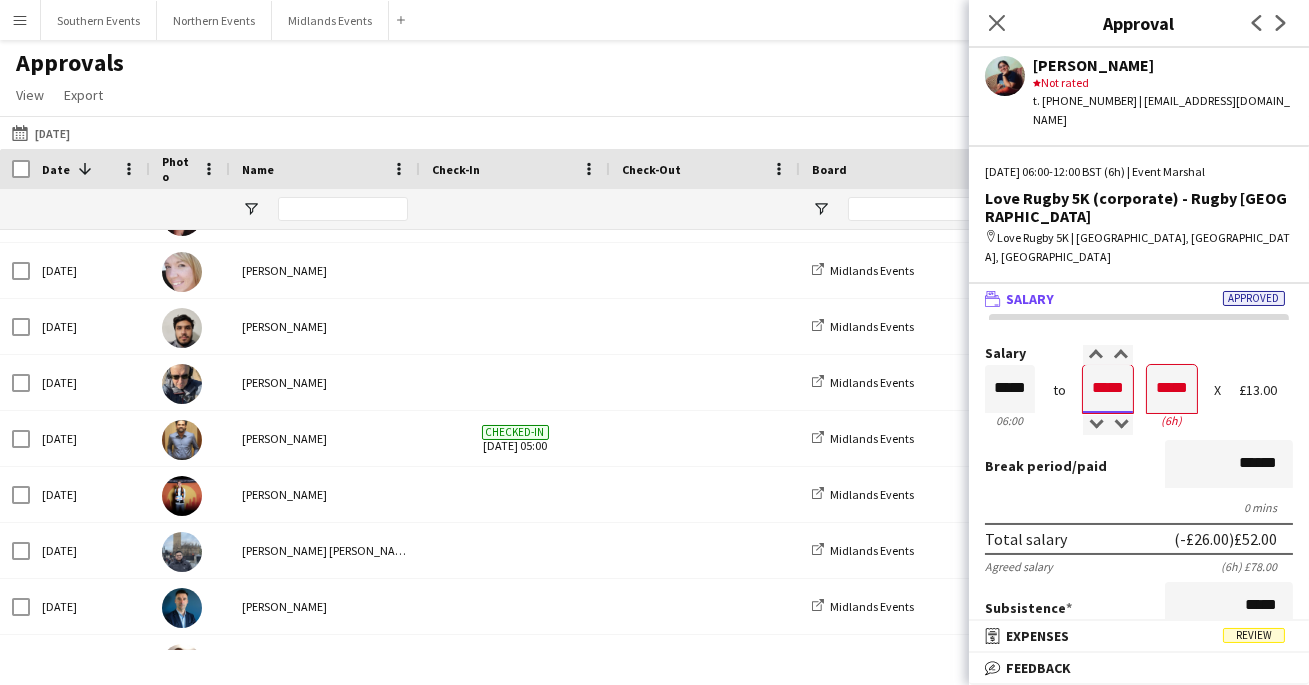 type on "*****" 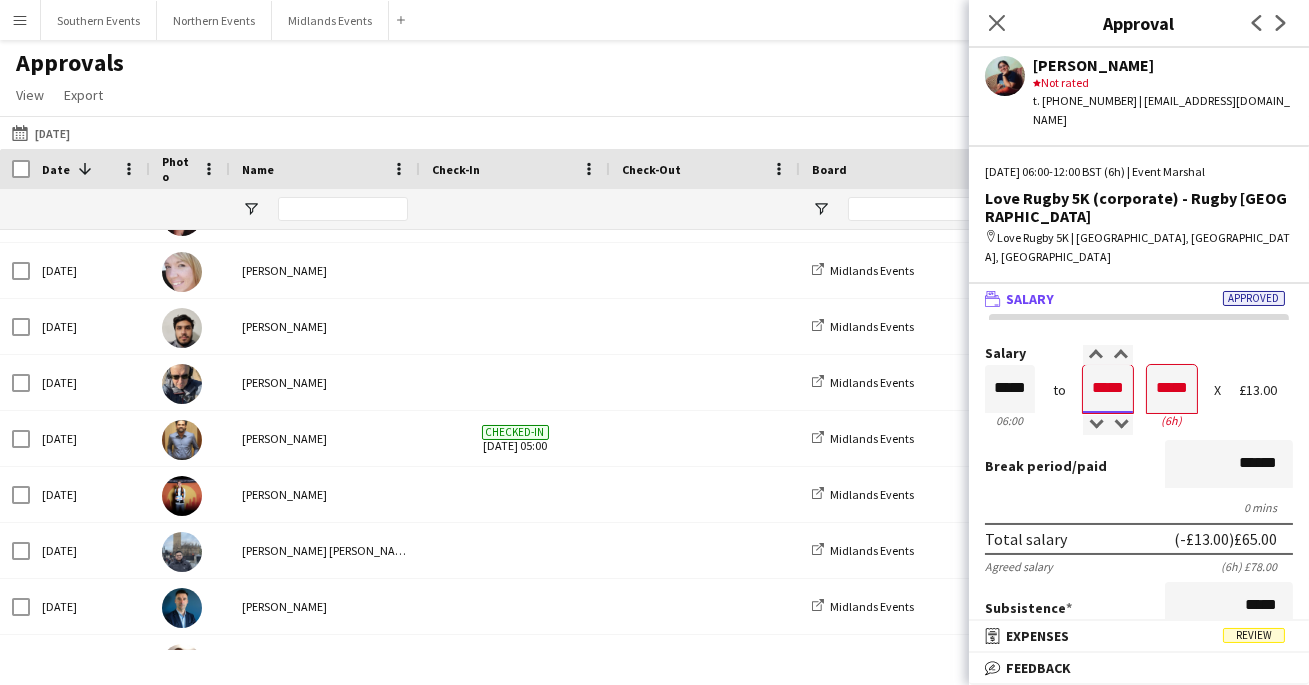 type on "*****" 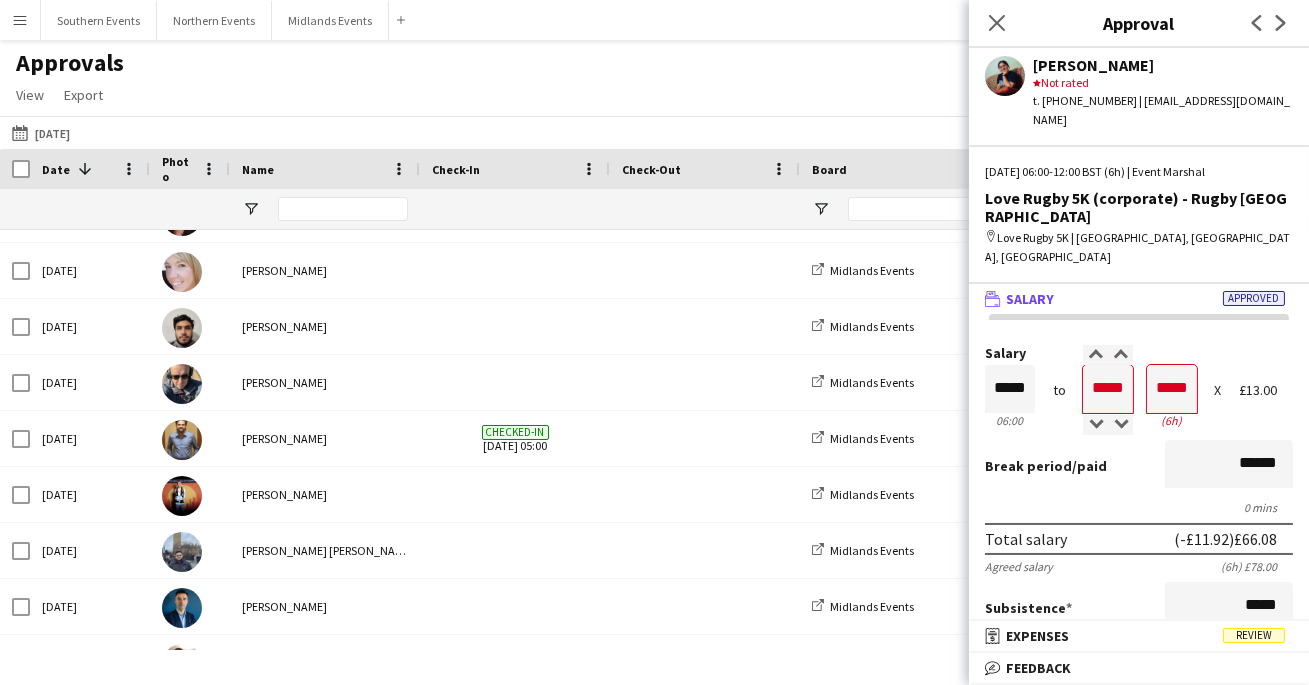 click on "Salary  *****  06:00   to  *****  12:00  *****  (6h)   X   £13.00   Break period   /paid  ******  0 mins   Total salary   (-£11.92)   £66.08   Agreed salary   (6h) £78.00   Subsistence  *****  £0.00   Fines gross deduction  *****  Fines net deduction  *****  Bonus  *****  Total amount   (-£11.92)   £66.08   Expenses budget   £20.00   Send to crew for approval £66.08   Force payment approval £66.08   Activity   06-07-2025 15:46   "Hello! I came from Coventry. I arrived alone with the private cab of 18 pounds.
At the departure time, we were 3, so divided the payment 5-5-5.
So total is 23 pounds.
Pls give me travel allowance.  Both the receipts are attached. Thanks."   06-07-2025 15:44   "EXPENSES CLAIM submitted for £23"" at bounding box center (1139, 821) 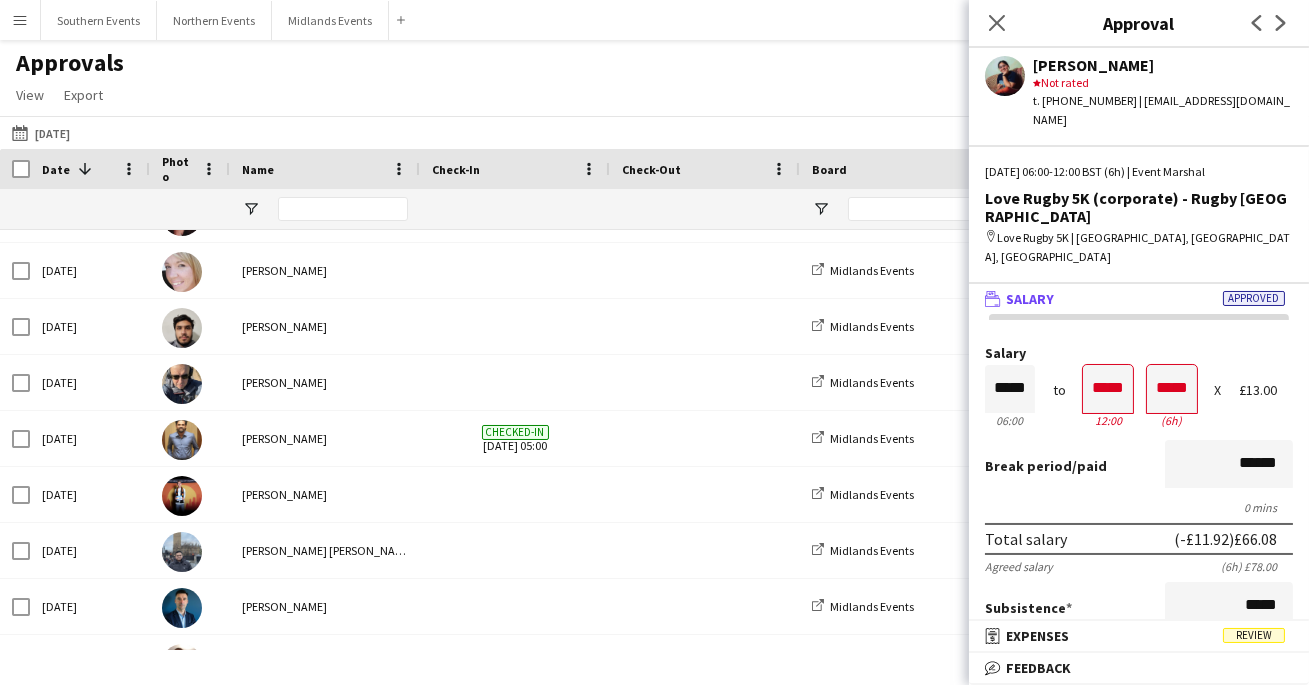 scroll, scrollTop: 0, scrollLeft: 0, axis: both 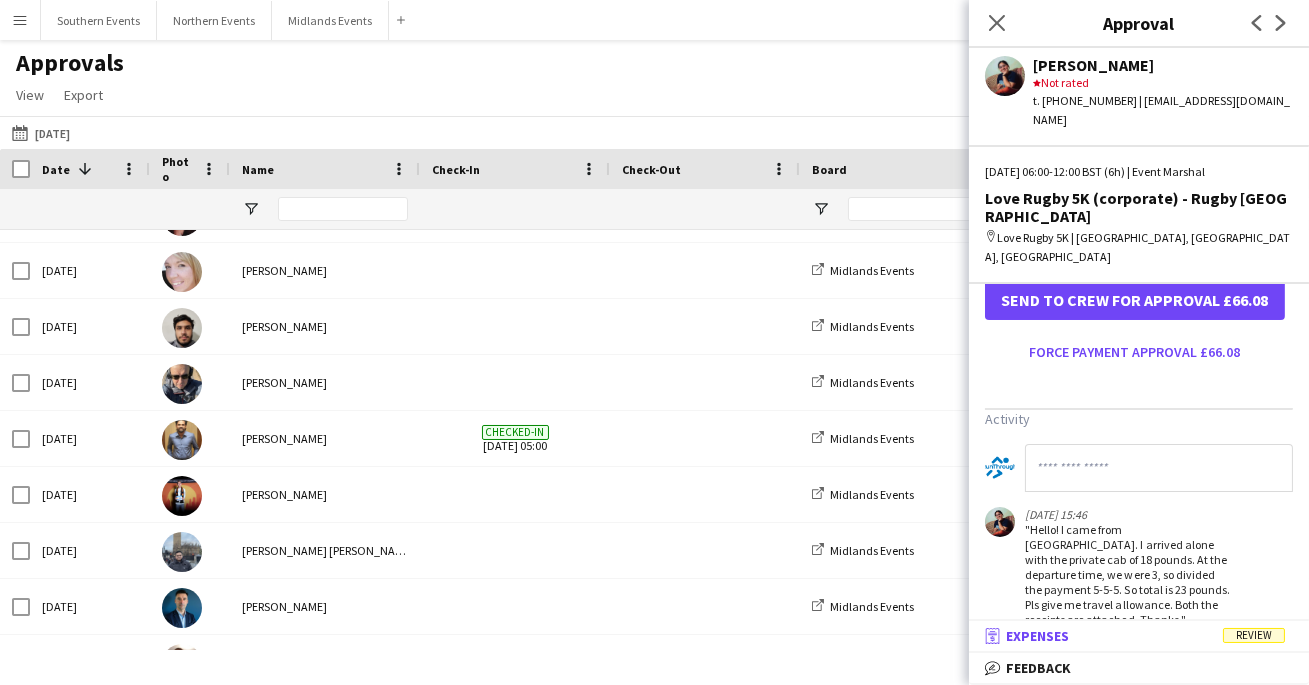 click on "receipt
Expenses   Review" at bounding box center [1135, 636] 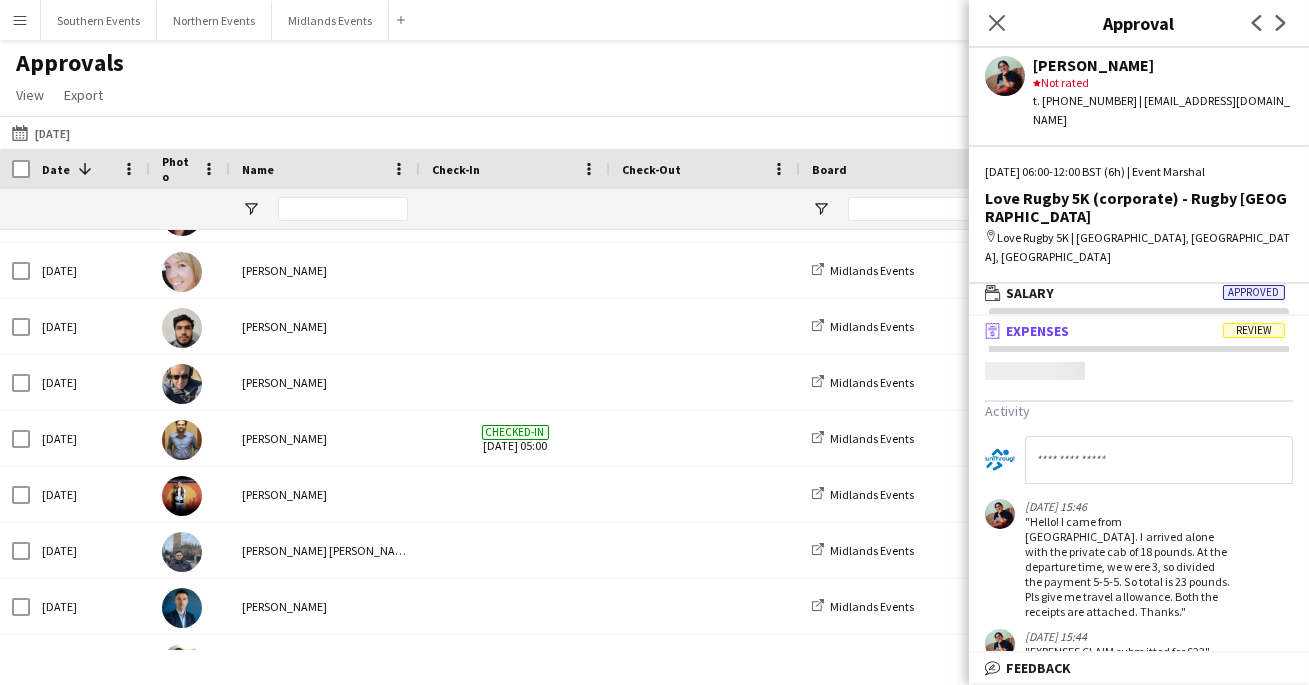 scroll, scrollTop: 5, scrollLeft: 0, axis: vertical 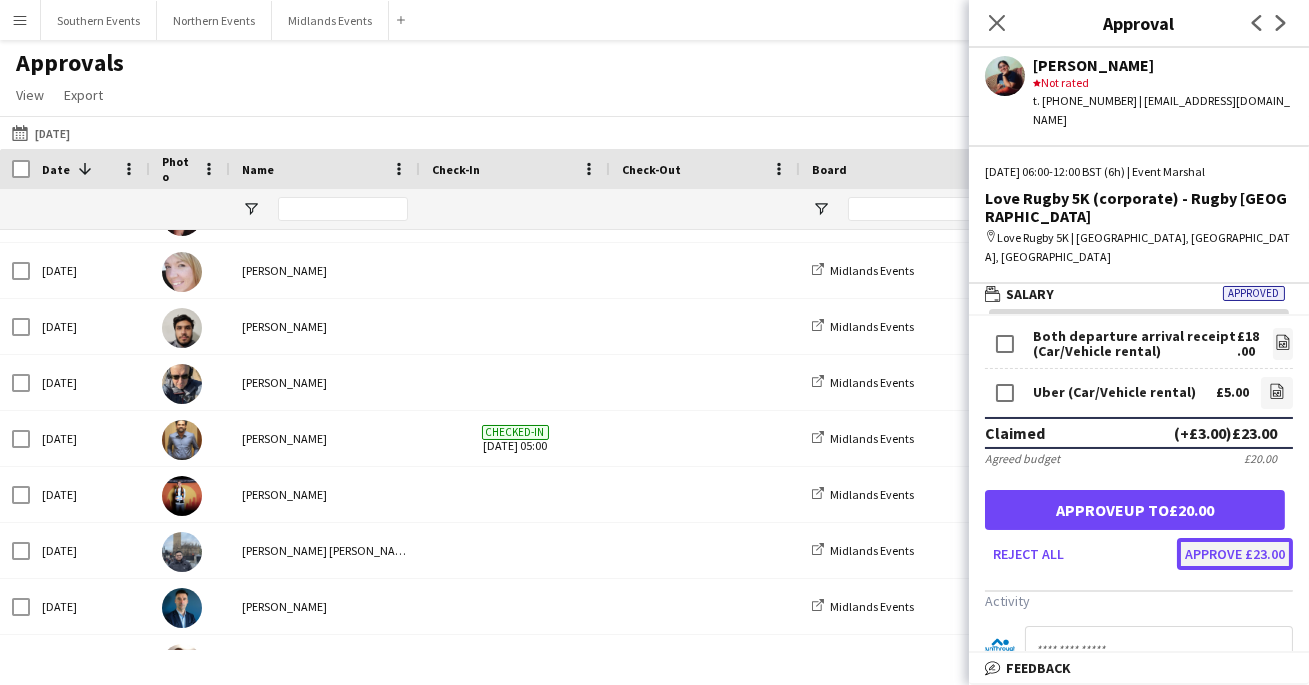 click on "Approve £23.00" at bounding box center [1235, 554] 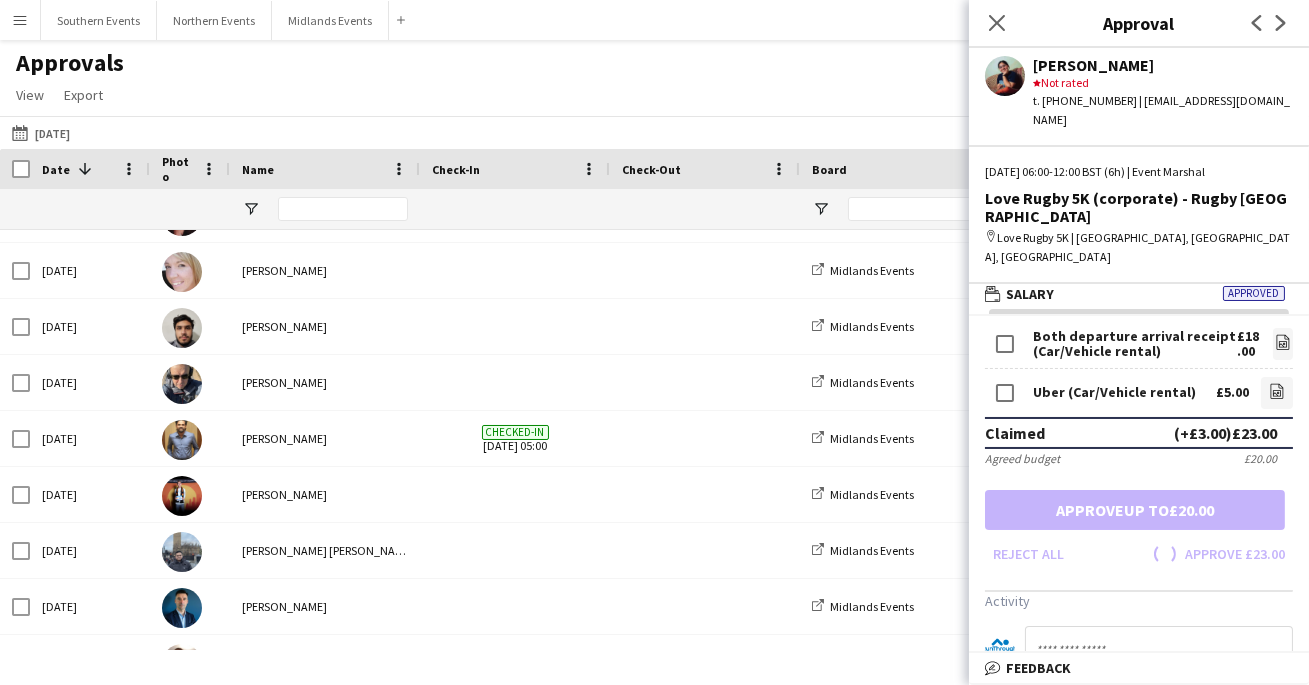 scroll, scrollTop: 0, scrollLeft: 0, axis: both 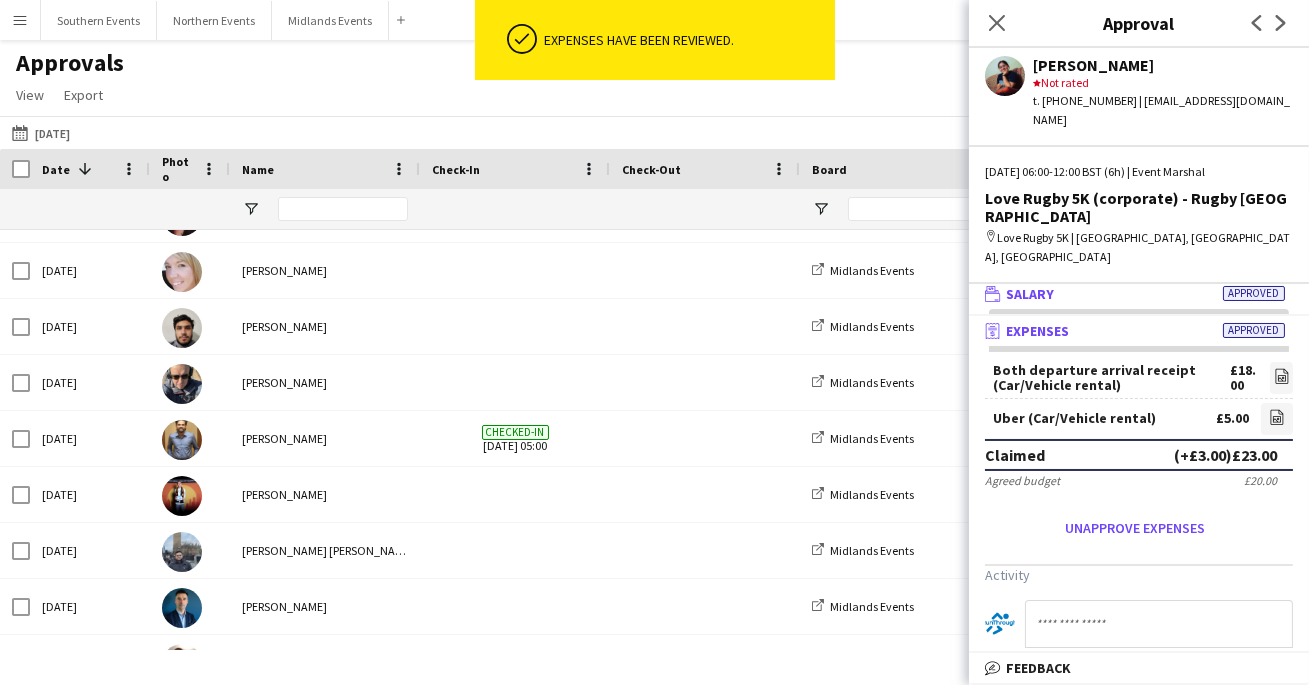 click on "wallet
Salary   Approved" at bounding box center (1135, 294) 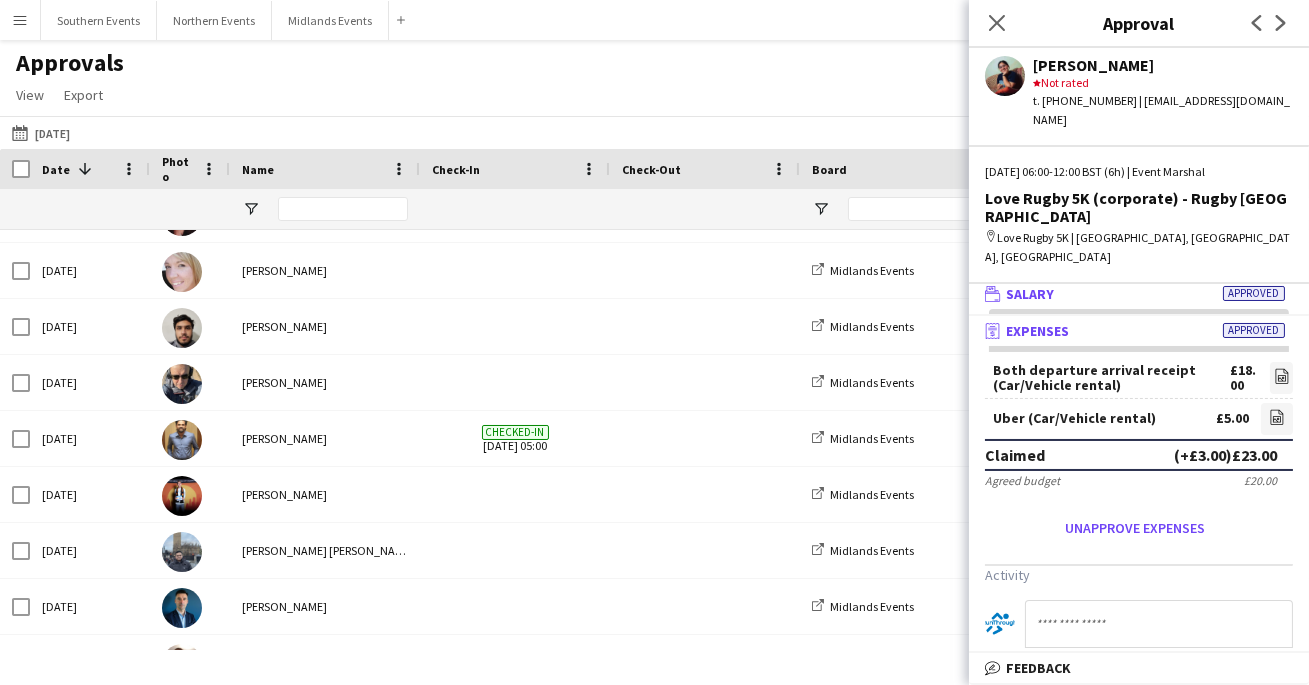 scroll, scrollTop: 0, scrollLeft: 0, axis: both 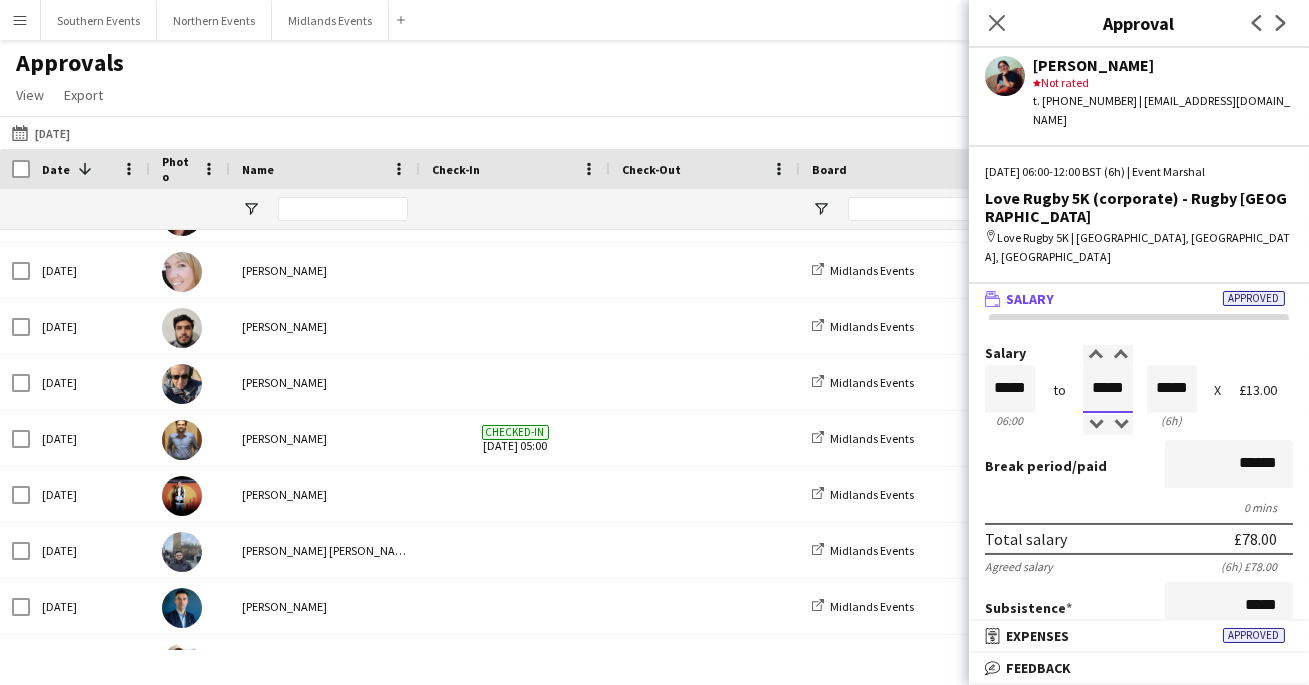 click on "*****" at bounding box center (1108, 389) 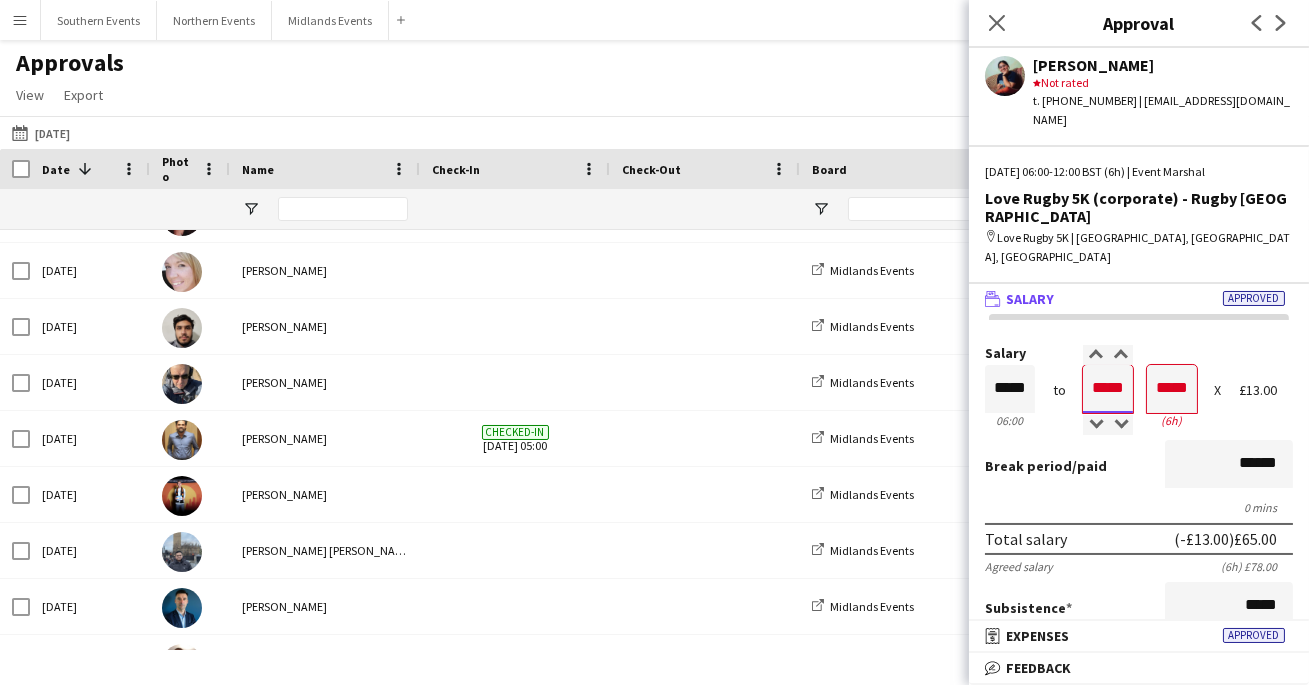 type on "*****" 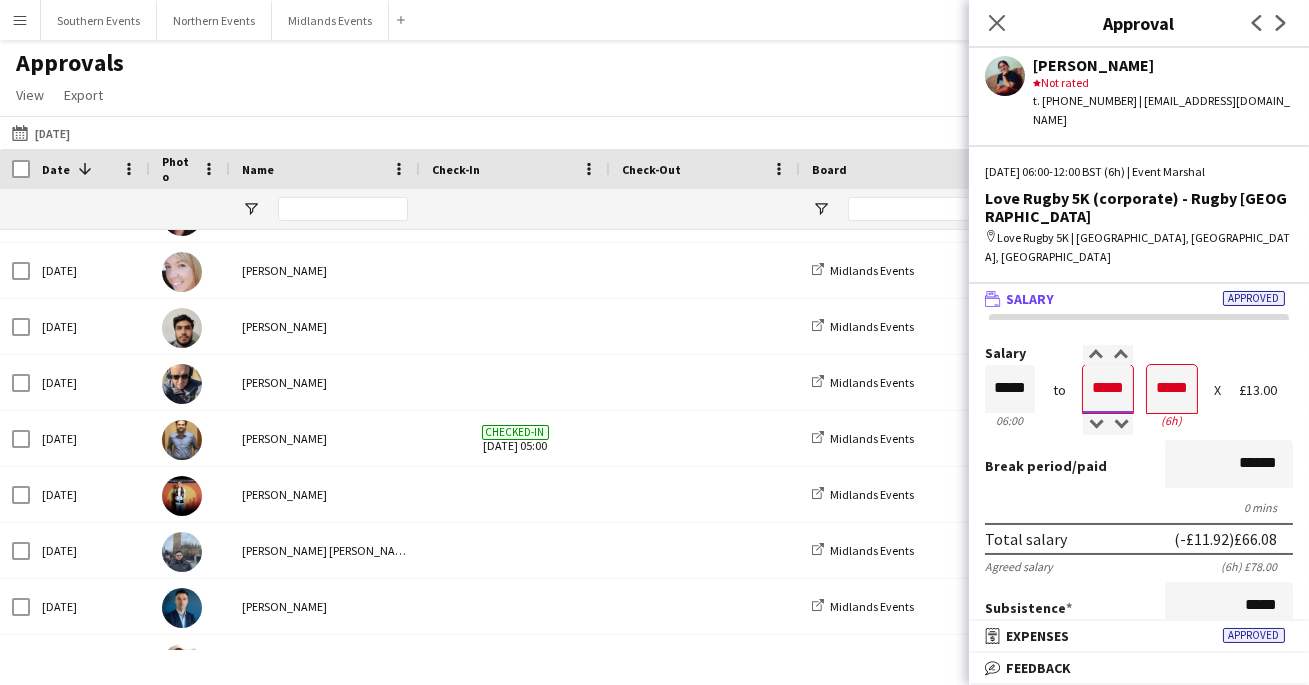 type on "*****" 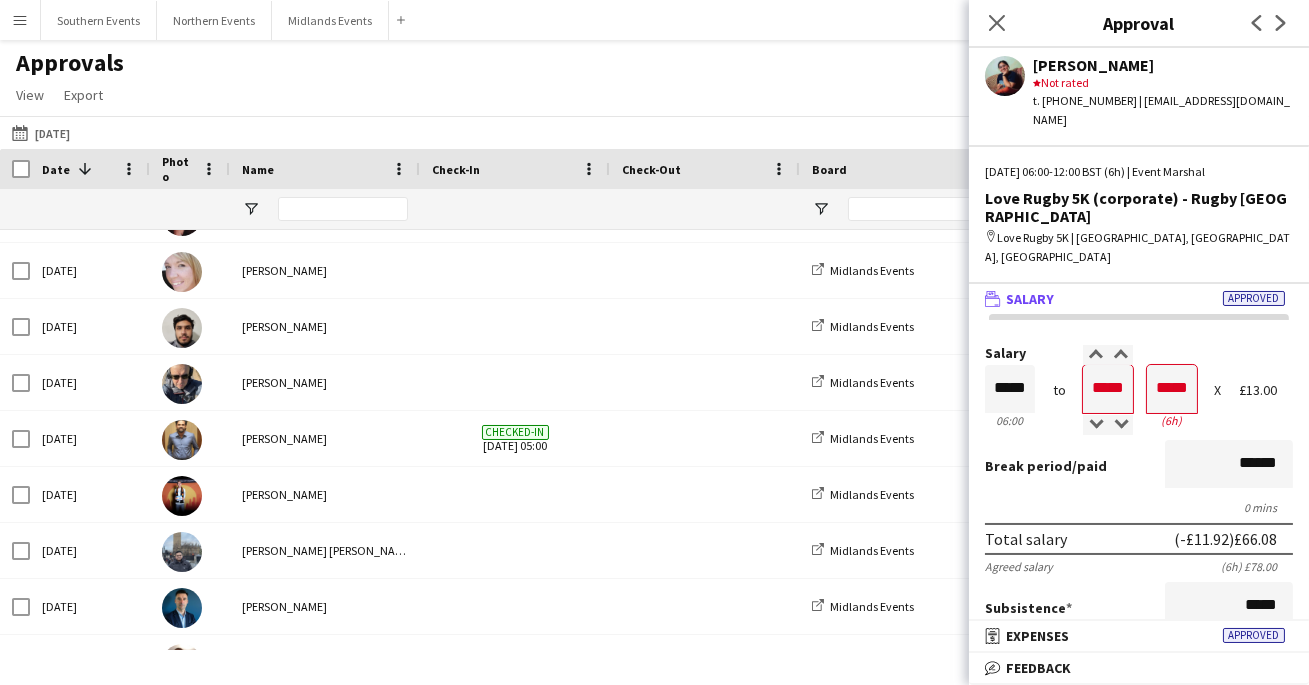 click on "Salary" at bounding box center (1139, 353) 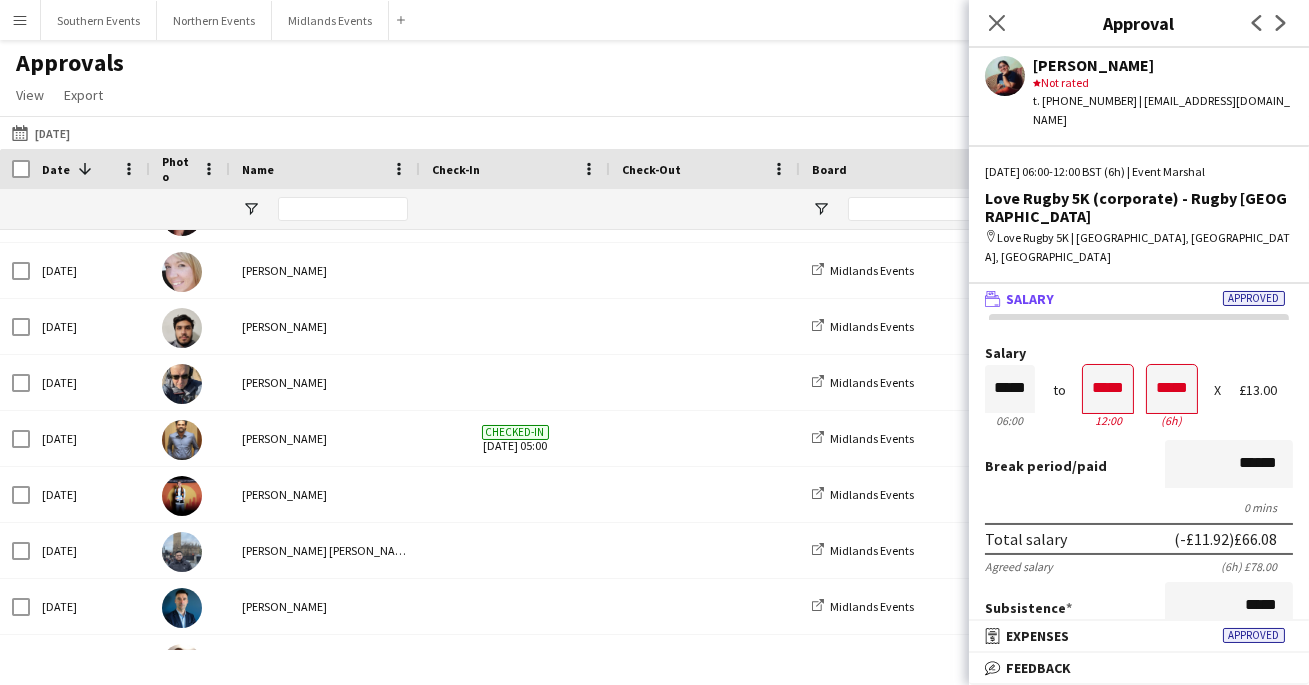 click on "Salary" at bounding box center (1139, 353) 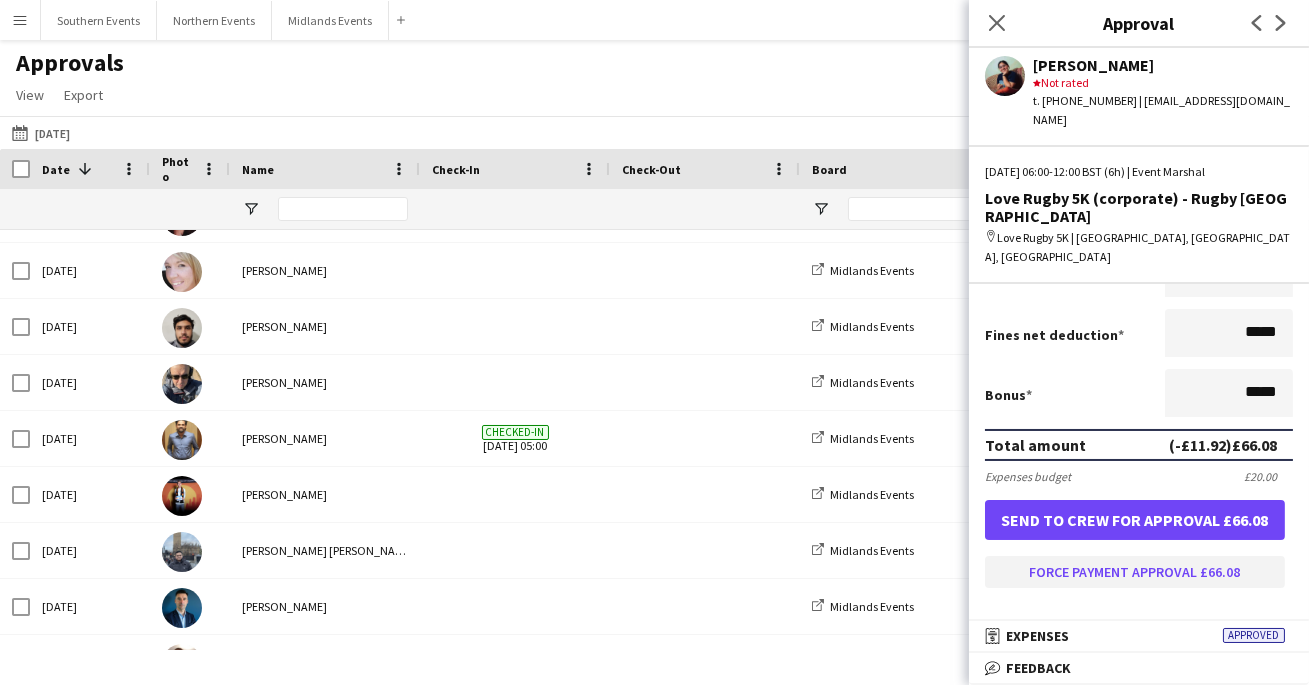scroll, scrollTop: 418, scrollLeft: 0, axis: vertical 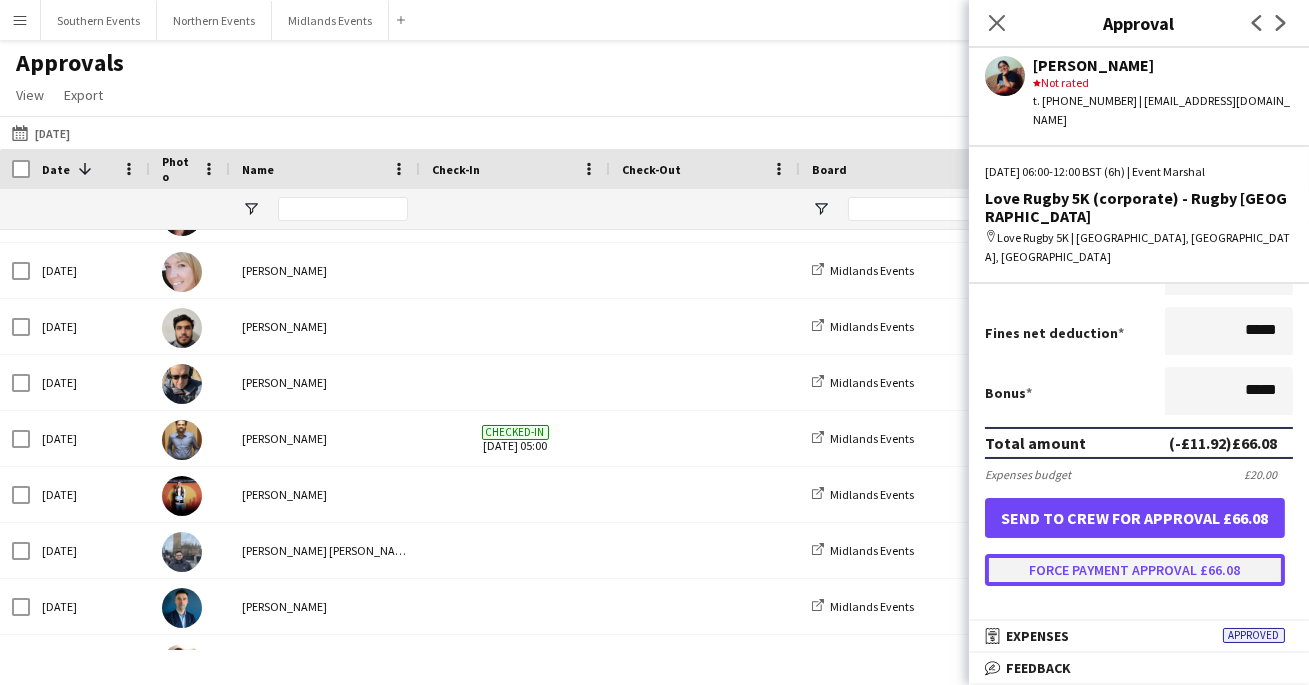 click on "Force payment approval £66.08" at bounding box center (1135, 570) 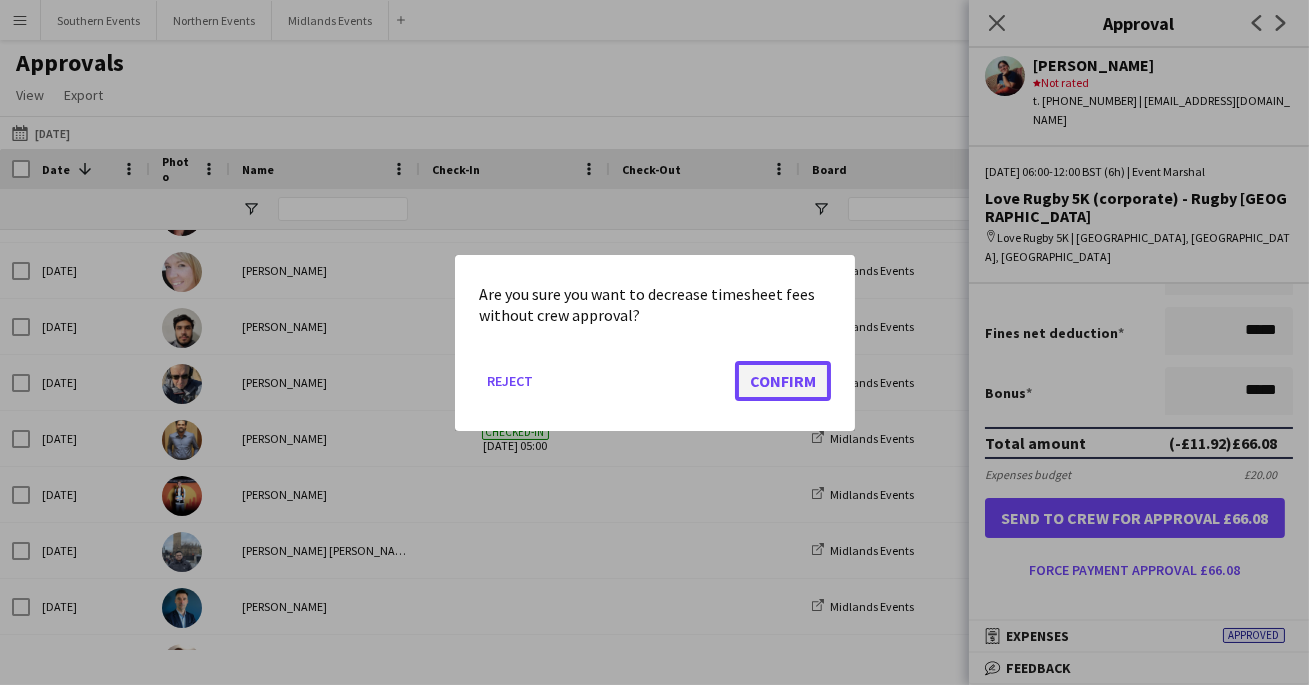 click on "Confirm" 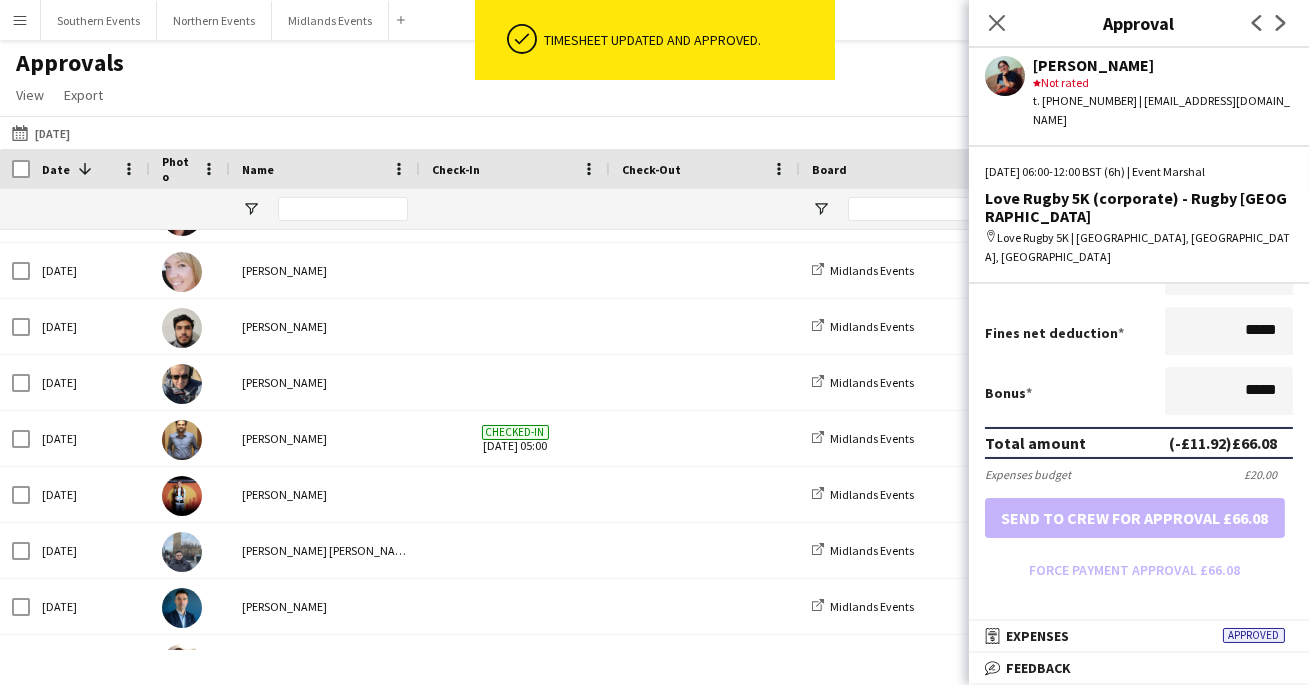 scroll, scrollTop: 0, scrollLeft: 0, axis: both 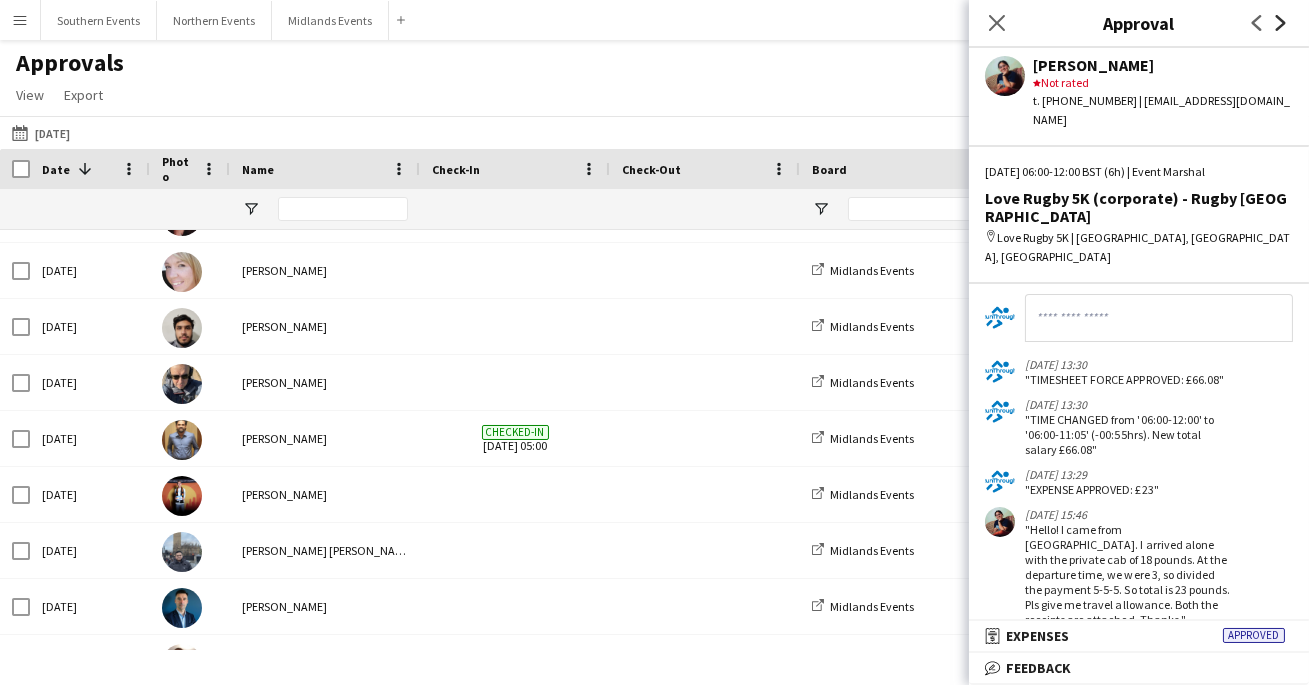 click on "Next" 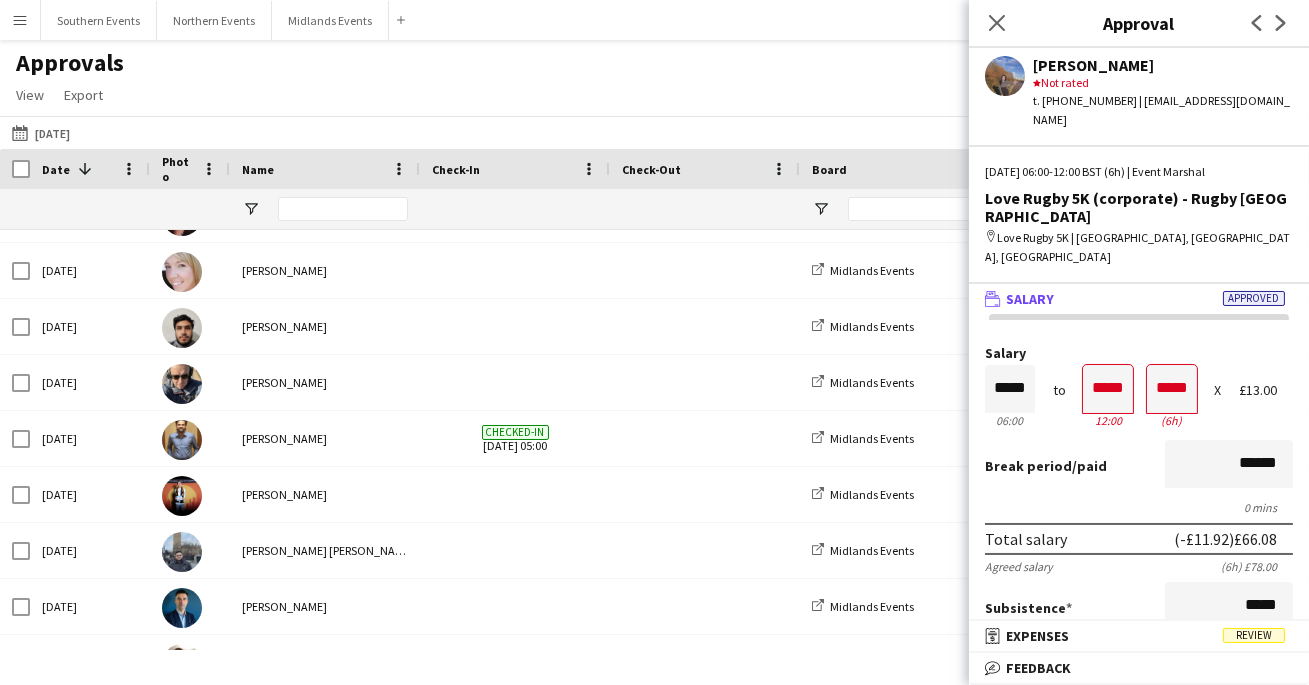 scroll, scrollTop: 0, scrollLeft: 0, axis: both 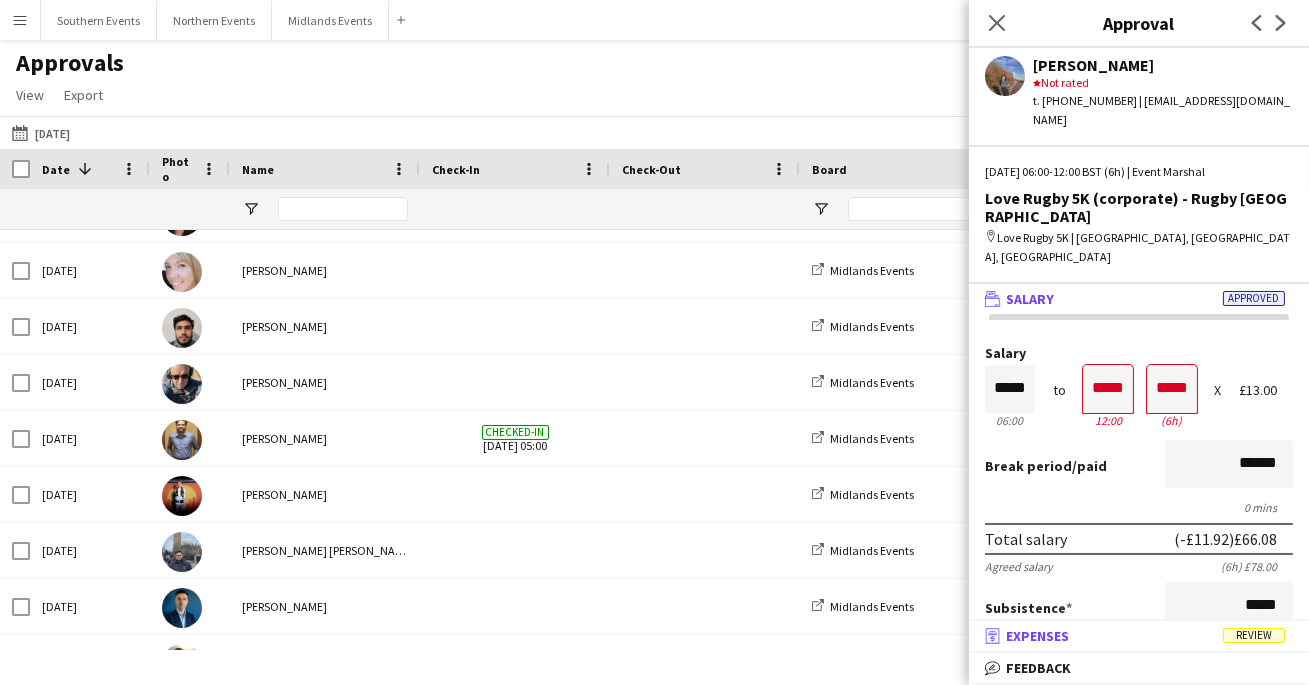 click on "receipt
Expenses   Review" at bounding box center [1135, 636] 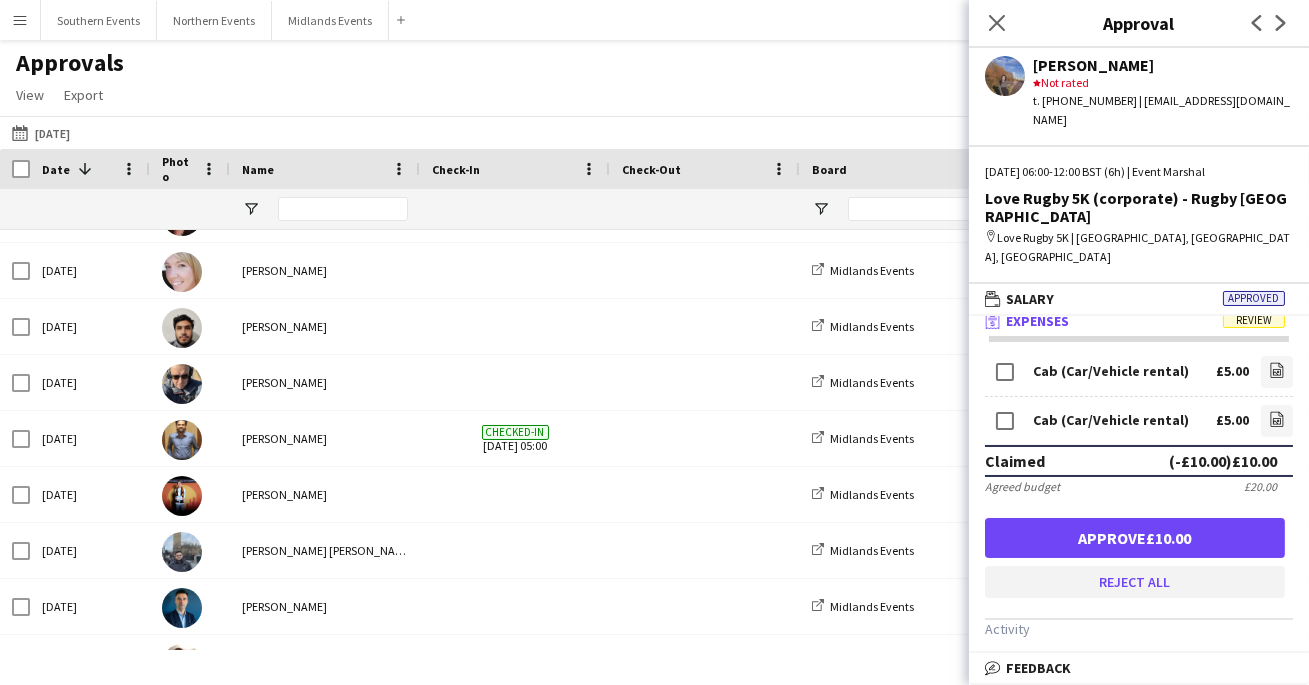 scroll, scrollTop: 0, scrollLeft: 0, axis: both 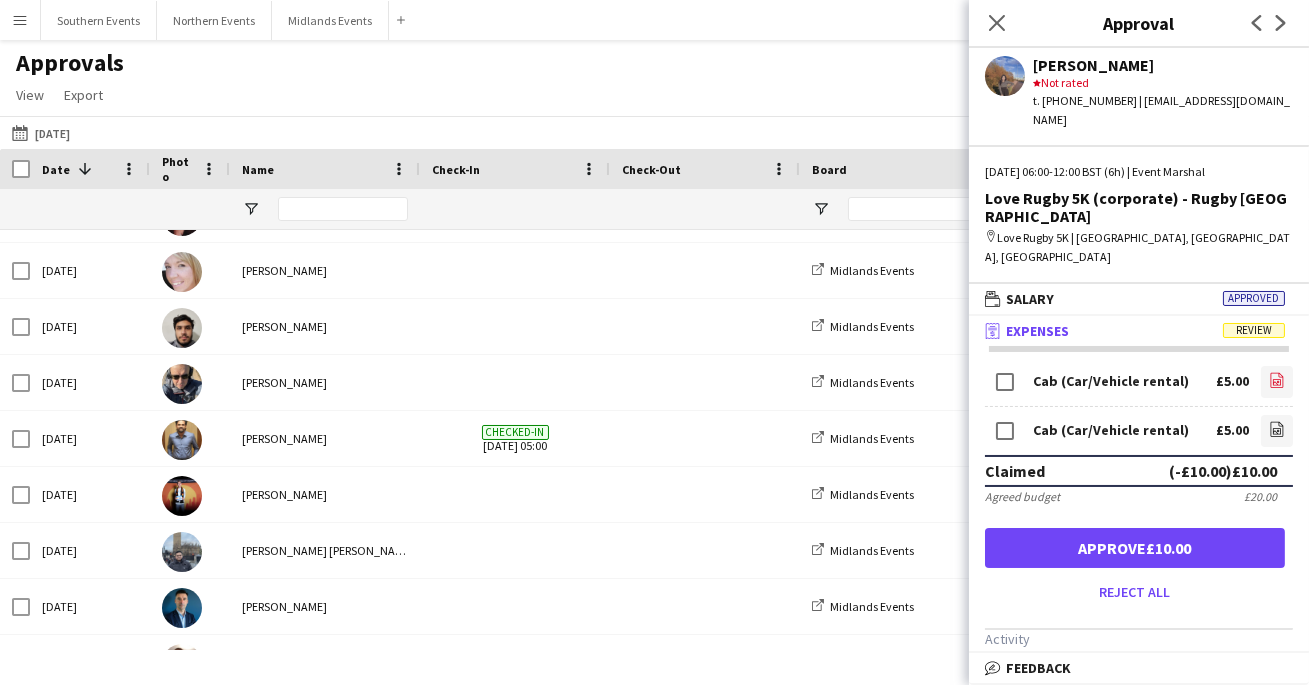 click on "file-image" 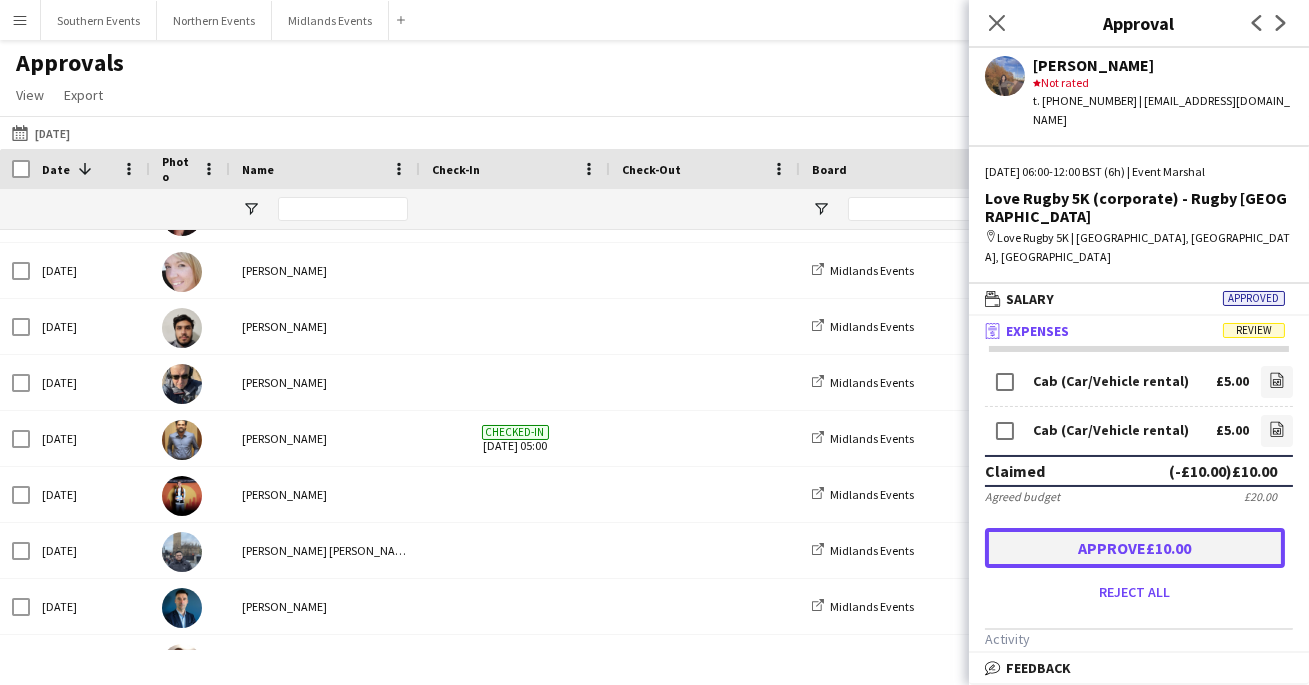 click on "Approve   £10.00" at bounding box center [1135, 548] 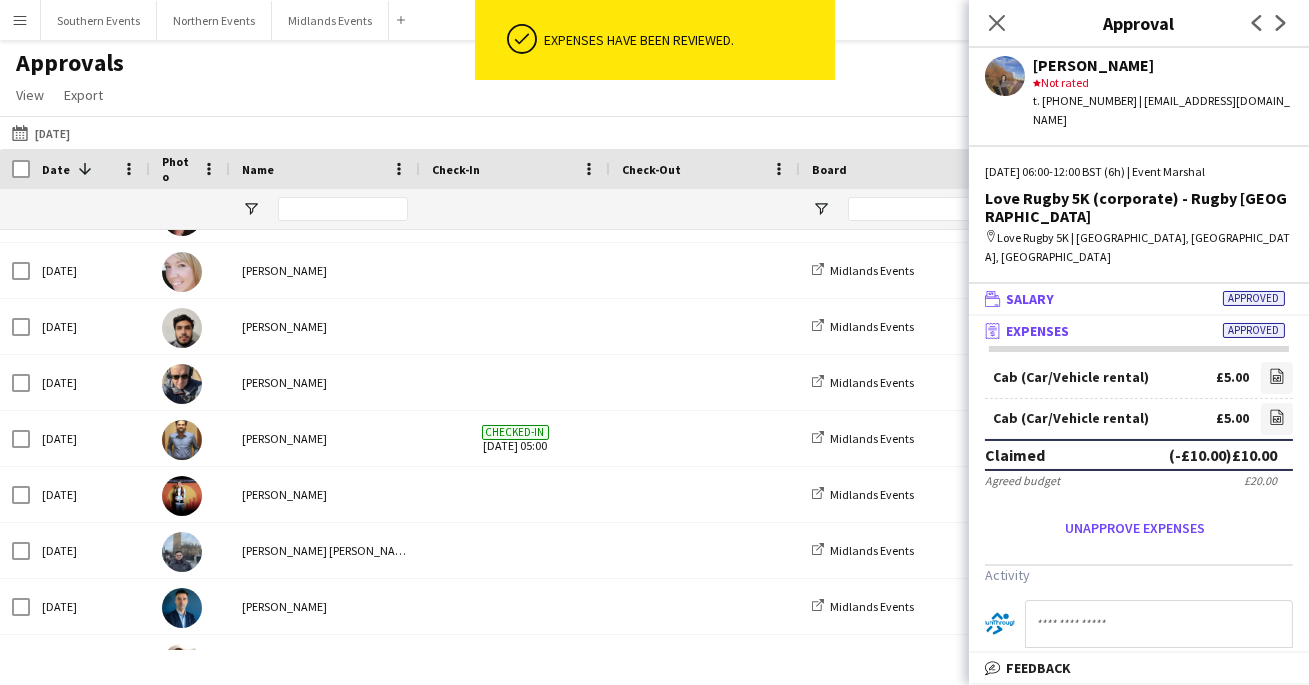 click on "wallet
Salary   Approved" at bounding box center [1135, 299] 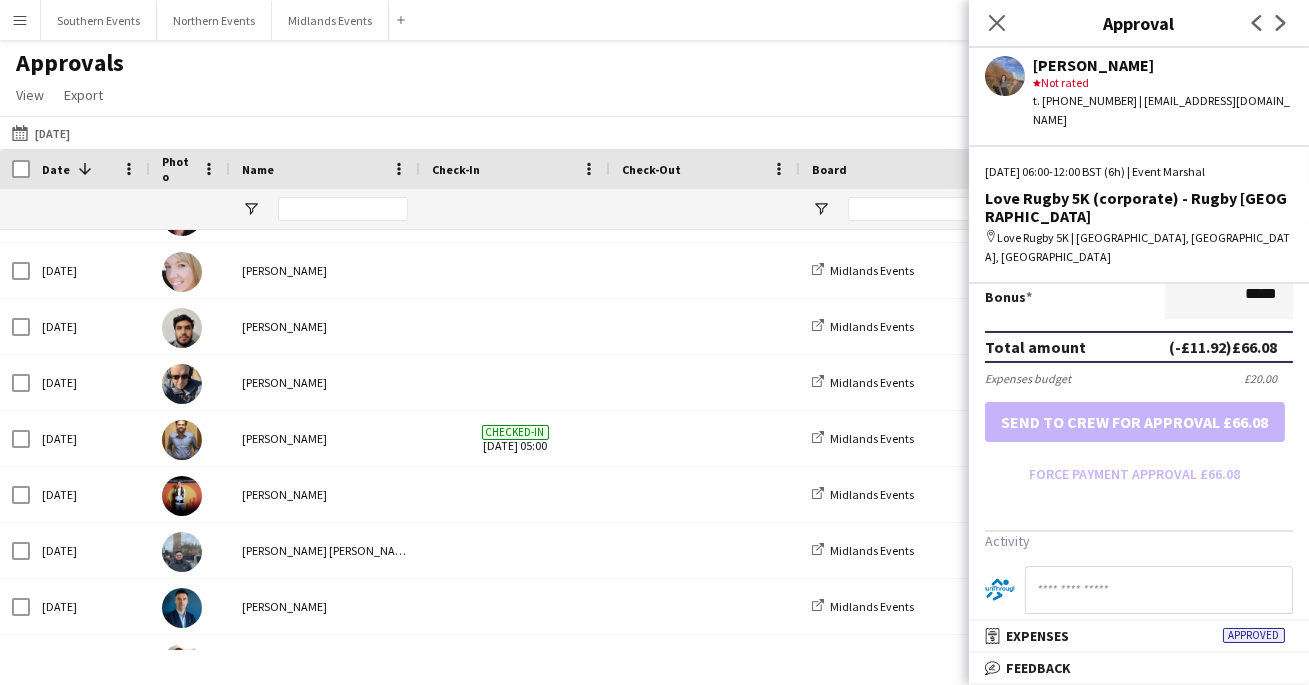 scroll, scrollTop: 586, scrollLeft: 0, axis: vertical 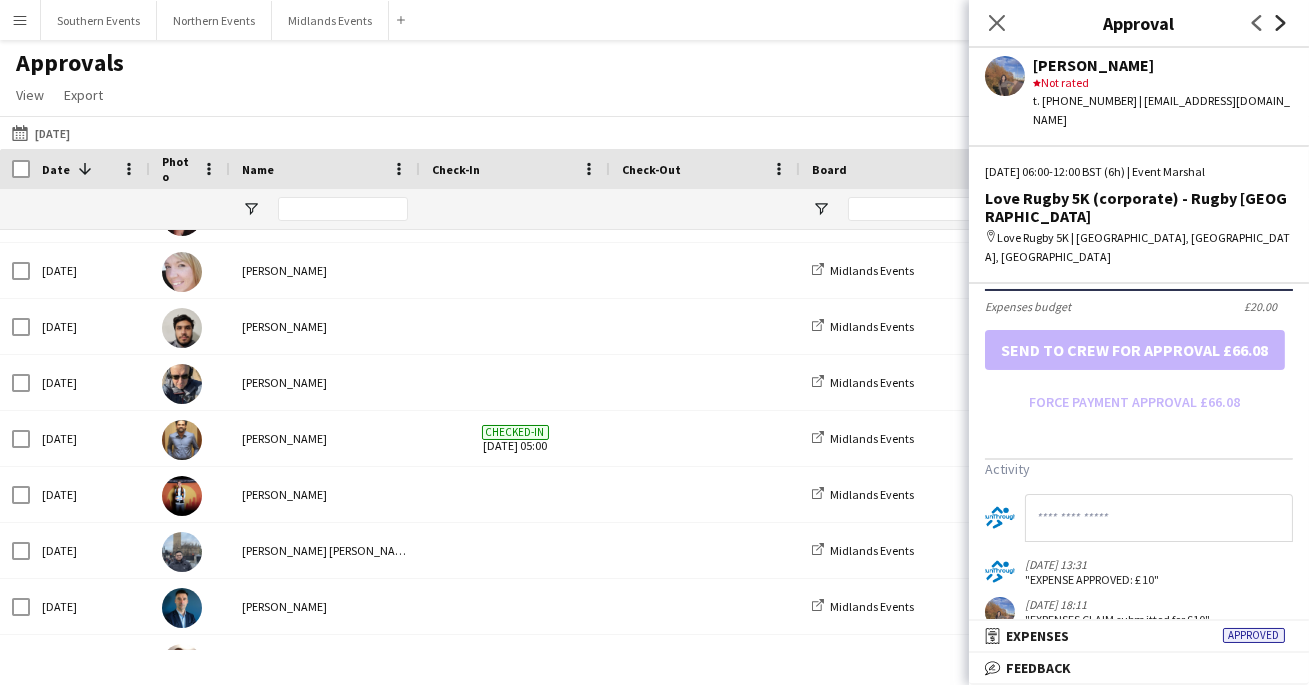click on "Next" 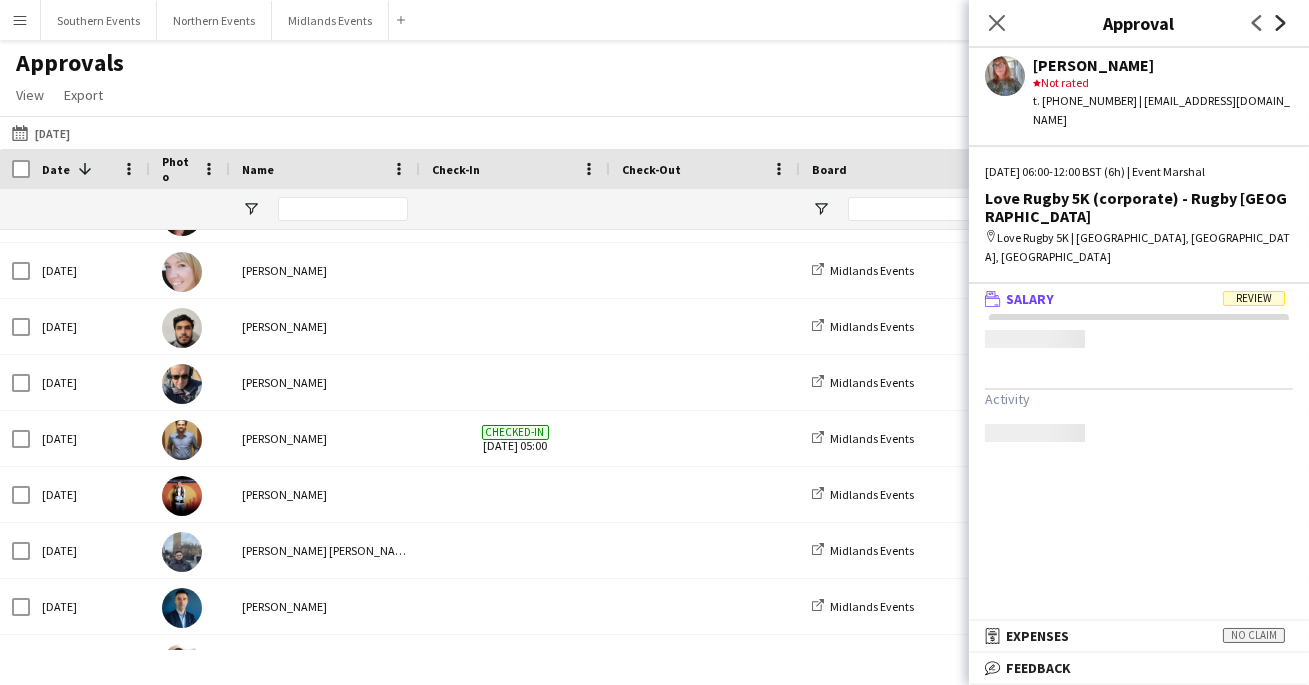 scroll, scrollTop: 0, scrollLeft: 0, axis: both 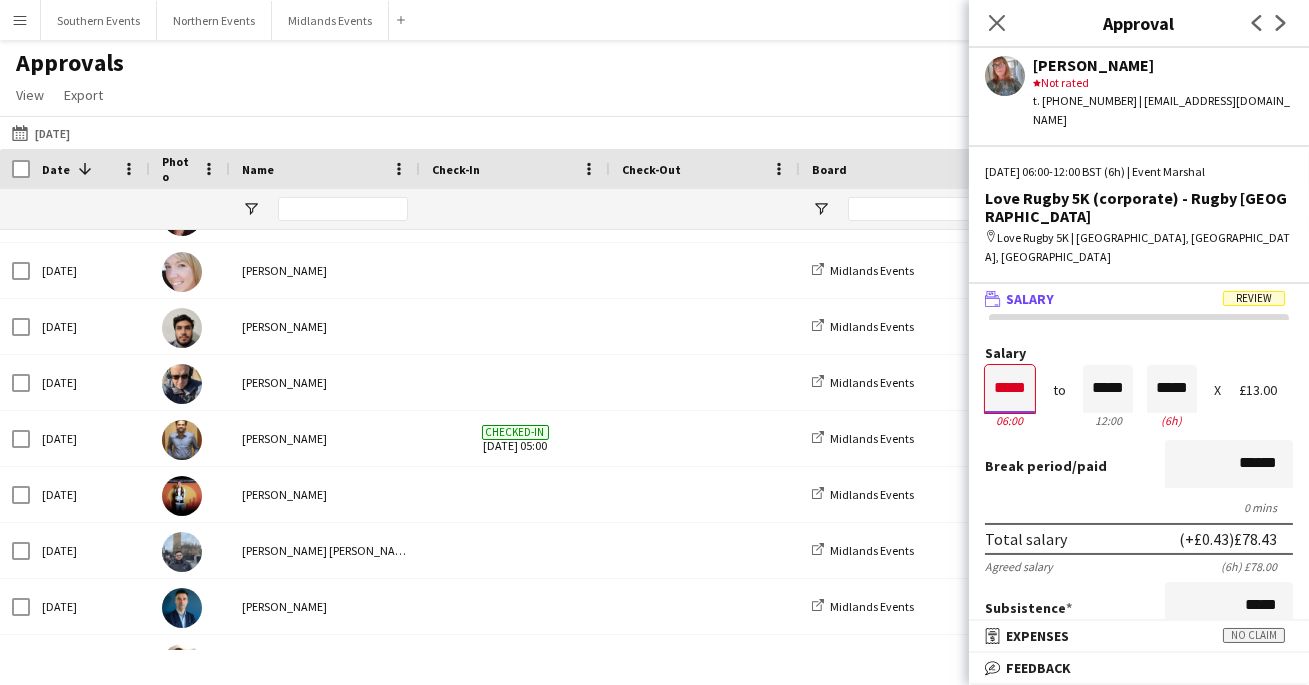 click on "*****" at bounding box center [1010, 389] 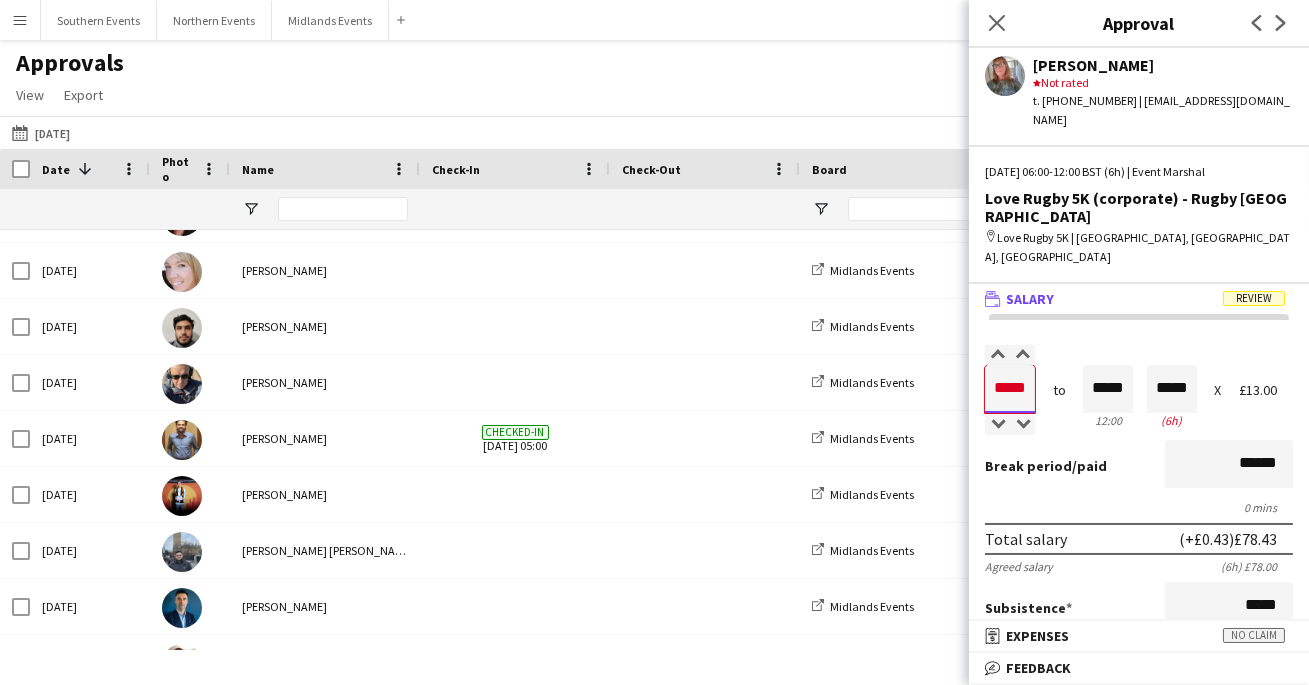 type on "*****" 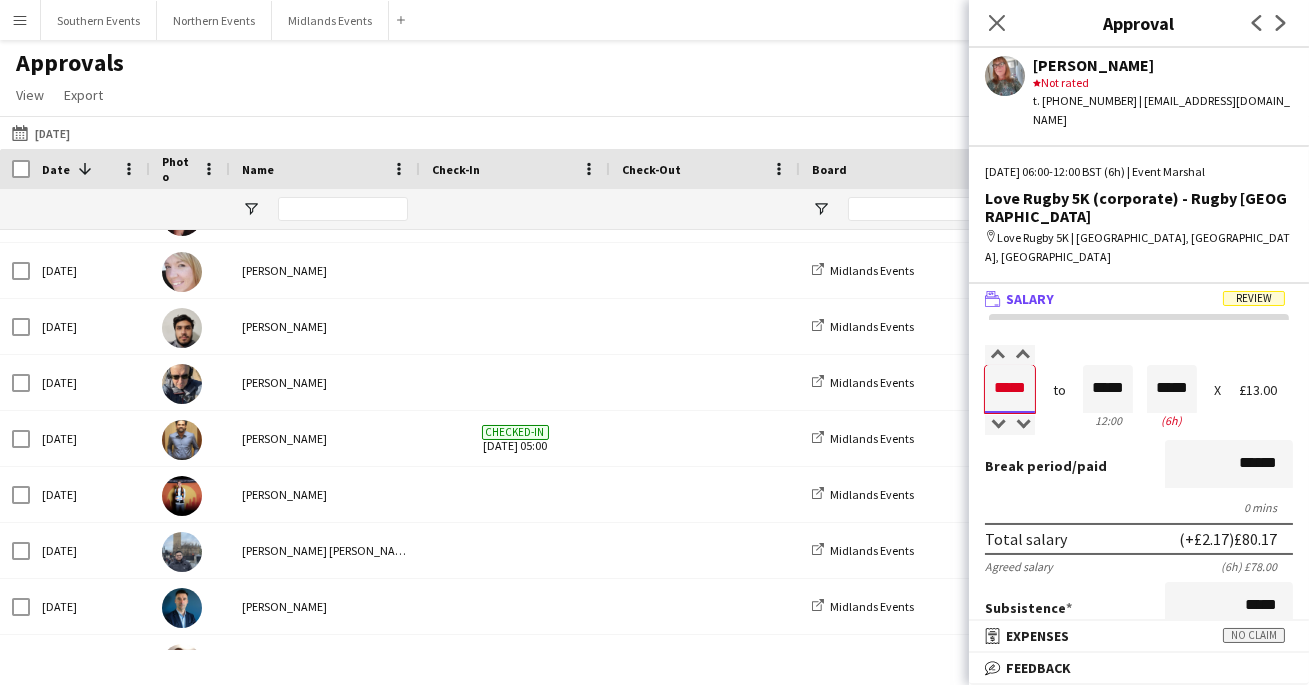 type on "*****" 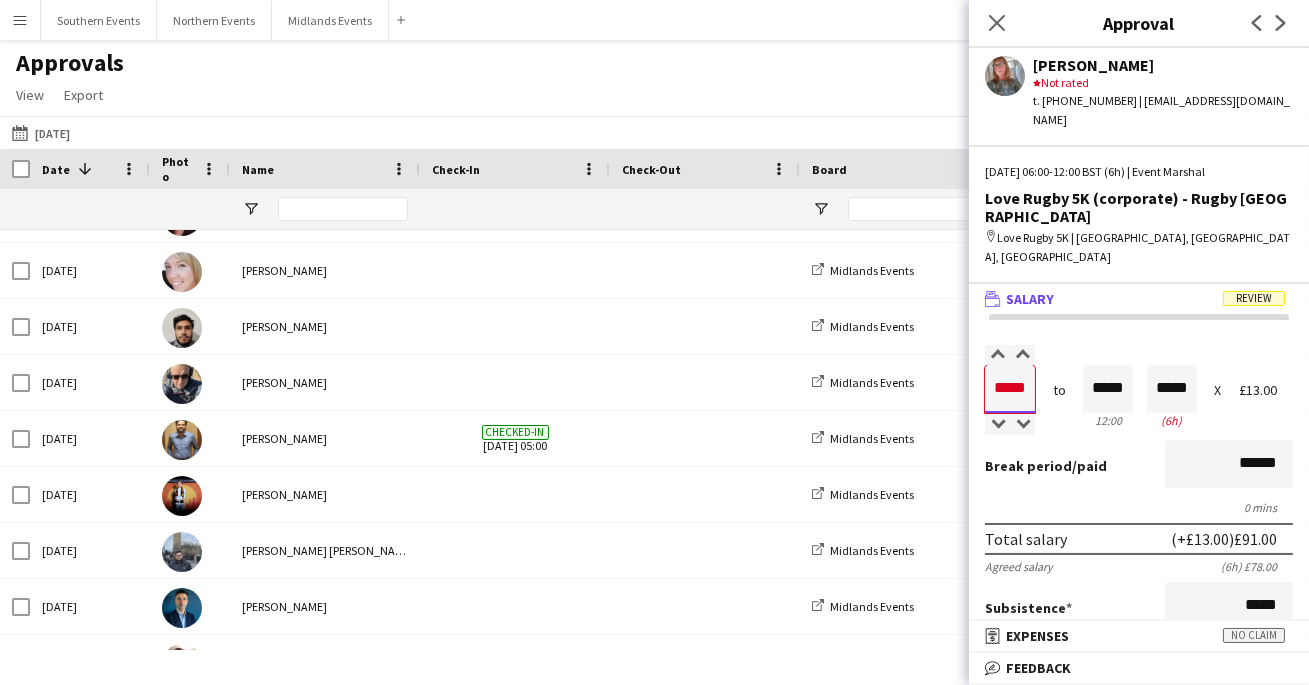 type on "*****" 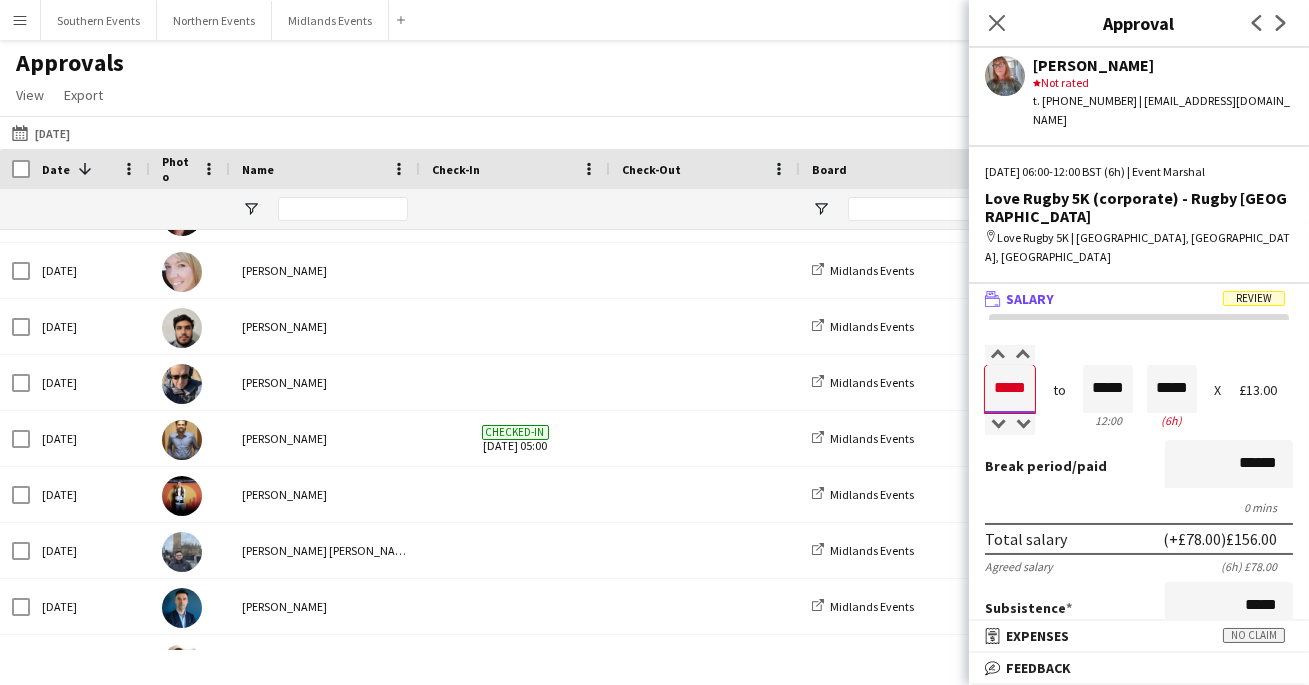 type on "*****" 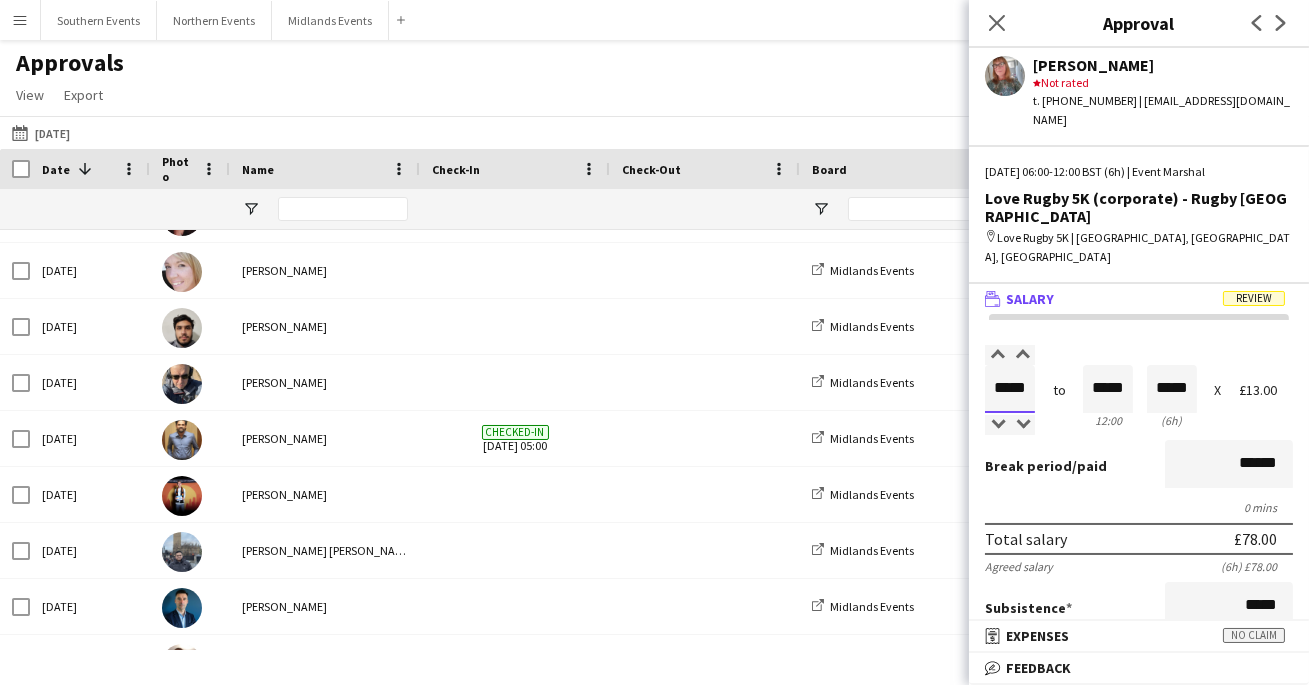type on "*****" 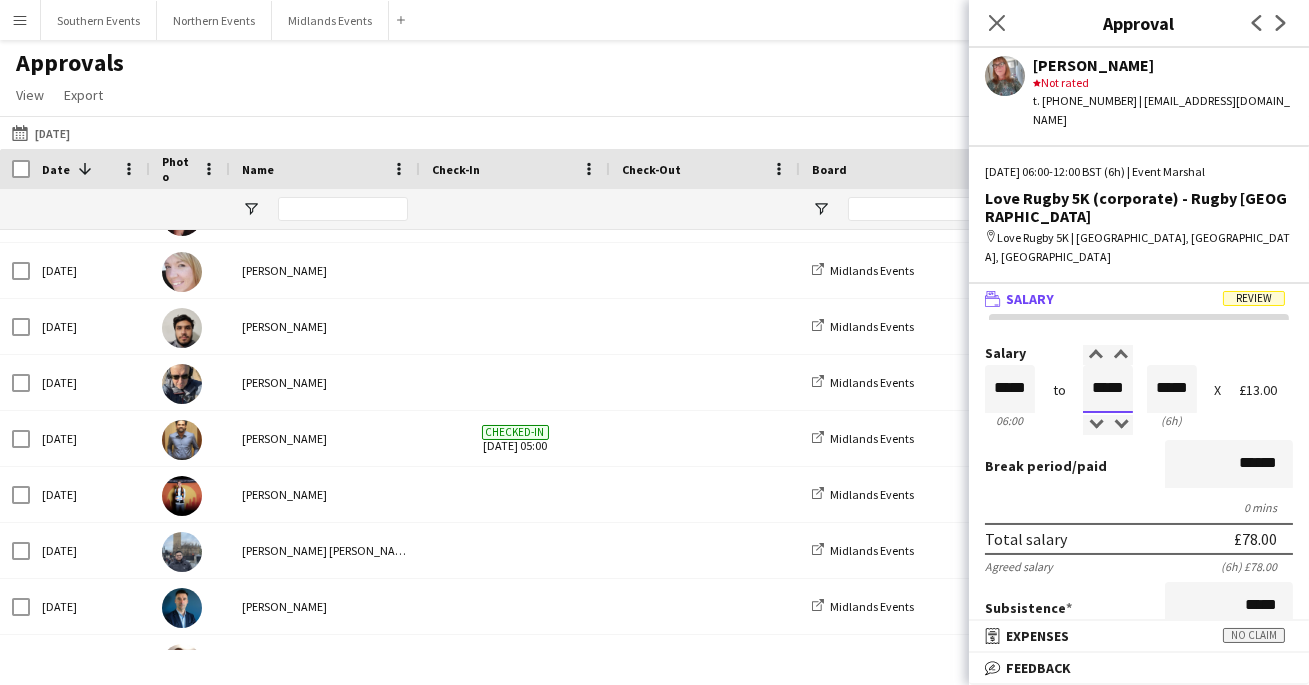 click on "*****" at bounding box center [1108, 389] 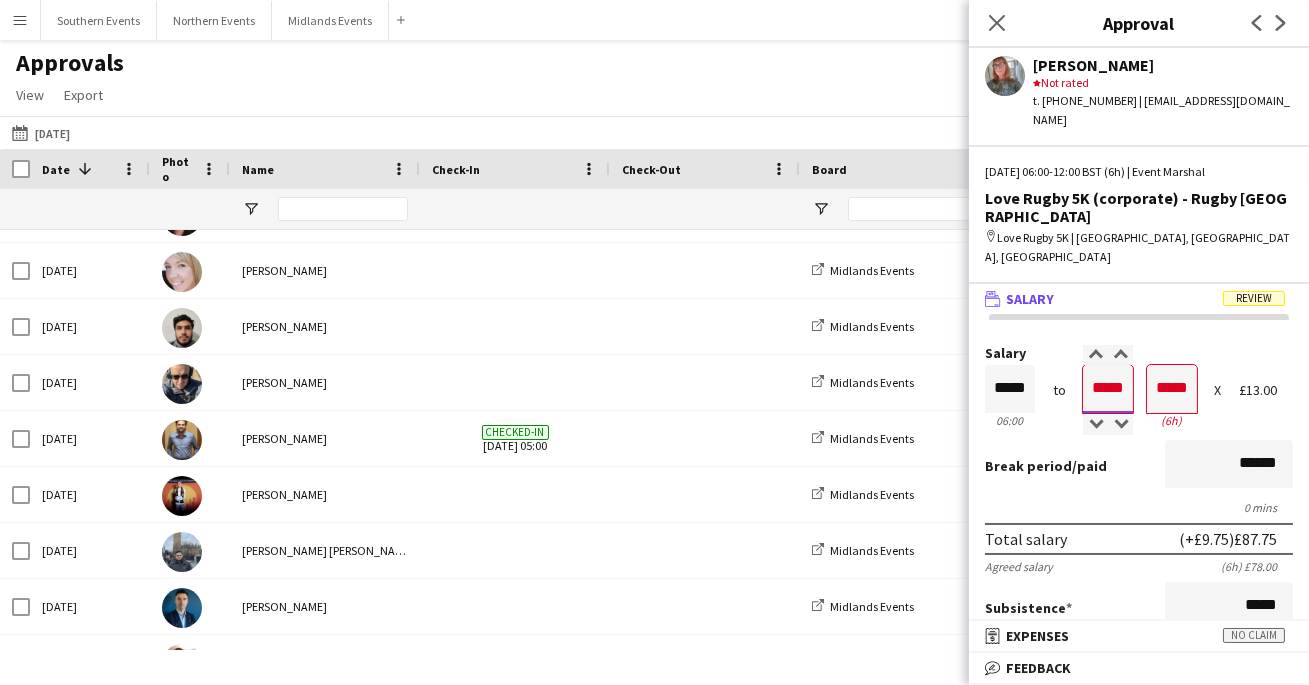 type on "*****" 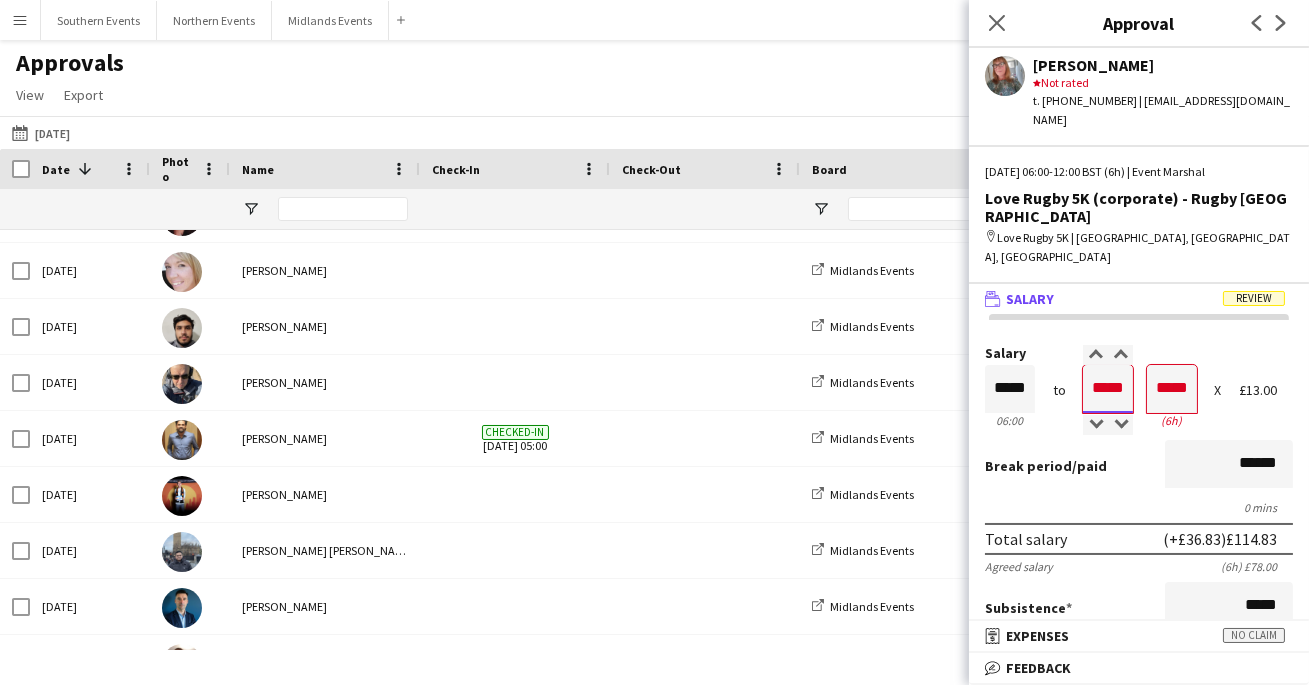 type on "*****" 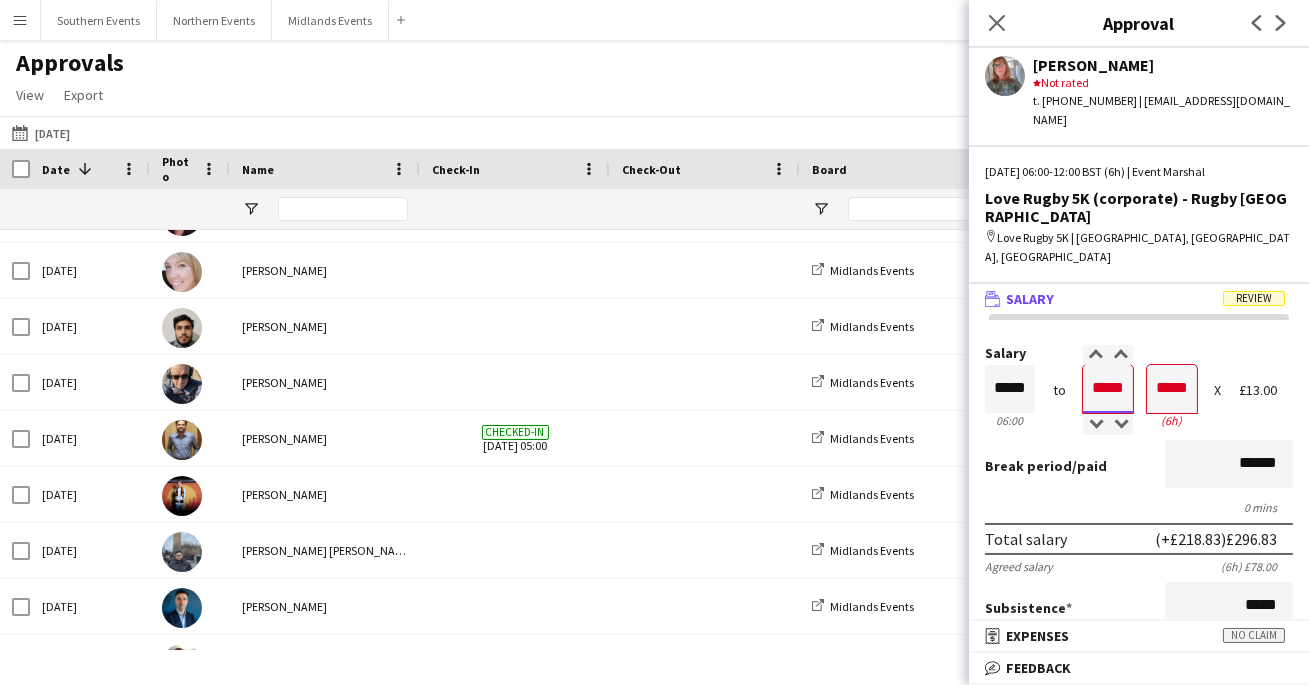 type on "*****" 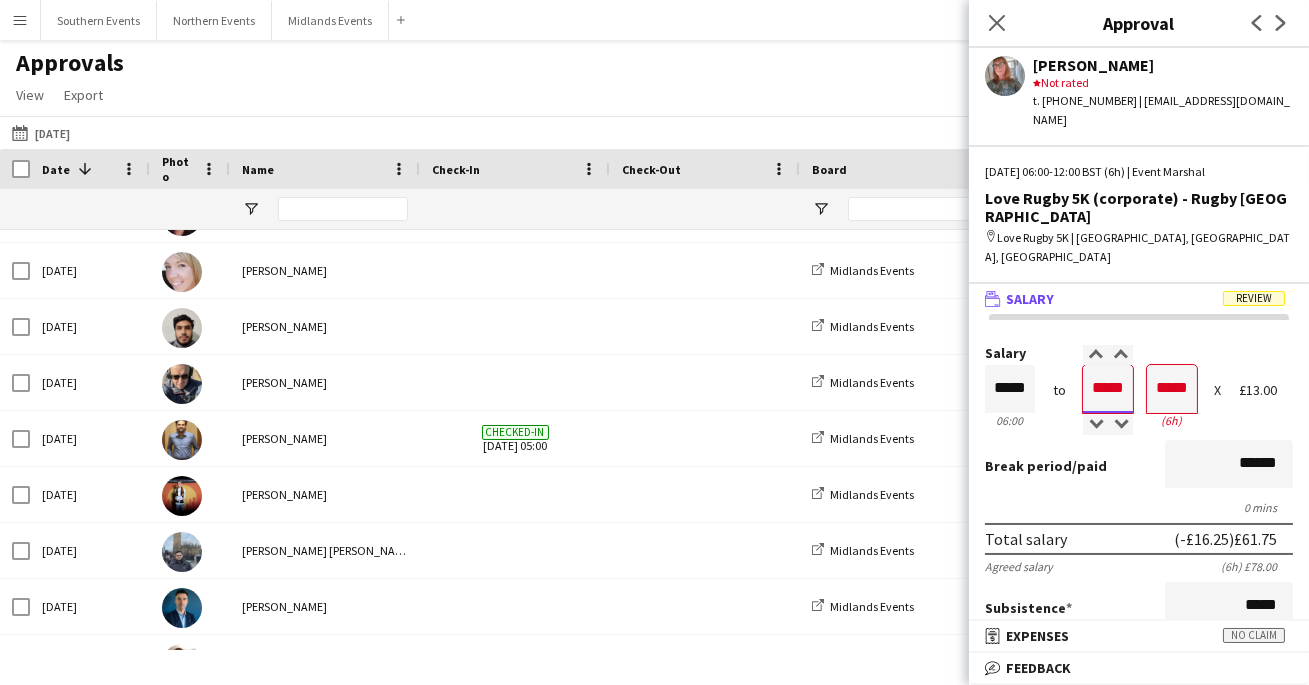 type on "*****" 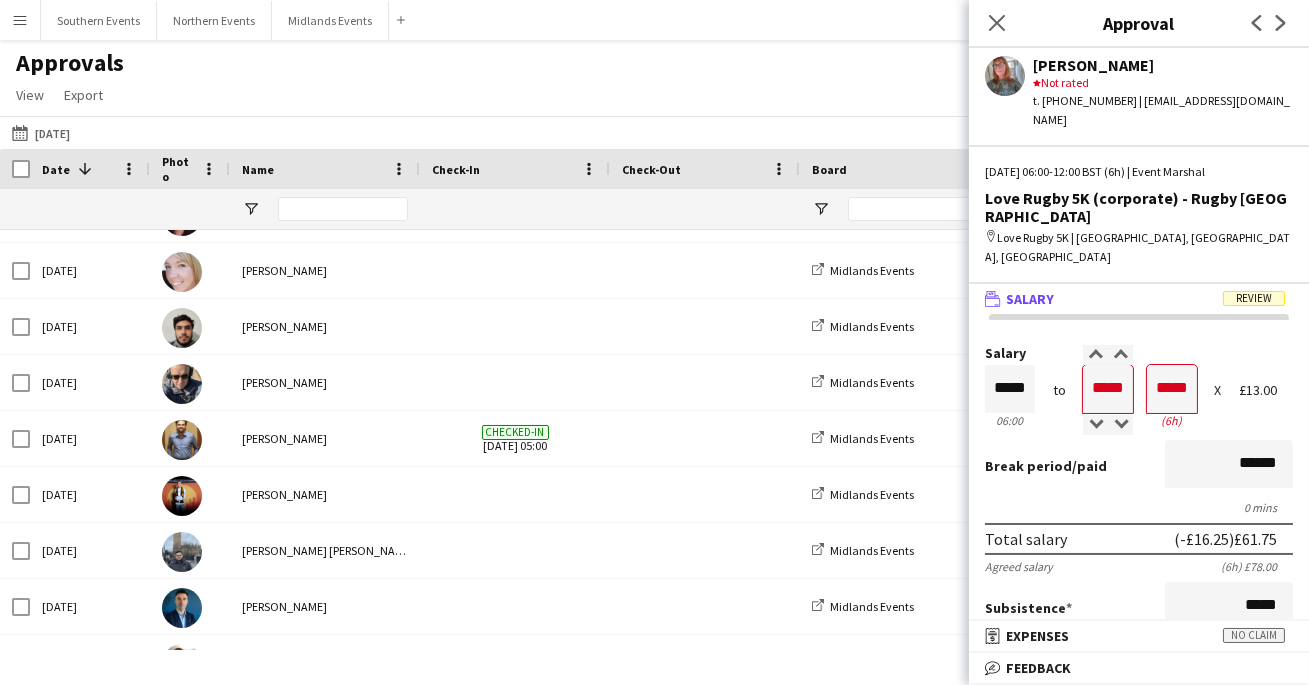 click on "Salary  *****  06:00   to  *****  12:00  *****  (6h)   X   £13.00   Break period   /paid  ******  0 mins   Total salary   (-£16.25)   £61.75   Agreed salary   (6h) £78.00   Subsistence  *****  £0.00   Fines gross deduction  *****  Fines net deduction  *****  Bonus  *****  Total amount   (-£16.25)   £61.75   Expenses budget   £20.00   Send to crew for approval £61.75   Force payment approval £61.75   Activity   07-07-2025 09:37   "😊"   07-07-2025 09:36   "Great time in the rain, thanks "   07-07-2025 09:36   "NO EXPENSE CLAIM submitted"   06-07-2025 05:58   "CHECKED-IN: time changed from '06:00-12:00' to '05:58-12:00' (+00:02hrs). New total salary £78.43"" at bounding box center (1139, 831) 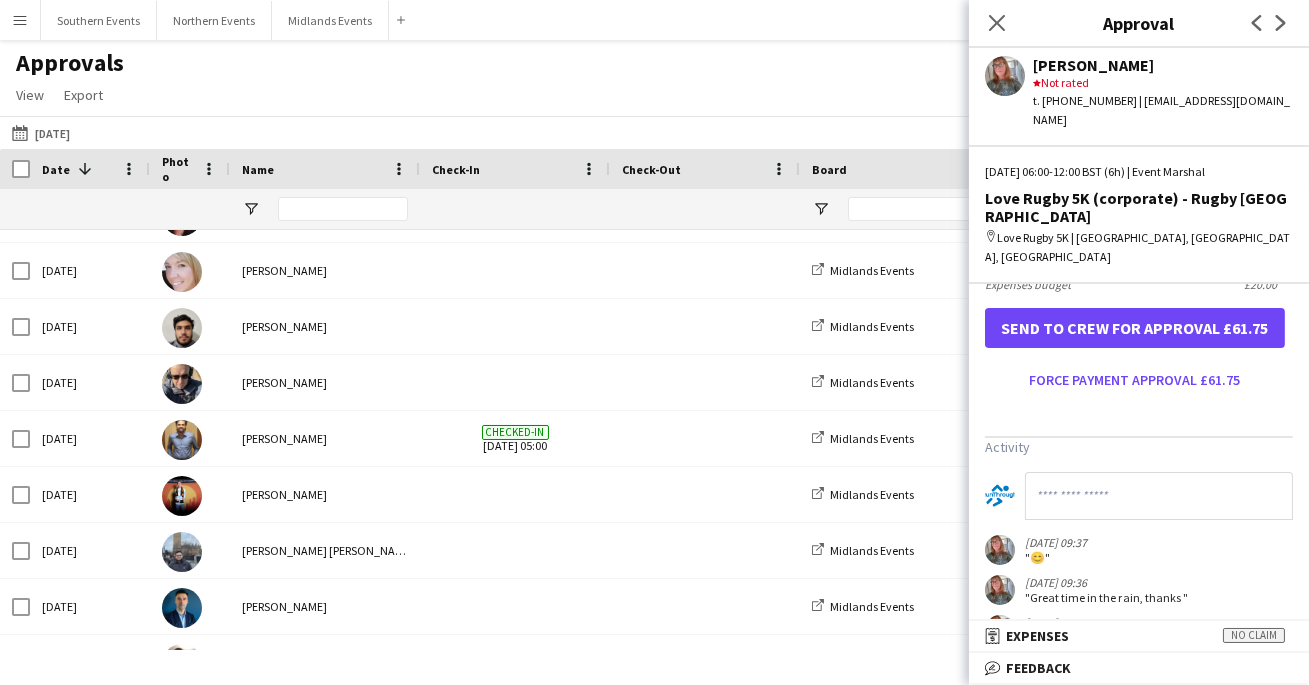 scroll, scrollTop: 485, scrollLeft: 0, axis: vertical 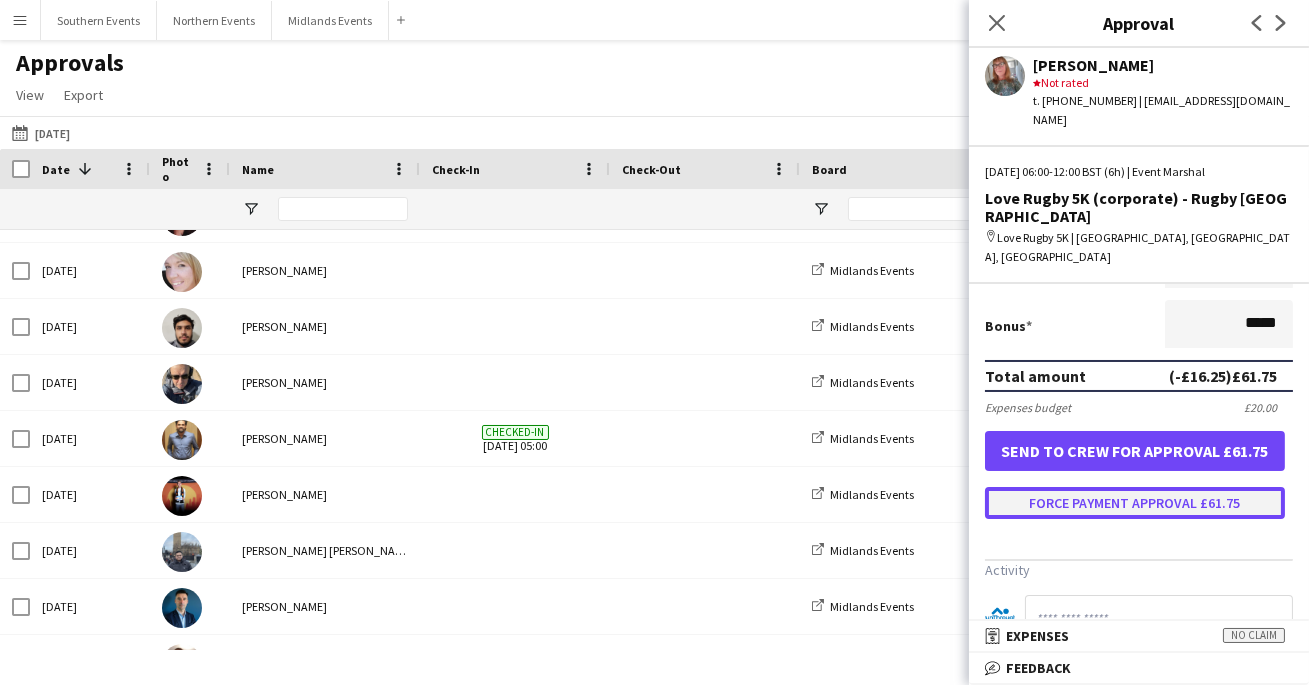 click on "Force payment approval £61.75" at bounding box center [1135, 503] 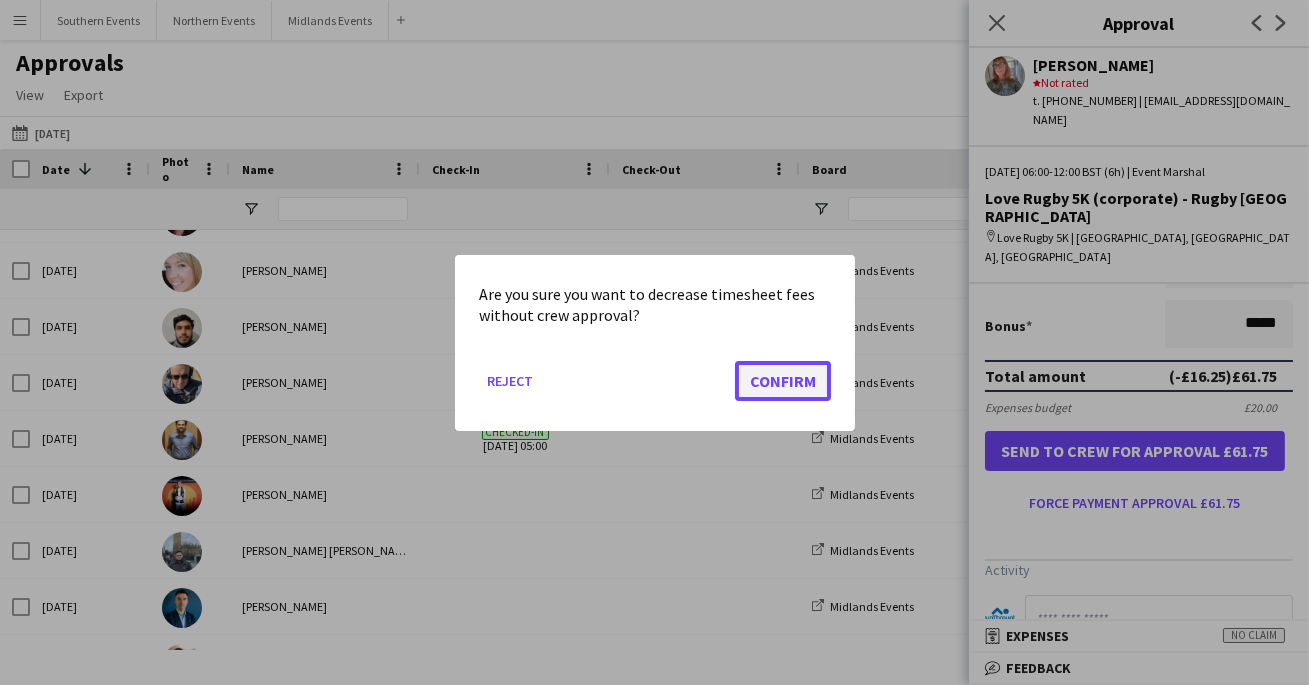 click on "Confirm" 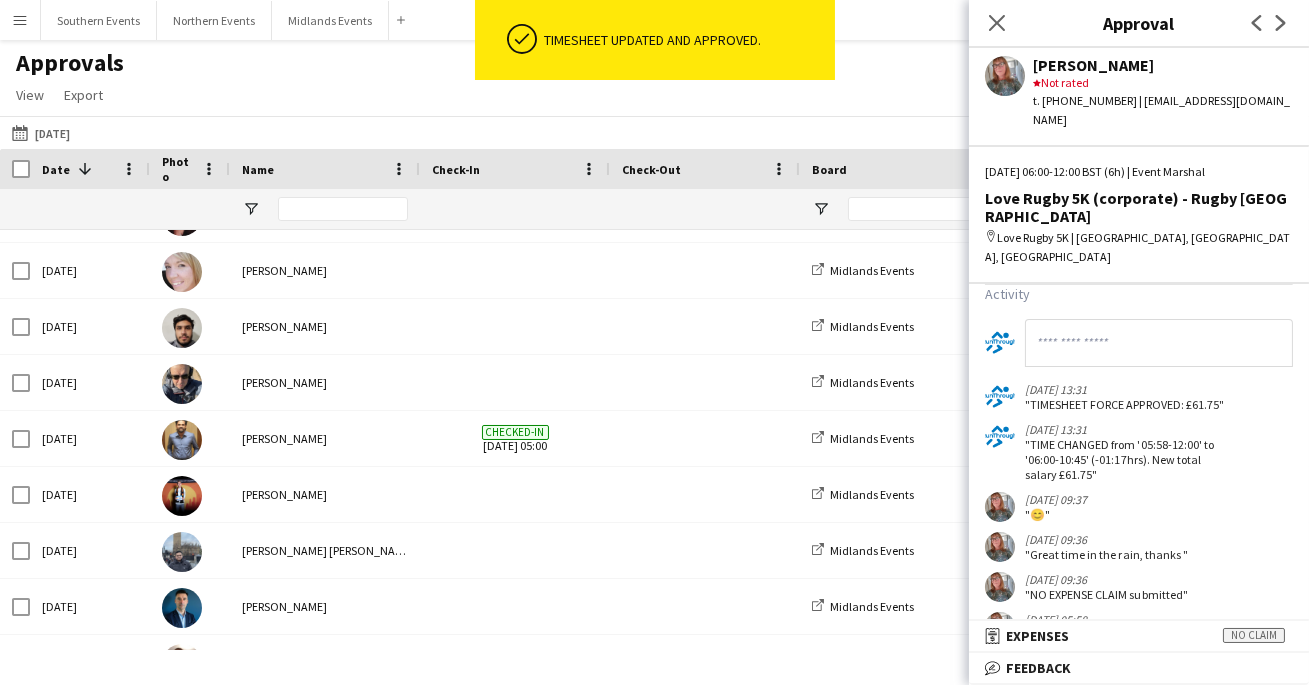 scroll, scrollTop: 764, scrollLeft: 0, axis: vertical 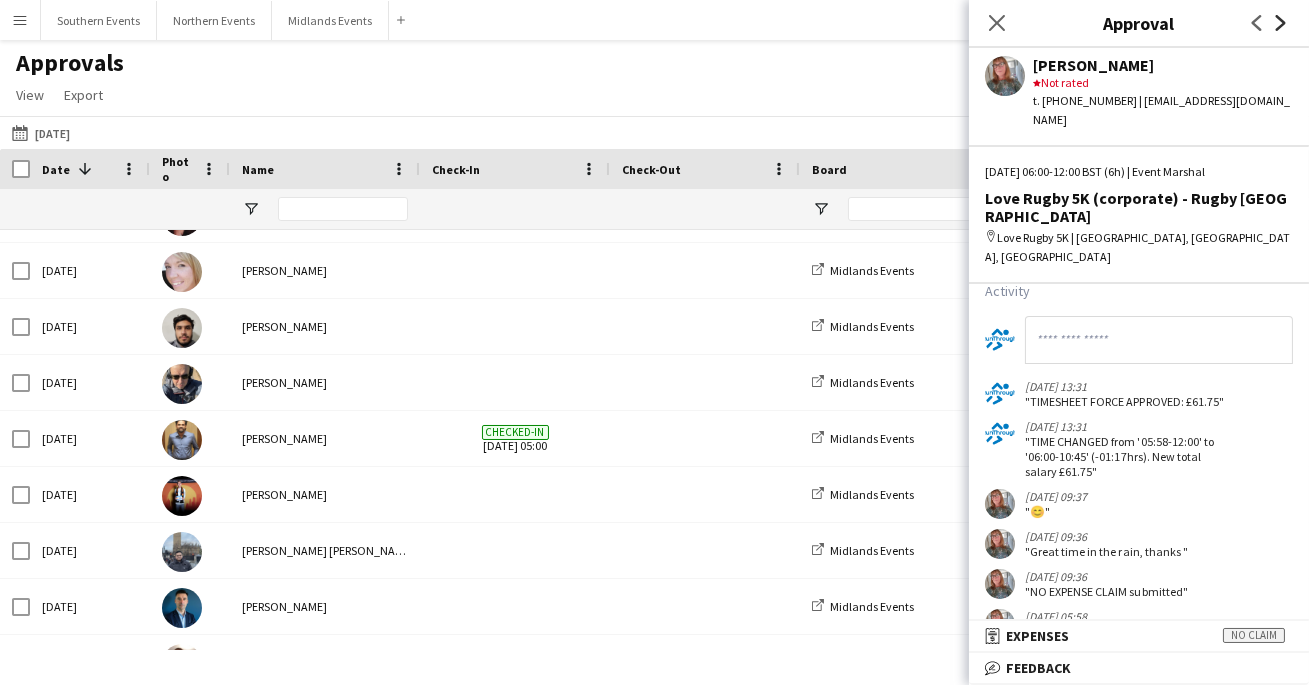 click on "Next" 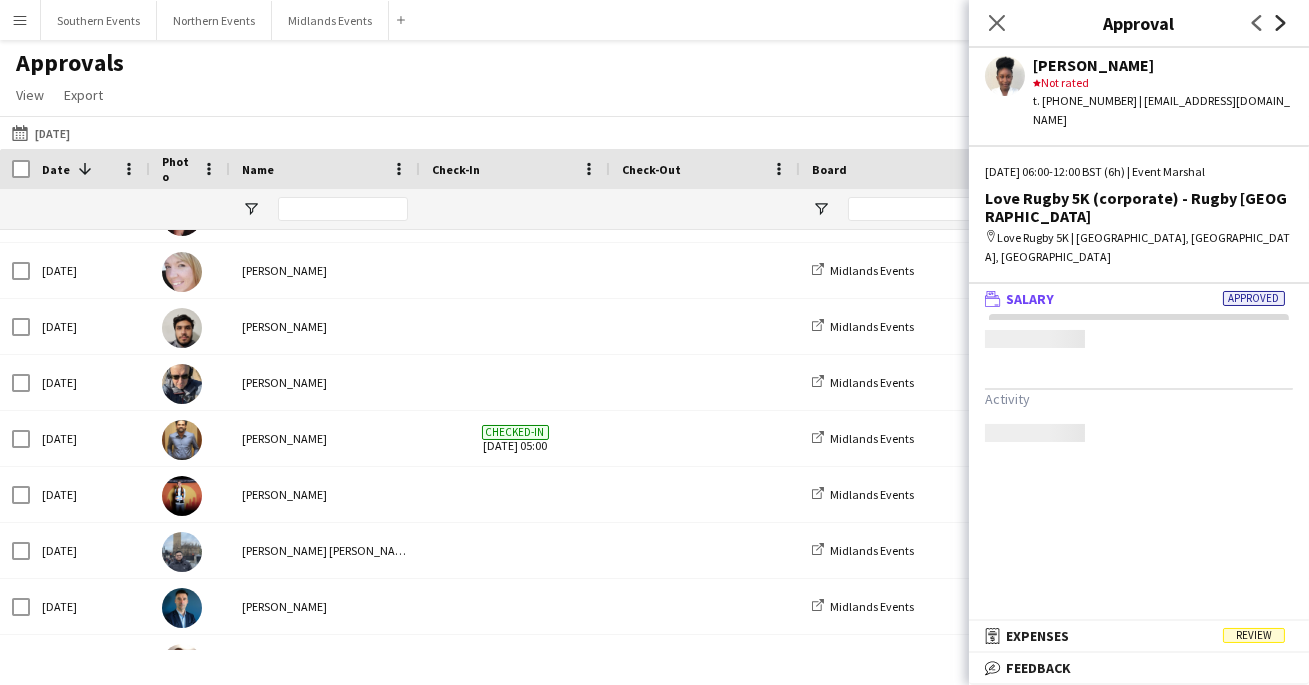 scroll, scrollTop: 0, scrollLeft: 0, axis: both 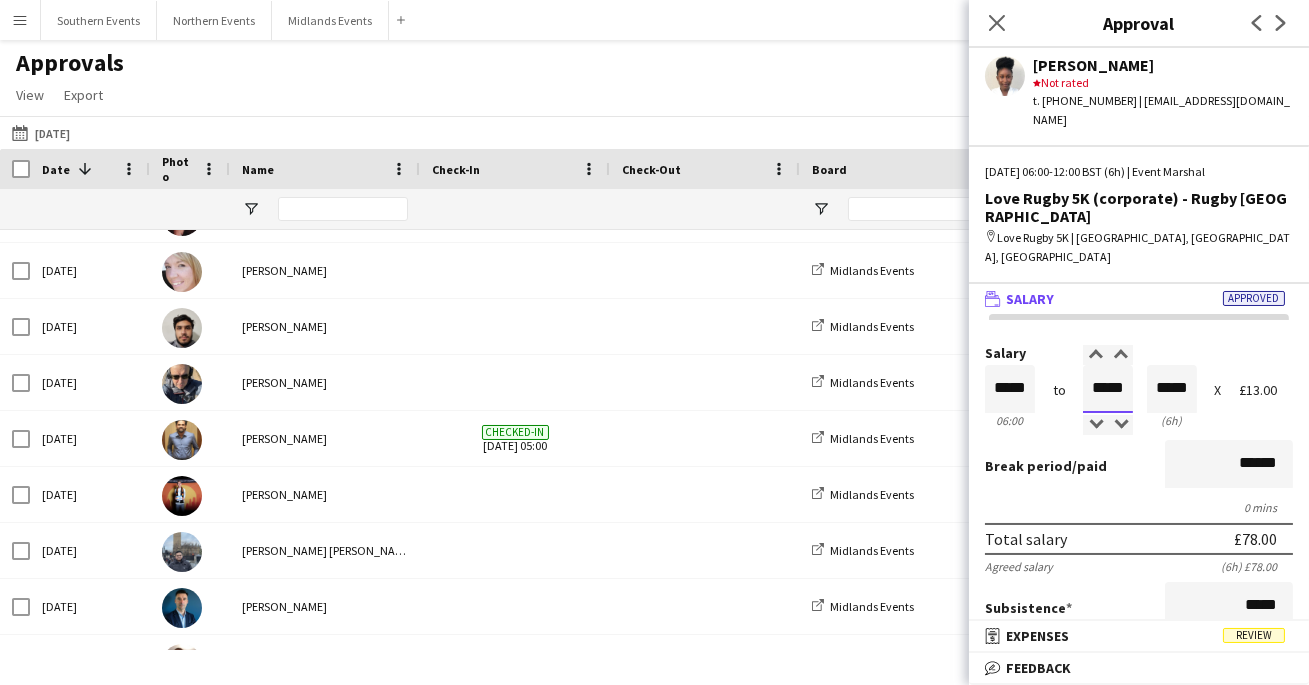 click on "*****" at bounding box center (1108, 389) 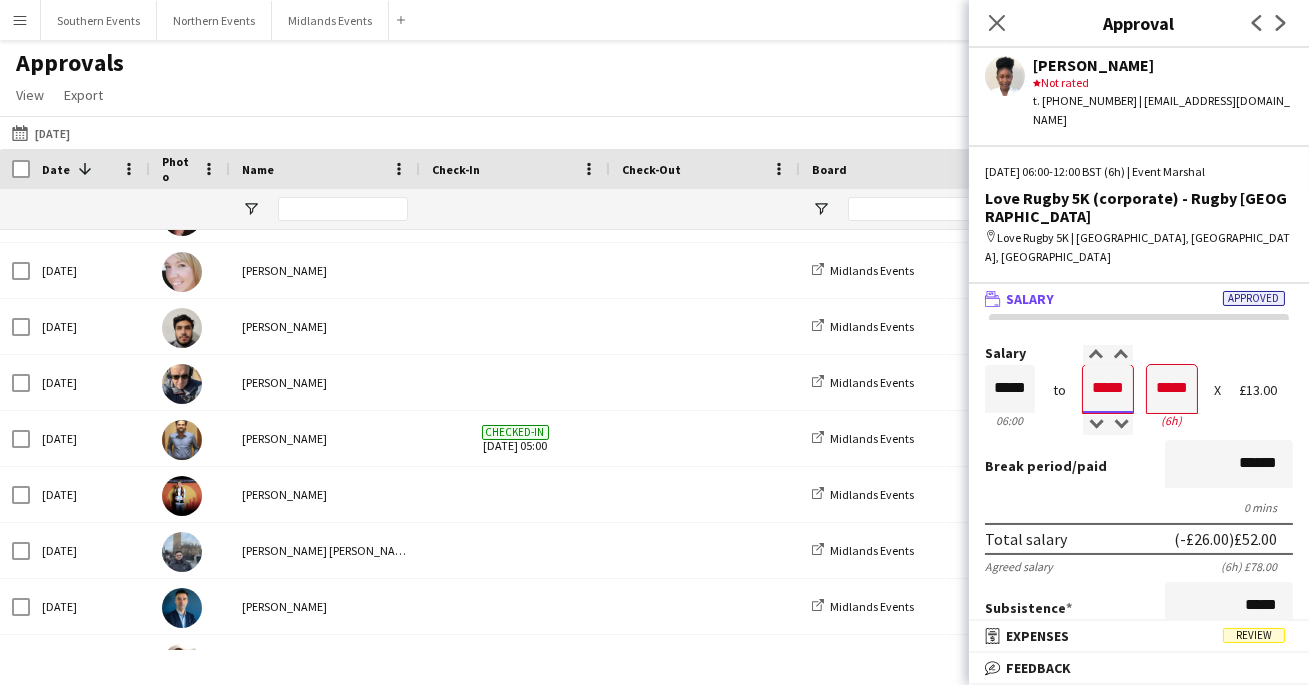 type on "*****" 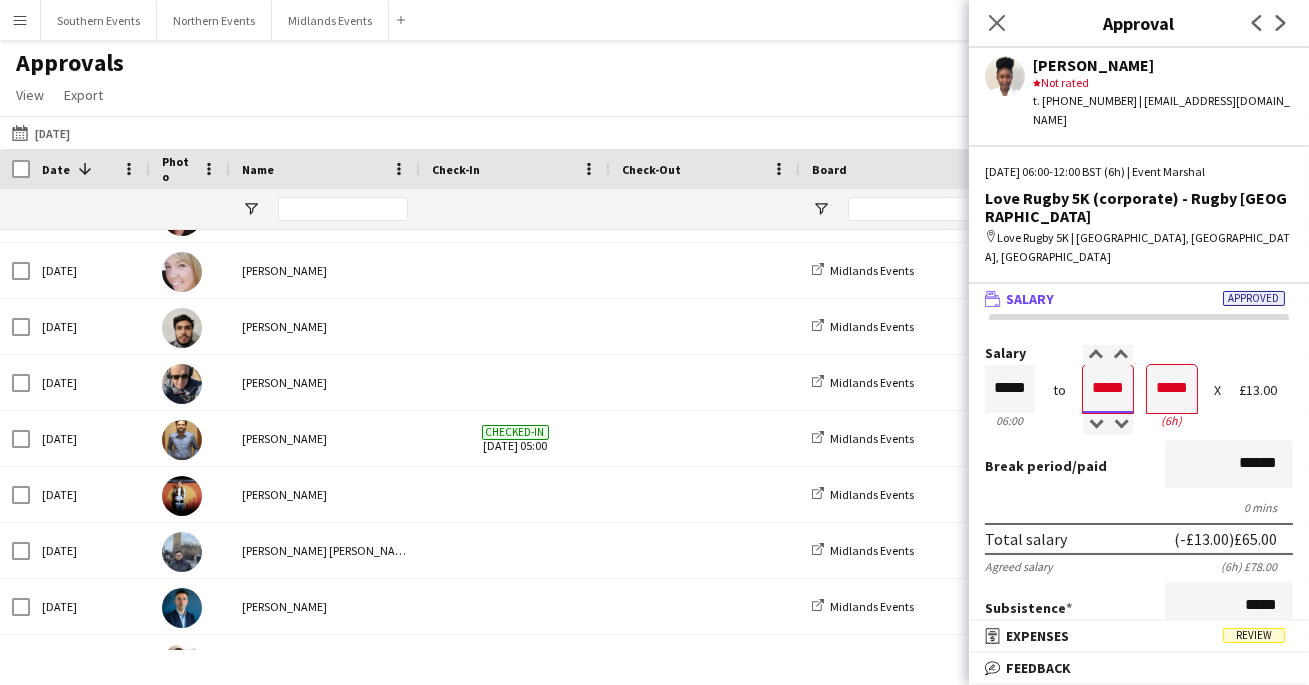type on "*****" 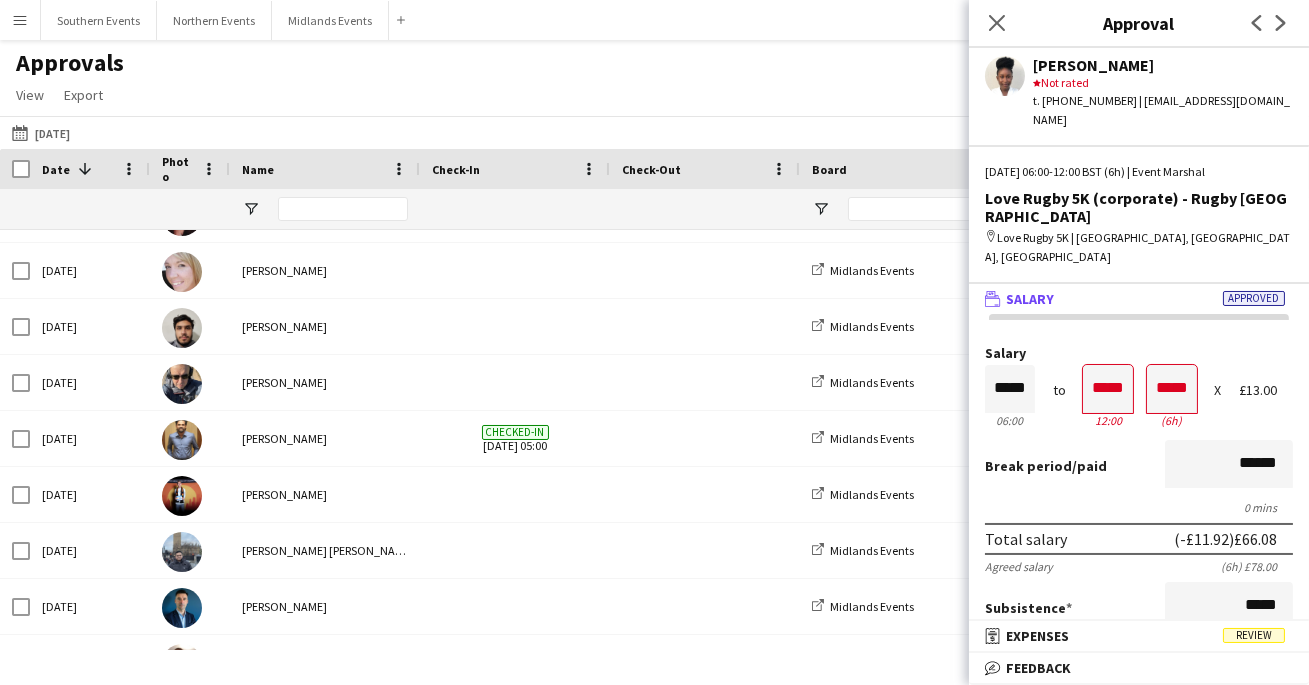 click on "Salary" at bounding box center (1139, 353) 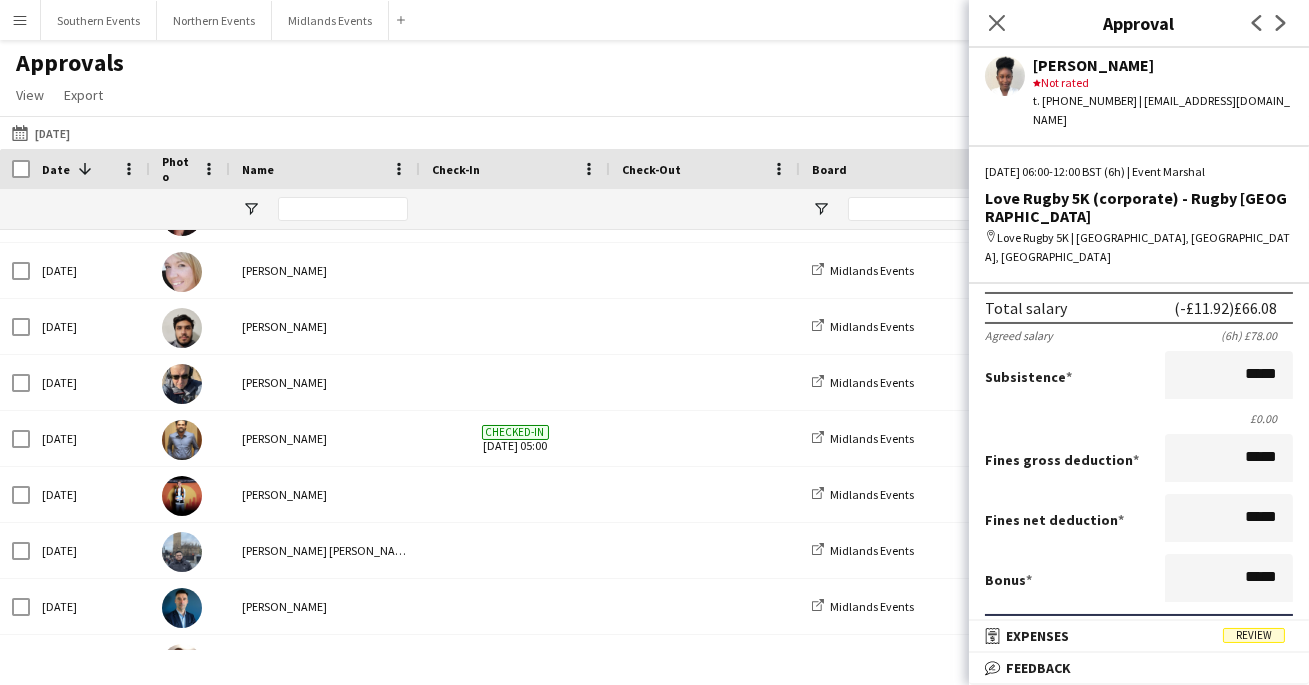 scroll, scrollTop: 0, scrollLeft: 0, axis: both 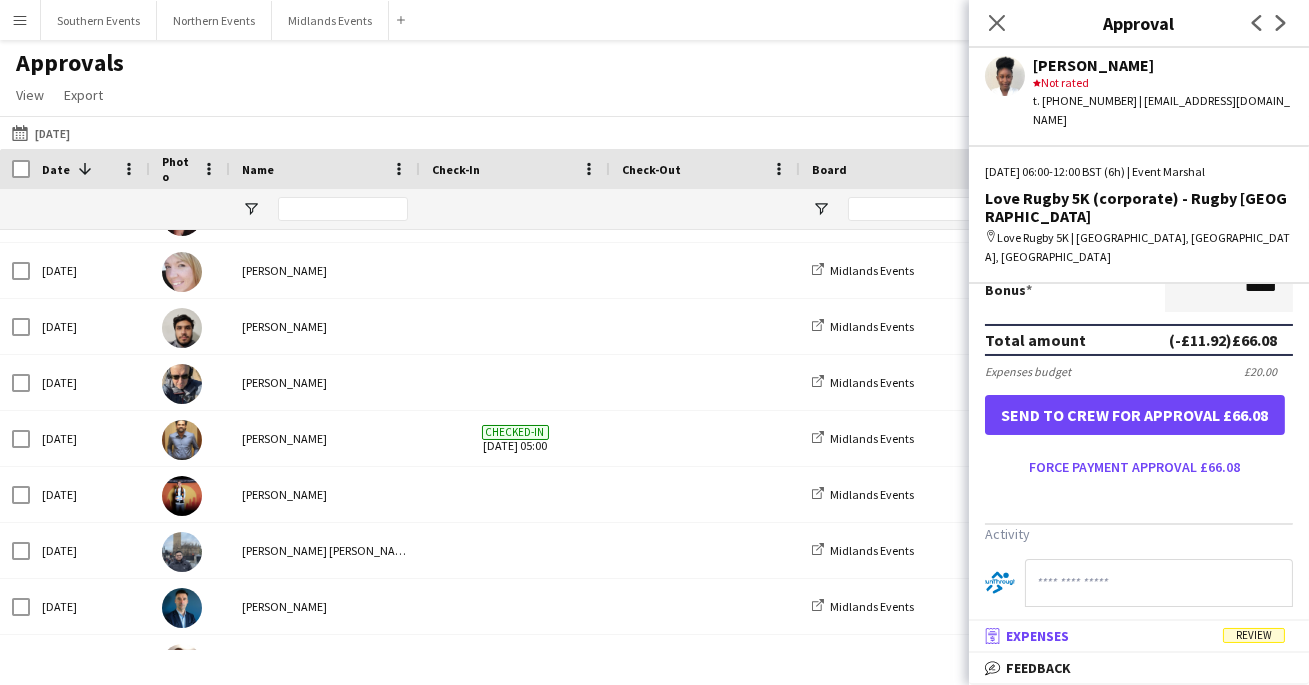 click on "receipt
Expenses   Review" at bounding box center [1135, 636] 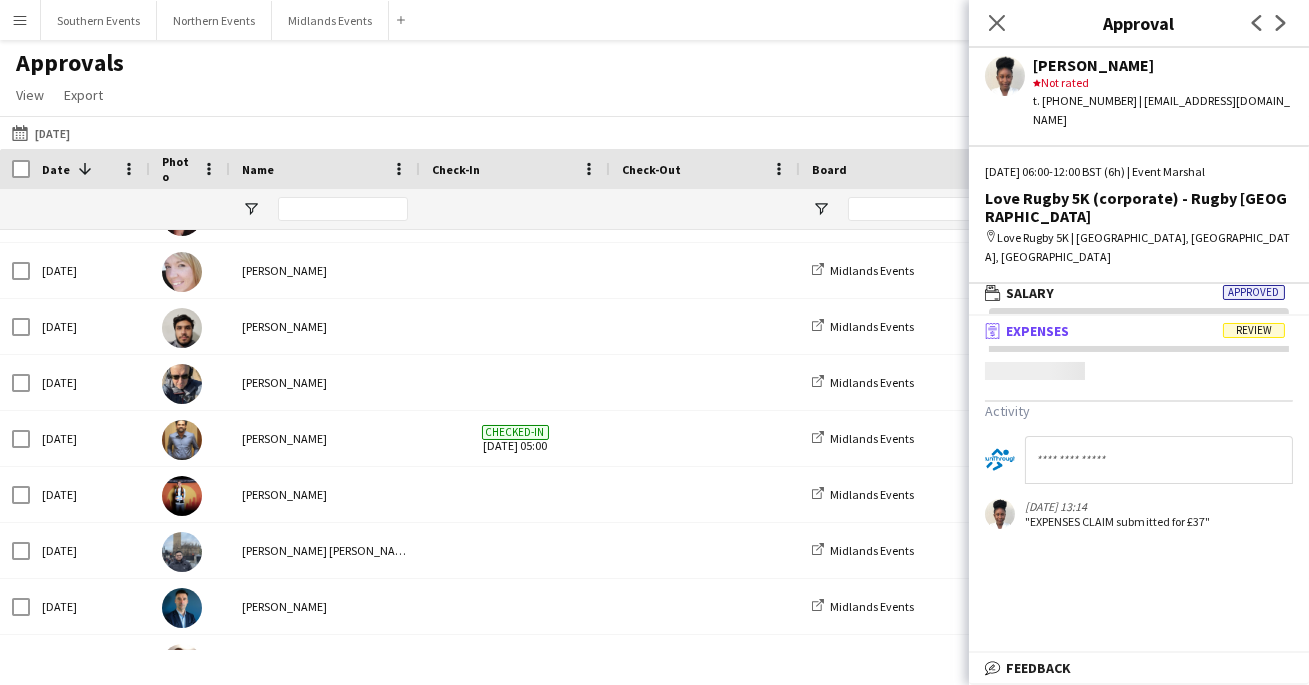 scroll, scrollTop: 5, scrollLeft: 0, axis: vertical 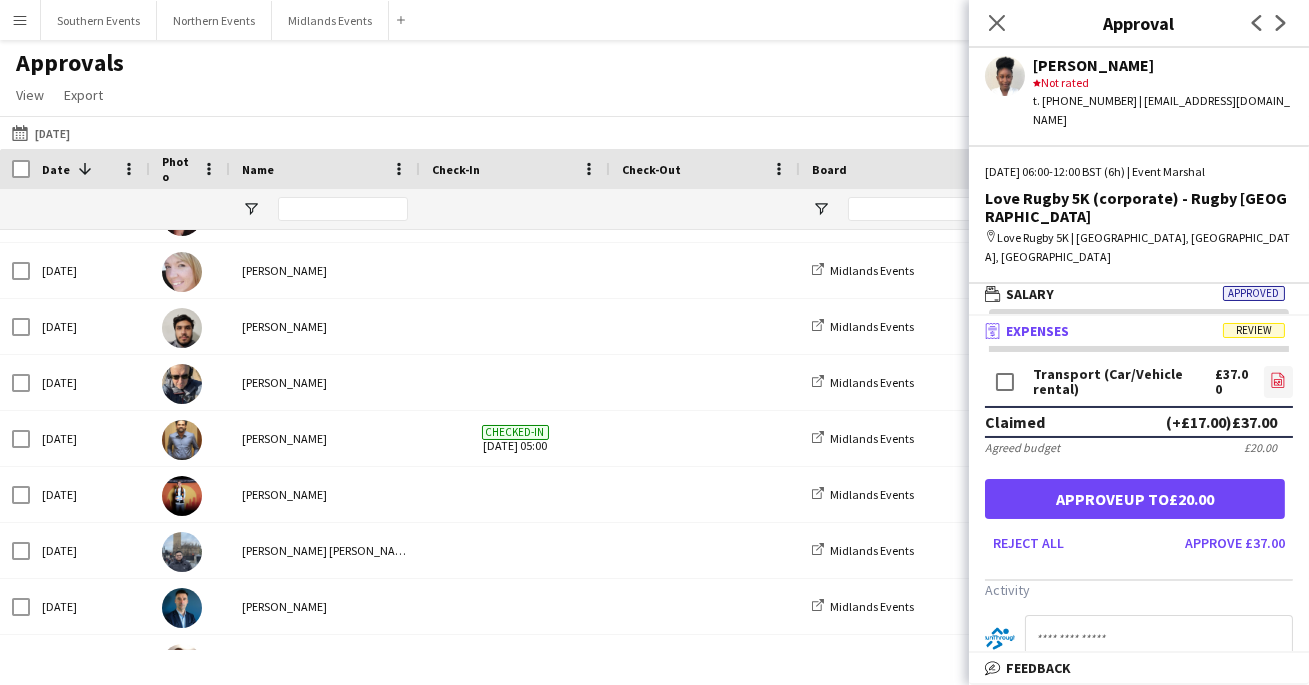 click on "file-image" 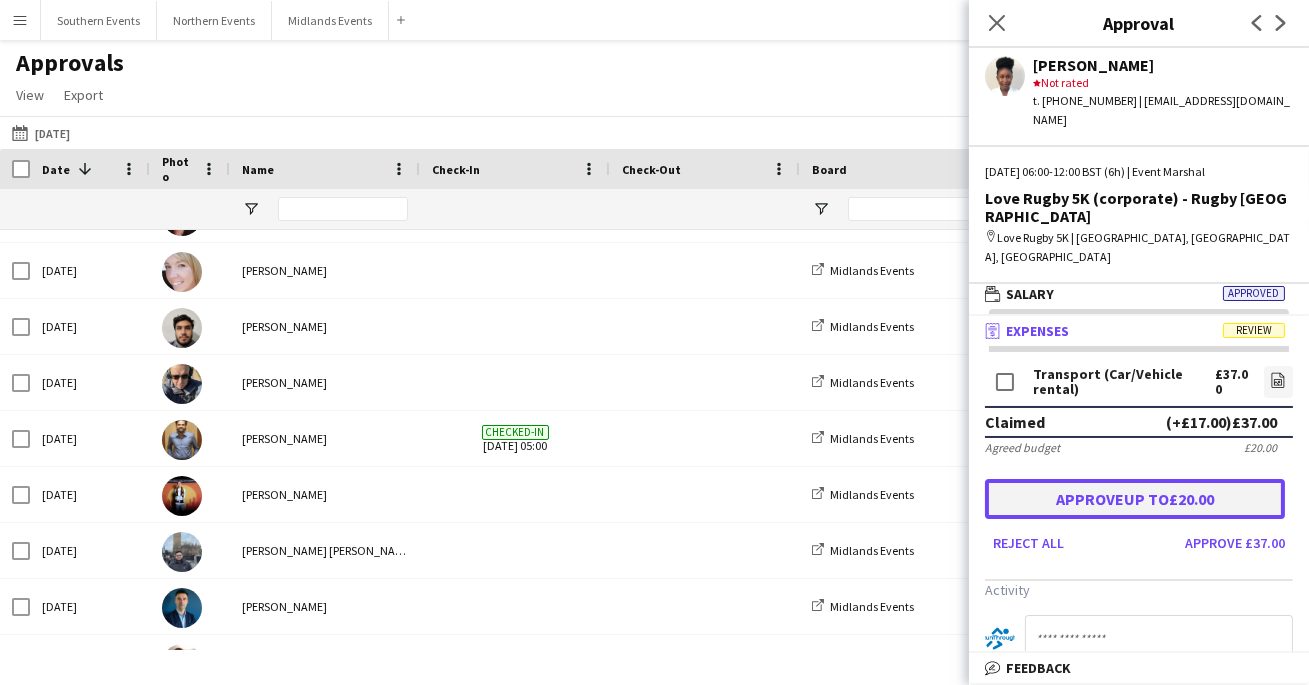click on "Approve   up to   £20.00" at bounding box center [1135, 499] 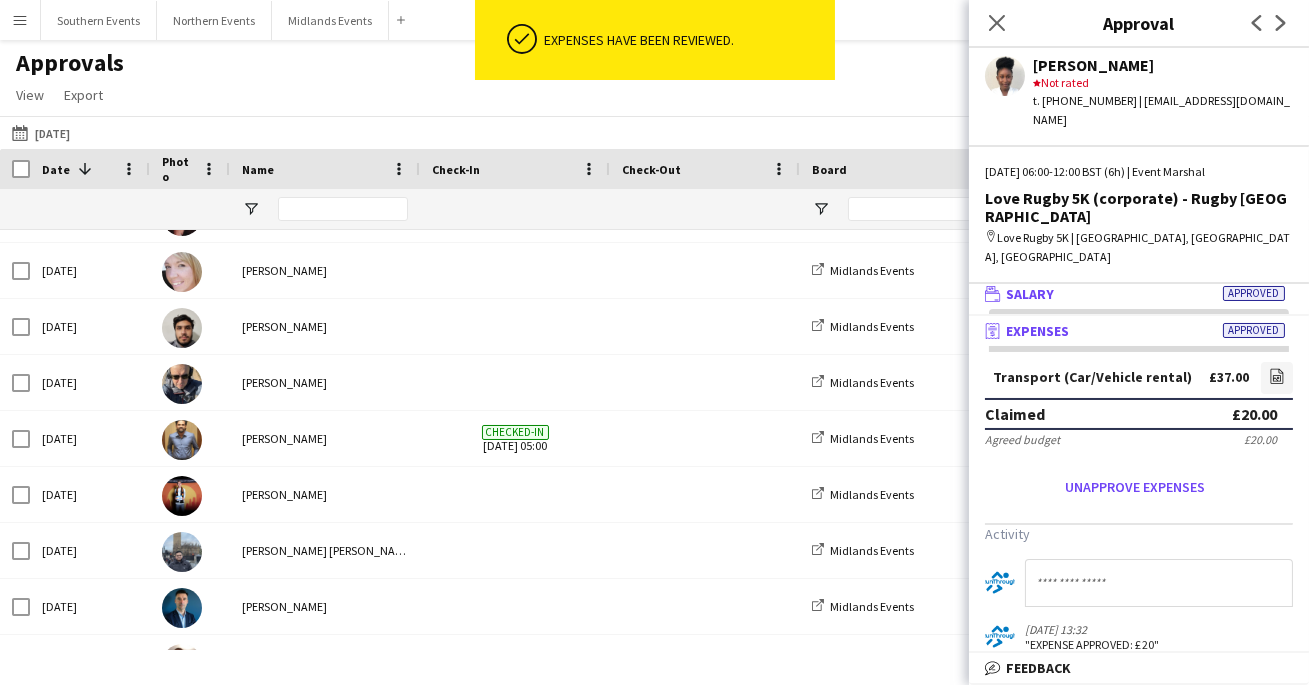 click on "wallet
Salary   Approved" at bounding box center (1135, 294) 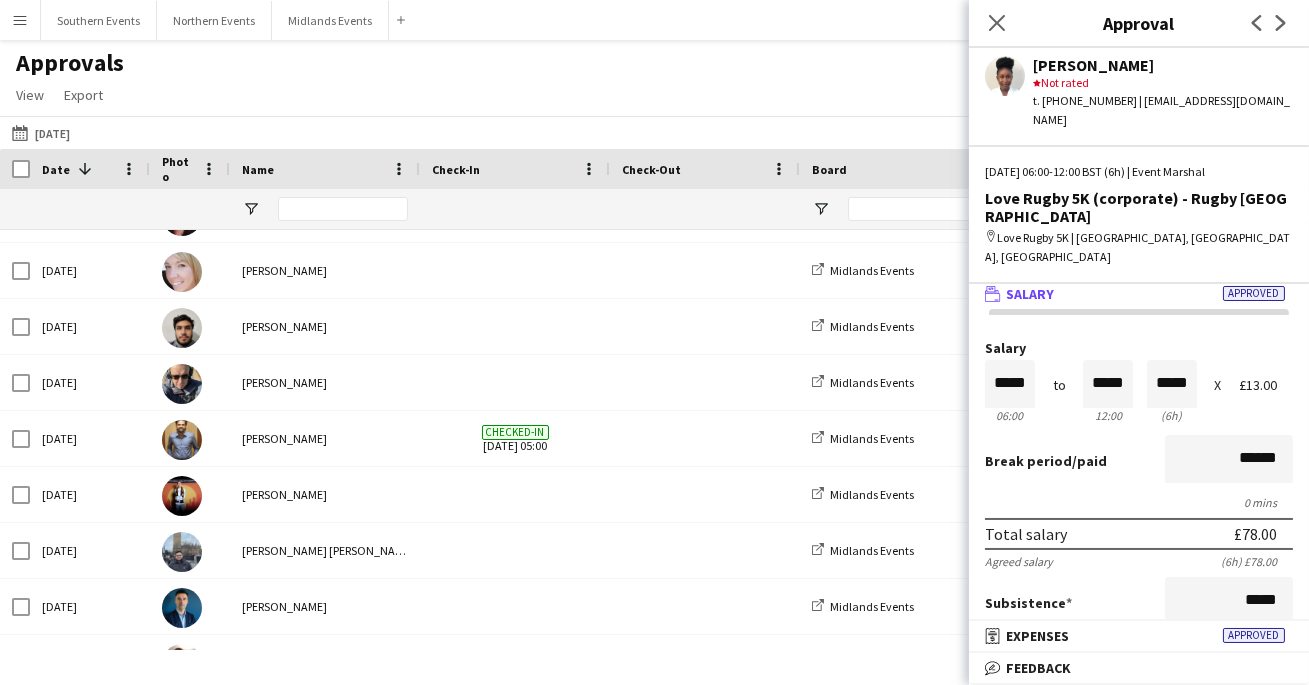 scroll, scrollTop: 0, scrollLeft: 0, axis: both 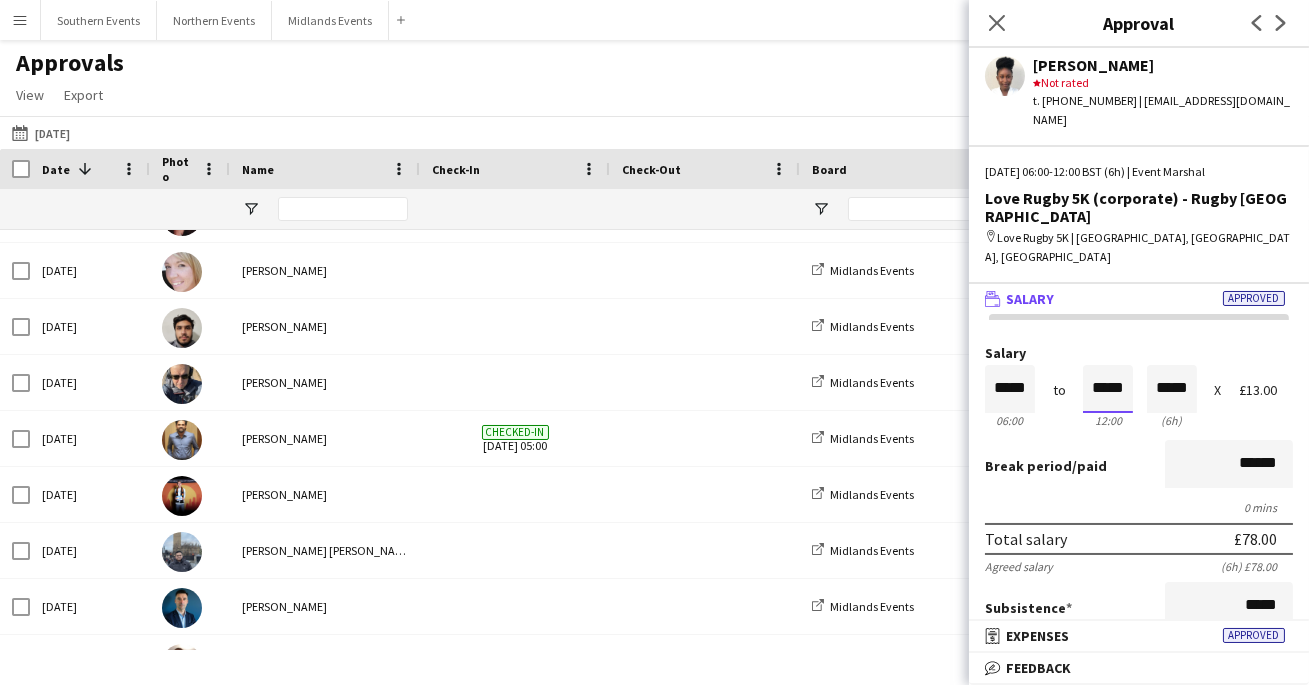 click on "*****" at bounding box center [1108, 389] 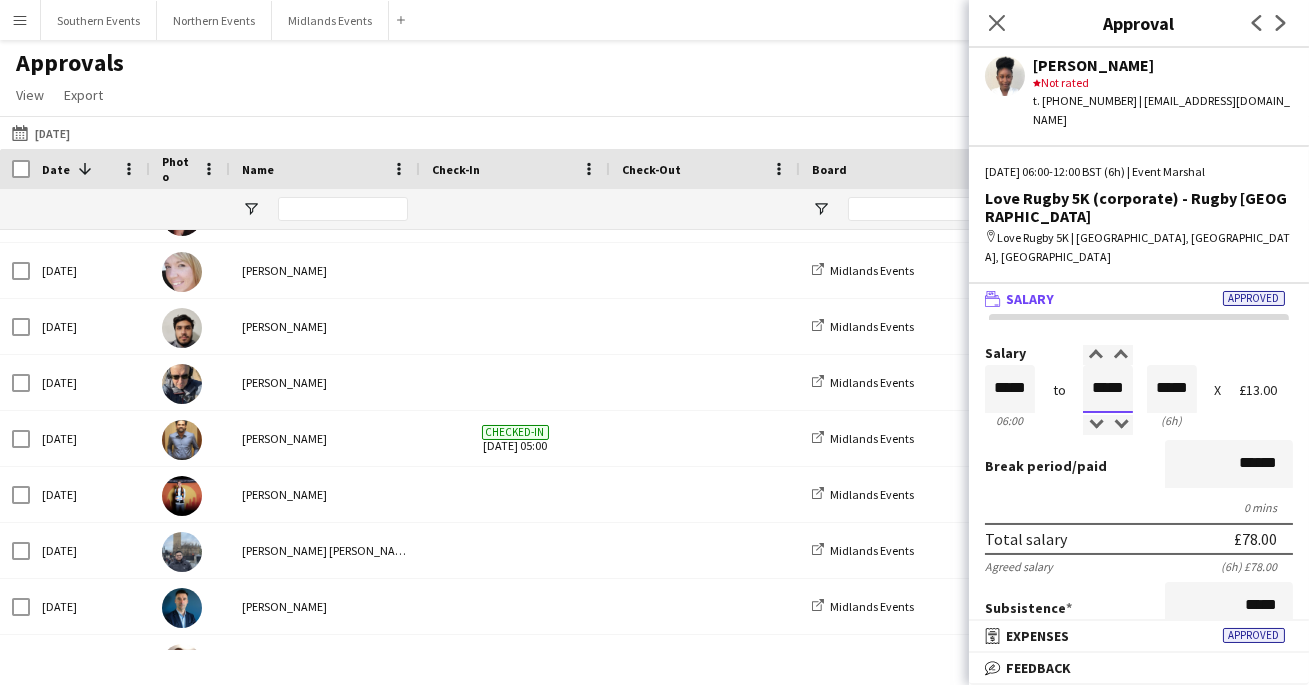 type on "*****" 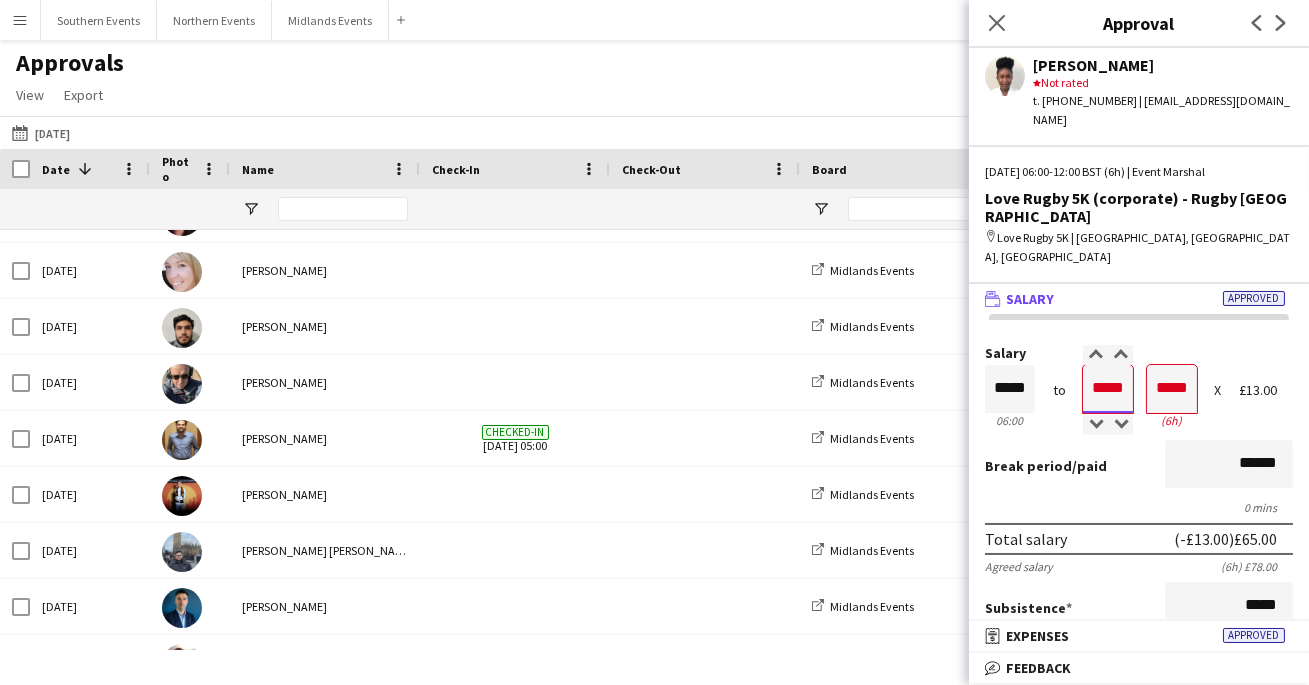 type on "*****" 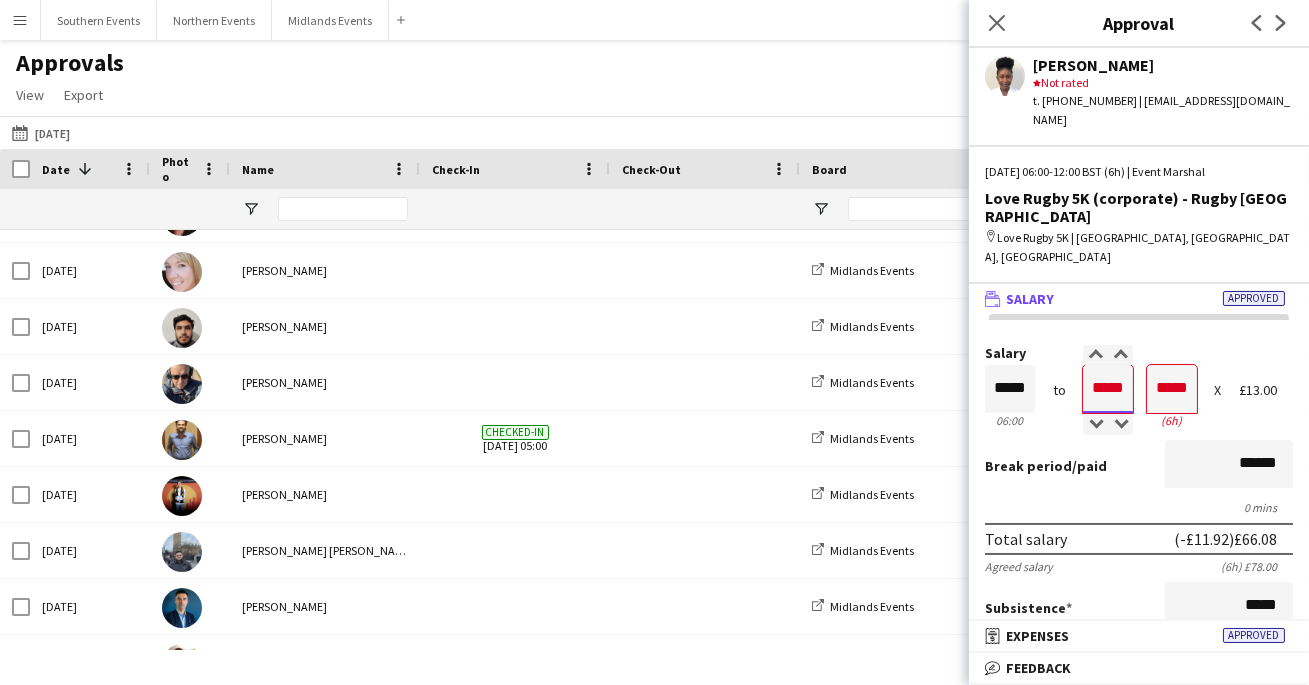type on "*****" 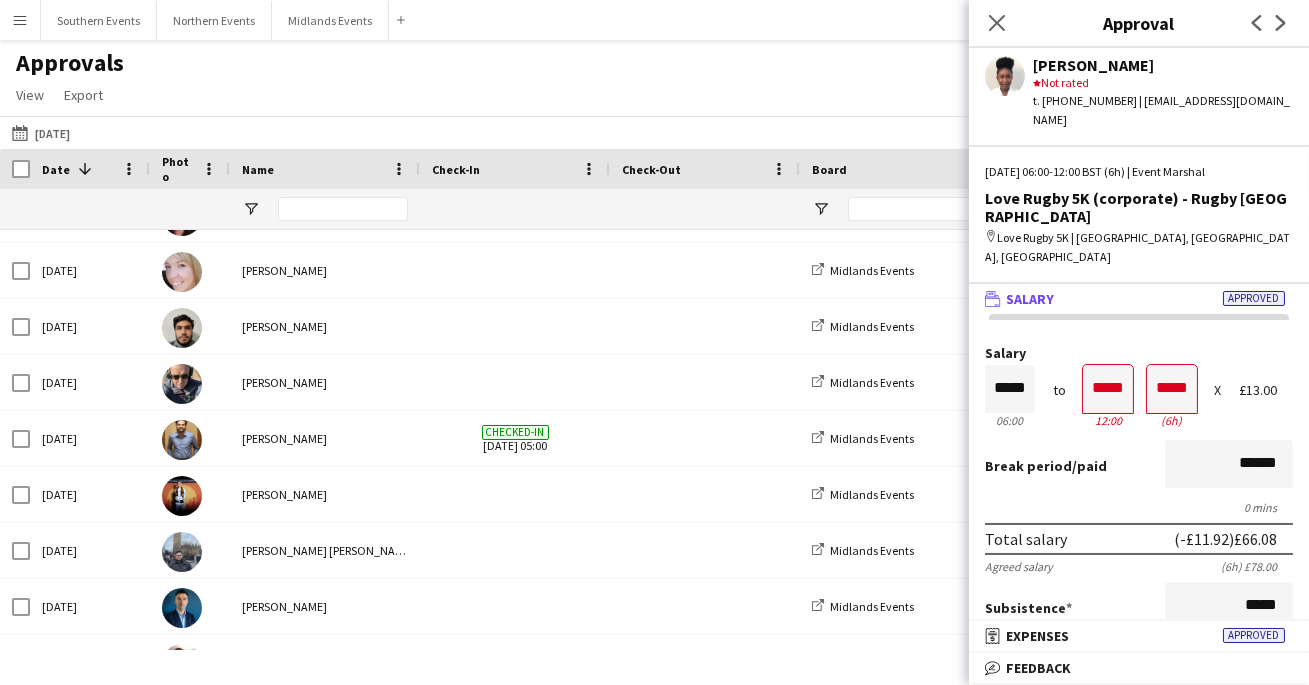 scroll, scrollTop: 0, scrollLeft: 0, axis: both 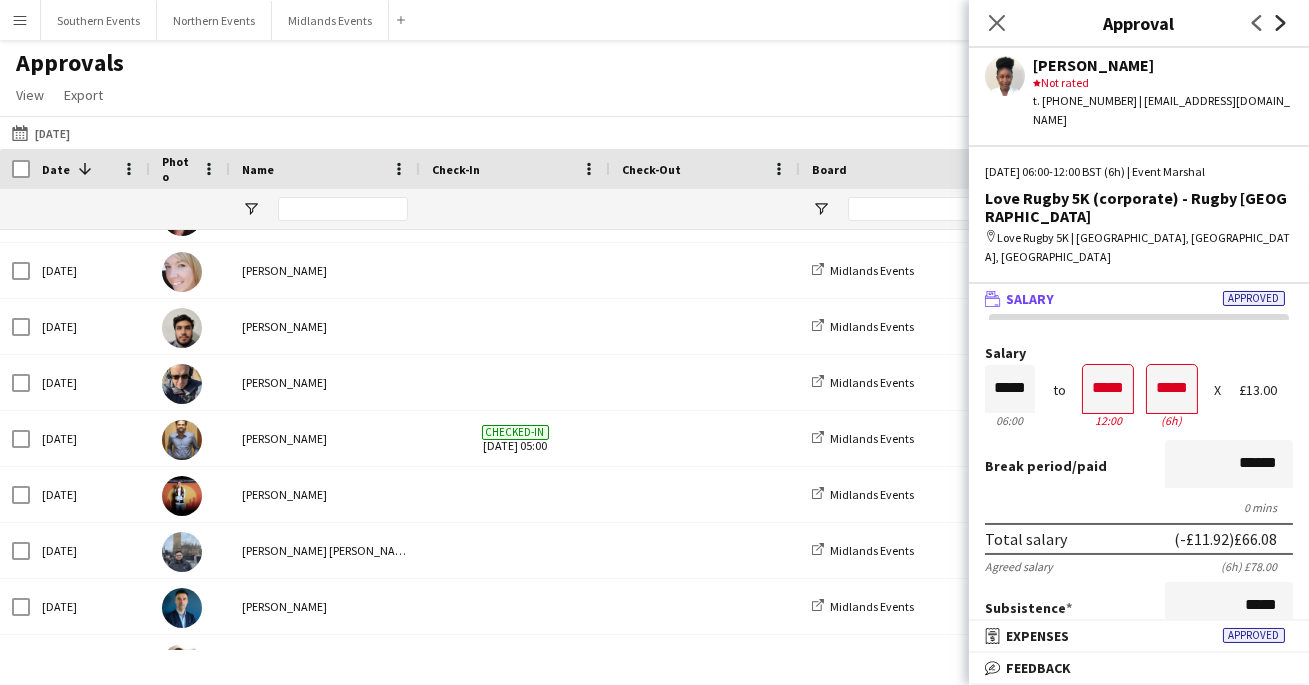 click 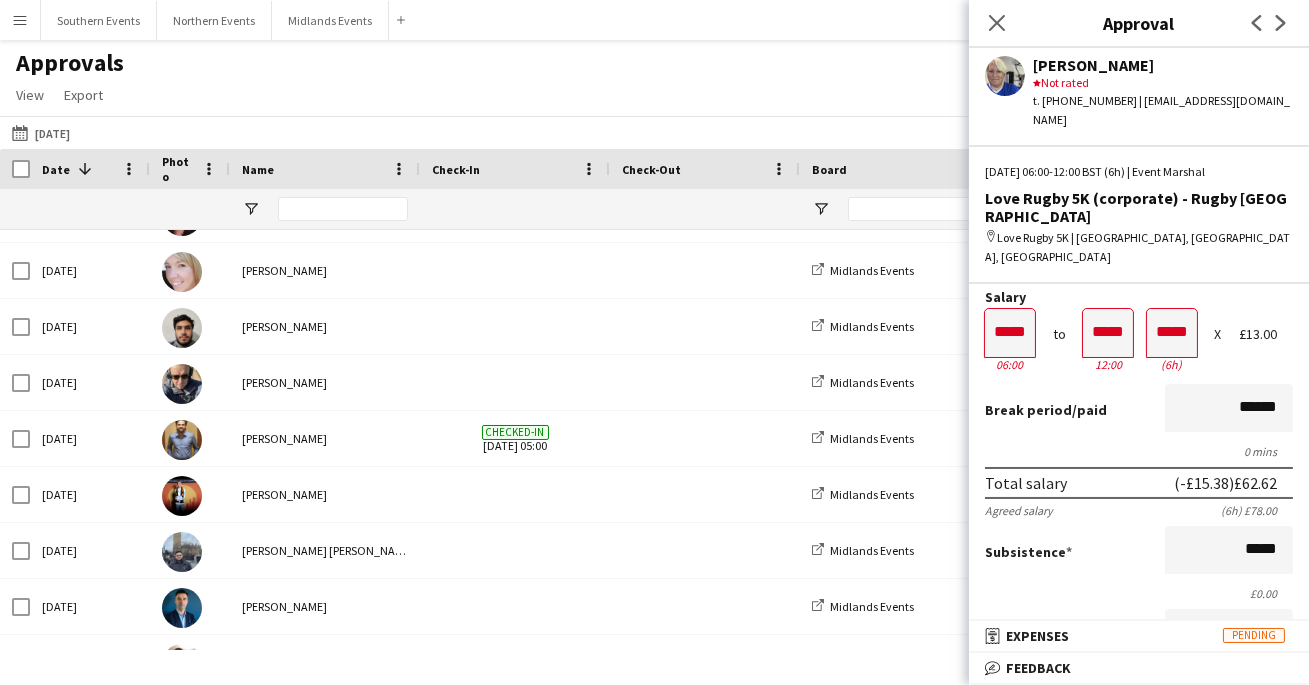 scroll, scrollTop: 0, scrollLeft: 0, axis: both 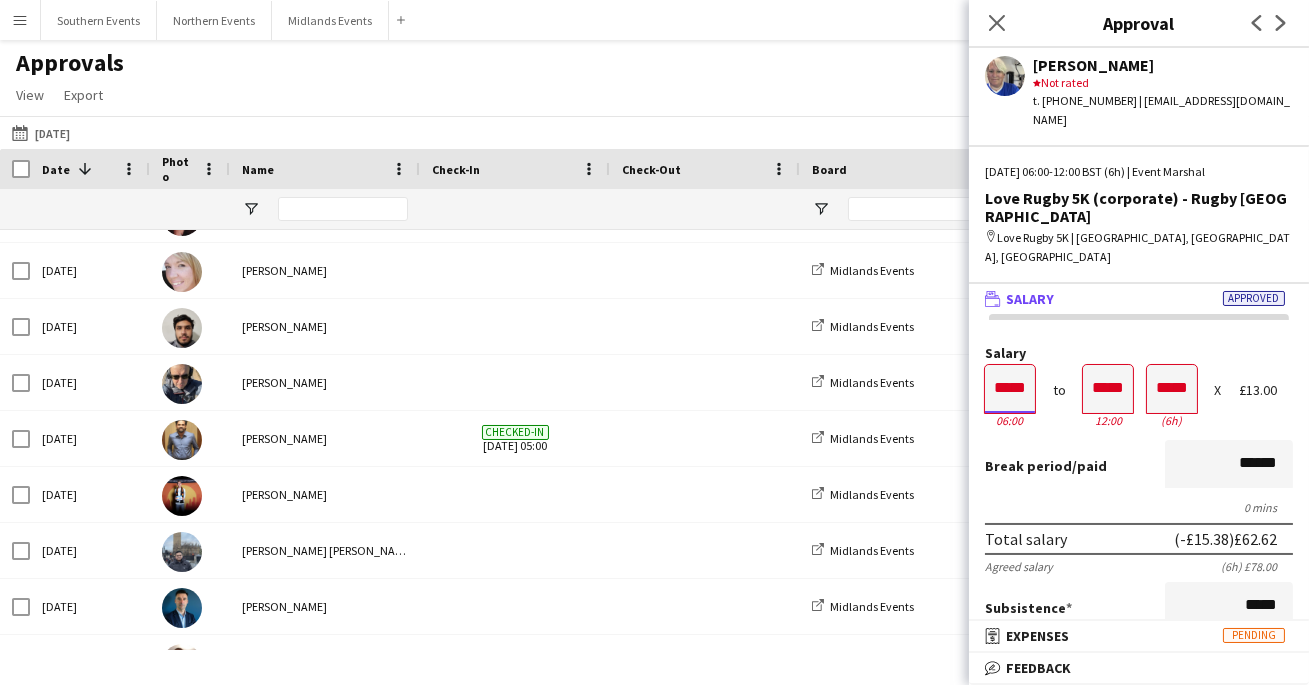click on "*****" at bounding box center (1010, 389) 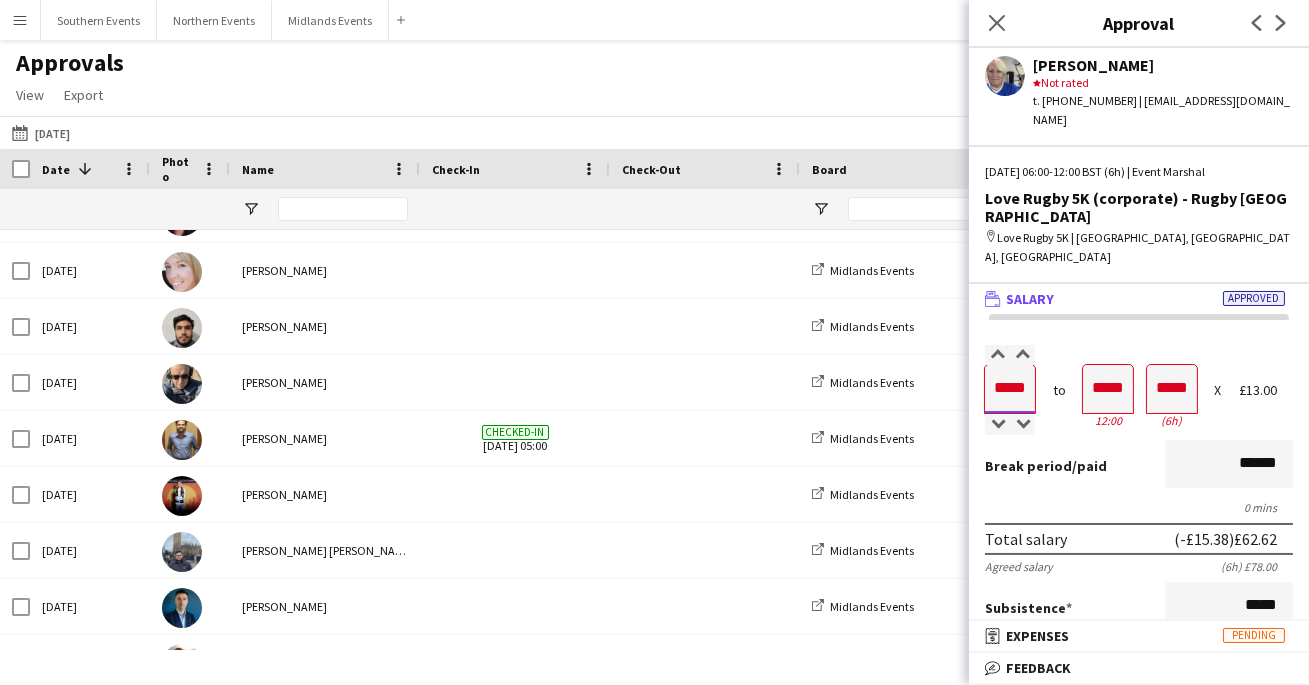 type on "*****" 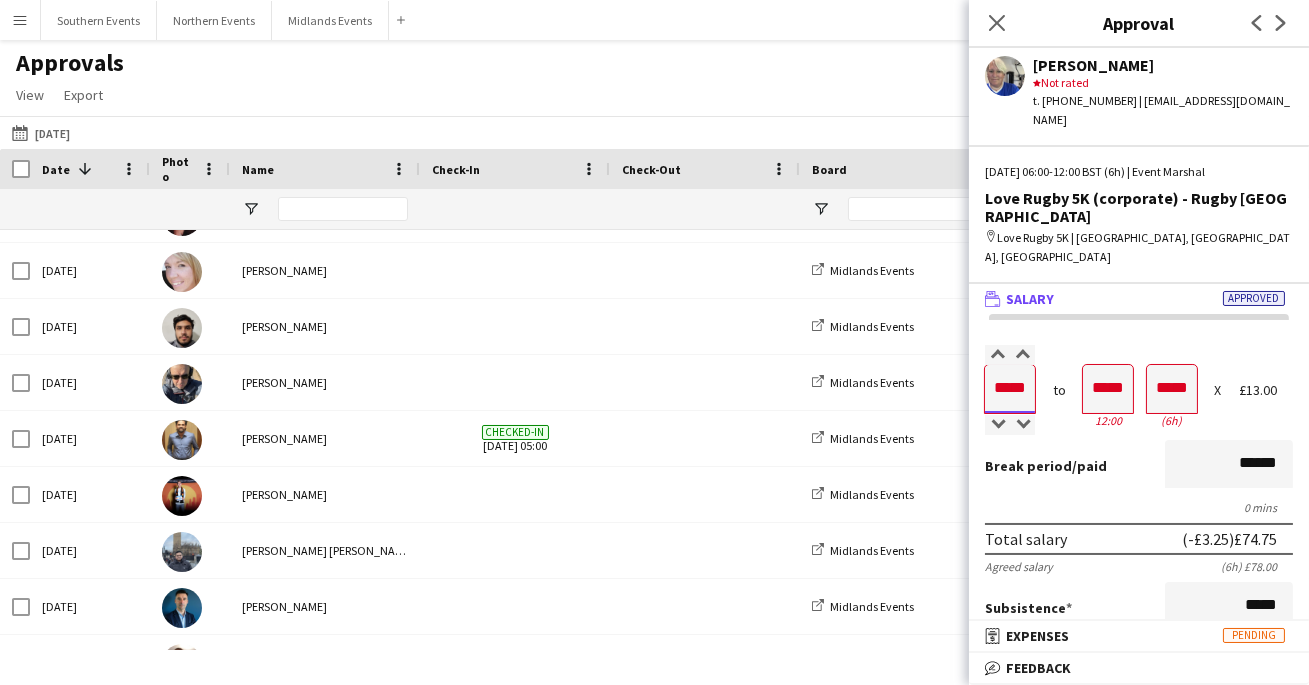 type on "*****" 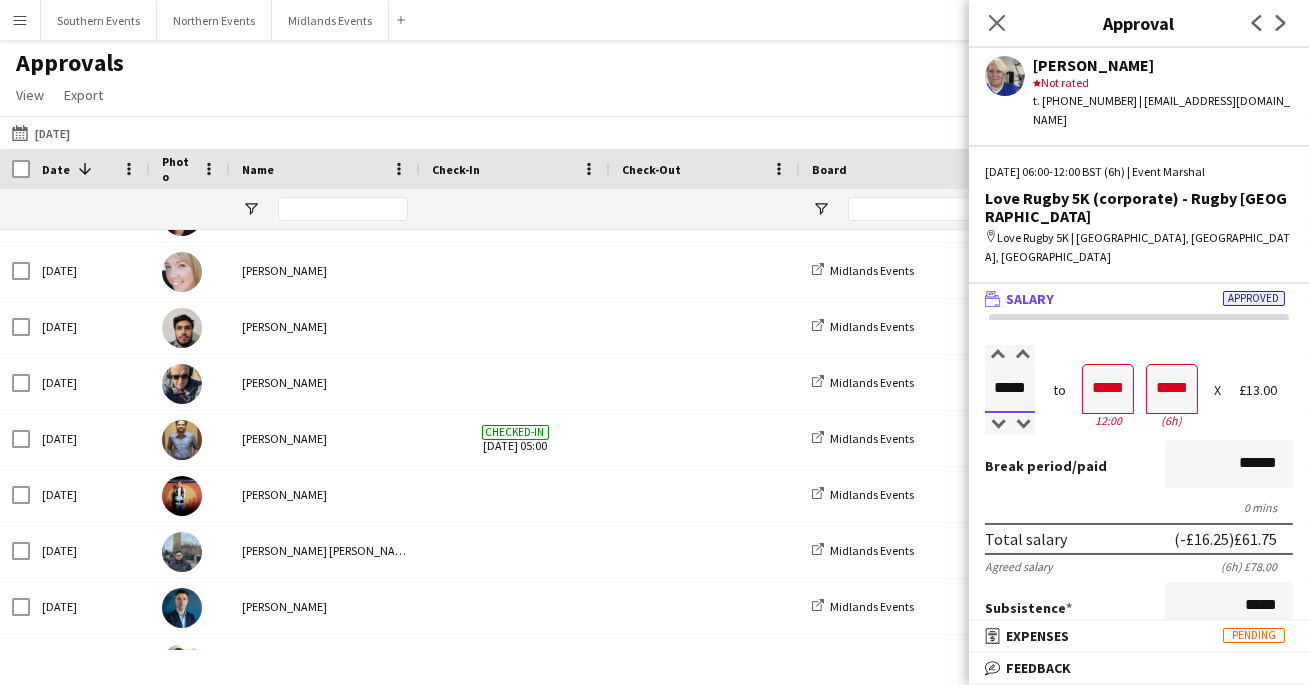 type on "*****" 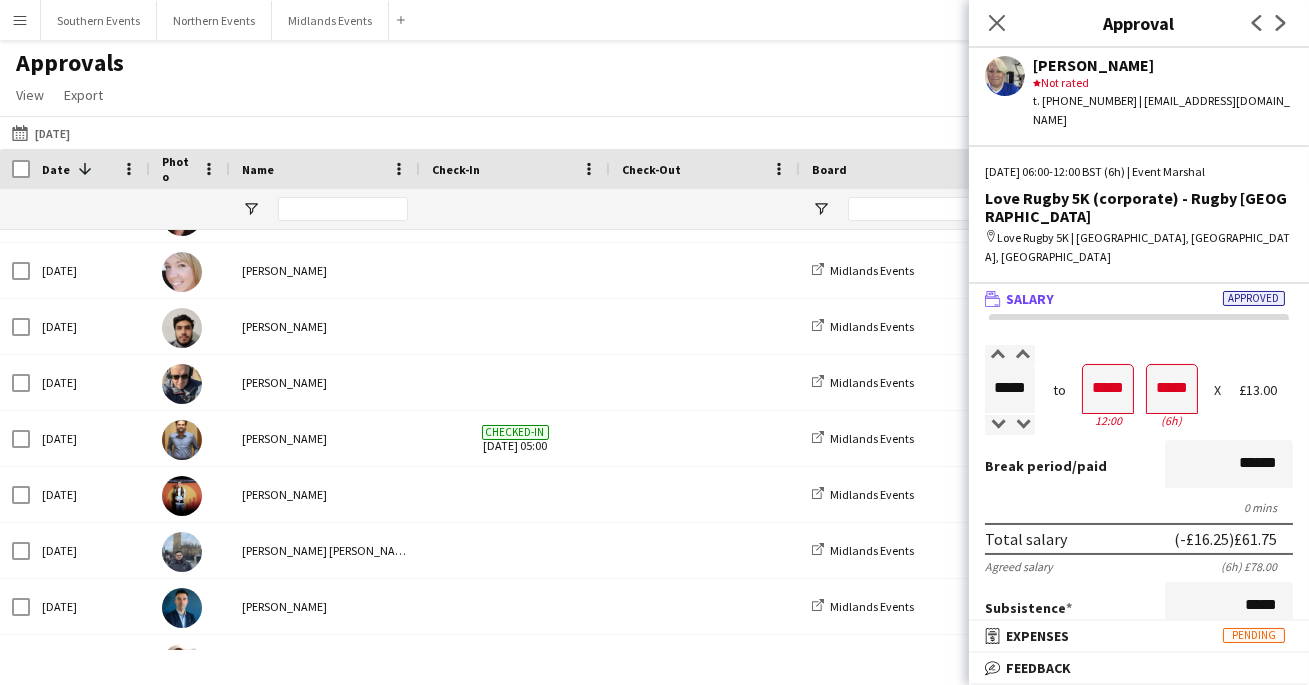 click on "Salary" at bounding box center (1139, 353) 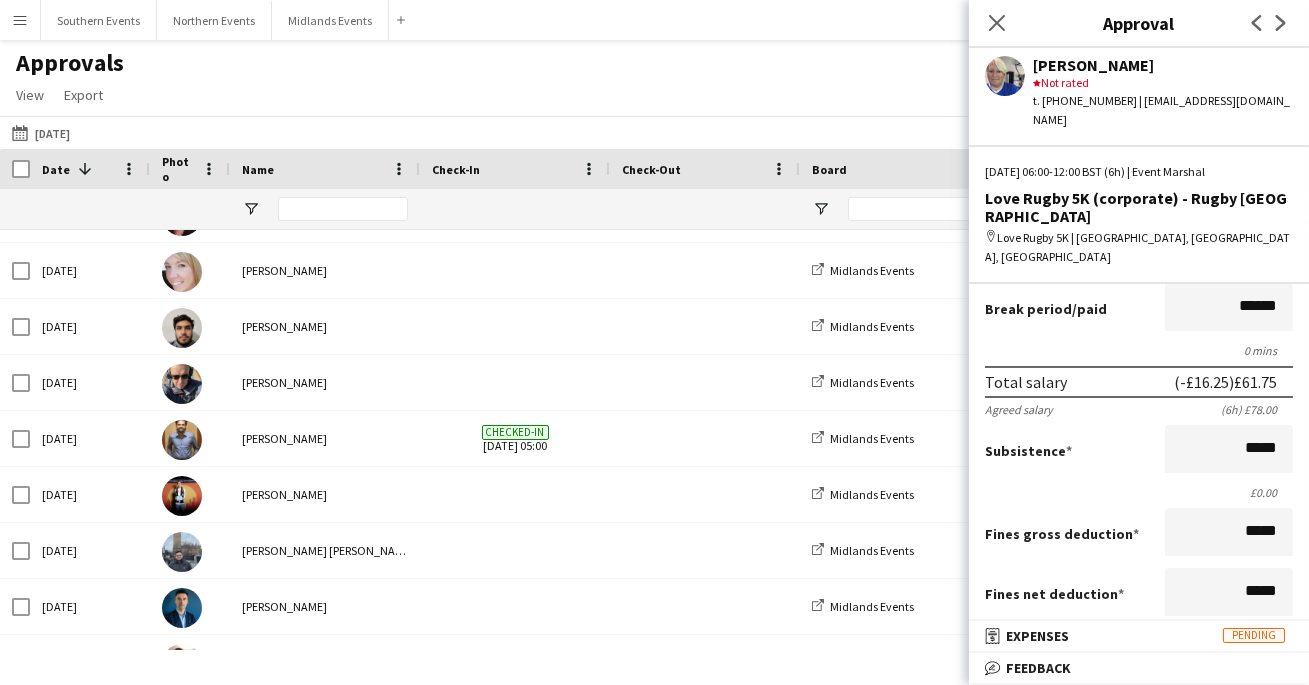 scroll, scrollTop: 0, scrollLeft: 0, axis: both 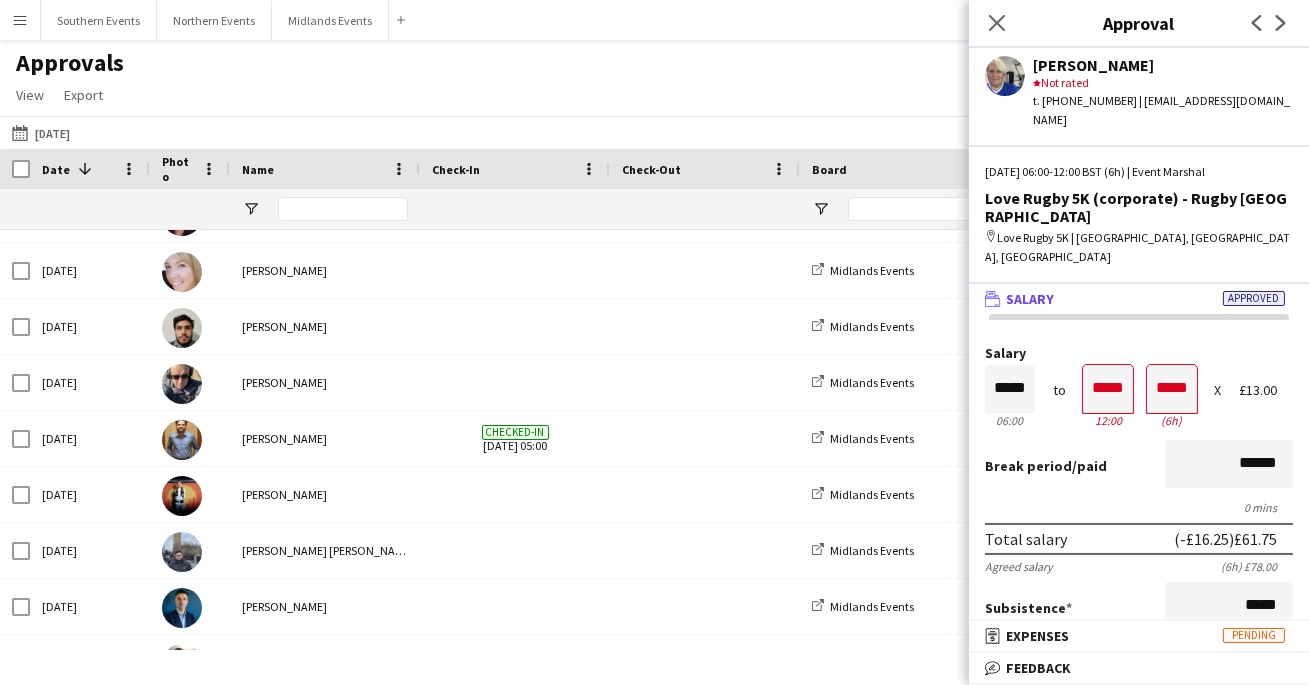 click on "Break period   /paid  ******" at bounding box center [1139, 466] 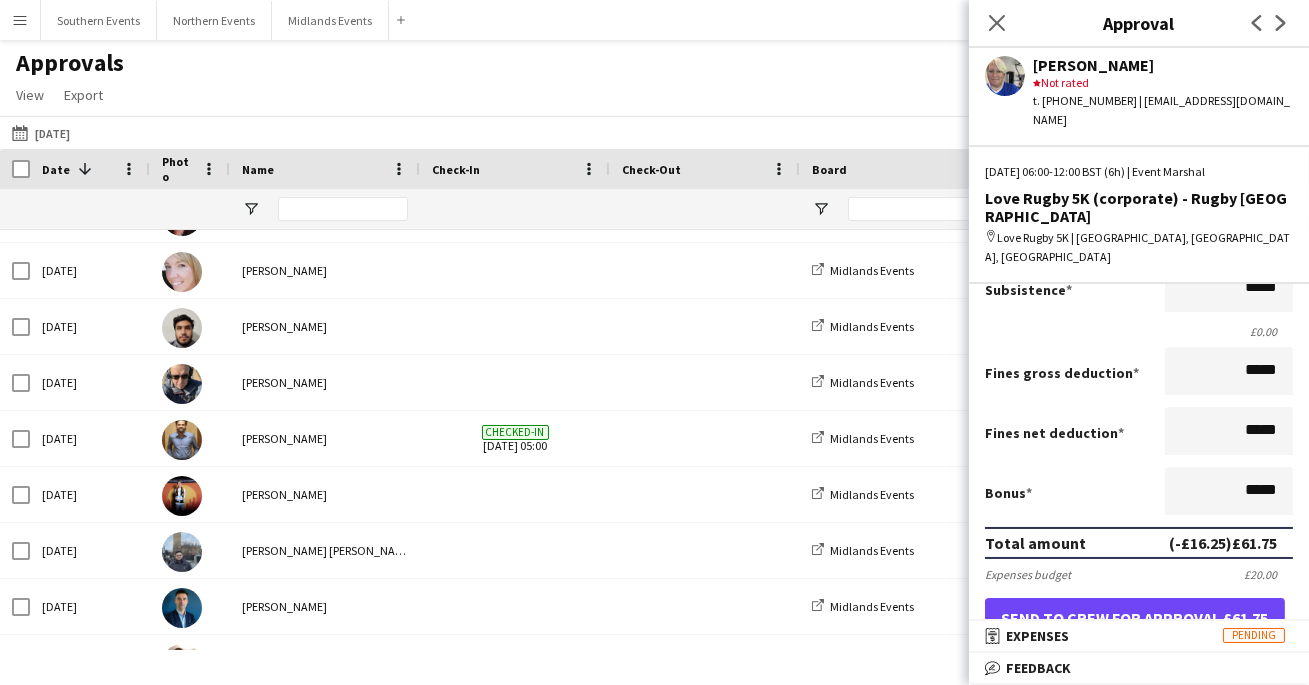 scroll, scrollTop: 380, scrollLeft: 0, axis: vertical 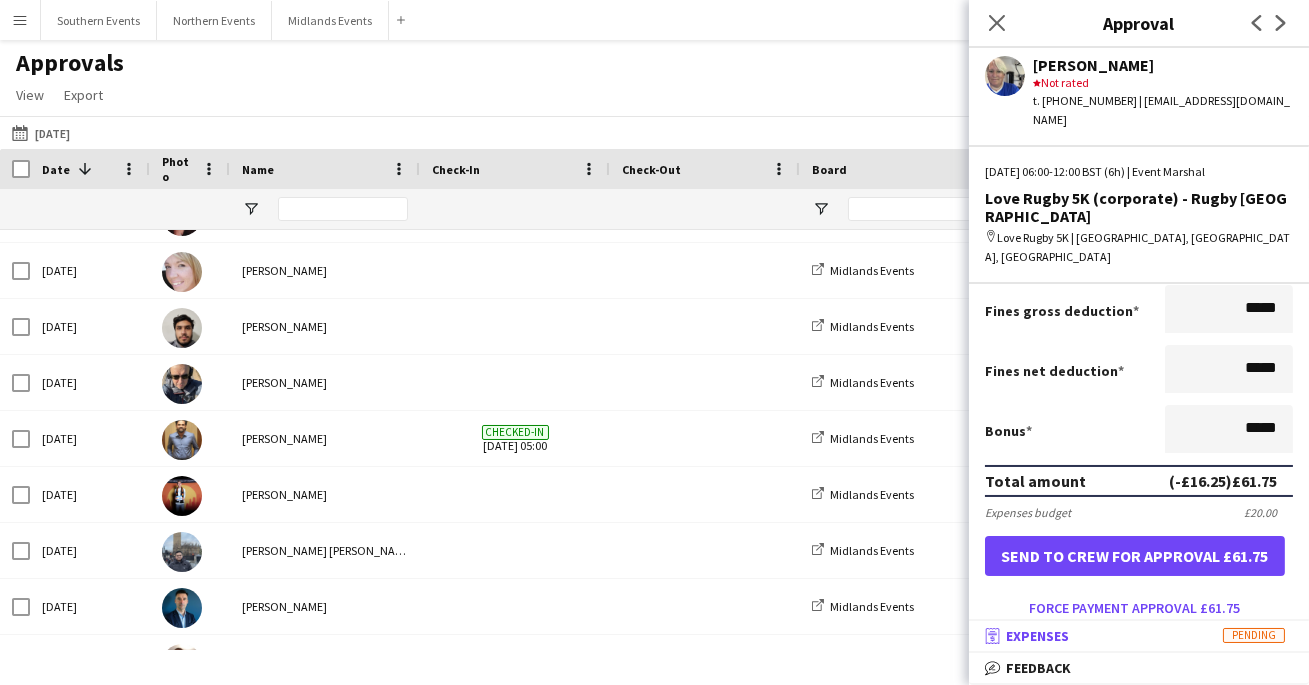 click on "receipt
Expenses   Pending" at bounding box center [1139, 636] 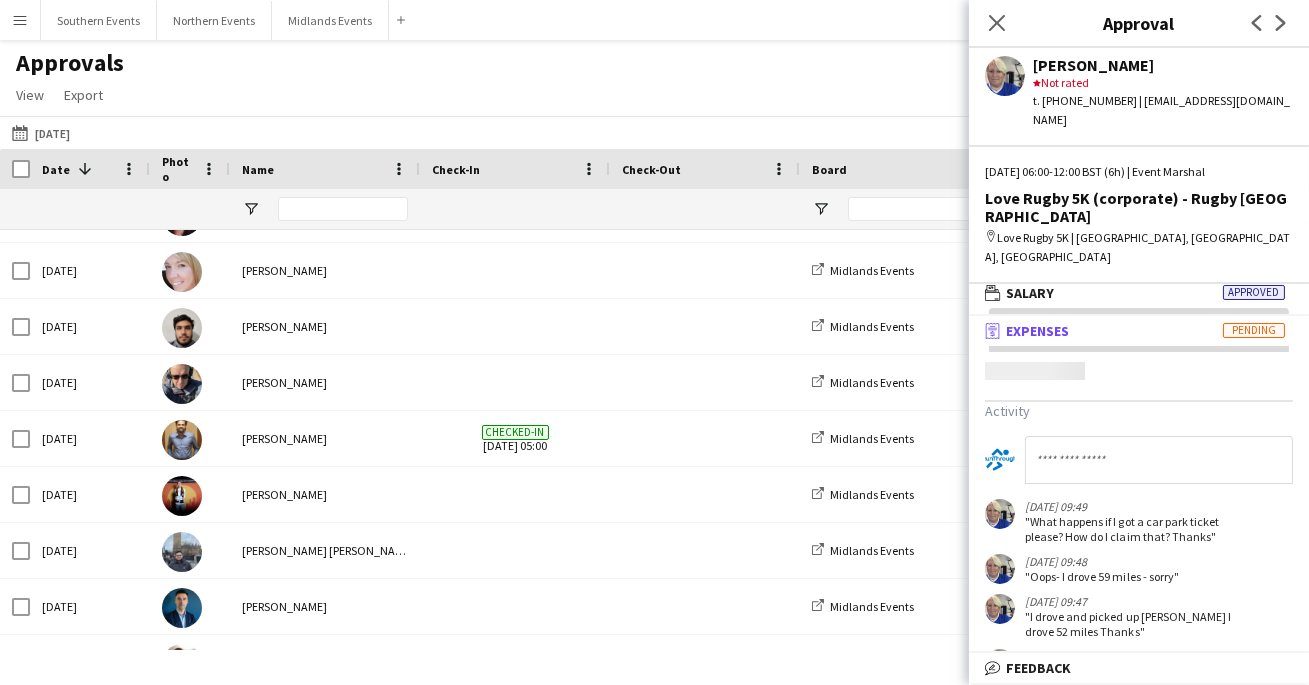 scroll, scrollTop: 5, scrollLeft: 0, axis: vertical 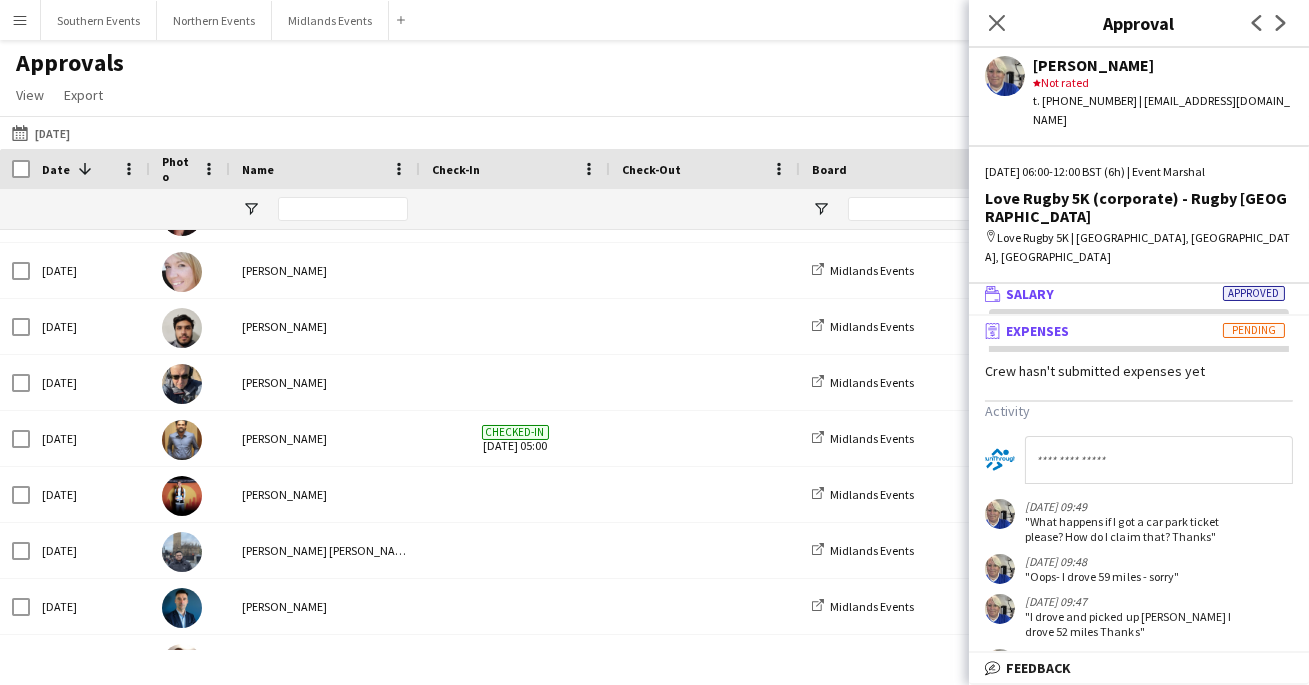 click on "wallet
Salary   Approved" at bounding box center (1135, 294) 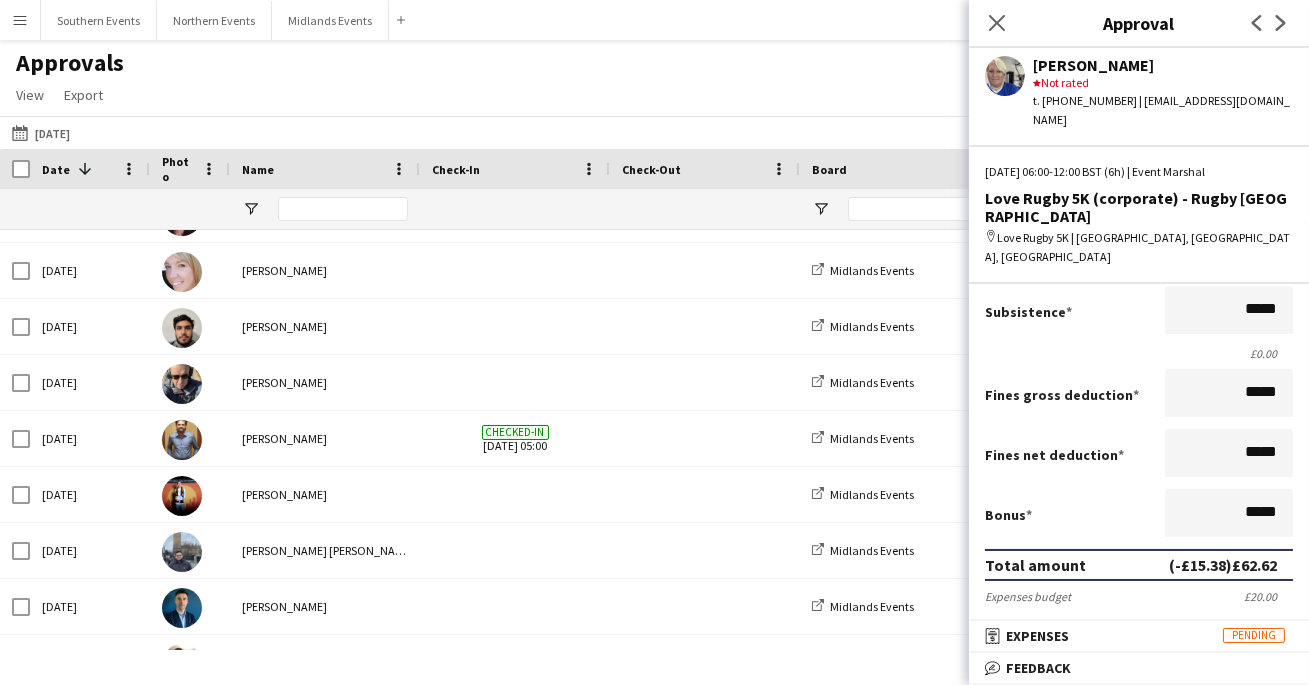 scroll, scrollTop: 290, scrollLeft: 0, axis: vertical 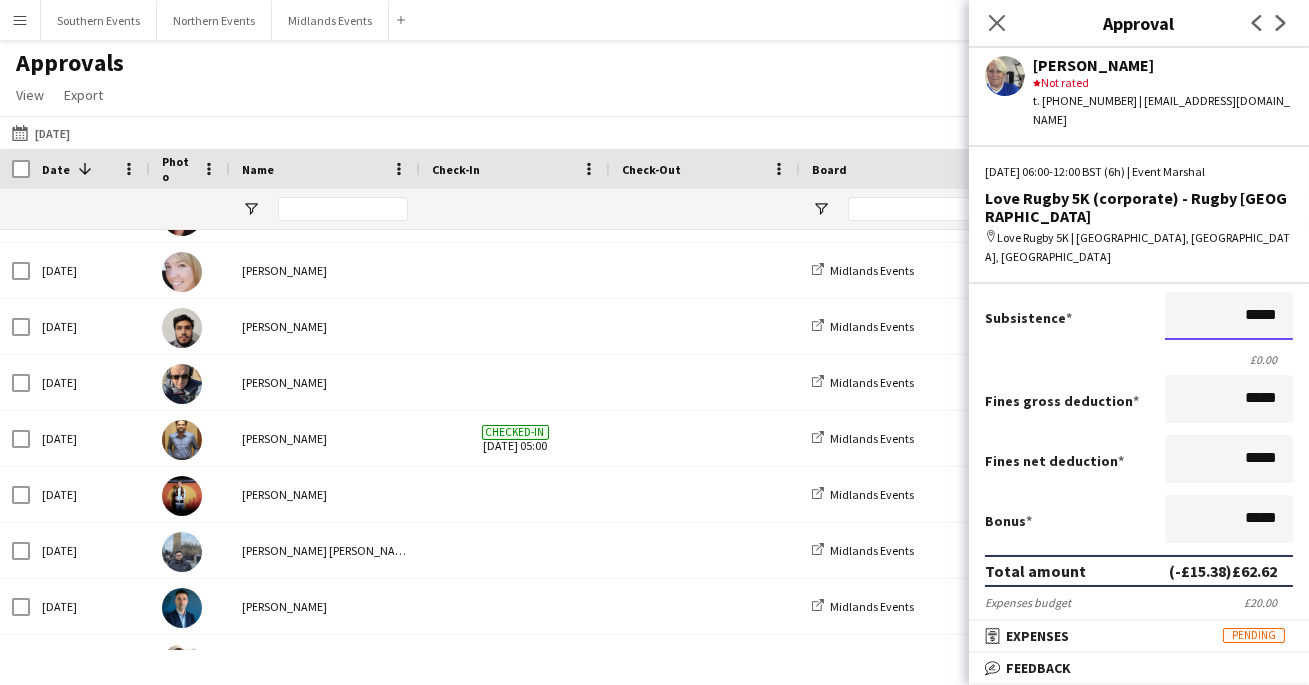 click on "*****" at bounding box center [1229, 316] 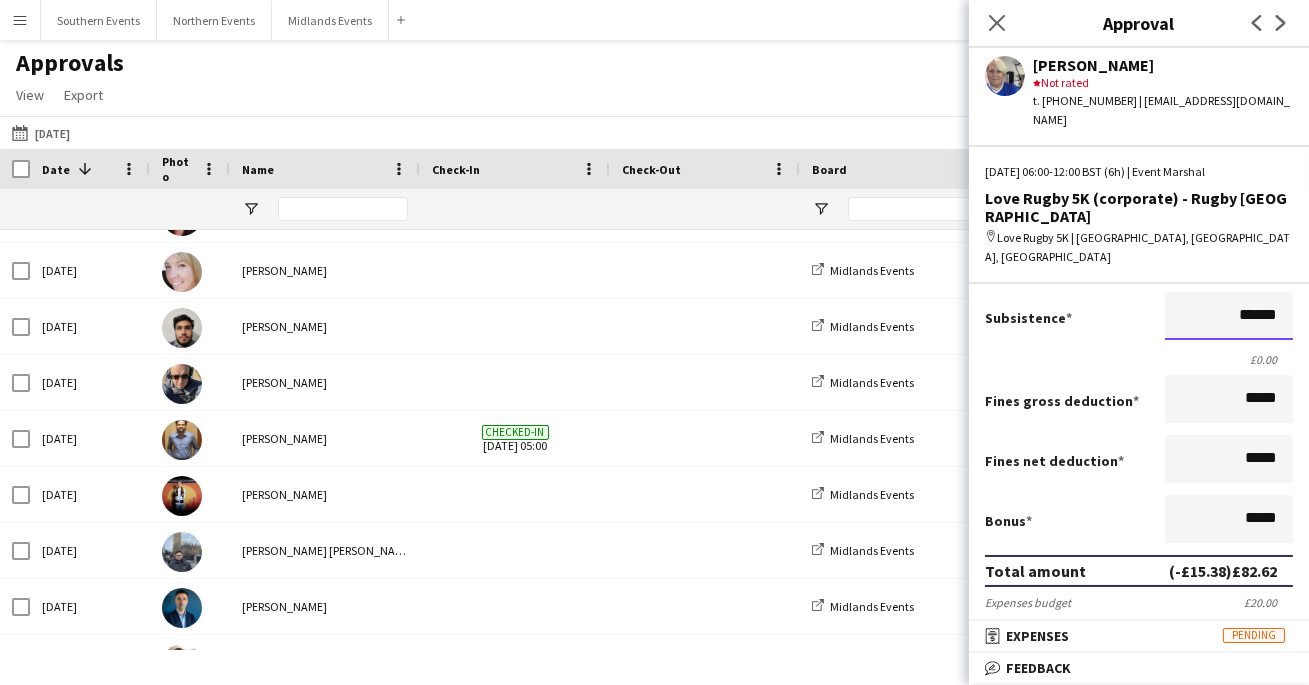 type on "******" 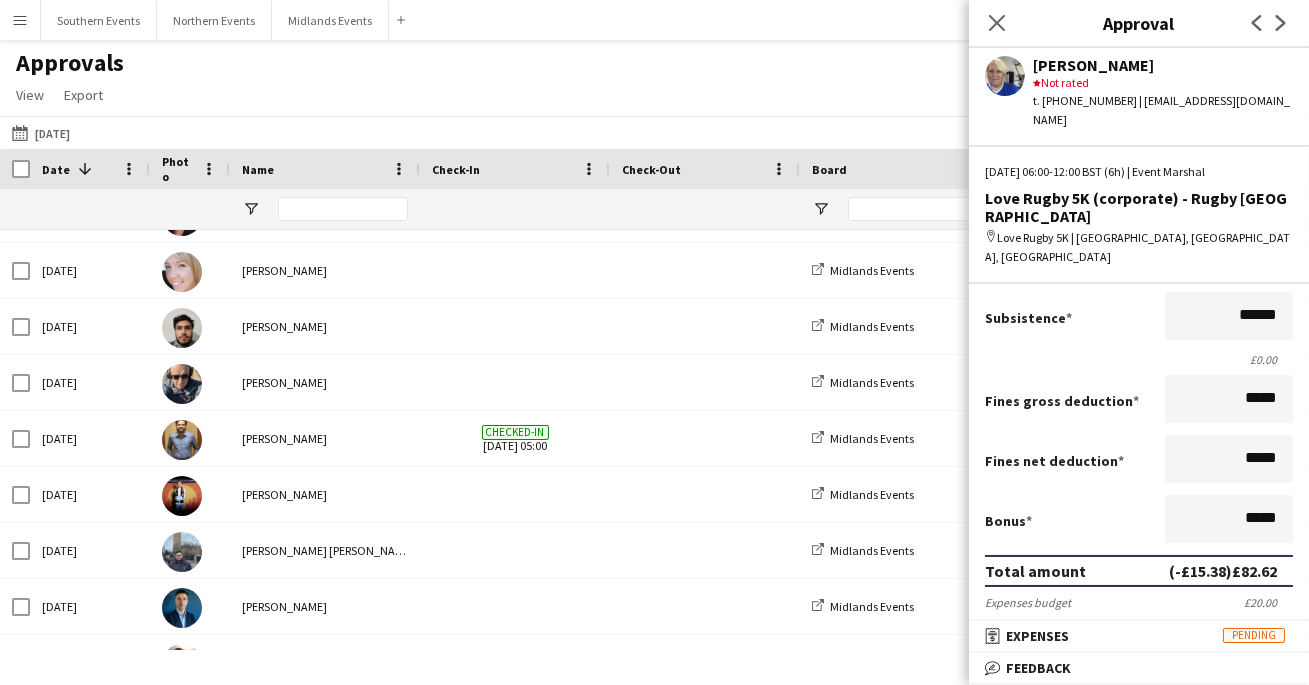 click on "Subsistence  ******" at bounding box center (1139, 318) 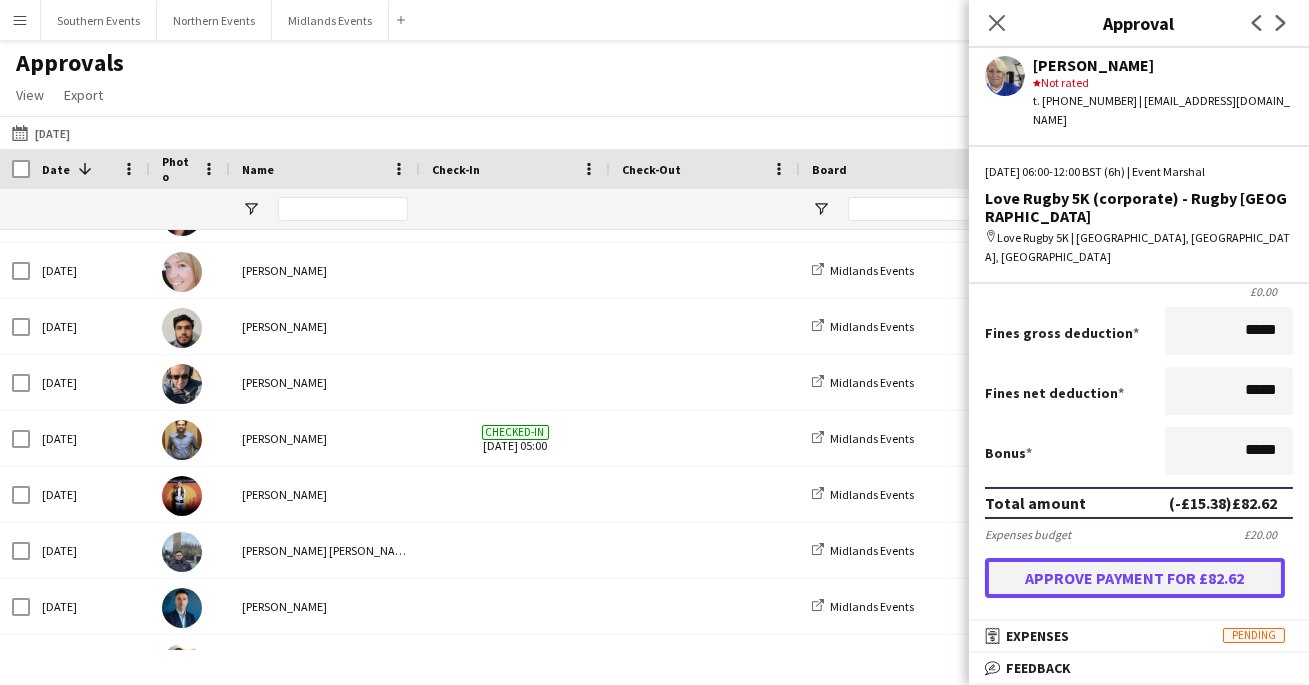 click on "Approve payment for £82.62" at bounding box center [1135, 578] 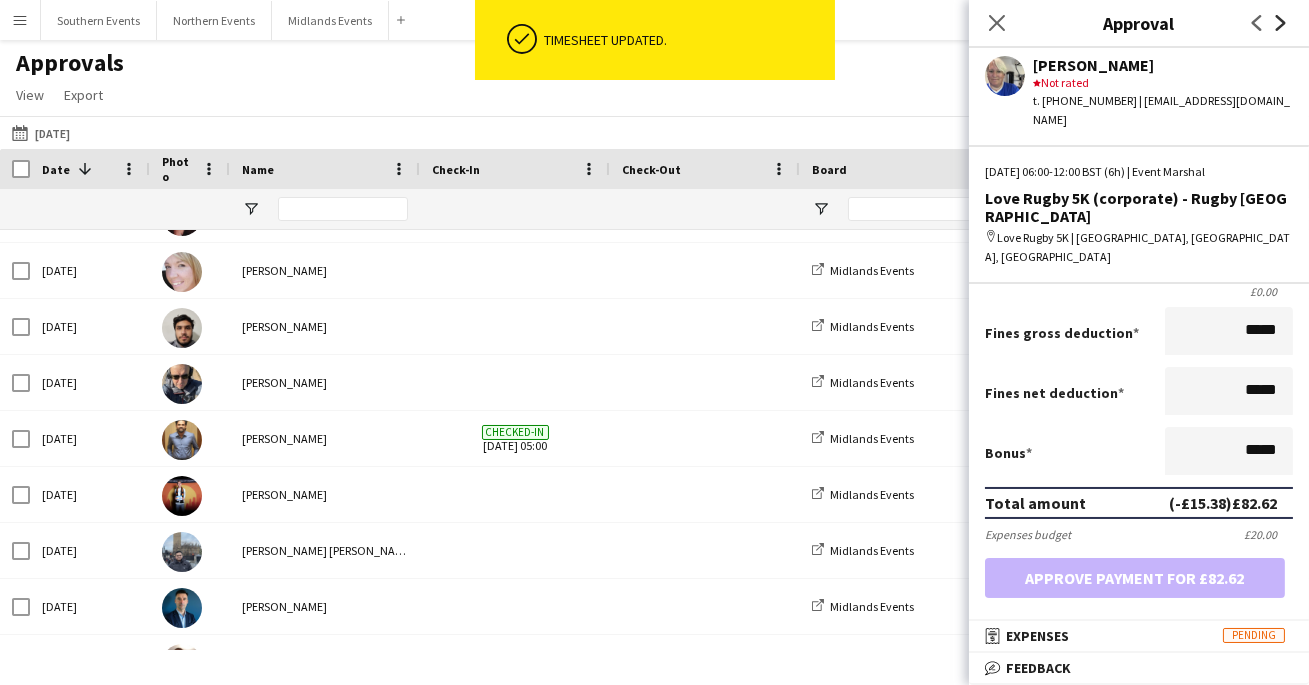 click 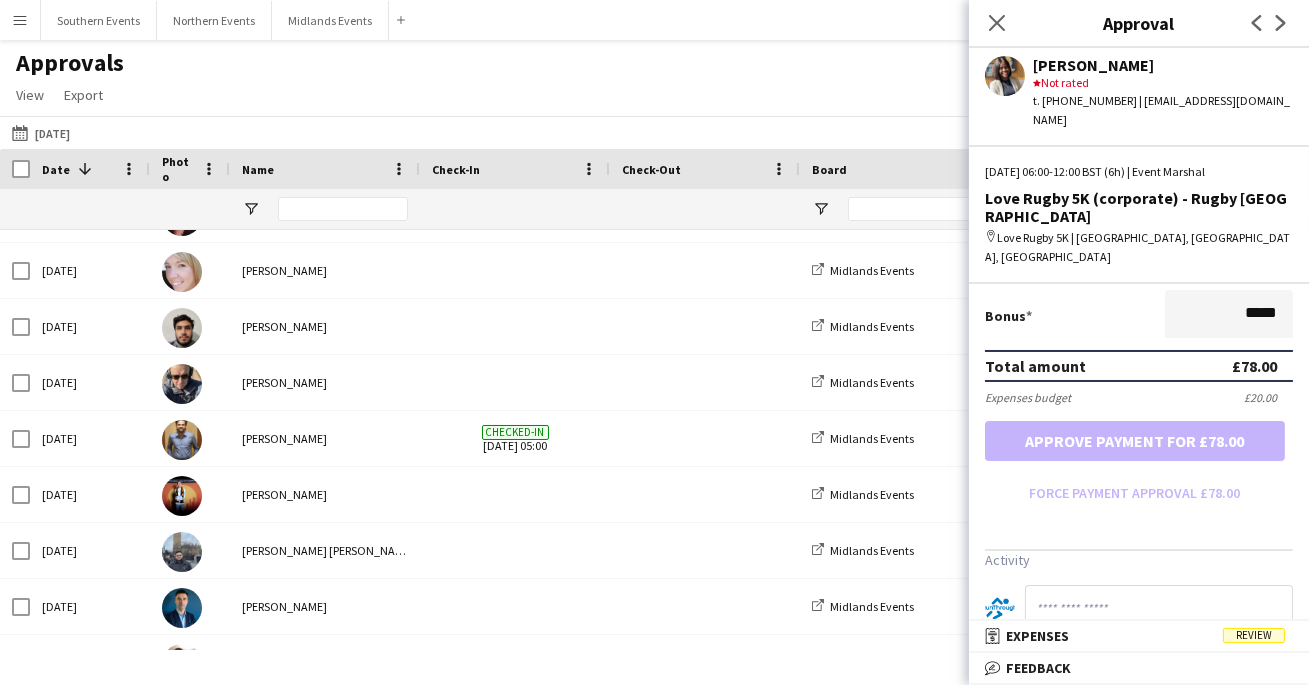 scroll, scrollTop: 521, scrollLeft: 0, axis: vertical 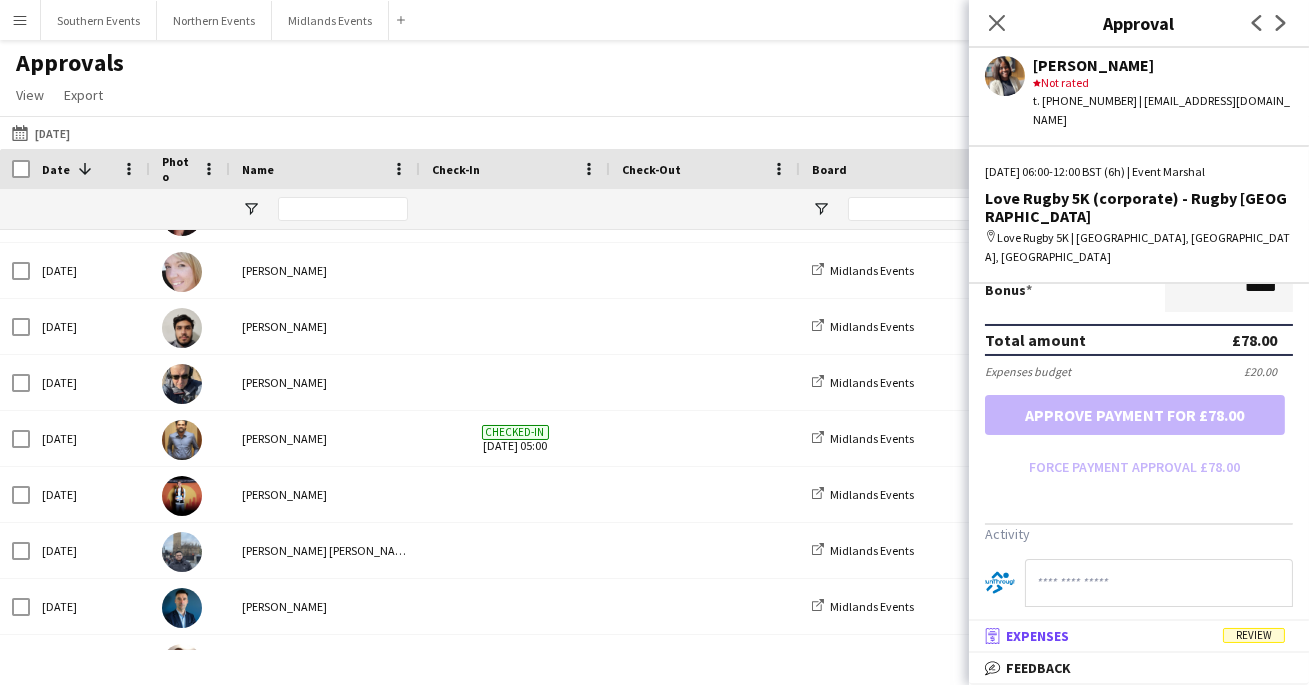 click on "receipt
Expenses   Review" at bounding box center (1135, 636) 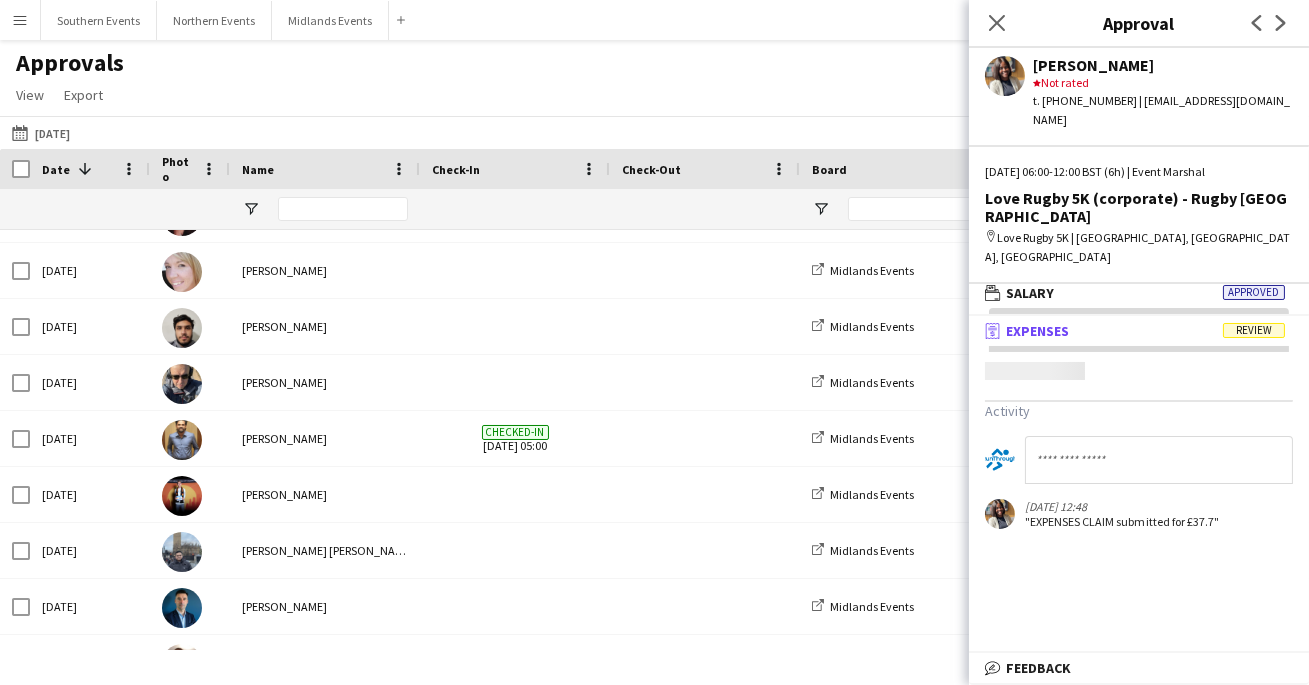 scroll, scrollTop: 5, scrollLeft: 0, axis: vertical 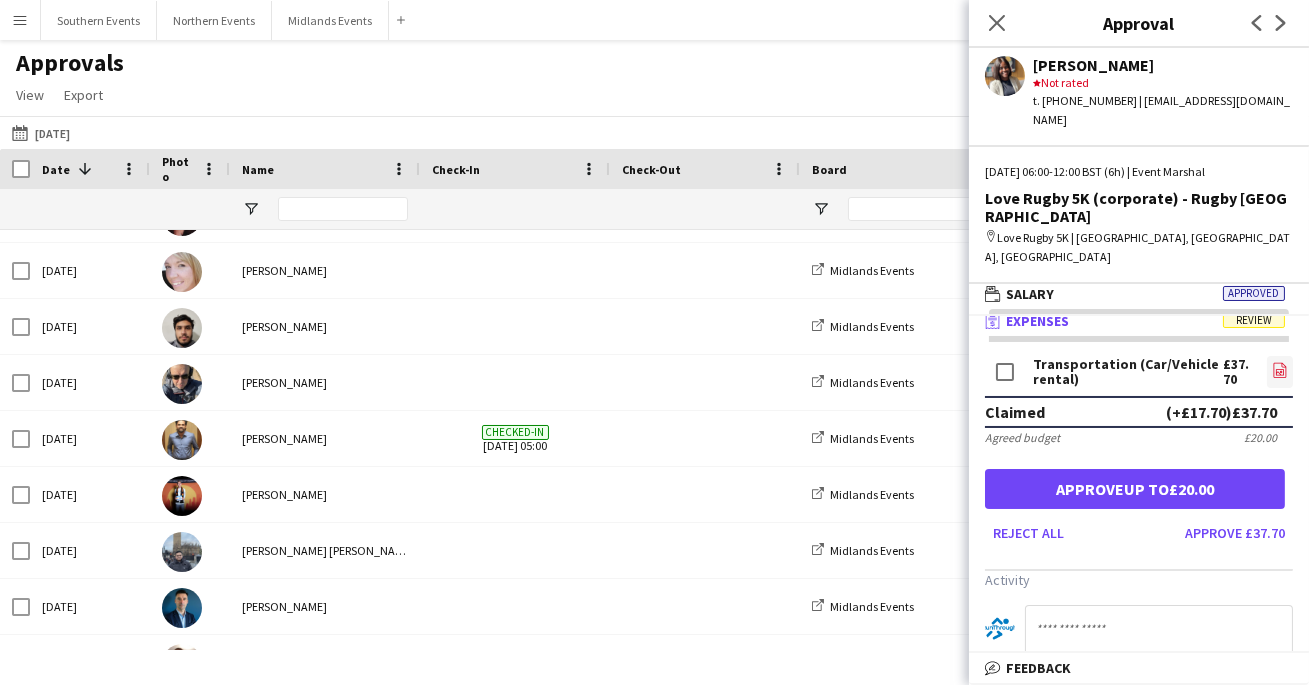click on "file-image" 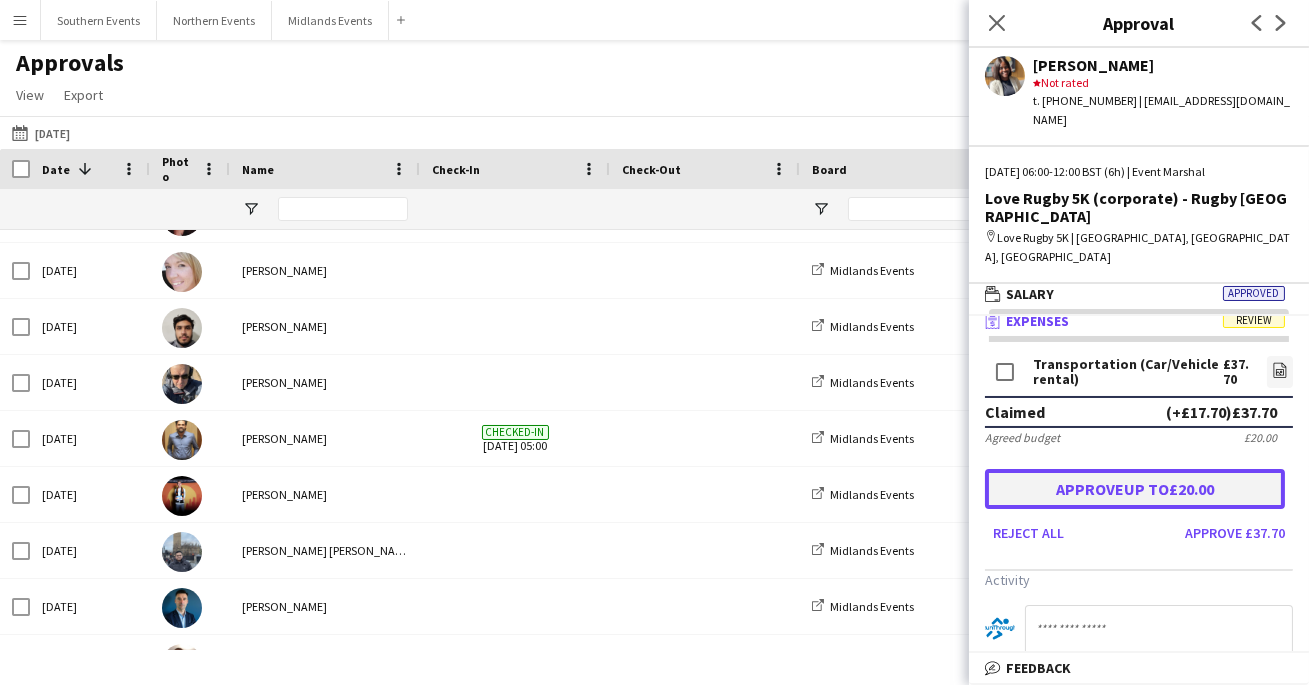 click on "Approve   up to   £20.00" at bounding box center (1135, 489) 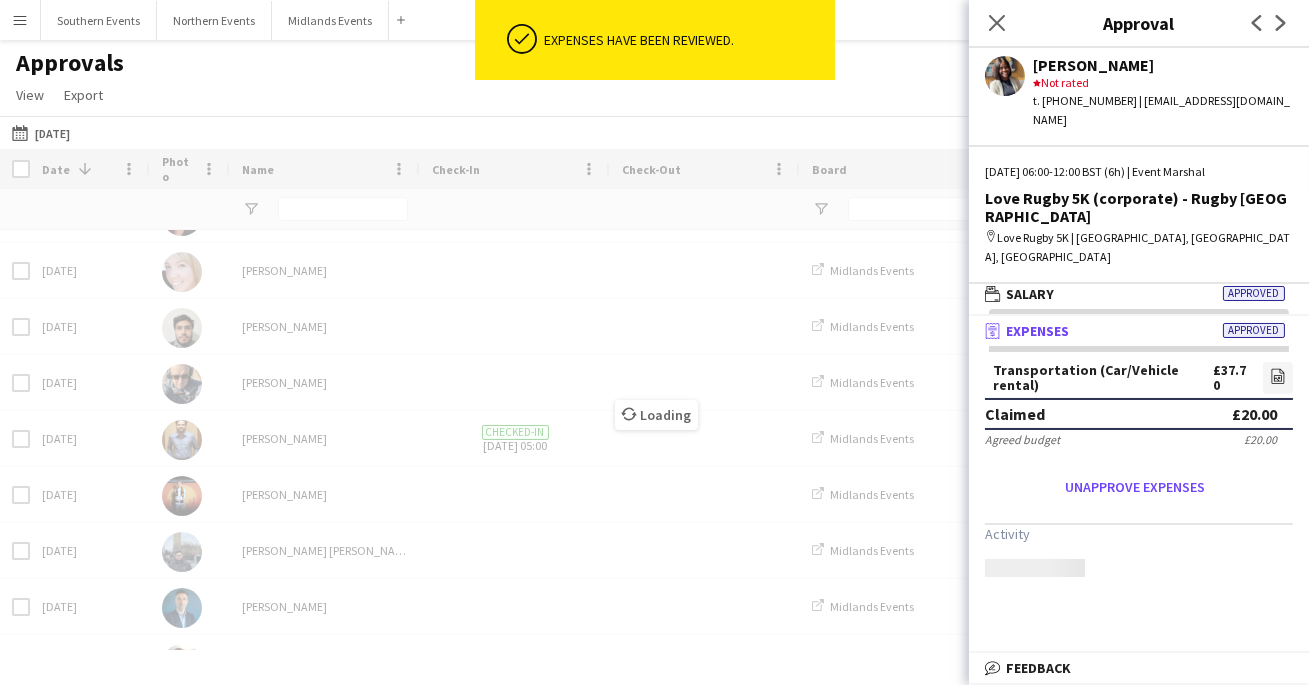 scroll, scrollTop: 0, scrollLeft: 0, axis: both 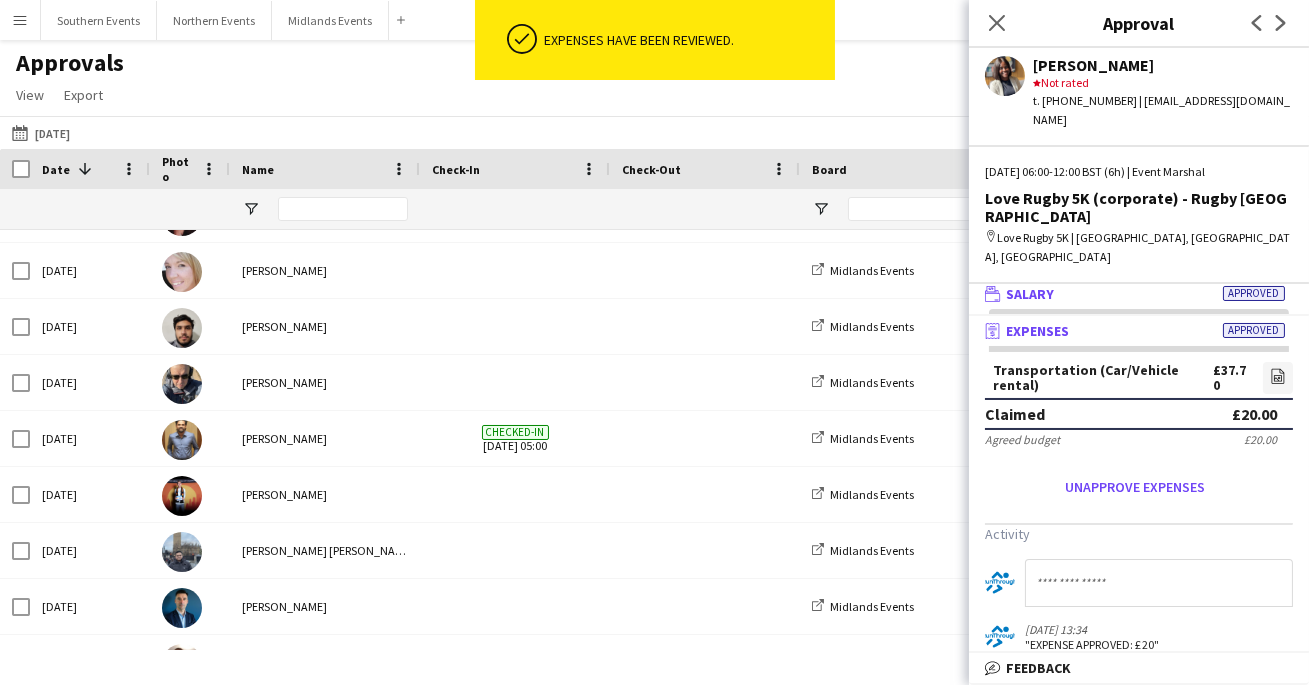 click on "wallet
Salary   Approved" at bounding box center [1139, 294] 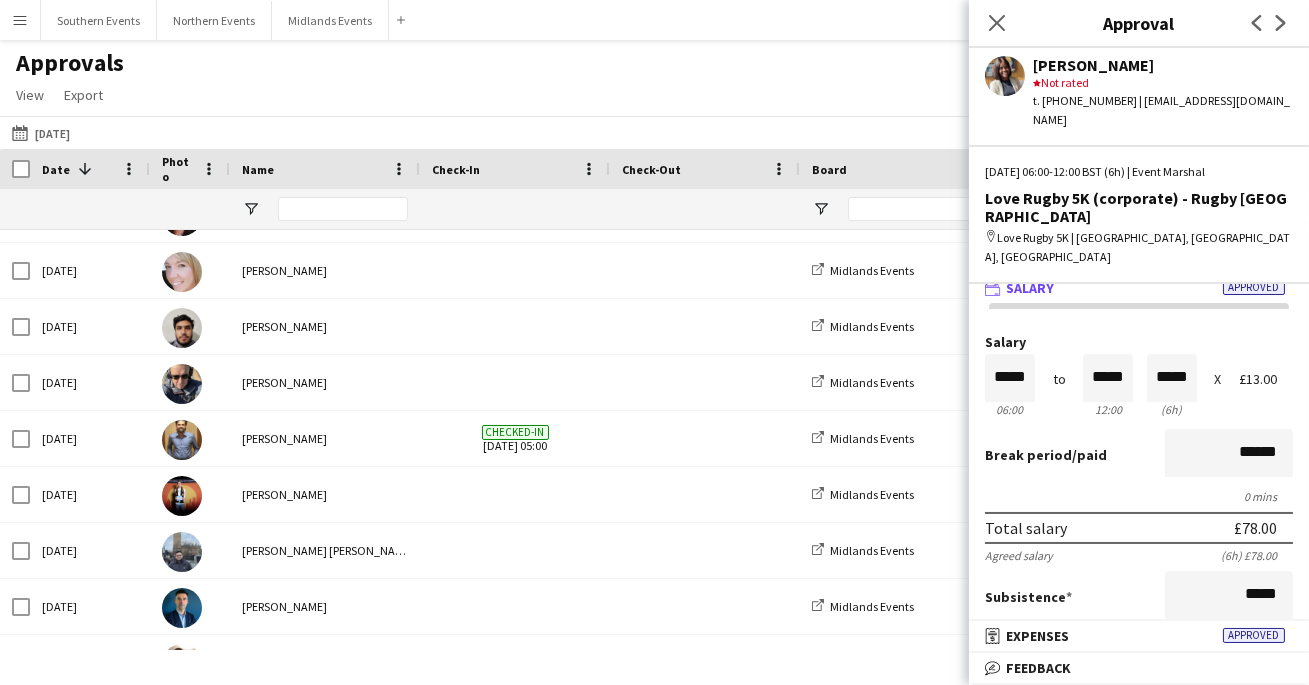 scroll, scrollTop: 14, scrollLeft: 0, axis: vertical 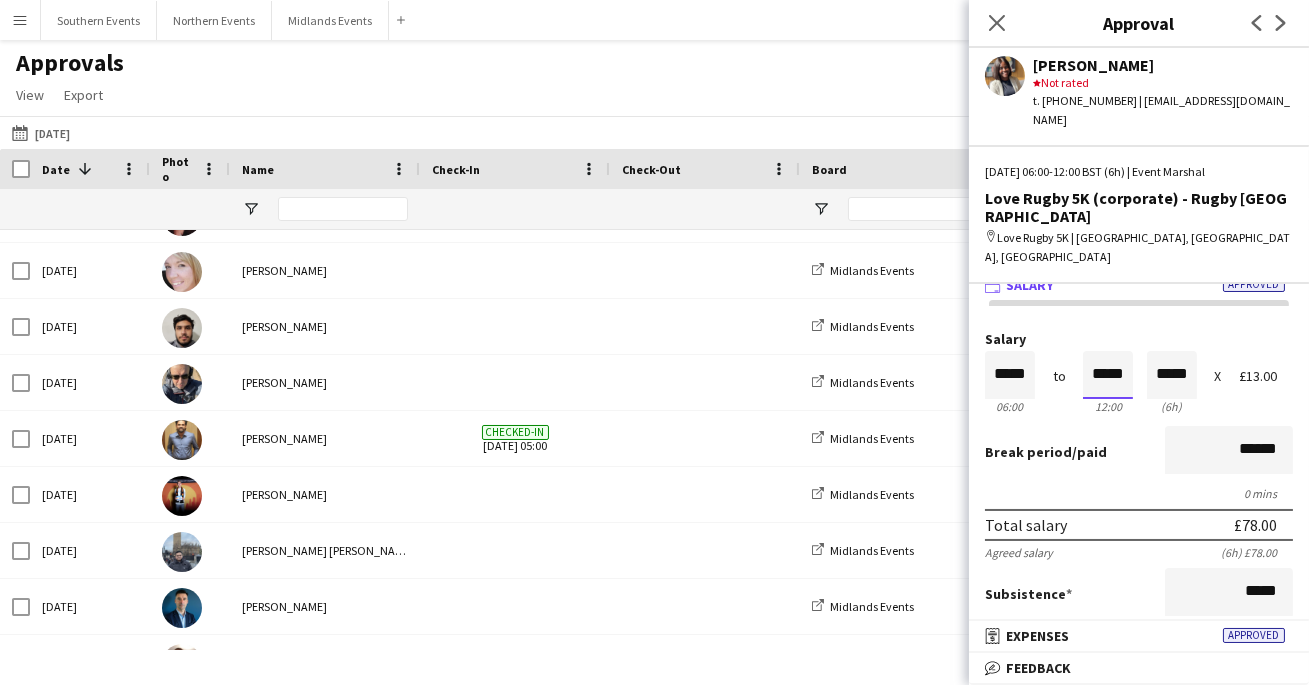 click on "*****" at bounding box center [1108, 375] 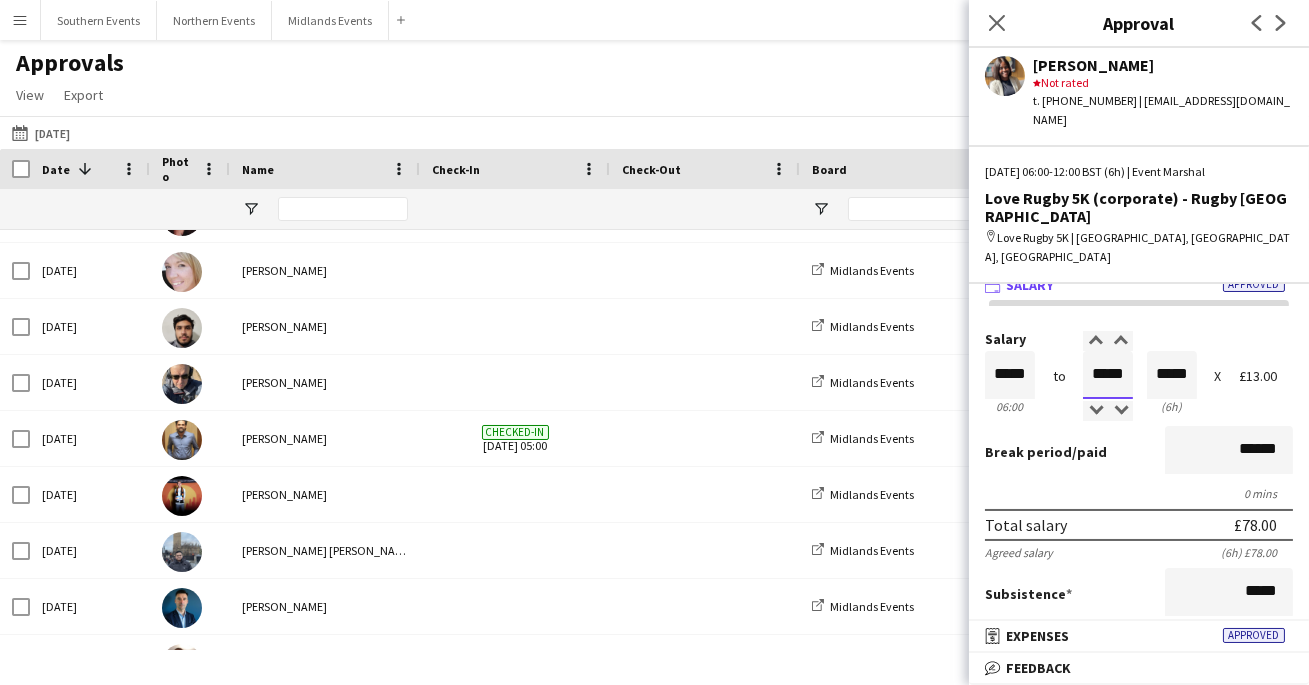 type on "*****" 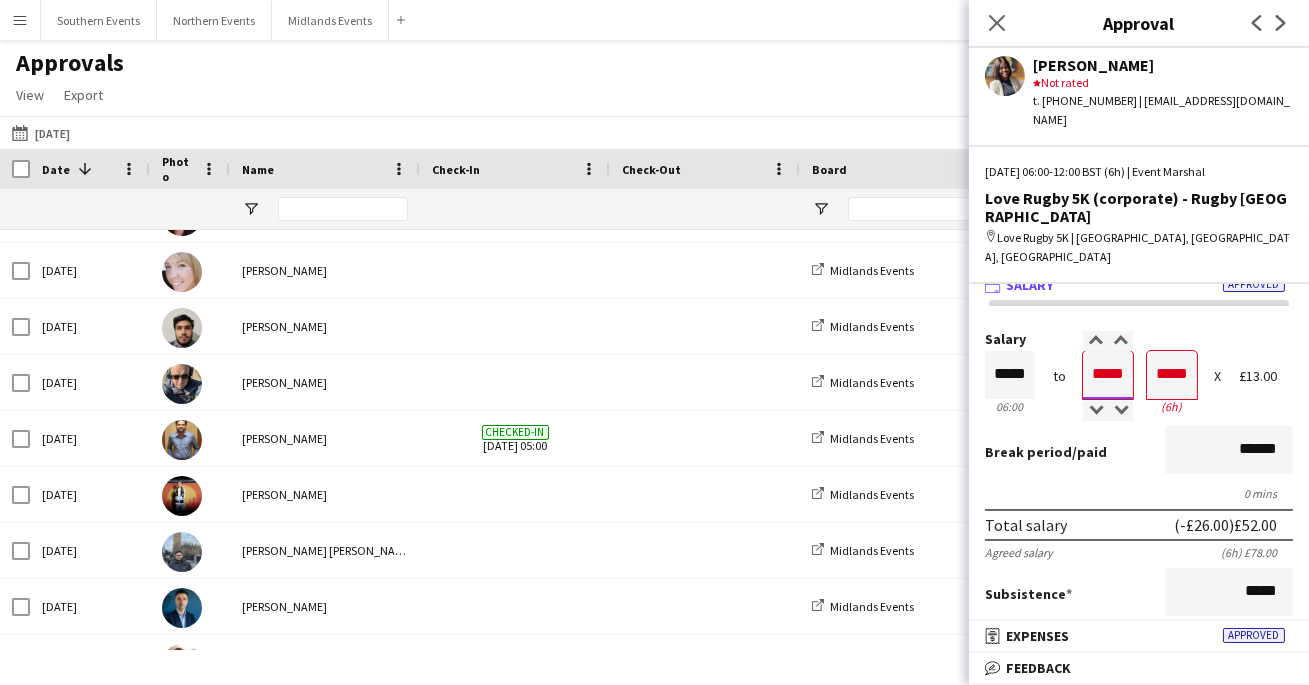 type on "*****" 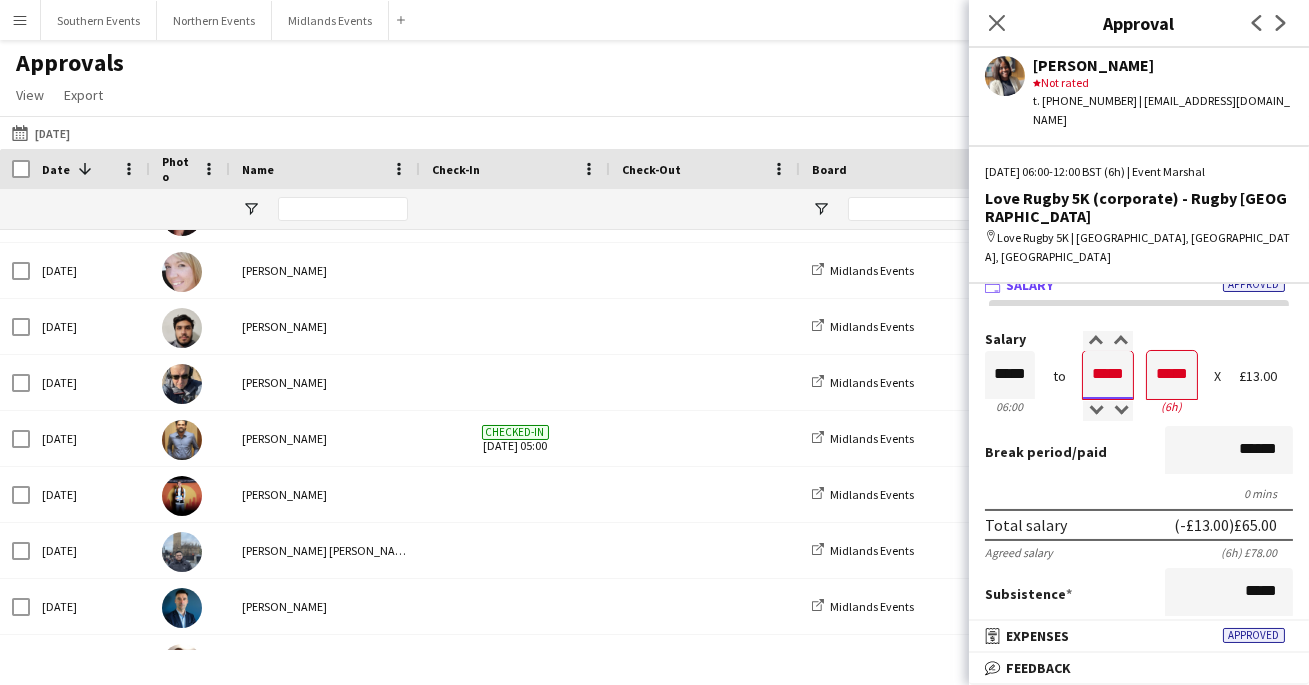 type on "*****" 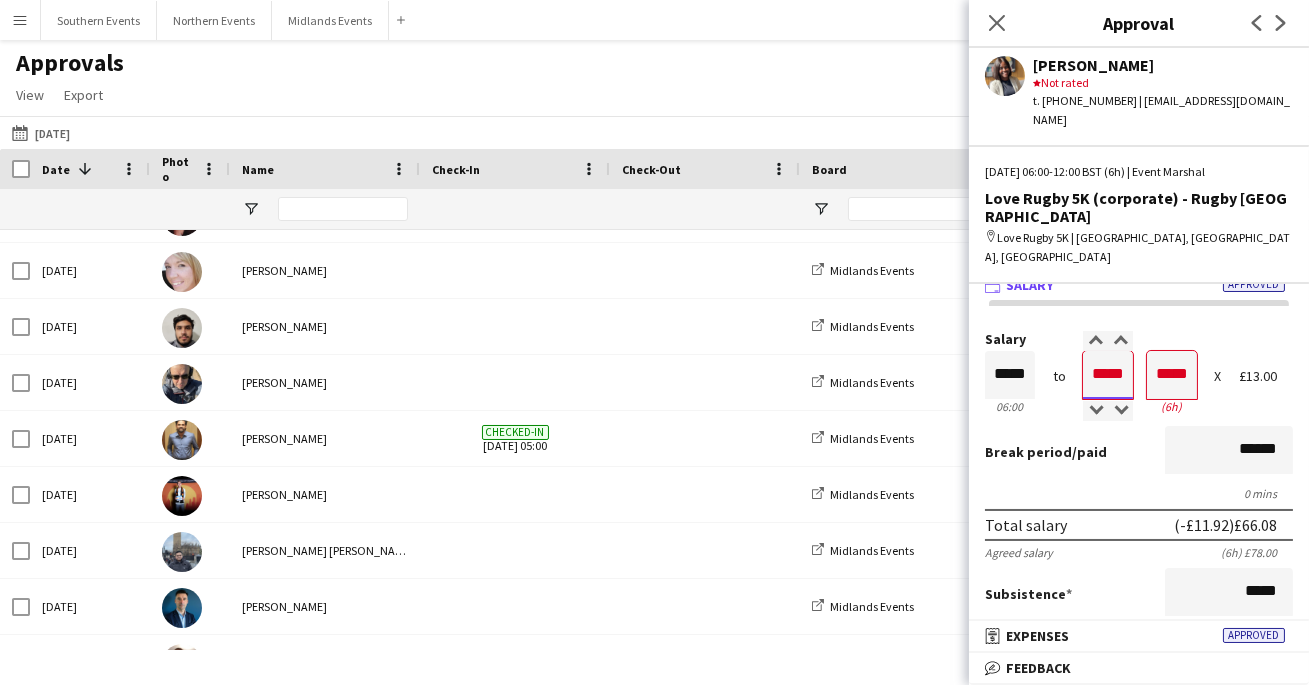 type on "*****" 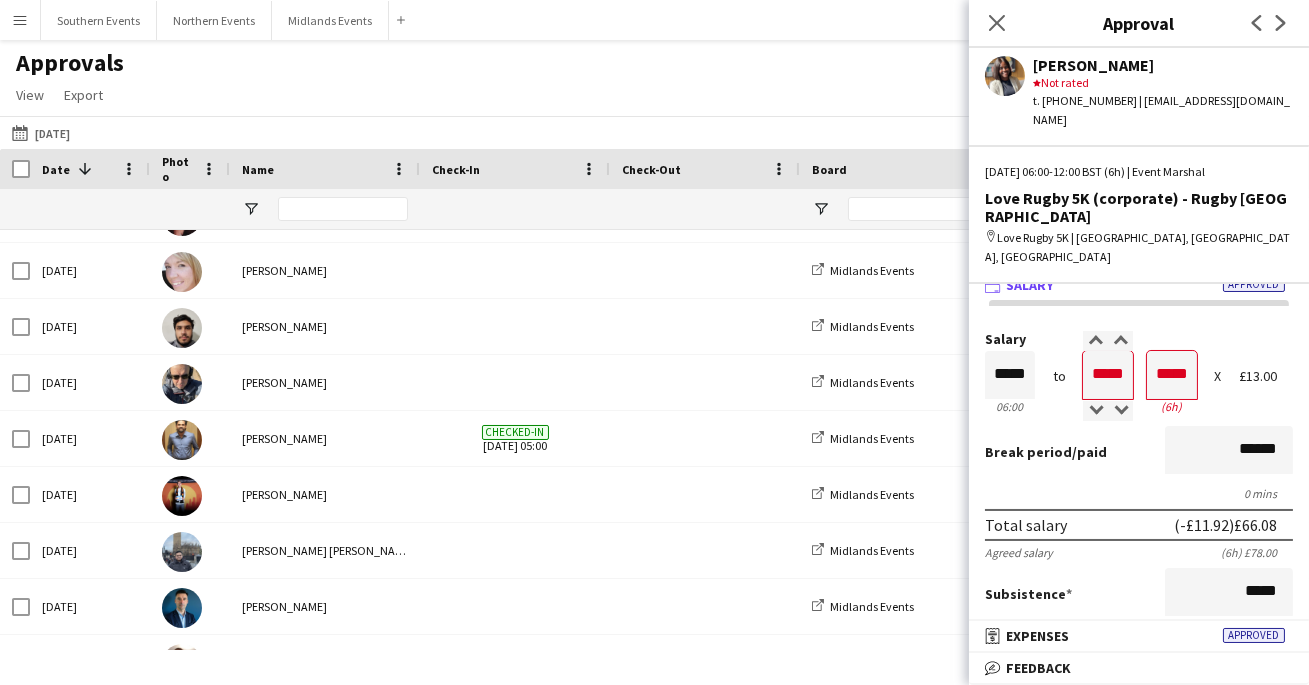 click on "Salary  *****  06:00   to  *****  12:00  *****  (6h)   X   £13.00   Break period   /paid  ******  0 mins   Total salary   (-£11.92)   £66.08   Agreed salary   (6h) £78.00   Subsistence  *****  £0.00   Fines gross deduction  *****  Fines net deduction  *****  Bonus  *****  Total amount   (-£11.92)   £66.08   Expenses budget   £20.00   Send to crew for approval £66.08   Force payment approval £66.08   Activity   10-07-2025 13:34   "EXPENSE APPROVED: £20"   06-07-2025 12:48   "EXPENSES CLAIM submitted for £37.7"" at bounding box center (1139, 762) 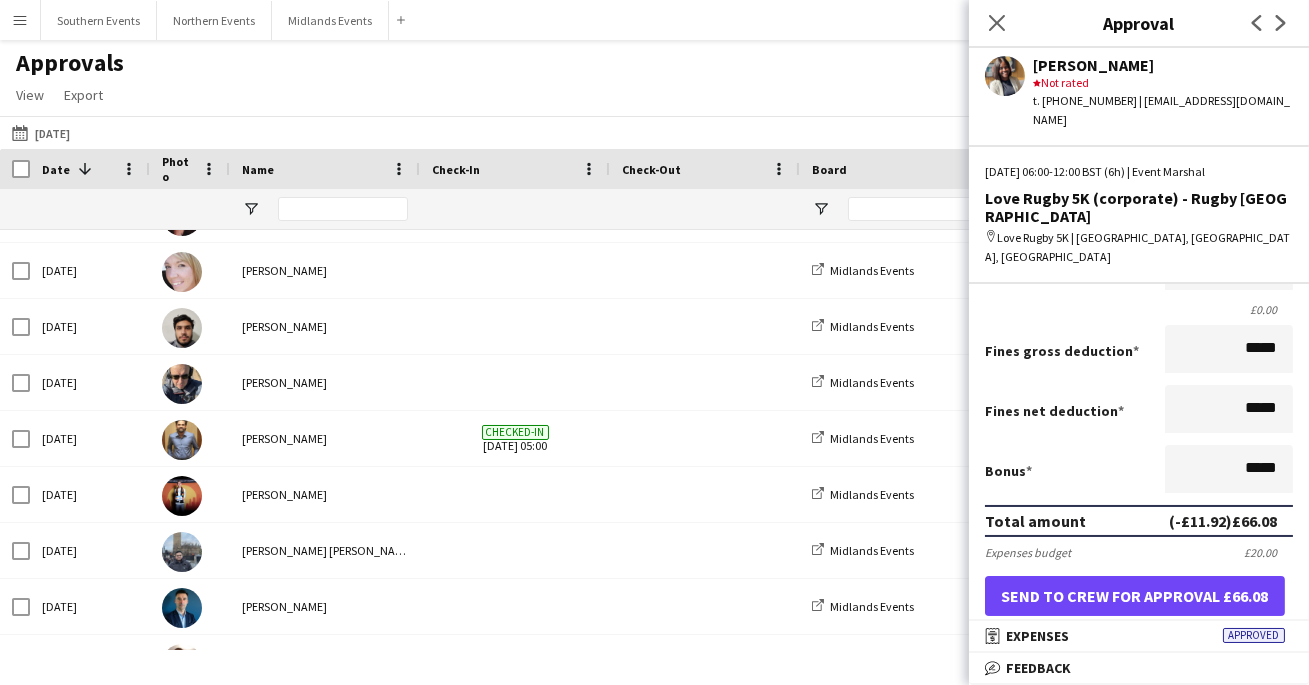 scroll, scrollTop: 405, scrollLeft: 0, axis: vertical 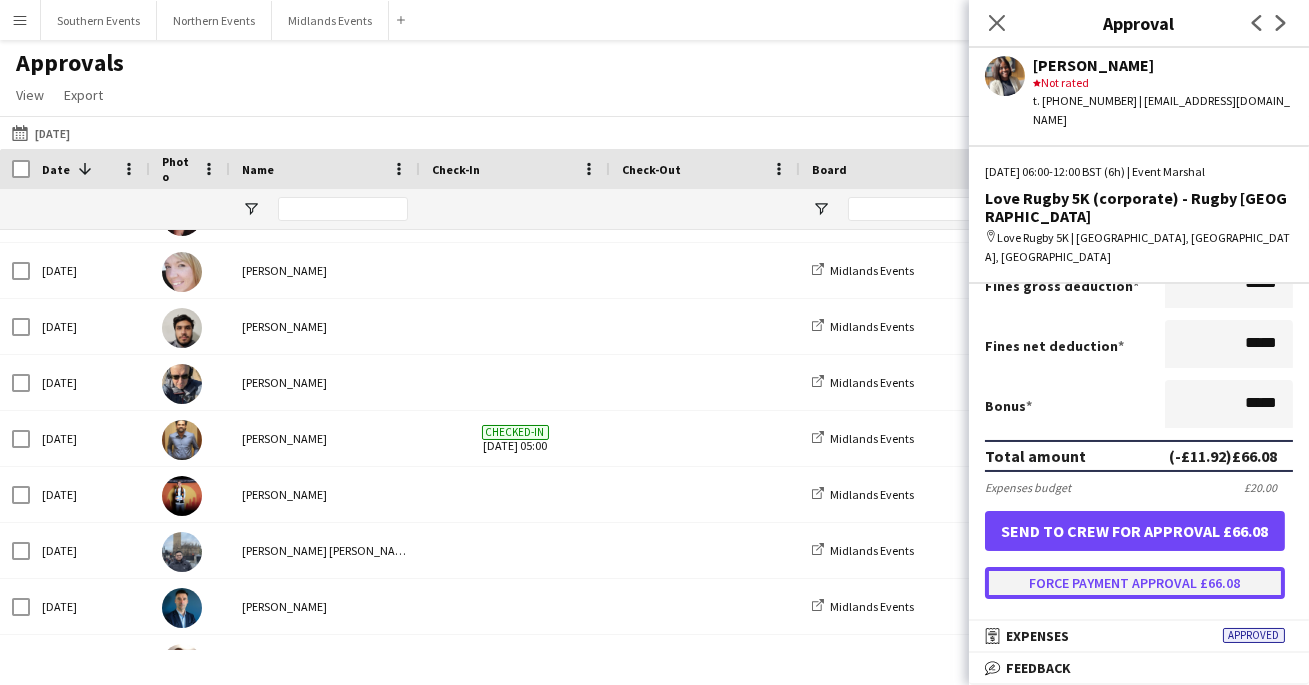 click on "Force payment approval £66.08" at bounding box center [1135, 583] 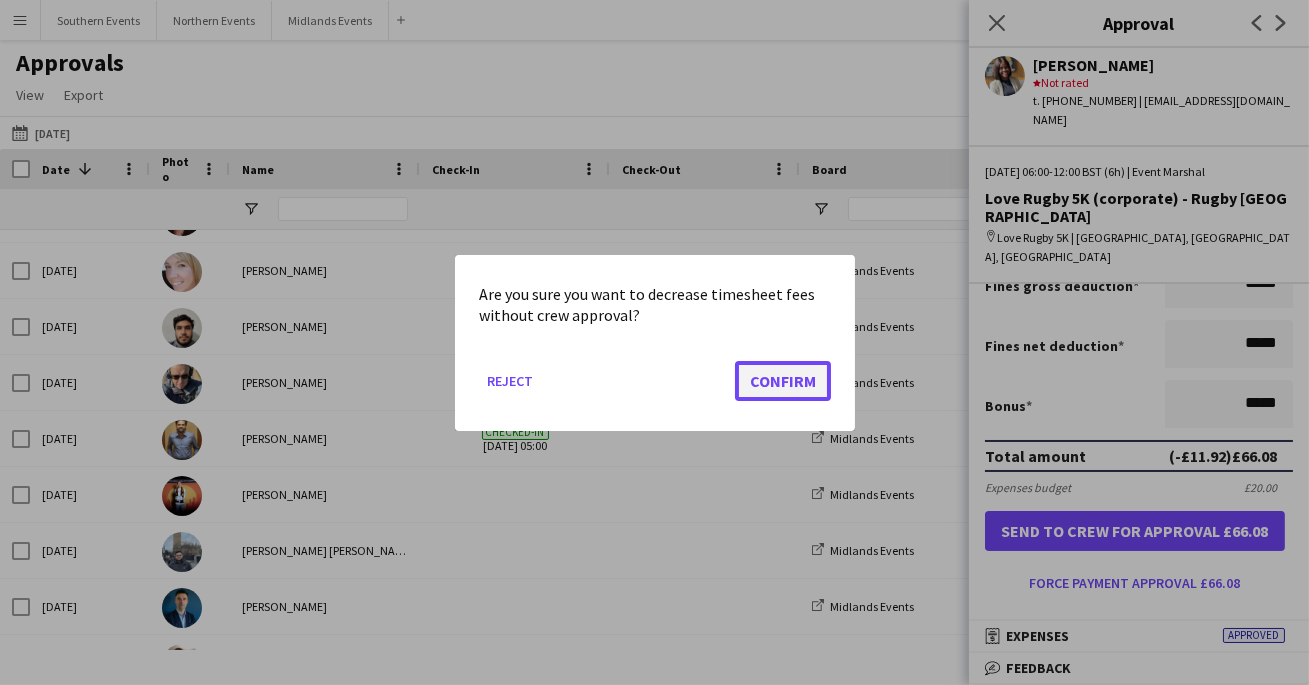 click on "Confirm" 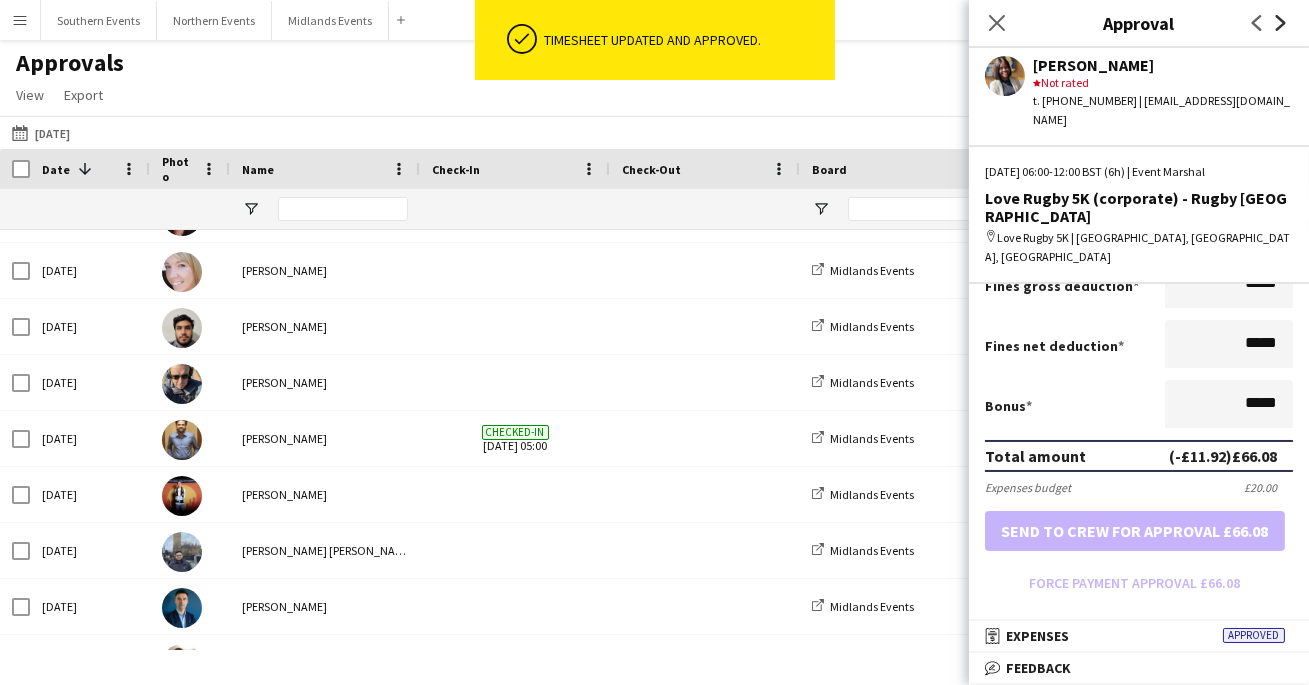 click on "Next" 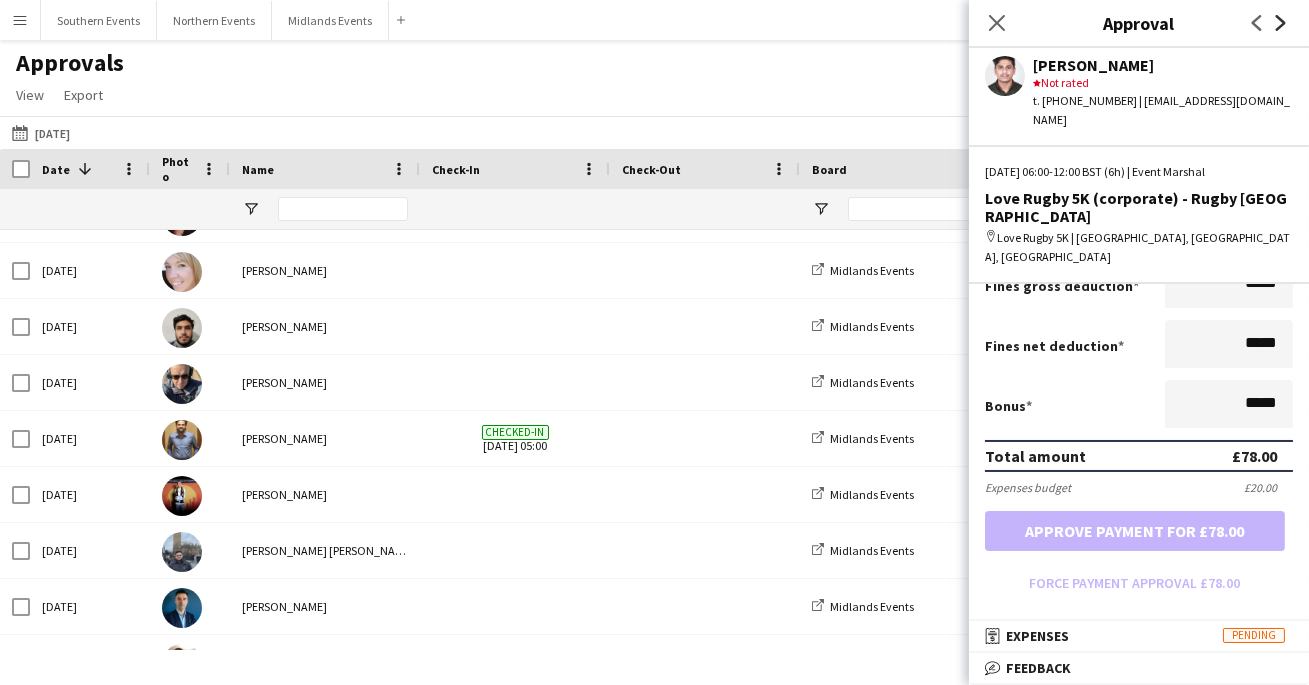 scroll, scrollTop: 0, scrollLeft: 0, axis: both 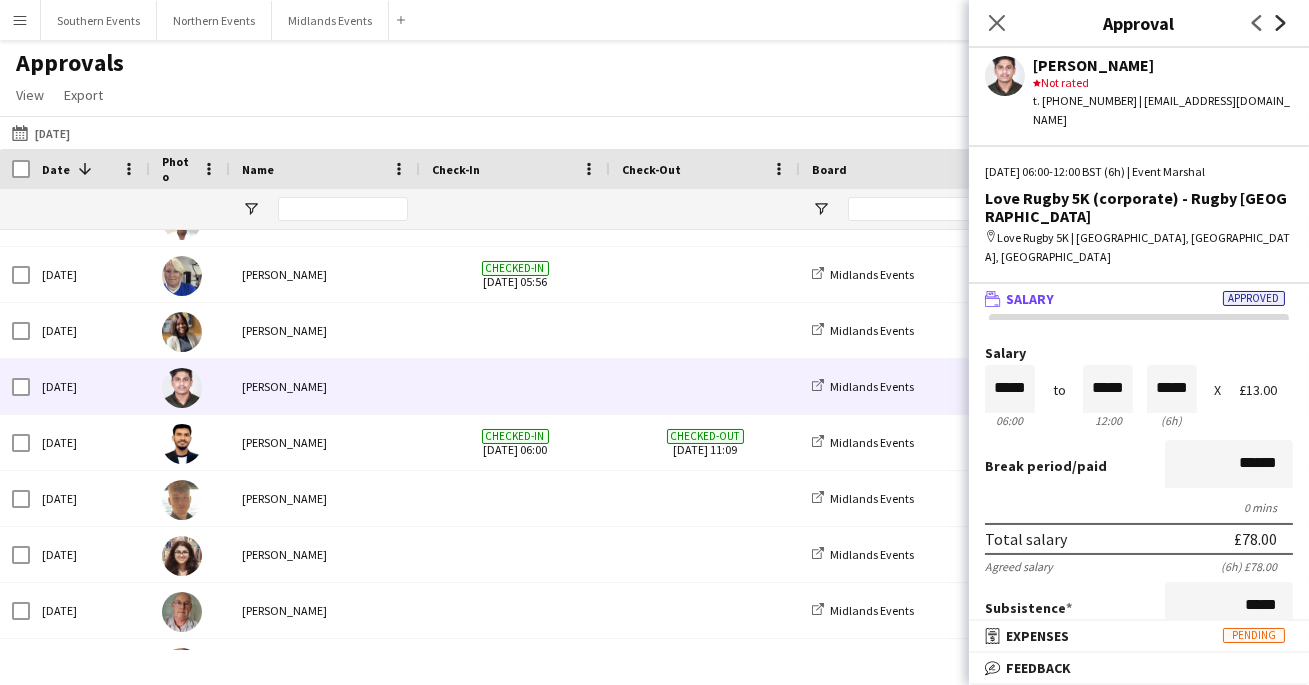click 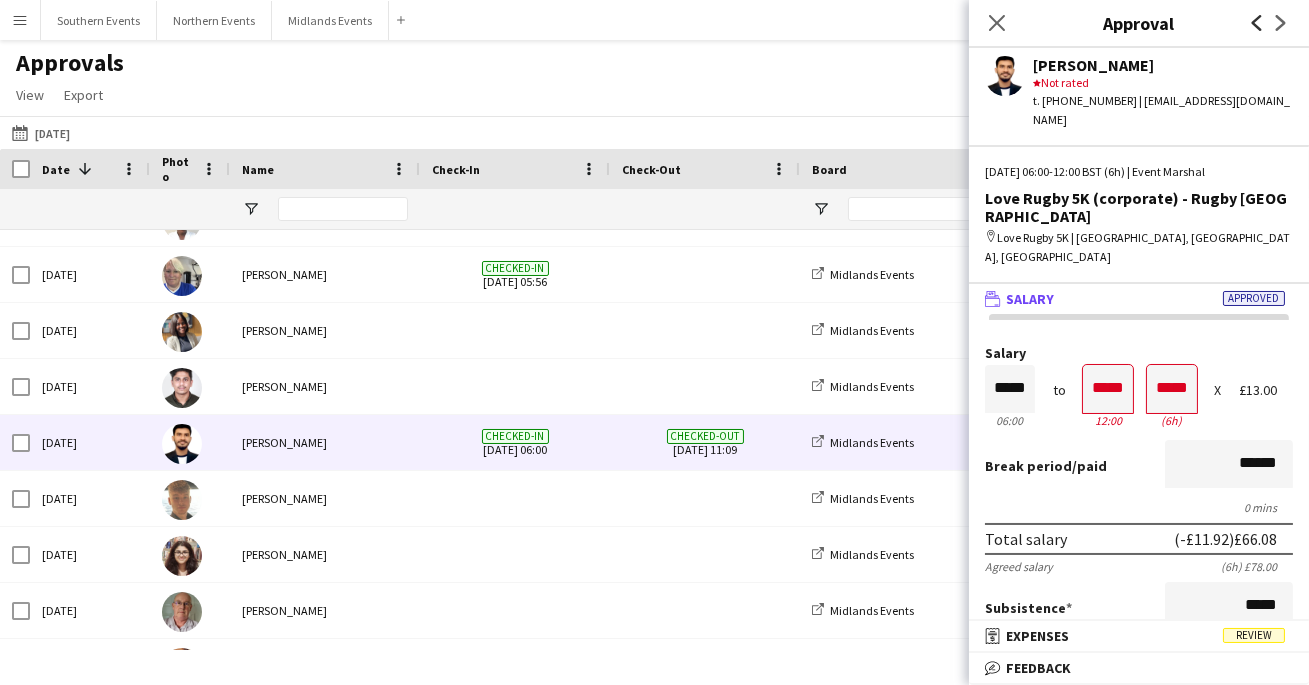 click on "Previous" 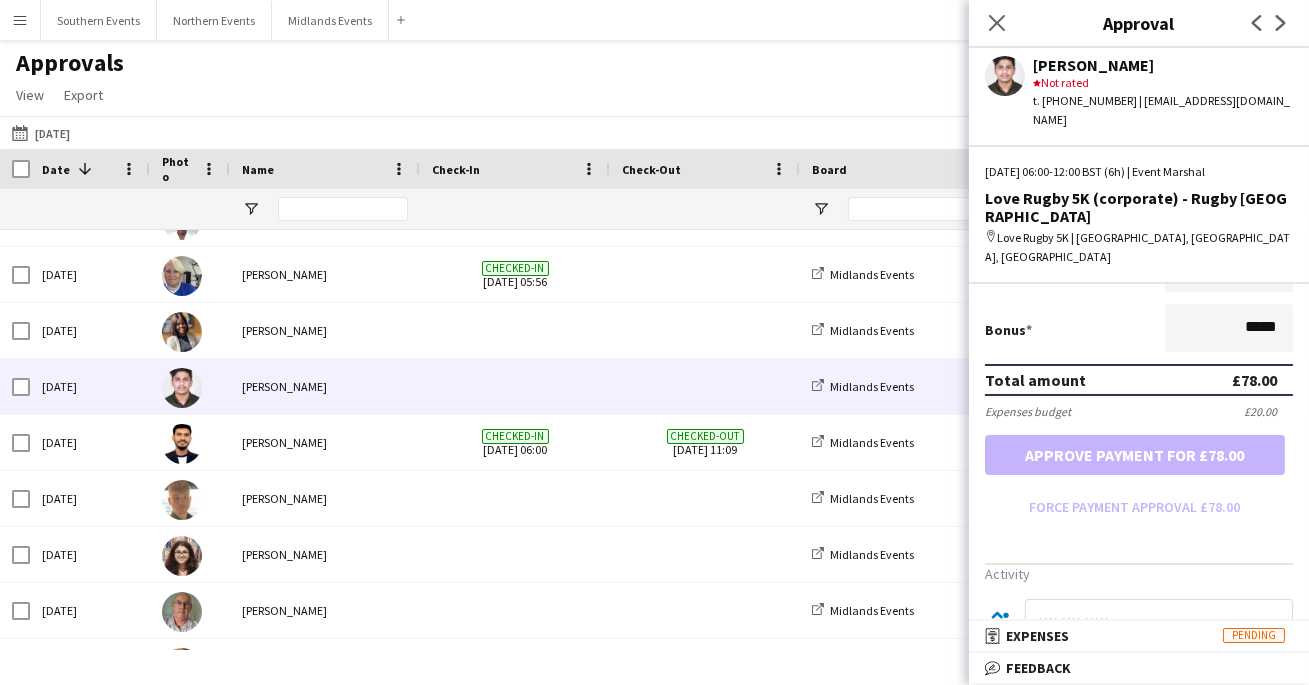 scroll, scrollTop: 0, scrollLeft: 0, axis: both 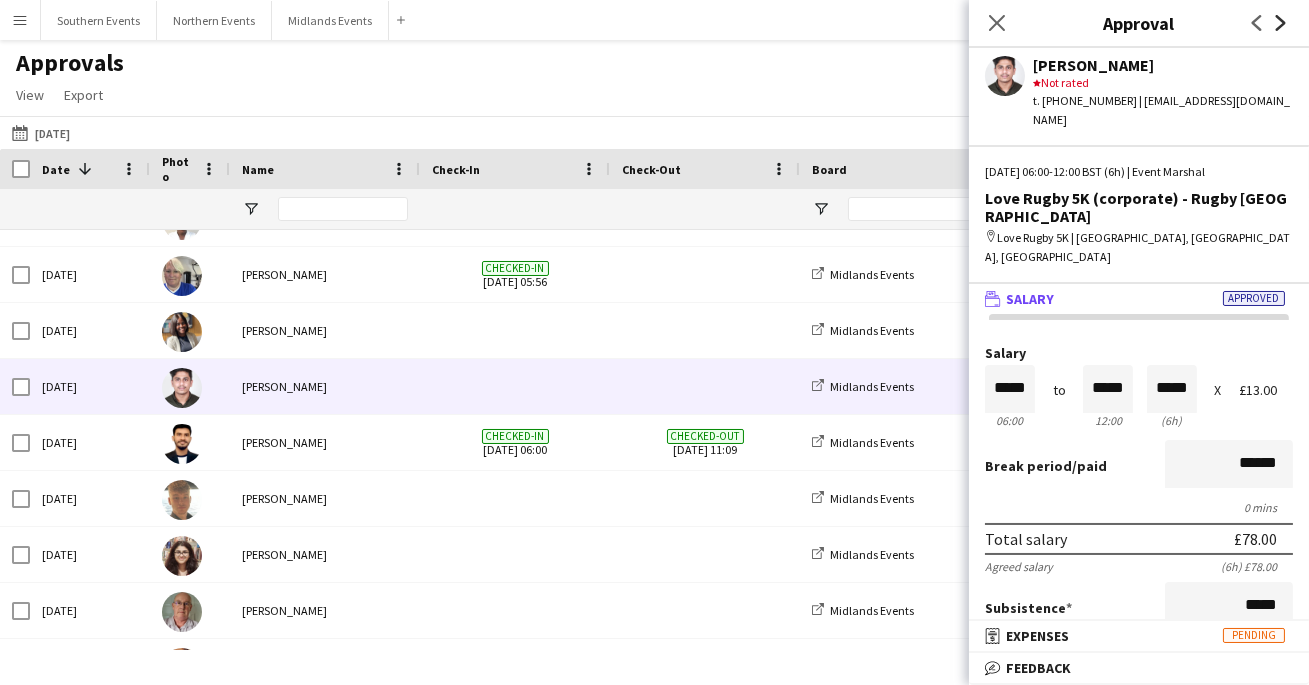 click 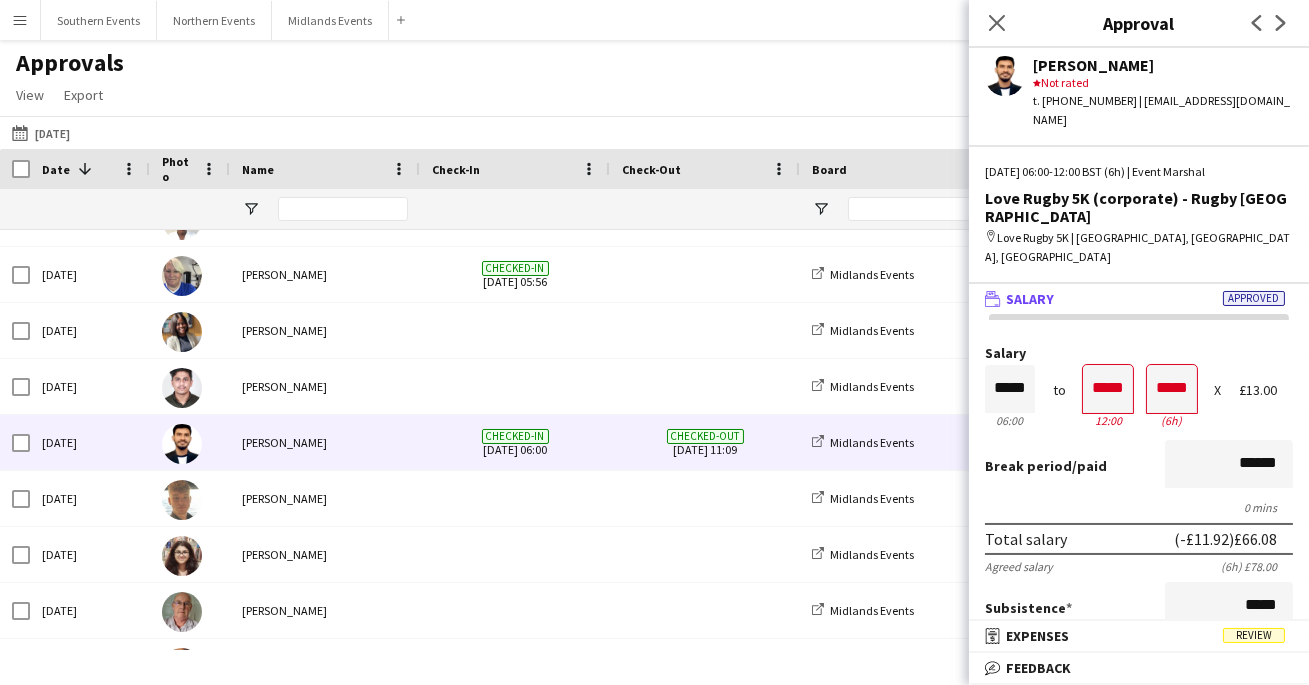 scroll, scrollTop: 0, scrollLeft: 0, axis: both 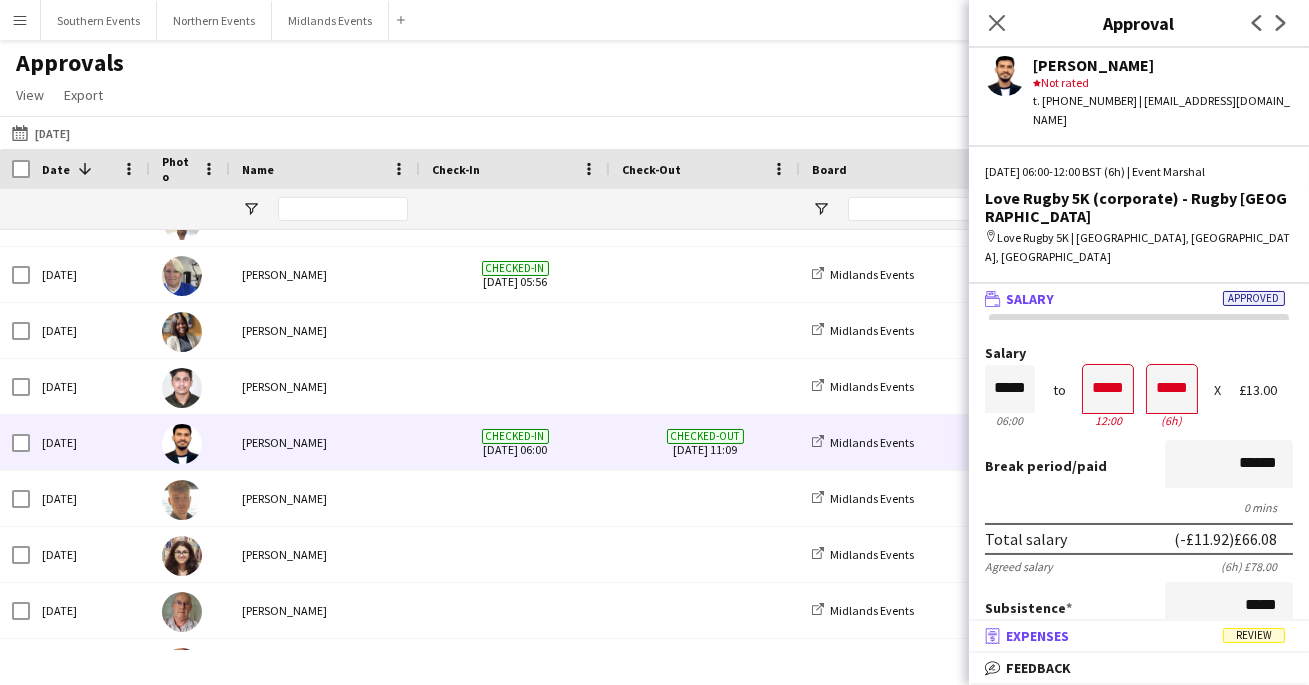click on "receipt
Expenses   Review" at bounding box center (1135, 636) 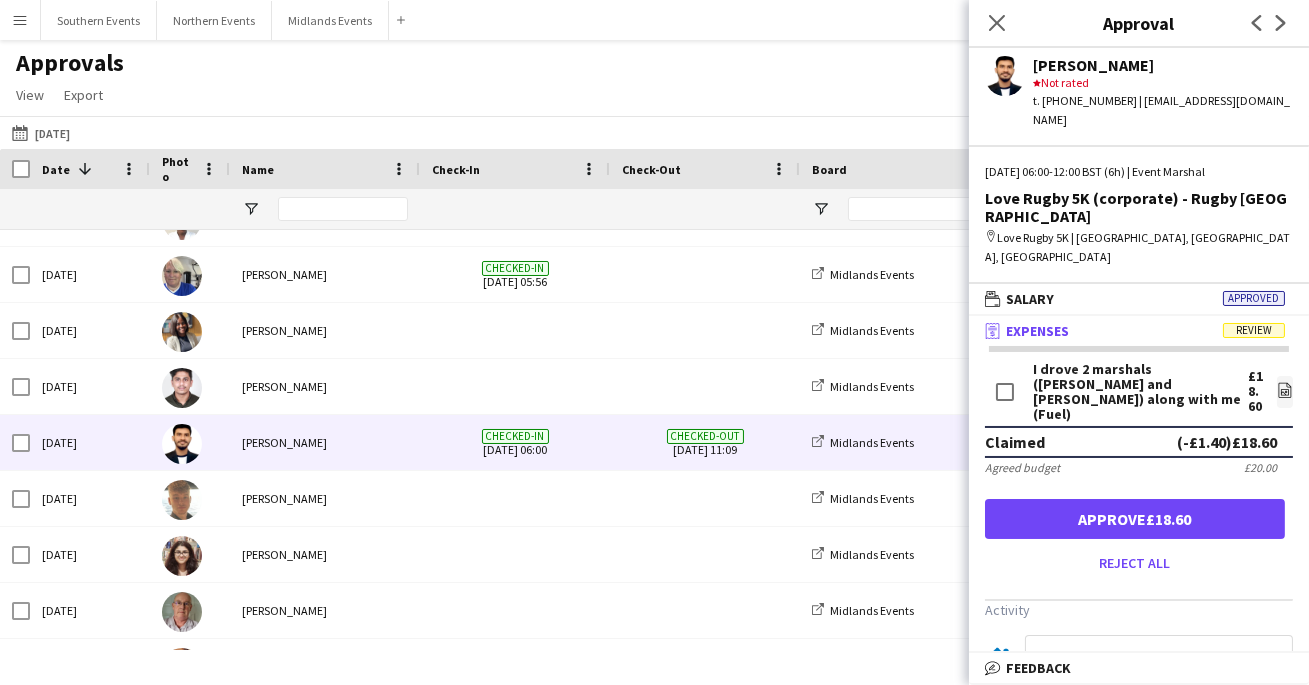 scroll, scrollTop: 37, scrollLeft: 0, axis: vertical 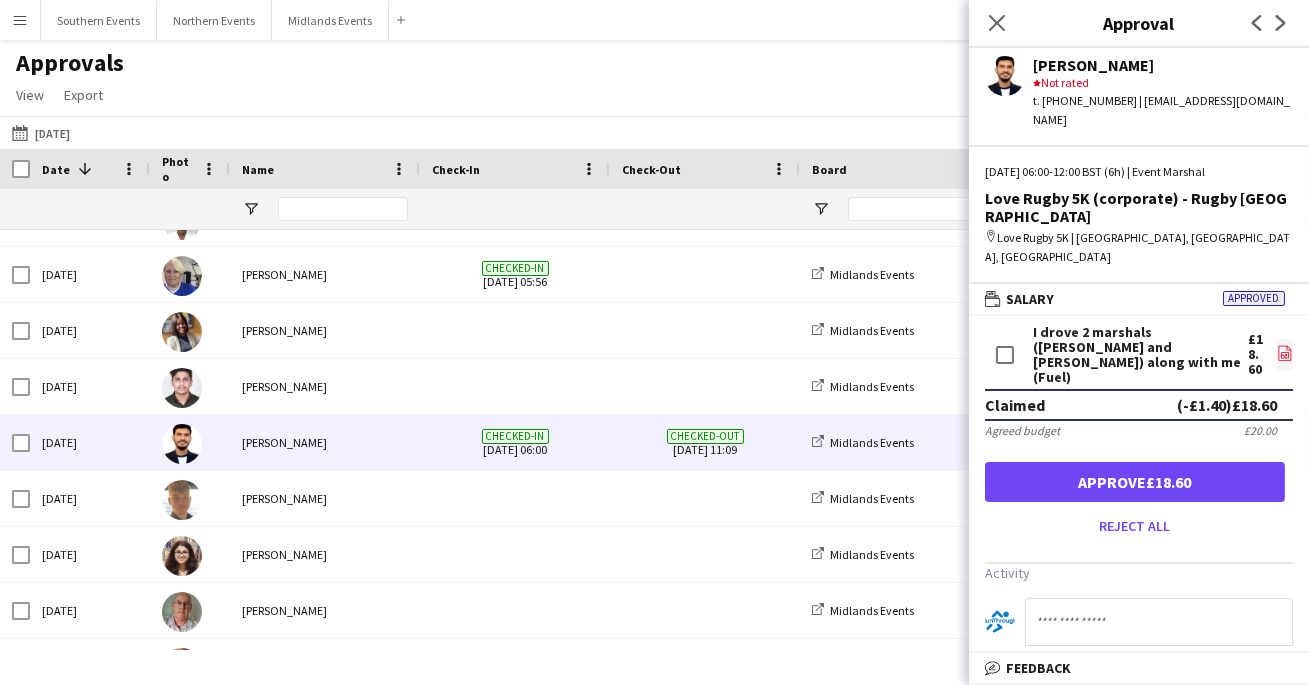 click on "file-image" 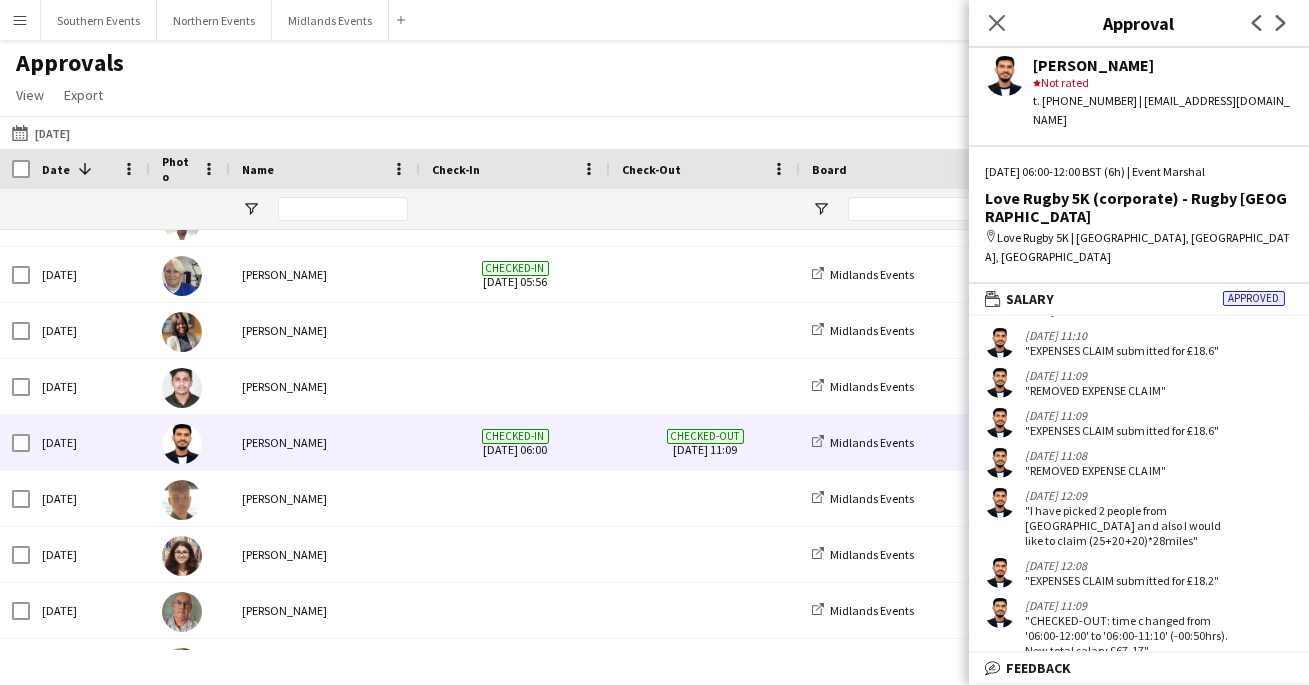 scroll, scrollTop: 51, scrollLeft: 0, axis: vertical 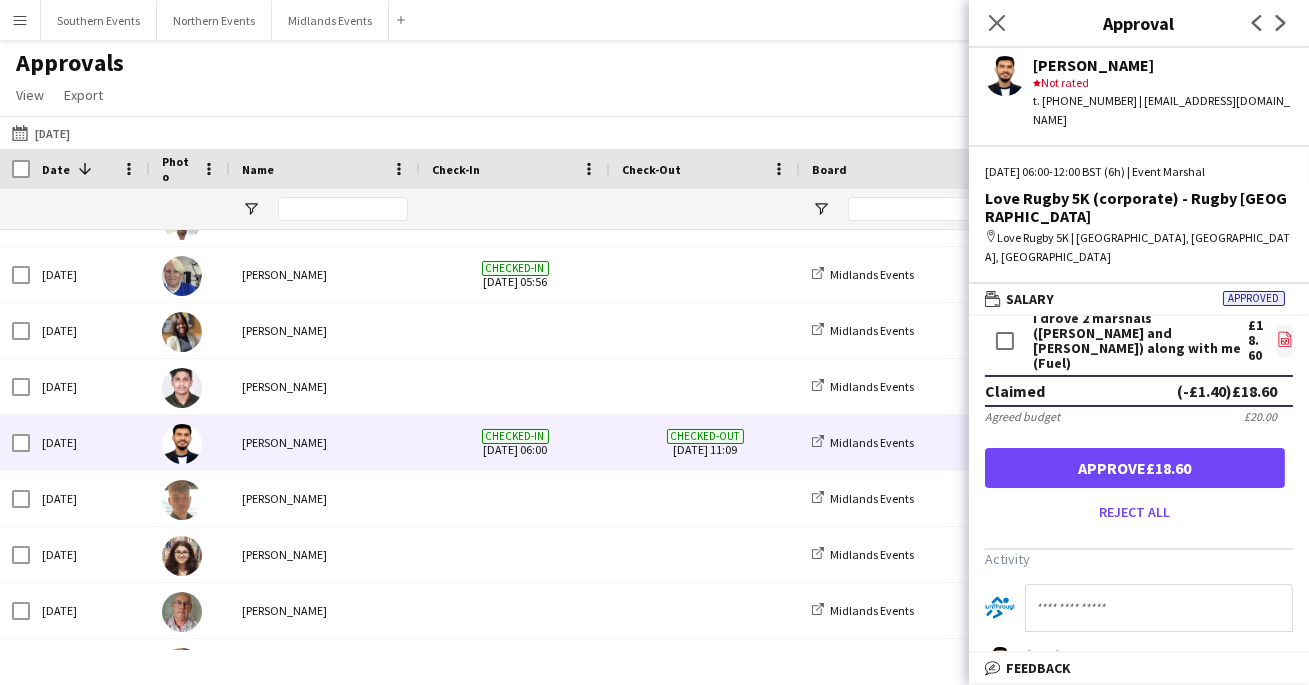 click on "file-image" 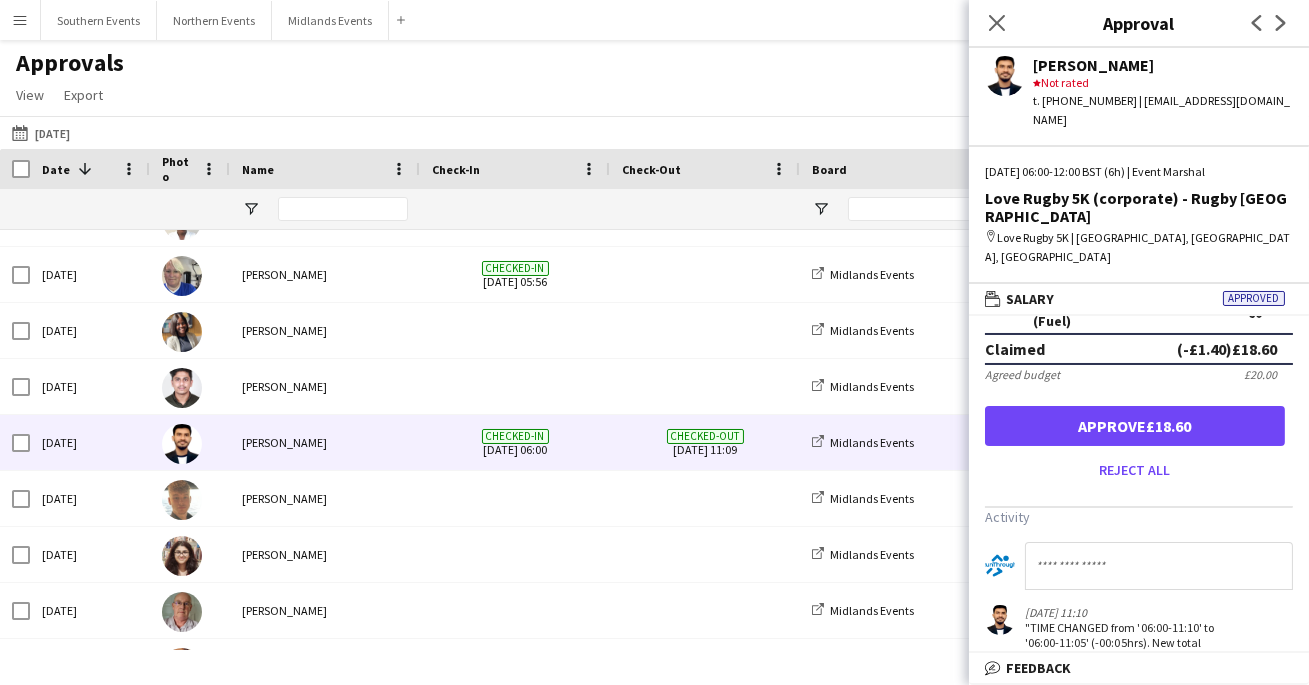 scroll, scrollTop: 0, scrollLeft: 0, axis: both 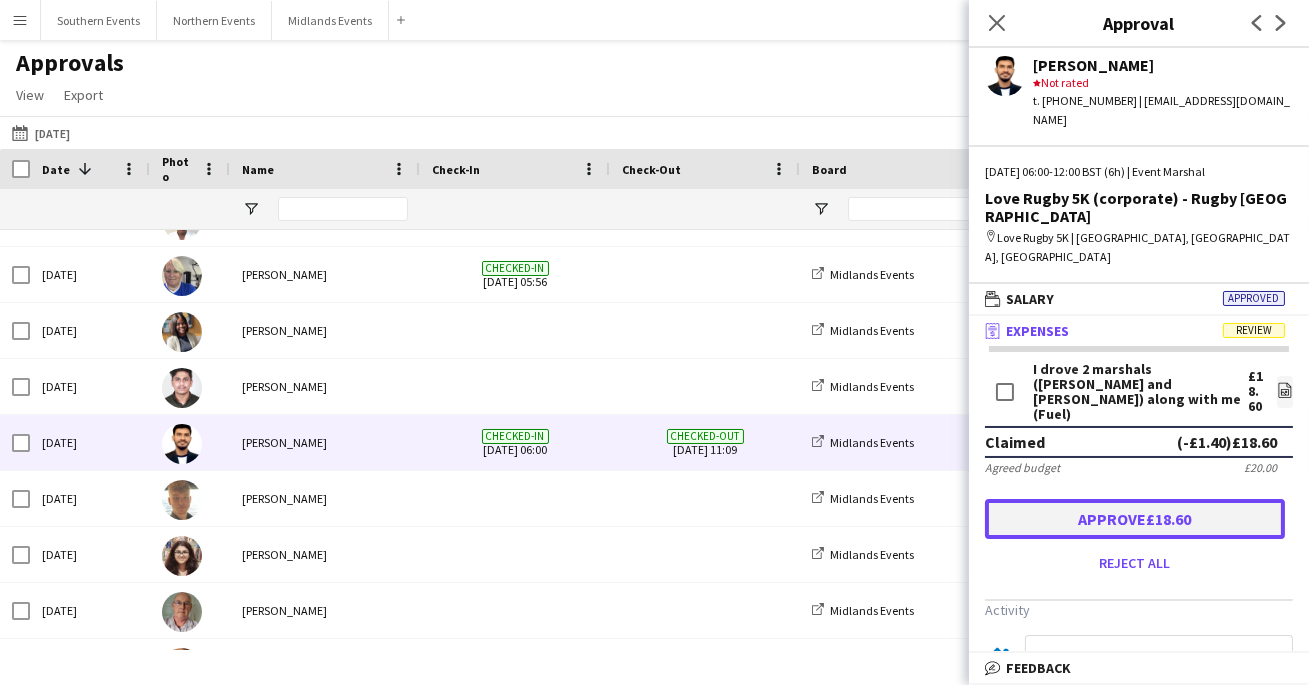 click on "Approve   £18.60" at bounding box center [1135, 519] 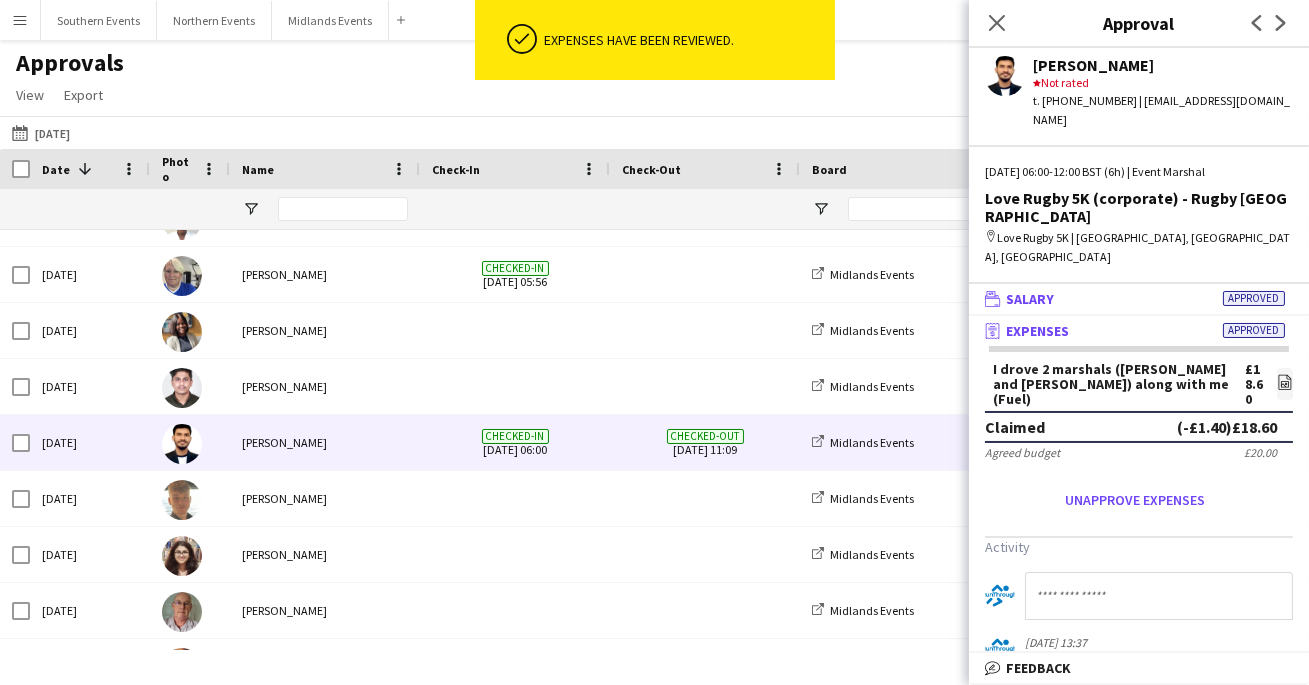 click on "wallet
Salary   Approved" at bounding box center (1135, 299) 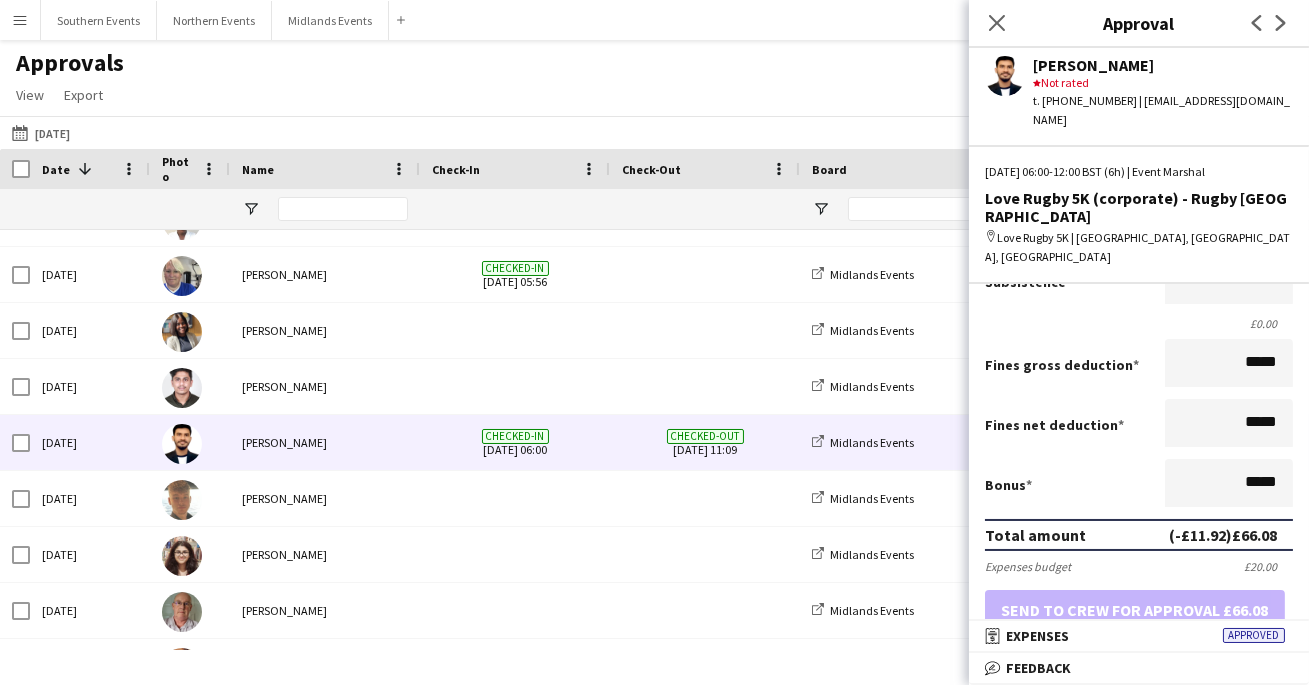 scroll, scrollTop: 329, scrollLeft: 0, axis: vertical 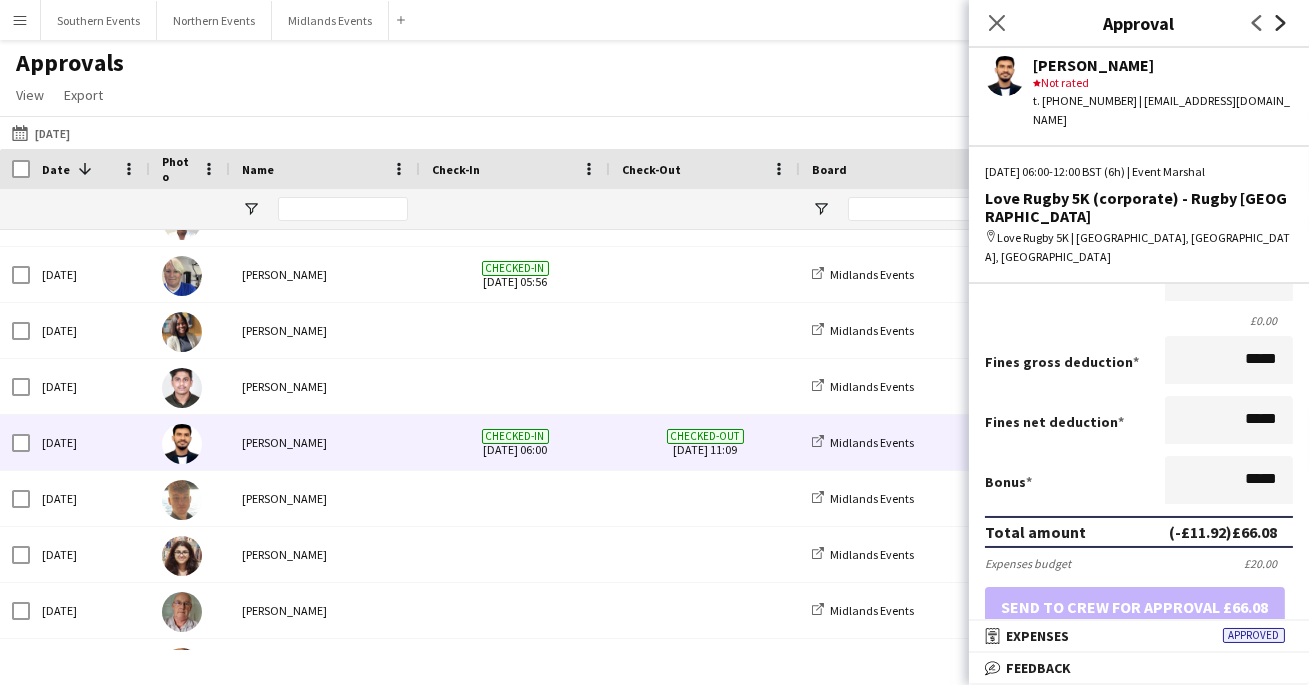 click on "Next" 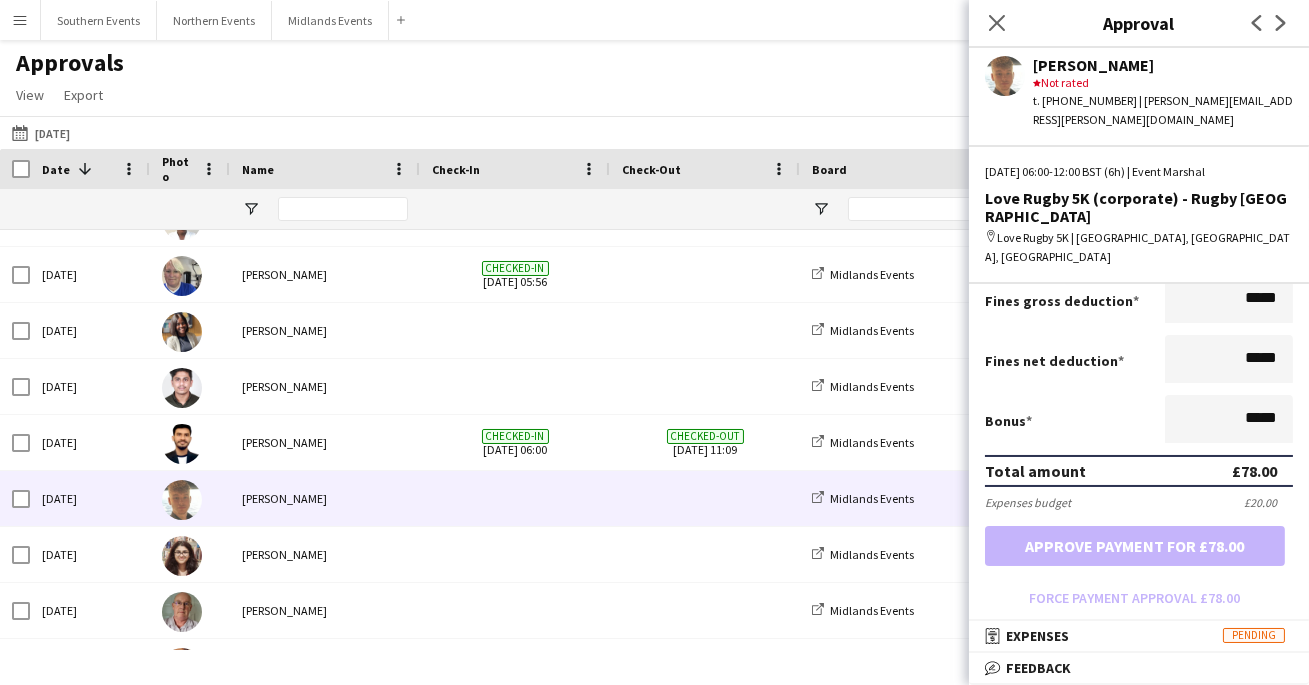 scroll, scrollTop: 481, scrollLeft: 0, axis: vertical 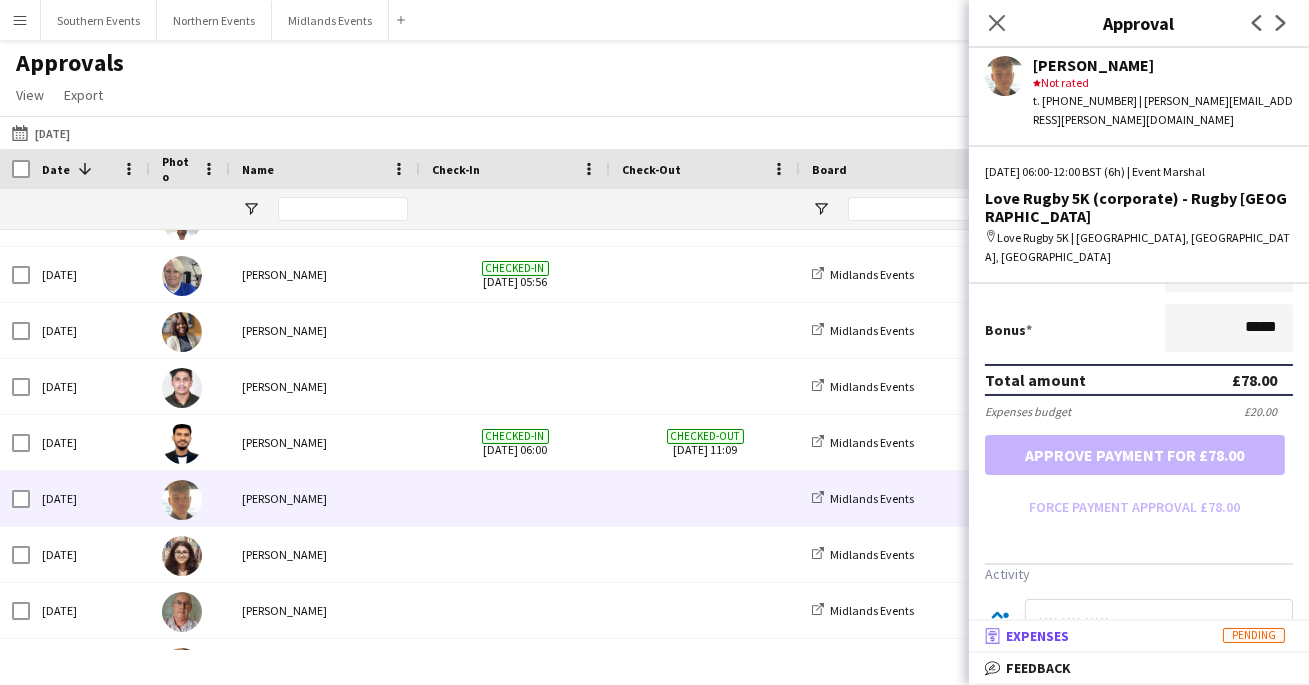 click on "receipt
Expenses   Pending" at bounding box center (1139, 636) 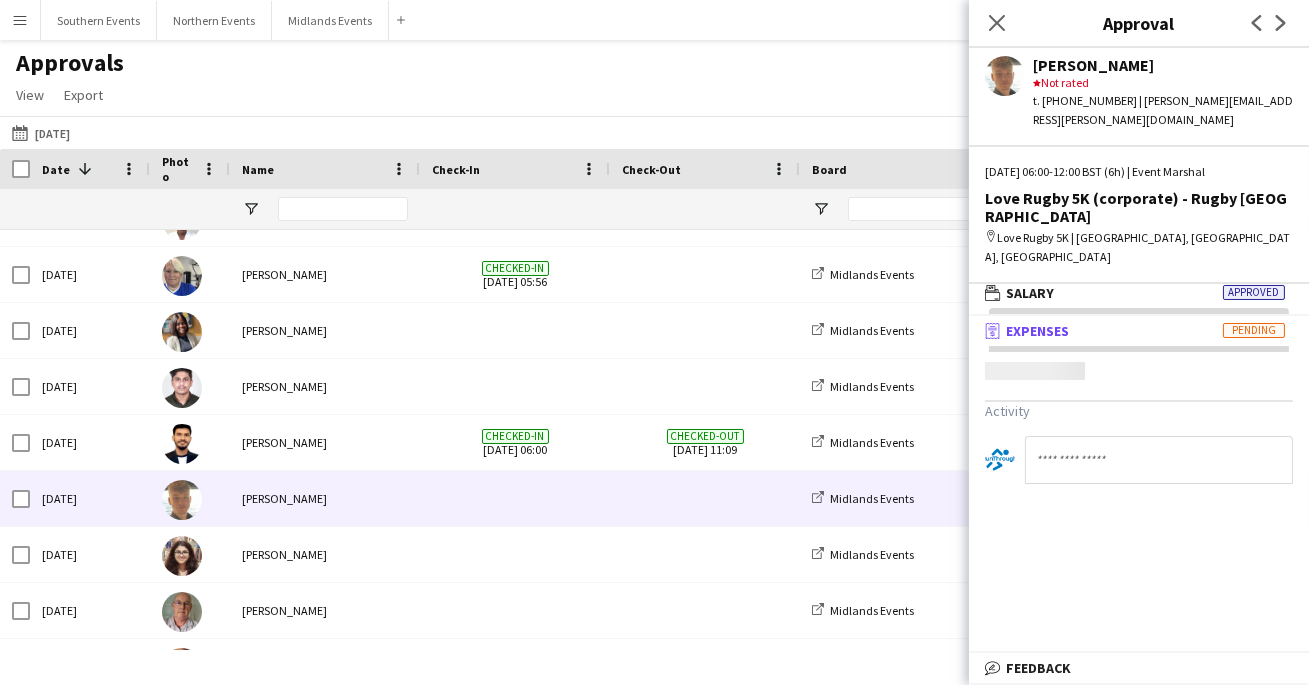 scroll, scrollTop: 5, scrollLeft: 0, axis: vertical 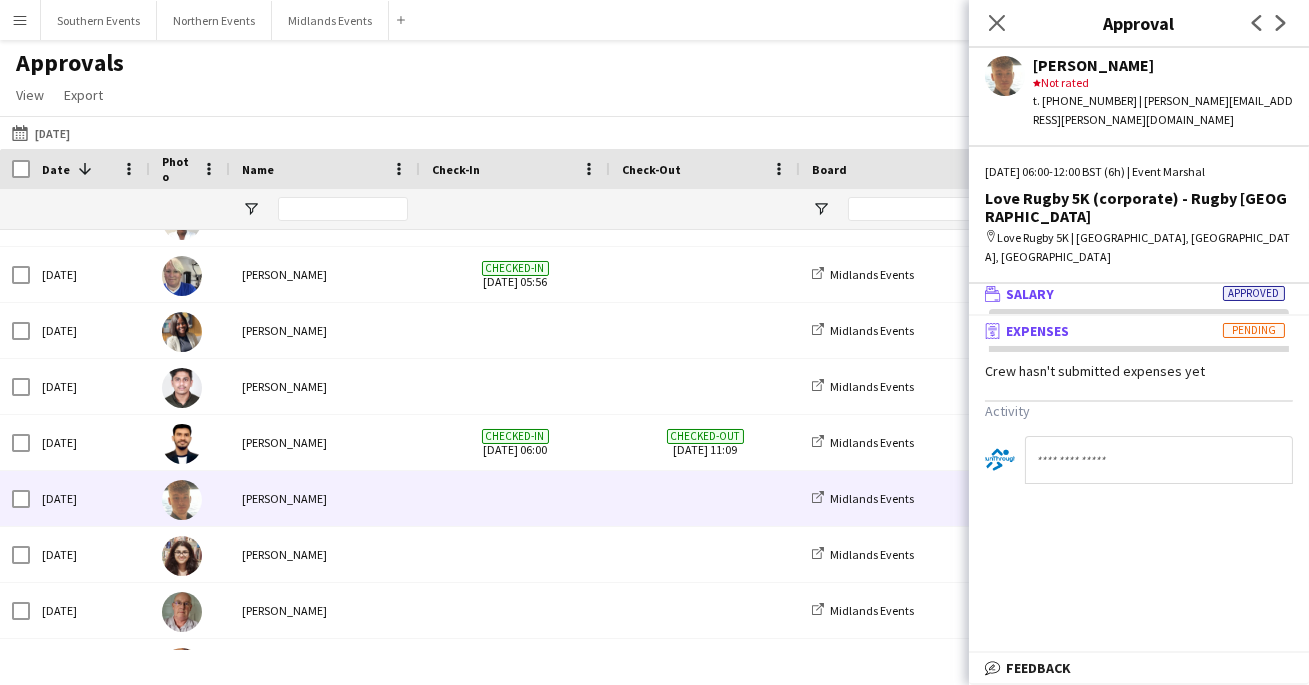 click on "wallet
Salary   Approved" at bounding box center (1139, 294) 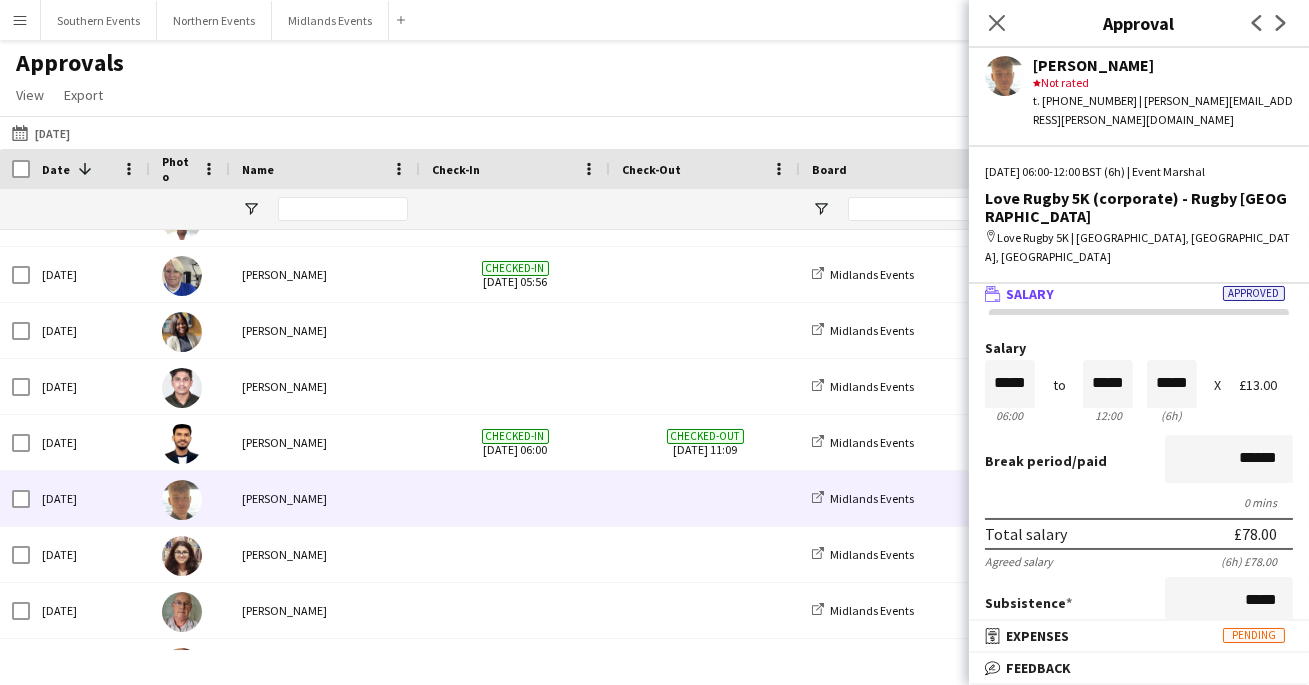 scroll, scrollTop: 0, scrollLeft: 0, axis: both 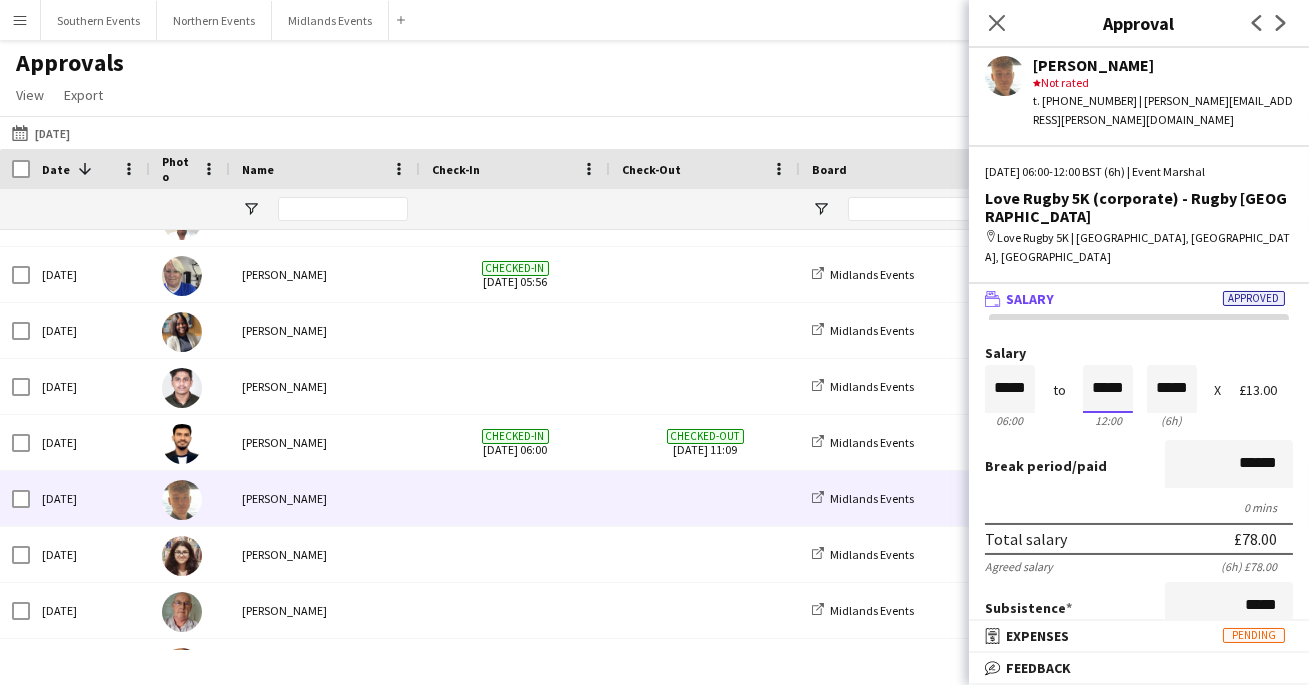 click on "*****" at bounding box center (1108, 389) 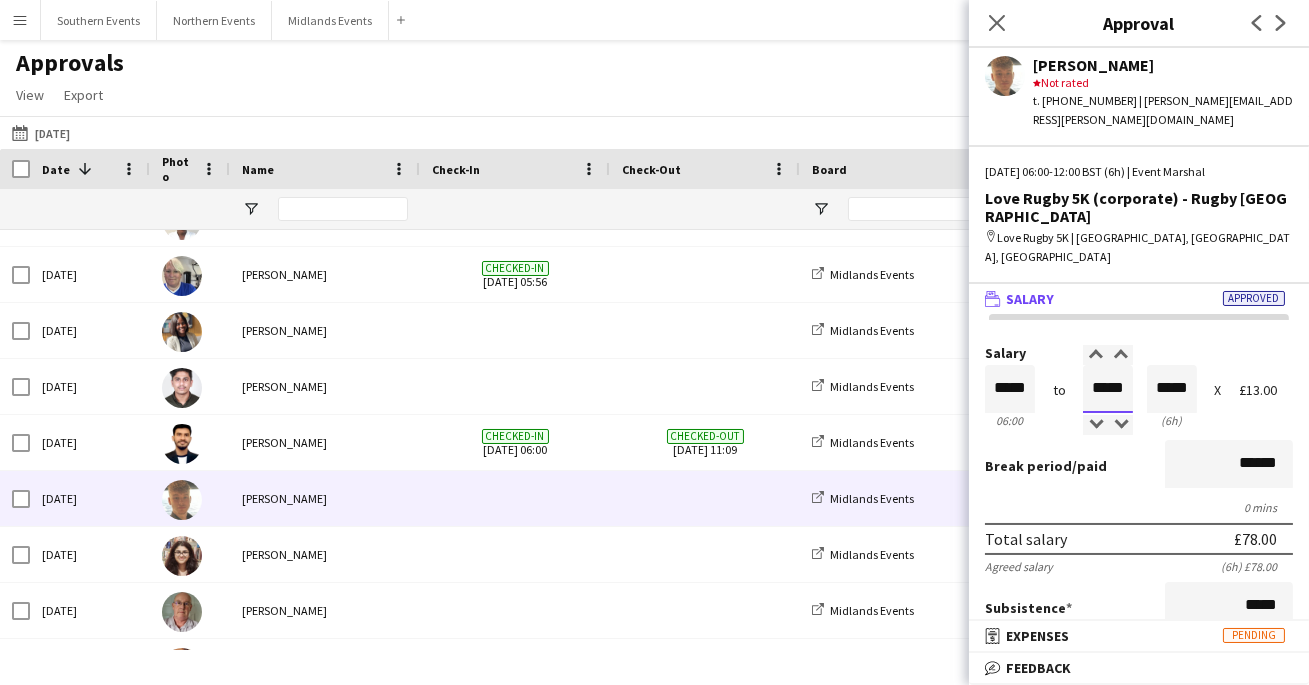 type on "*****" 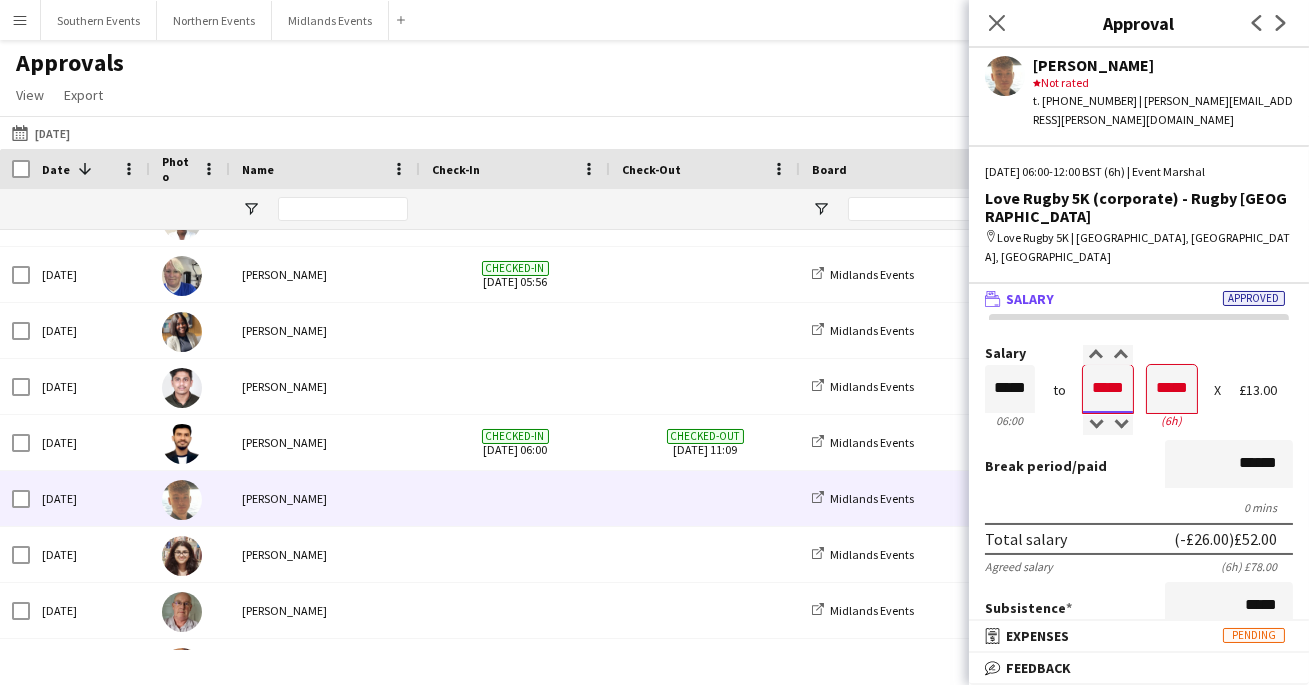 type on "*****" 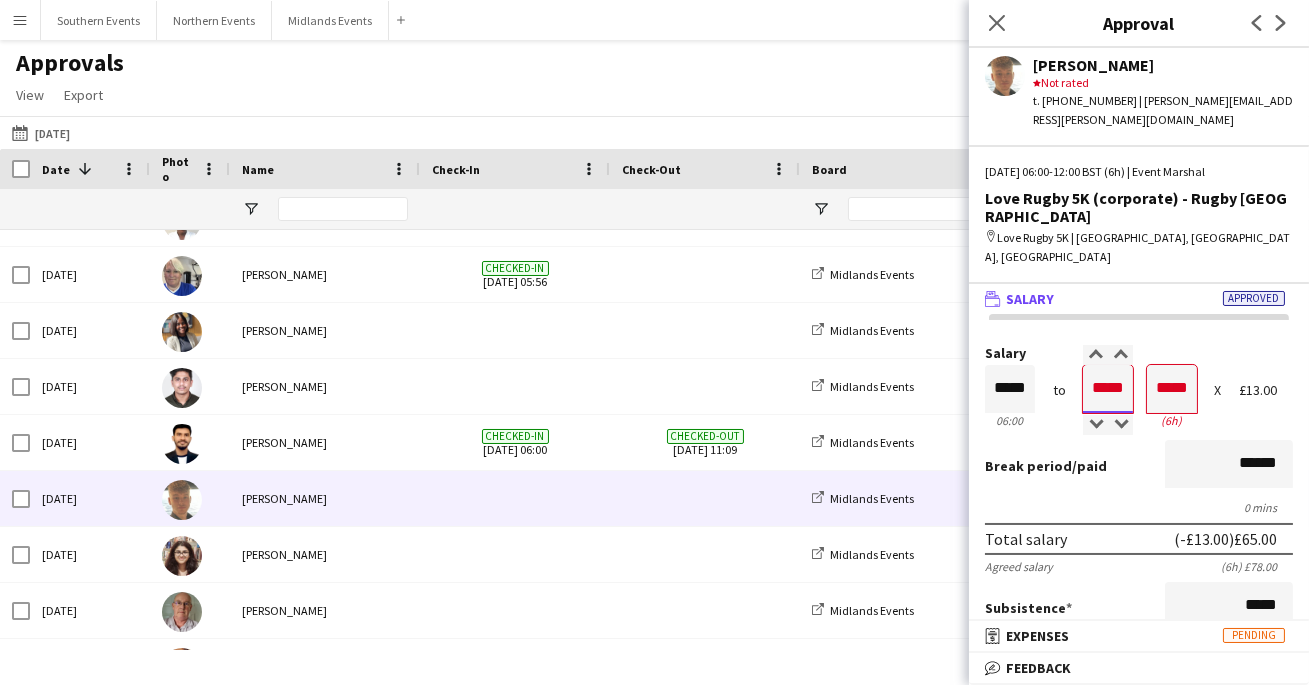 type on "*****" 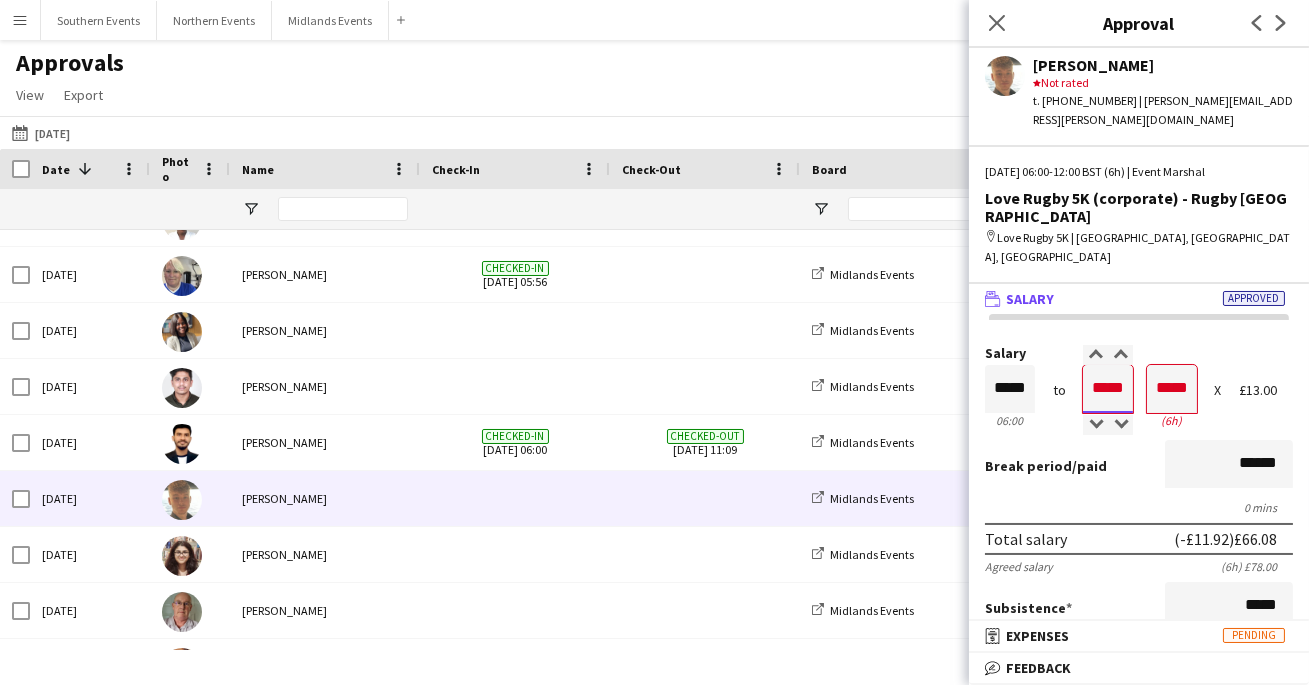 type on "*****" 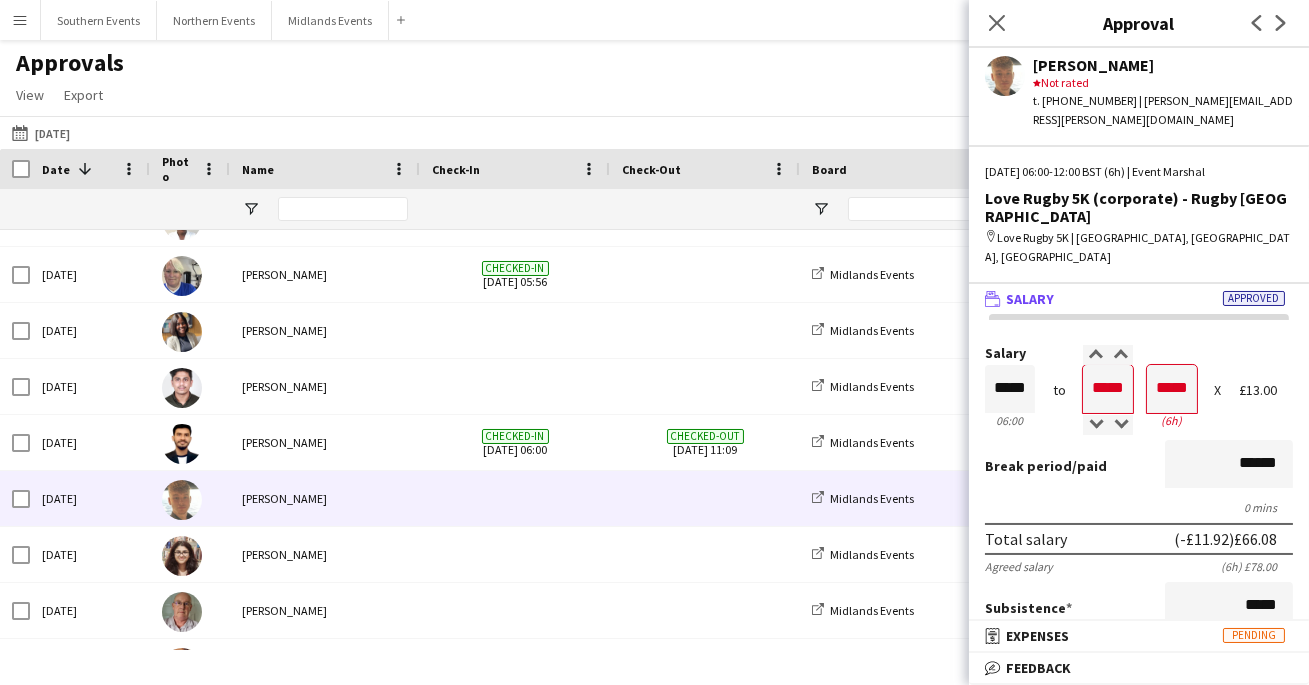 click on "Salary" at bounding box center (1139, 353) 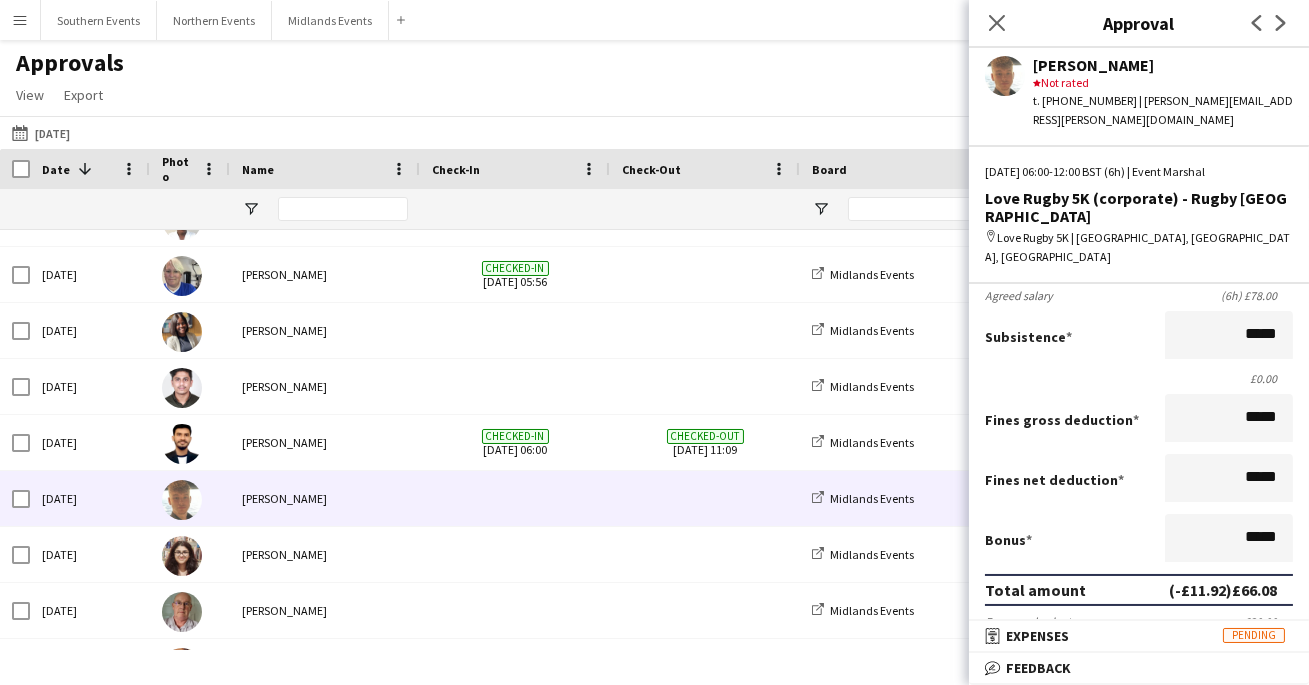 scroll, scrollTop: 270, scrollLeft: 0, axis: vertical 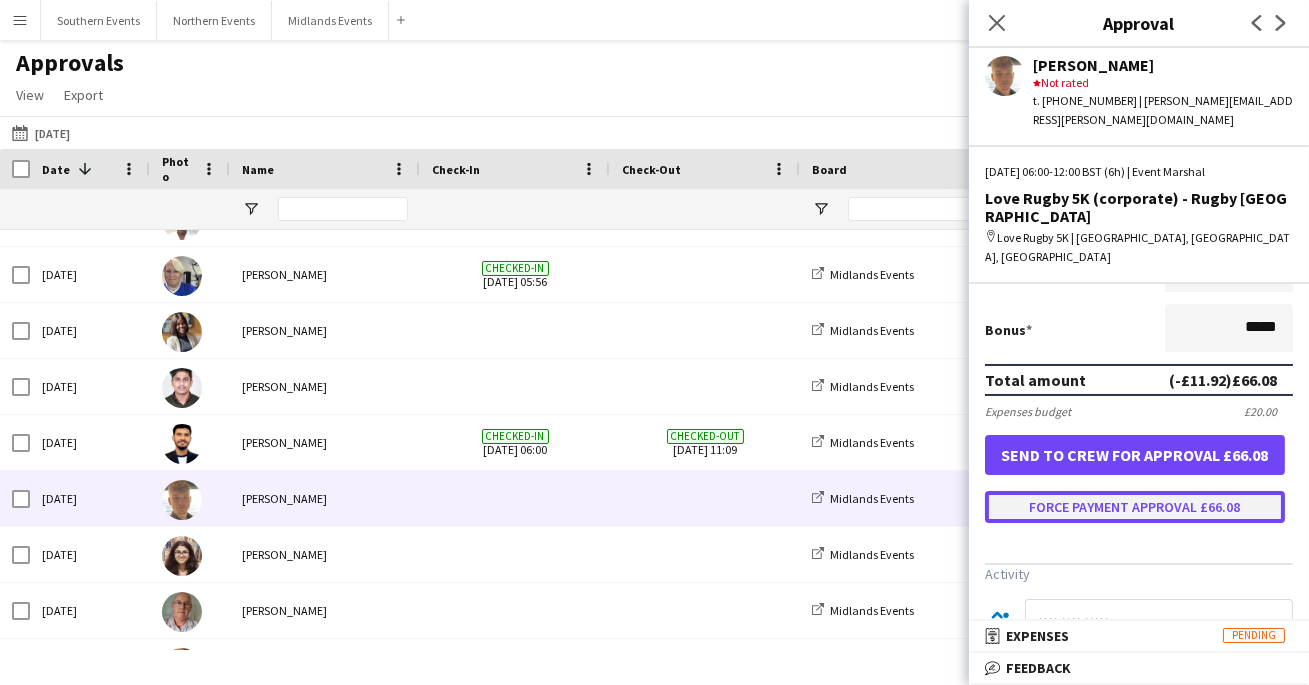 click on "Force payment approval £66.08" at bounding box center [1135, 507] 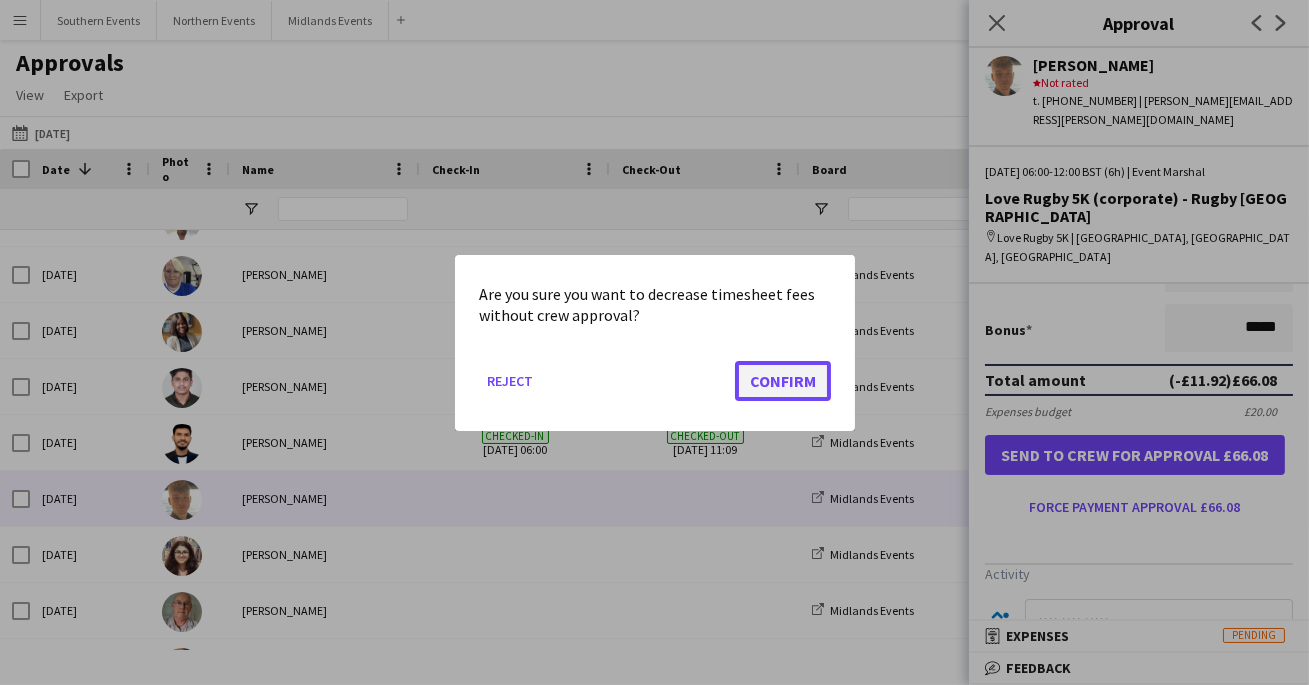 click on "Confirm" 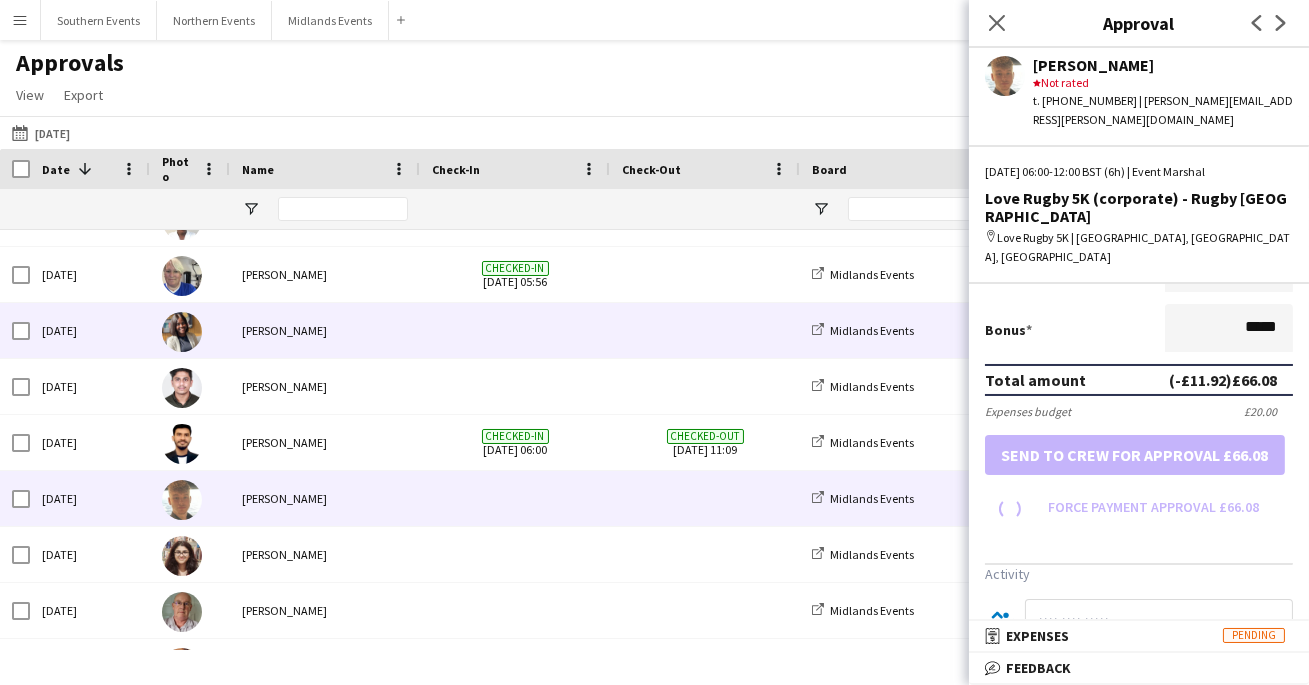 scroll, scrollTop: 481, scrollLeft: 0, axis: vertical 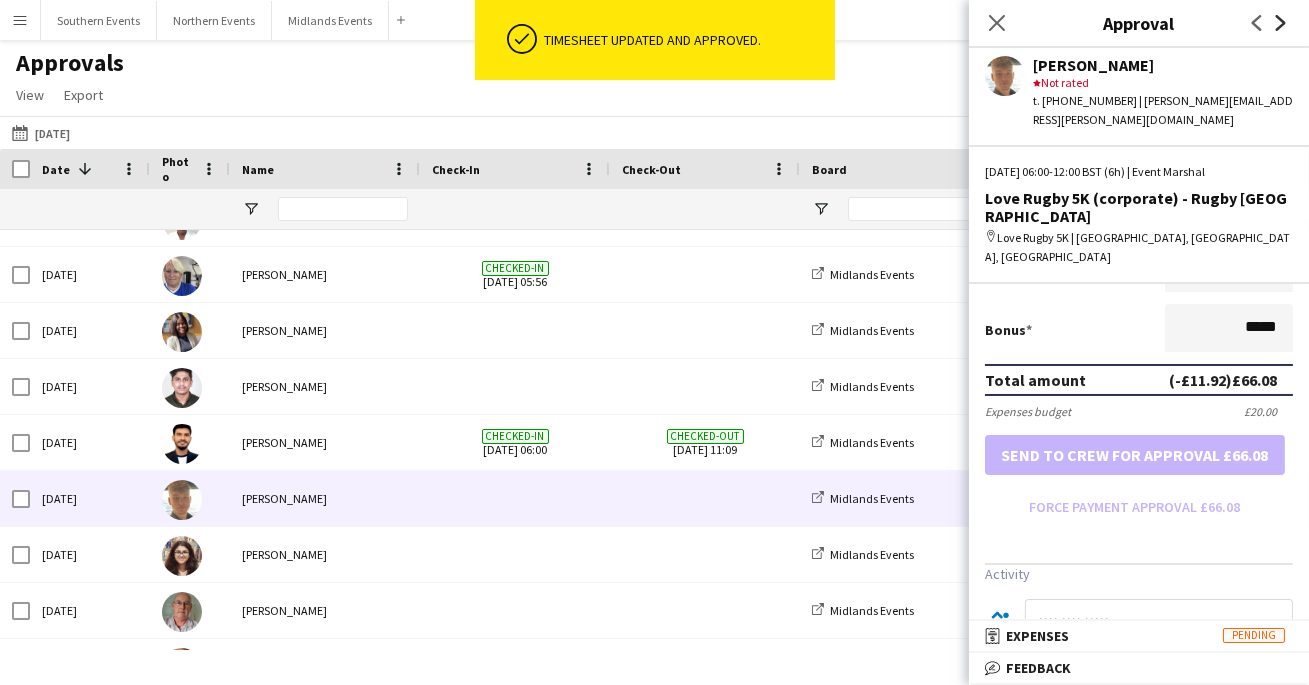 click on "Next" 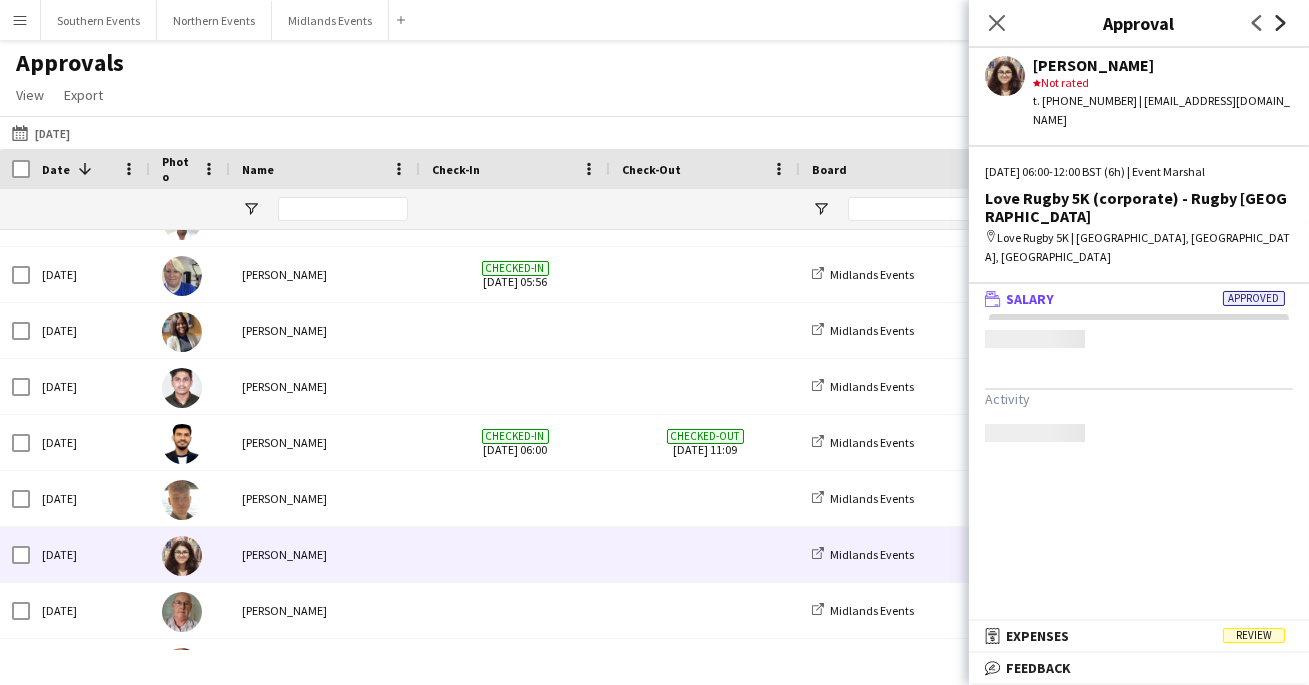 scroll, scrollTop: 0, scrollLeft: 0, axis: both 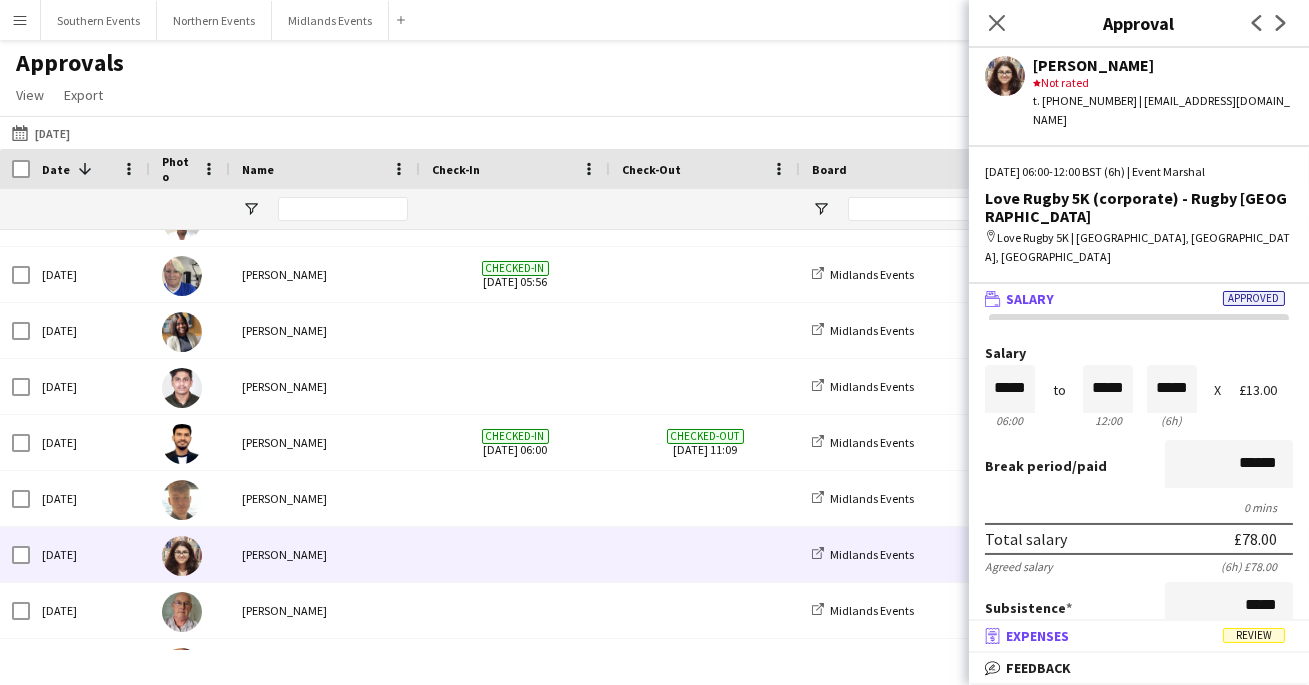 click on "receipt
Expenses   Review" at bounding box center [1135, 636] 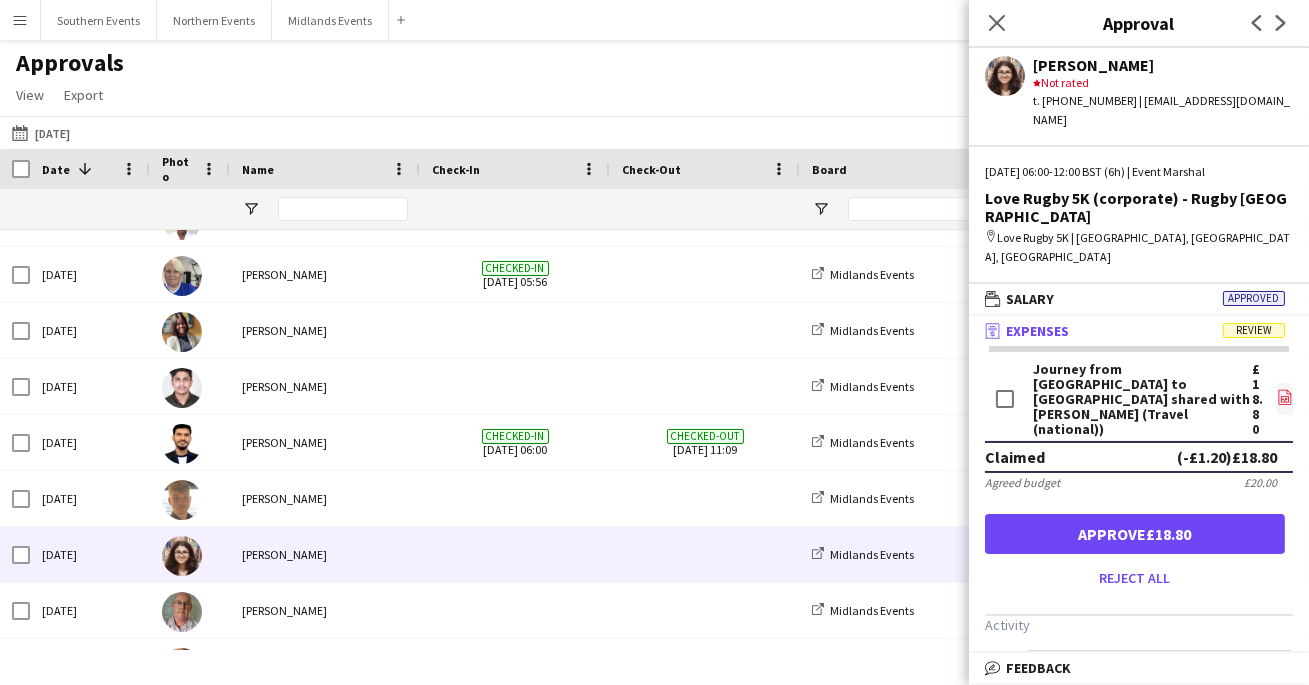 scroll, scrollTop: 30, scrollLeft: 0, axis: vertical 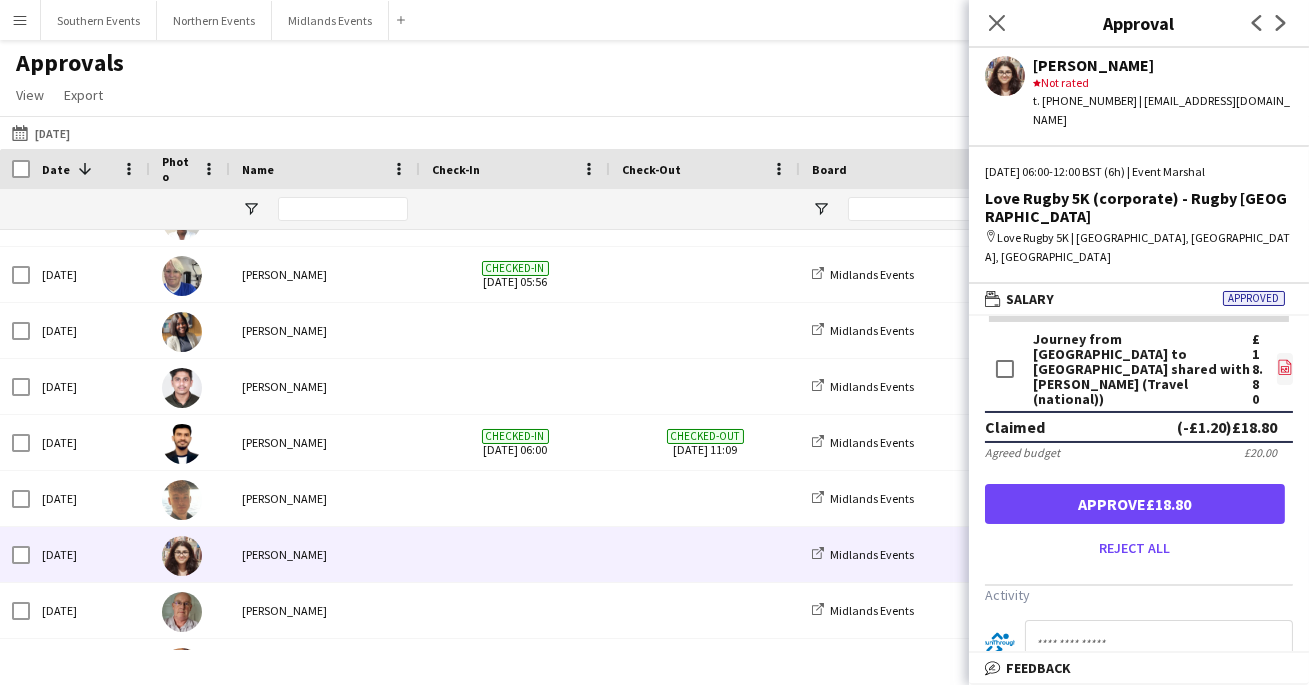 click on "file-image" at bounding box center [1285, 369] 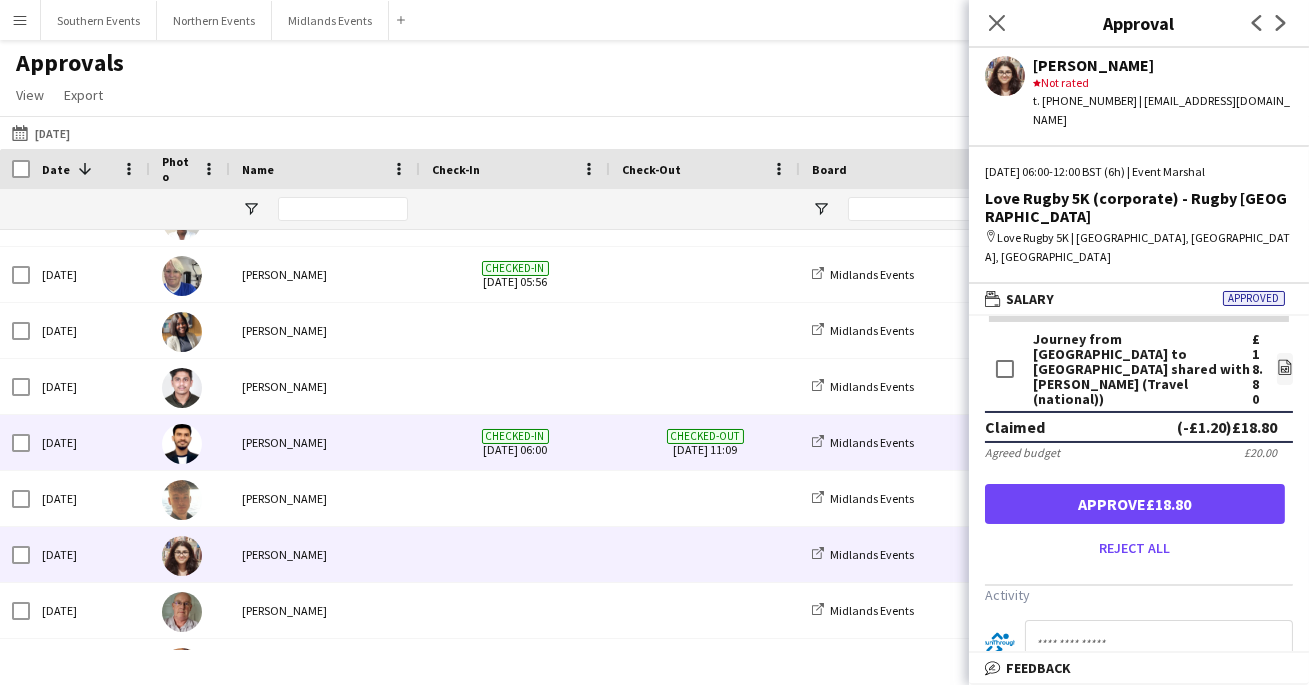 scroll, scrollTop: 1007, scrollLeft: 0, axis: vertical 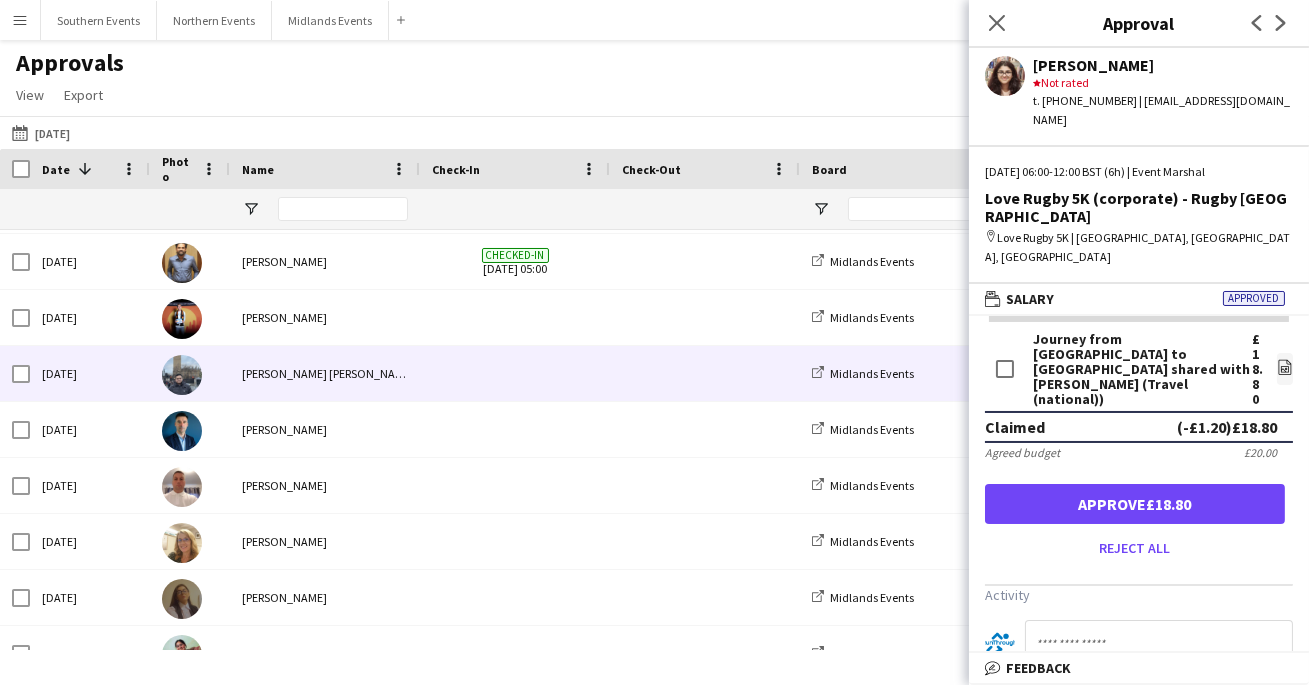 click at bounding box center (705, 373) 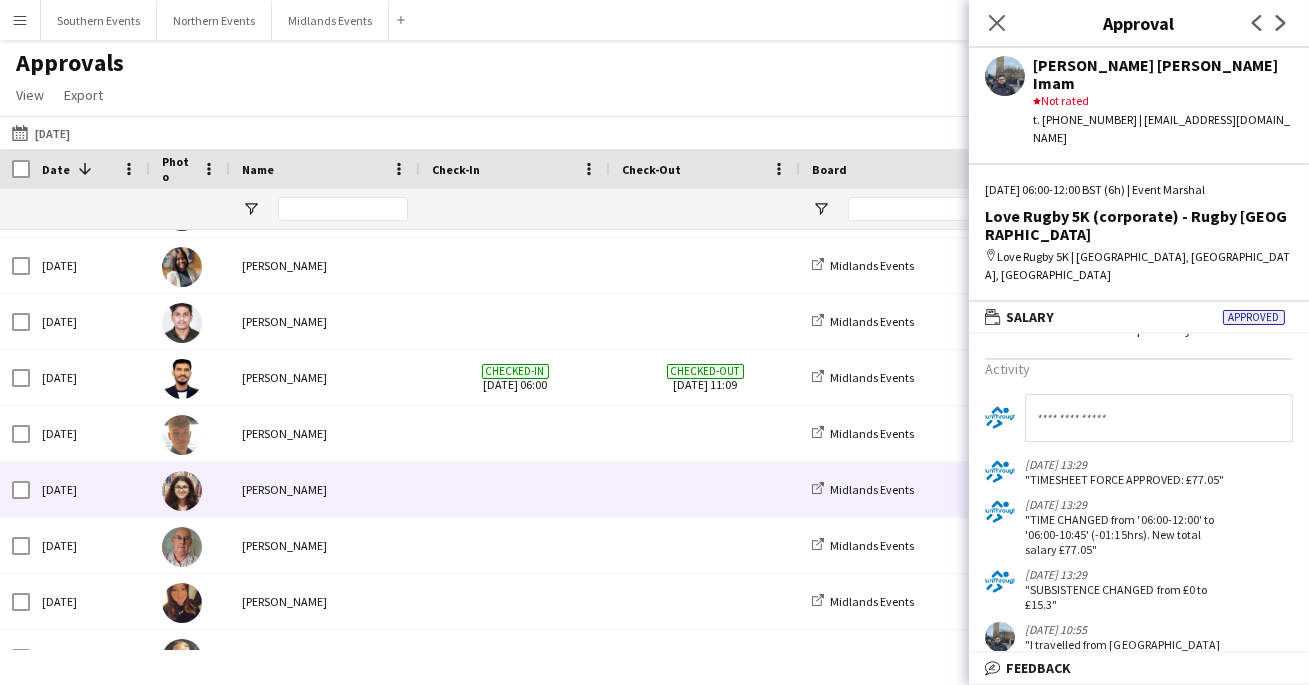 click at bounding box center [515, 489] 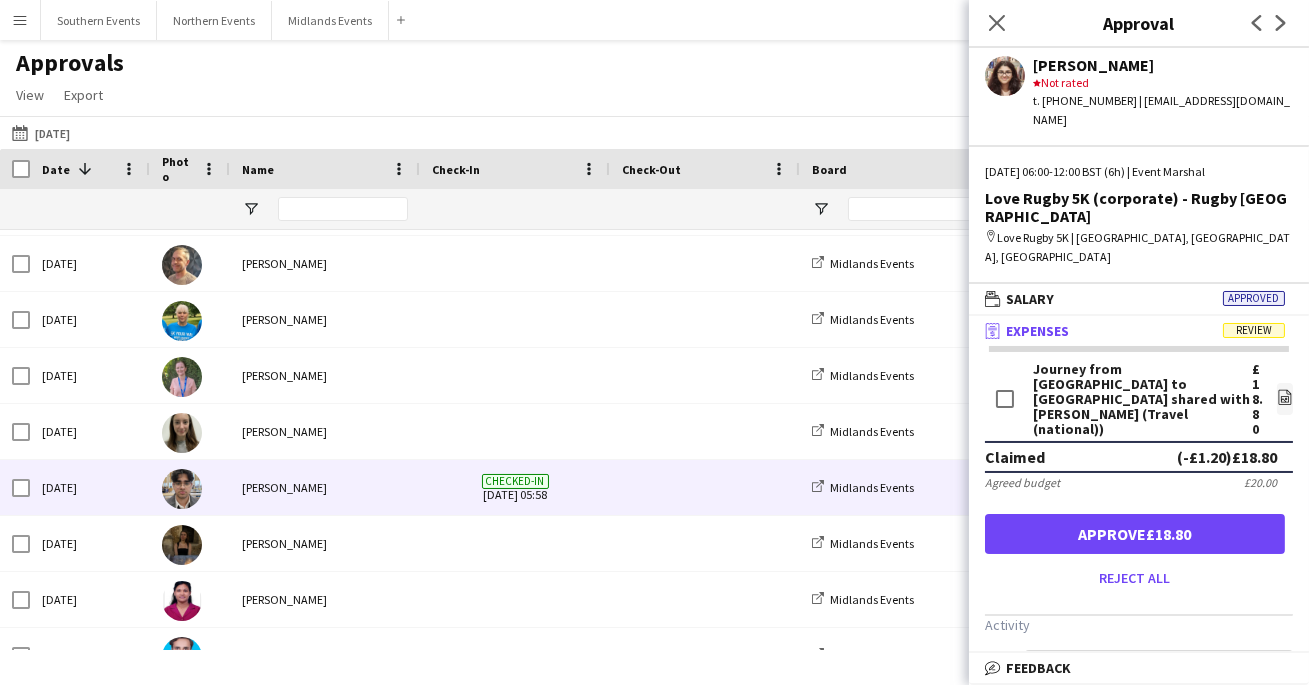 click on "Checked-in  06-07-2025 05:58" at bounding box center (515, 487) 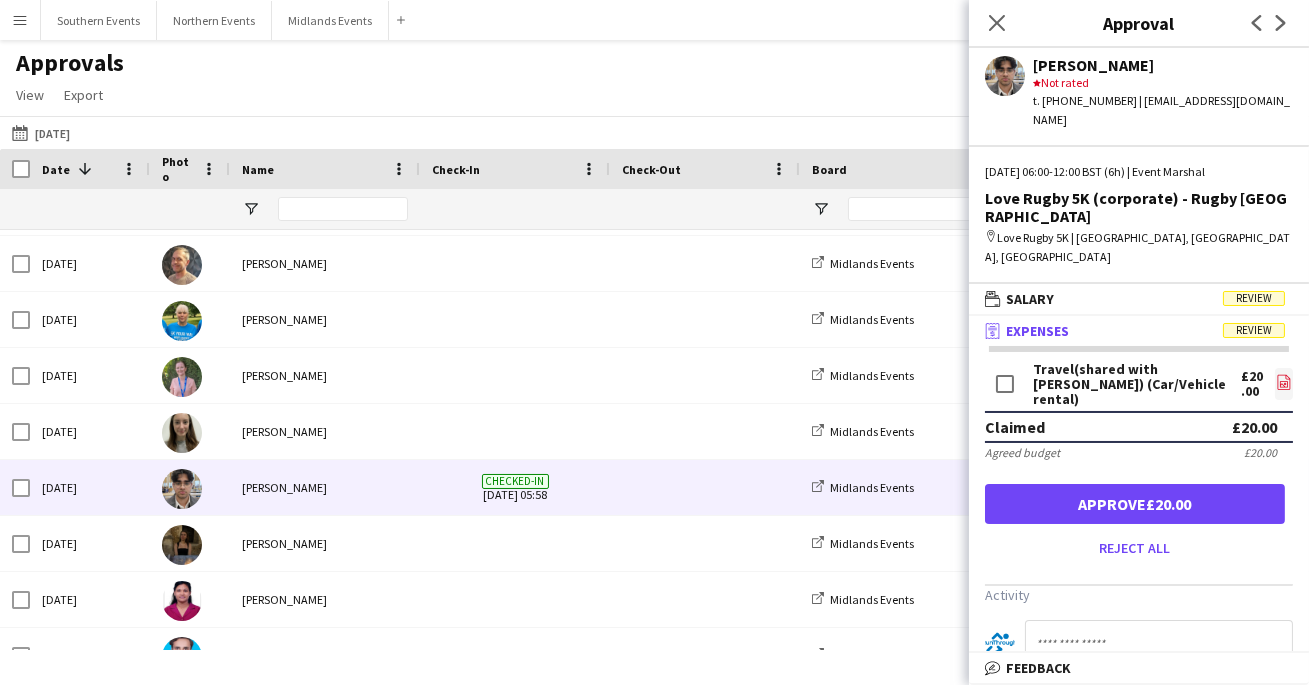 click on "file-image" 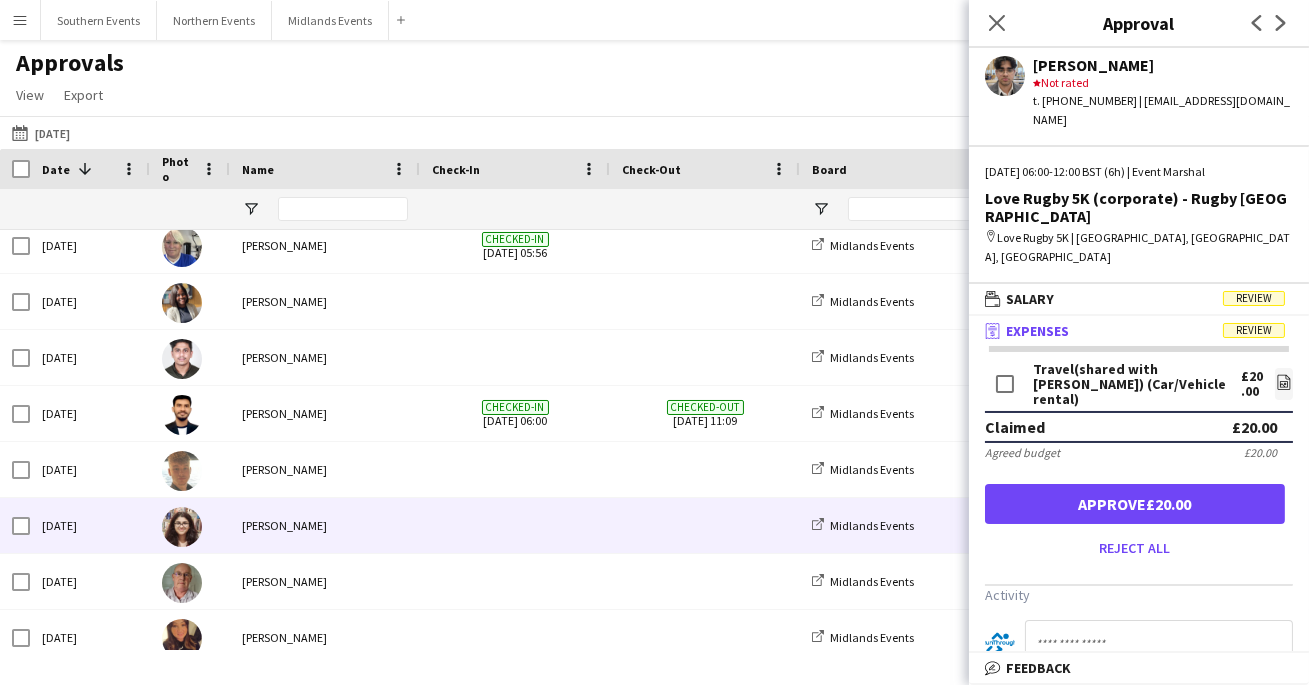 click on "[PERSON_NAME]" at bounding box center [325, 525] 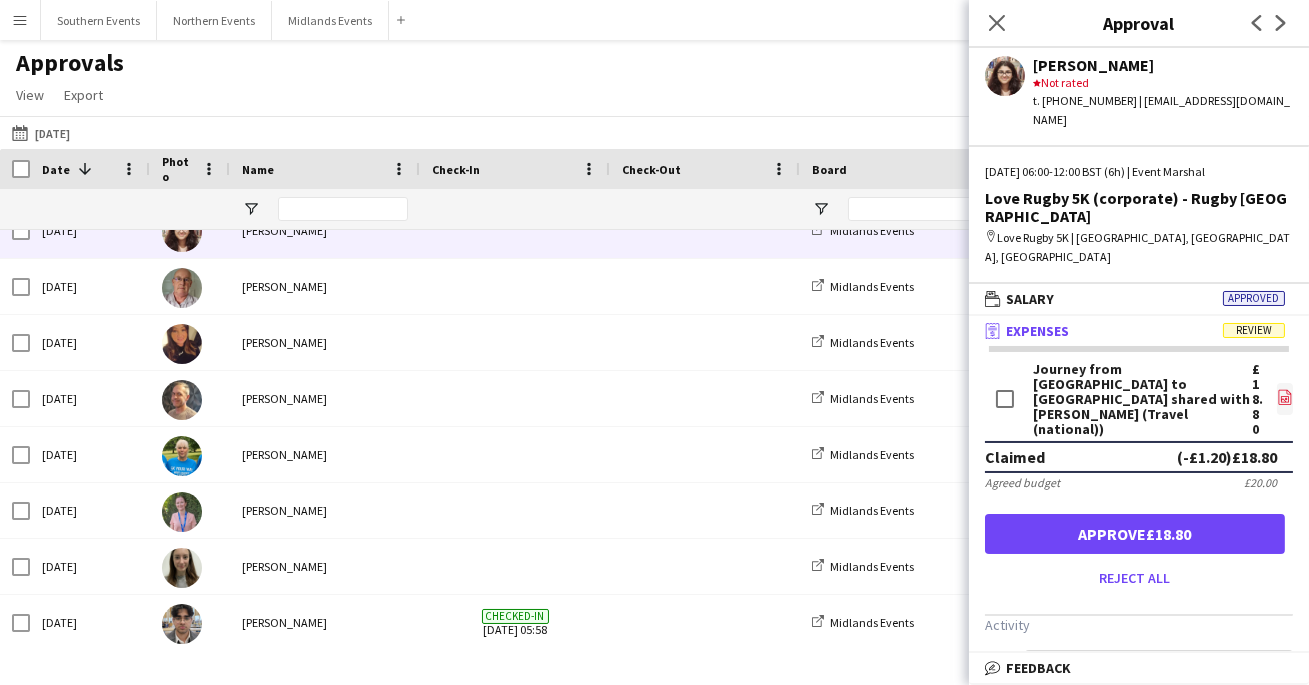 click 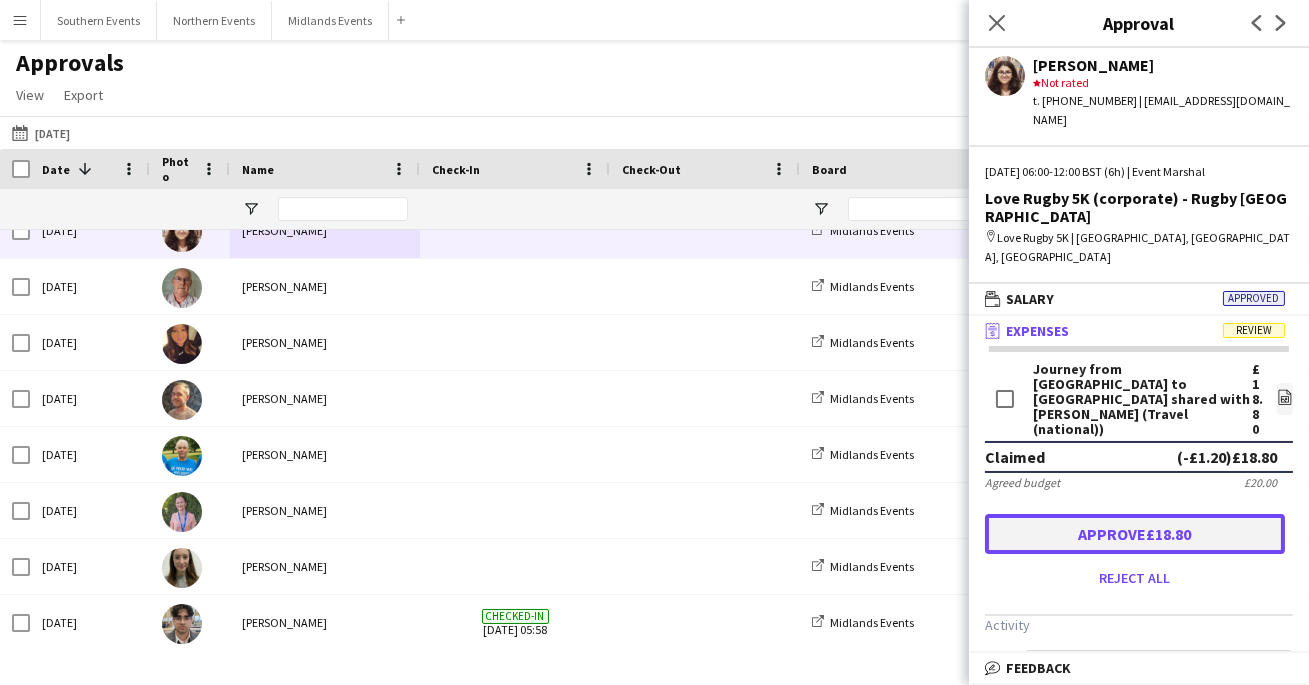 click on "Approve   £18.80" at bounding box center [1135, 534] 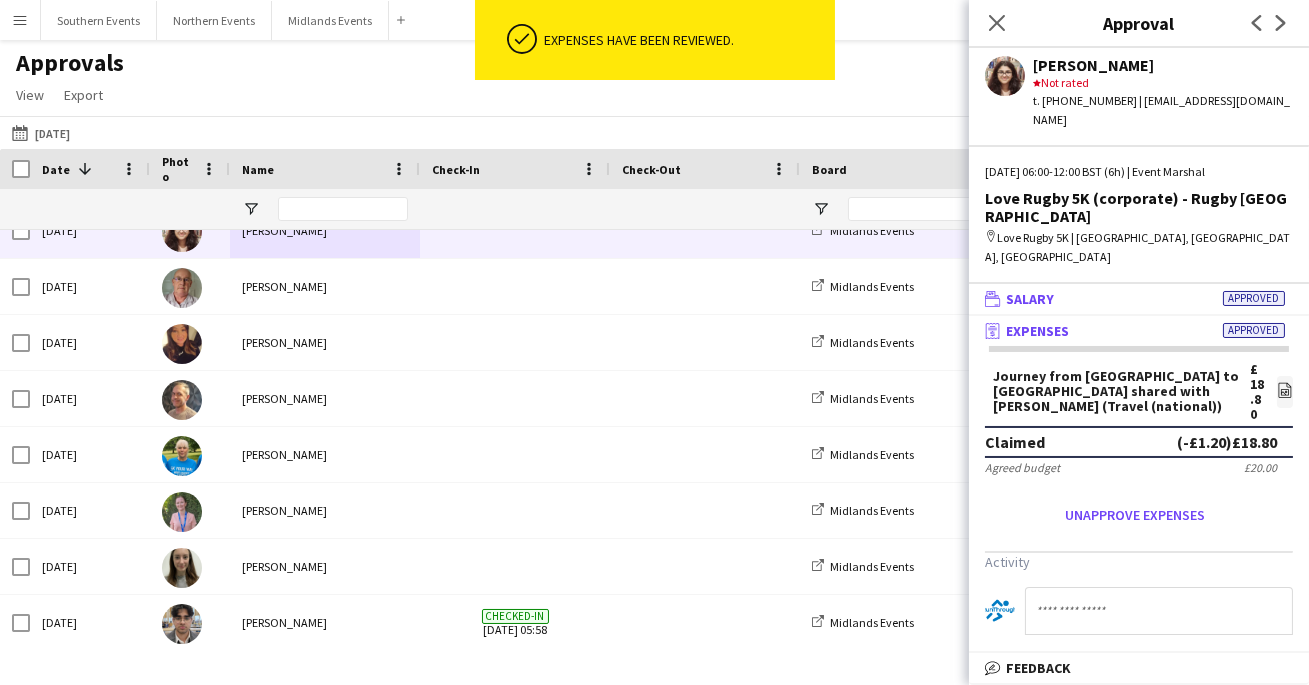 click on "wallet
Salary   Approved" at bounding box center (1135, 299) 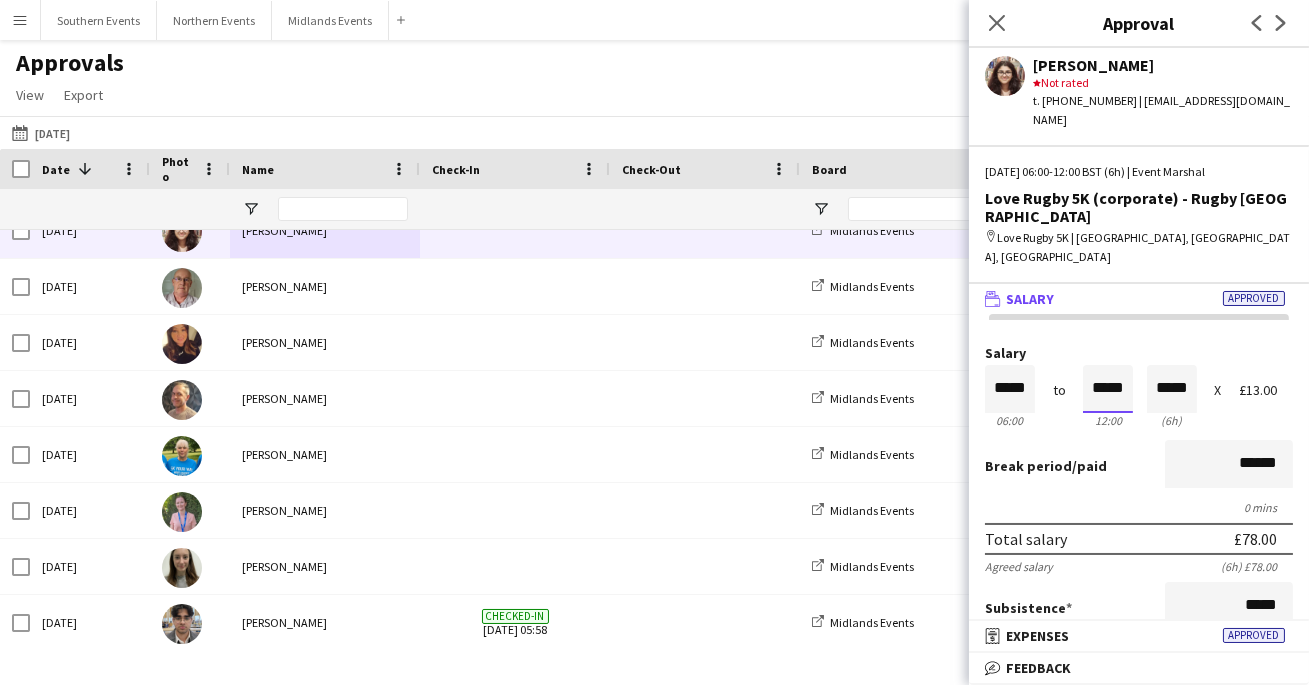click on "*****" at bounding box center (1108, 389) 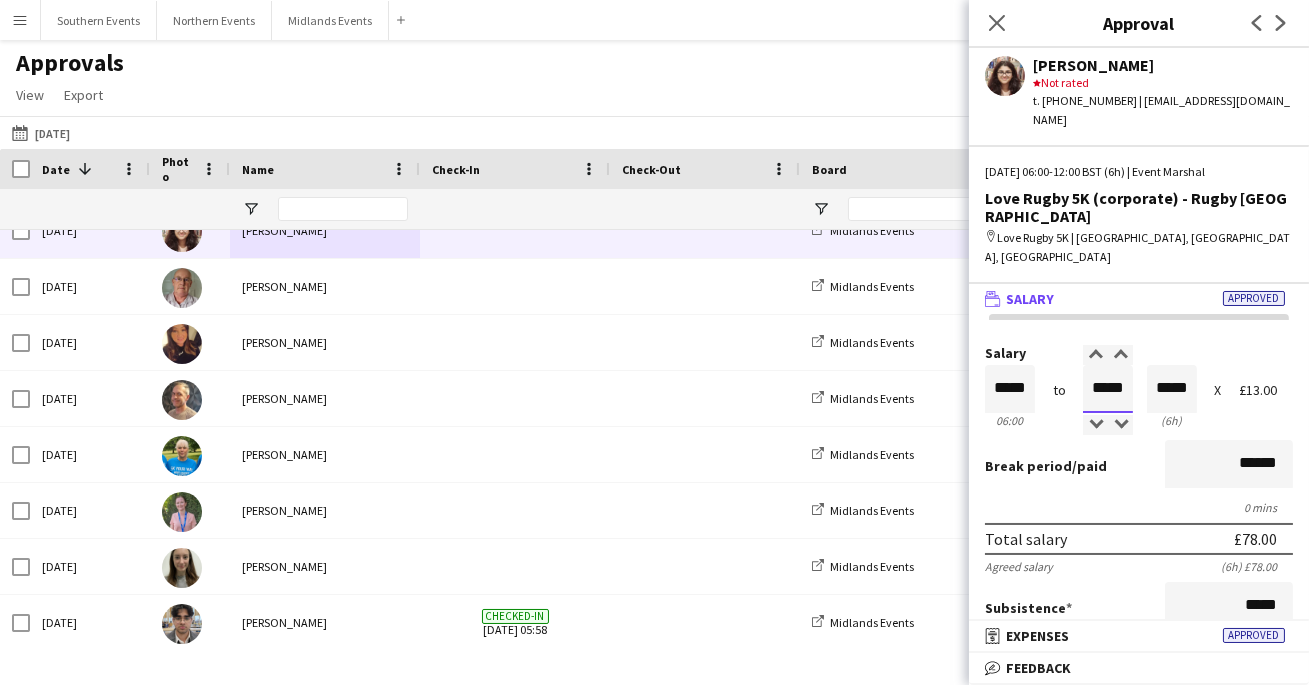 type on "*****" 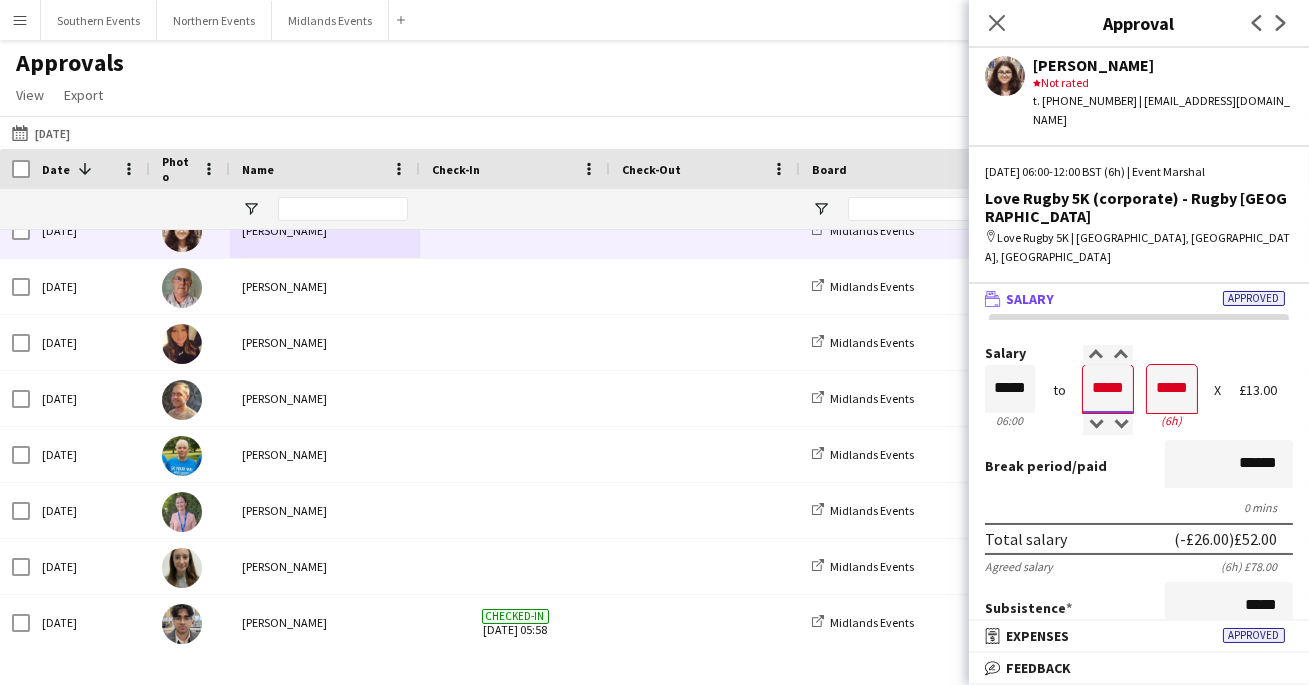 type on "*****" 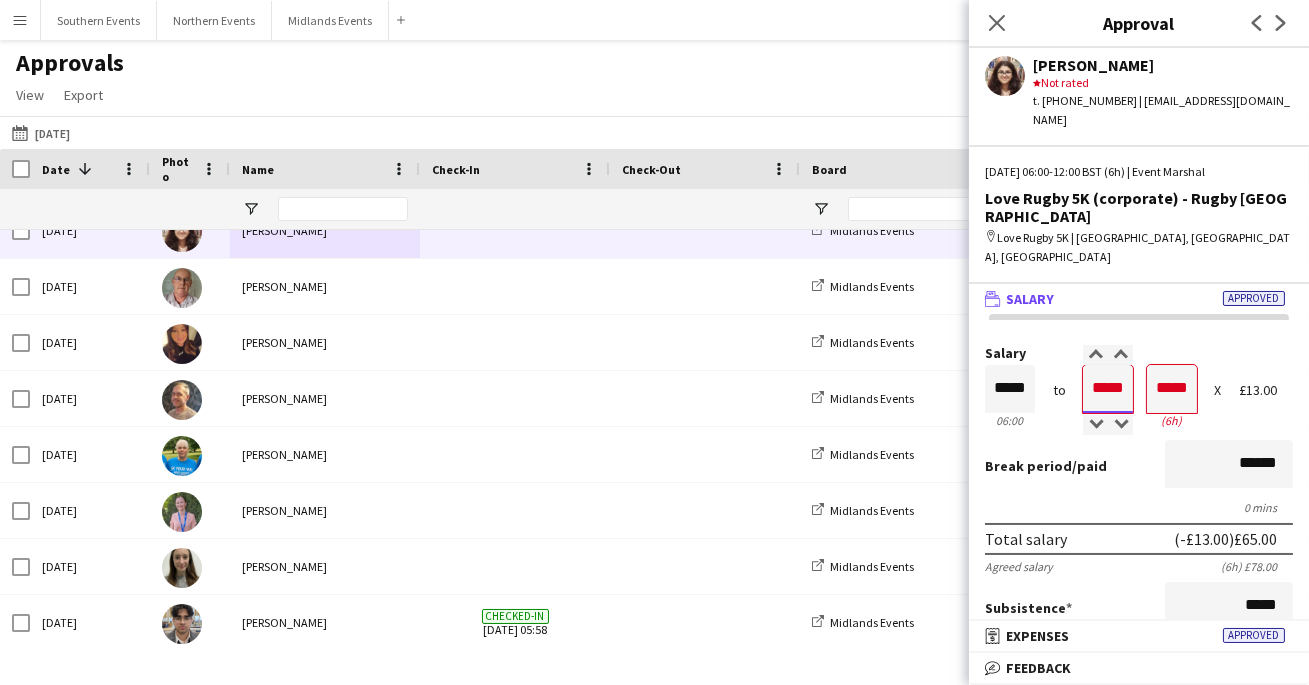 type on "*****" 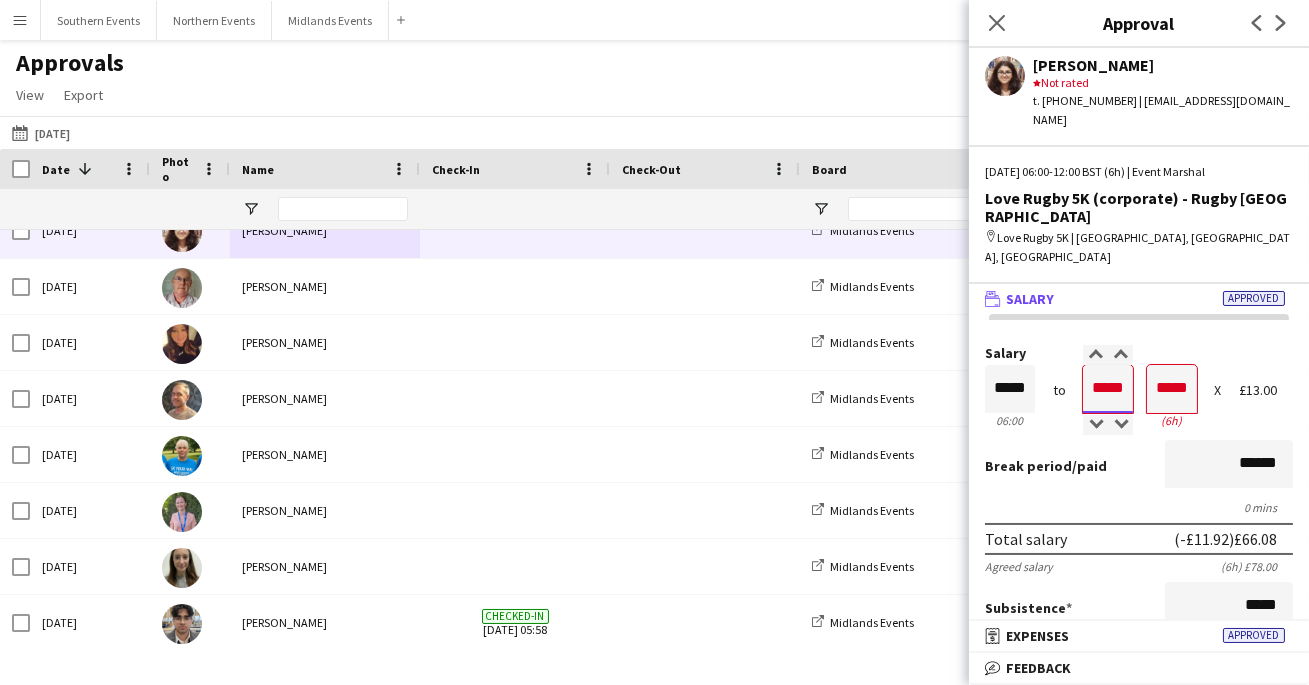 type on "*****" 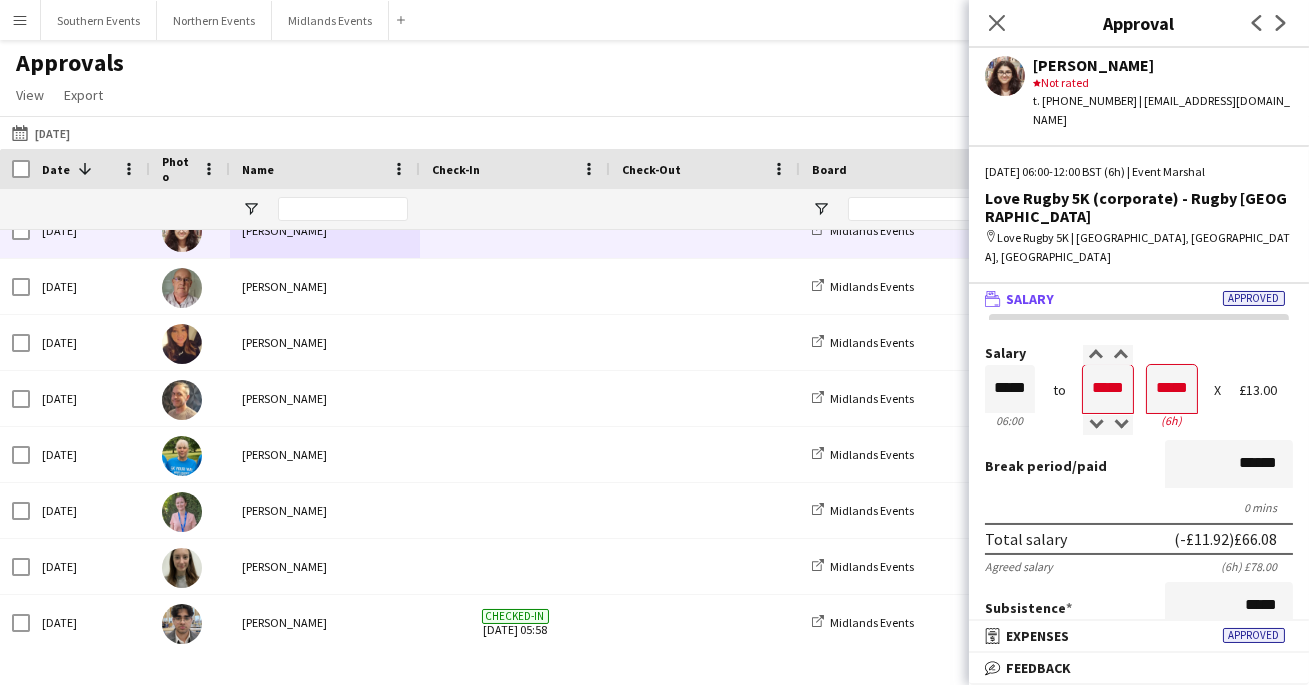 click on "Salary  *****  06:00   to  *****  12:00  *****  (6h)   X   £13.00" at bounding box center [1139, 389] 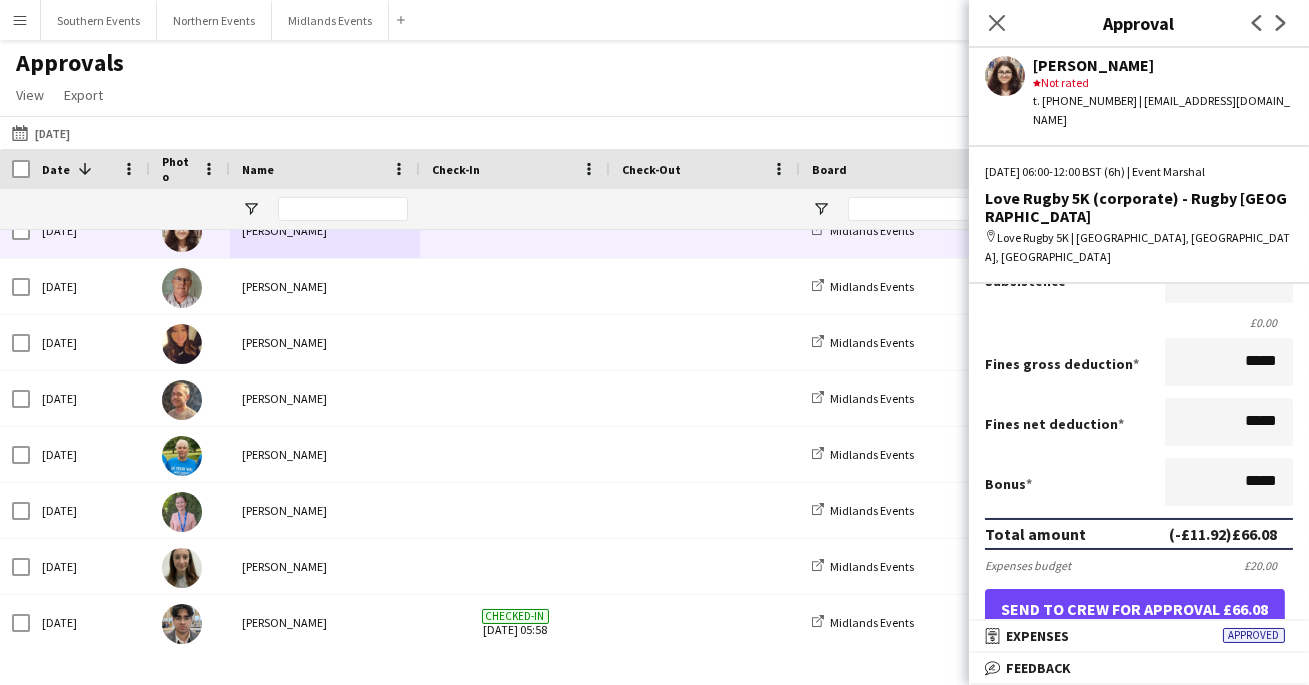 click on "Force payment approval £66.08" at bounding box center (1135, 661) 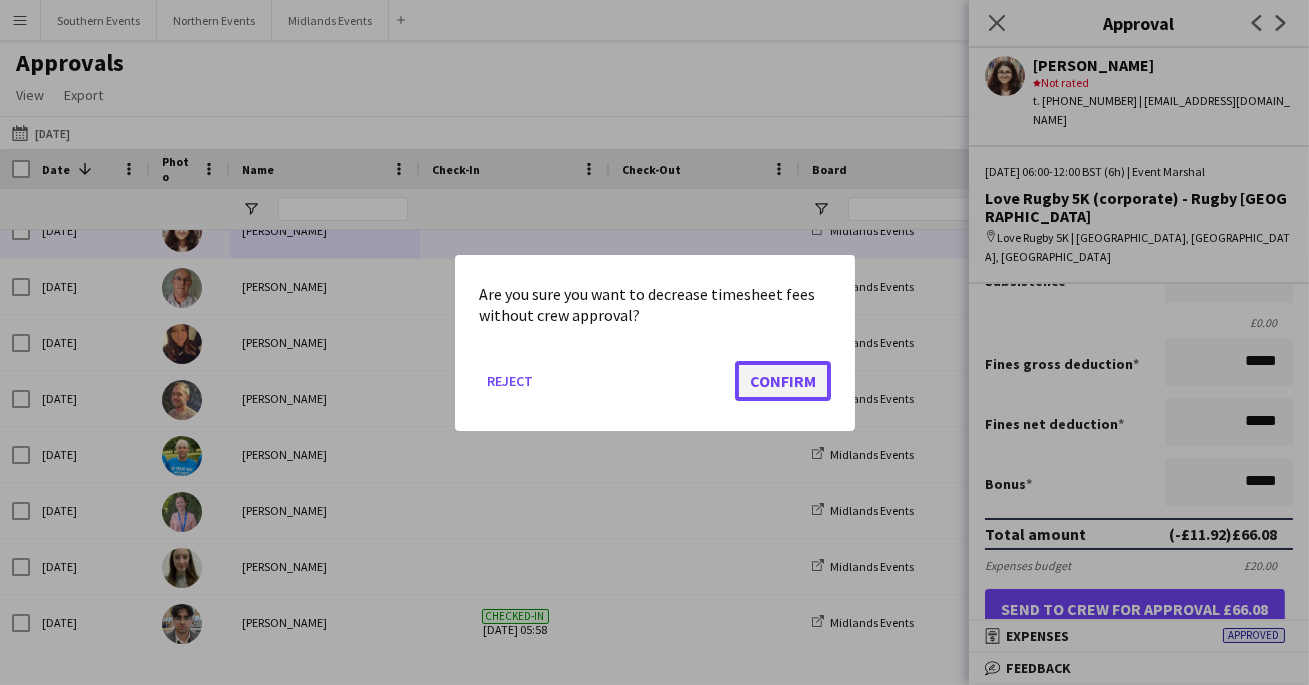 click on "Confirm" 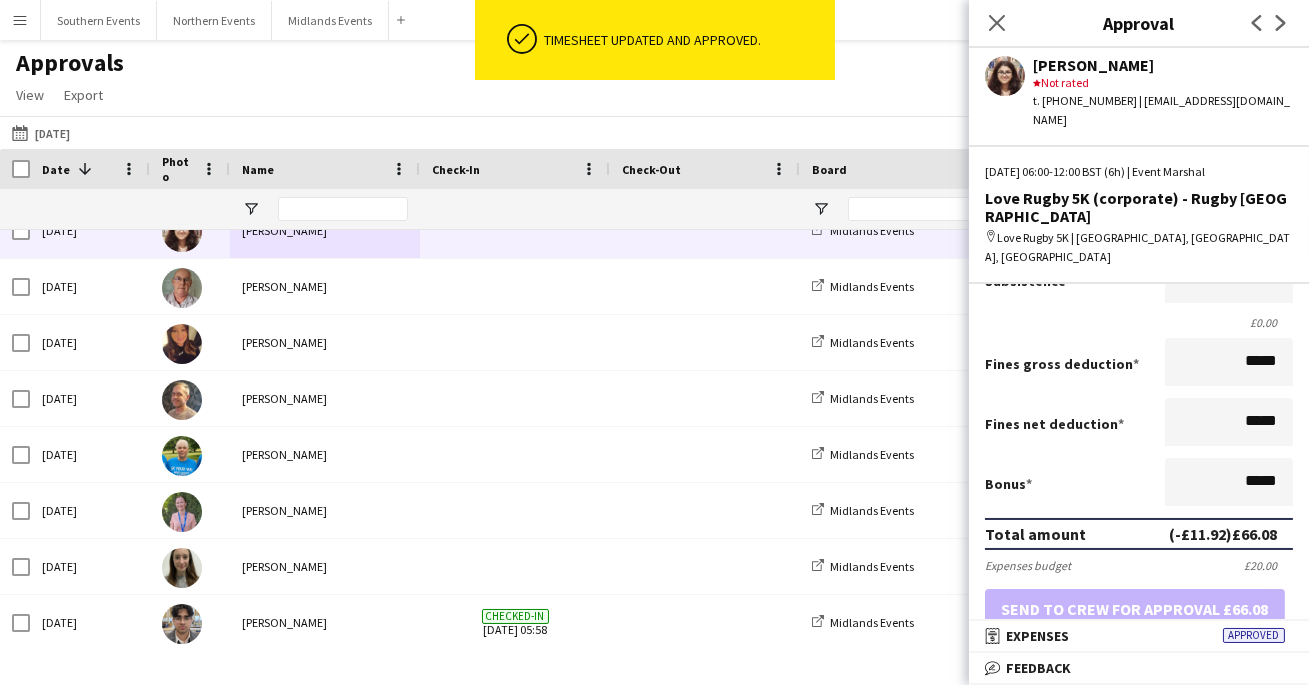 click on "Next" 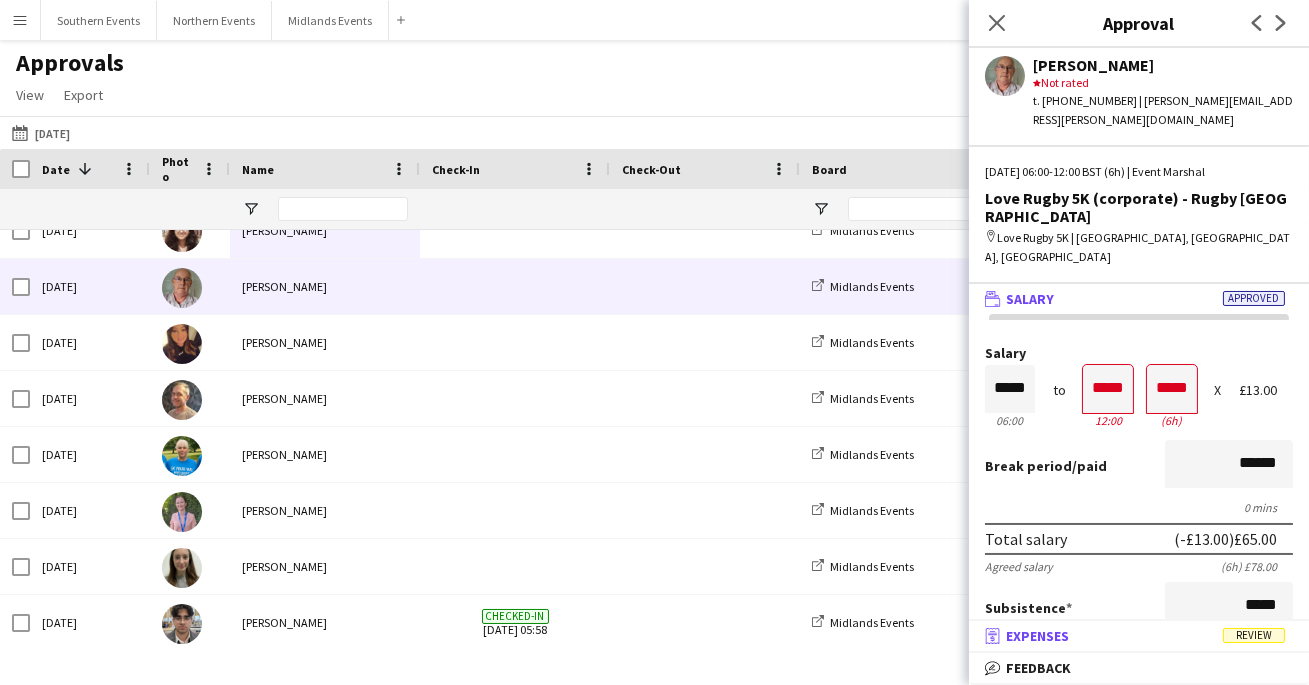click on "receipt
Expenses   Review" at bounding box center (1135, 636) 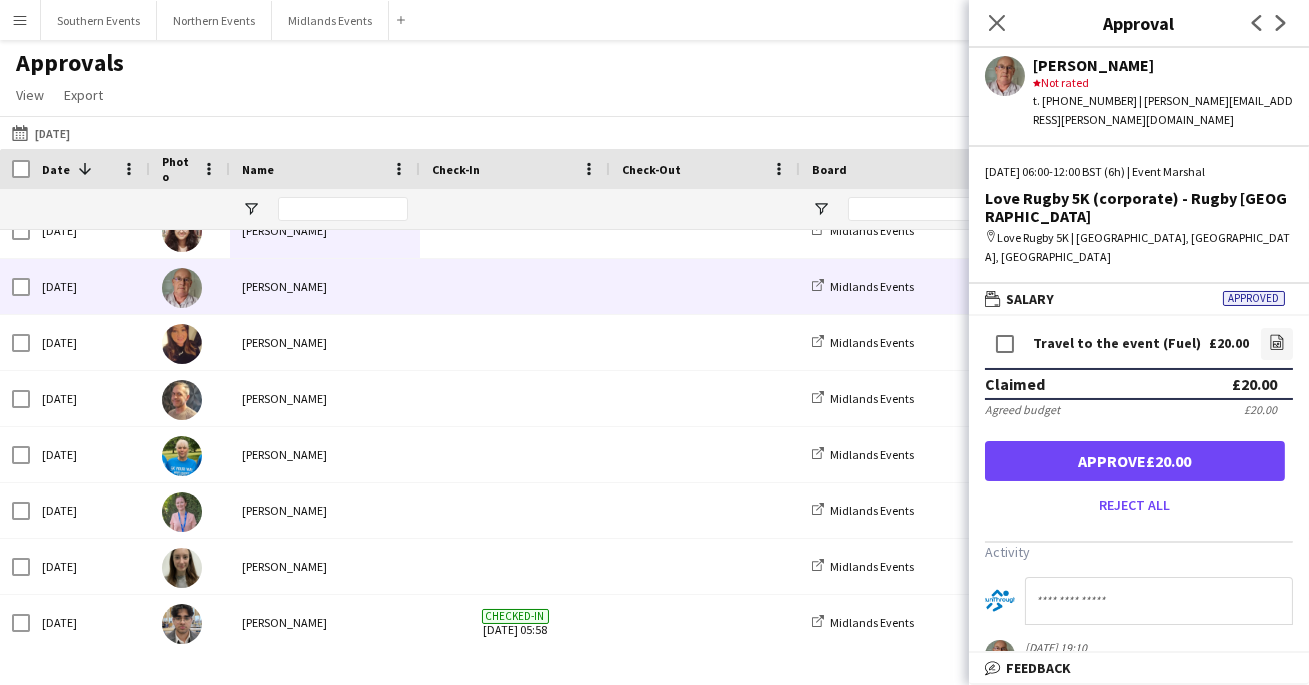 scroll, scrollTop: 0, scrollLeft: 0, axis: both 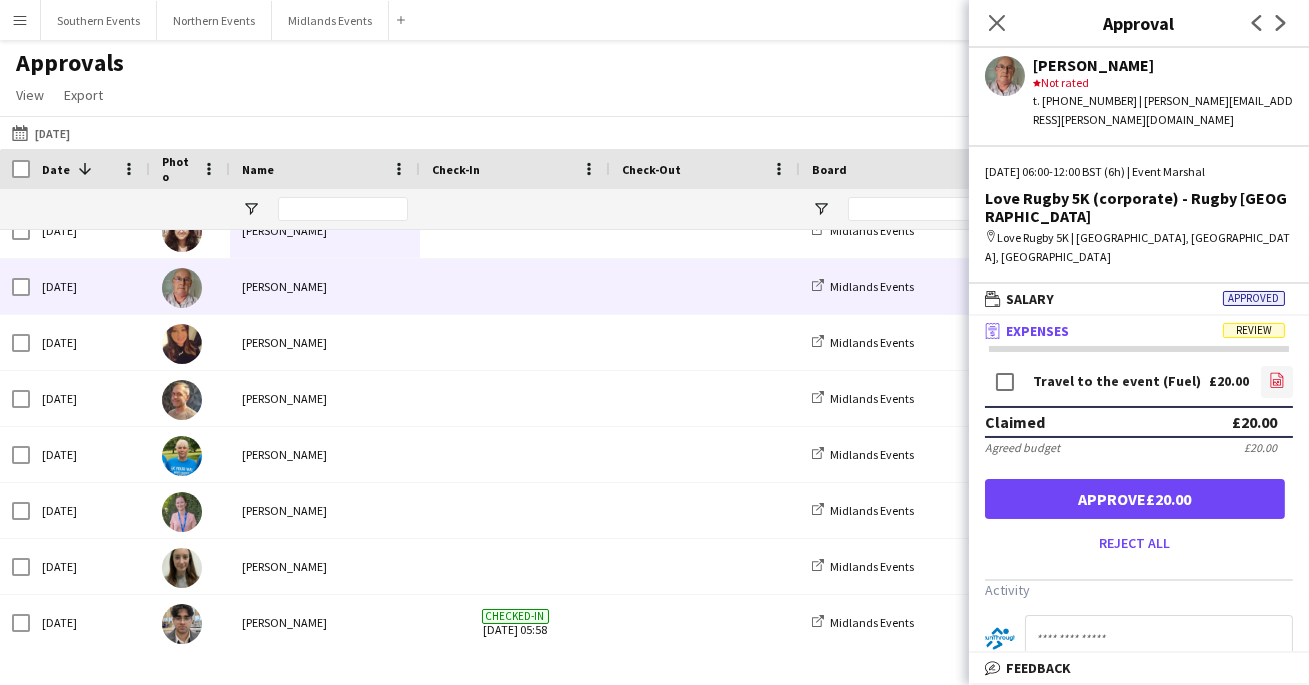 click on "file-image" 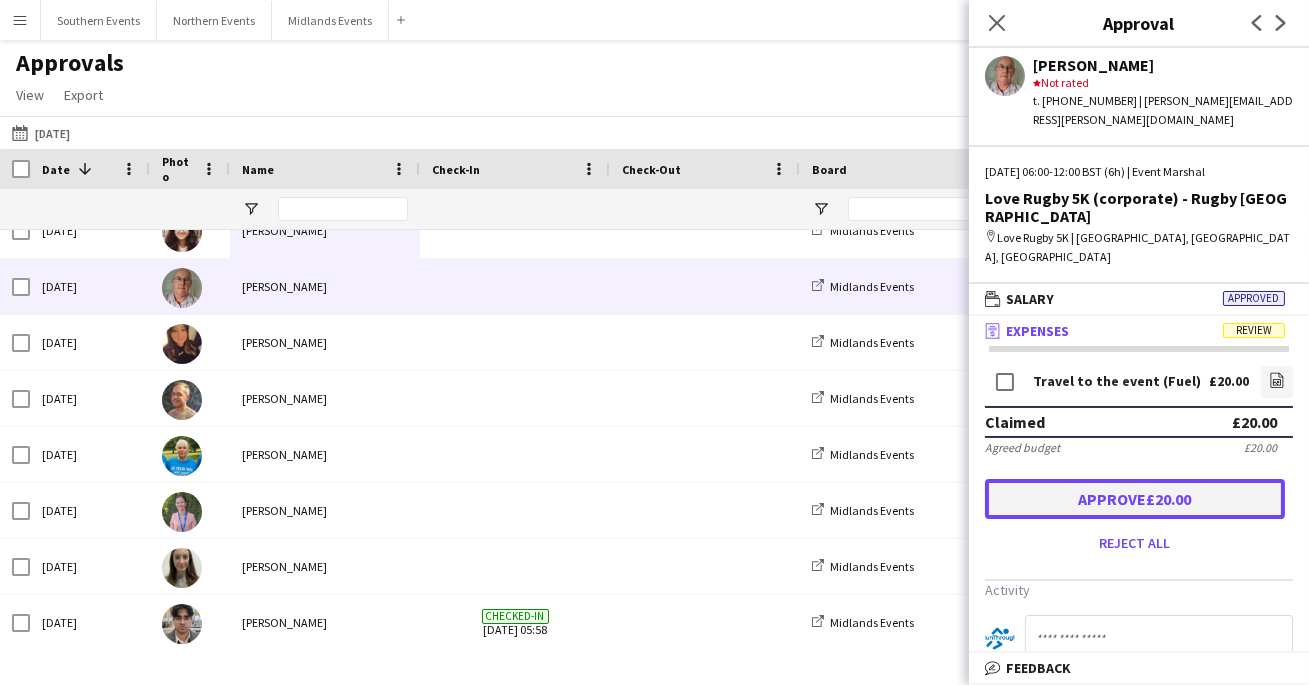 click on "Approve   £20.00" at bounding box center [1135, 499] 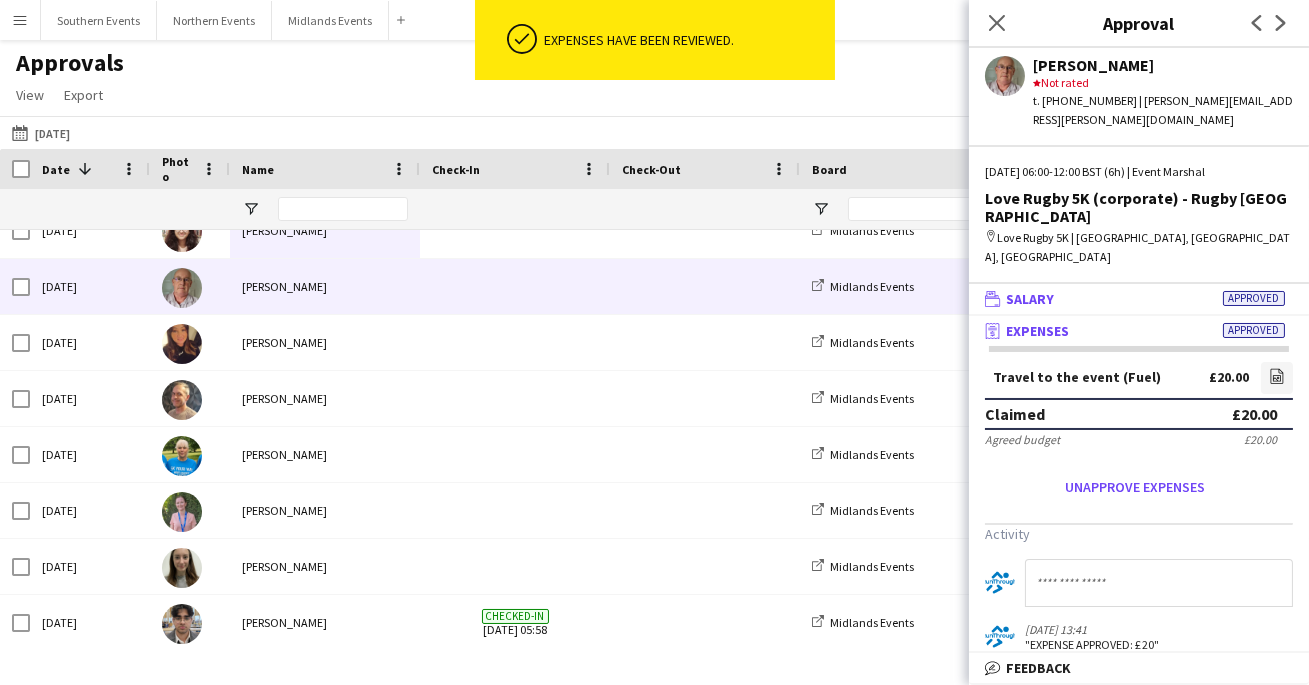 click on "wallet
Salary   Approved" at bounding box center (1135, 299) 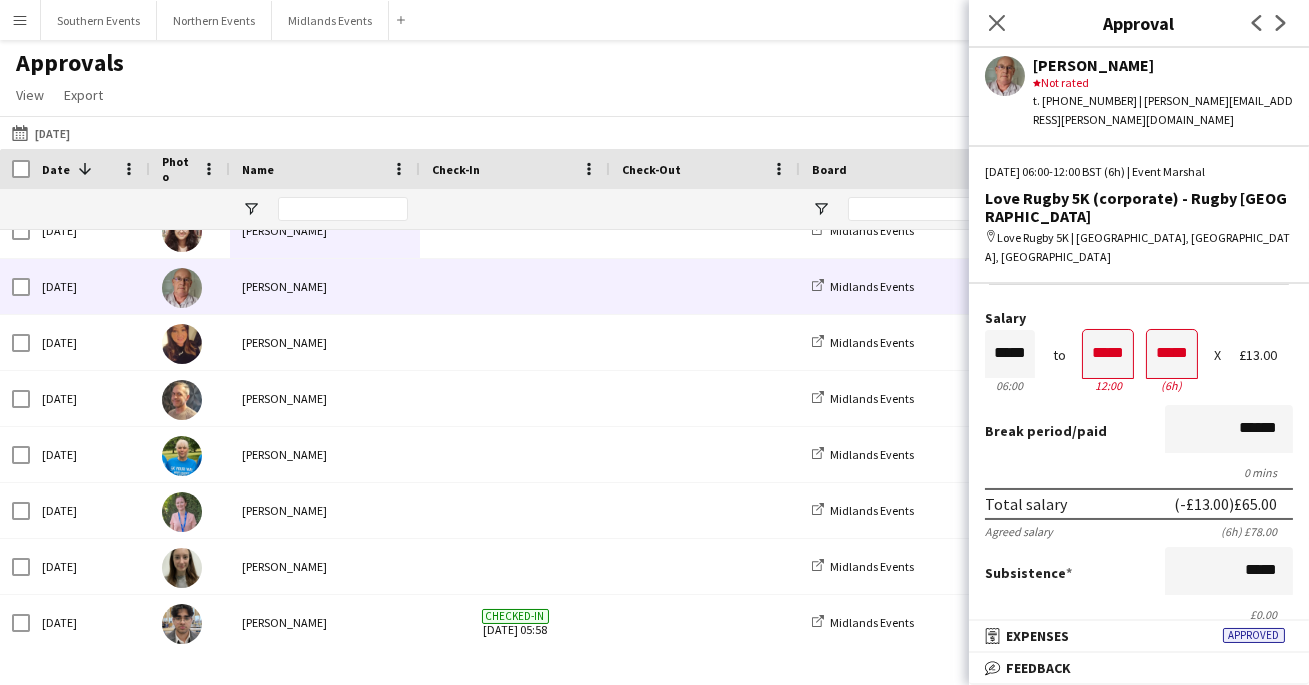 scroll, scrollTop: 38, scrollLeft: 0, axis: vertical 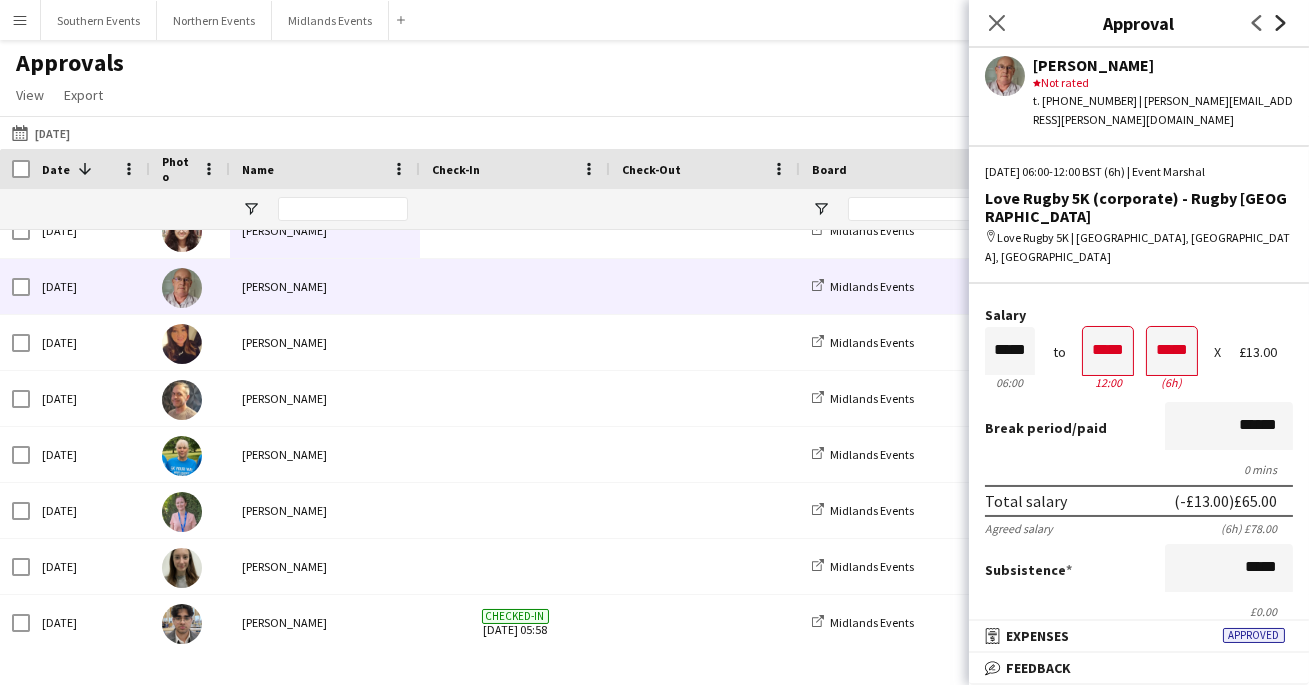 click on "Next" 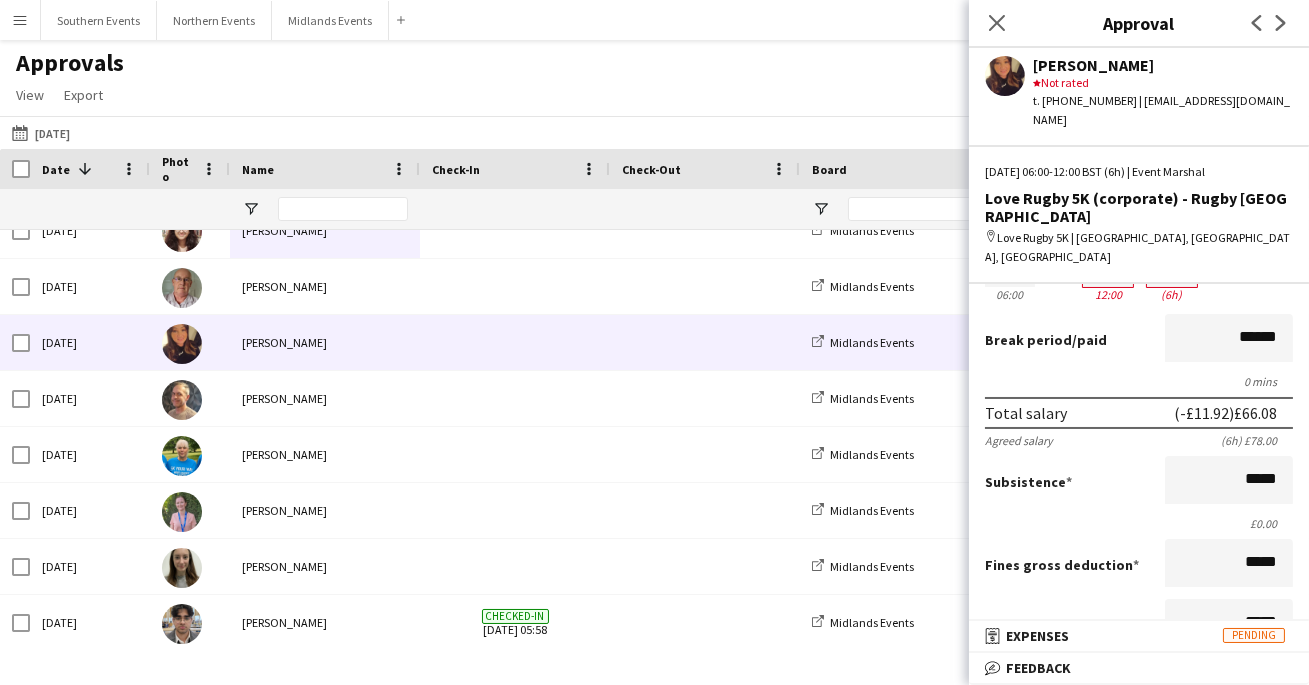 scroll, scrollTop: 300, scrollLeft: 0, axis: vertical 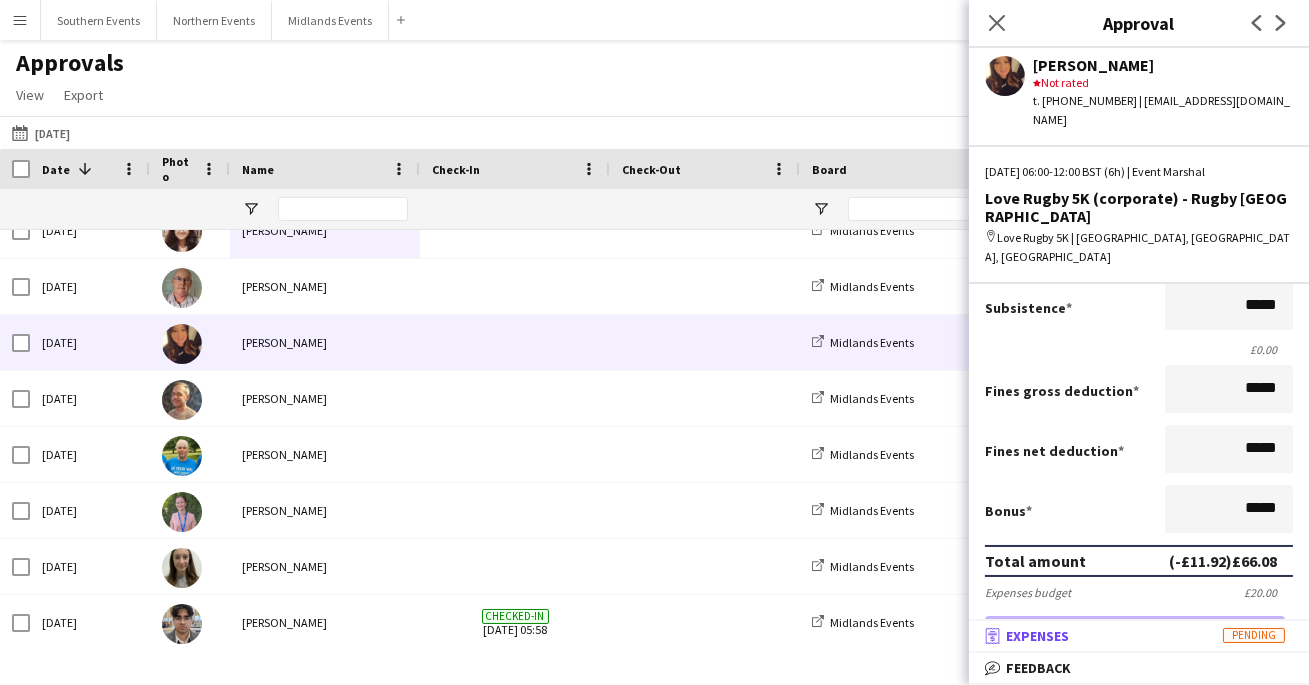 click on "receipt
Expenses   Pending" at bounding box center [1139, 636] 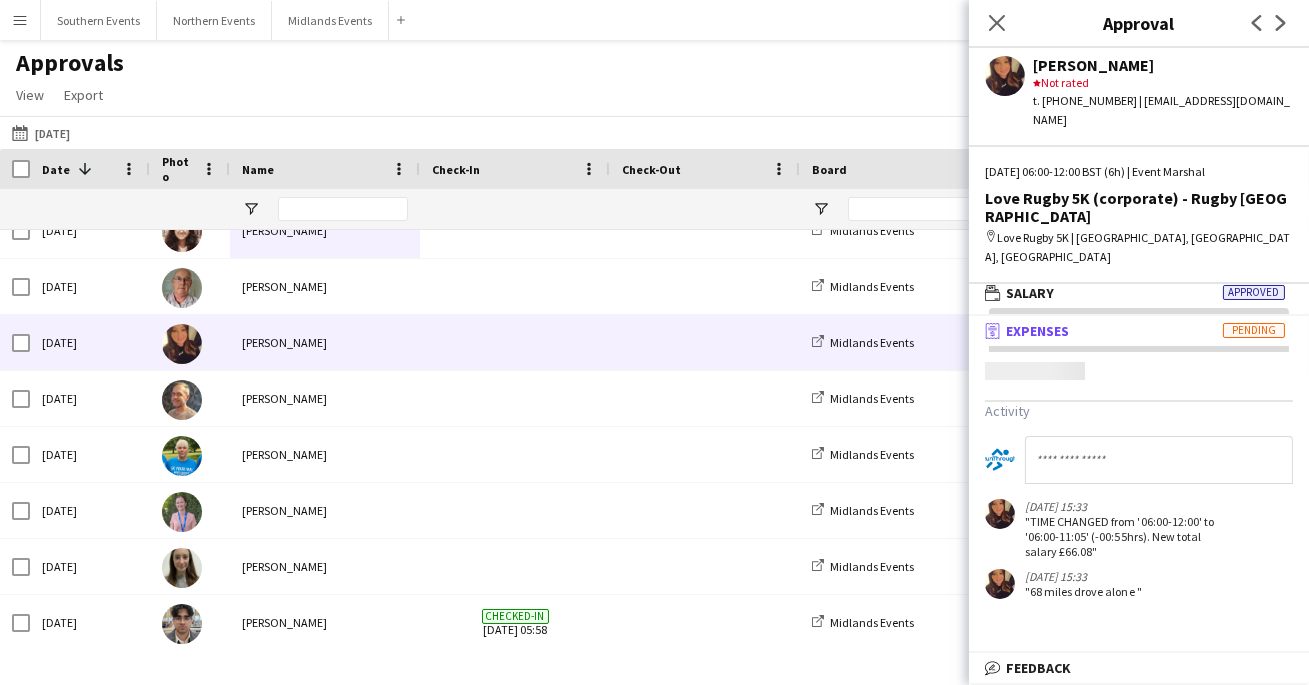 scroll, scrollTop: 5, scrollLeft: 0, axis: vertical 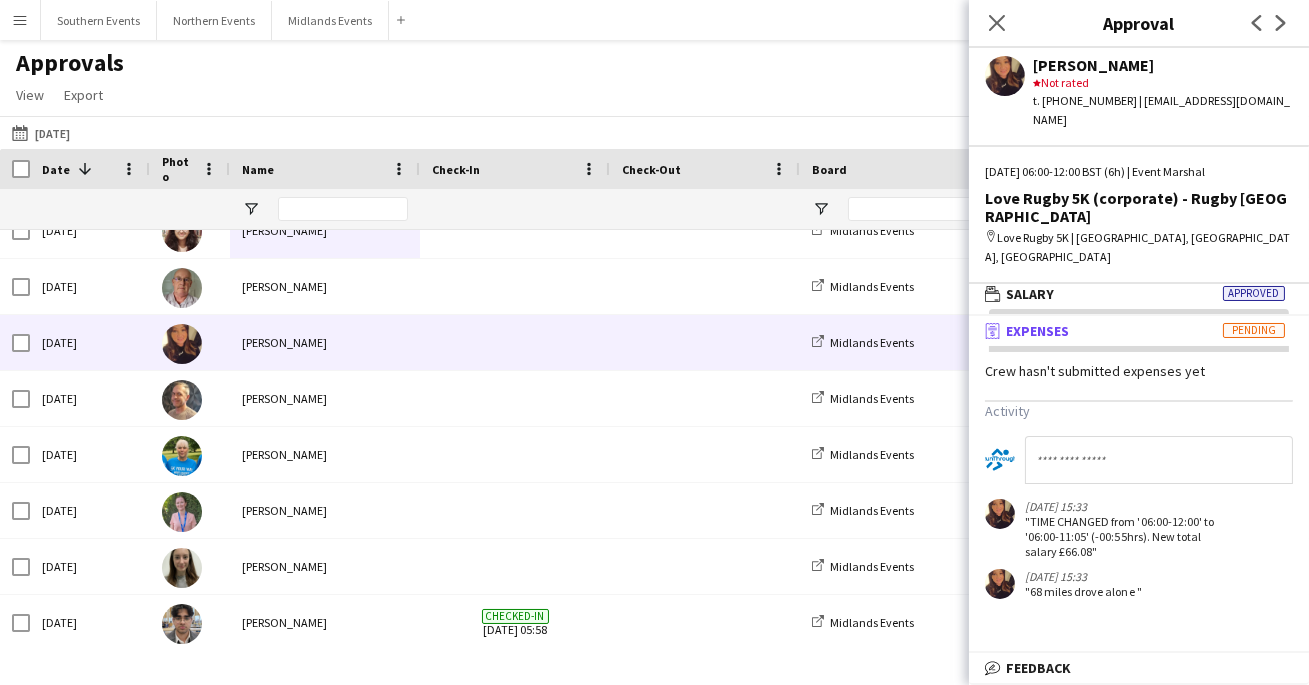 click on "receipt
Expenses   Pending" at bounding box center [1139, 331] 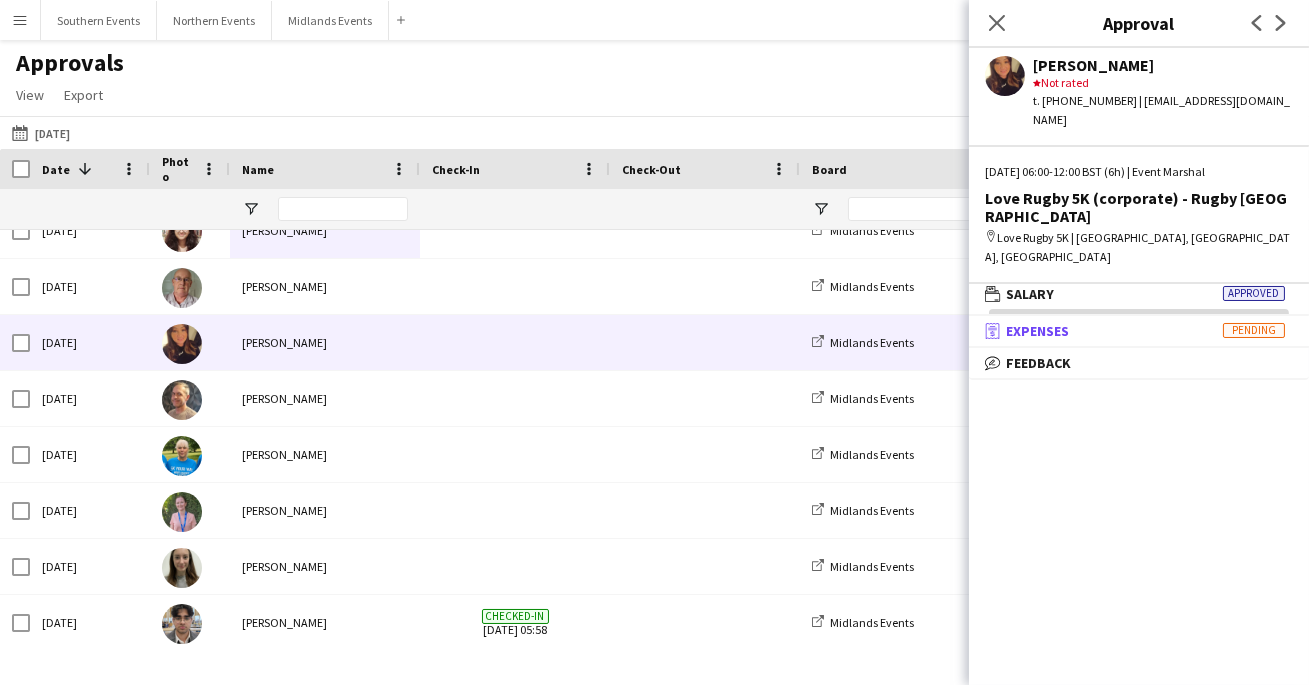click on "receipt
Expenses   Pending" at bounding box center (1135, 331) 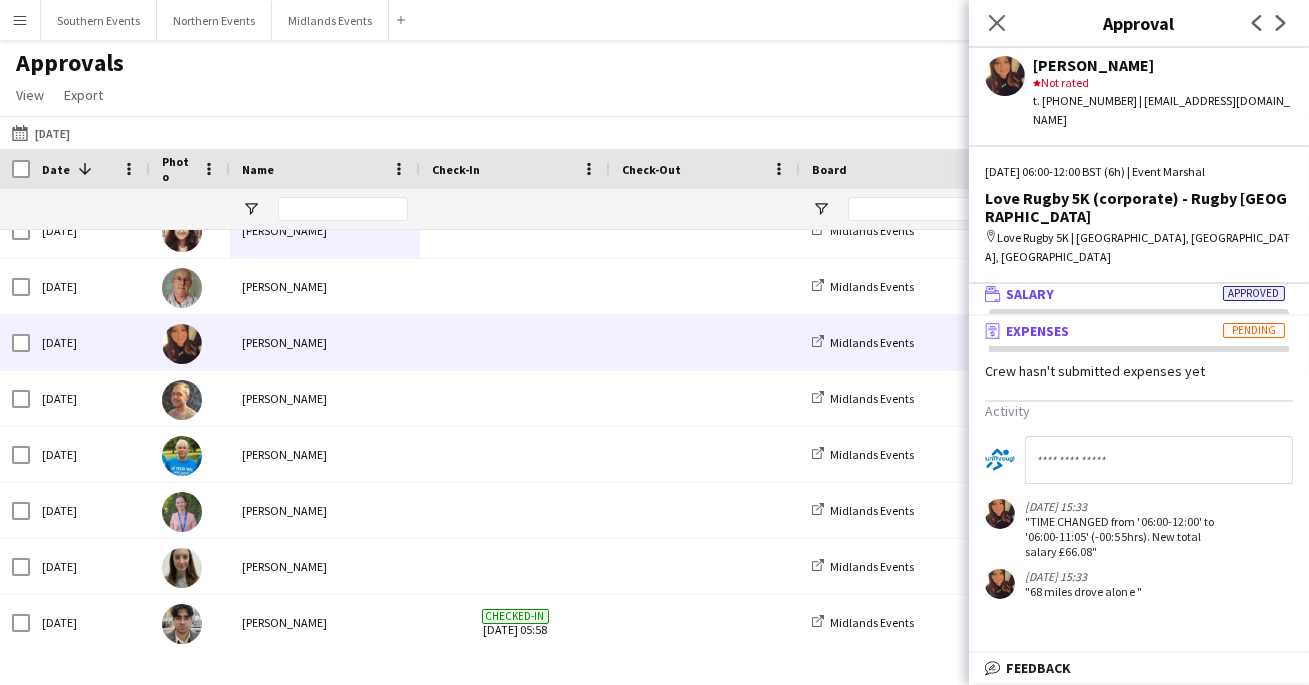 click on "wallet
Salary   Approved" at bounding box center (1135, 294) 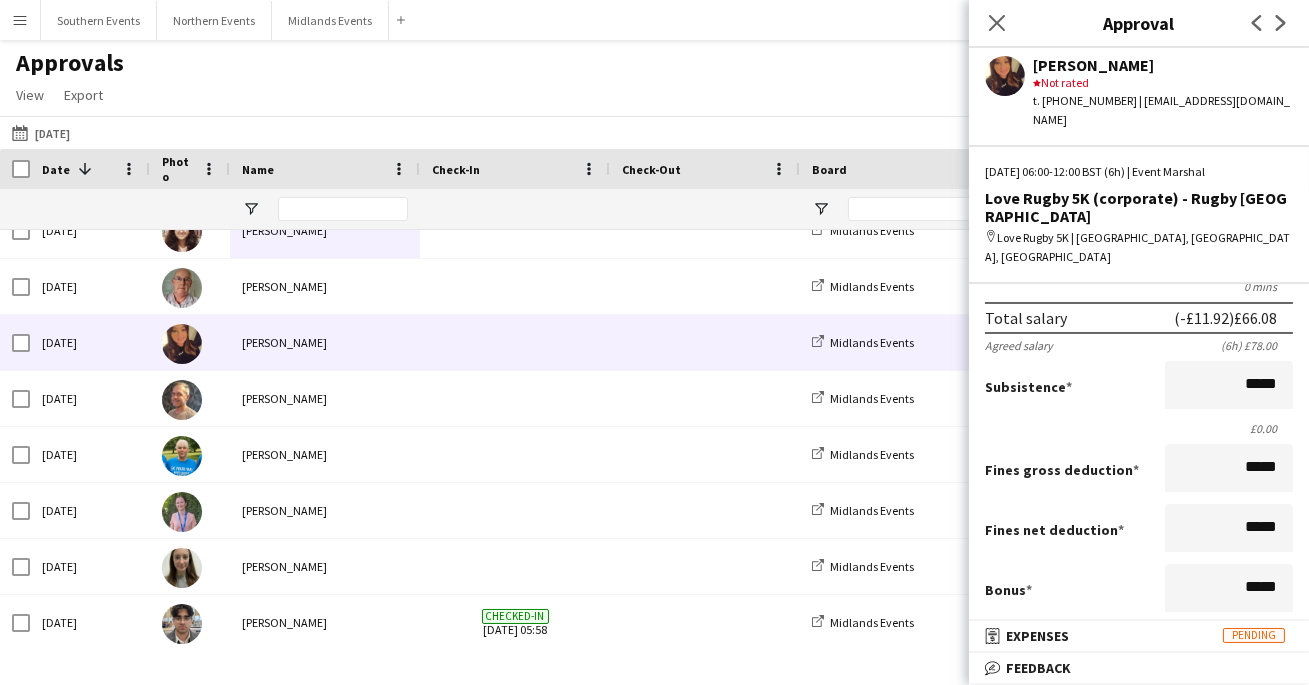 scroll, scrollTop: 284, scrollLeft: 0, axis: vertical 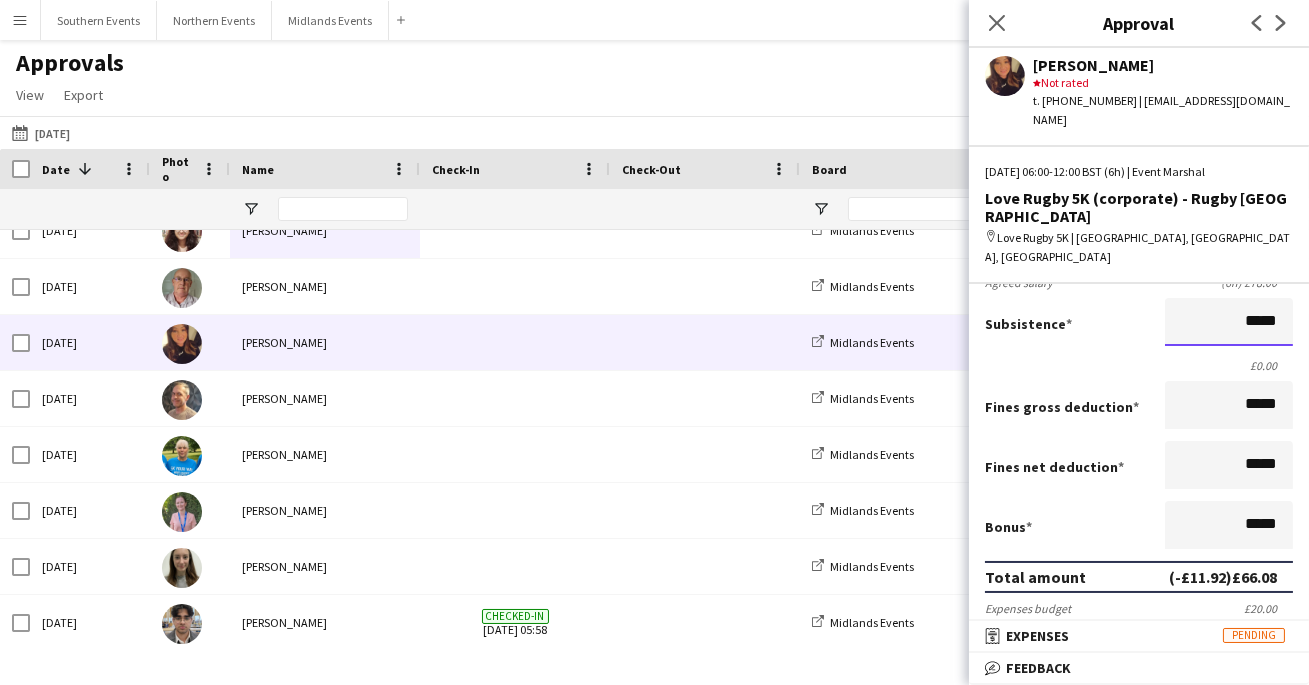 click on "*****" at bounding box center (1229, 322) 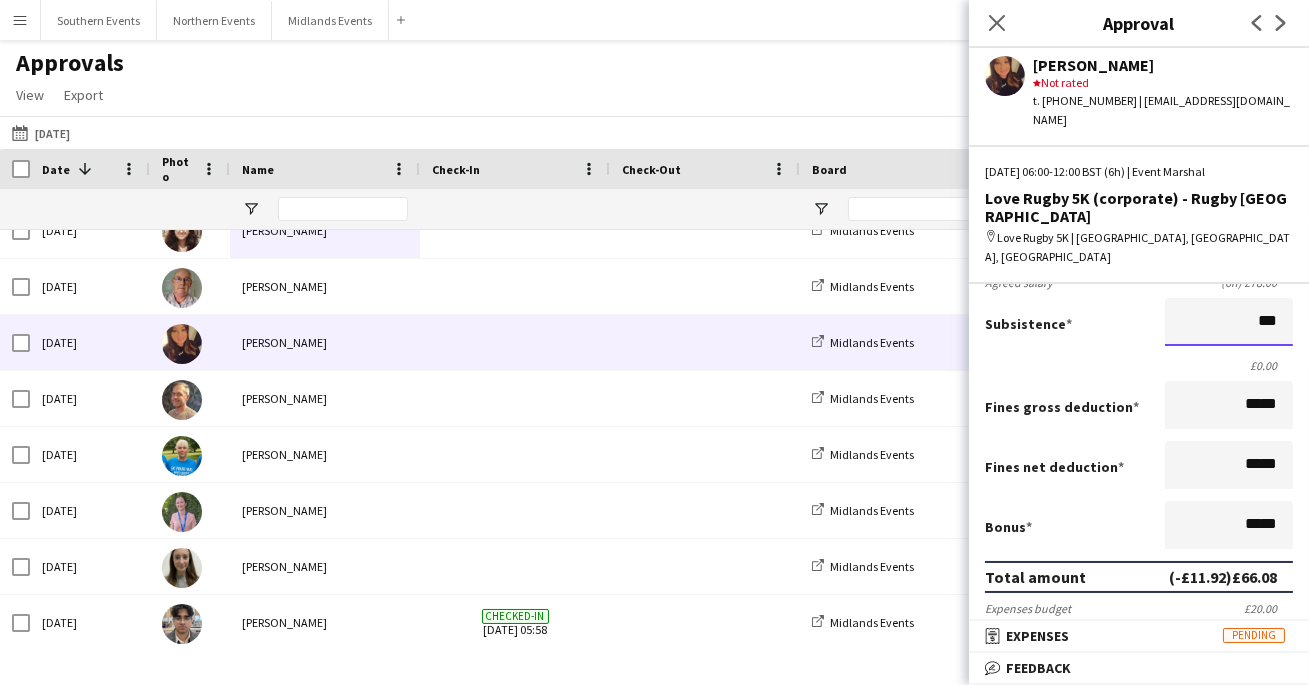 type on "**" 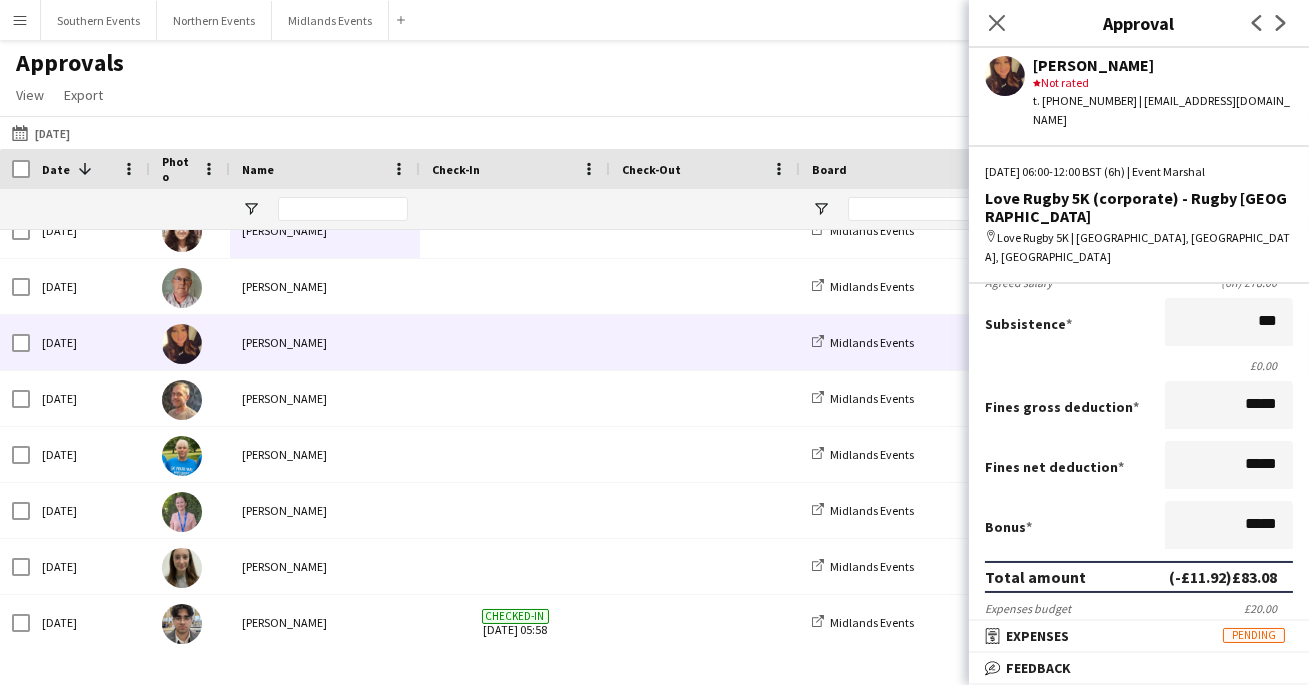 type on "******" 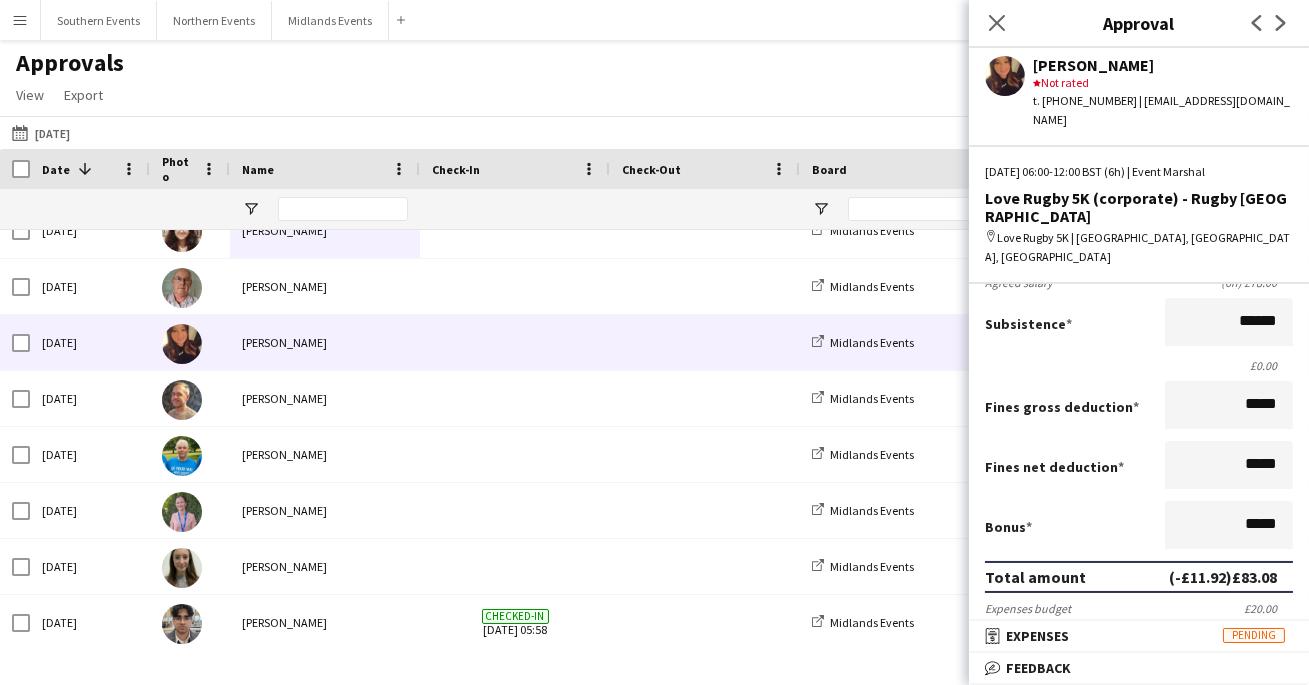 click on "Subsistence  ******" at bounding box center [1139, 324] 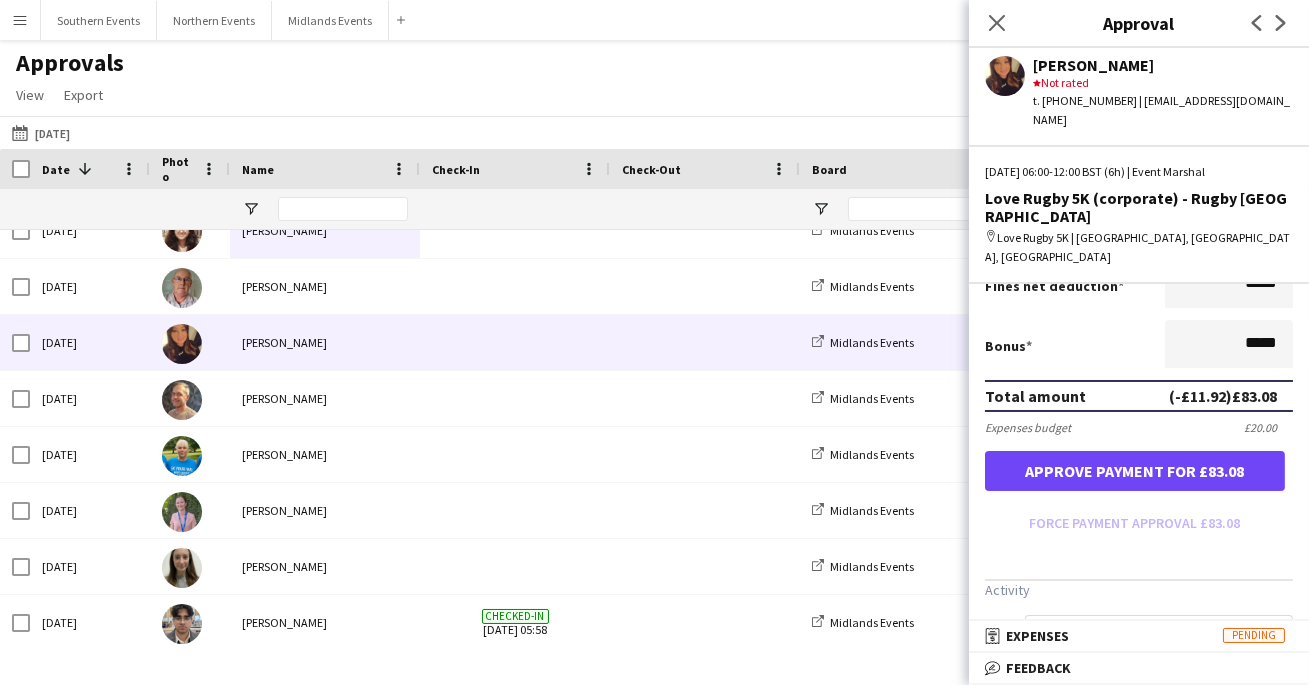 scroll, scrollTop: 491, scrollLeft: 0, axis: vertical 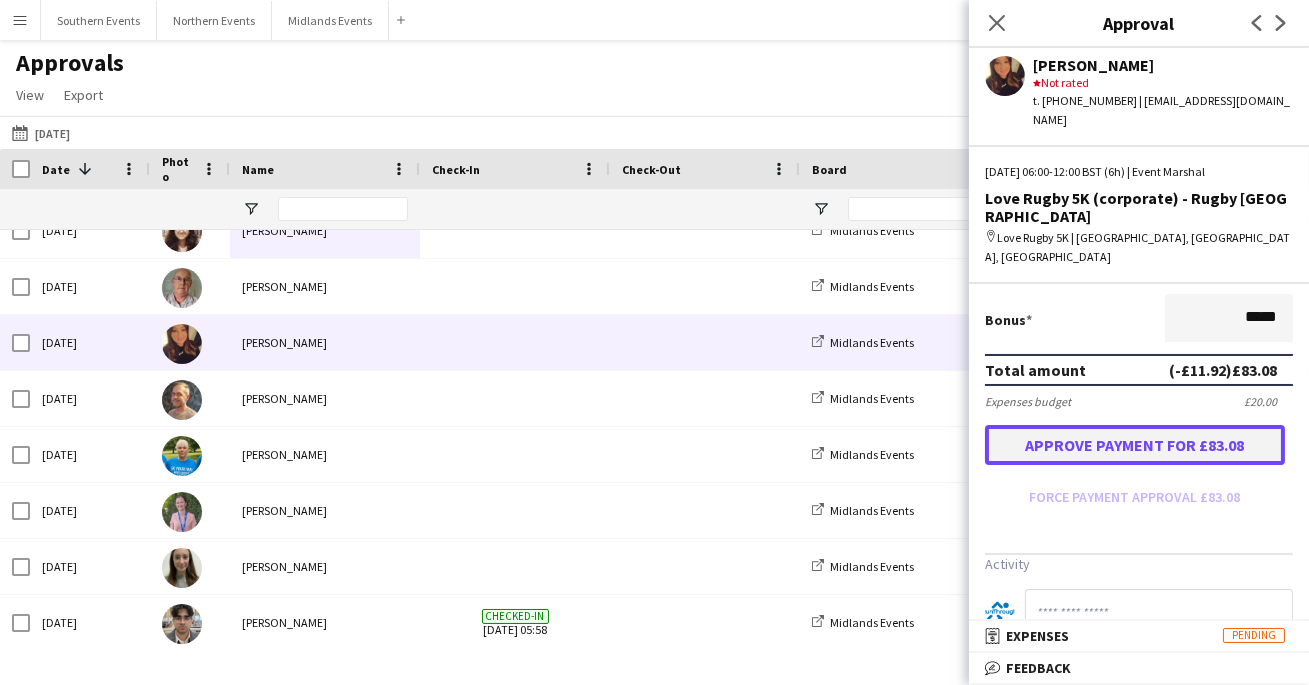 click on "Approve payment for £83.08" at bounding box center [1135, 445] 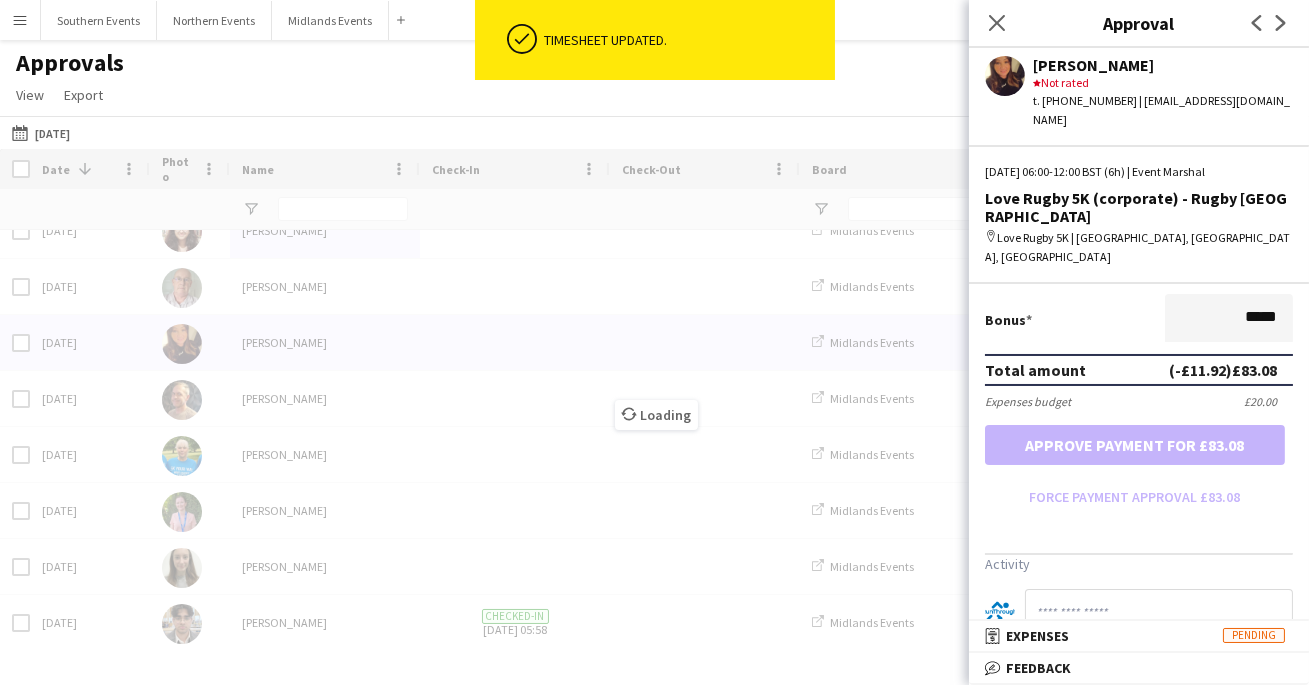 scroll, scrollTop: 491, scrollLeft: 0, axis: vertical 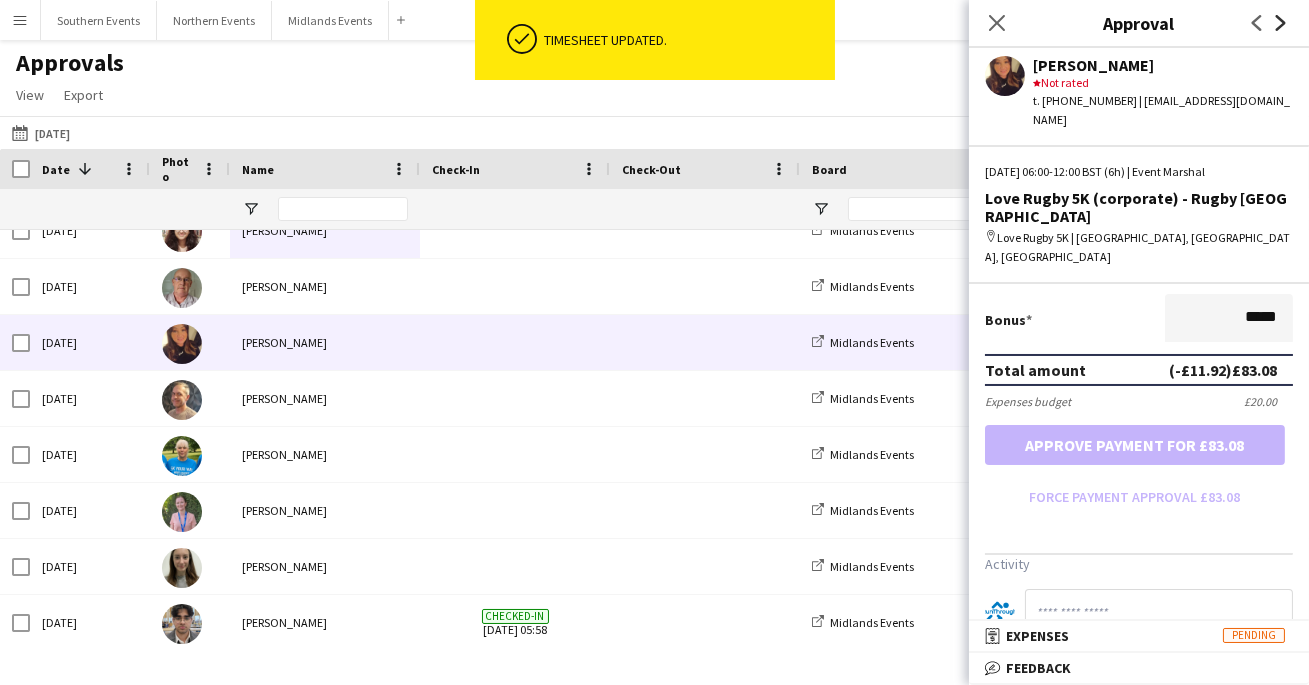 click on "Next" 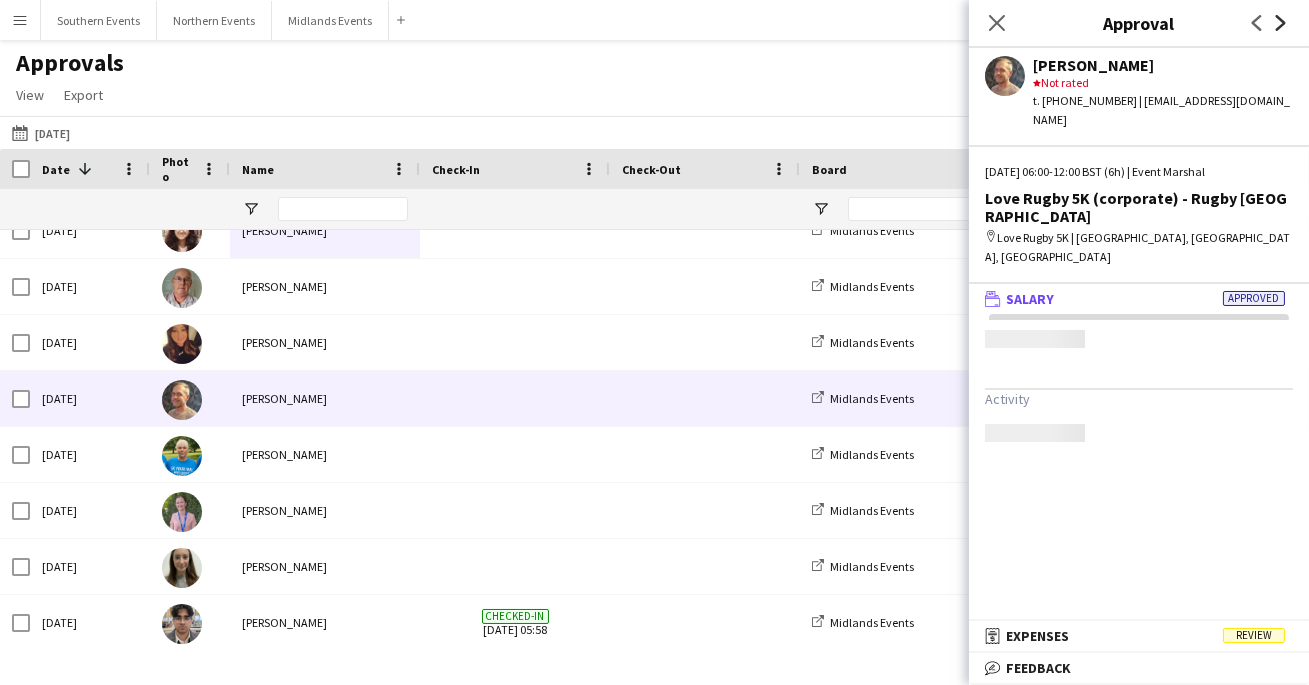scroll, scrollTop: 0, scrollLeft: 0, axis: both 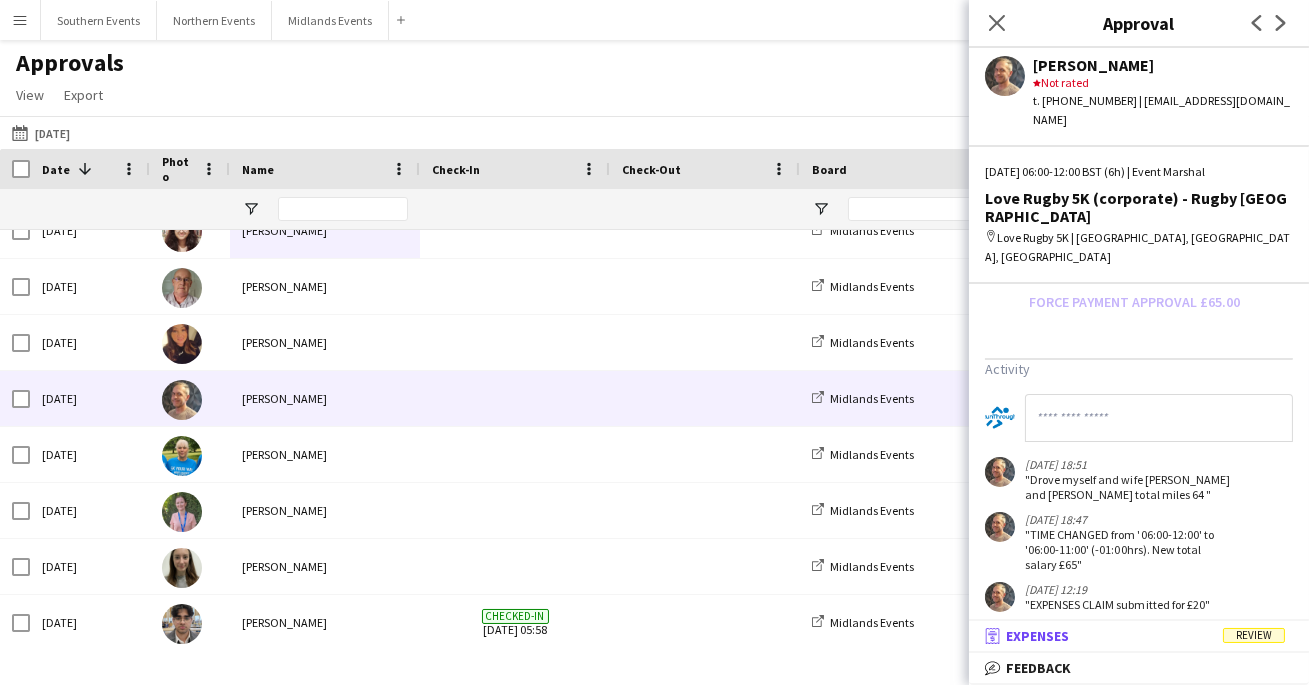 click on "receipt
Expenses   Review" at bounding box center (1139, 636) 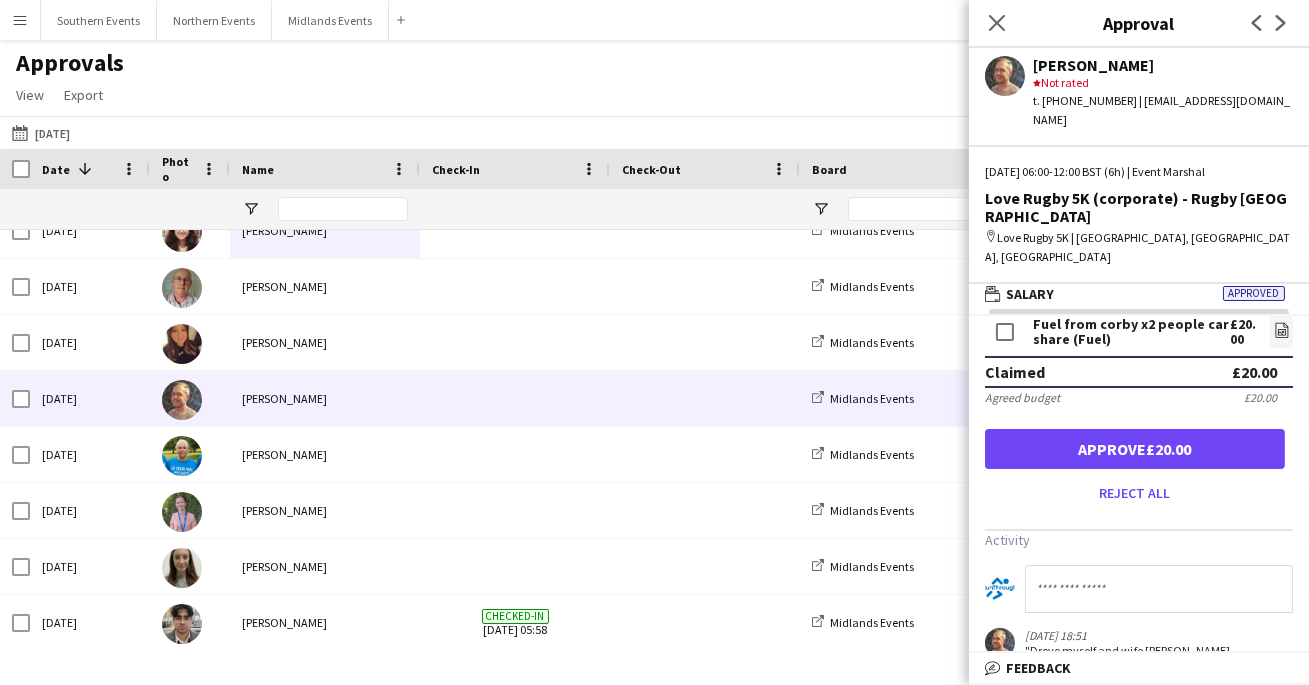scroll, scrollTop: 57, scrollLeft: 0, axis: vertical 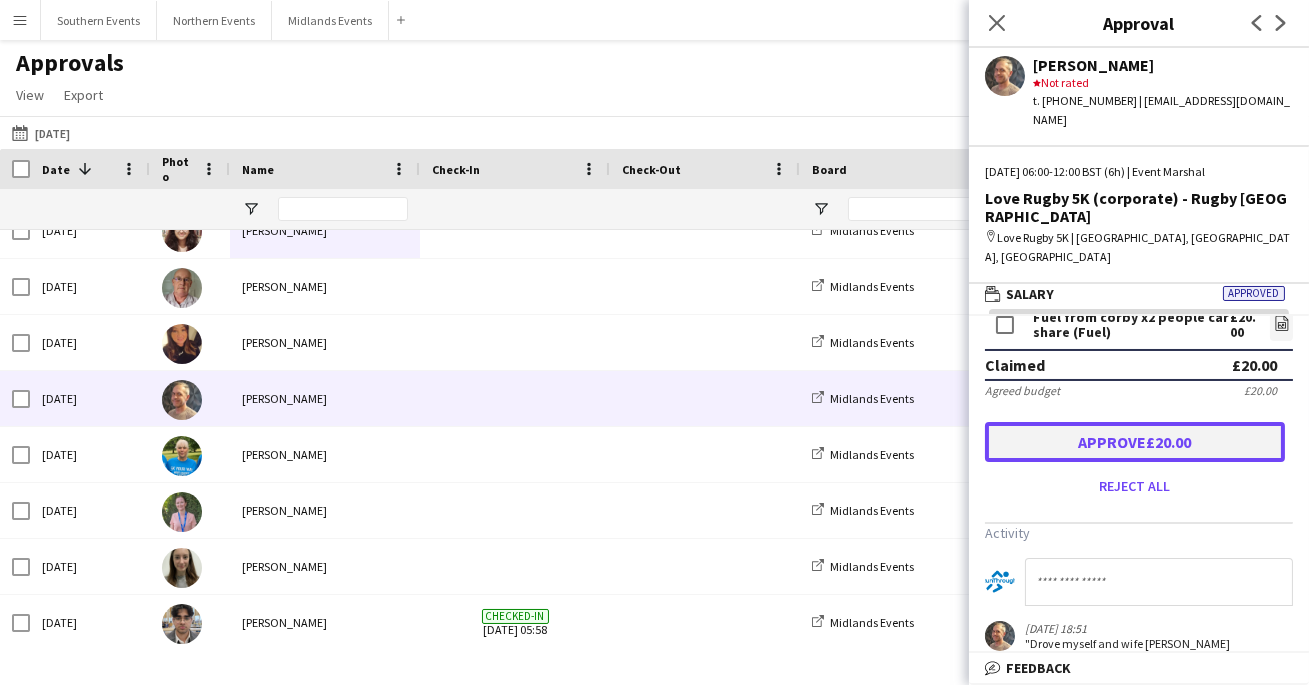 click on "Approve   £20.00" at bounding box center [1135, 442] 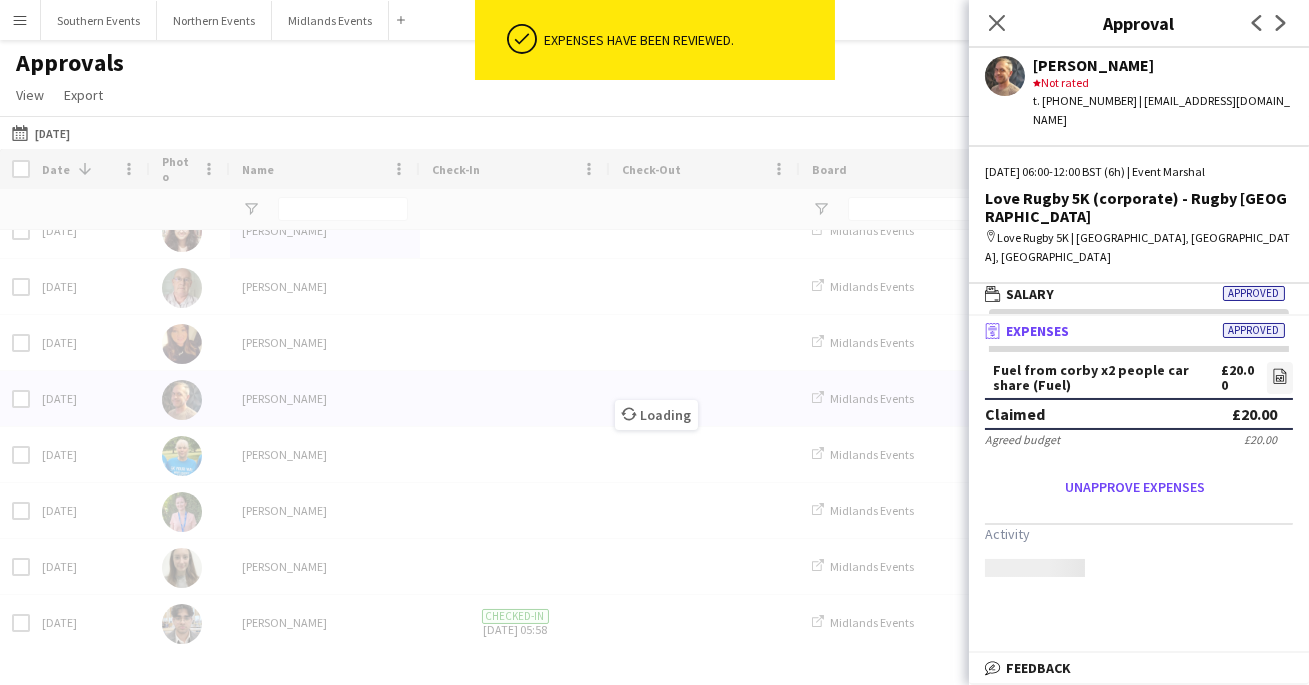scroll, scrollTop: 0, scrollLeft: 0, axis: both 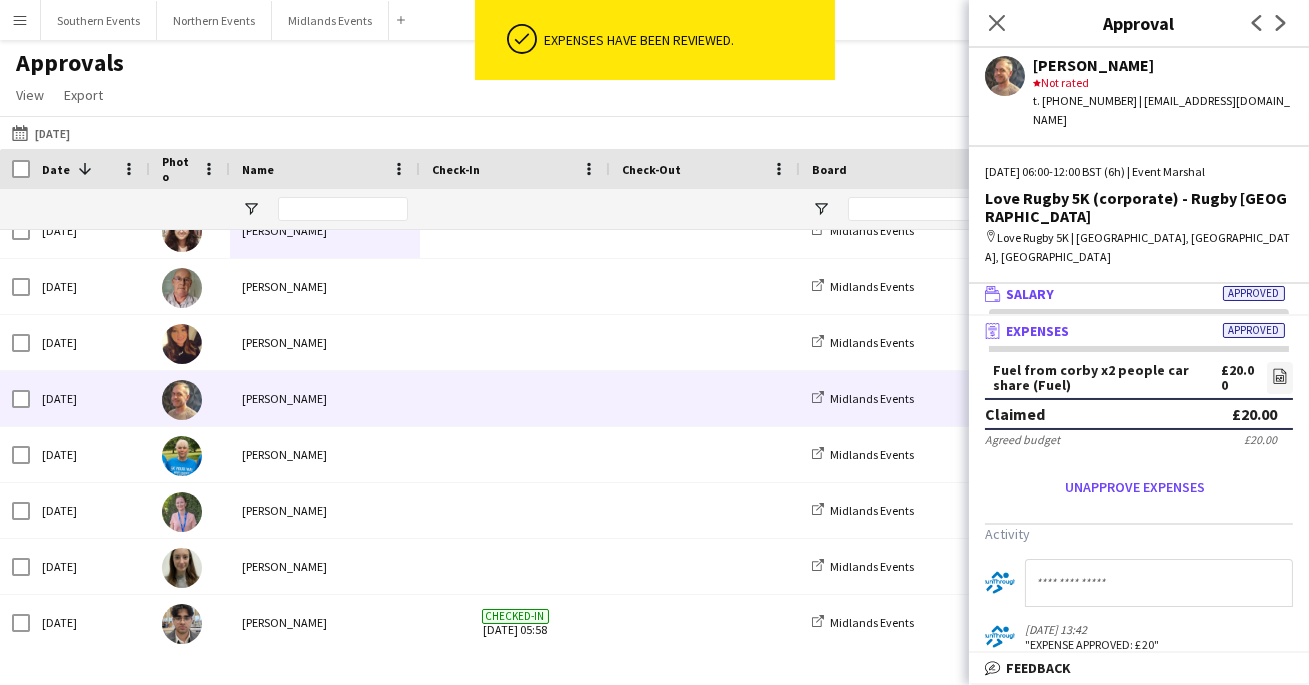 click on "wallet
Salary   Approved" at bounding box center [1135, 294] 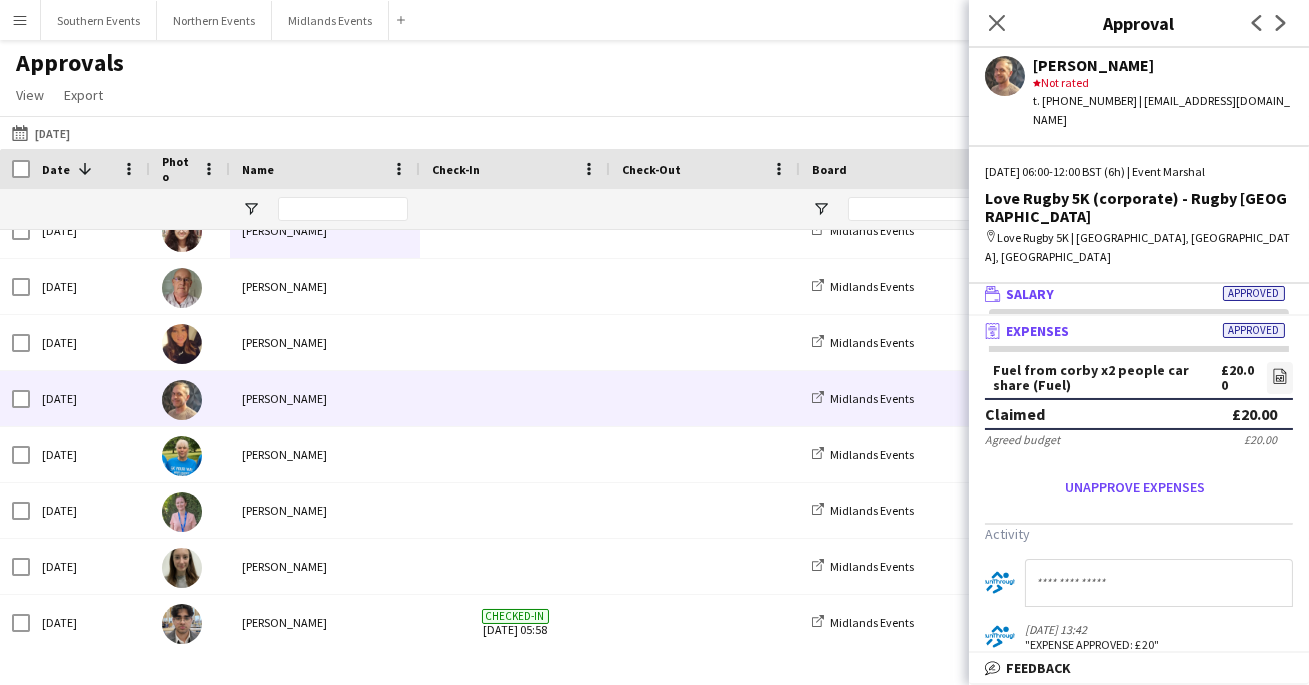 scroll, scrollTop: 0, scrollLeft: 0, axis: both 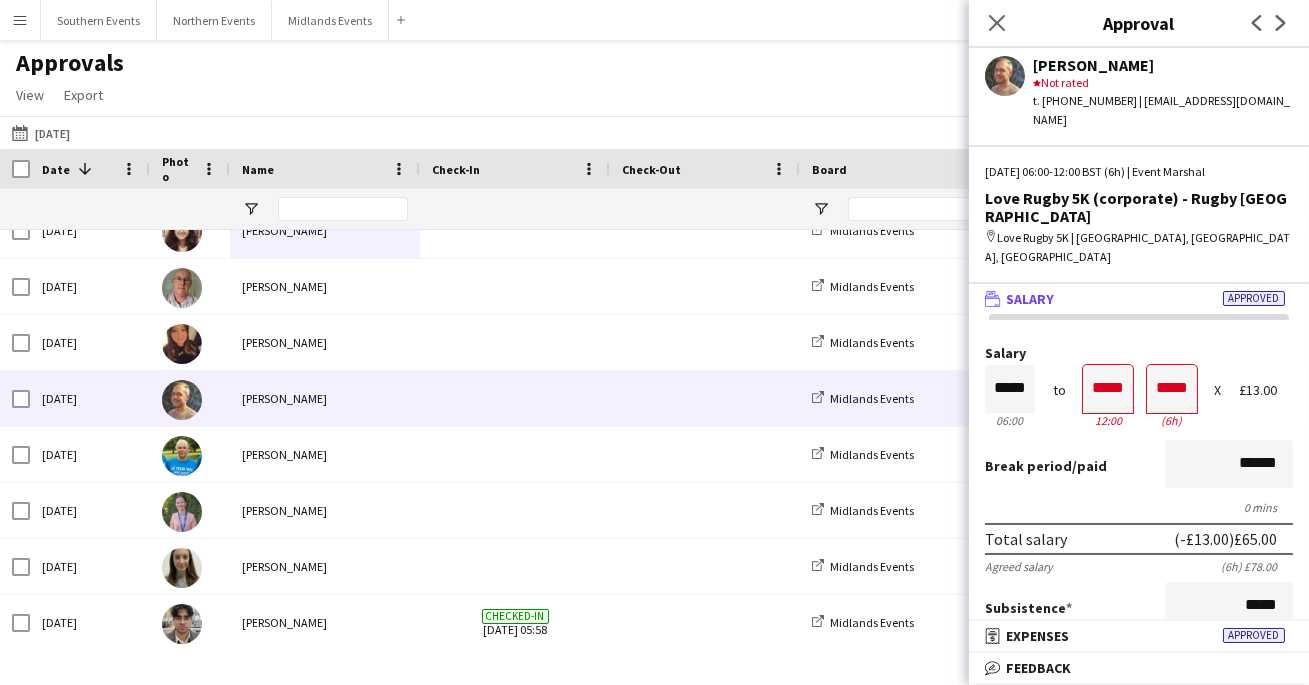 click on "Next" 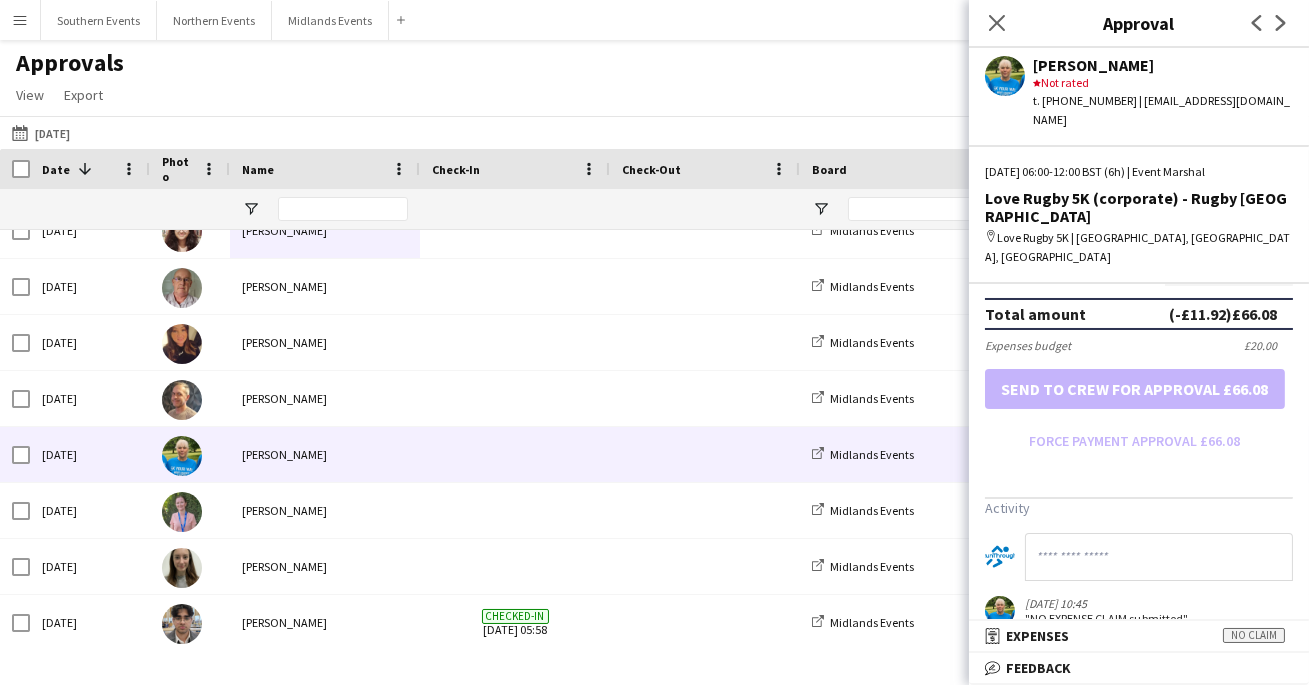 scroll, scrollTop: 330, scrollLeft: 0, axis: vertical 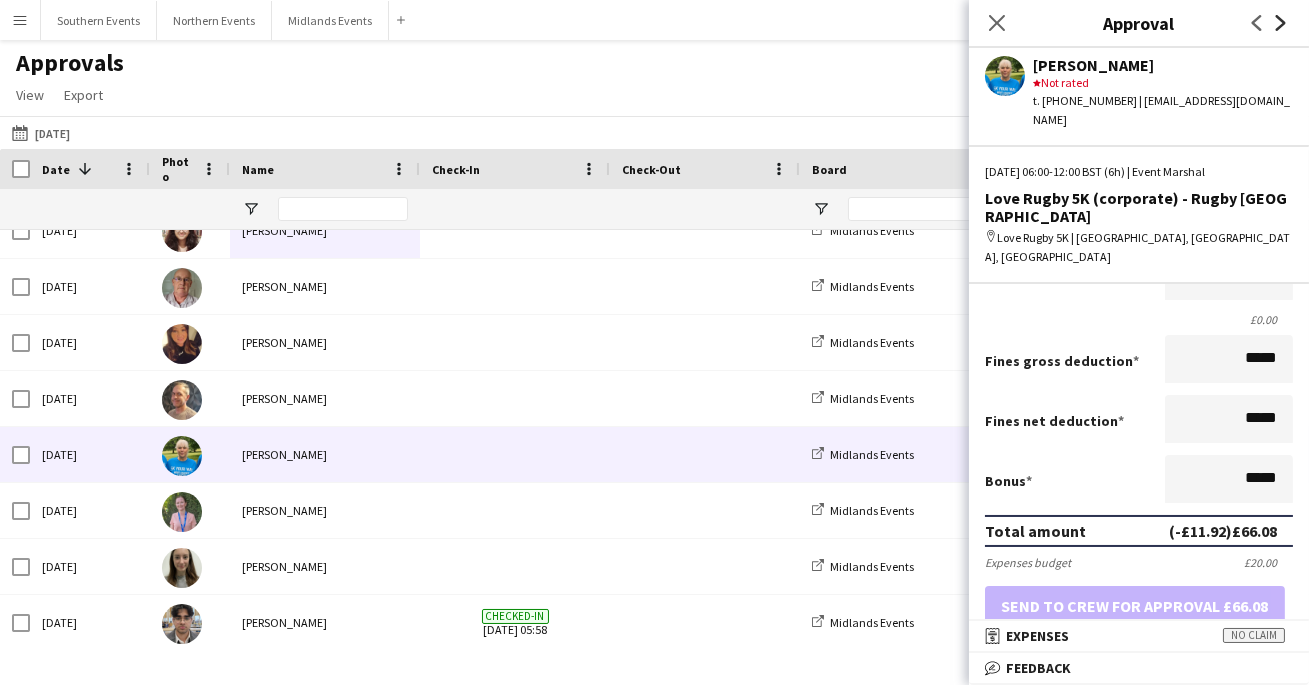 click on "Next" 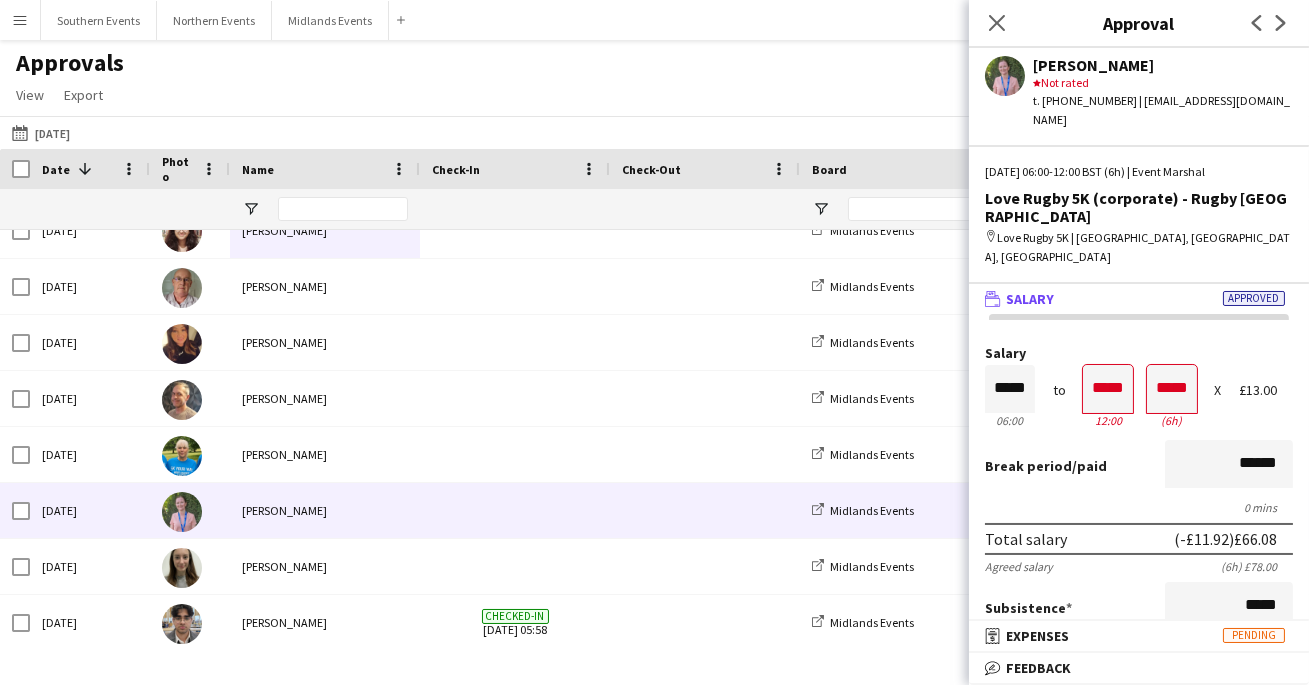 scroll, scrollTop: 0, scrollLeft: 0, axis: both 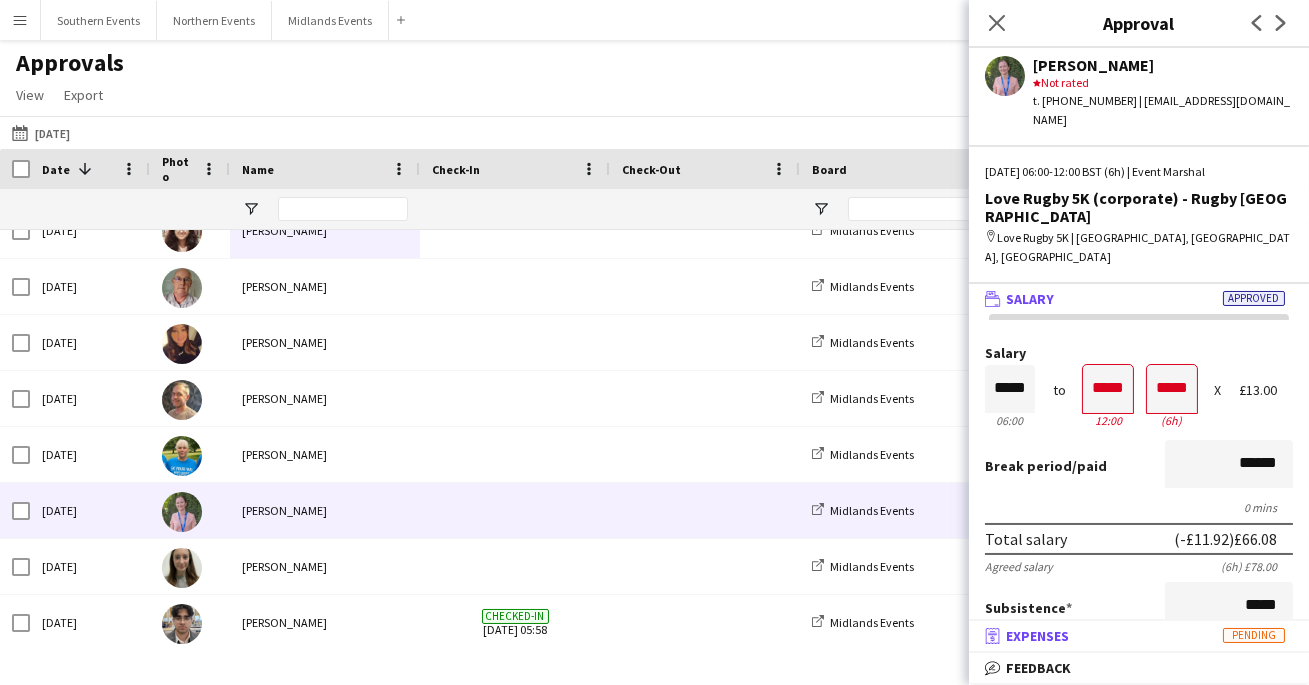 click on "receipt
Expenses   Pending" at bounding box center [1135, 636] 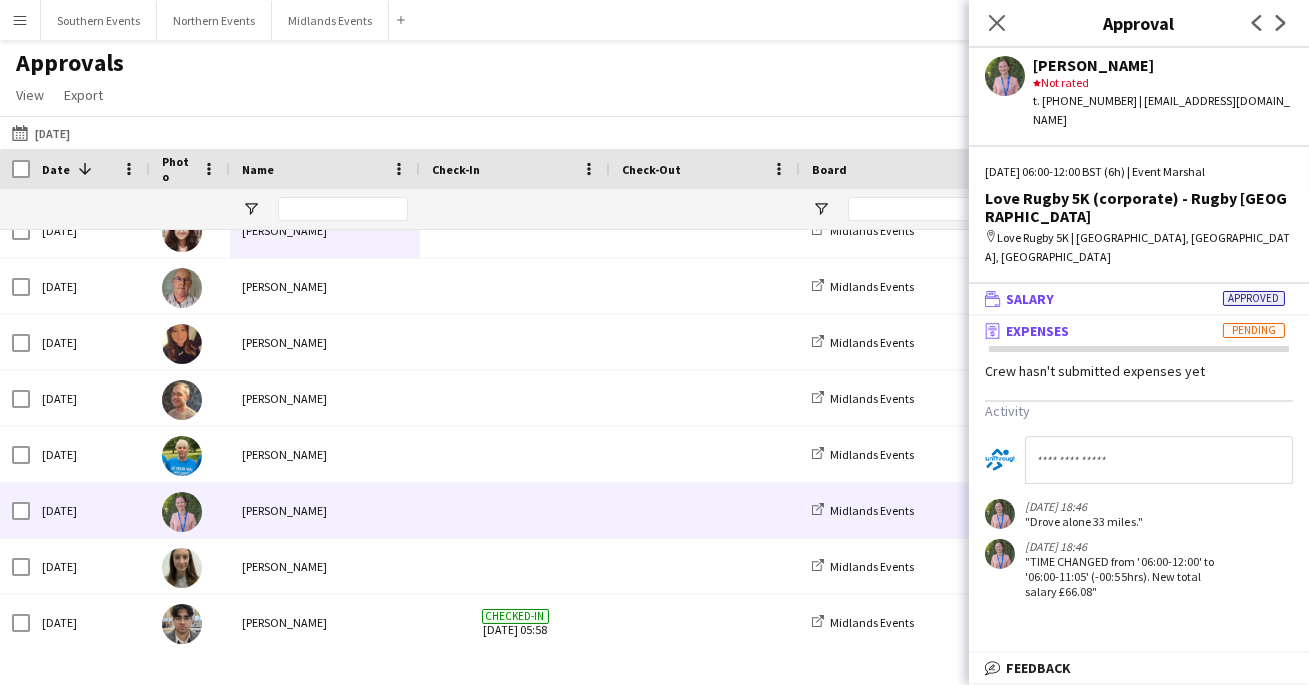 click on "wallet
Salary   Approved" at bounding box center (1135, 299) 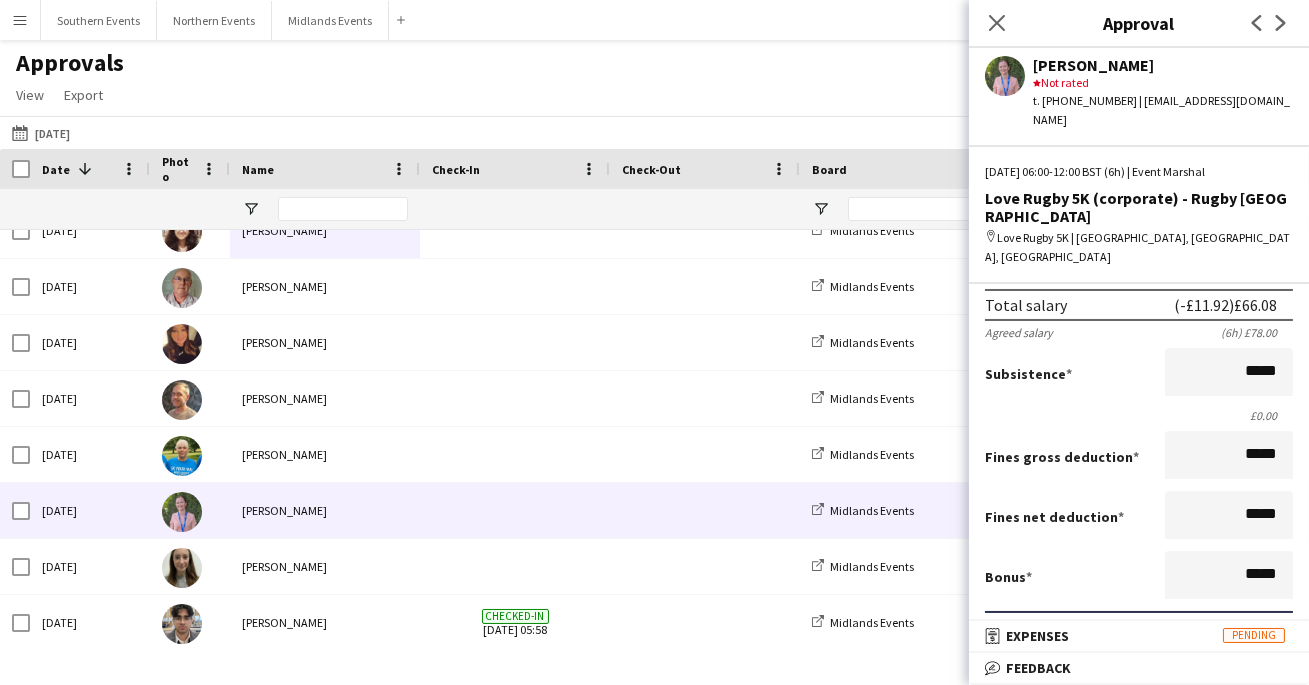scroll, scrollTop: 221, scrollLeft: 0, axis: vertical 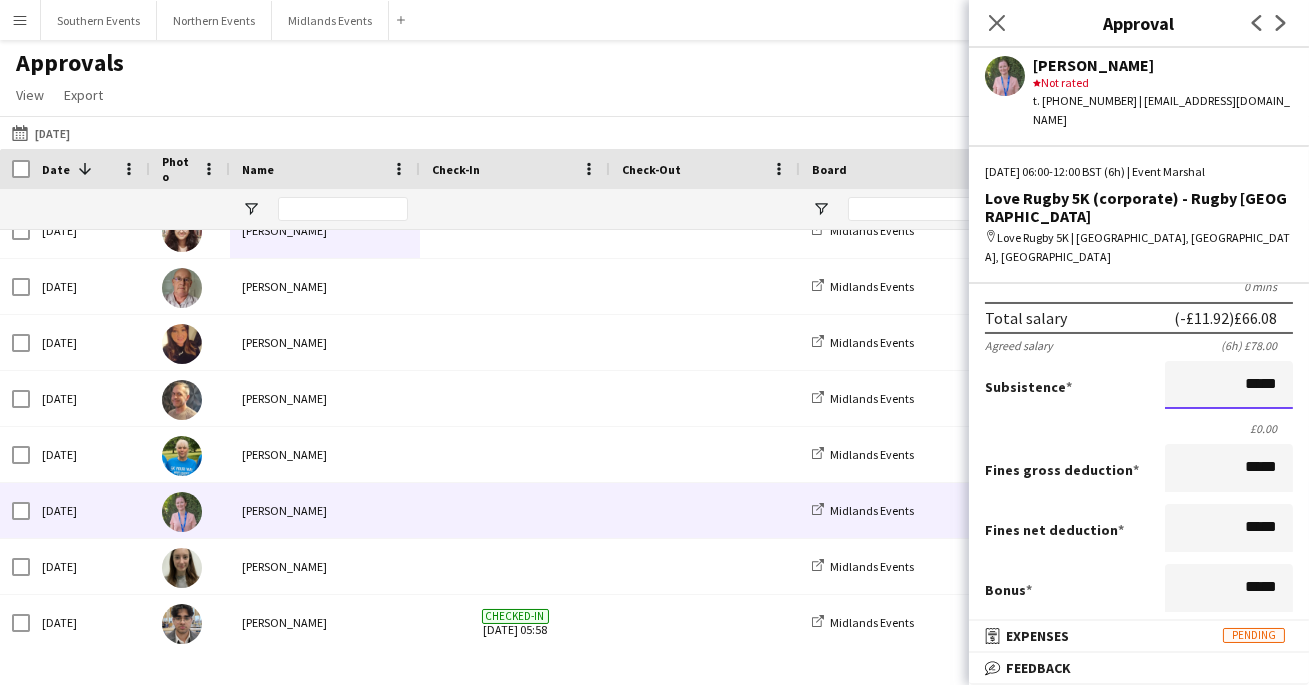 click on "*****" at bounding box center (1229, 385) 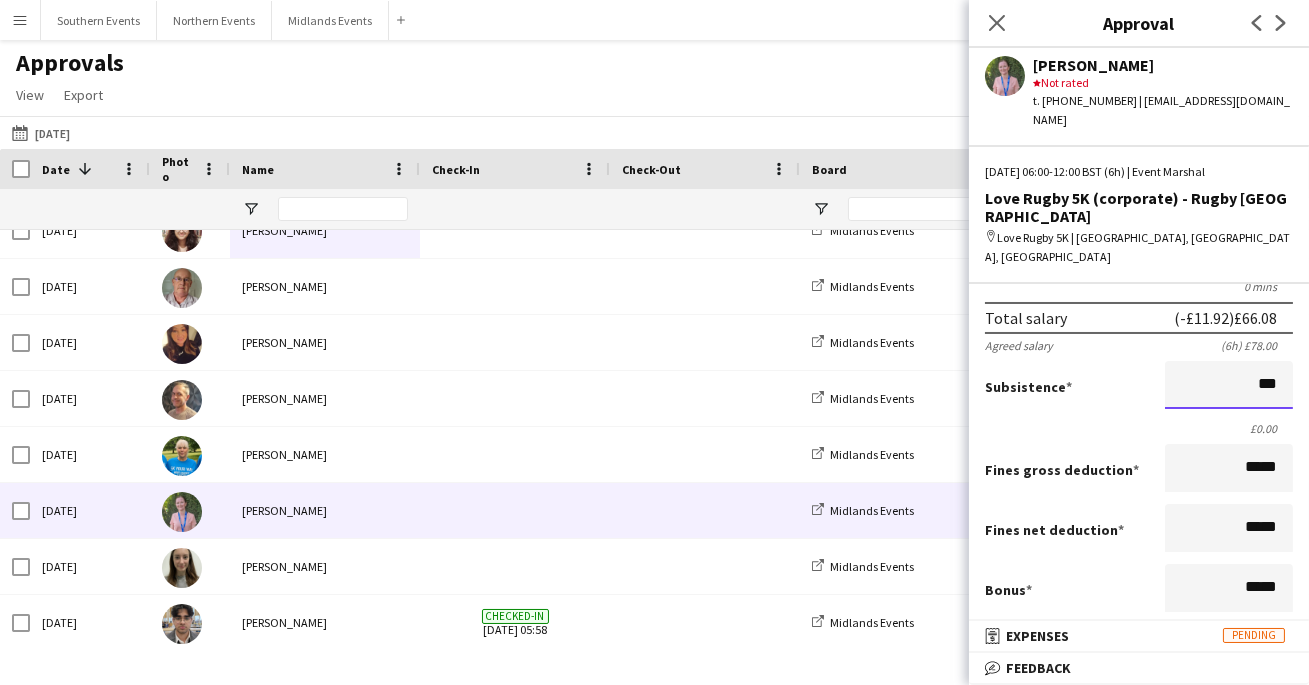 type on "**" 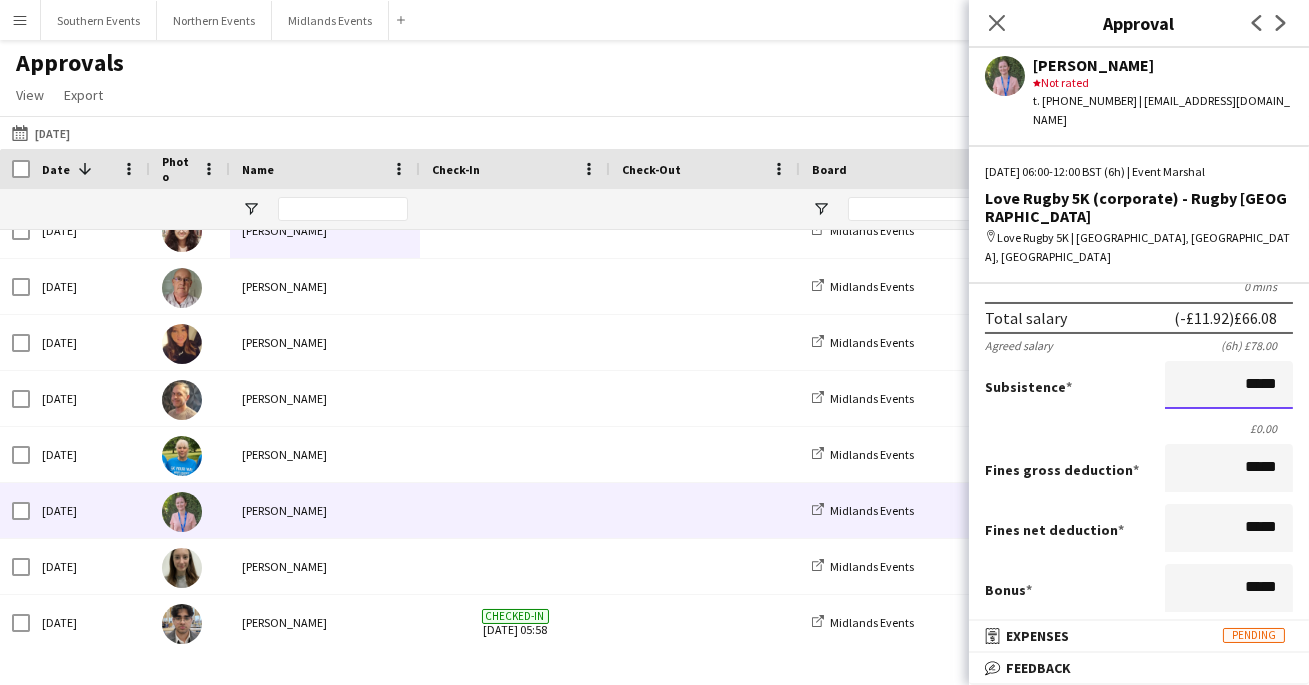 type on "*****" 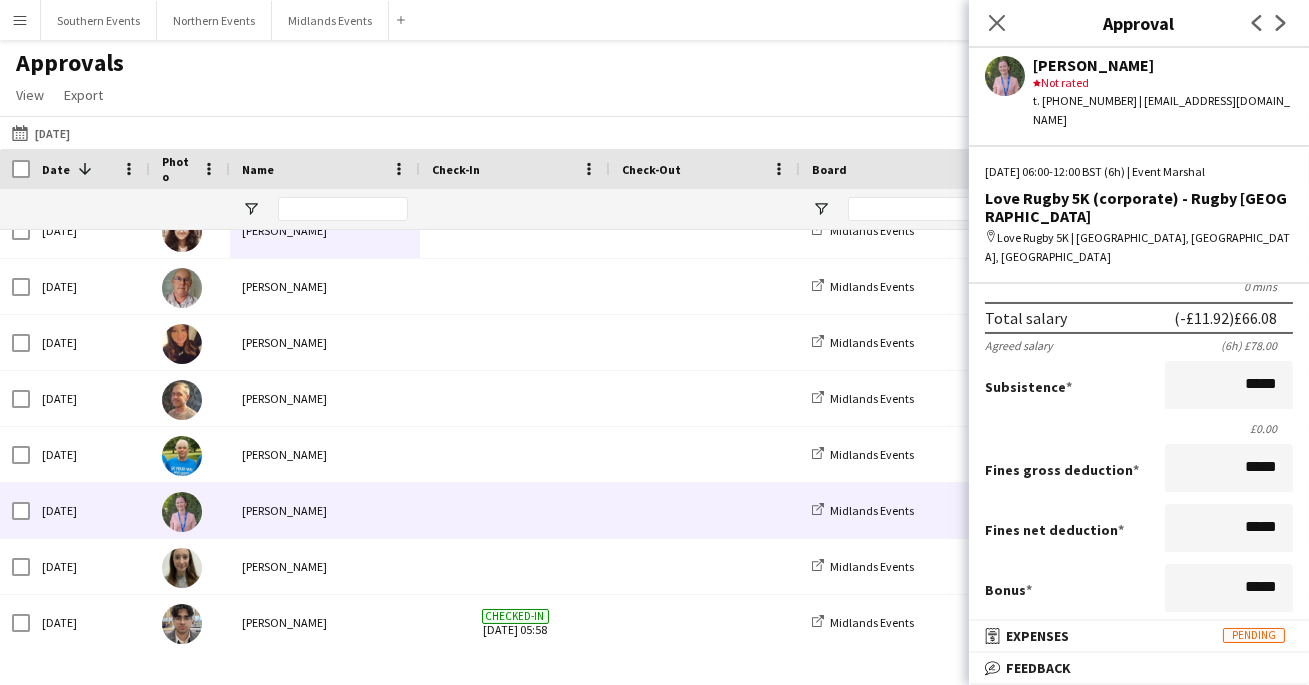 click on "£0.00" at bounding box center [1139, 428] 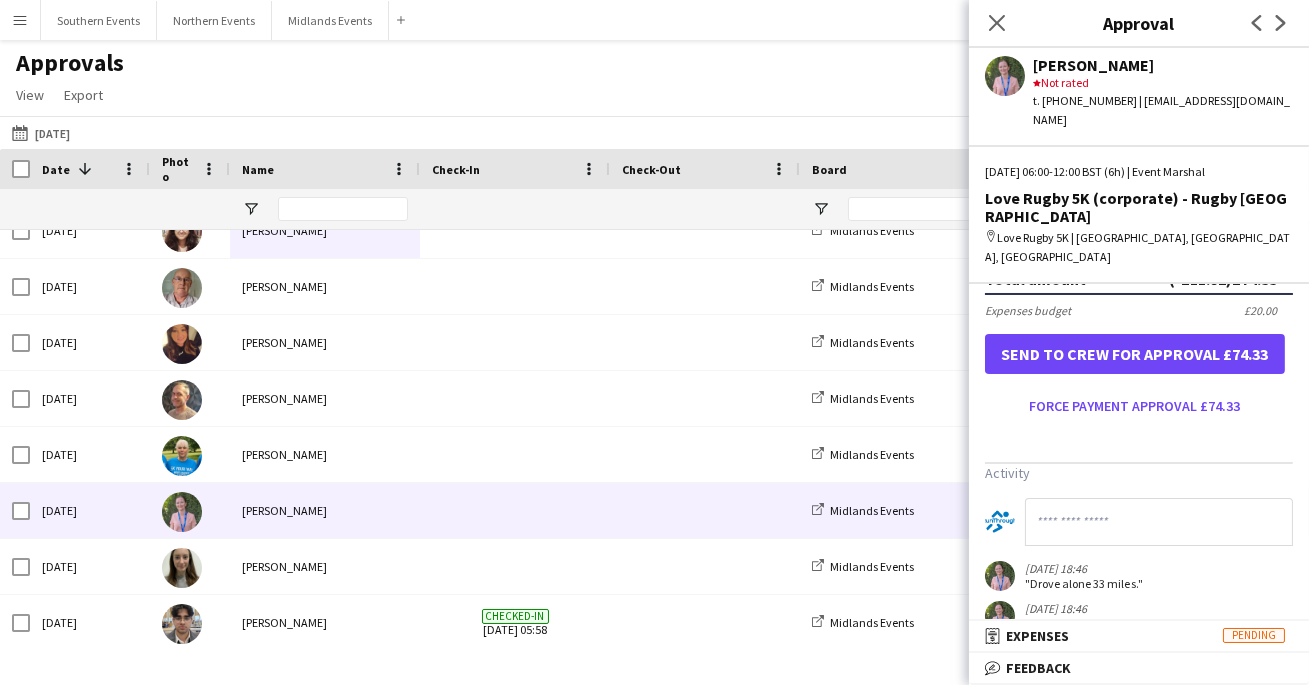 scroll, scrollTop: 591, scrollLeft: 0, axis: vertical 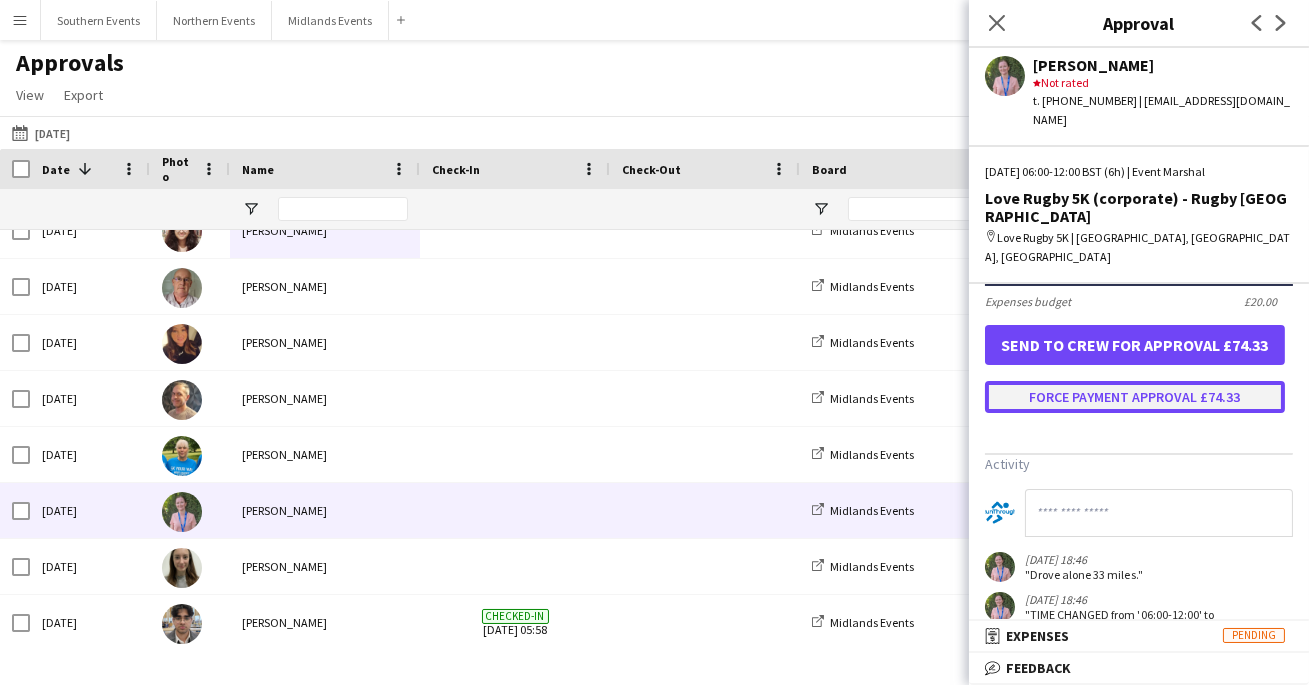 click on "Force payment approval £74.33" at bounding box center (1135, 397) 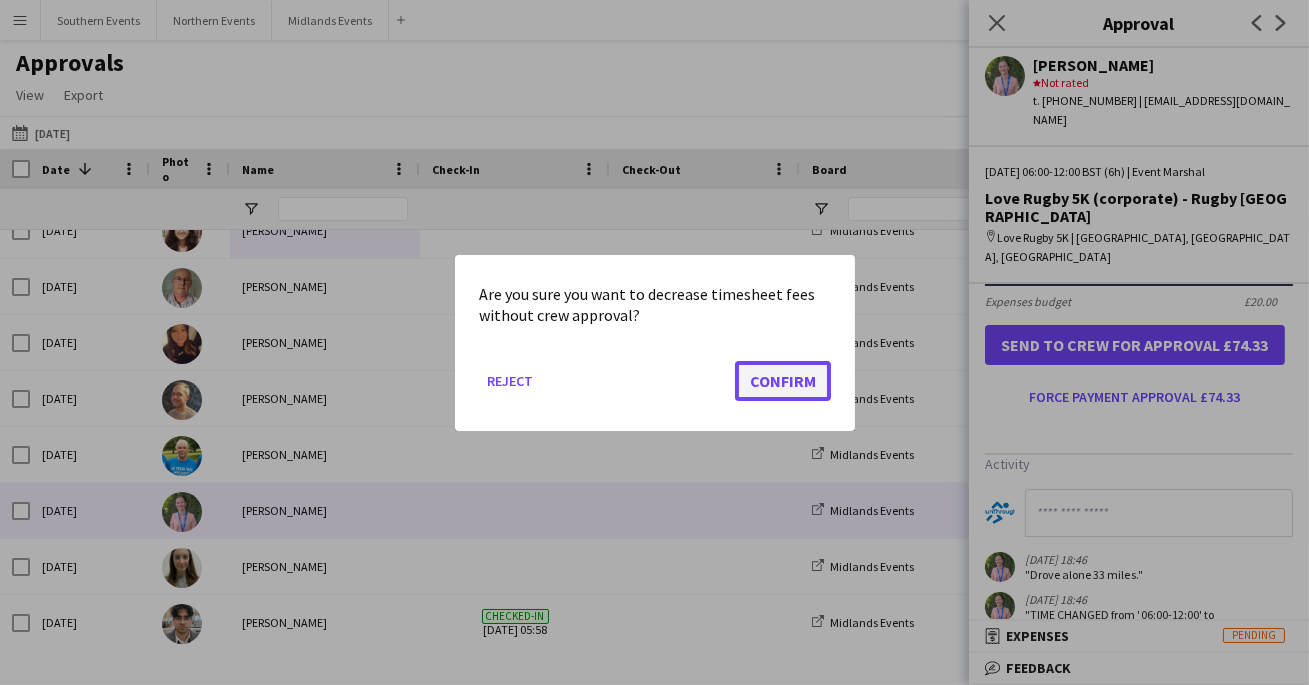 click on "Confirm" 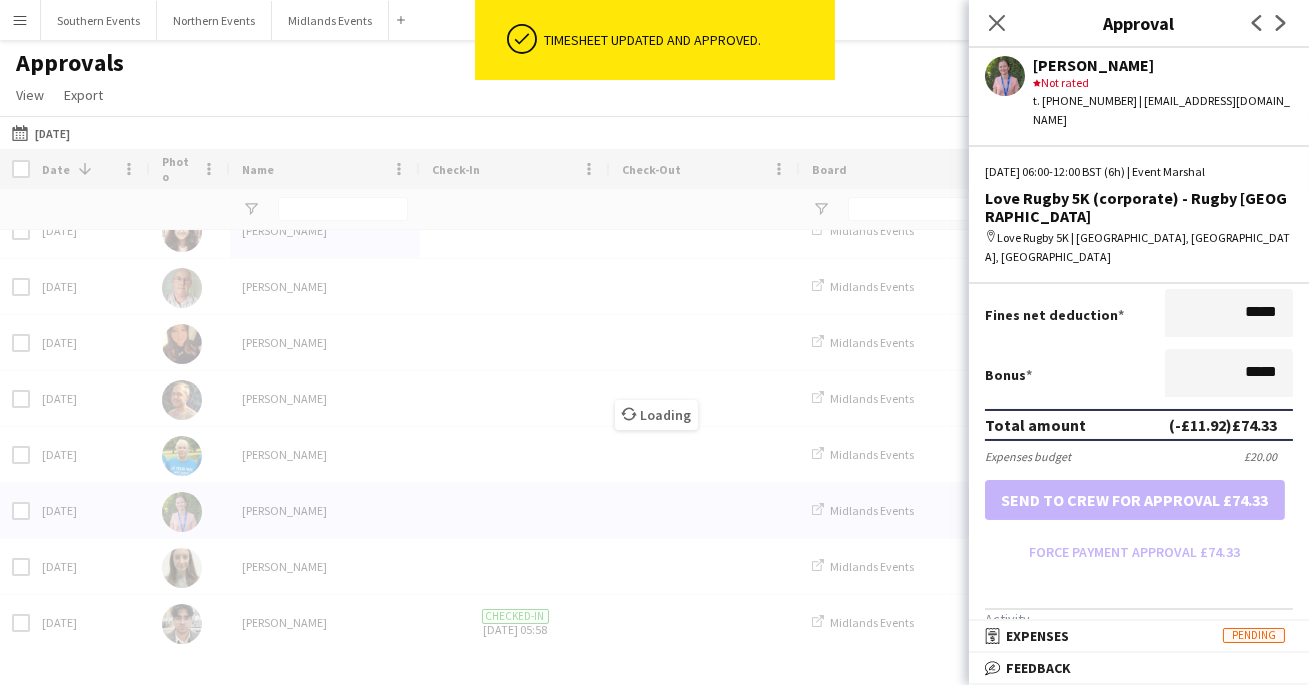 scroll, scrollTop: 591, scrollLeft: 0, axis: vertical 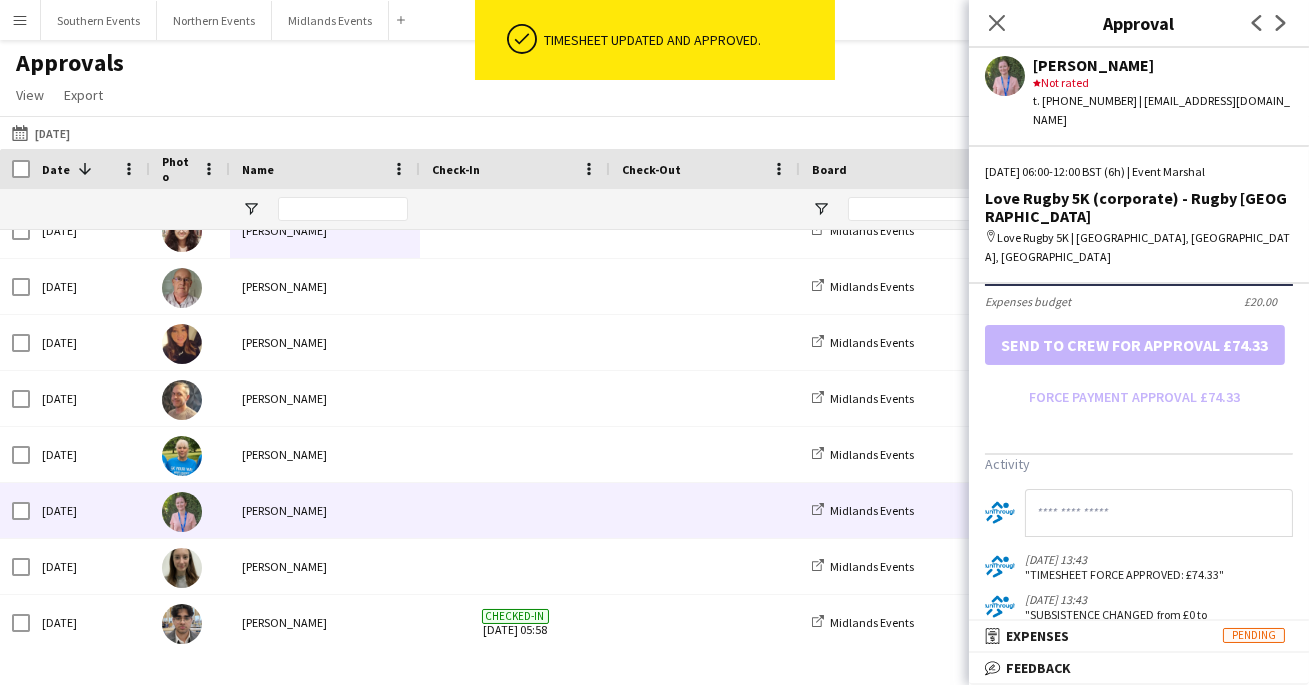 click on "Next" 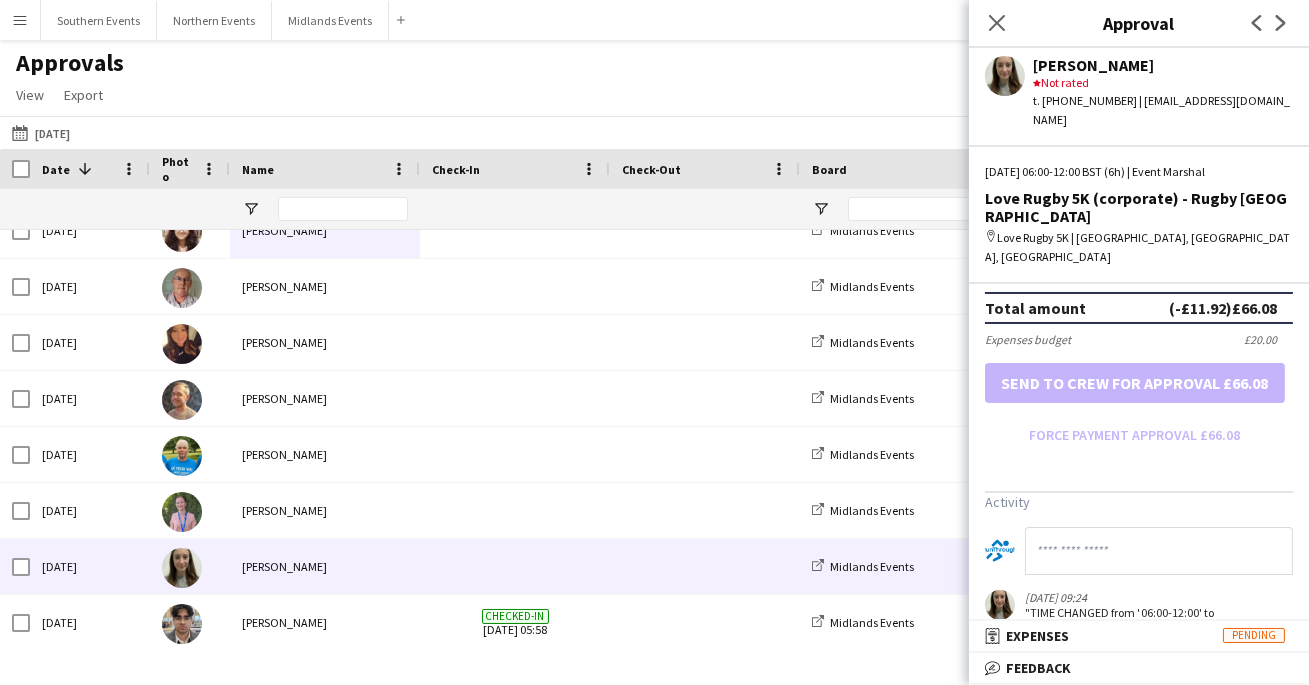 scroll, scrollTop: 606, scrollLeft: 0, axis: vertical 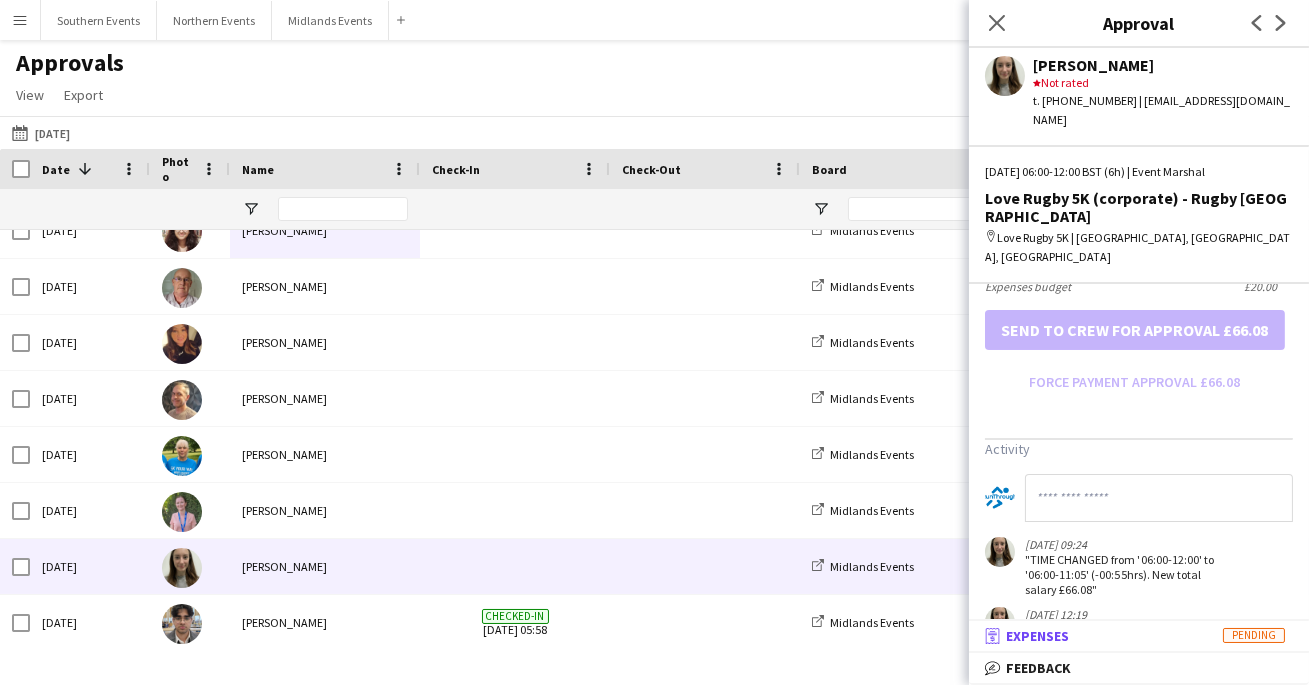 click on "receipt
Expenses   Pending" at bounding box center [1135, 636] 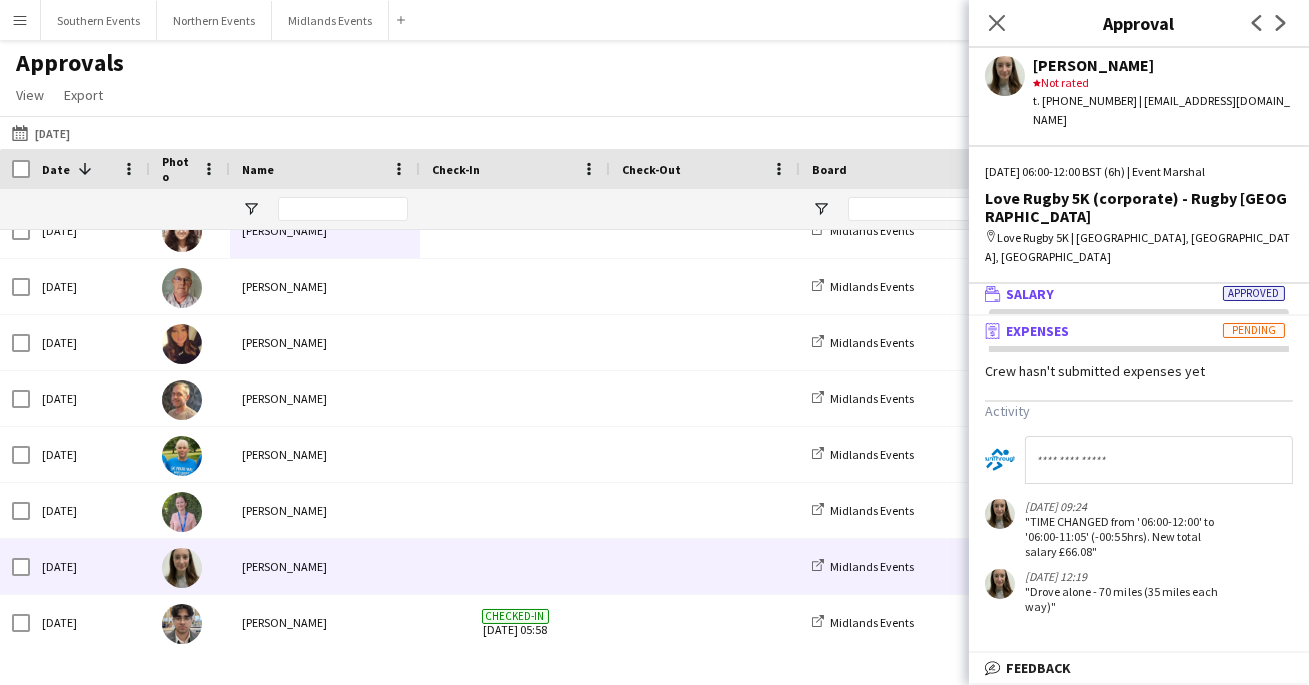 click on "wallet
Salary   Approved" at bounding box center (1135, 294) 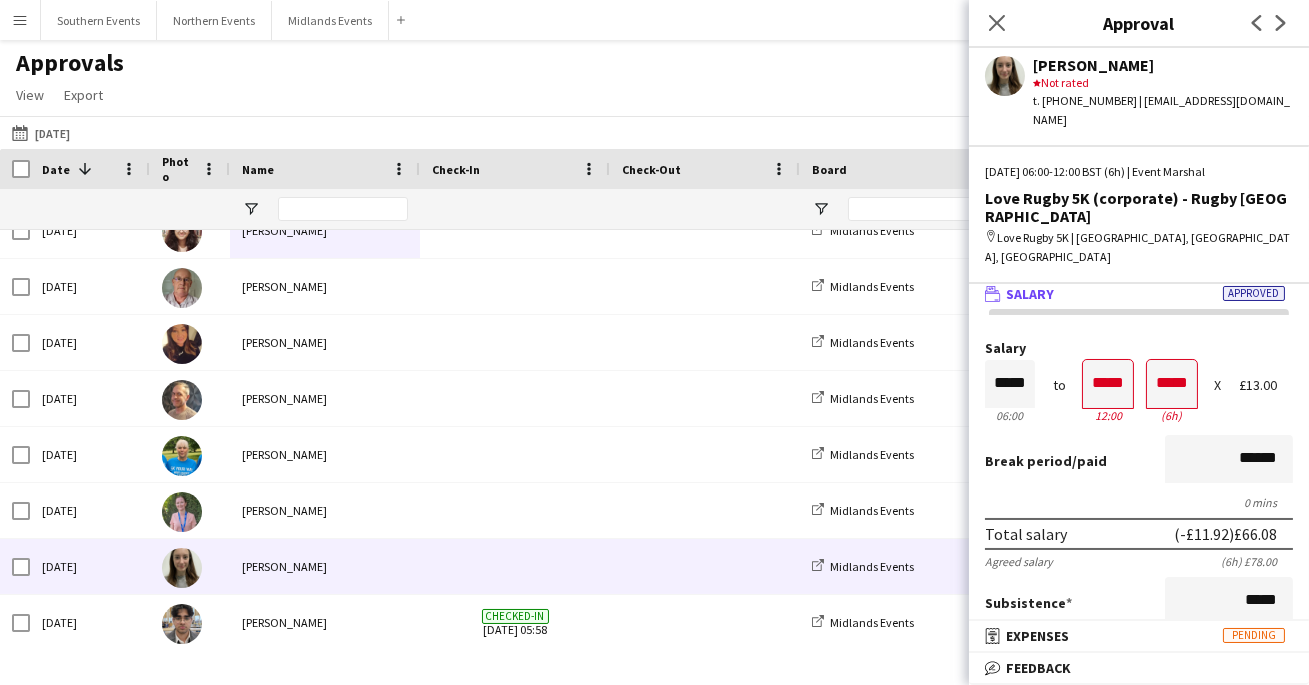 scroll, scrollTop: 0, scrollLeft: 0, axis: both 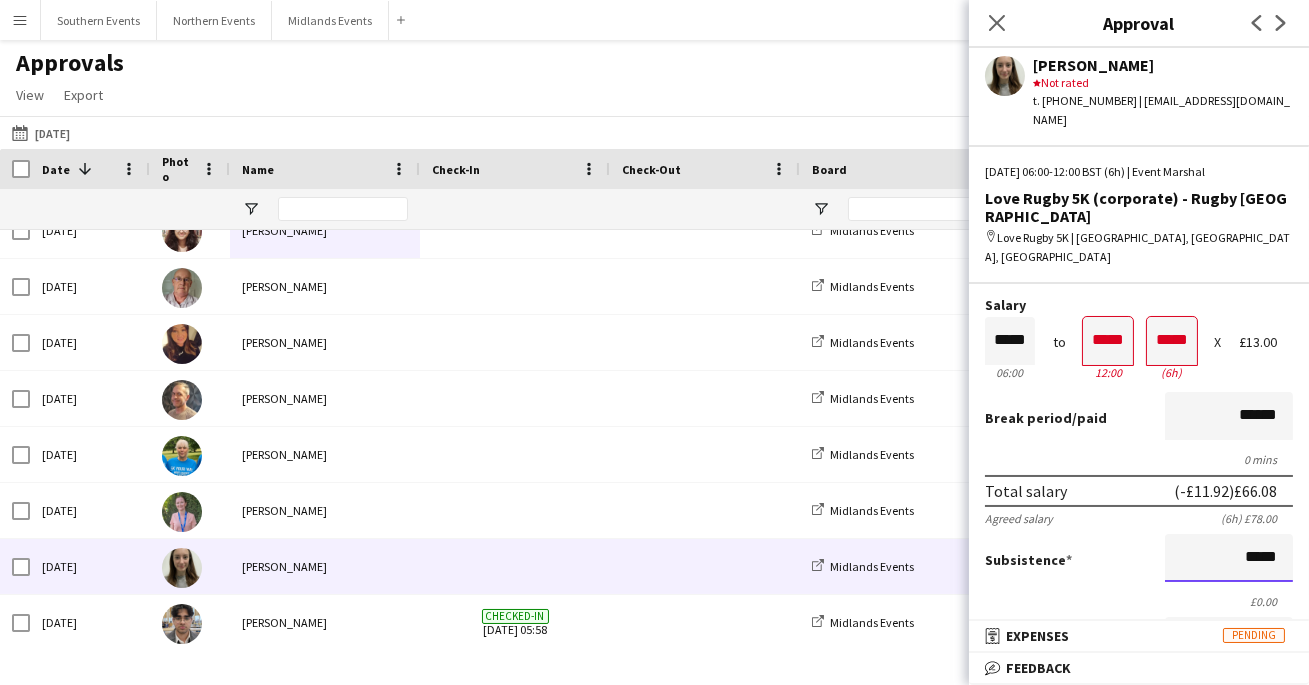 click on "*****" at bounding box center (1229, 558) 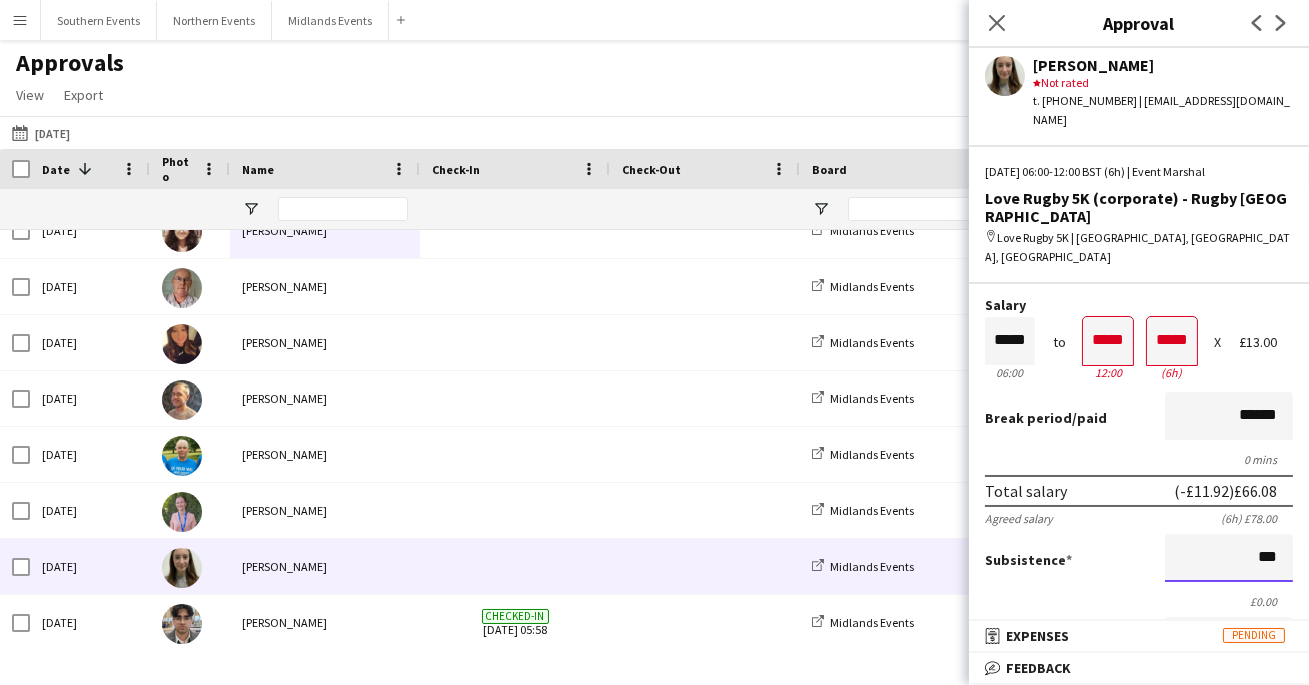 type on "**" 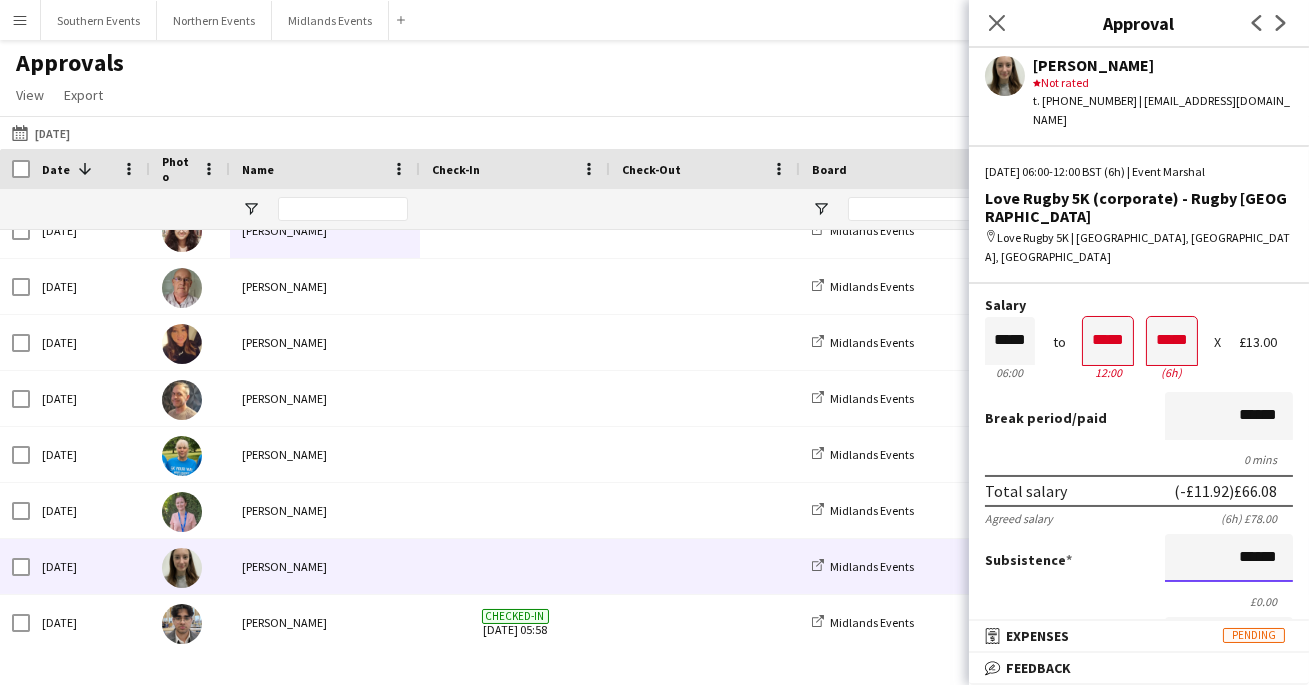 type on "******" 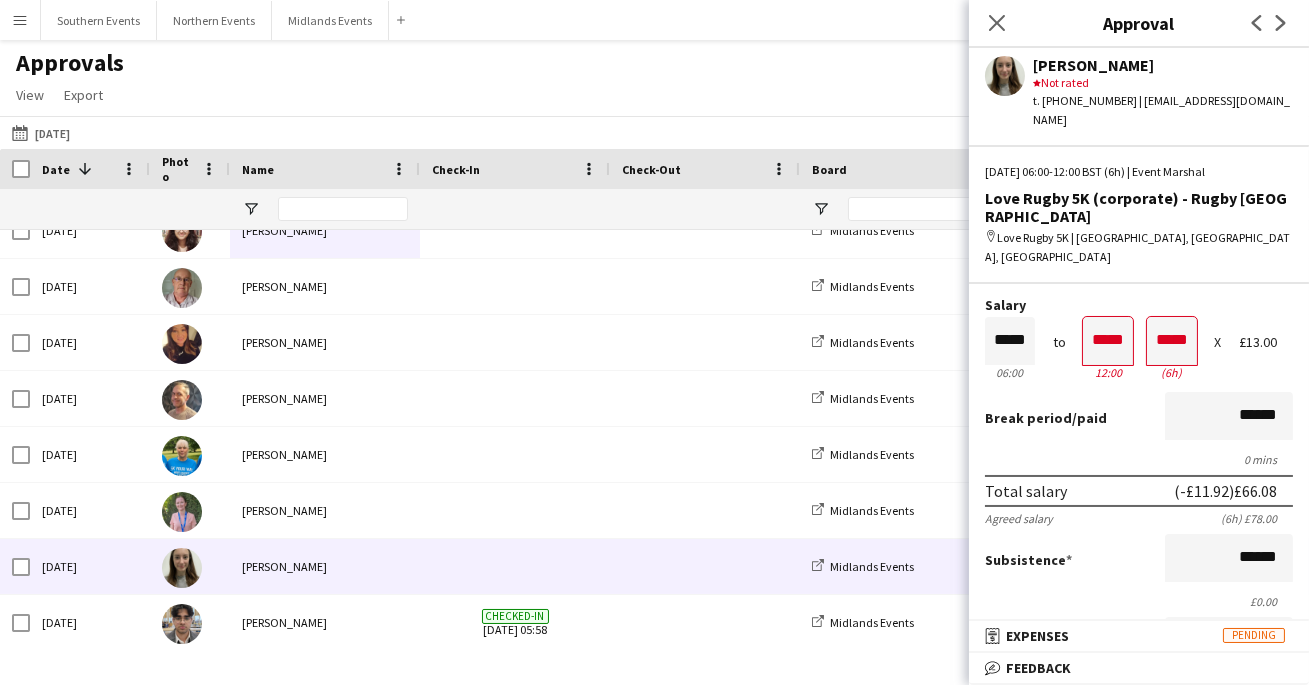 click on "Subsistence  ******" at bounding box center [1139, 560] 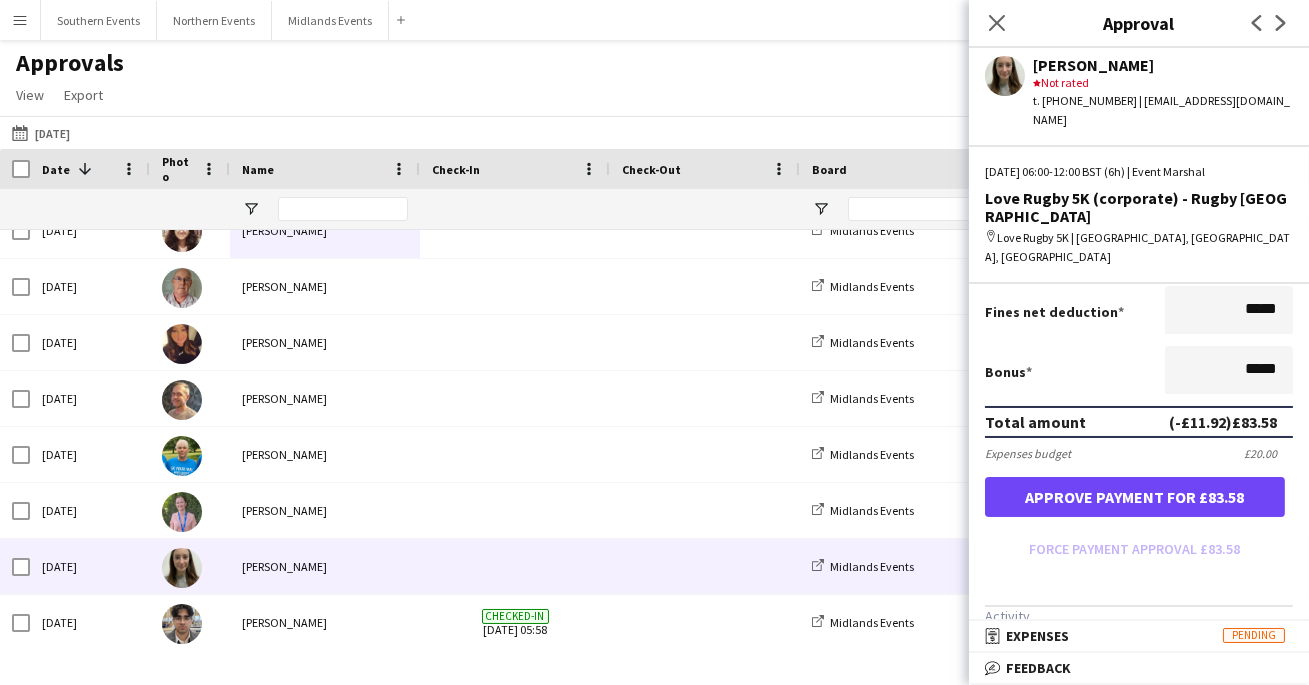 scroll, scrollTop: 437, scrollLeft: 0, axis: vertical 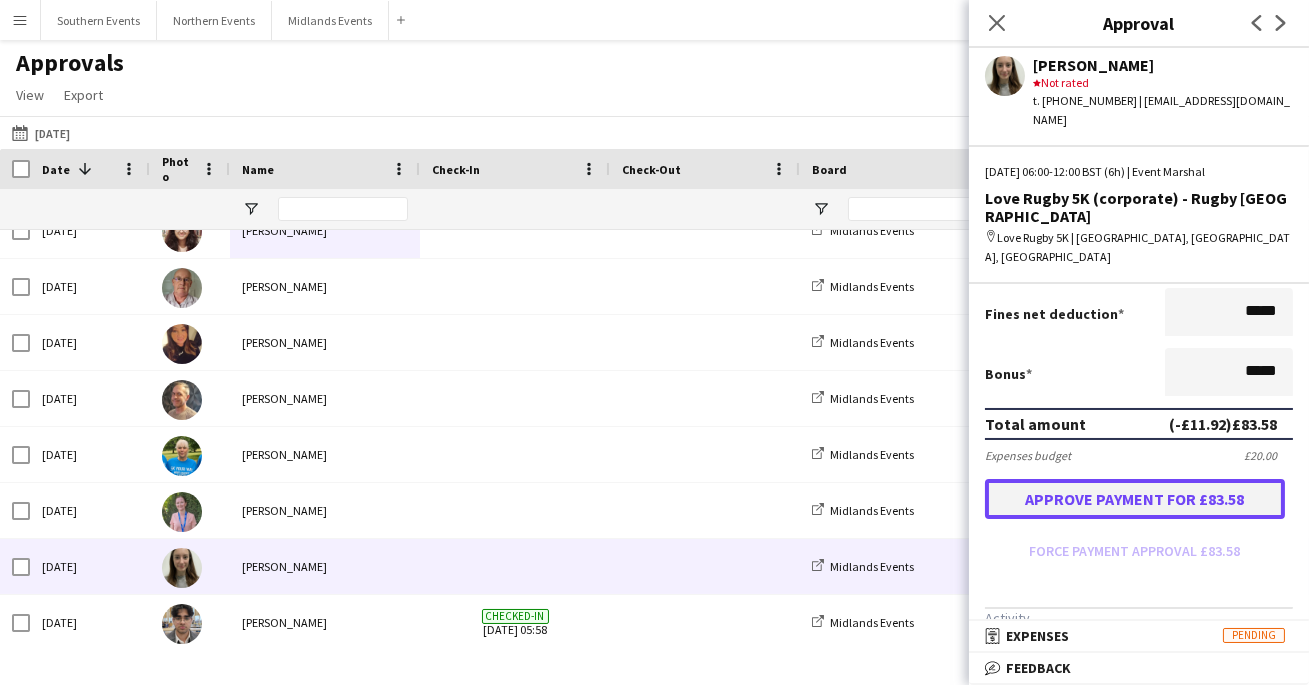 click on "Approve payment for £83.58" at bounding box center [1135, 499] 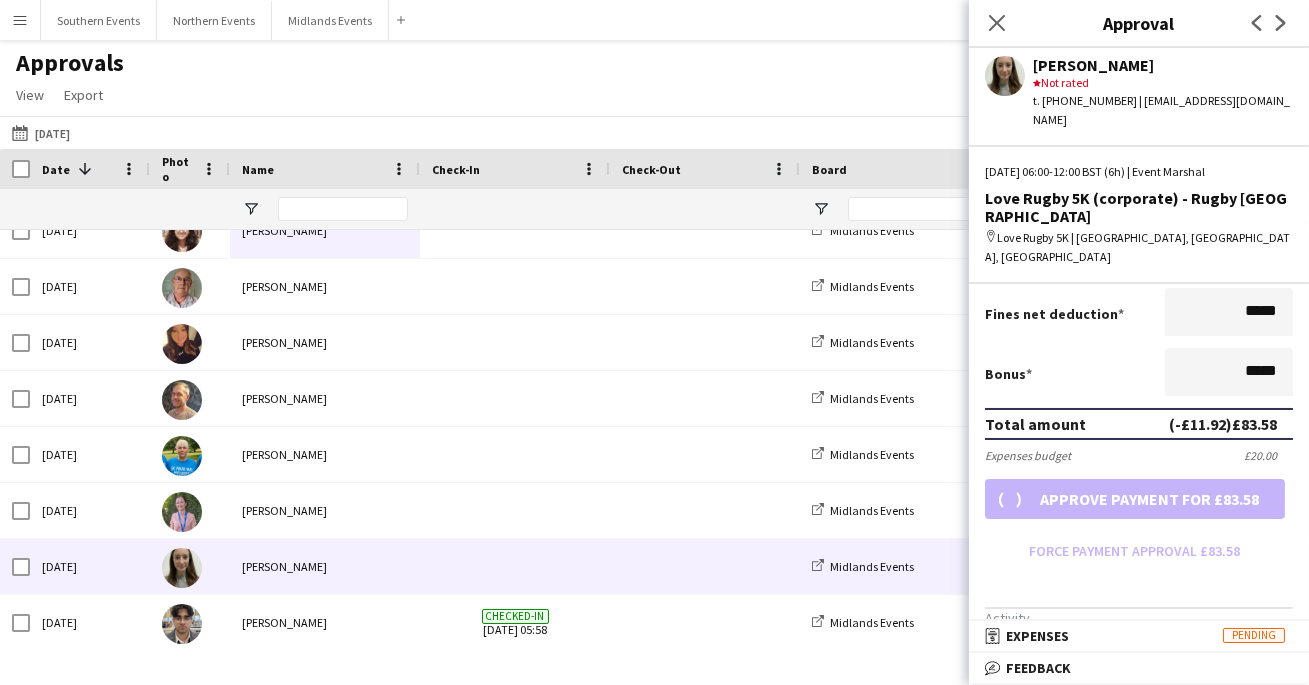 scroll, scrollTop: 437, scrollLeft: 0, axis: vertical 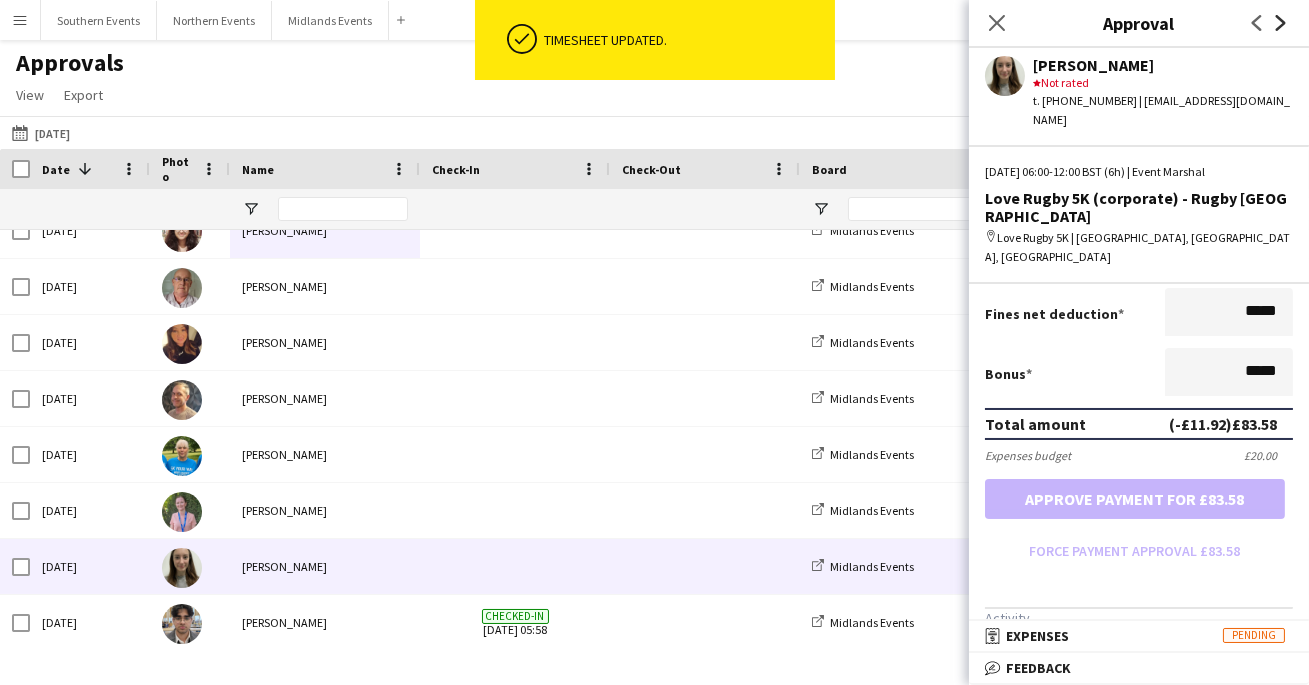 click on "Next" 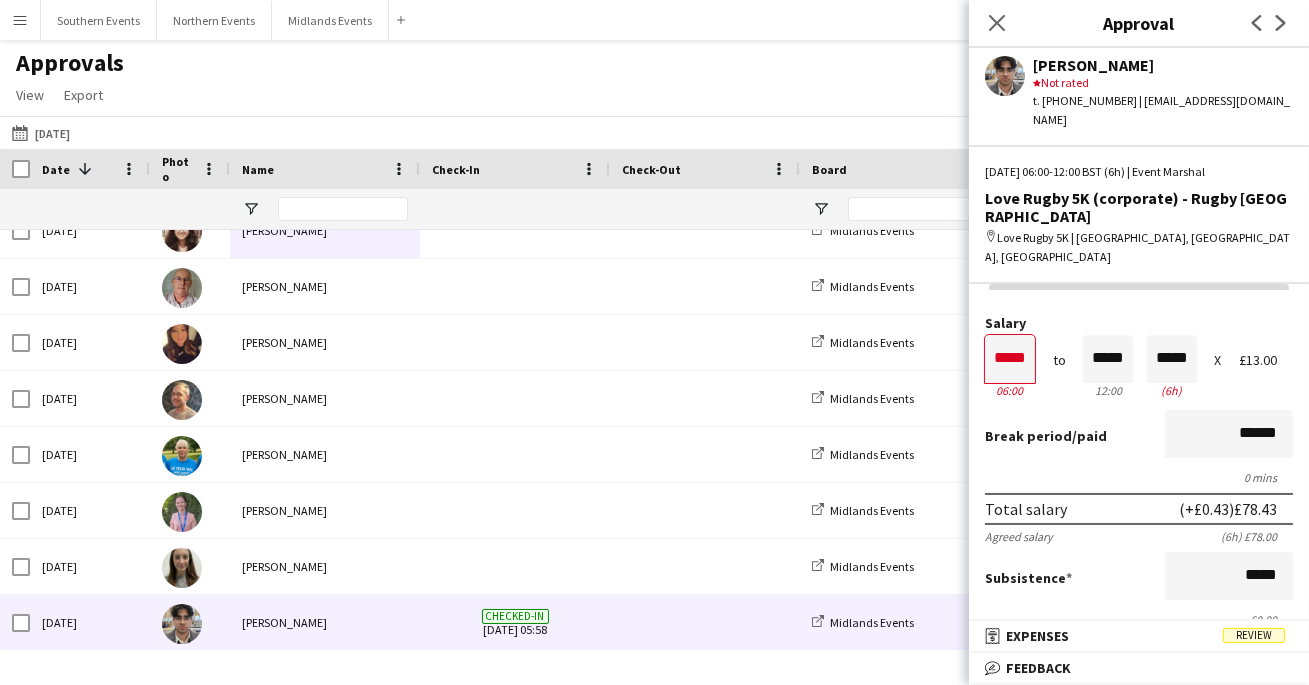 scroll, scrollTop: 37, scrollLeft: 0, axis: vertical 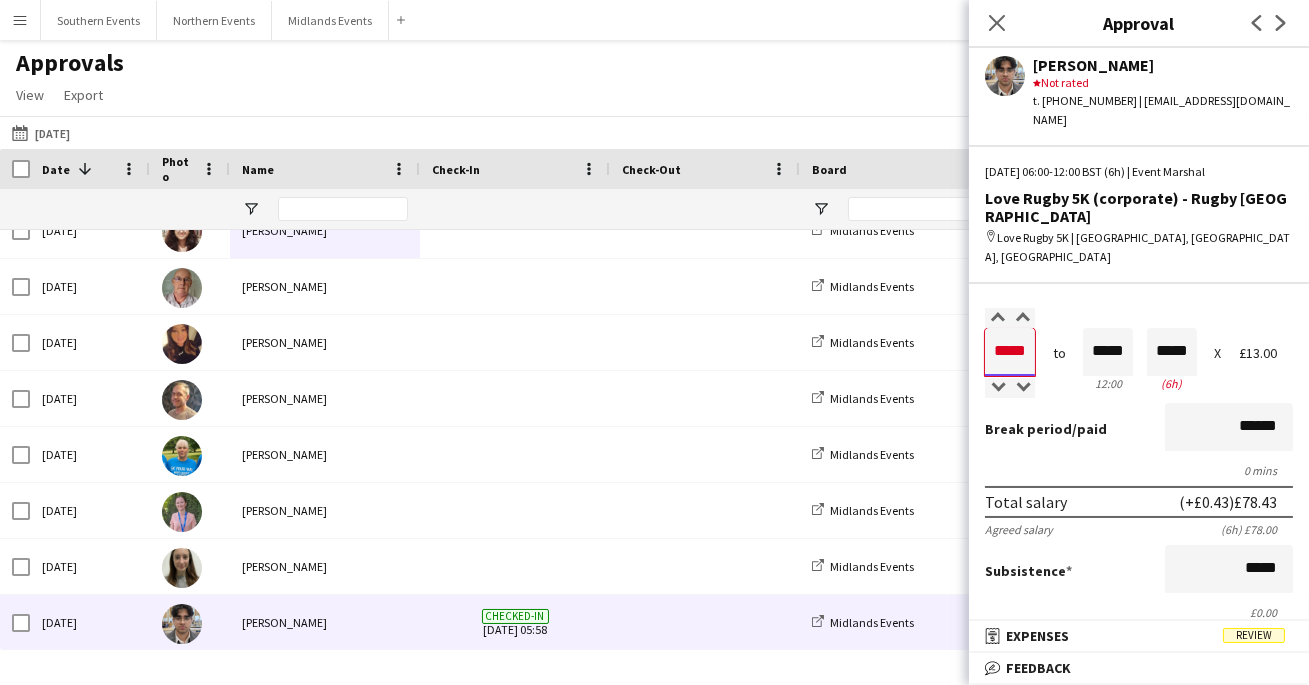 drag, startPoint x: 1025, startPoint y: 295, endPoint x: 901, endPoint y: 295, distance: 124 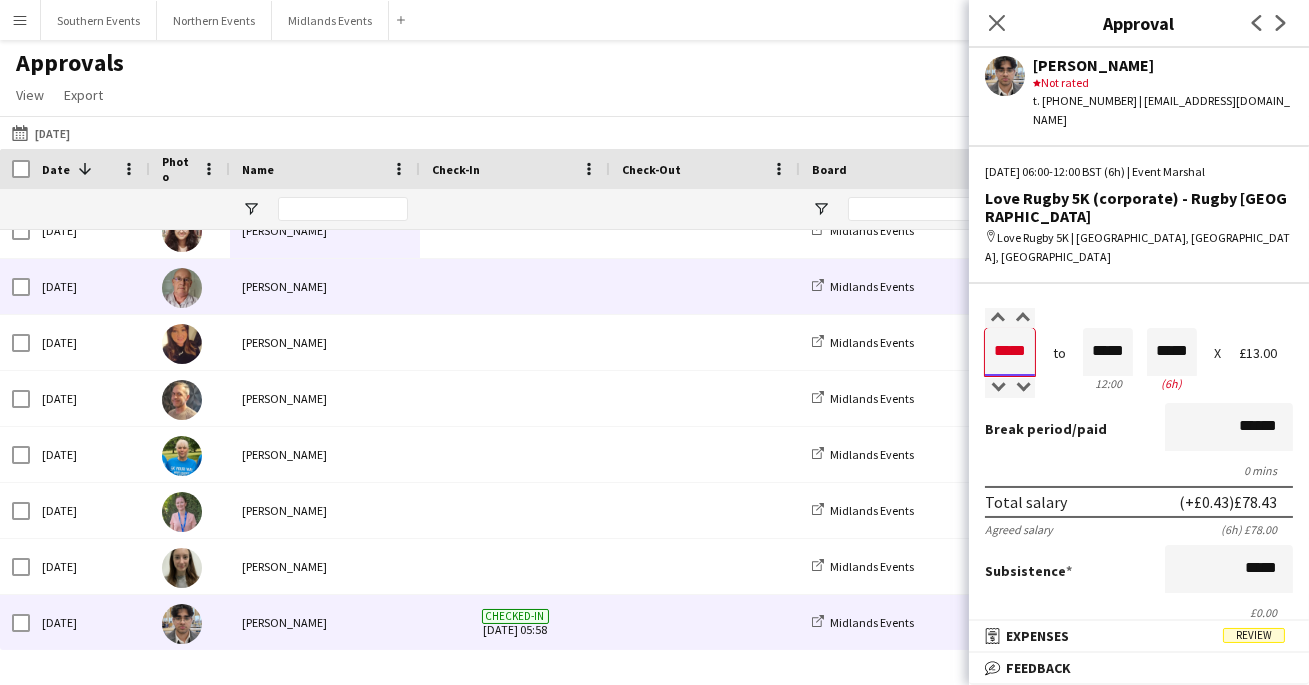type on "*****" 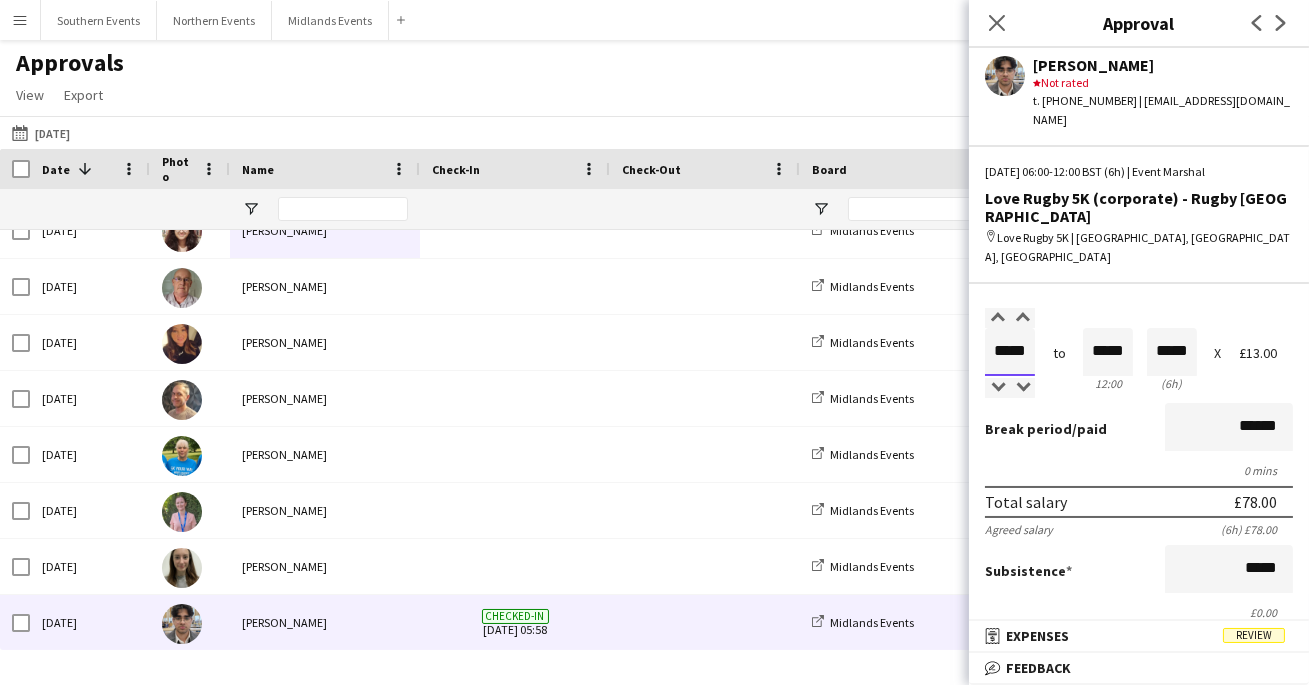 type on "*****" 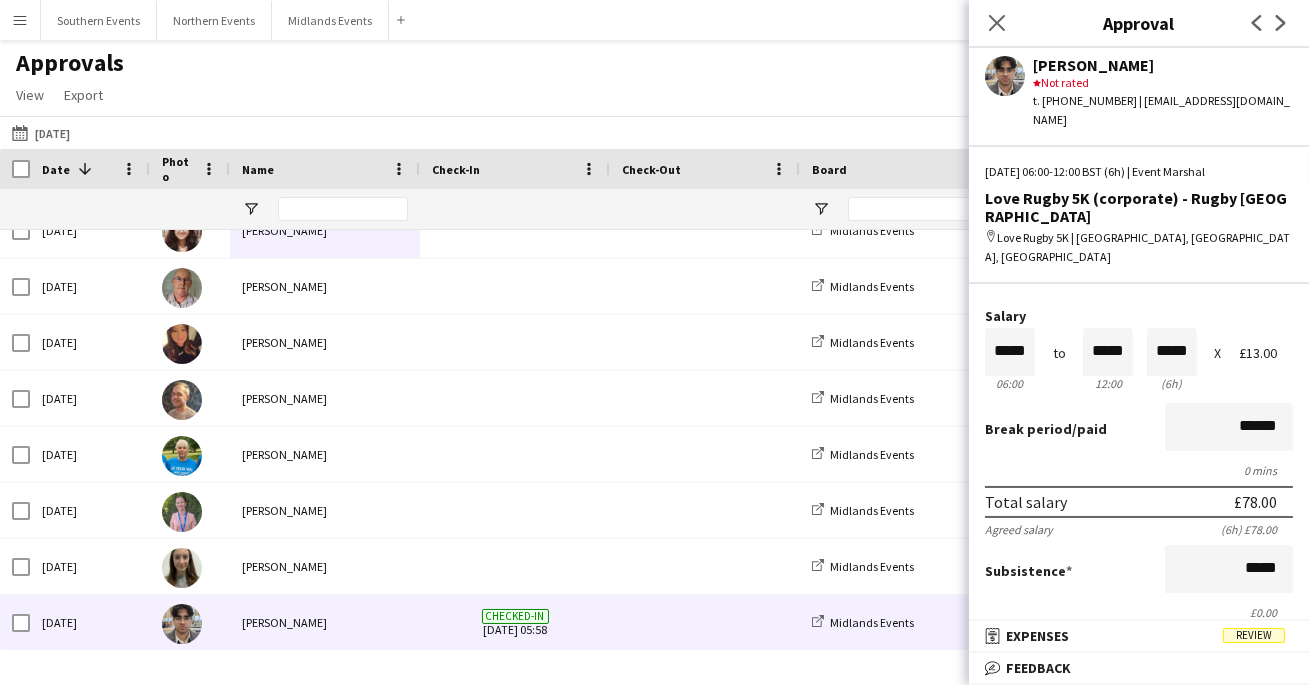 click on "Break period   /paid  ******" at bounding box center [1139, 429] 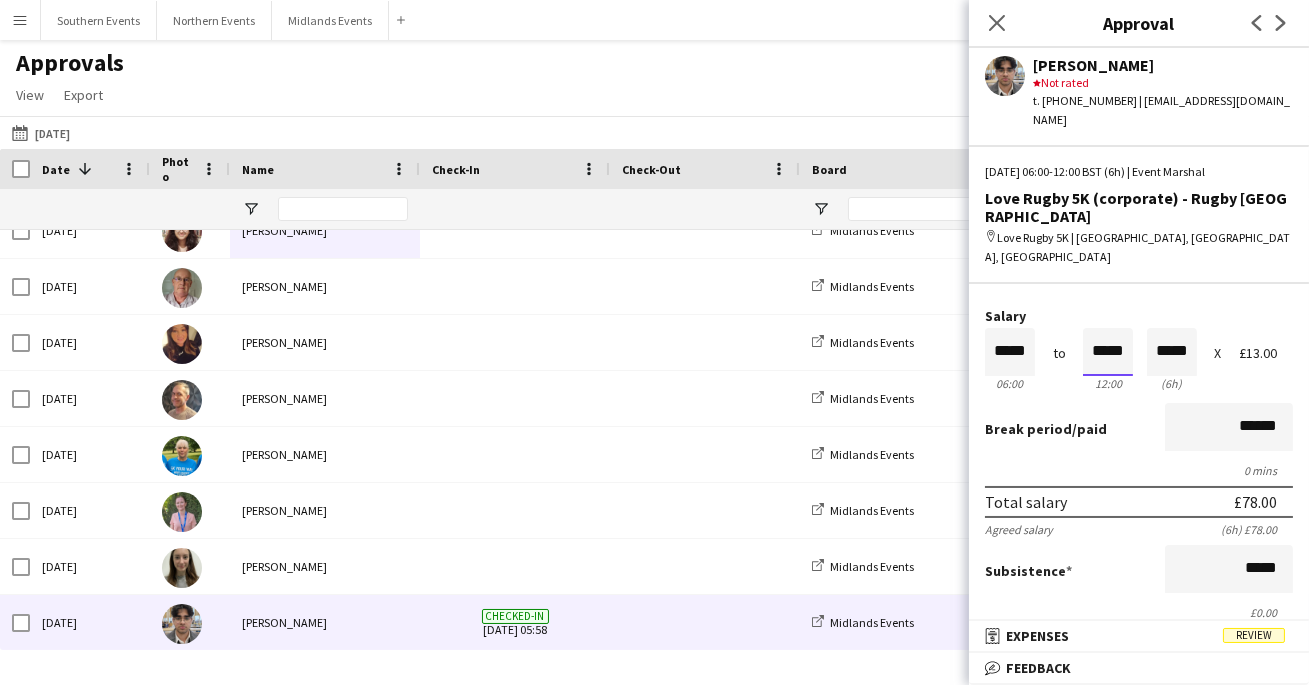 click on "*****" at bounding box center [1108, 352] 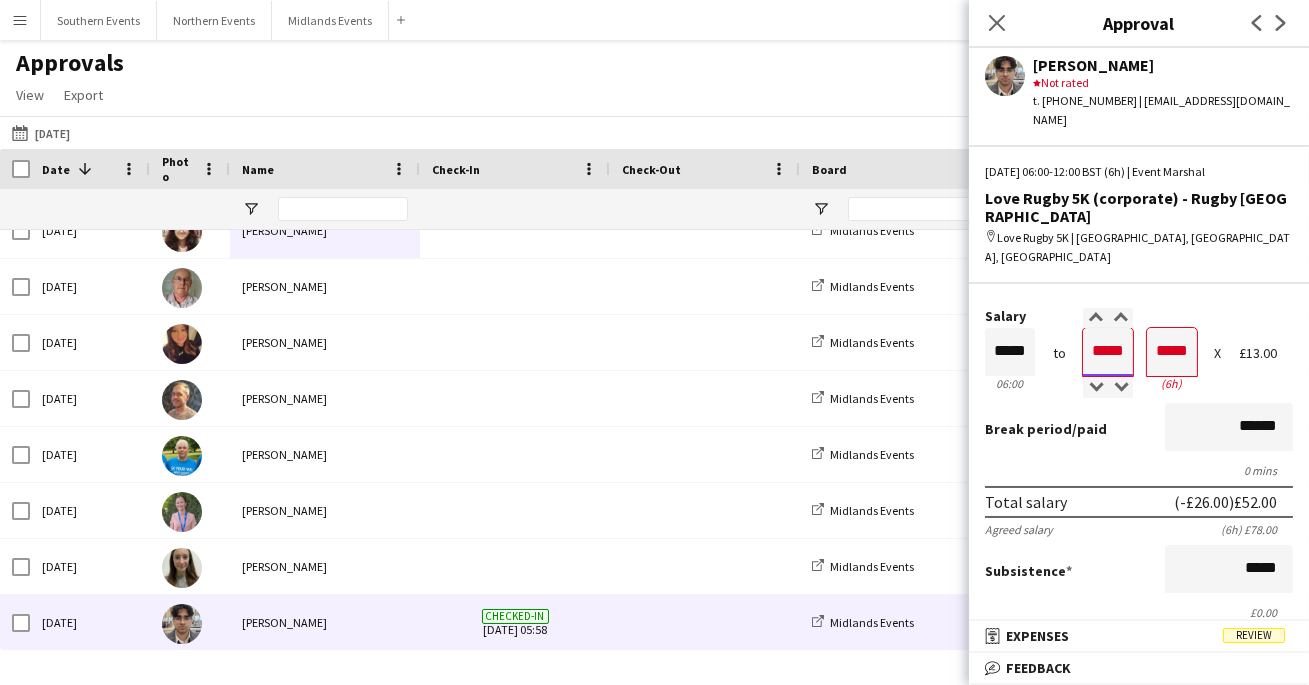 type on "*****" 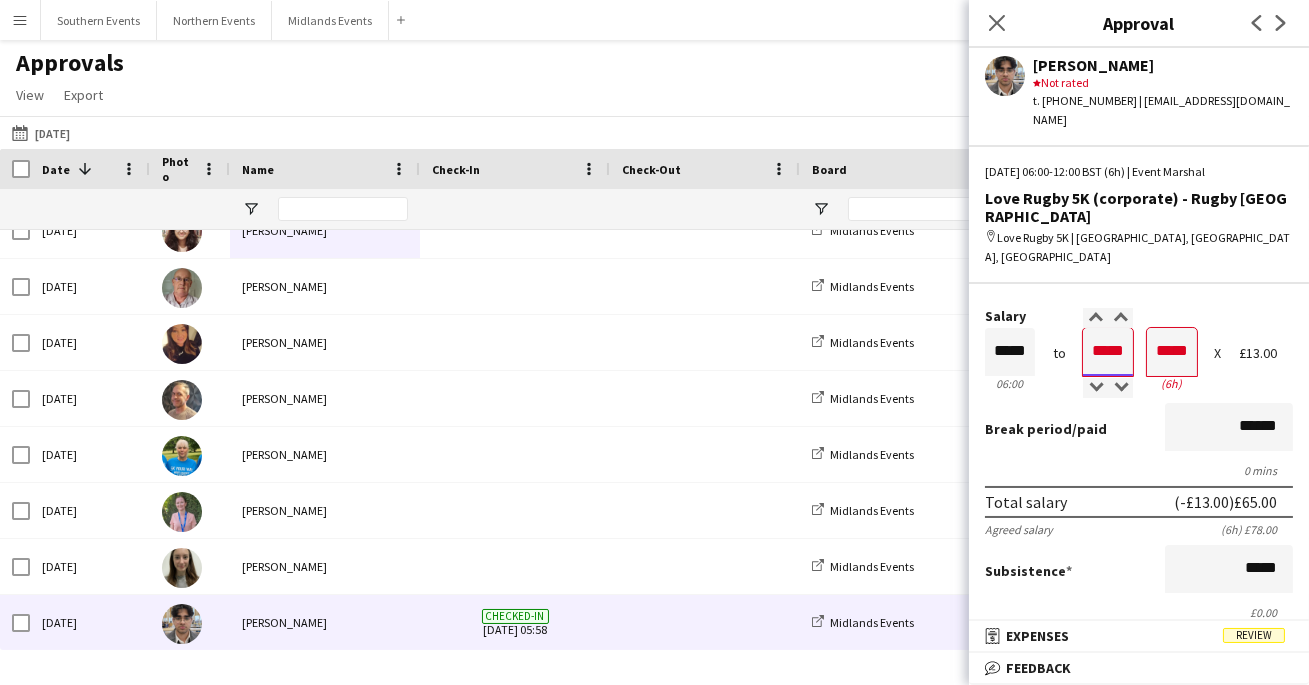 type on "*****" 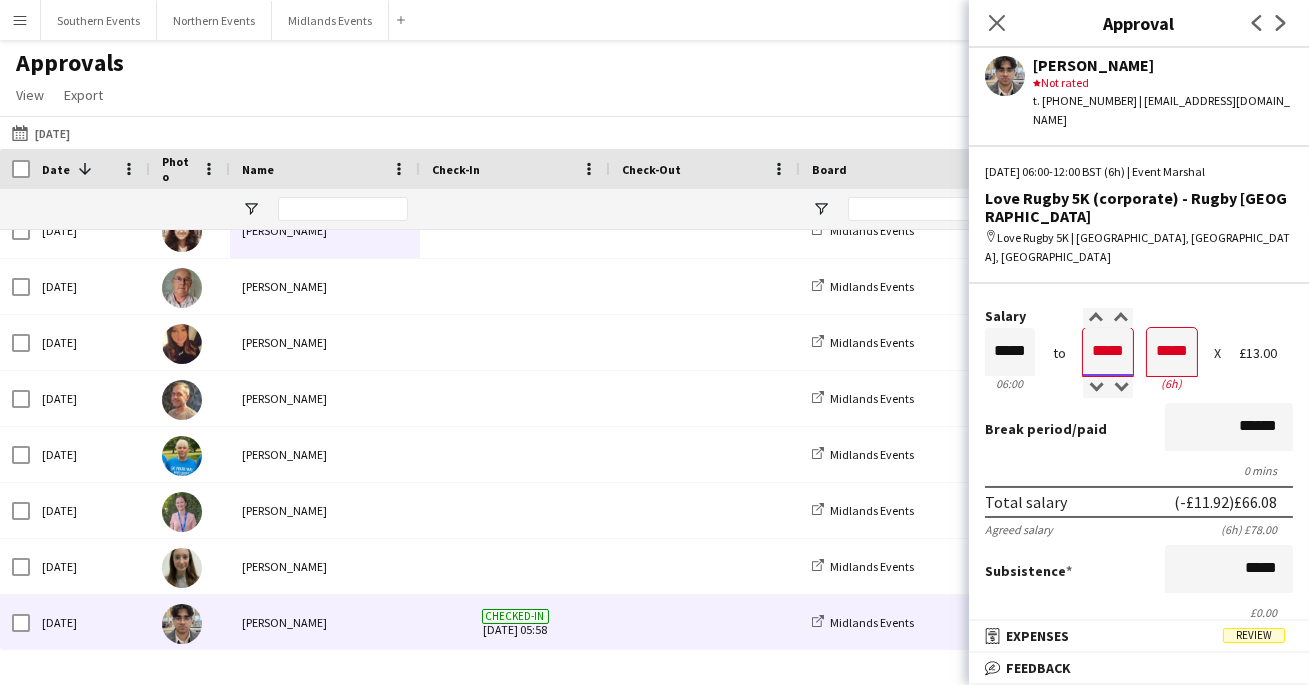 type on "*****" 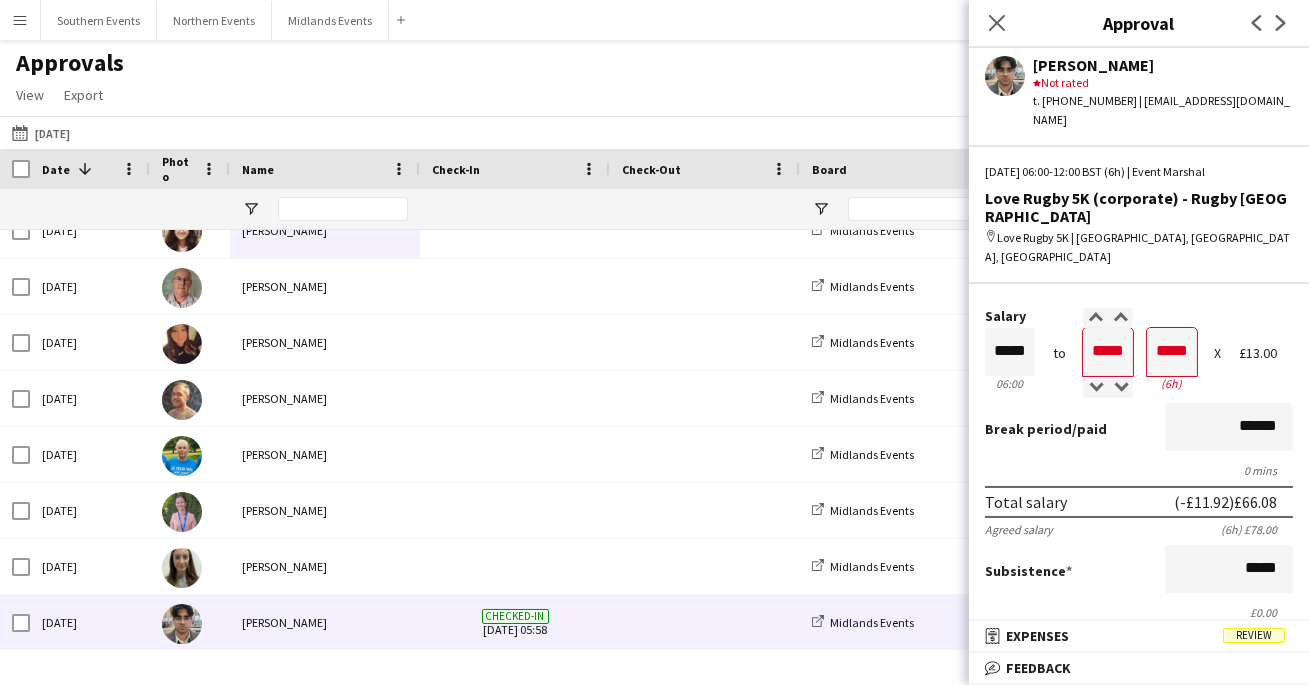 click on "Break period   /paid  ******" at bounding box center [1139, 429] 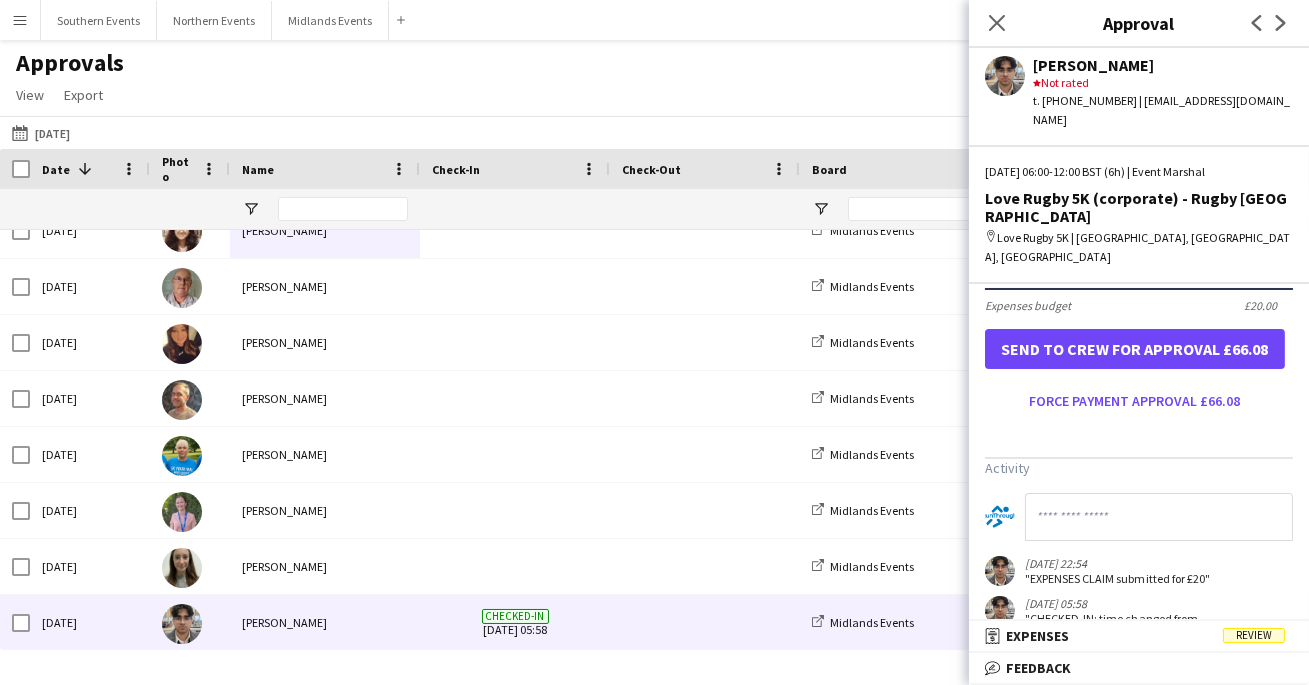 scroll, scrollTop: 591, scrollLeft: 0, axis: vertical 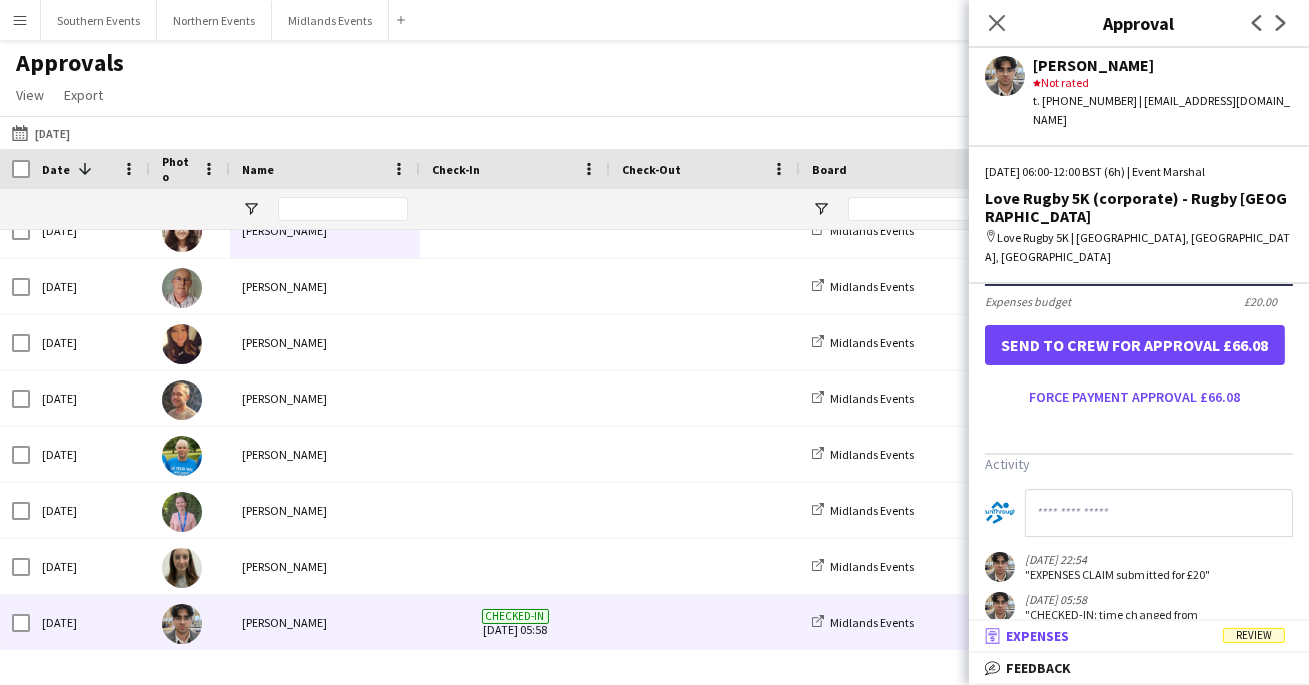 click on "receipt
Expenses   Review" at bounding box center [1135, 636] 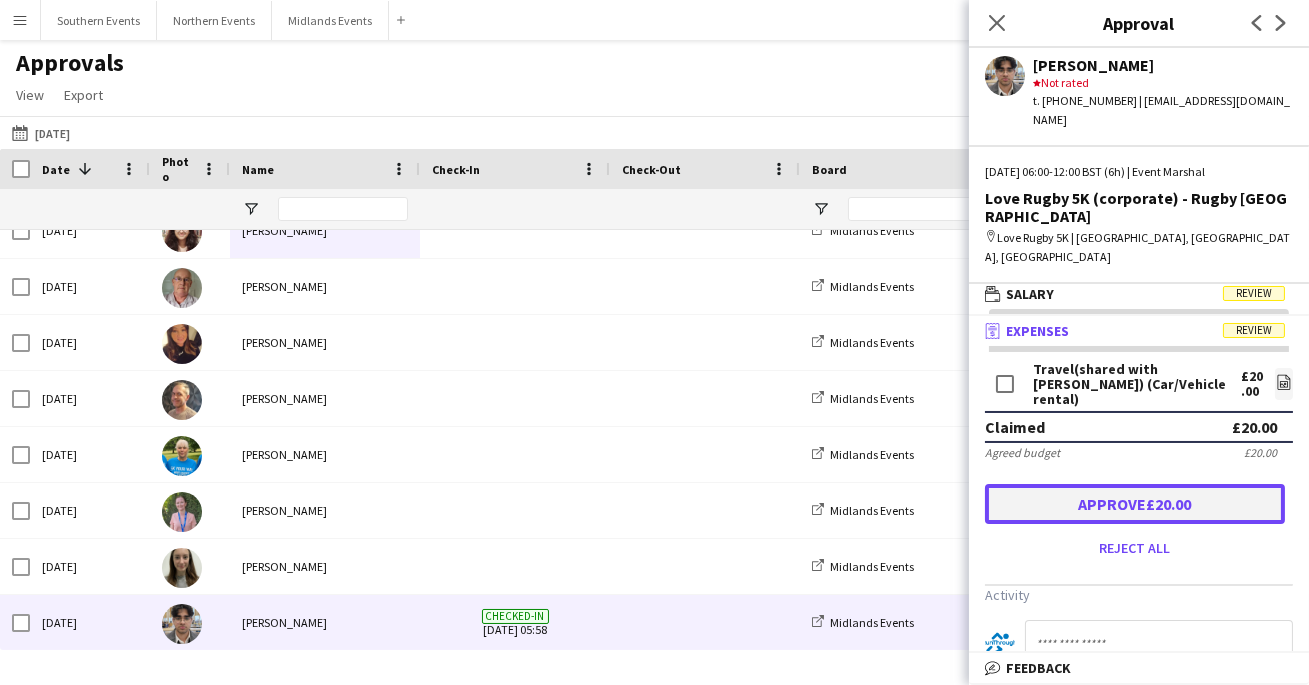 click on "Approve   £20.00" at bounding box center (1135, 504) 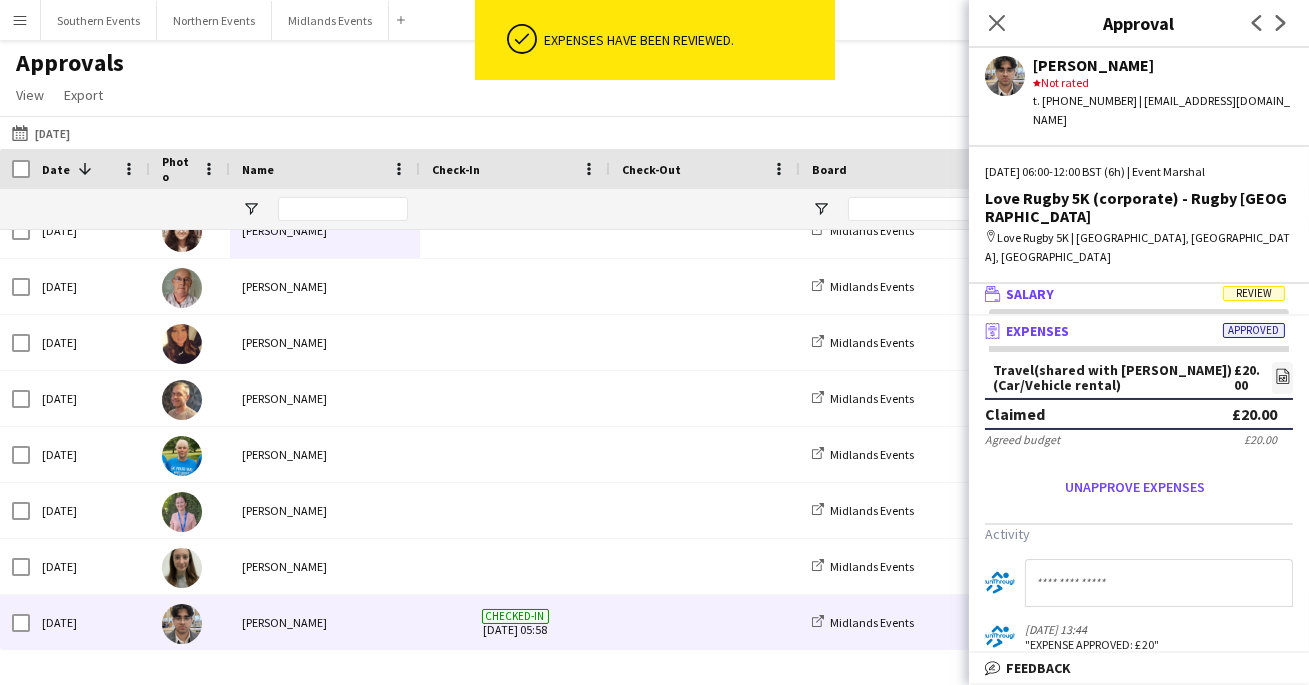 click on "wallet
Salary   Review" at bounding box center (1135, 294) 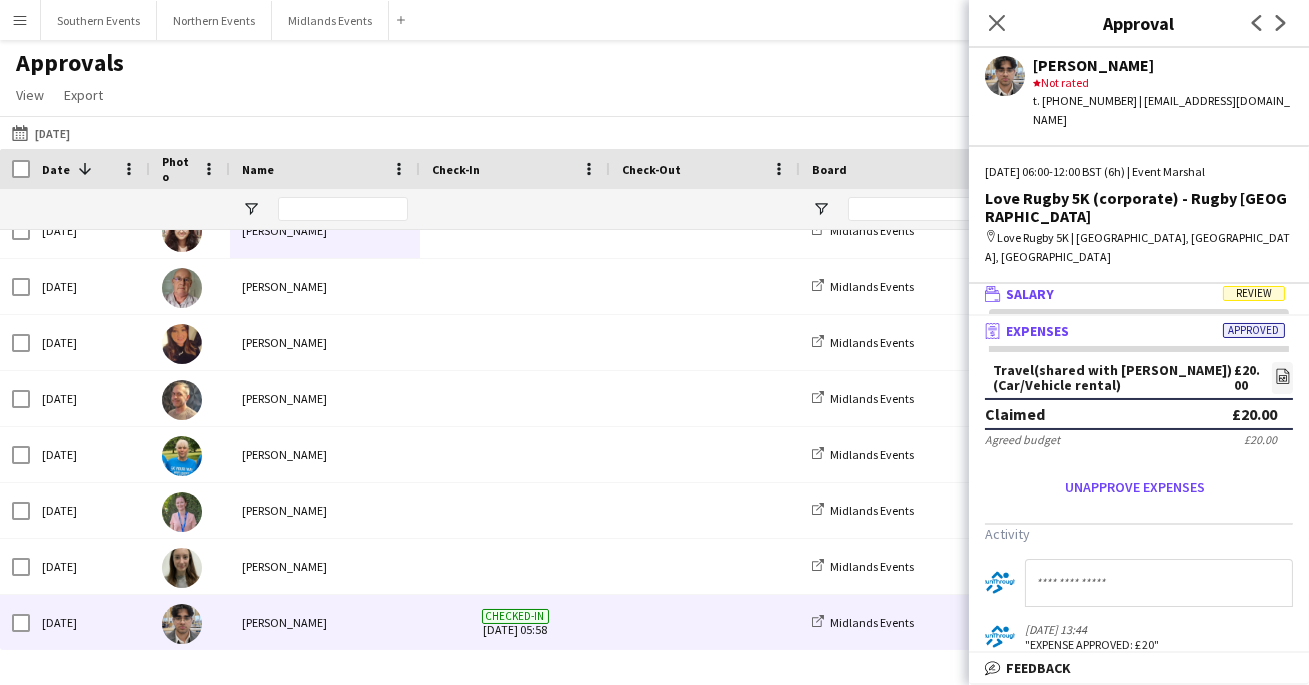 scroll, scrollTop: 0, scrollLeft: 0, axis: both 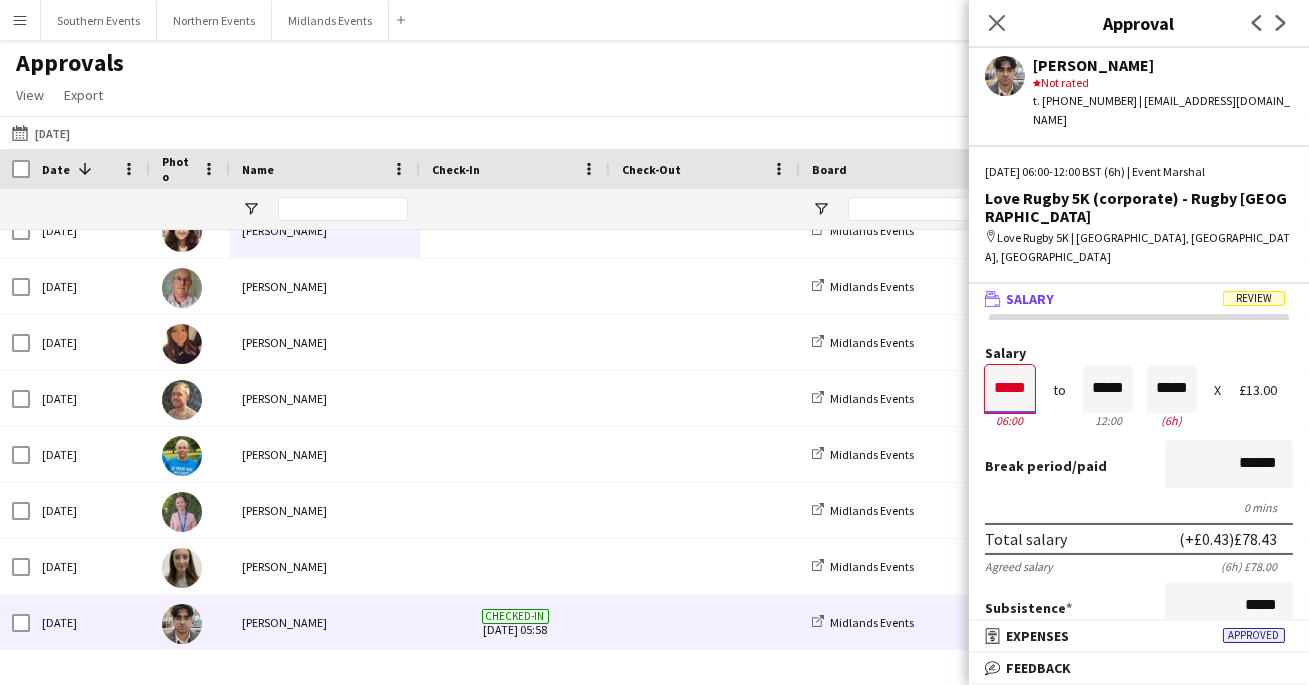 click on "*****" at bounding box center (1010, 389) 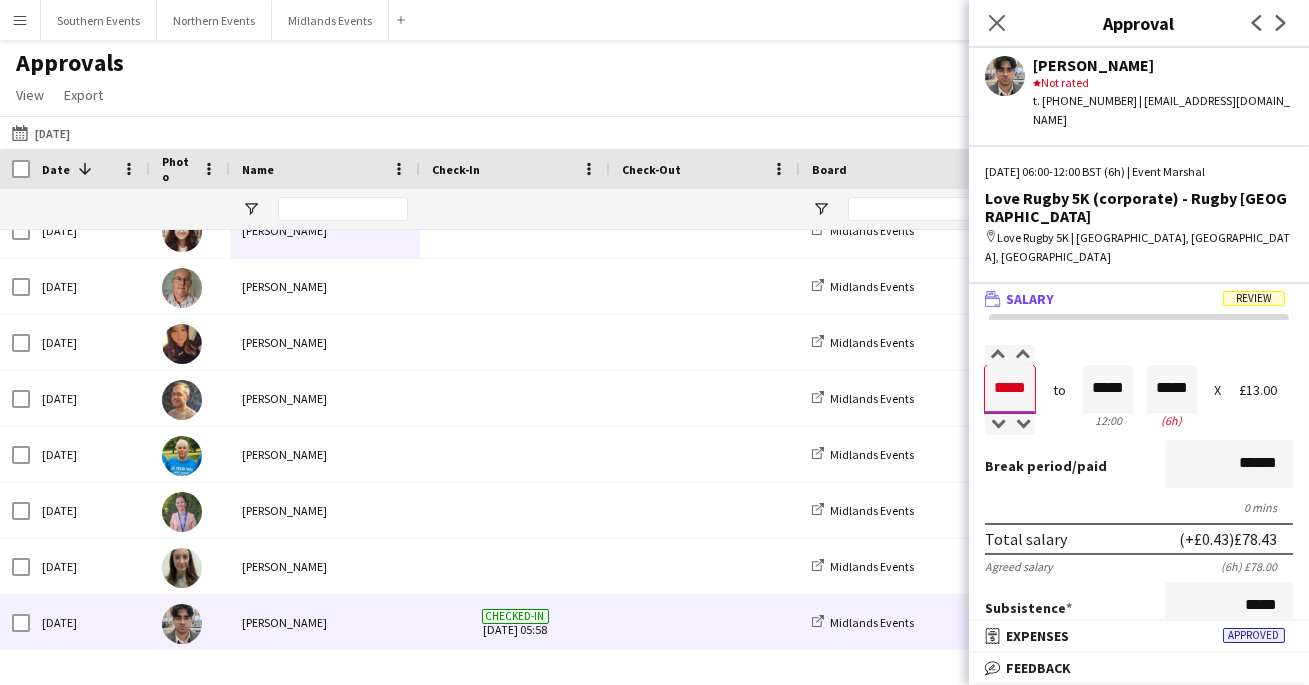 type on "*****" 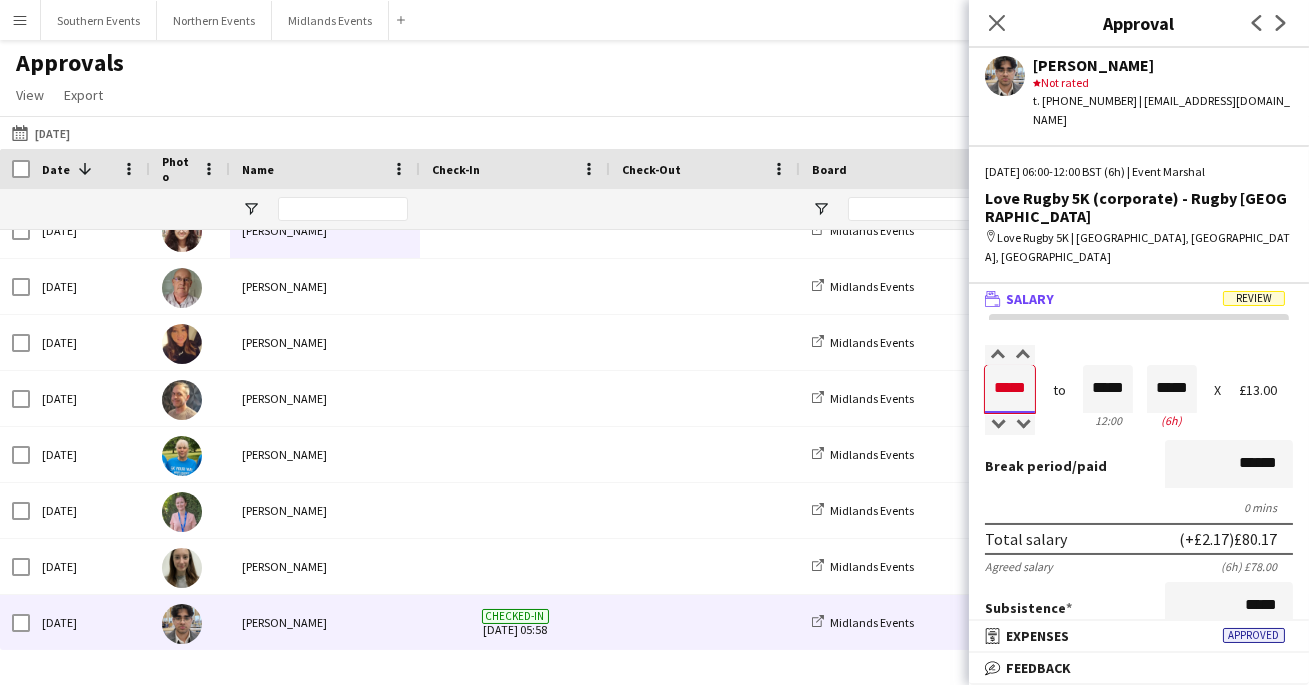 type on "*****" 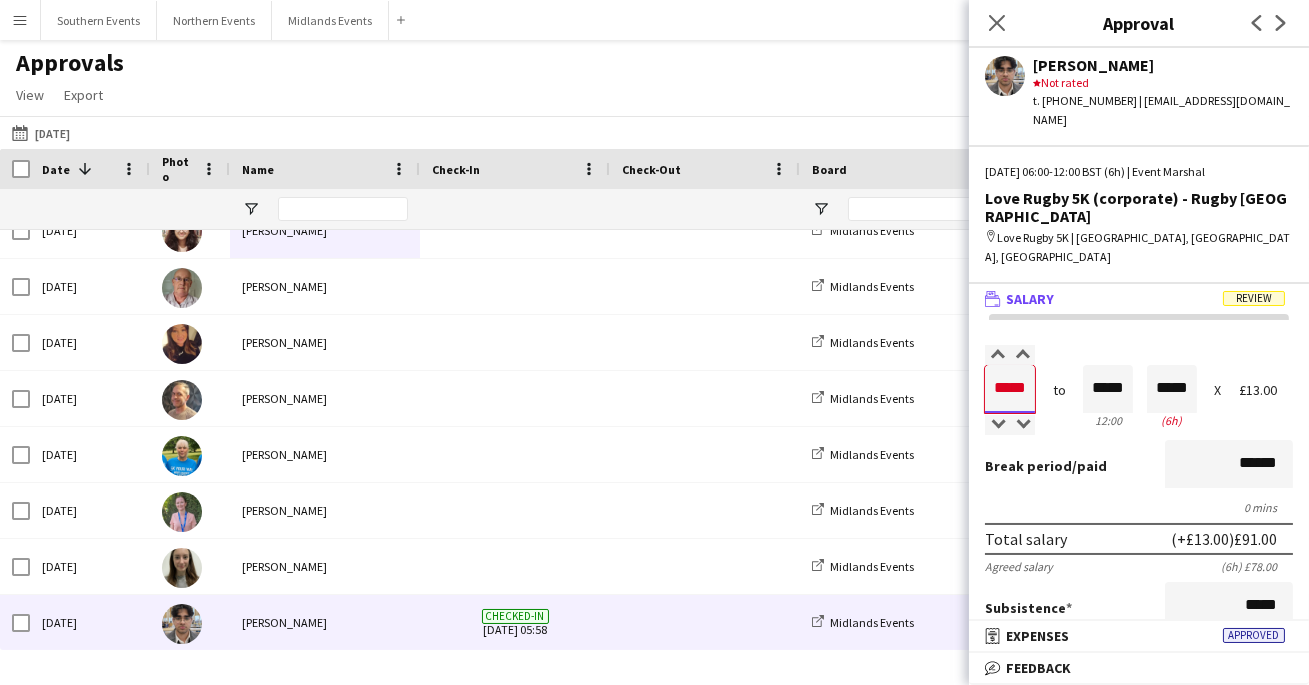 type on "*****" 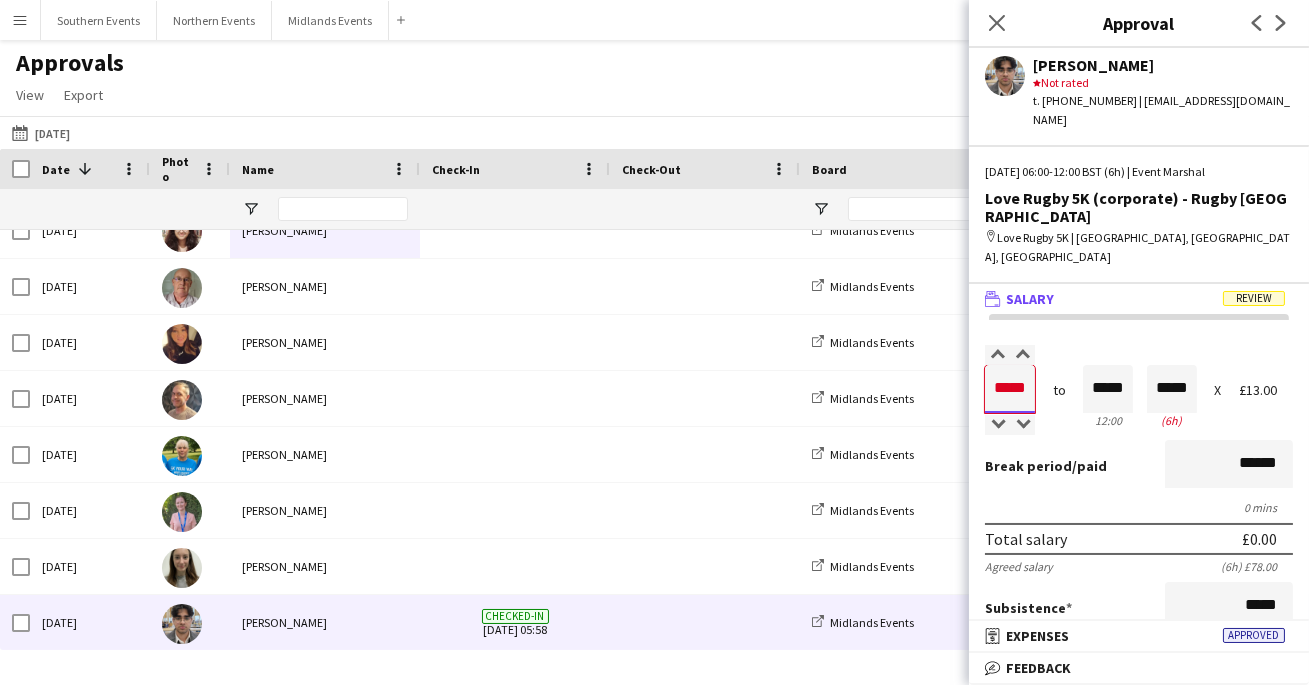 type on "*****" 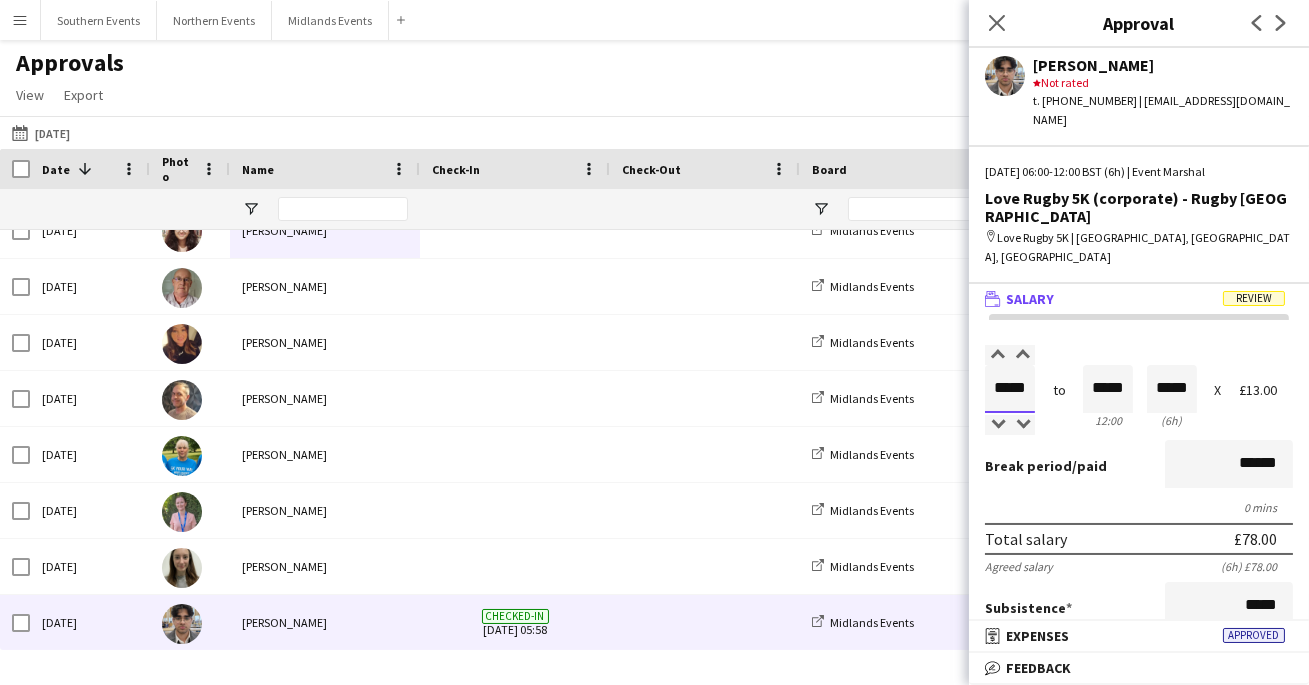 type on "*****" 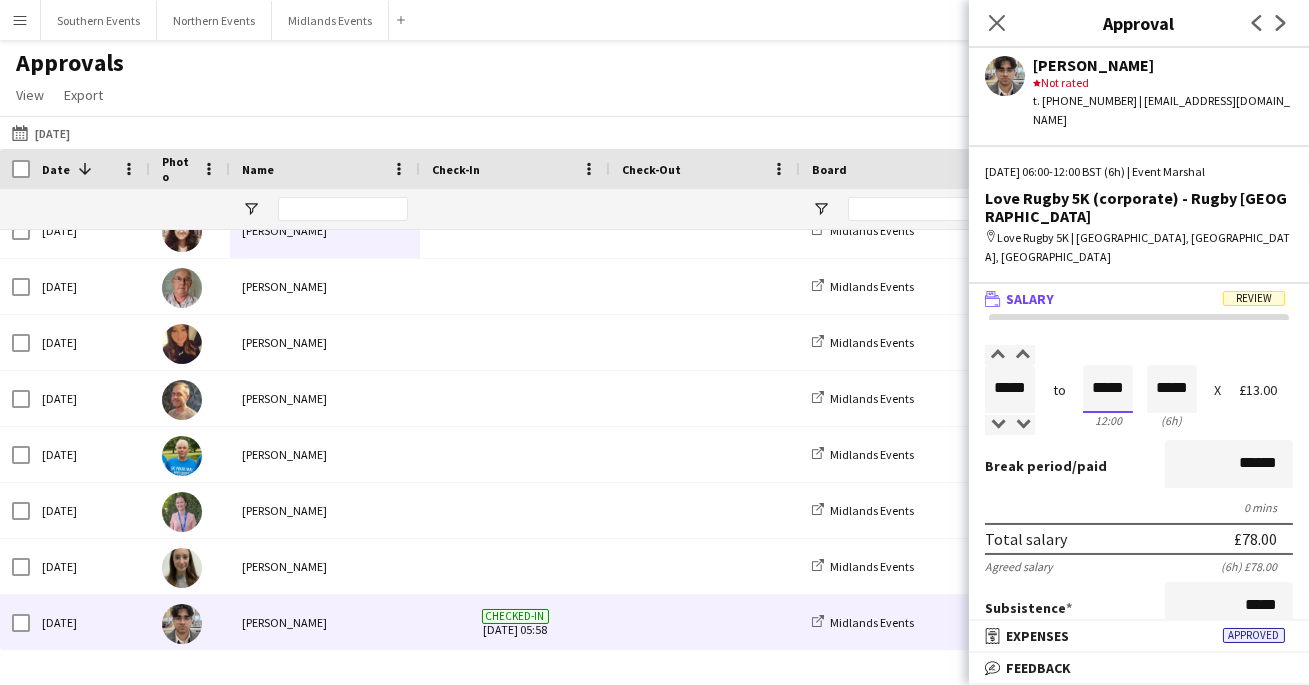 click on "*****" at bounding box center [1108, 389] 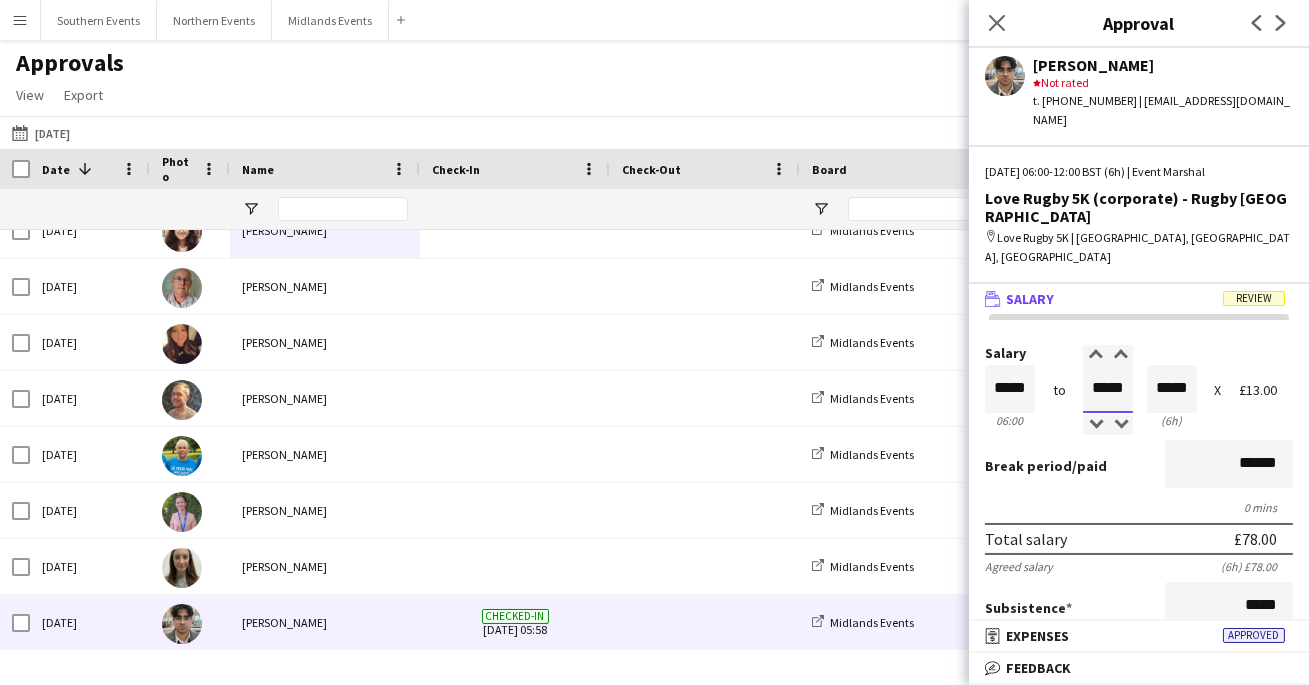 type on "*****" 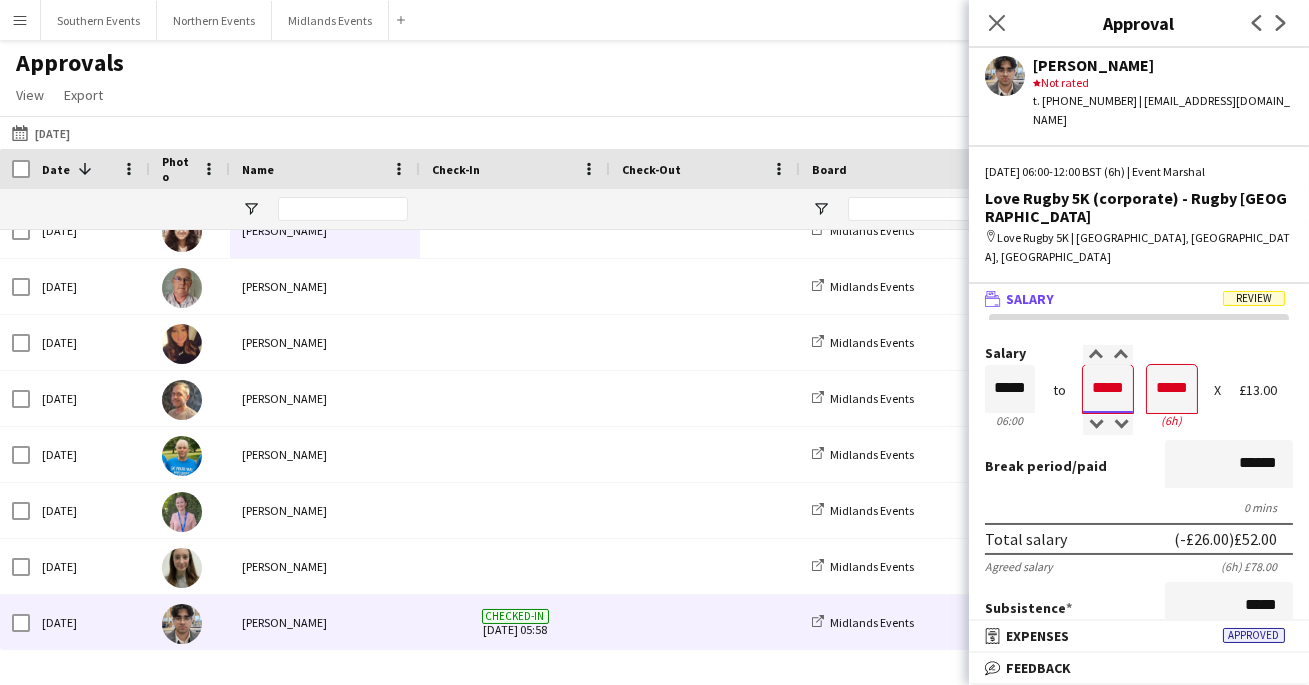 type 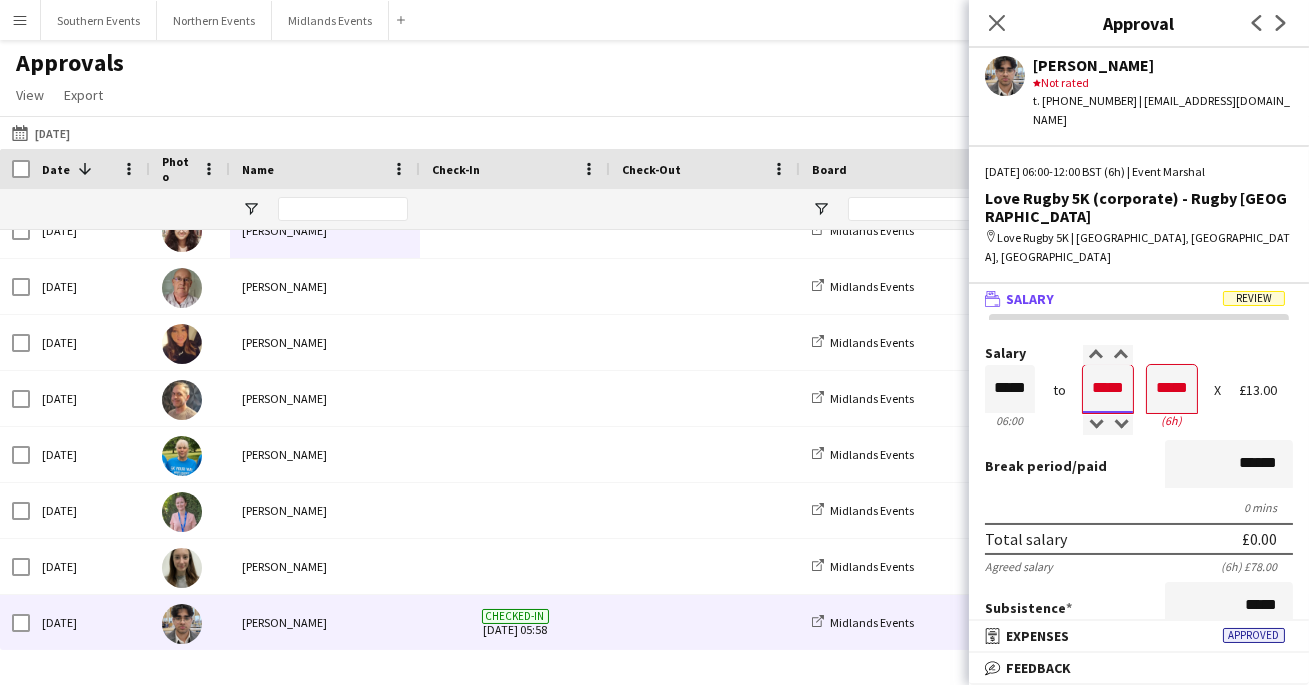 type on "*****" 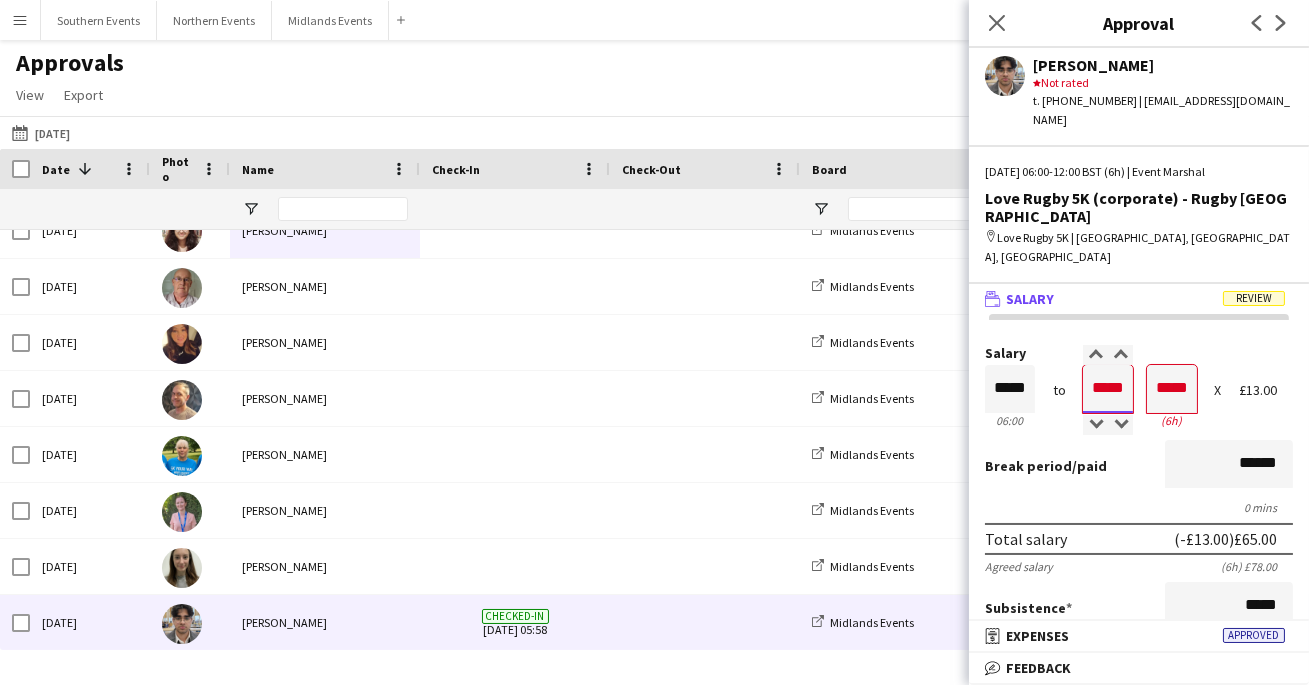 type on "*****" 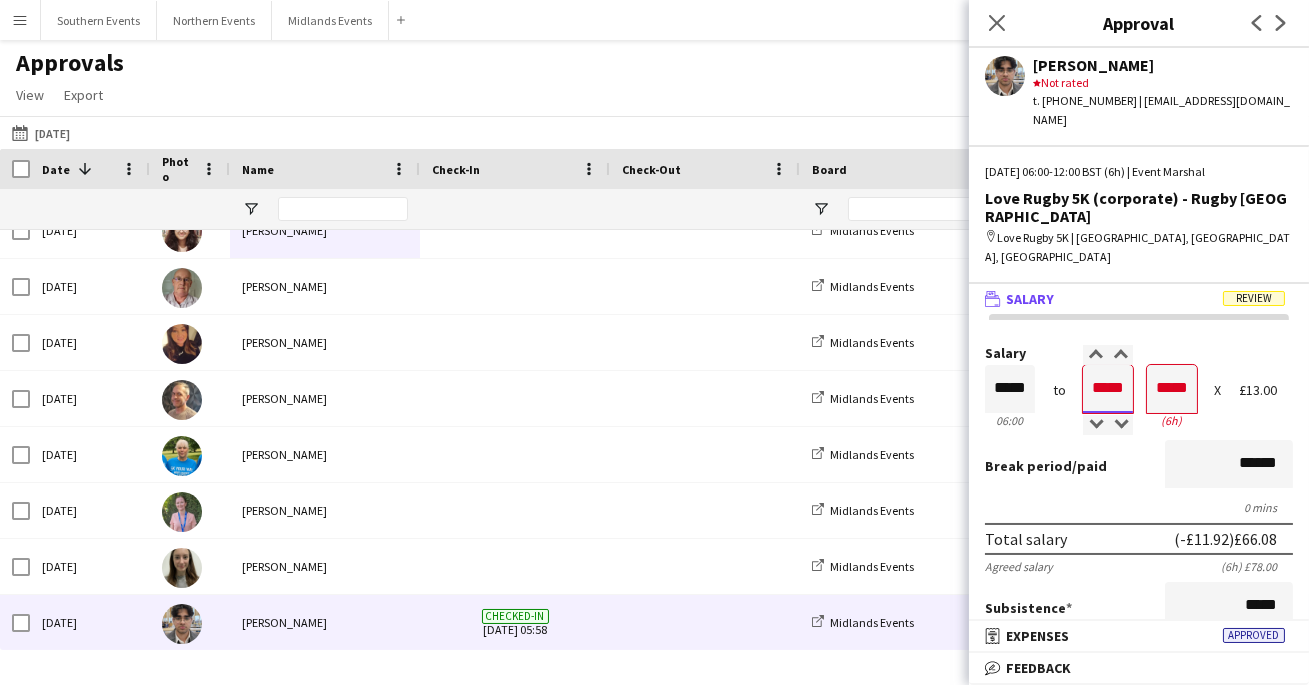 type on "*****" 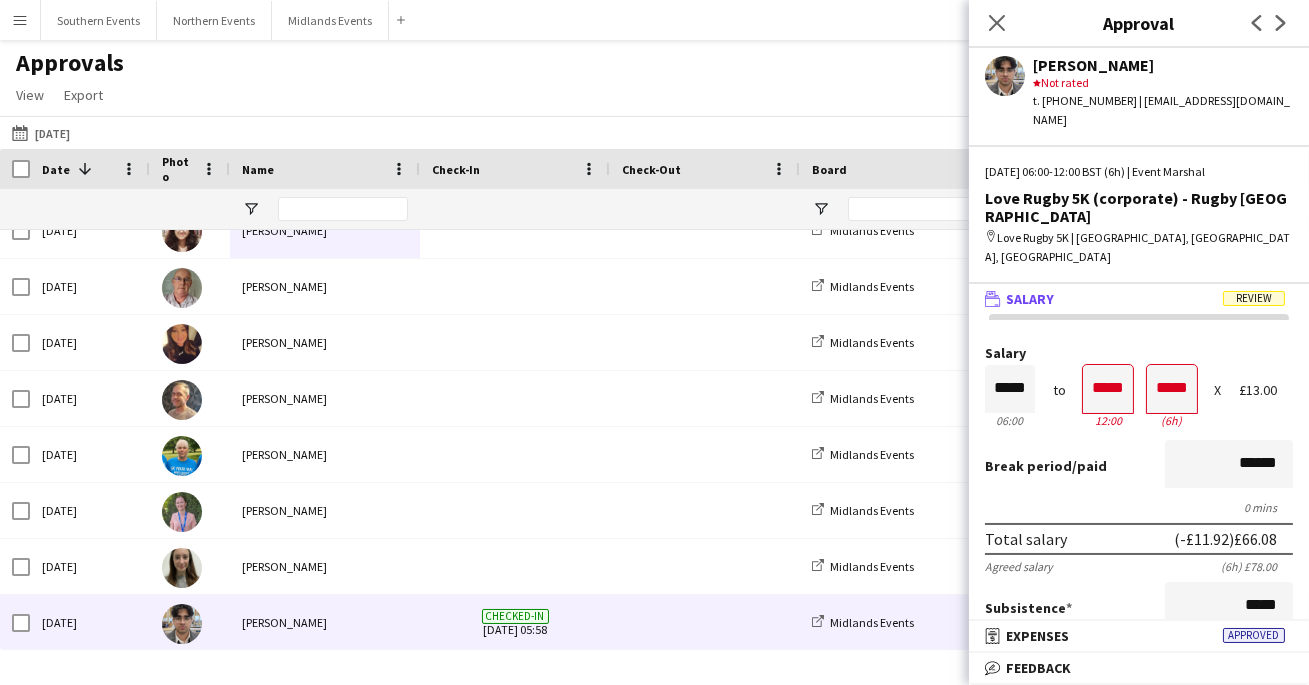 click on "£13.00" at bounding box center (1266, 390) 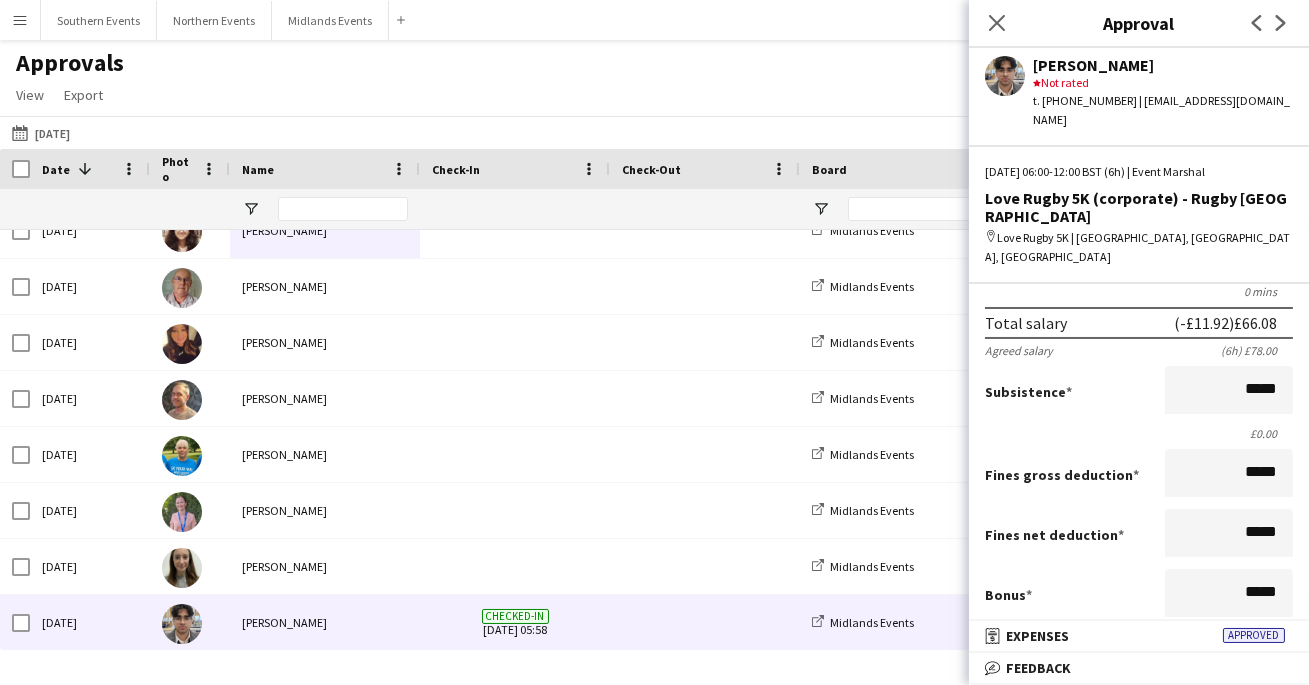 scroll, scrollTop: 288, scrollLeft: 0, axis: vertical 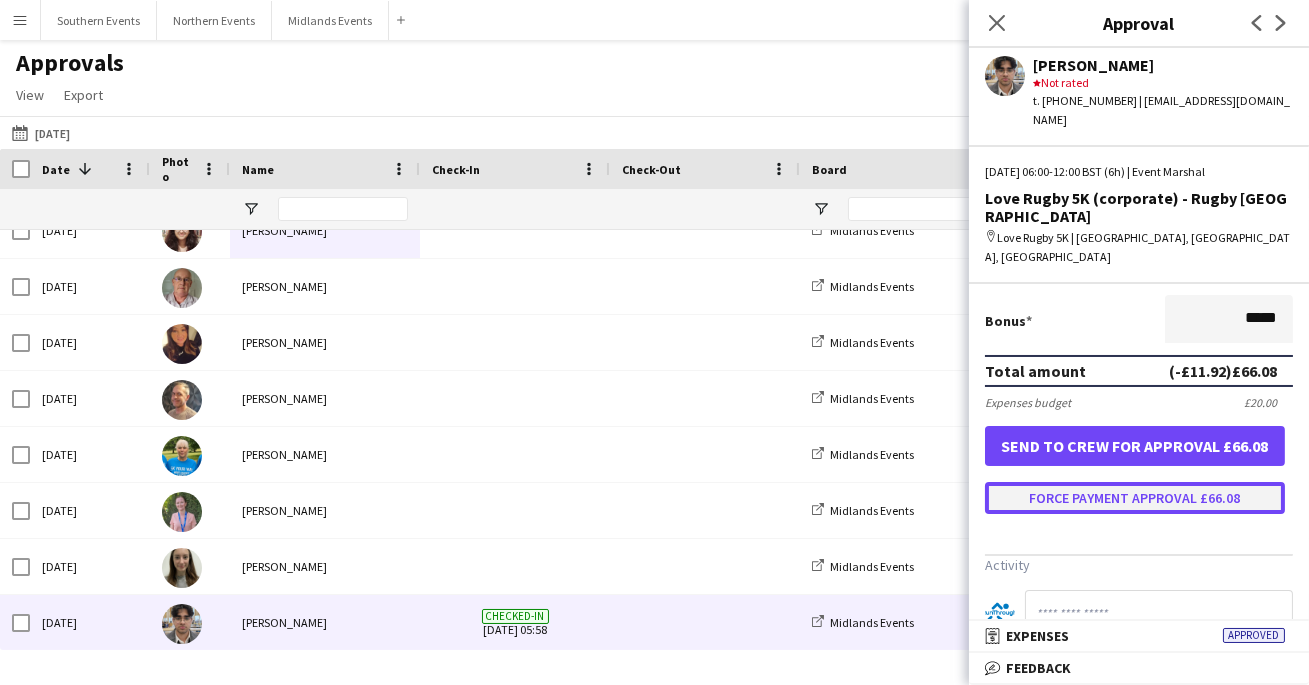 click on "Force payment approval £66.08" at bounding box center [1135, 498] 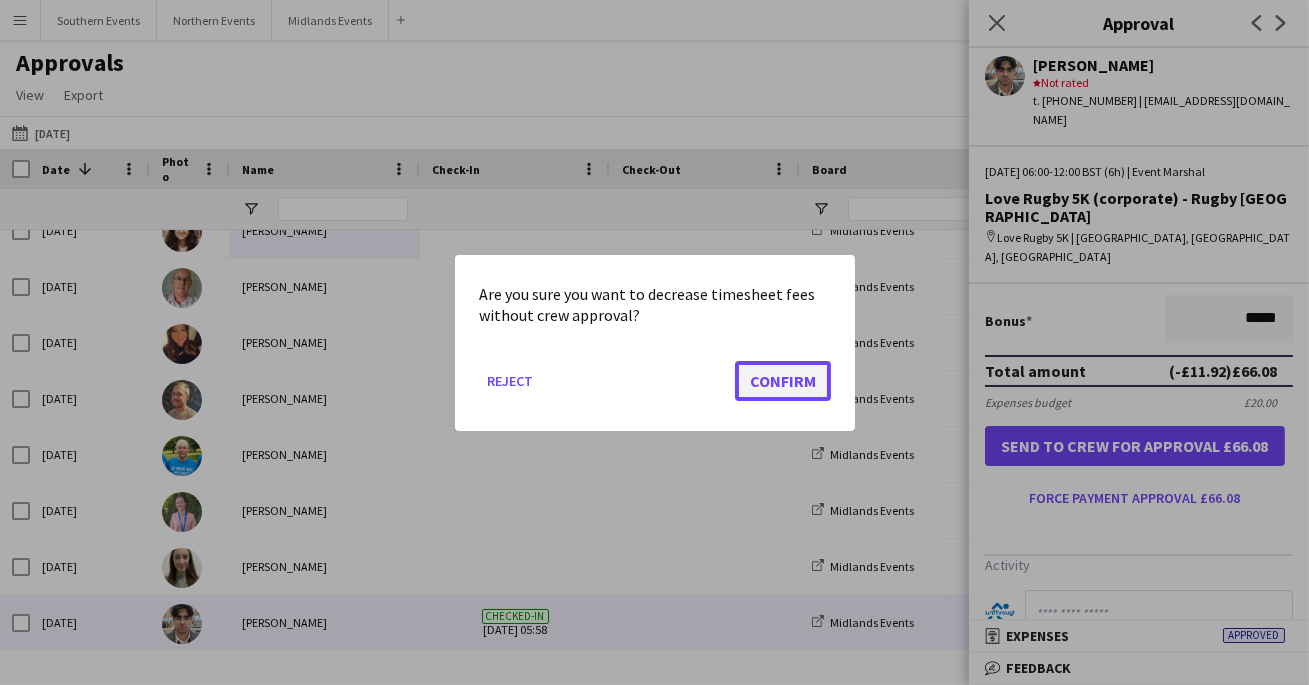 click on "Confirm" 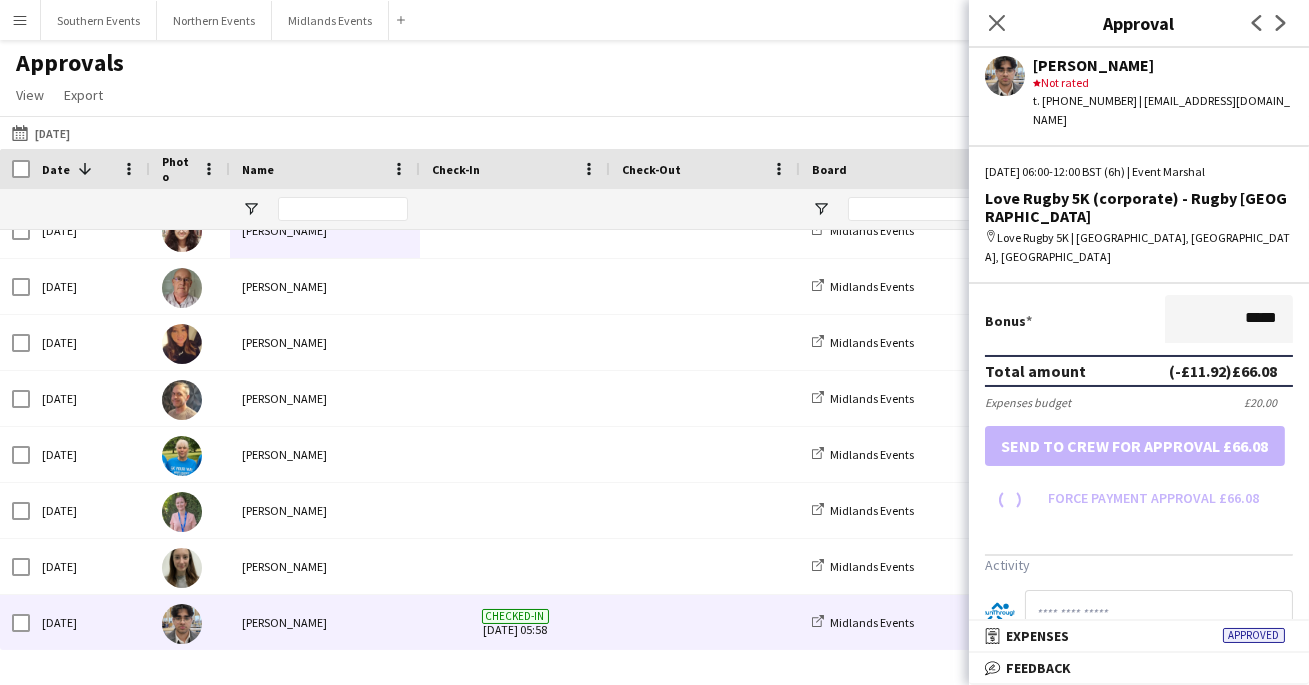 scroll, scrollTop: 490, scrollLeft: 0, axis: vertical 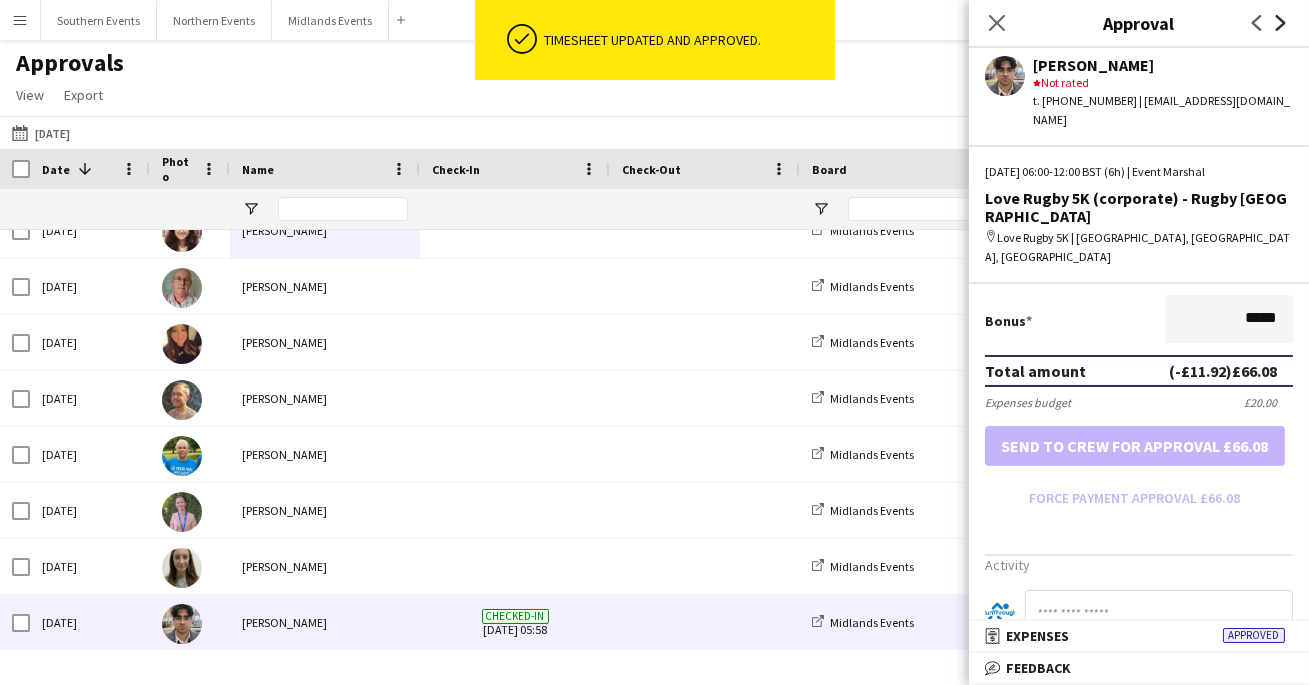 click on "Next" 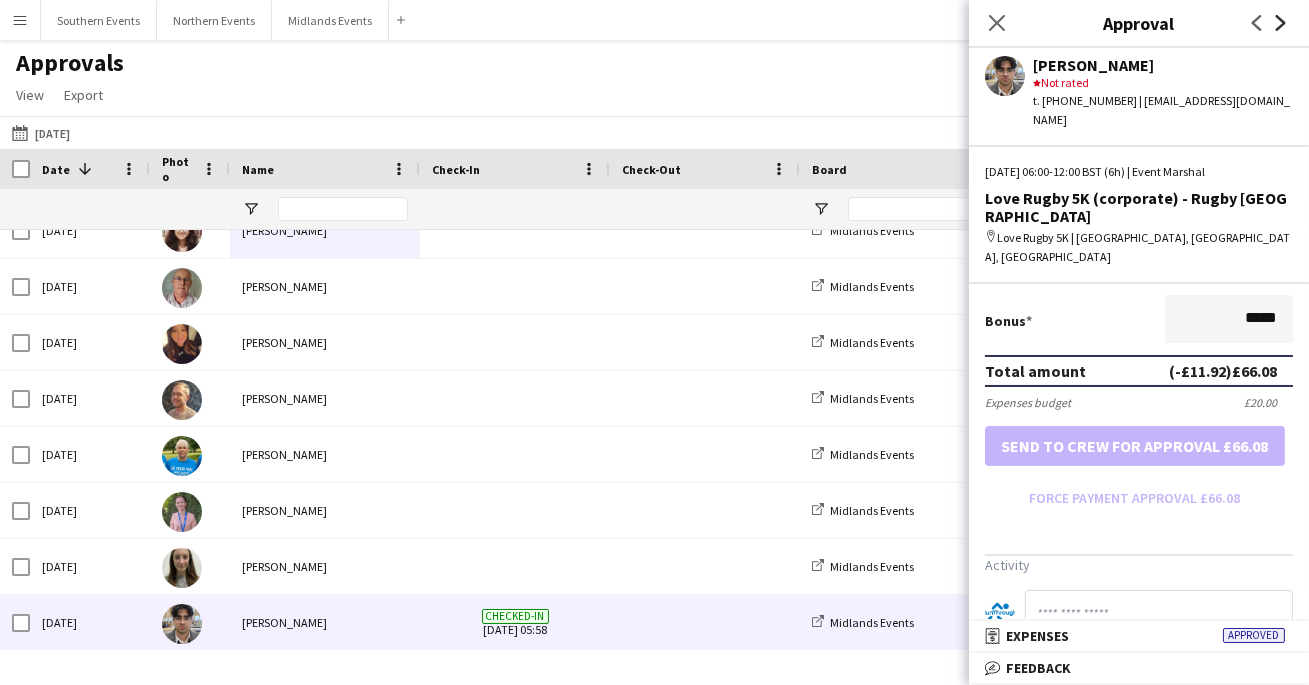 scroll, scrollTop: 0, scrollLeft: 0, axis: both 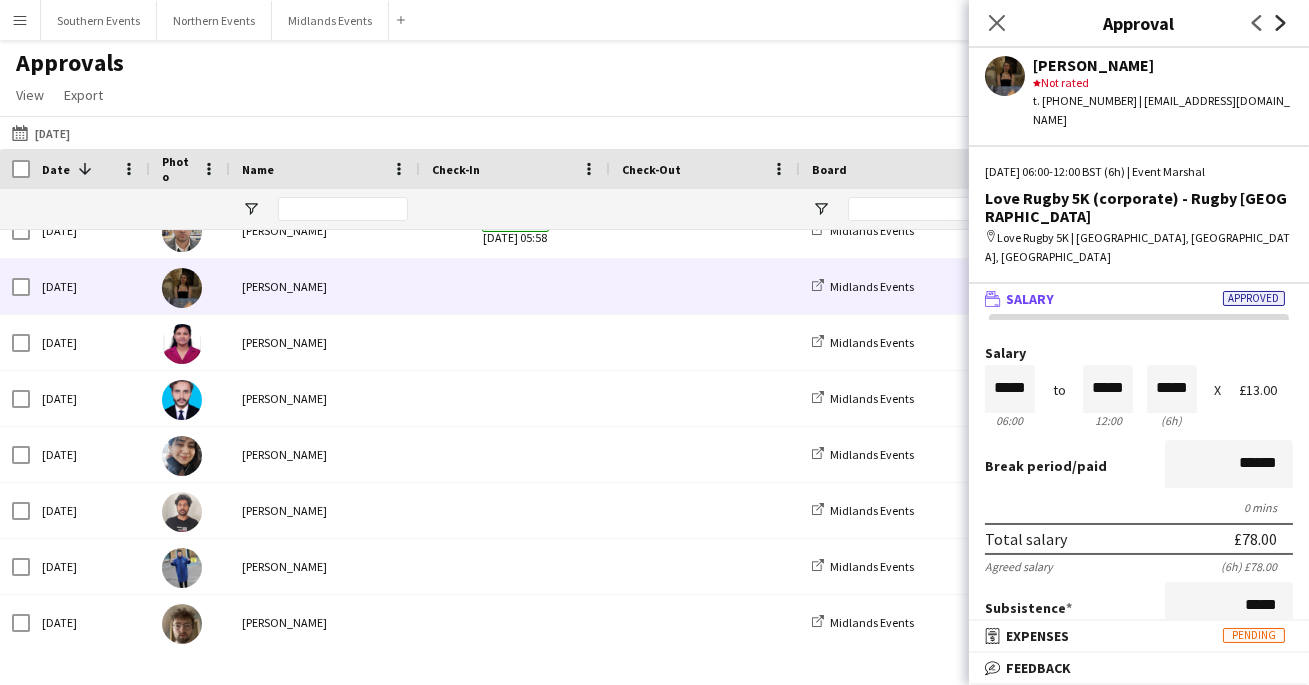 click on "Next" 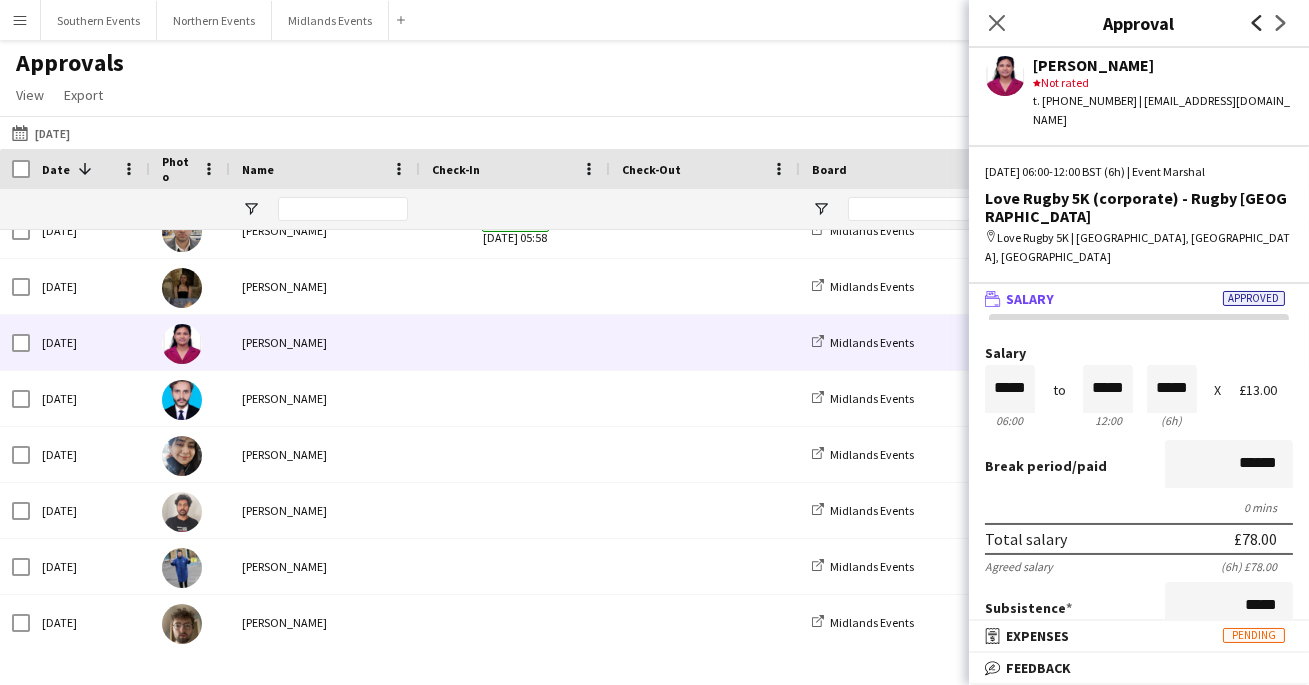 click on "Previous" 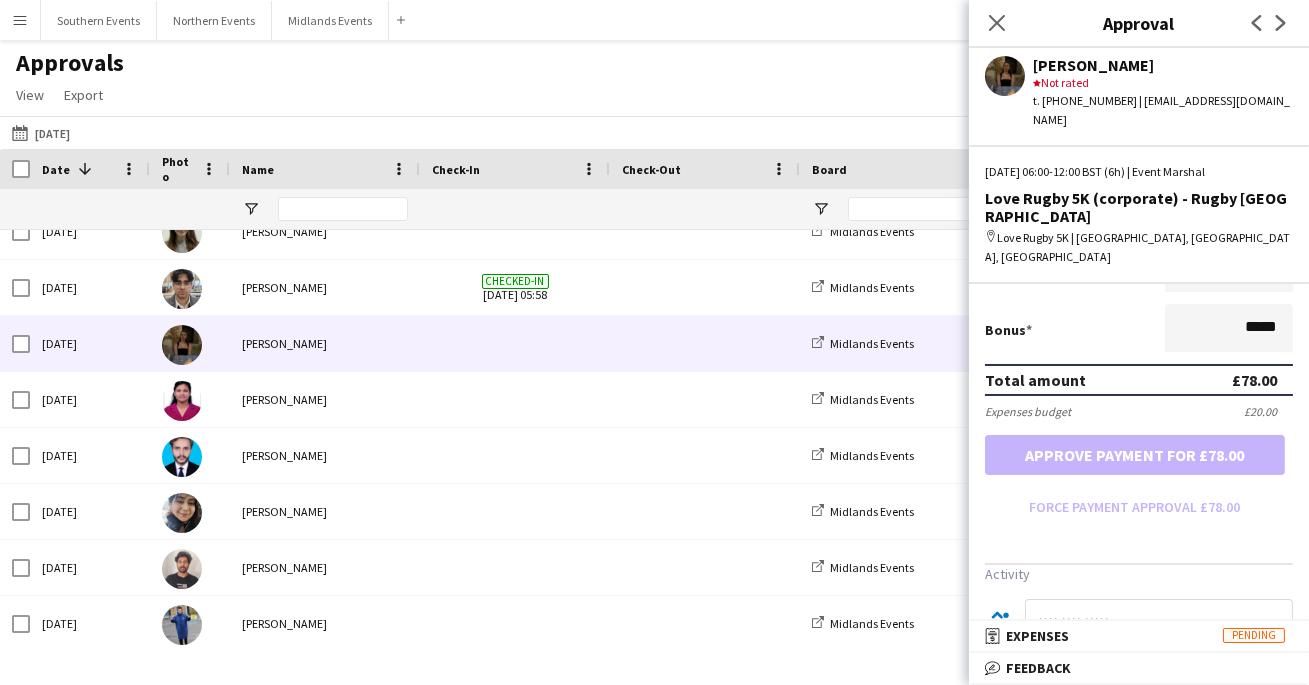click on "Previous
Next" 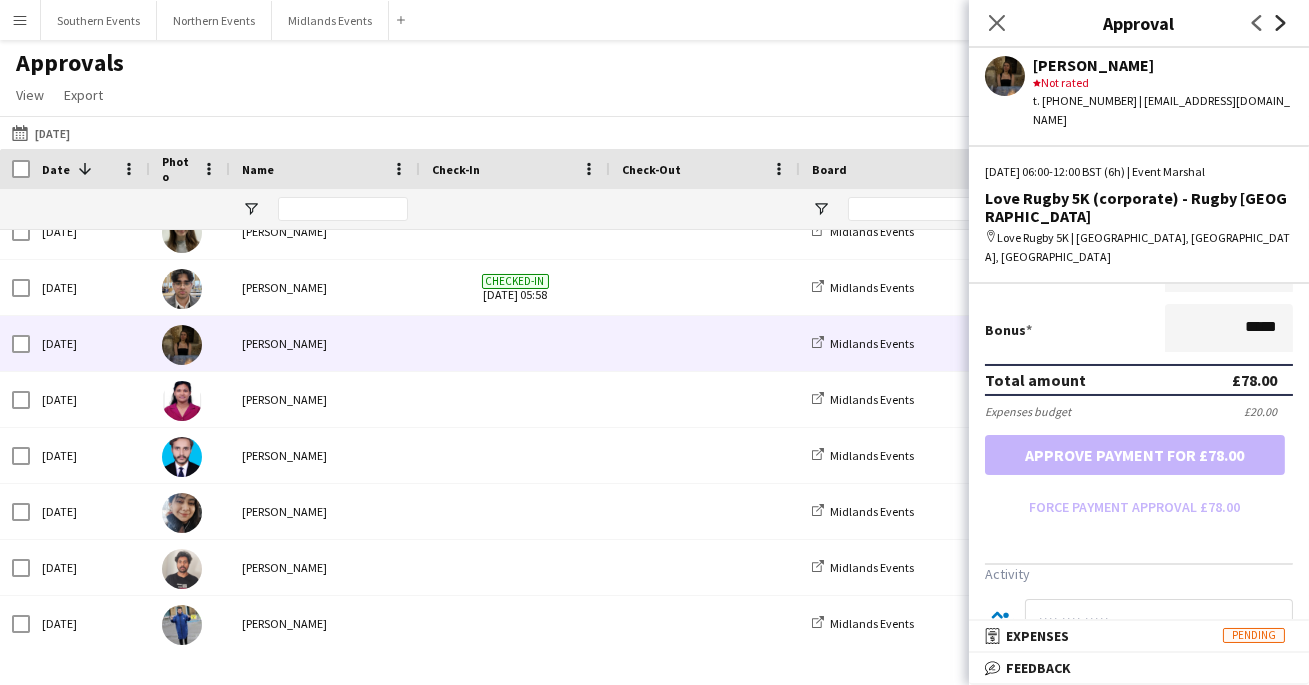 click on "Next" 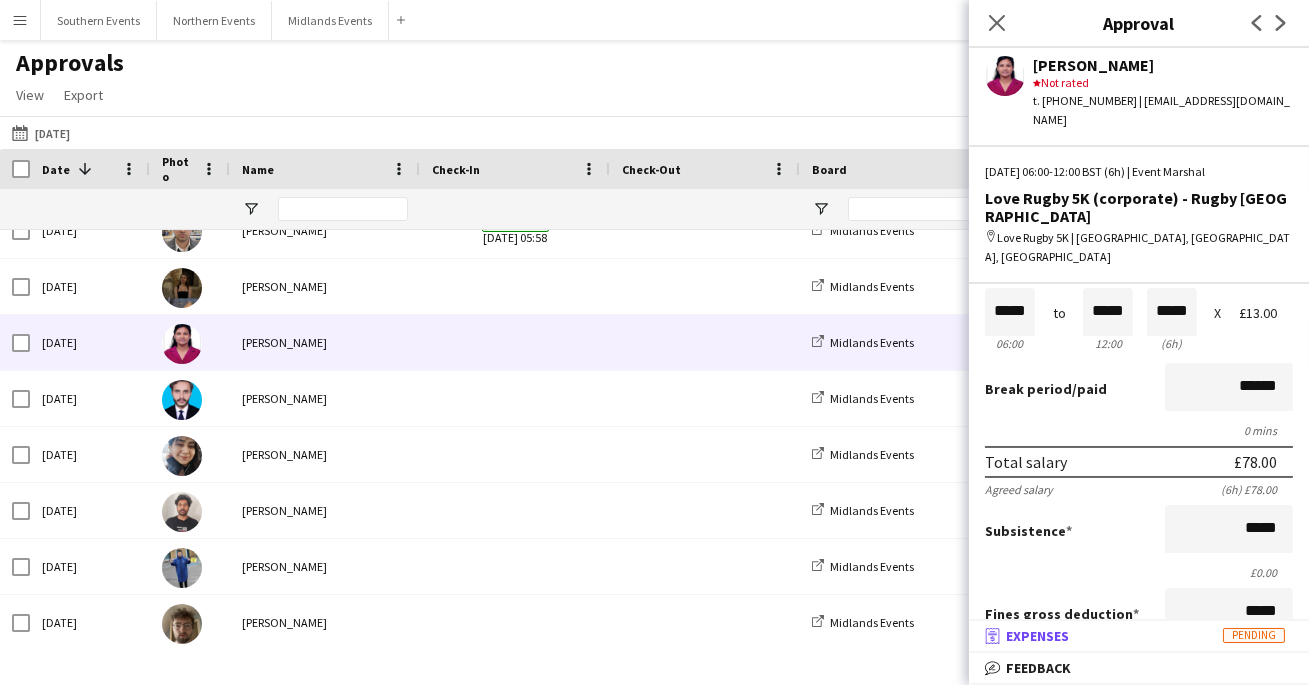 click on "receipt
Expenses   Pending" at bounding box center (1135, 636) 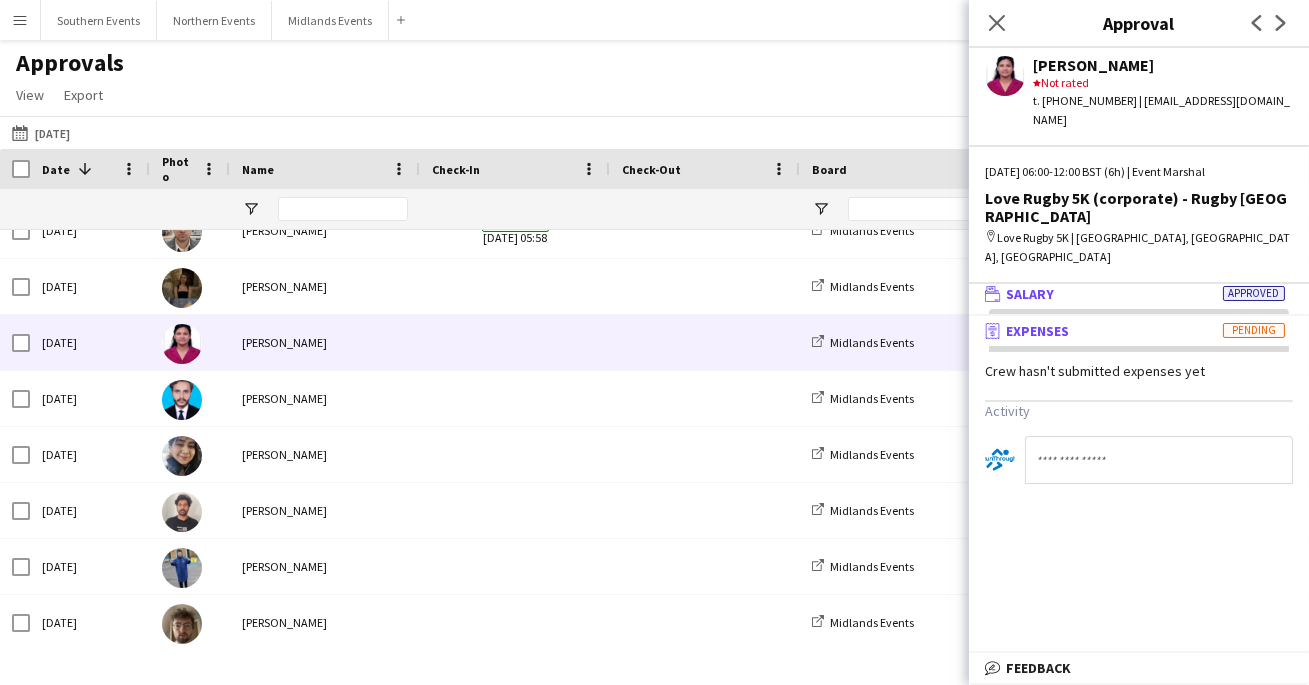 click on "wallet
Salary   Approved" at bounding box center (1135, 294) 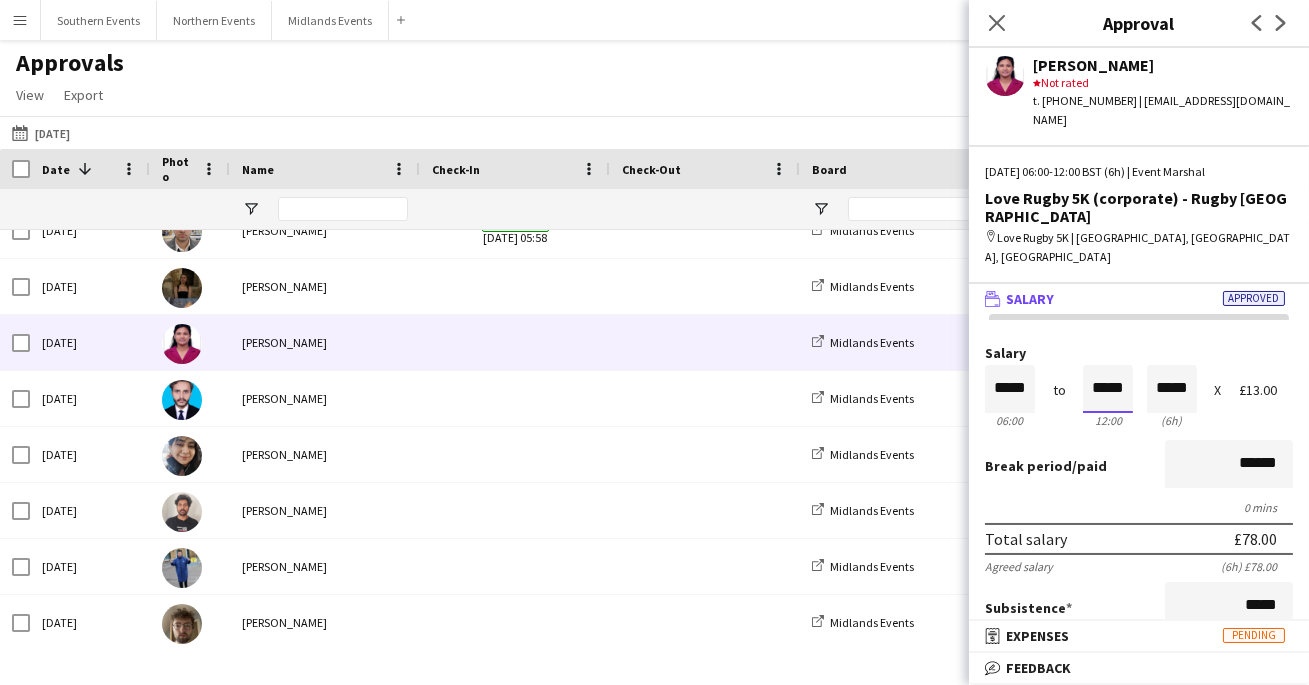 click on "*****" at bounding box center (1108, 389) 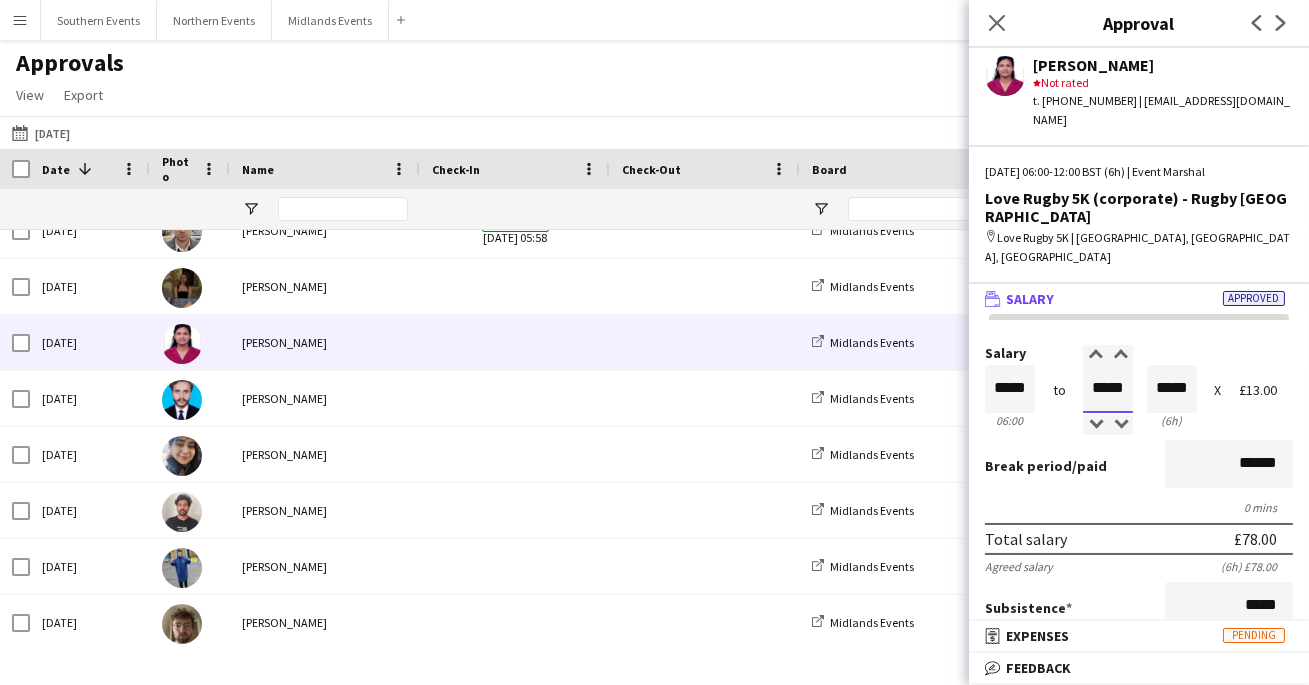 type on "*****" 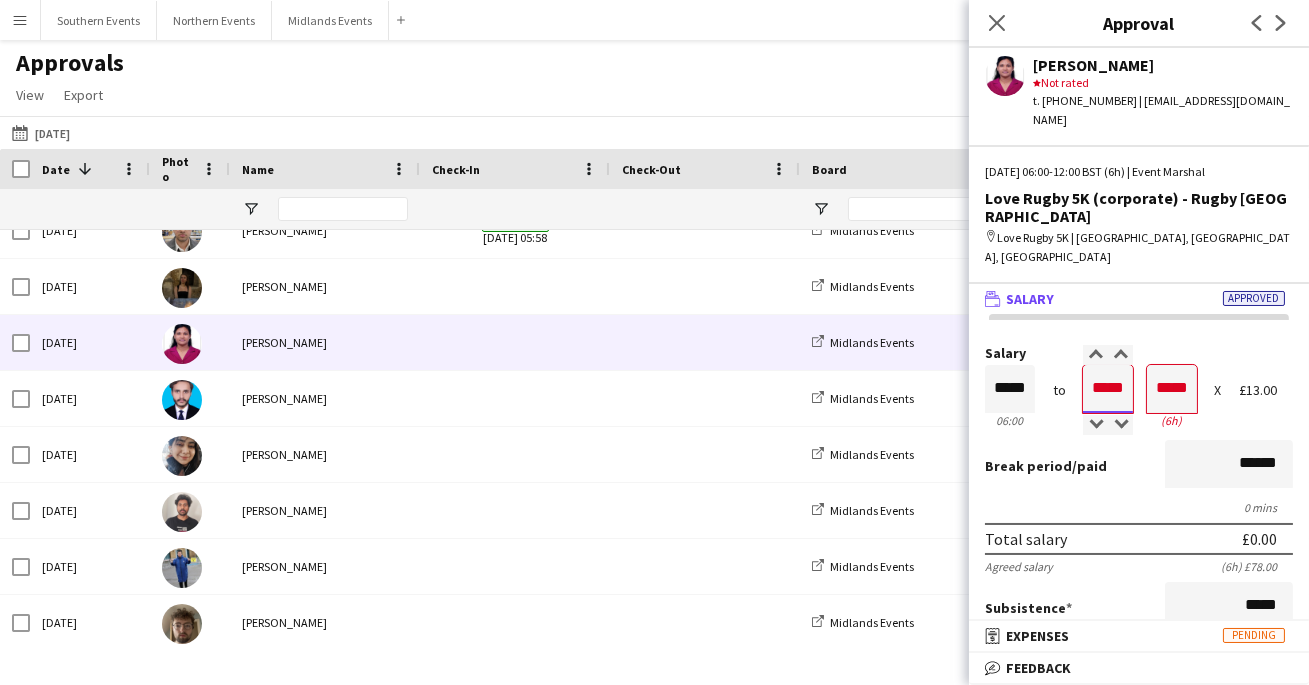 type on "*****" 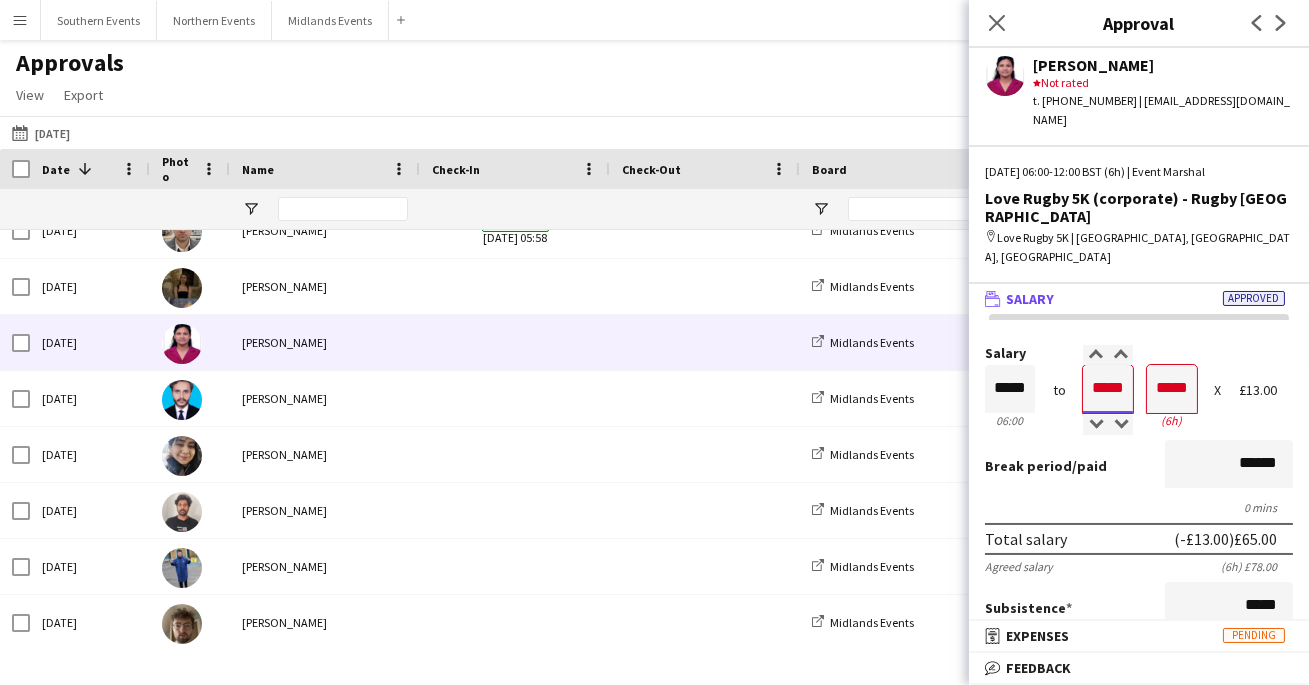 type on "*****" 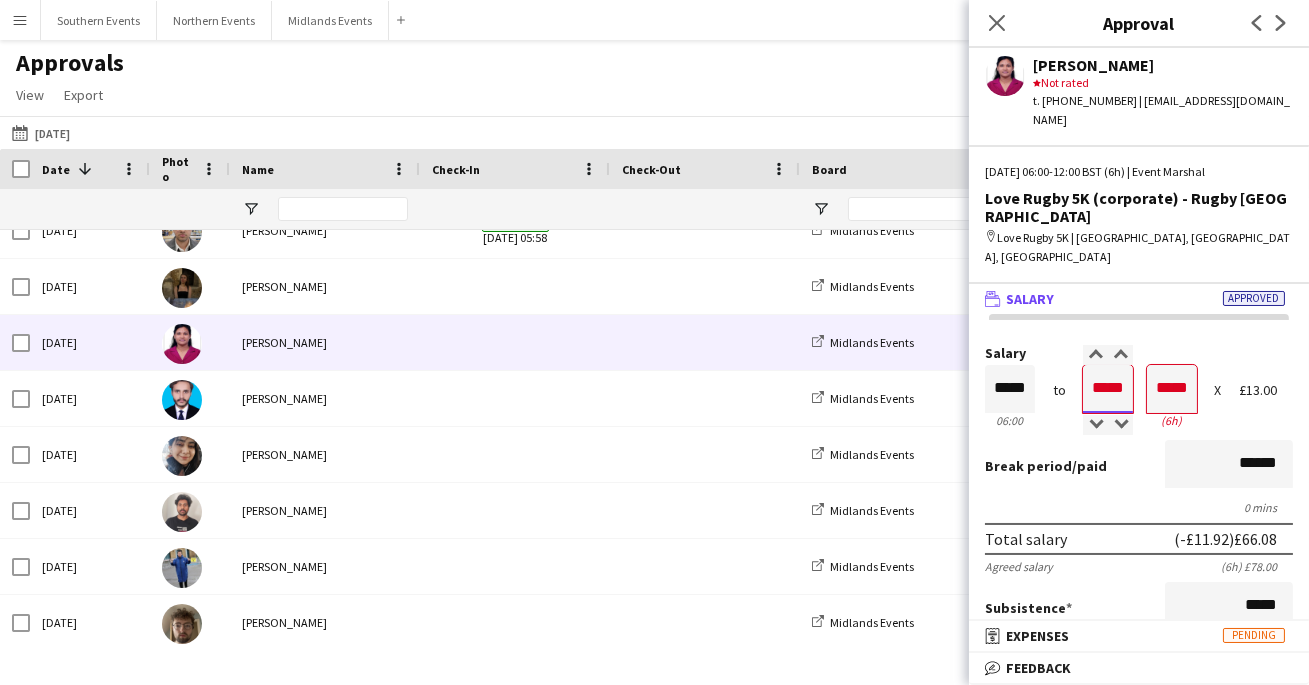 type on "*****" 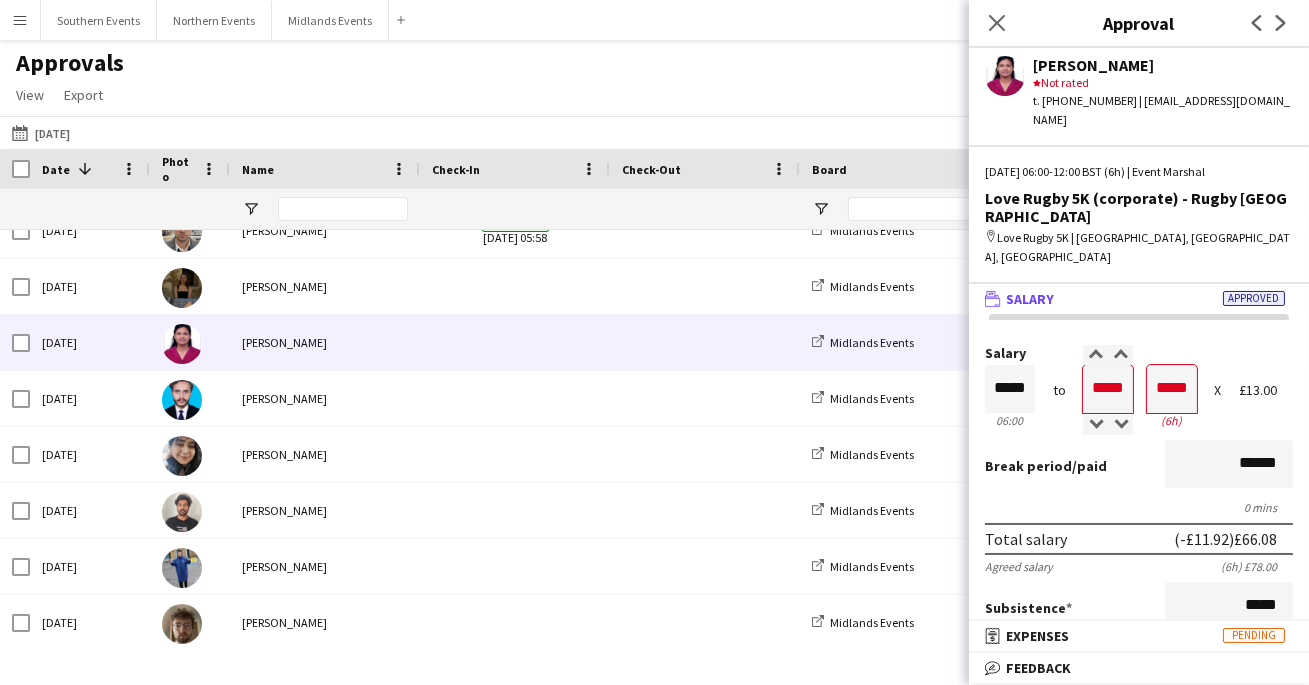 click on "Salary  *****  06:00   to  *****  12:00  *****  (6h)   X   £13.00" at bounding box center [1139, 389] 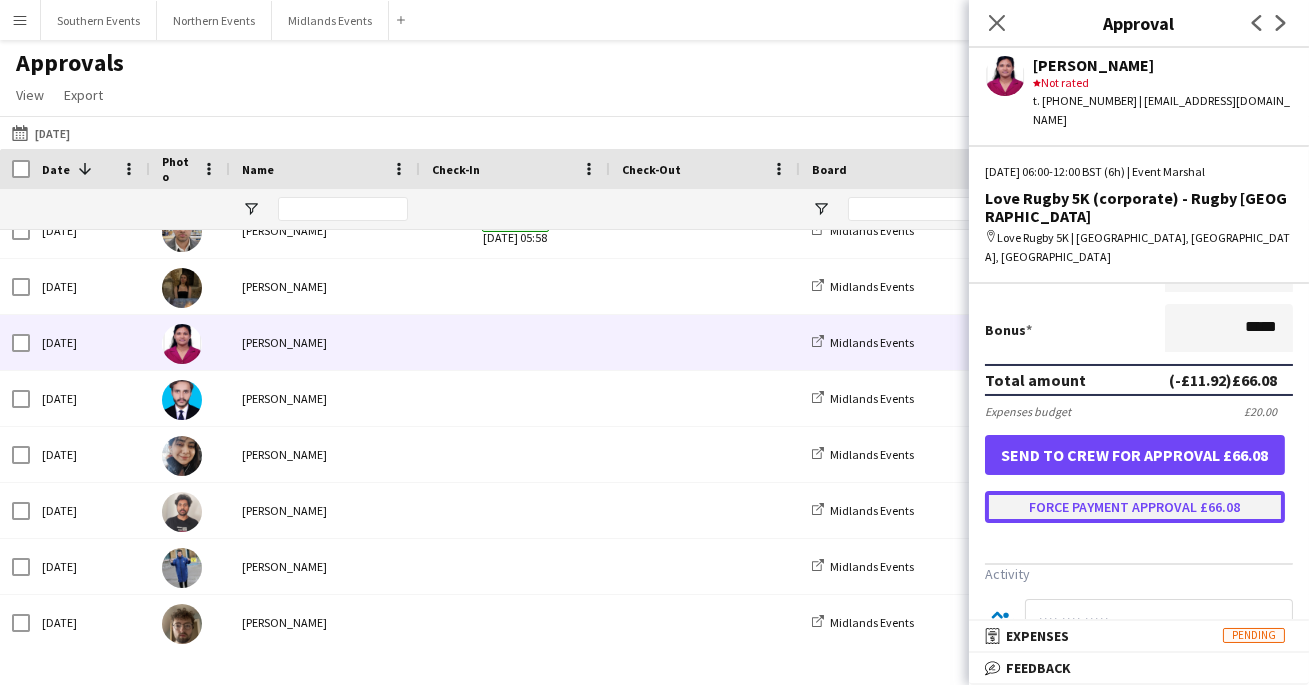 click on "Force payment approval £66.08" at bounding box center [1135, 507] 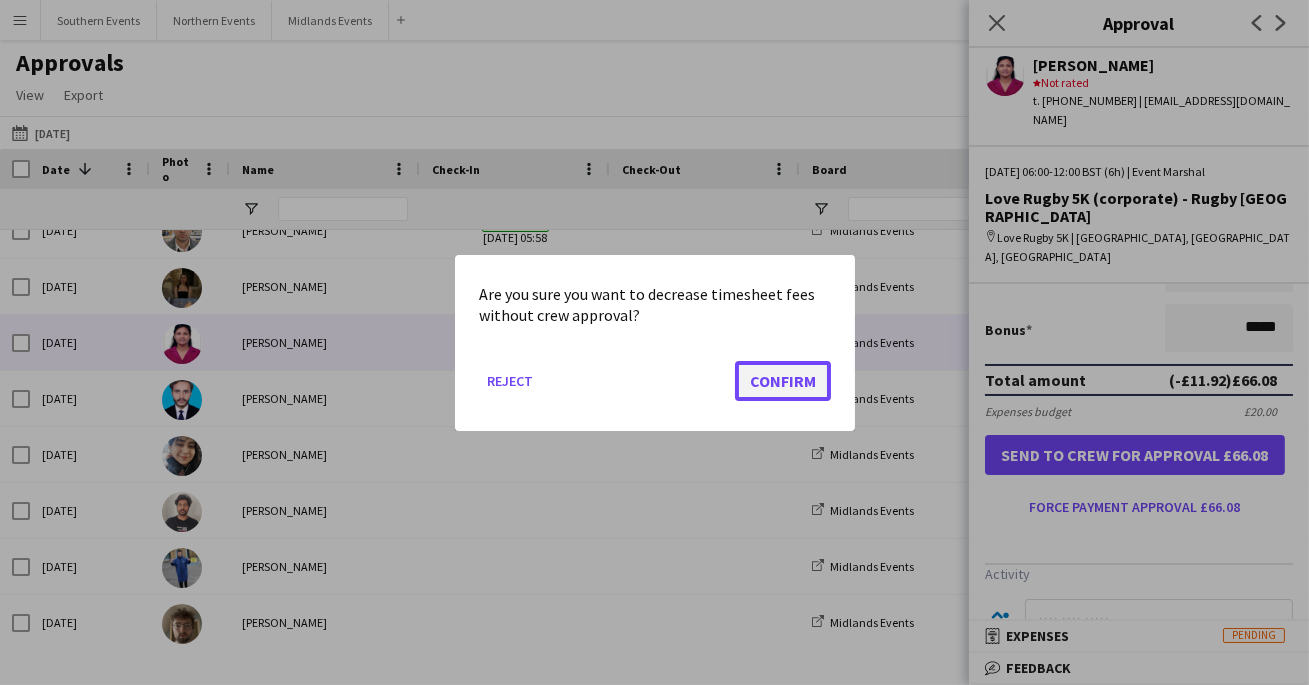 click on "Confirm" 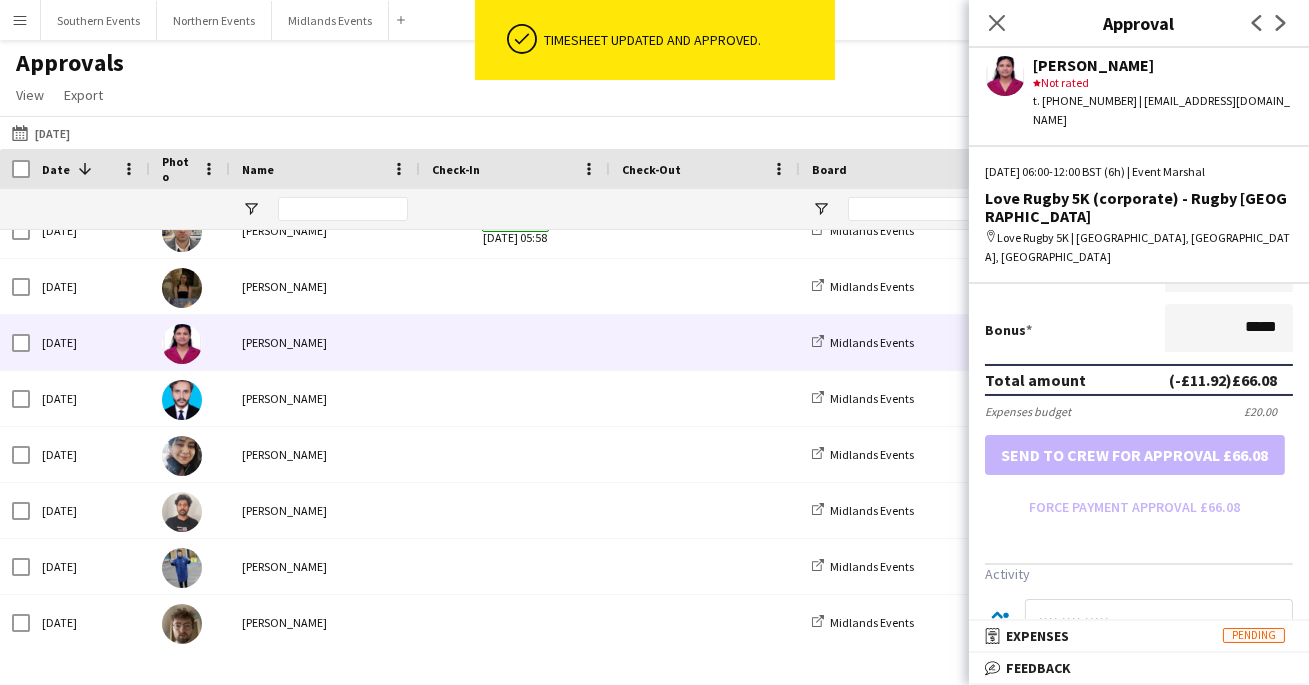 click on "Next" 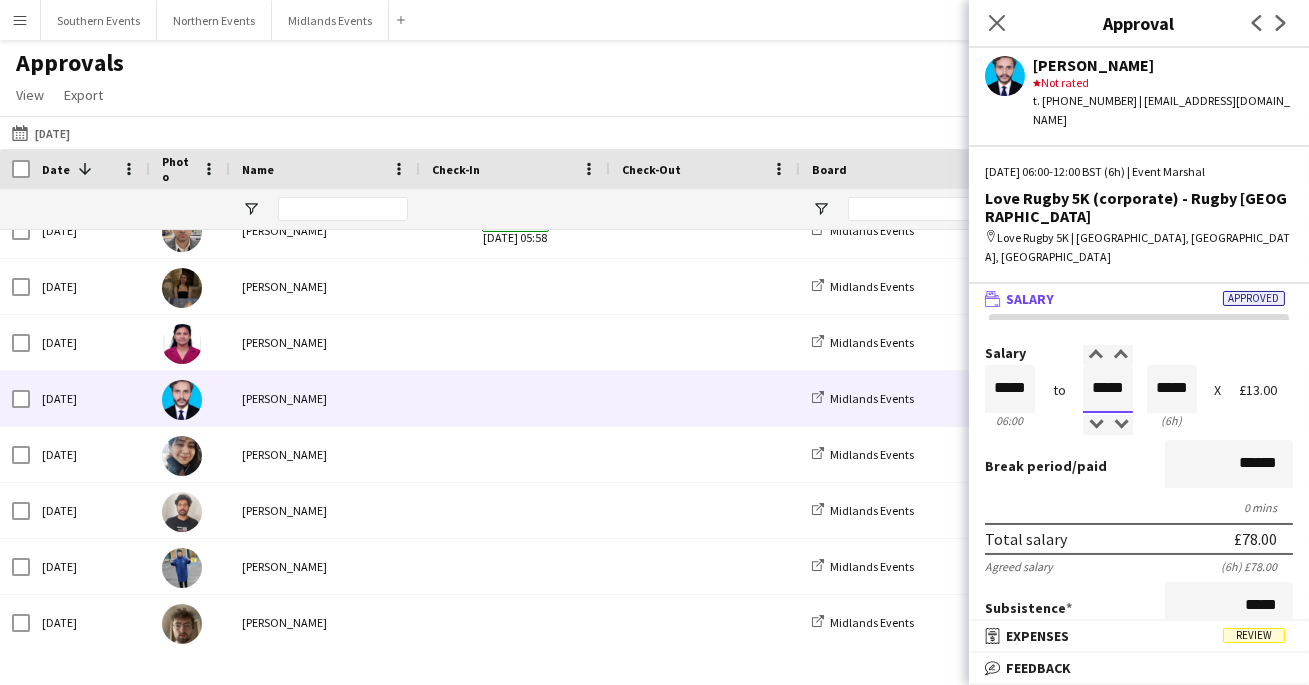 click on "*****" at bounding box center (1108, 389) 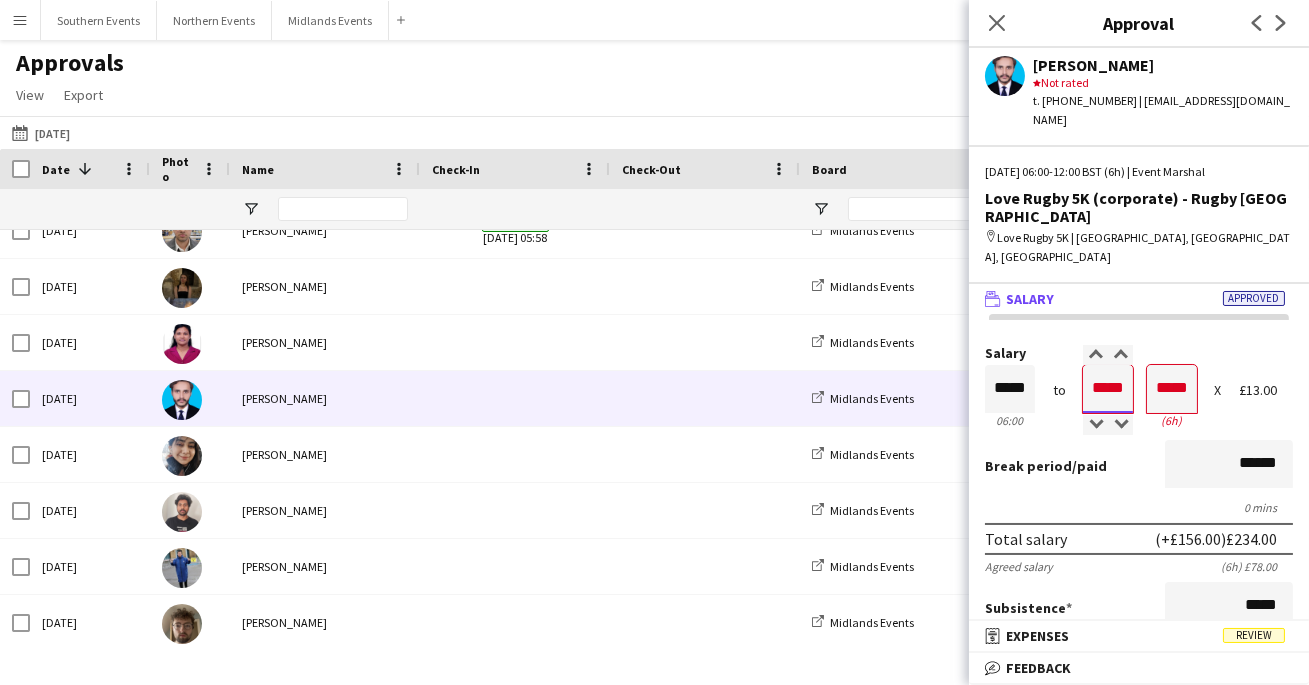 type on "*****" 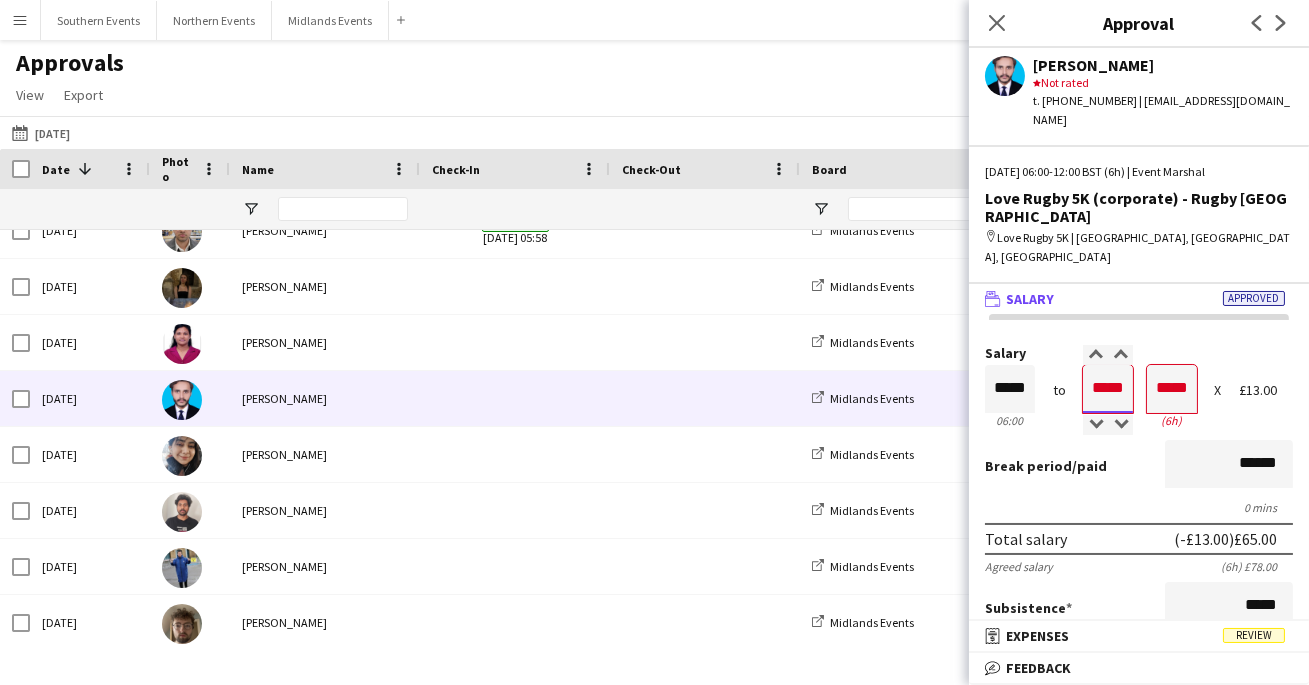 type on "*****" 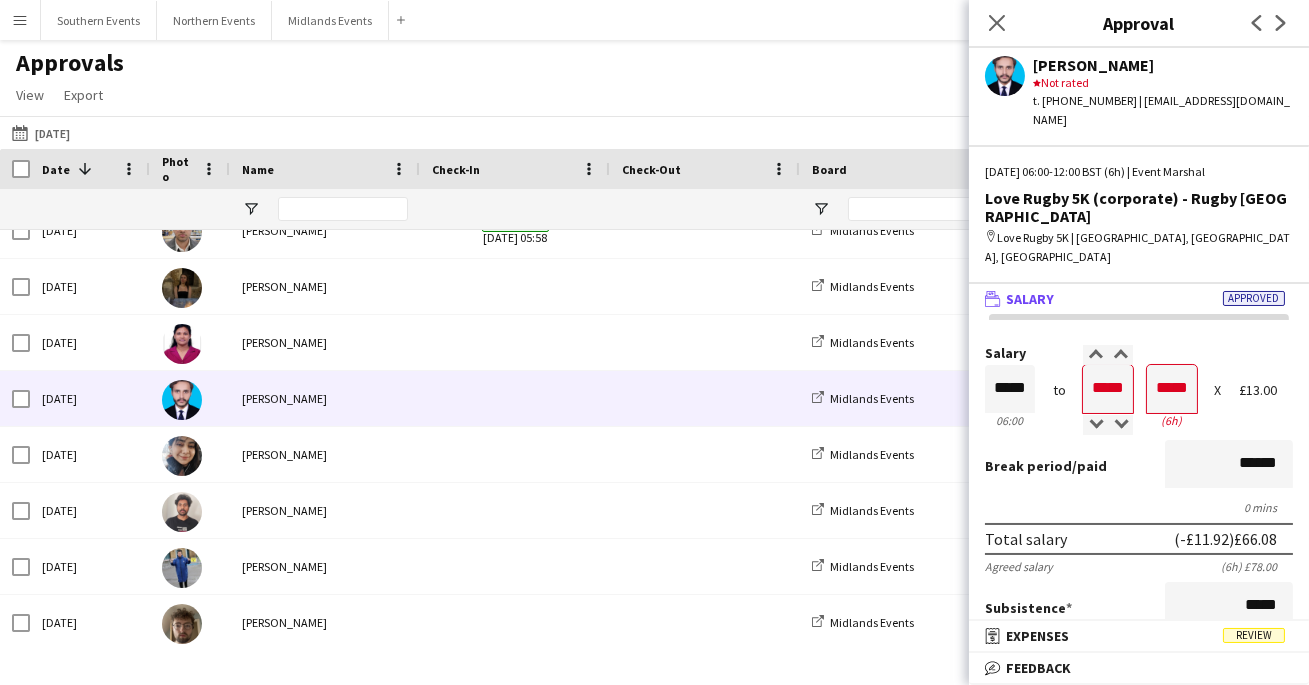 click on "Salary" at bounding box center [1139, 353] 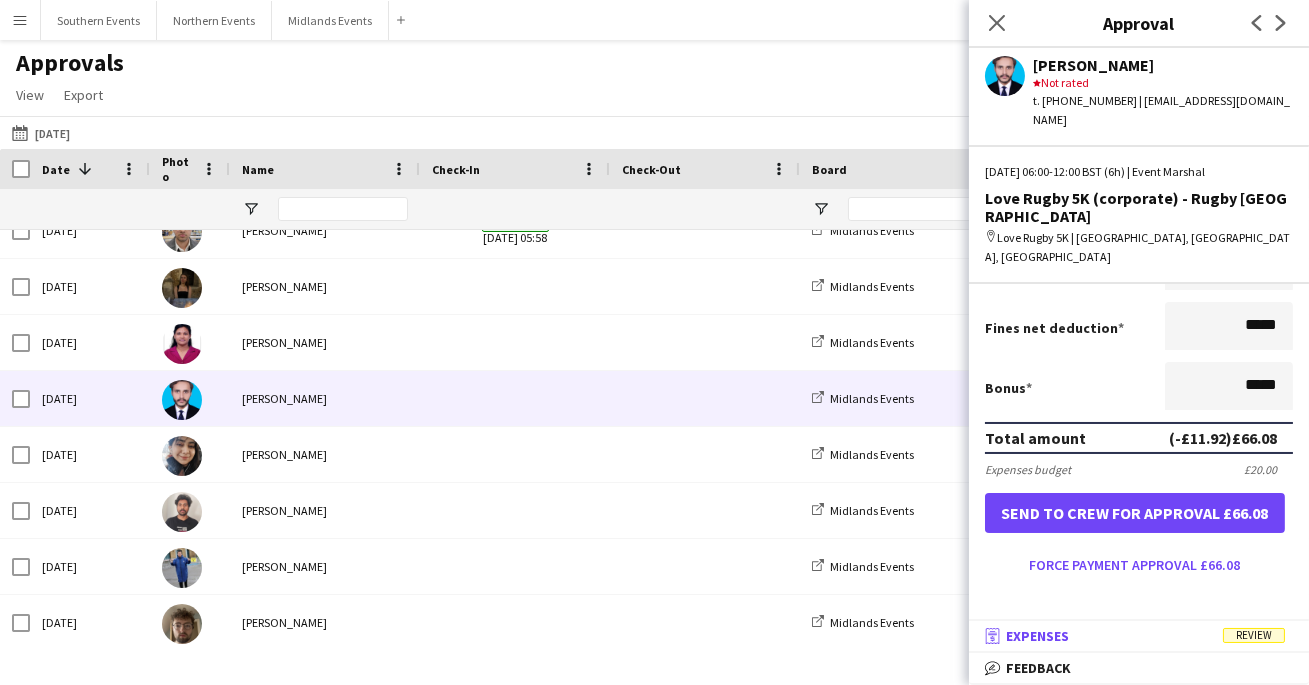 click on "receipt
Expenses   Review" at bounding box center [1135, 636] 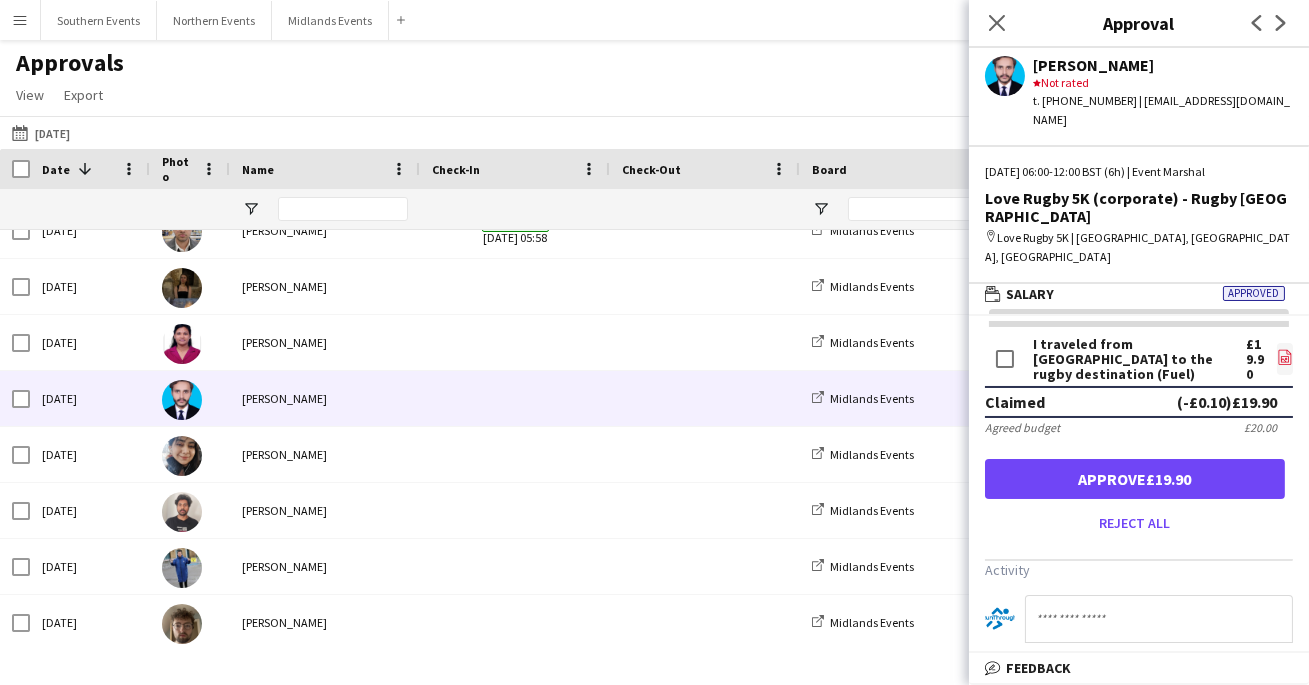 click on "file-image" at bounding box center (1285, 359) 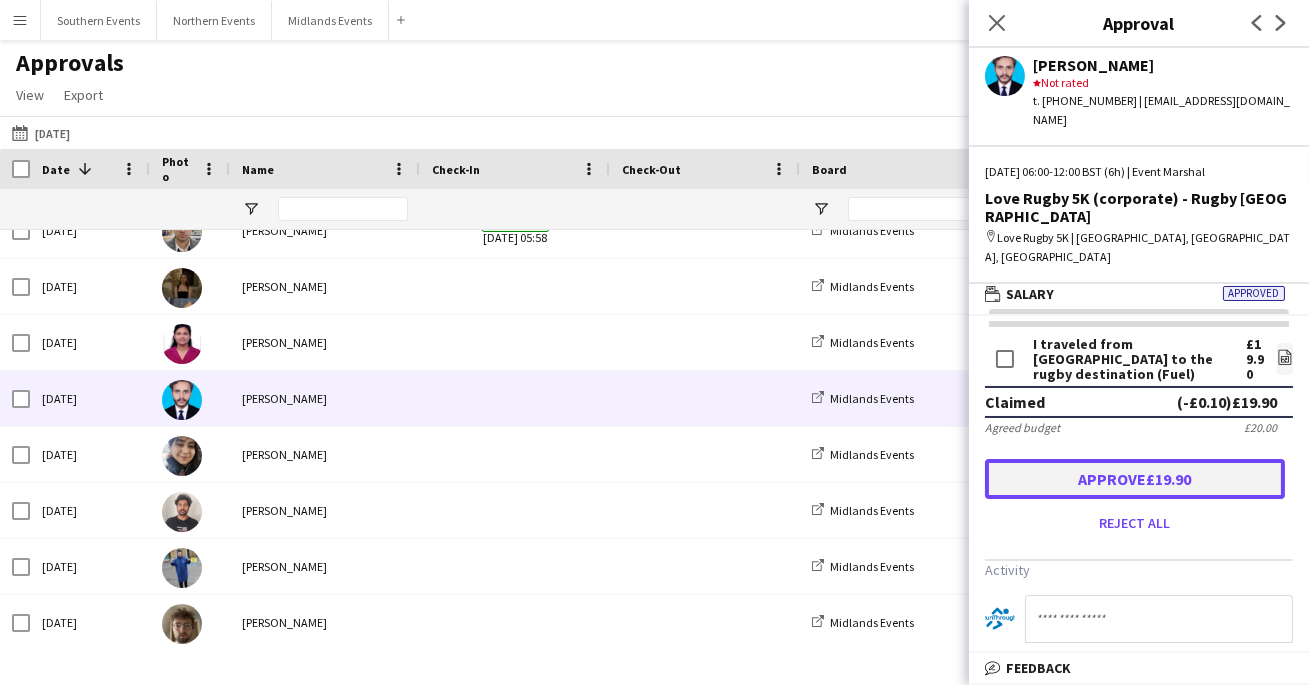click on "Approve   £19.90" at bounding box center [1135, 479] 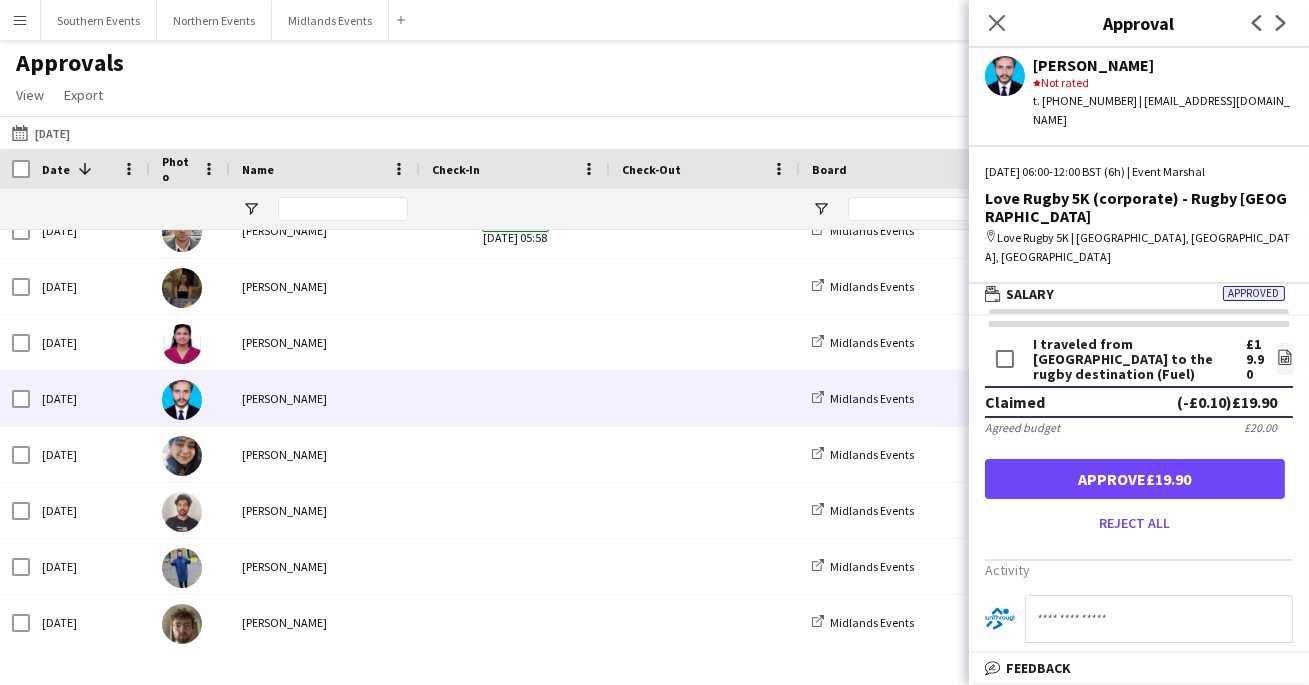 click on "I traveled from Smethwick to the rugby destination   (Fuel)   £19.90
file-image
Claimed   (-£0.10)   £19.90   Agreed budget   £20.00   Approve   £19.90   Reject all" at bounding box center (1139, 438) 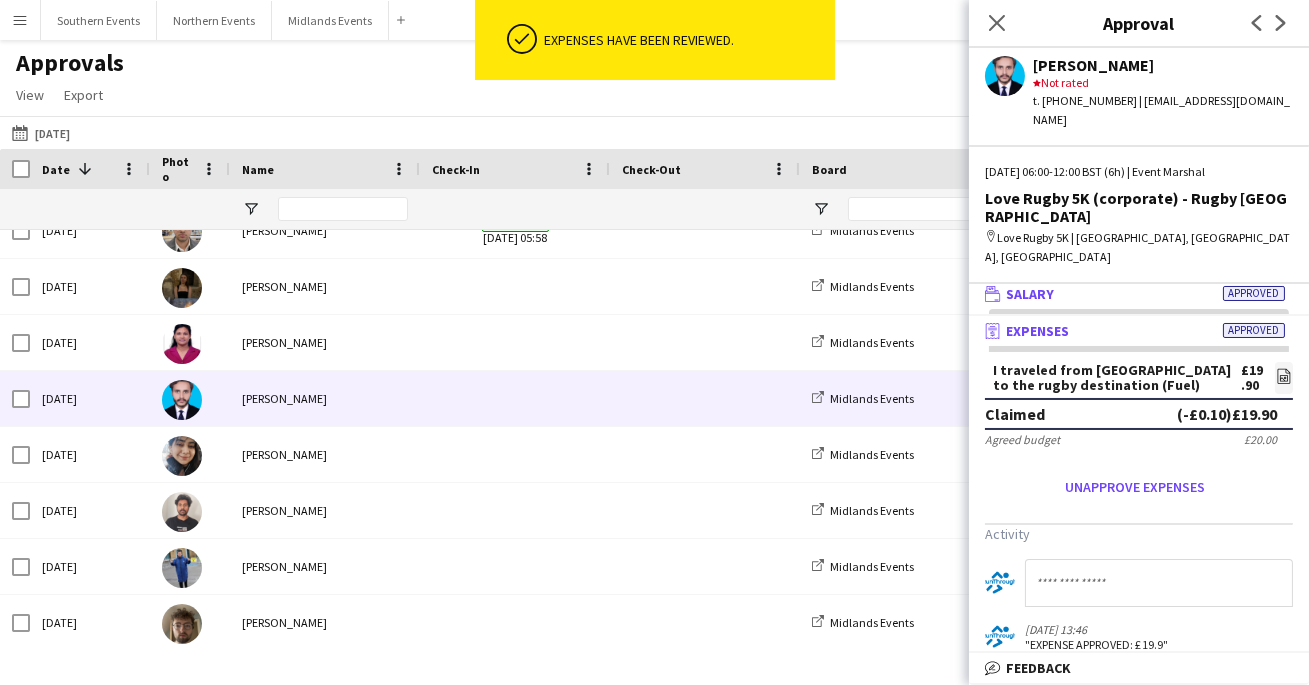 click on "wallet
Salary   Approved" at bounding box center (1139, 294) 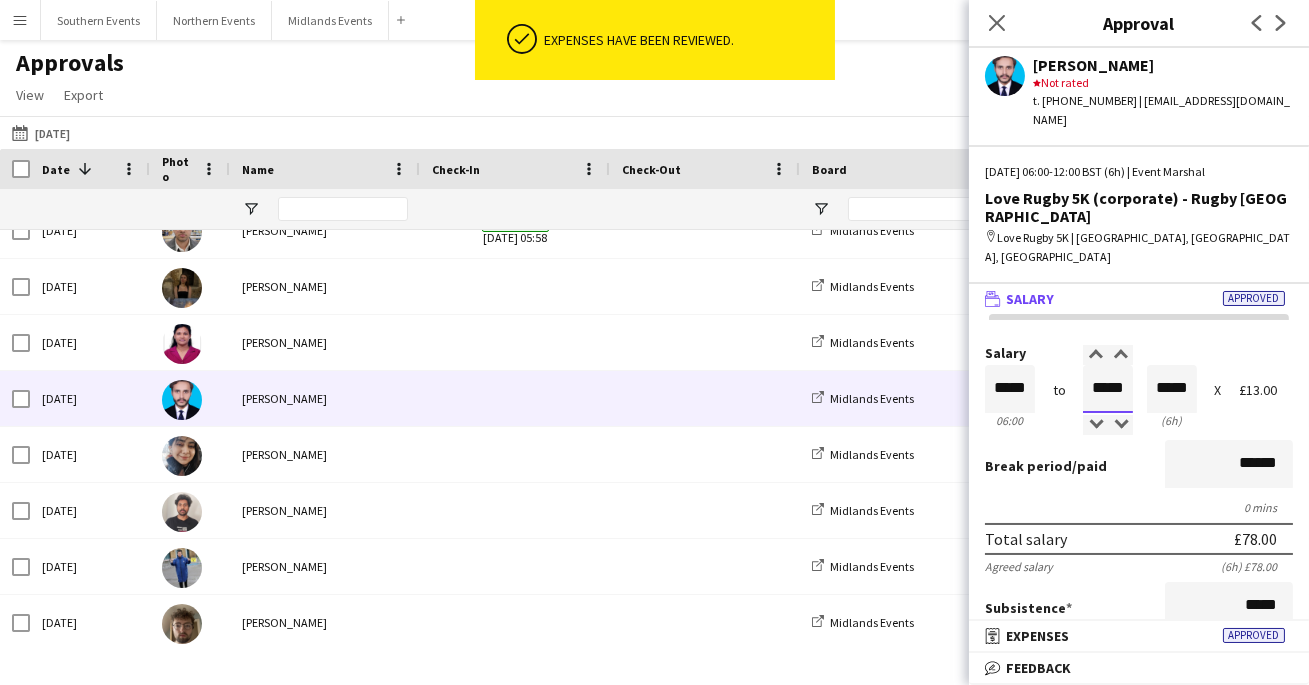 drag, startPoint x: 1125, startPoint y: 328, endPoint x: 946, endPoint y: 330, distance: 179.01117 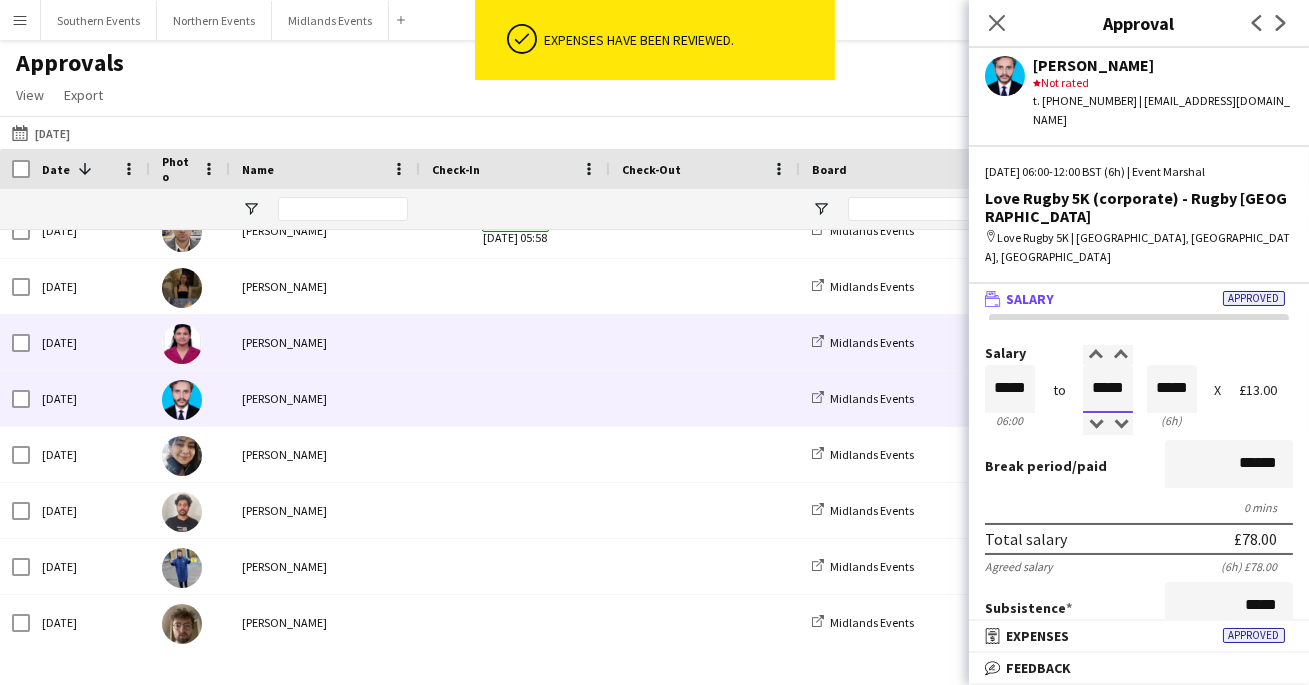 type on "*****" 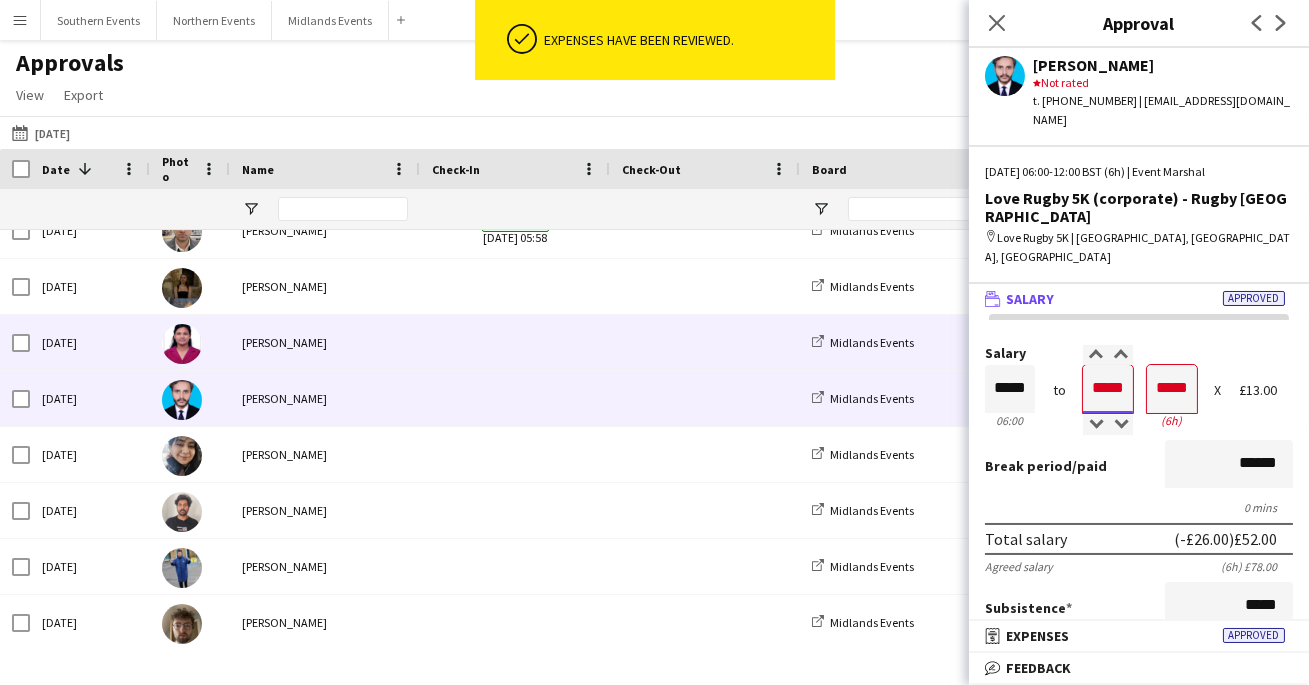 type on "*****" 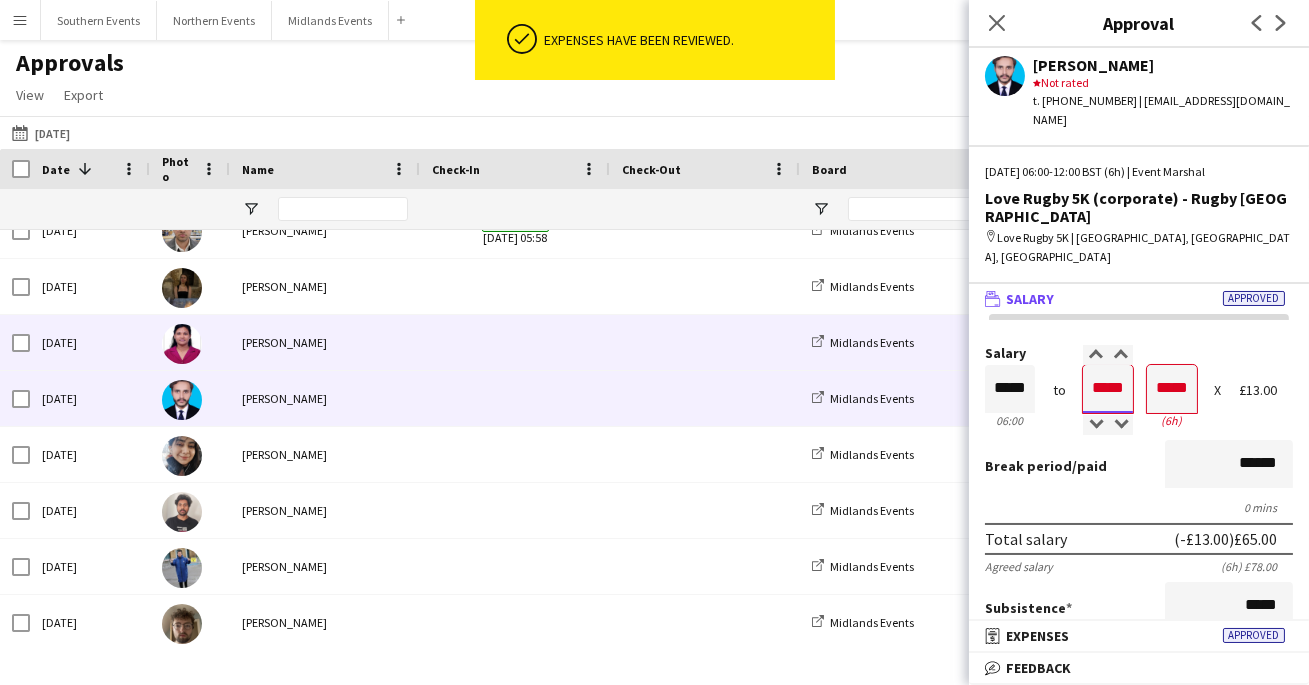 type on "*****" 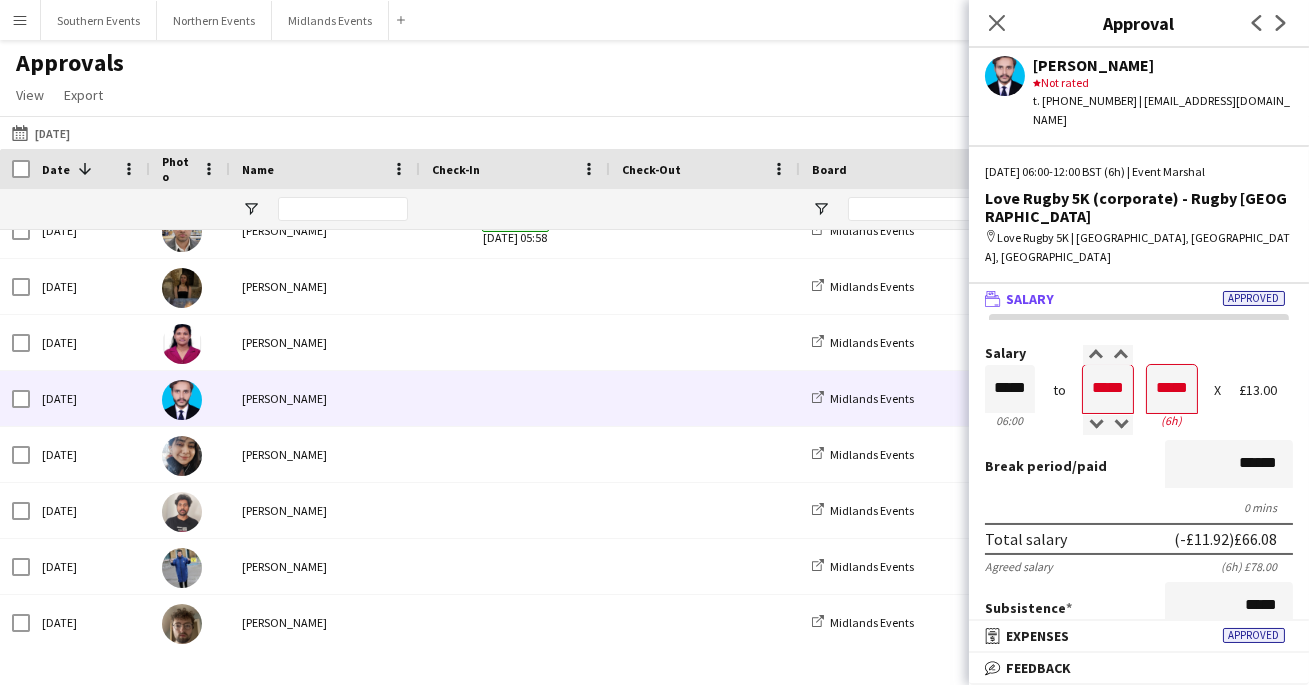 click on "Salary  *****  06:00   to  *****  12:00  *****  (6h)   X   £13.00   Break period   /paid  ******  0 mins   Total salary   (-£11.92)   £66.08   Agreed salary   (6h) £78.00   Subsistence  *****  £0.00   Fines gross deduction  *****  Fines net deduction  *****  Bonus  *****  Total amount   (-£11.92)   £66.08   Expenses budget   £20.00   Send to crew for approval £66.08   Force payment approval £66.08   Activity   10-07-2025 13:46   "EXPENSE APPROVED: £19.9"   07-07-2025 10:03   "EXPENSES CLAIM submitted for £19.9"" at bounding box center [1139, 776] 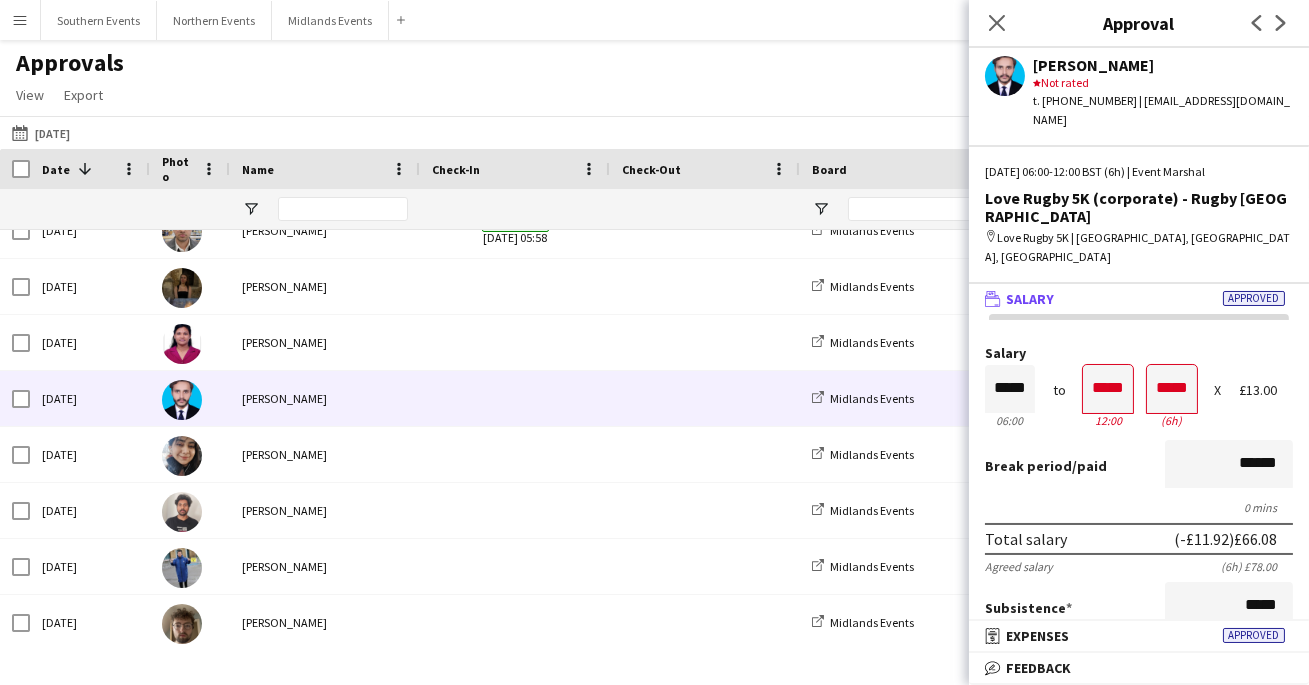 scroll, scrollTop: 561, scrollLeft: 0, axis: vertical 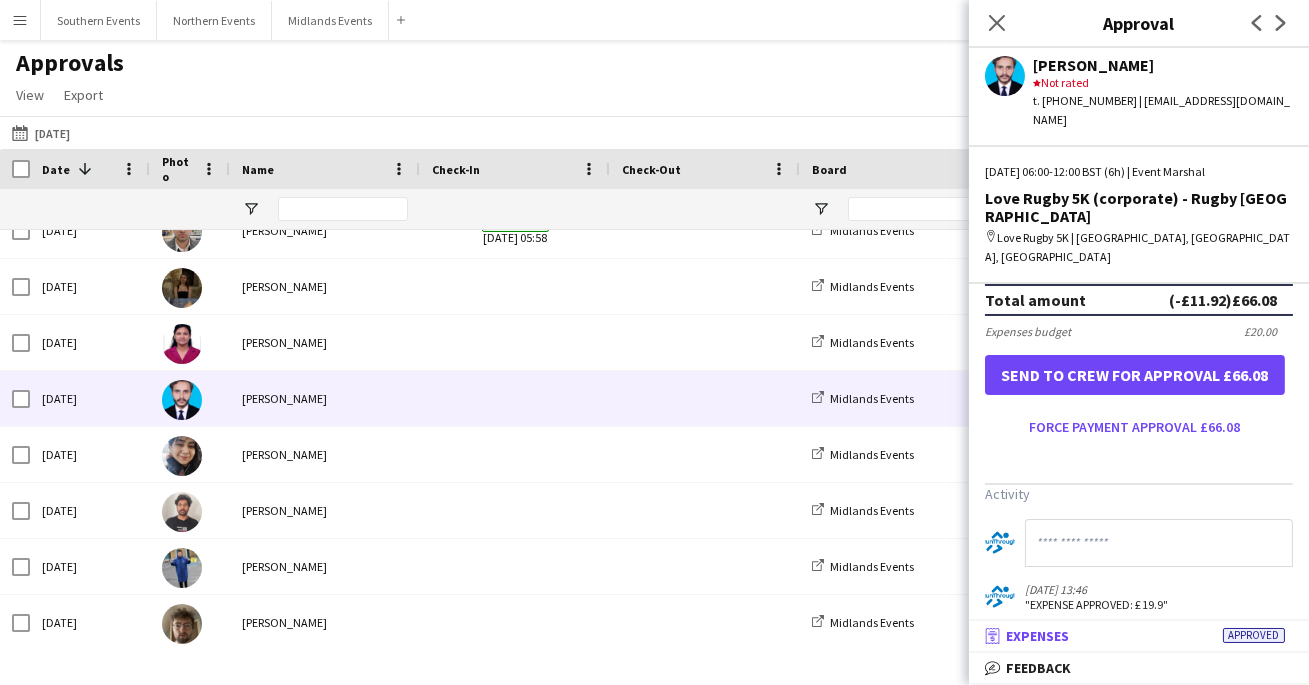 click on "receipt
Expenses   Approved" at bounding box center [1135, 636] 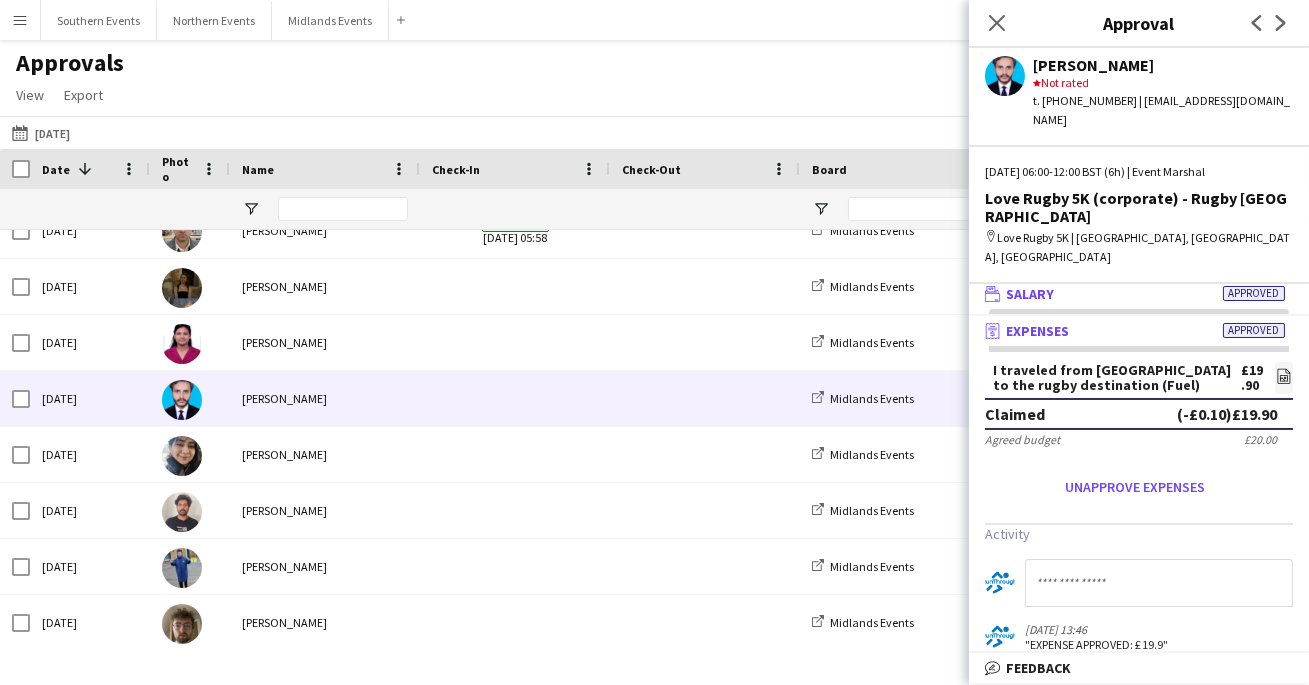 click on "wallet
Salary   Approved" at bounding box center (1135, 294) 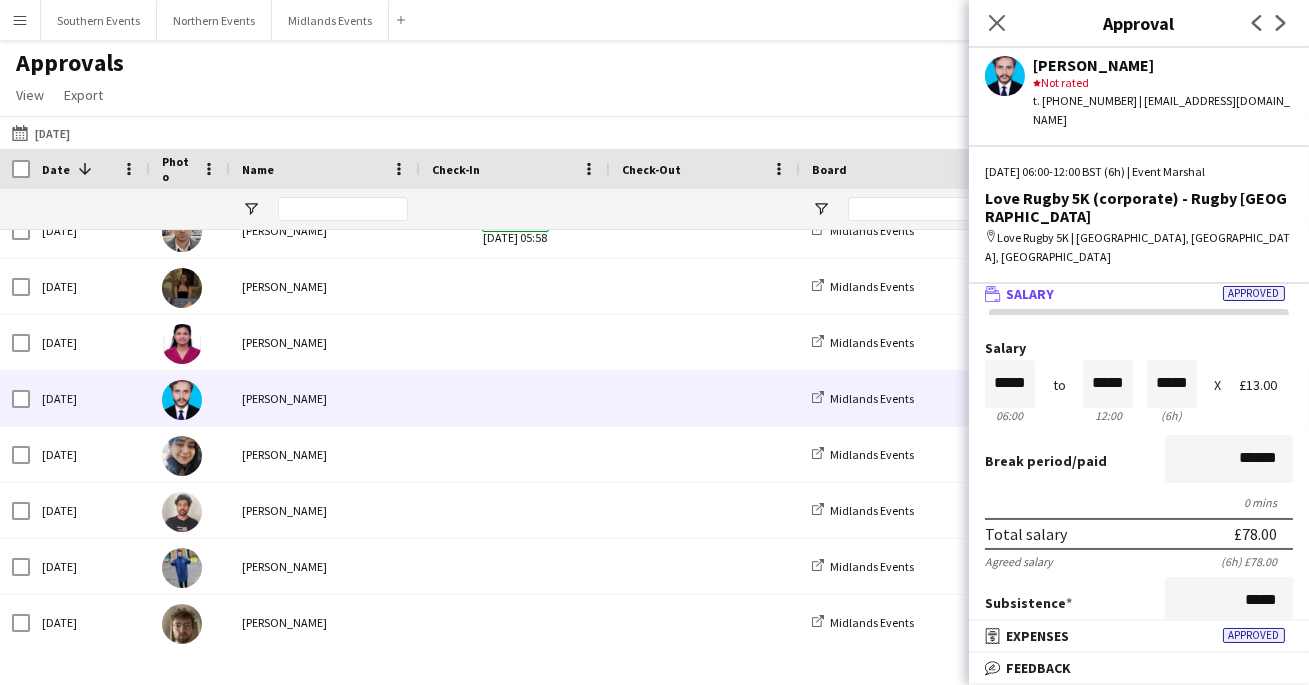 scroll, scrollTop: 0, scrollLeft: 0, axis: both 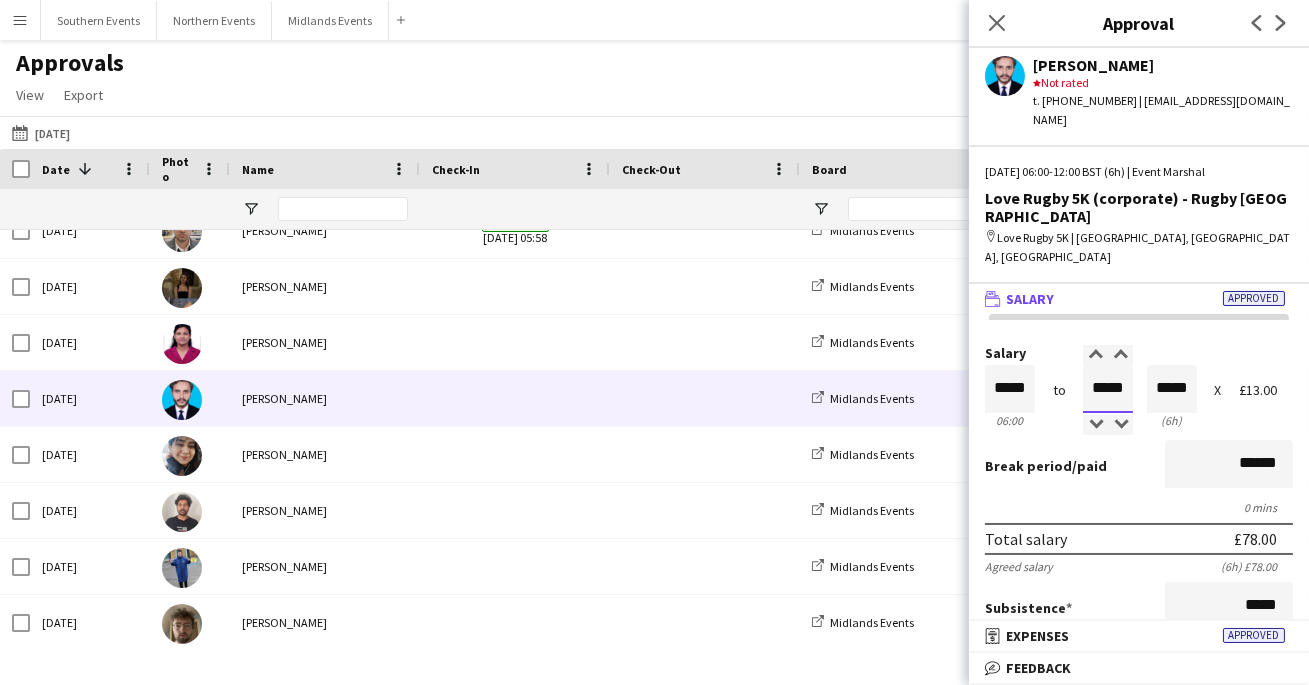 drag, startPoint x: 1128, startPoint y: 327, endPoint x: 1053, endPoint y: 324, distance: 75.059975 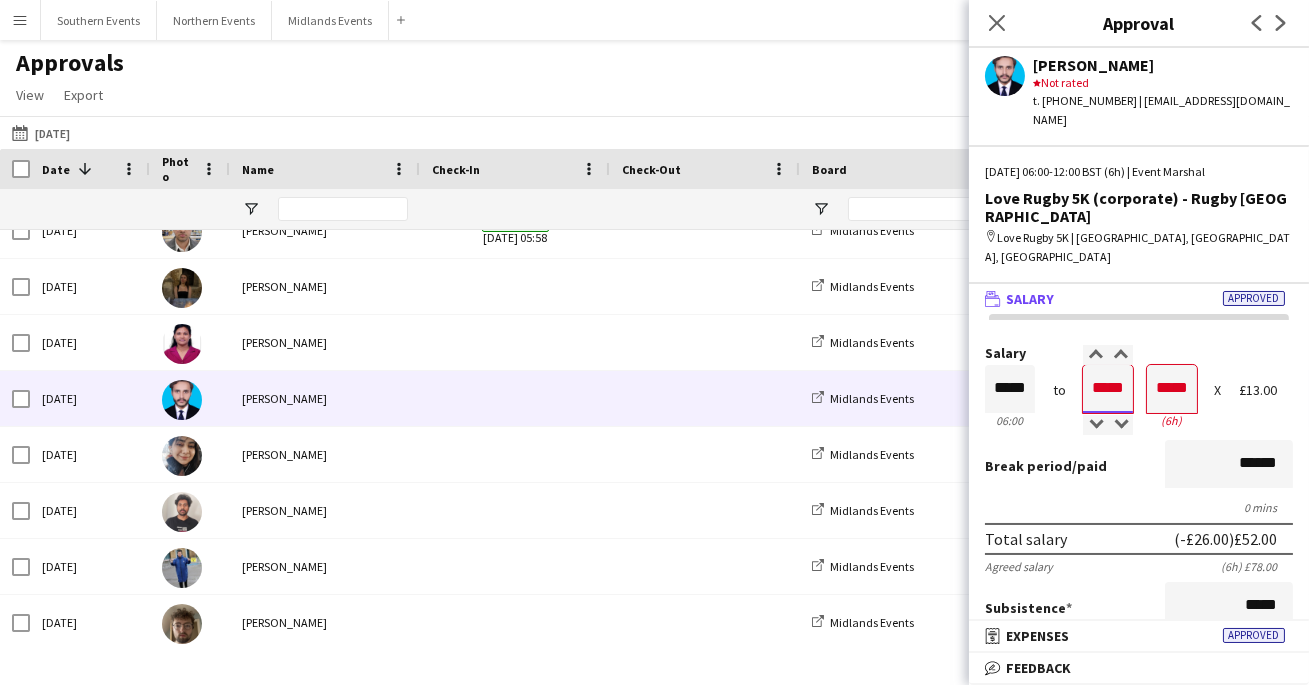 type on "*****" 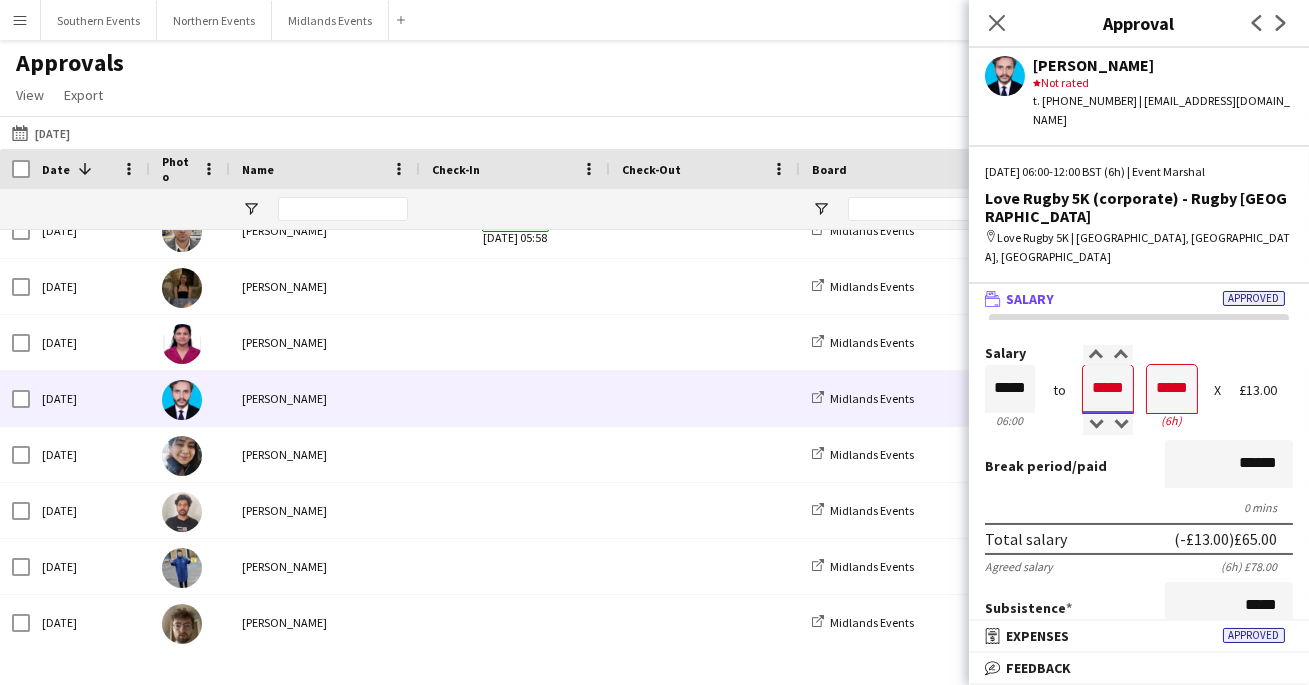 type on "*****" 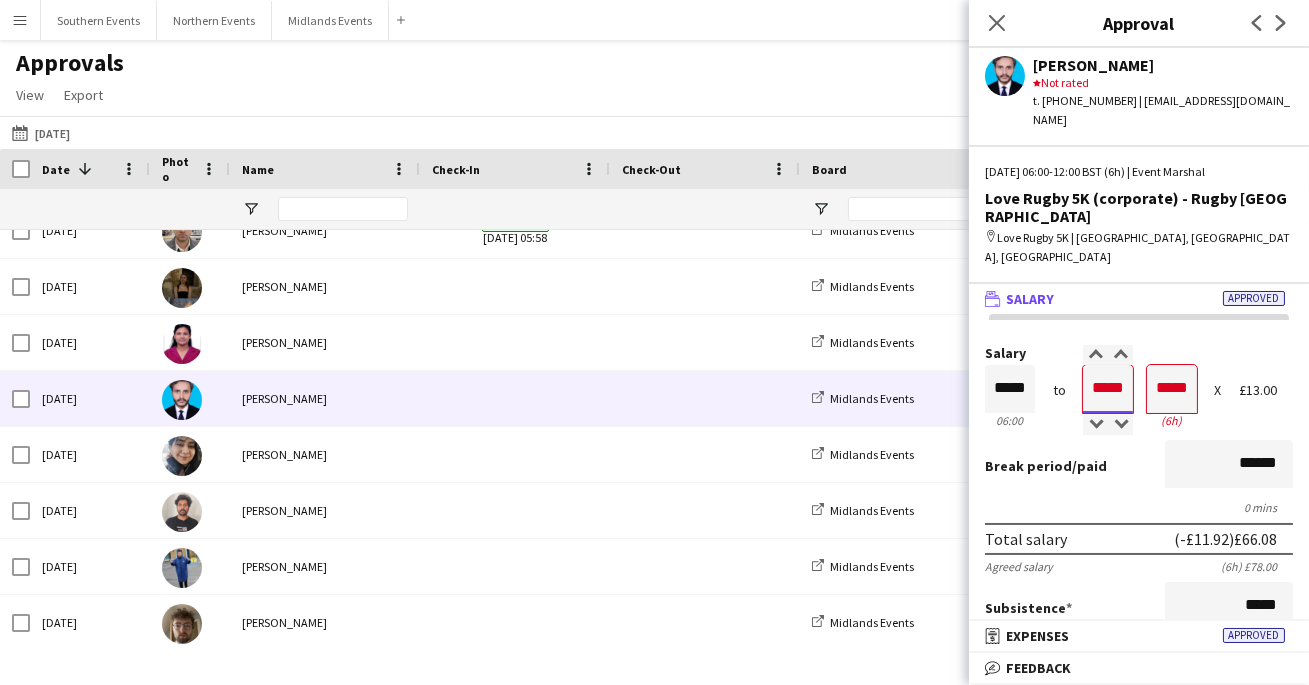 type on "*****" 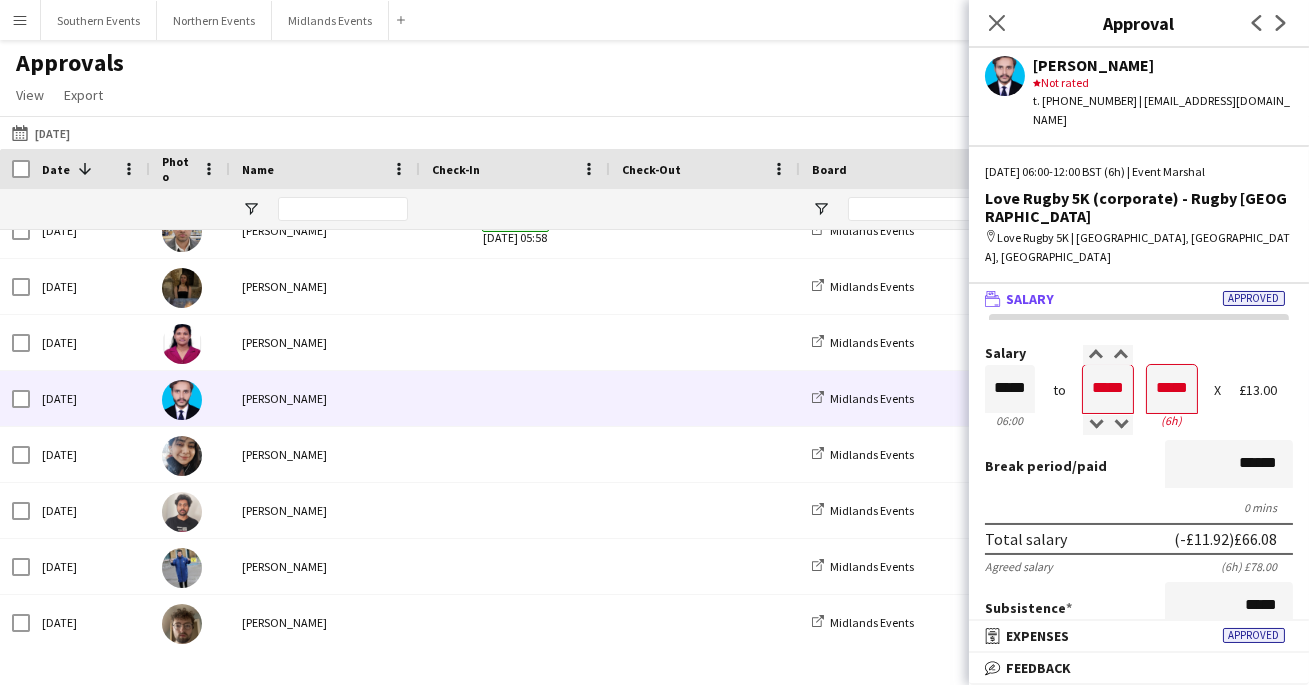 click on "Salary" at bounding box center [1139, 353] 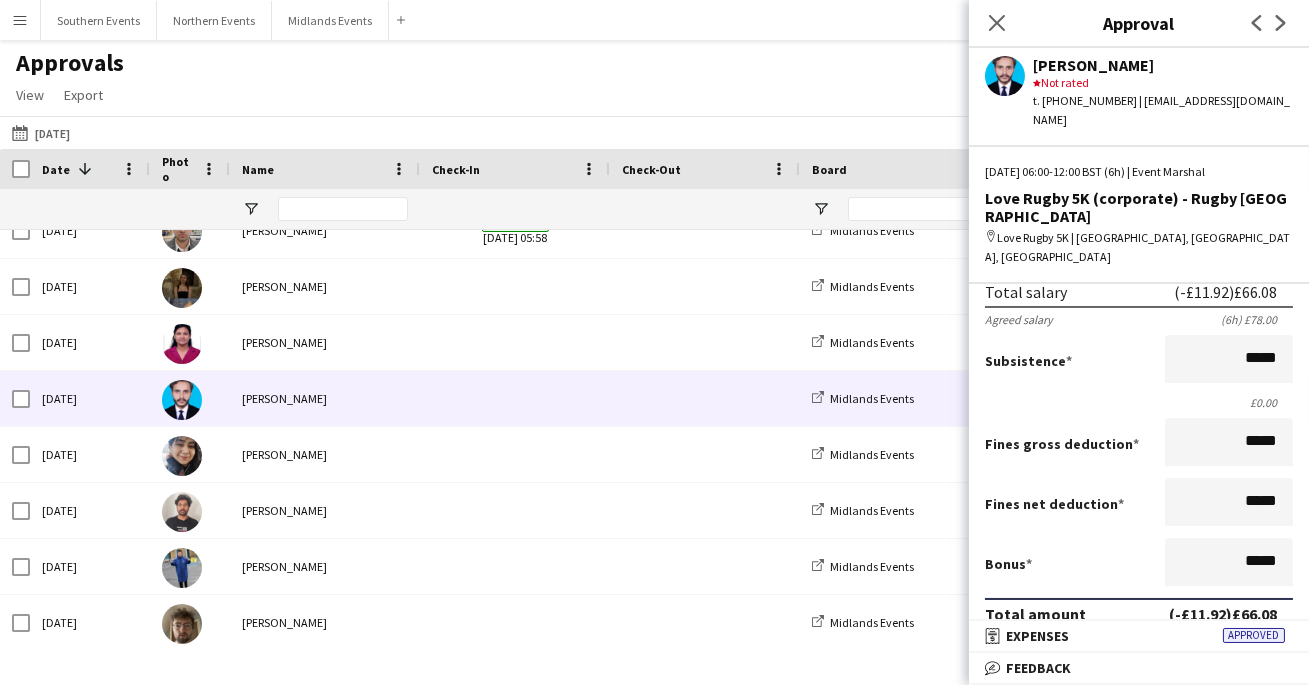scroll, scrollTop: 464, scrollLeft: 0, axis: vertical 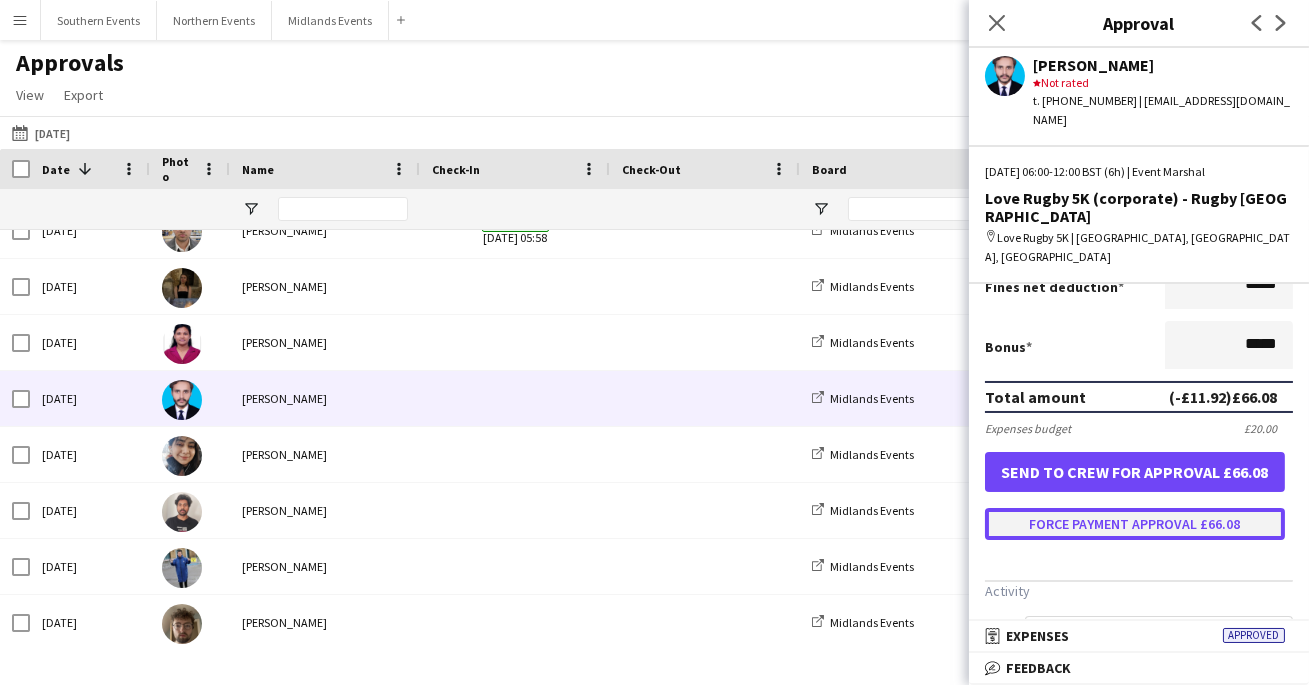 click on "Force payment approval £66.08" at bounding box center (1135, 524) 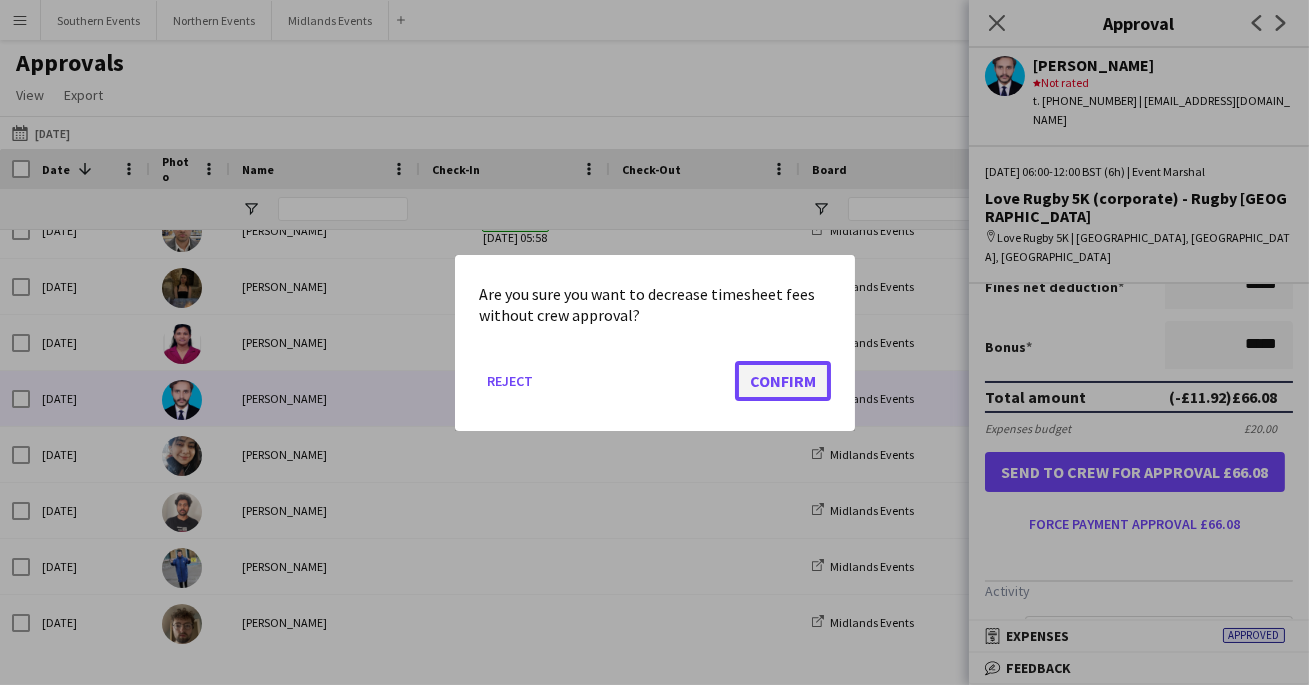 click on "Confirm" 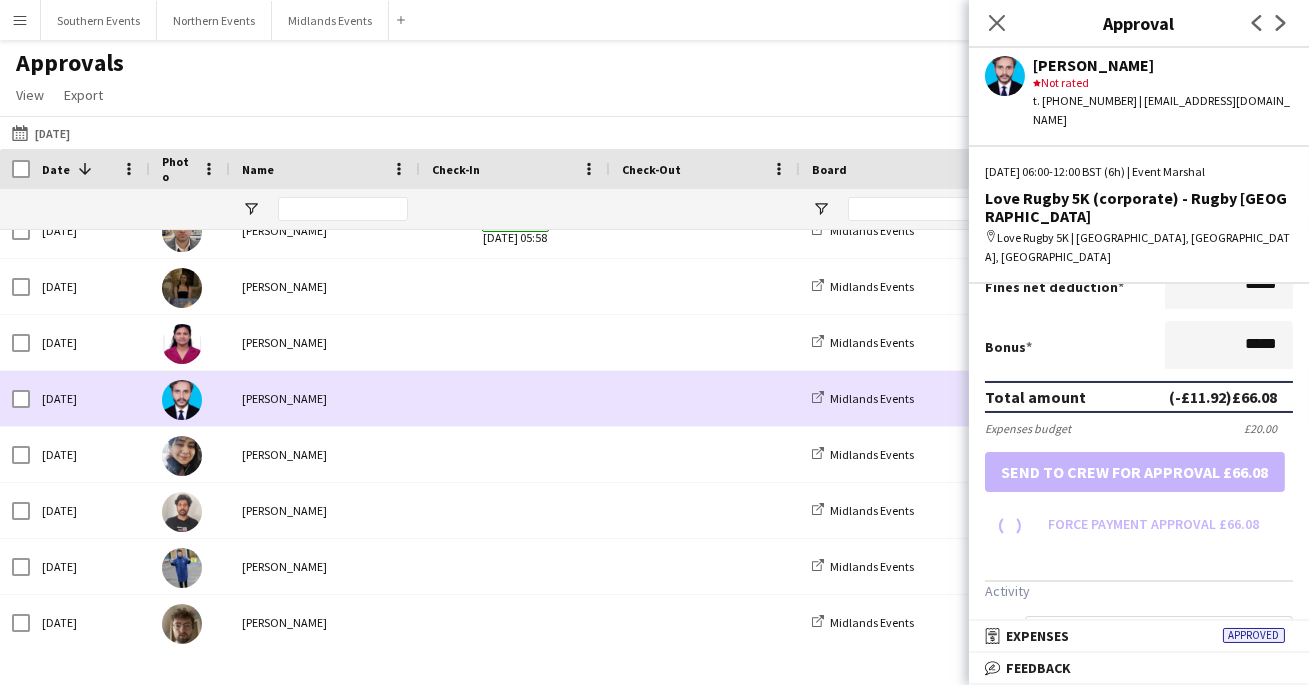 scroll, scrollTop: 464, scrollLeft: 0, axis: vertical 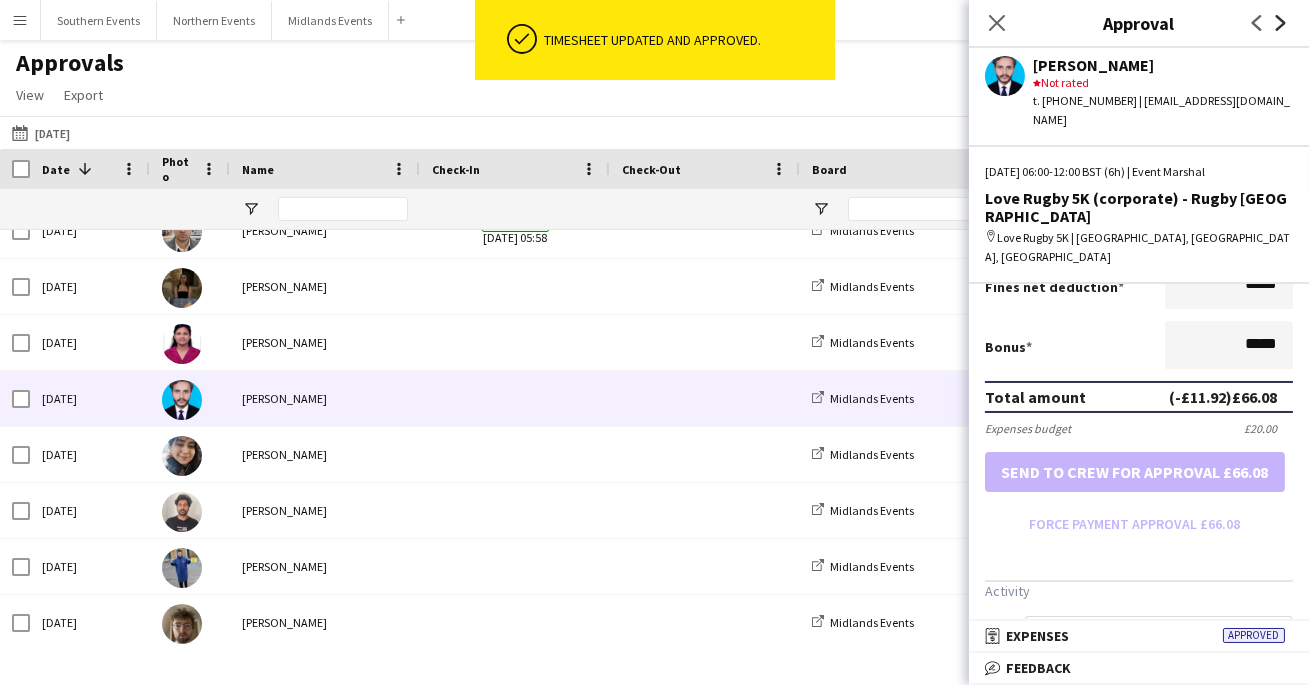 click on "Next" 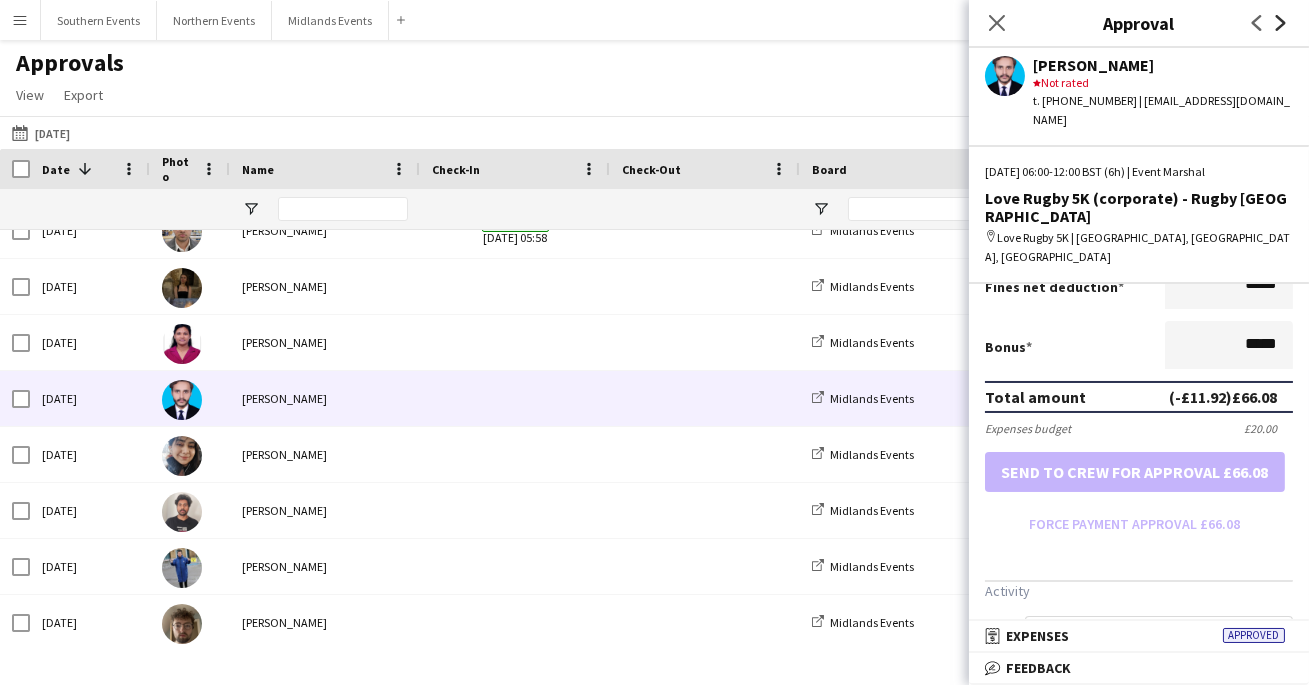scroll, scrollTop: 0, scrollLeft: 0, axis: both 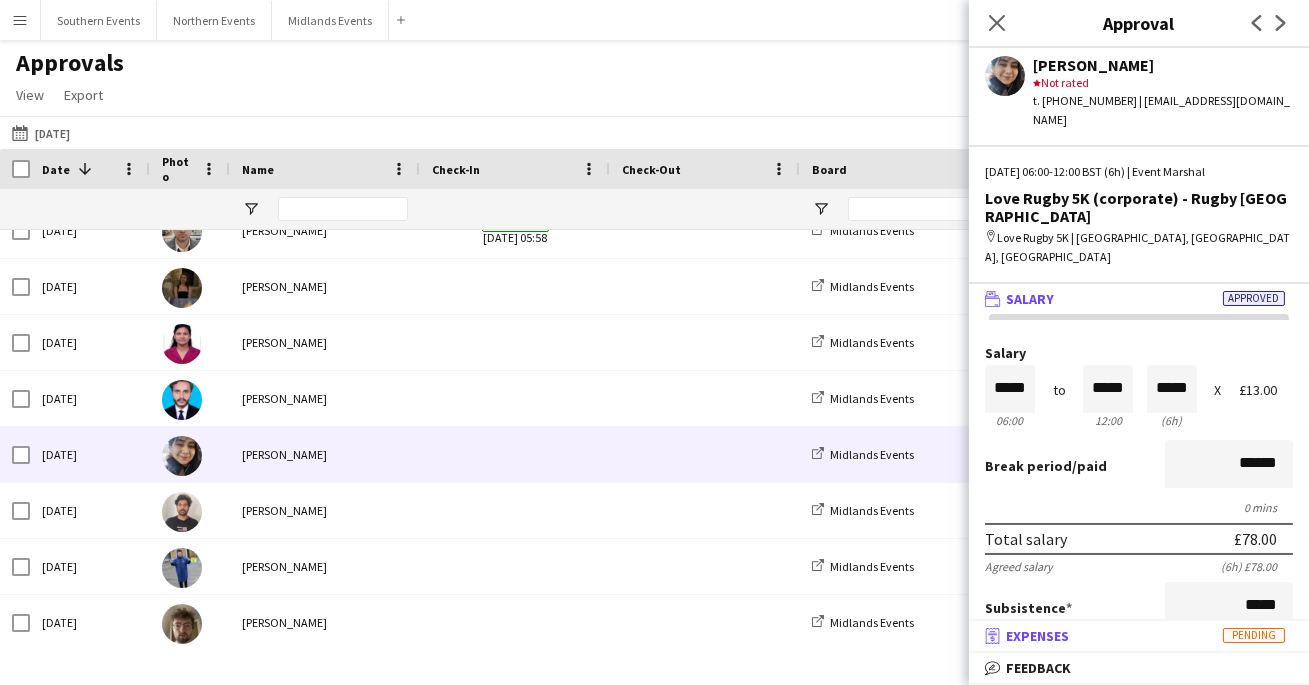 click on "Expenses" at bounding box center [1037, 636] 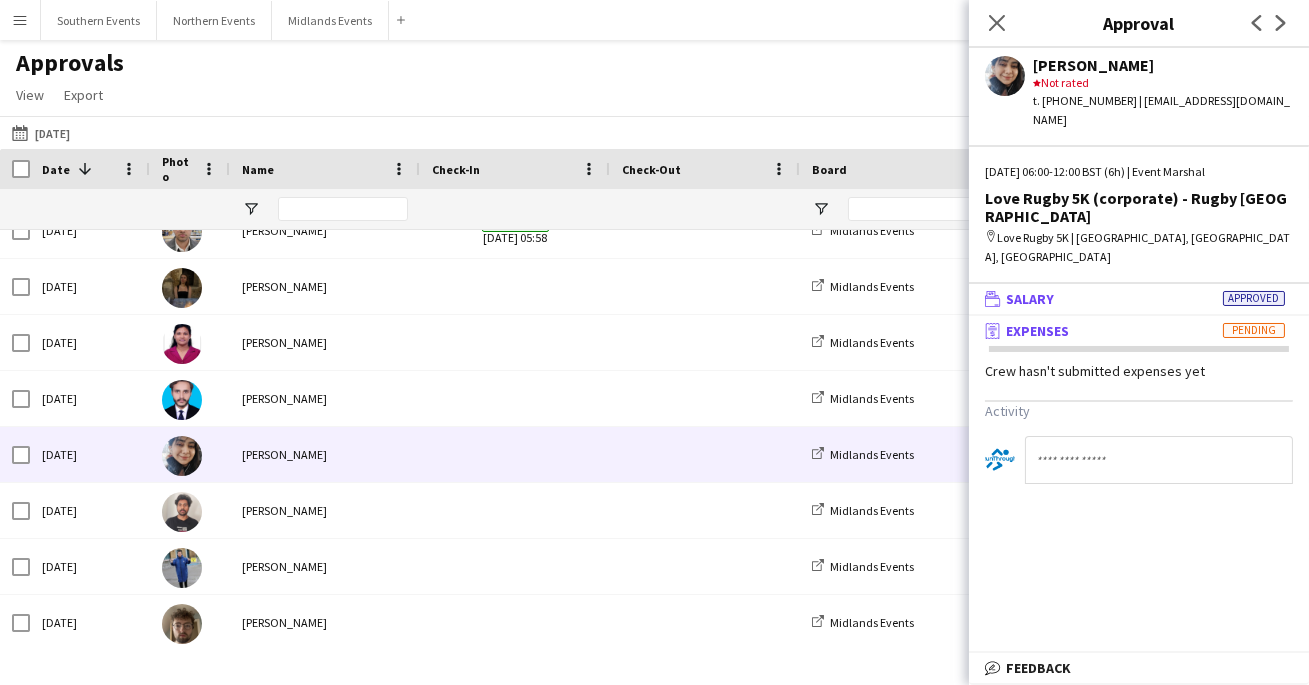 click on "wallet
Salary   Approved" at bounding box center (1135, 299) 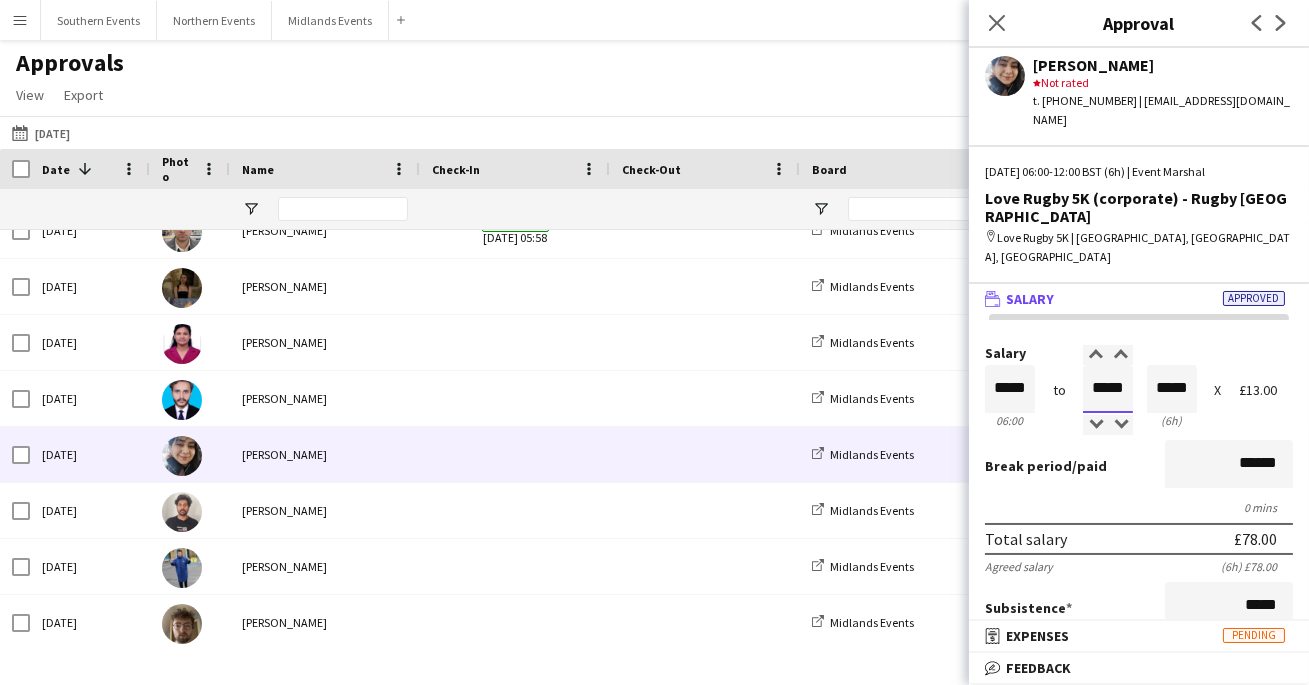scroll, scrollTop: 0, scrollLeft: 0, axis: both 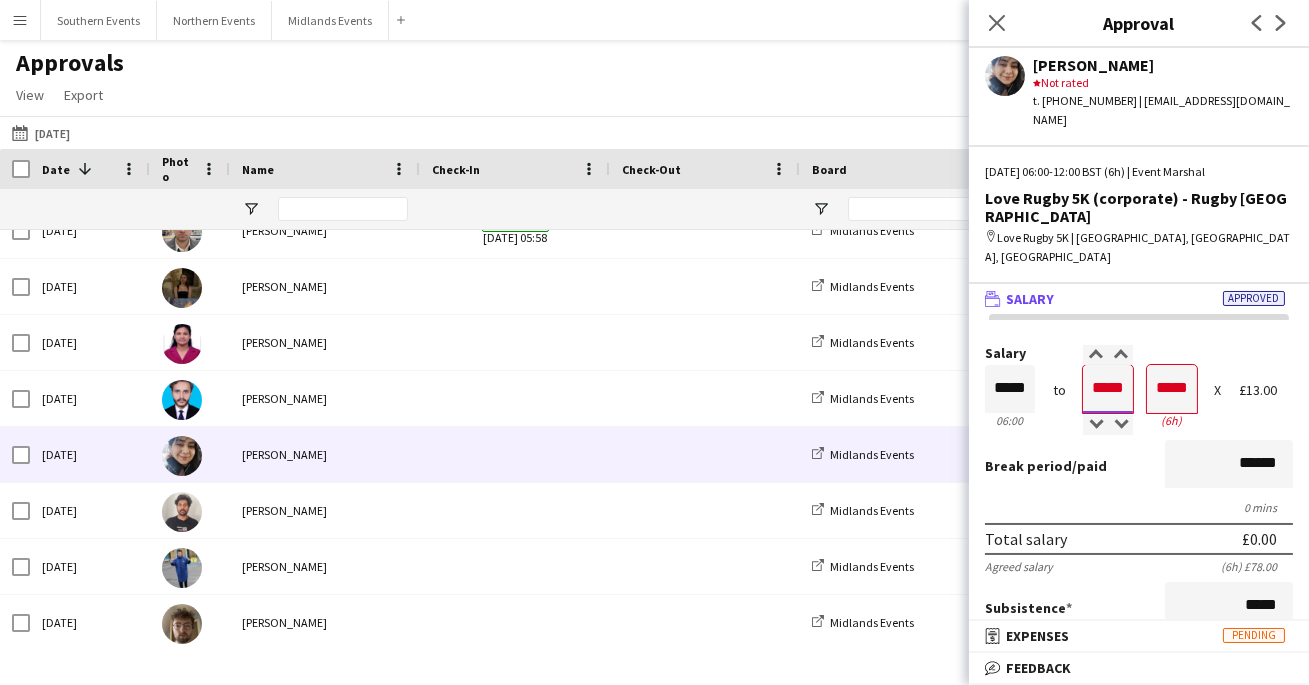 type on "*****" 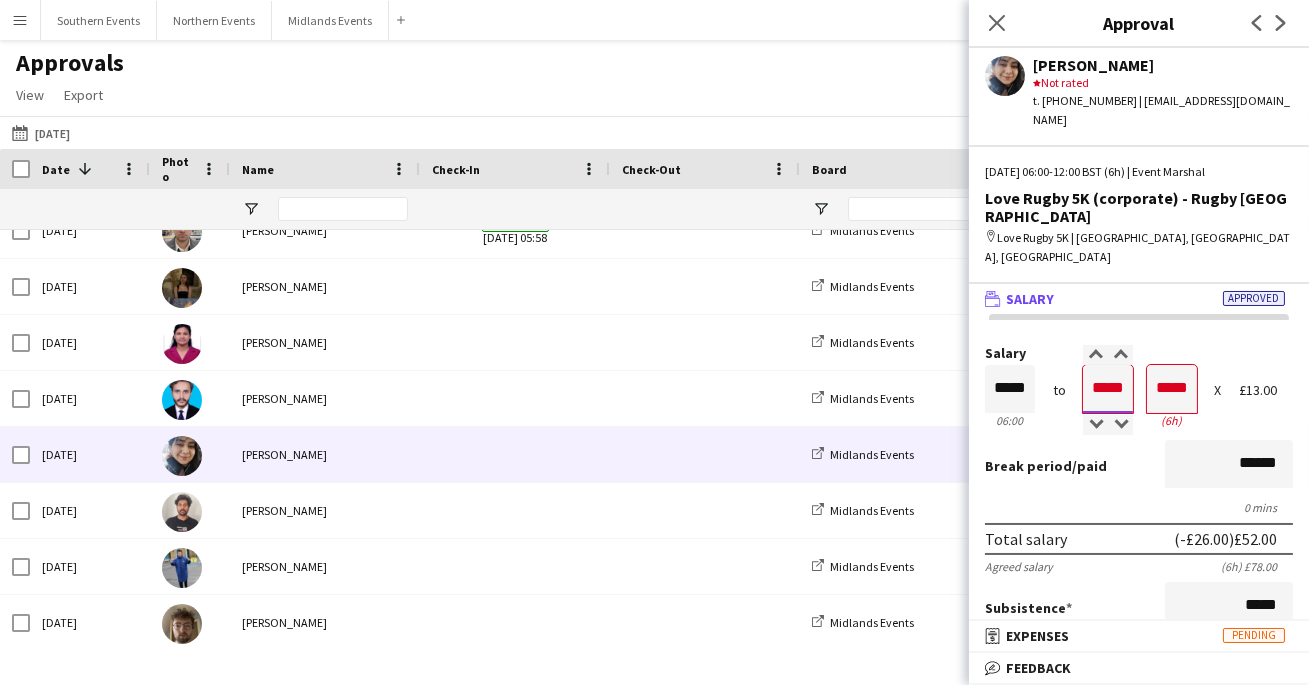 type on "*****" 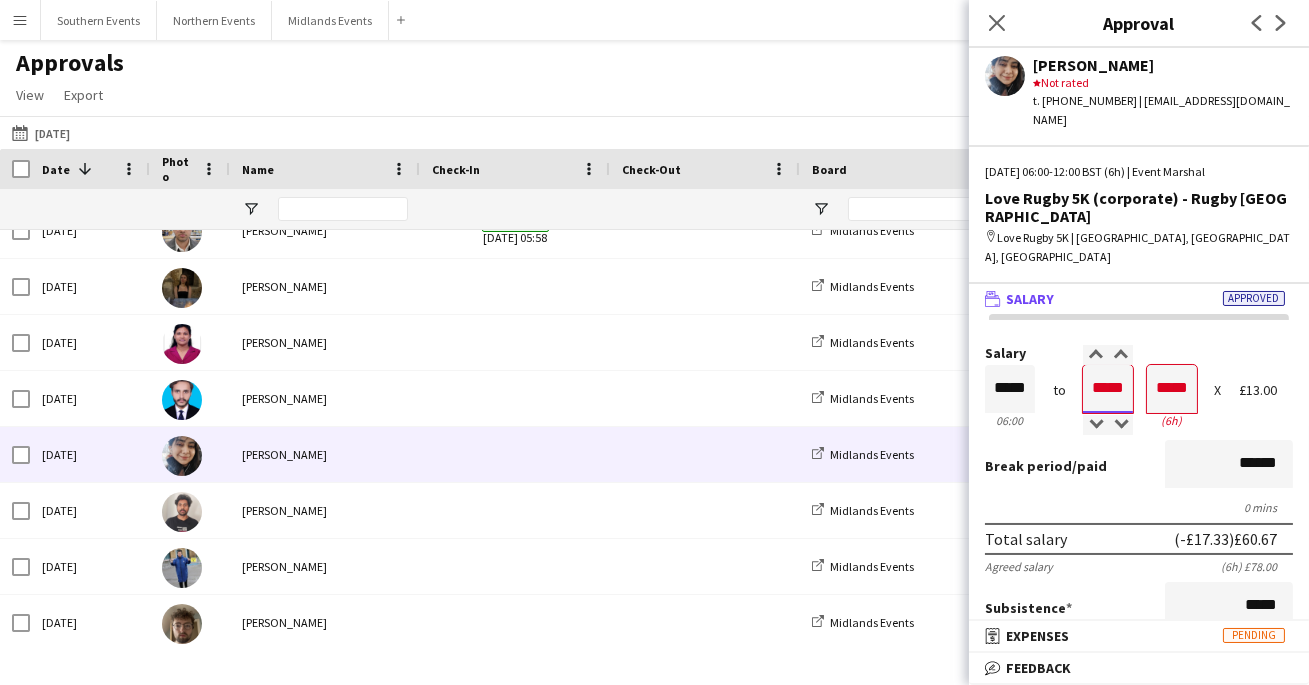 type on "*****" 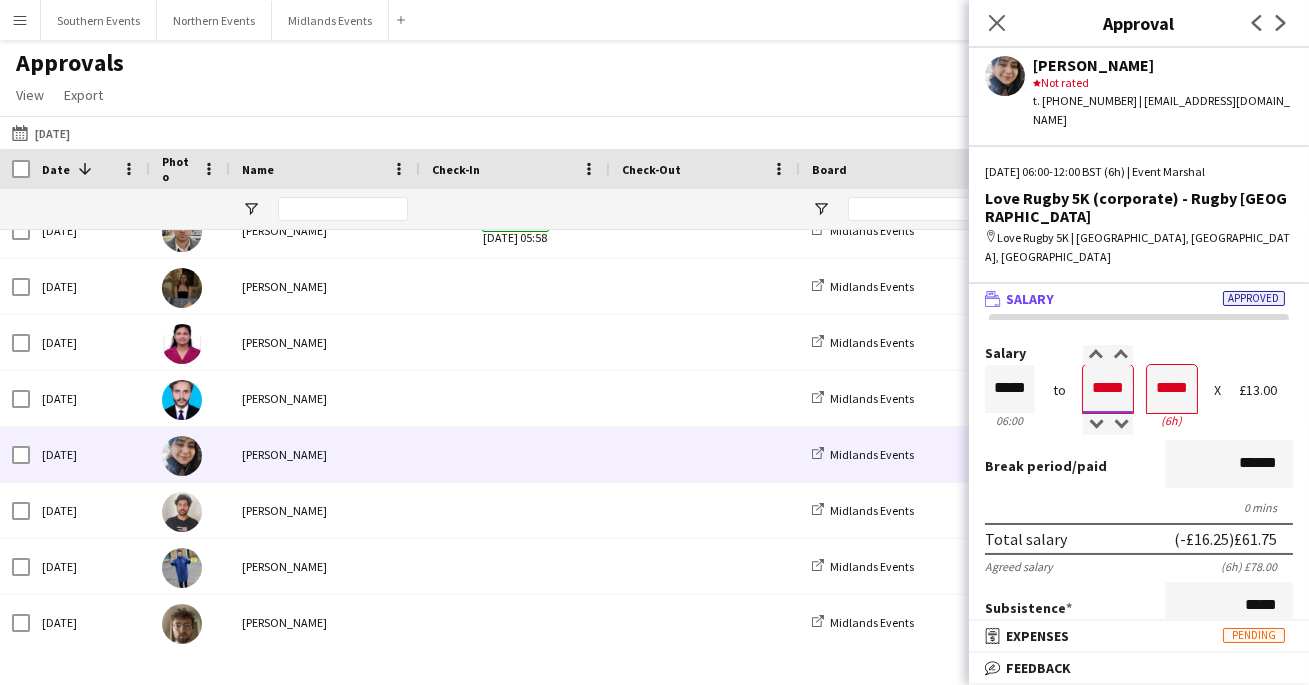 type on "*****" 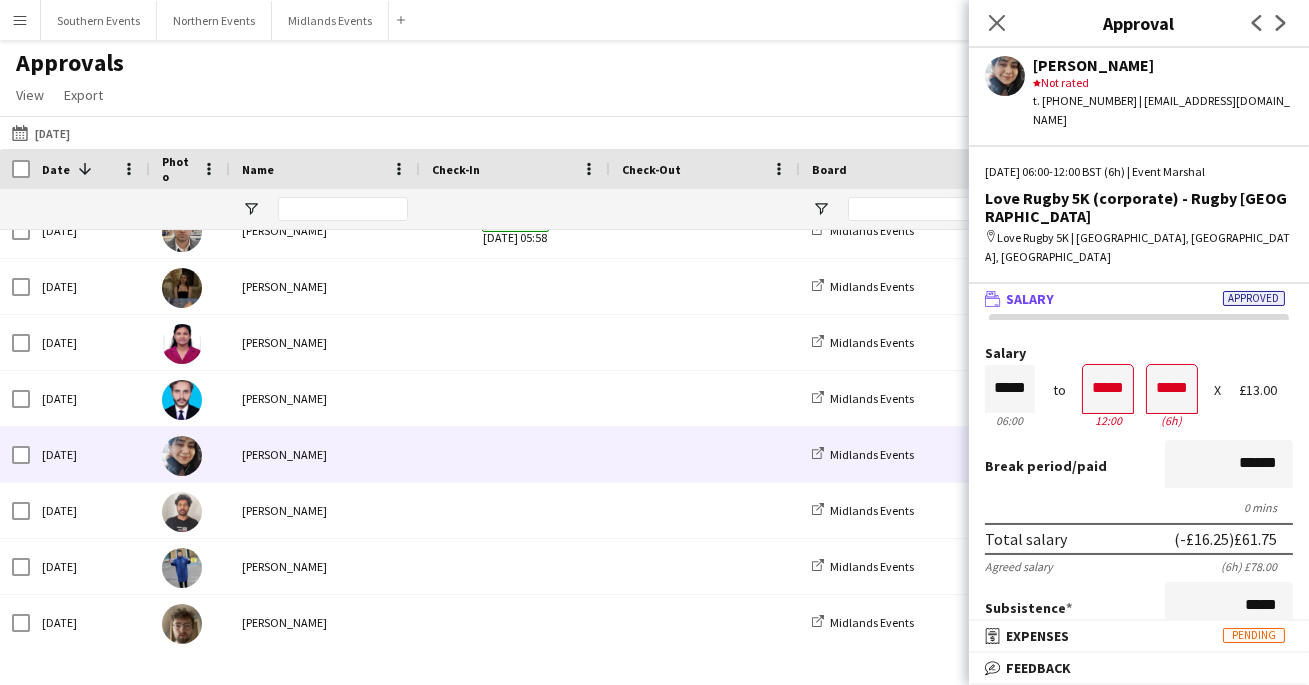 click on "Break period   /paid  ******" at bounding box center [1139, 466] 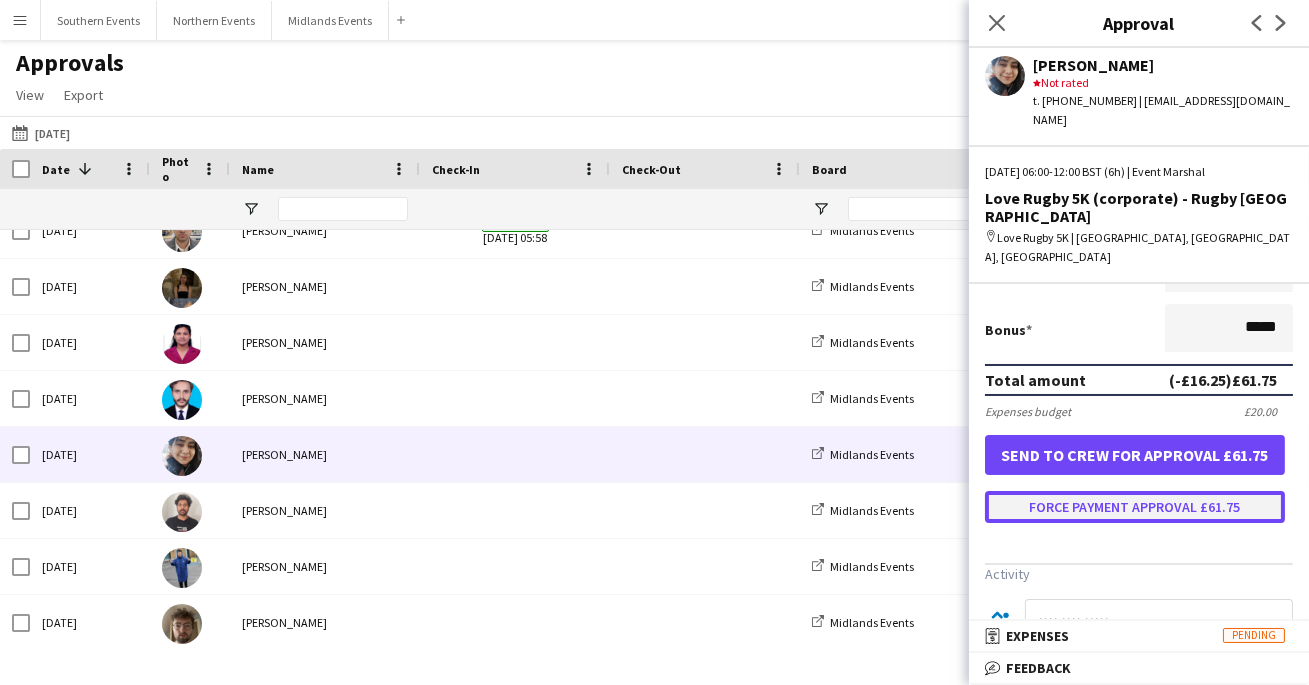 click on "Force payment approval £61.75" at bounding box center (1135, 507) 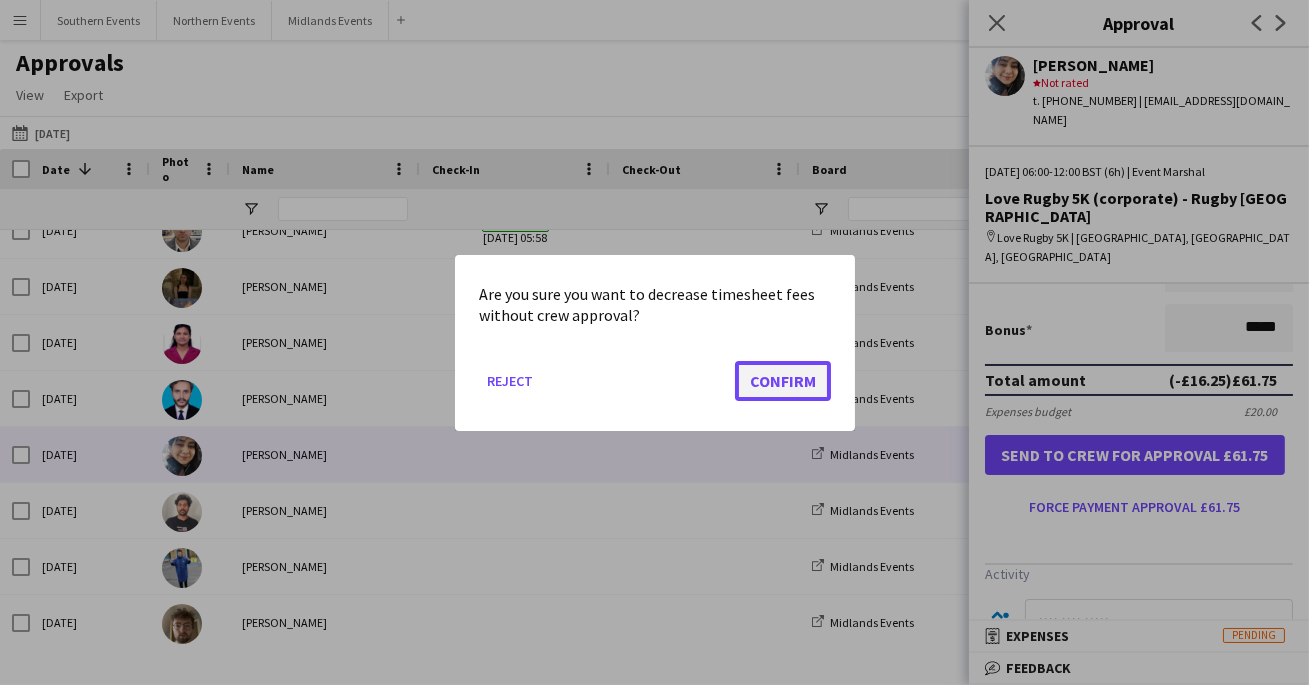click on "Confirm" 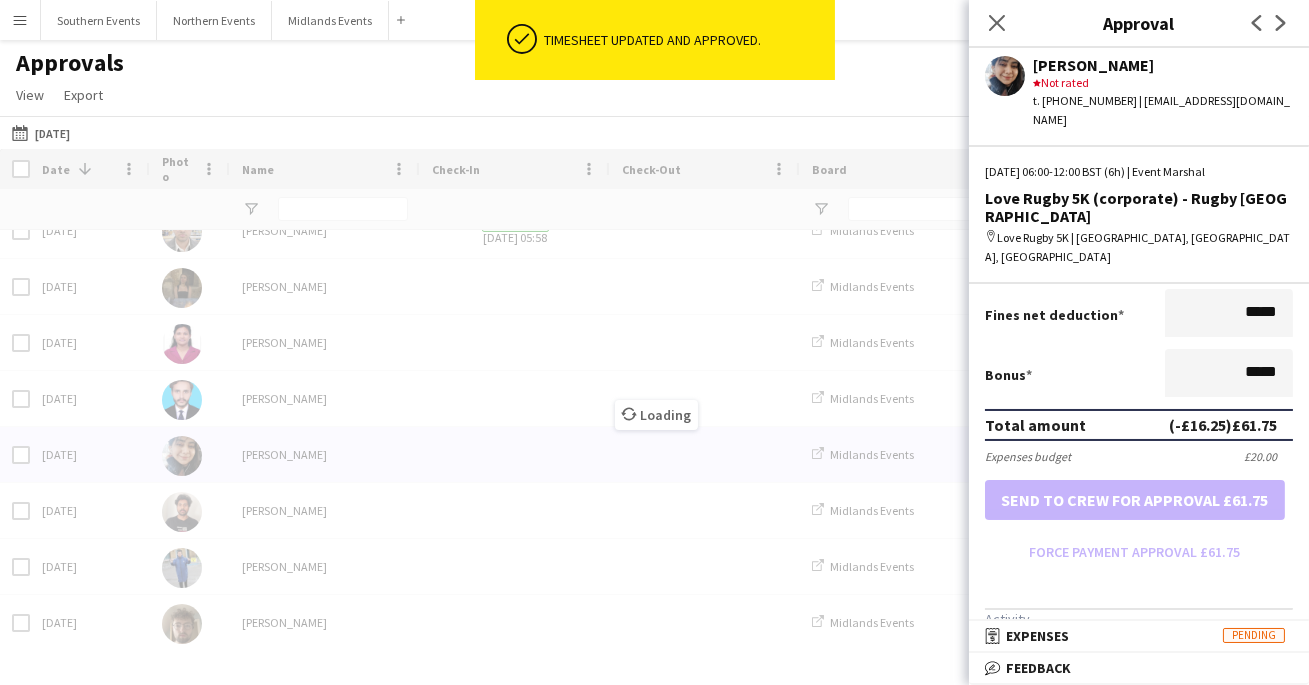 scroll, scrollTop: 481, scrollLeft: 0, axis: vertical 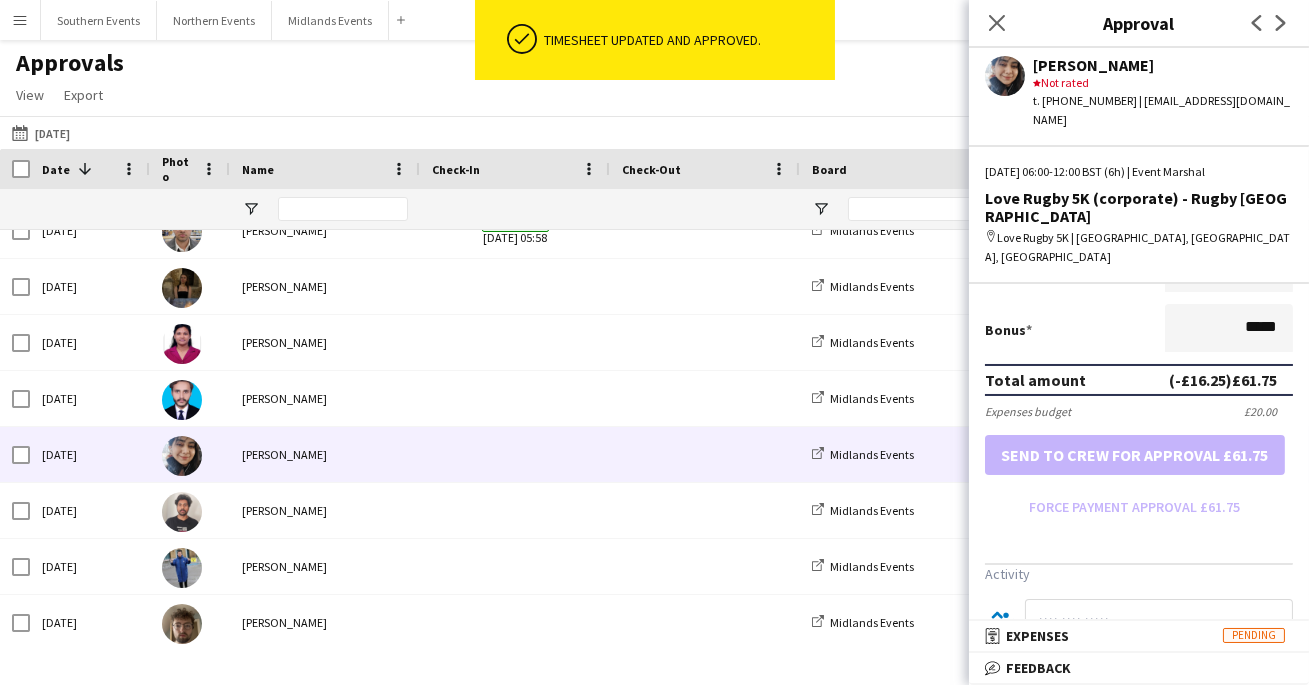 click on "Next" 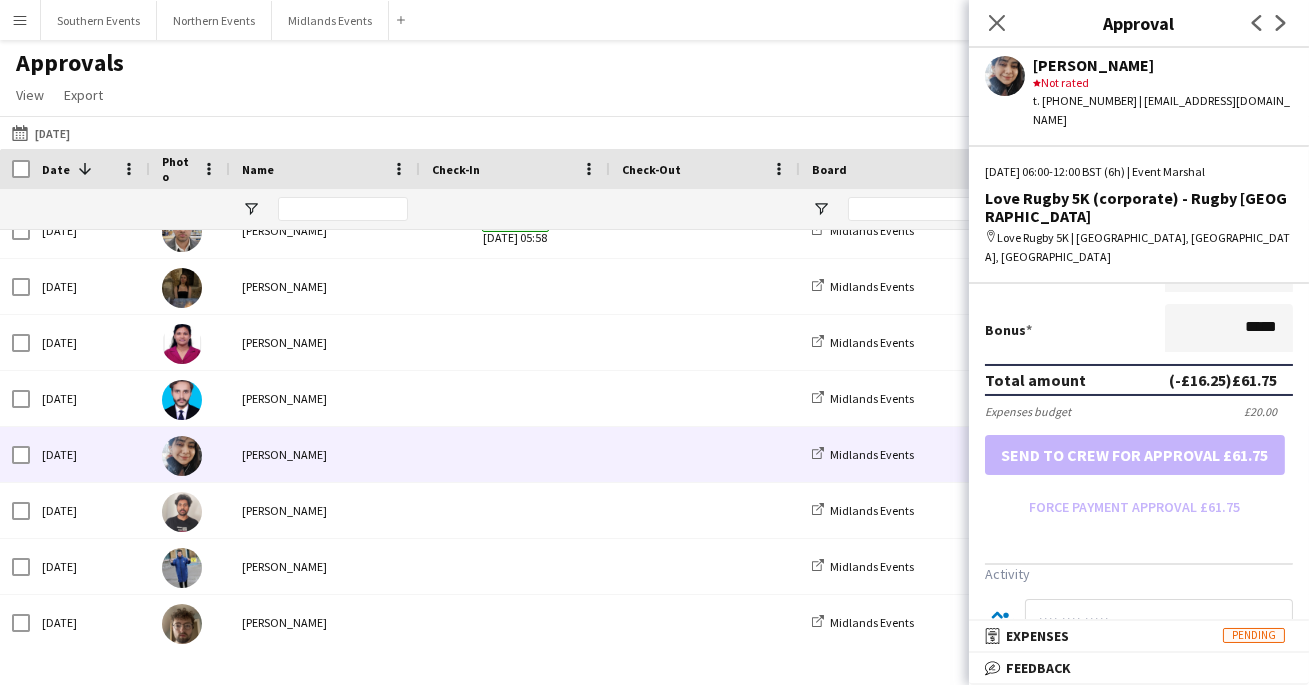 scroll, scrollTop: 0, scrollLeft: 0, axis: both 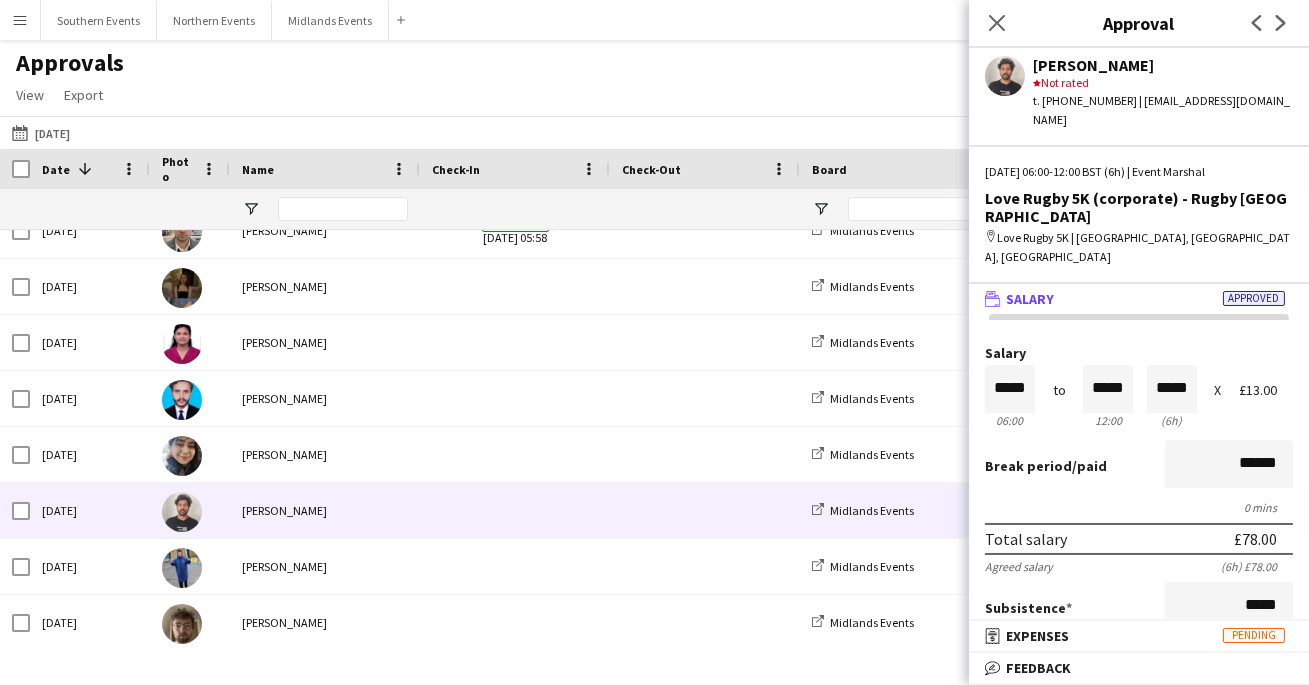 click on "£0.00" at bounding box center [1139, 649] 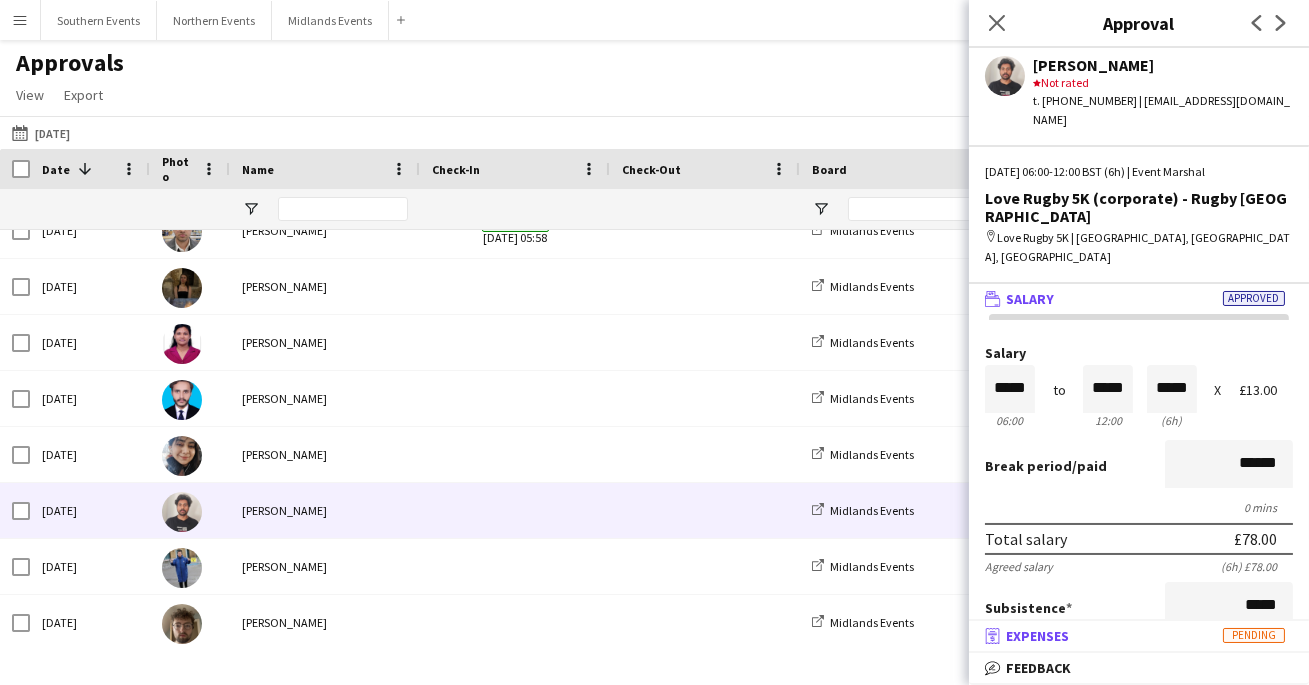 click on "receipt
Expenses   Pending" at bounding box center (1135, 636) 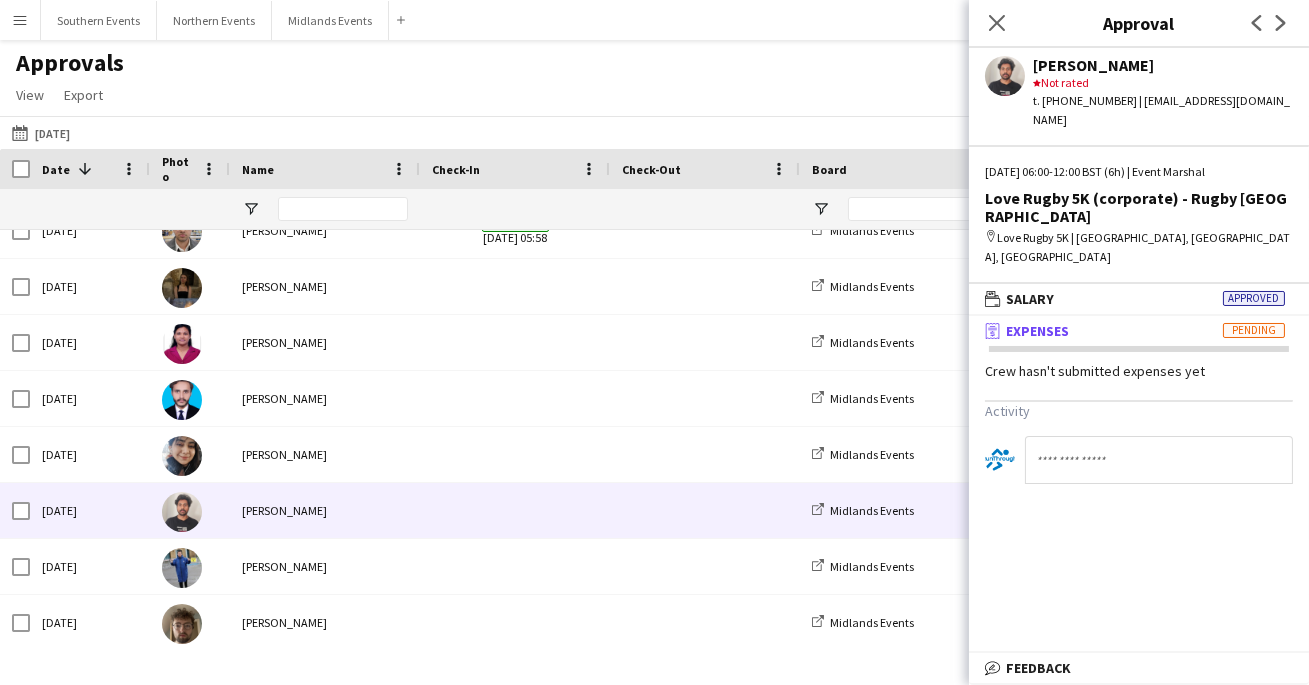 click on "wallet
Salary   Approved   Salary  *****  06:00   to  *****  12:00  *****  (6h)   X   £13.00   Break period   /paid  ******  0 mins   Total salary   £78.00   Agreed salary   (6h) £78.00   Subsistence  *****  £0.00   Fines gross deduction  *****  Fines net deduction  *****  Bonus  *****  Total amount   £78.00   Expenses budget   £20.00   Approve payment for £78.00   Force payment approval £78.00   Activity" 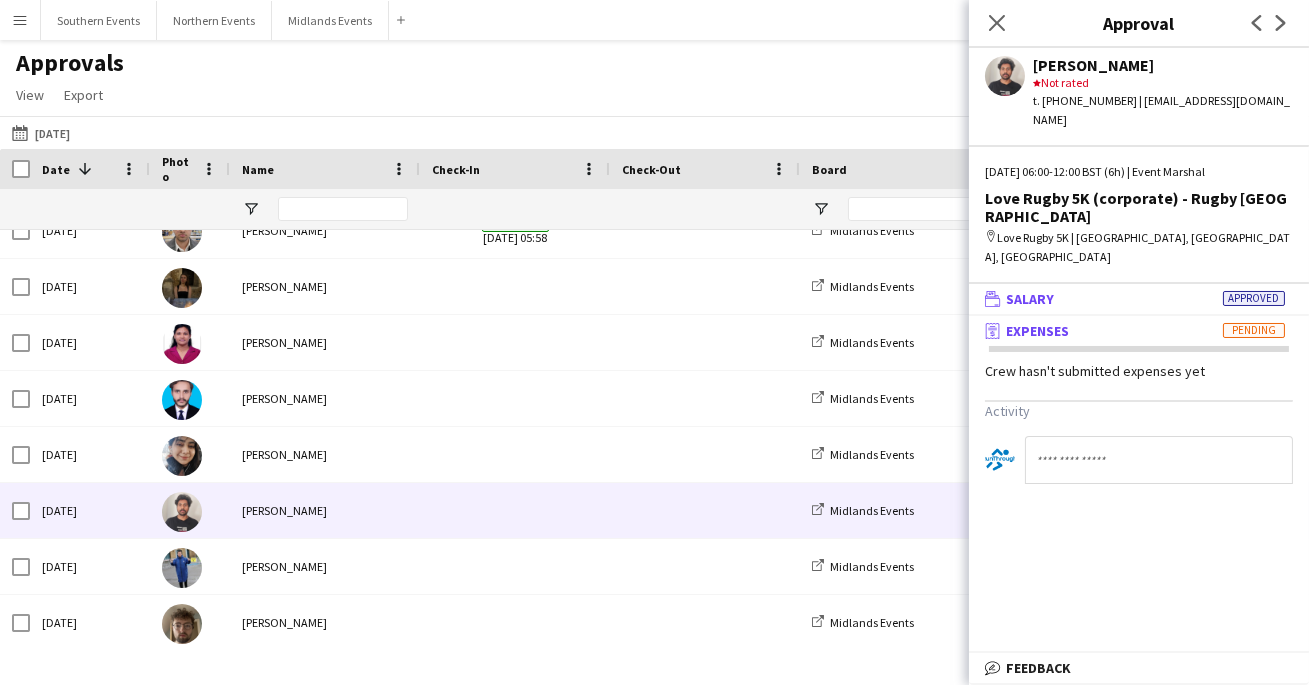 click on "wallet
Salary   Approved" at bounding box center (1135, 299) 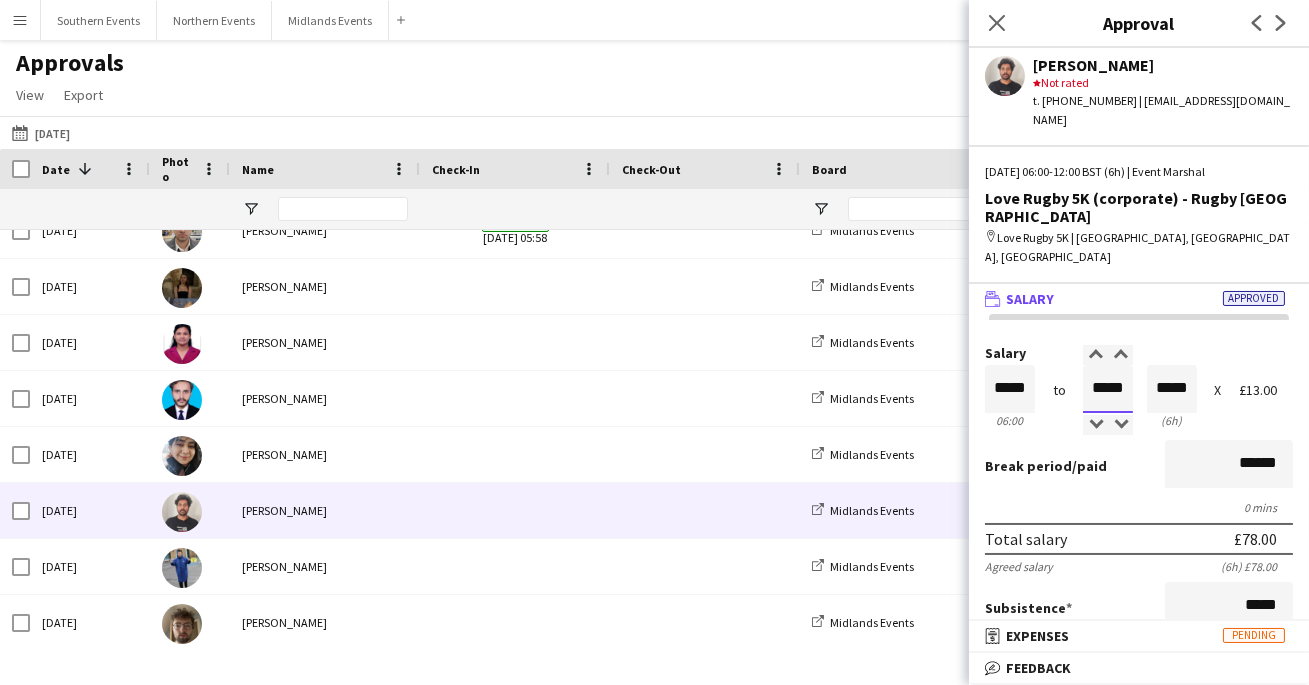 scroll, scrollTop: 0, scrollLeft: 0, axis: both 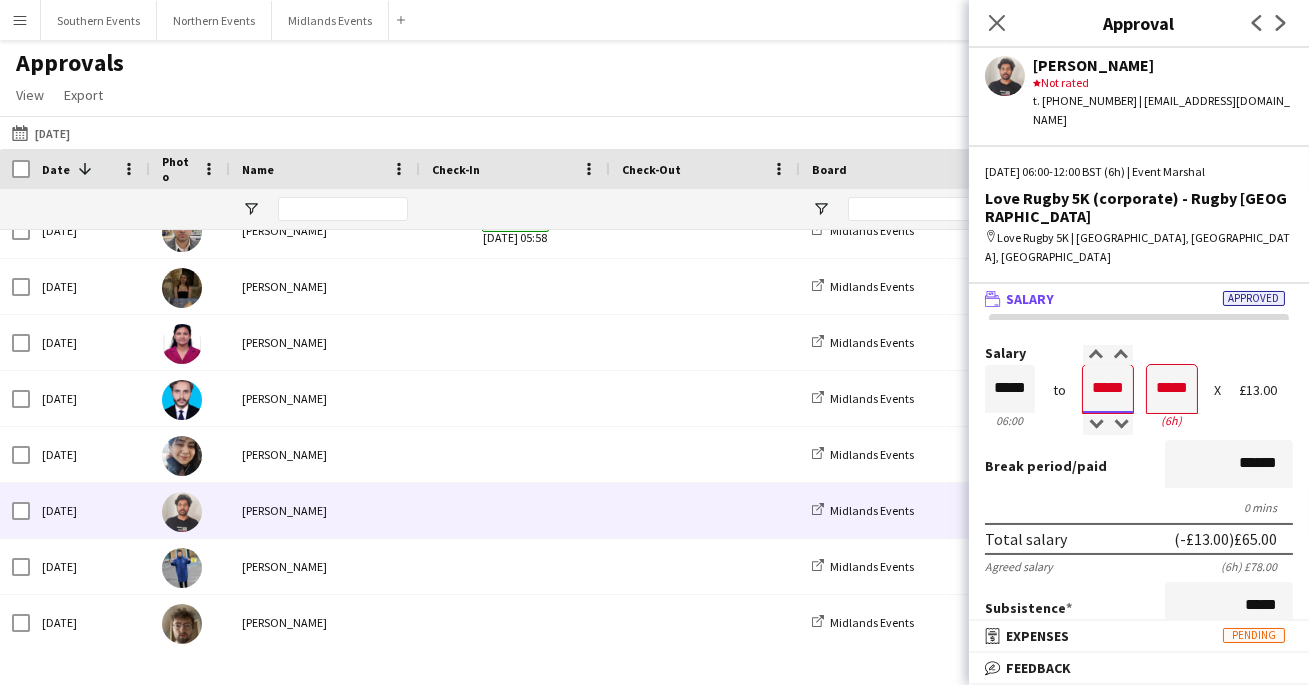 type on "*****" 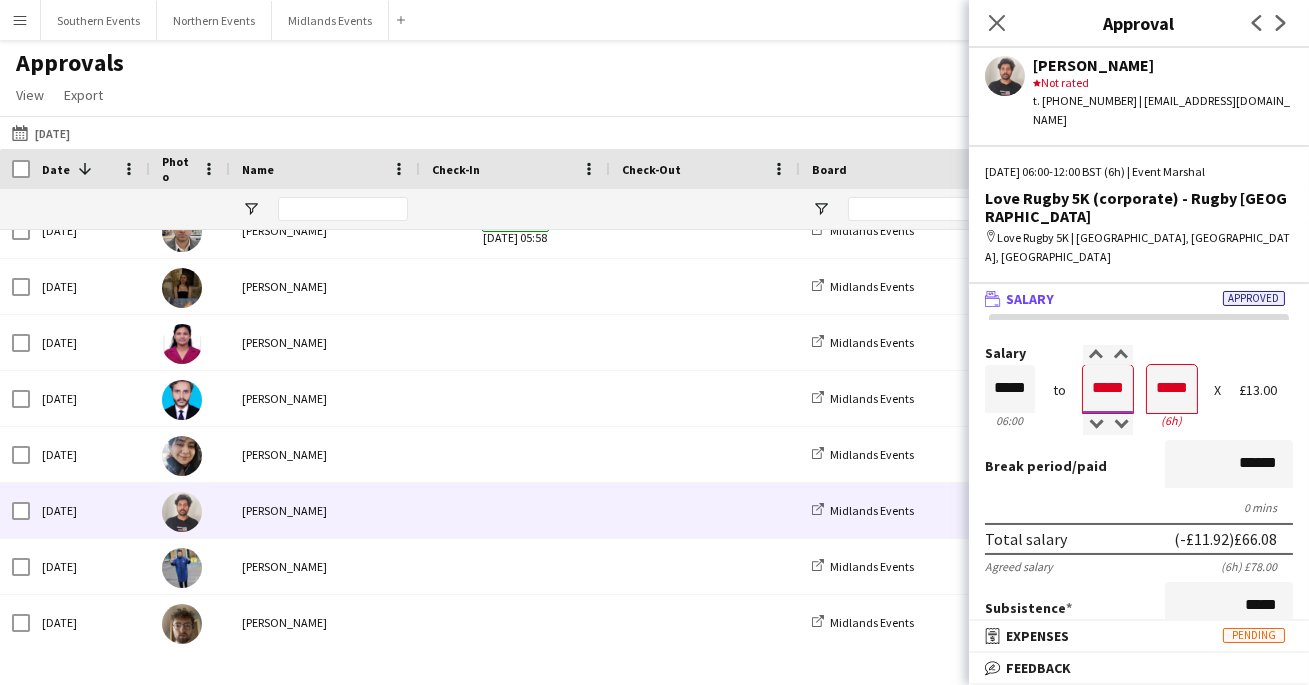 type on "*****" 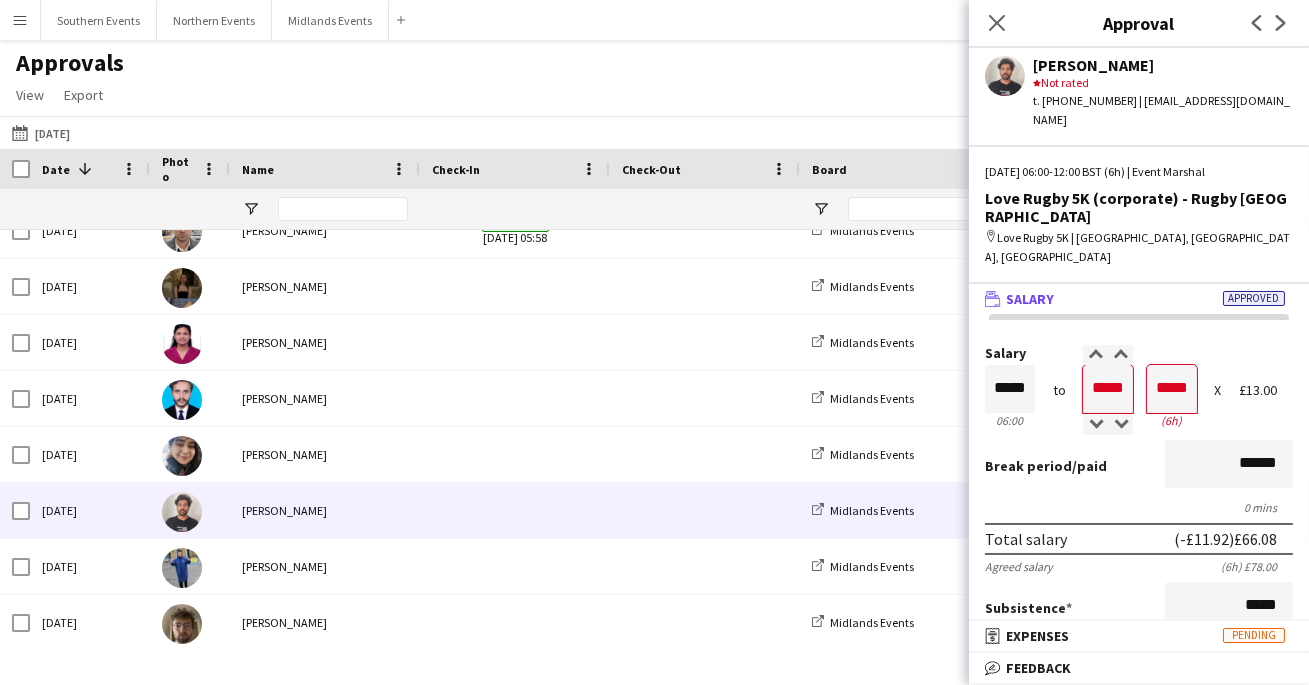 click on "Break period   /paid  ******" at bounding box center [1139, 466] 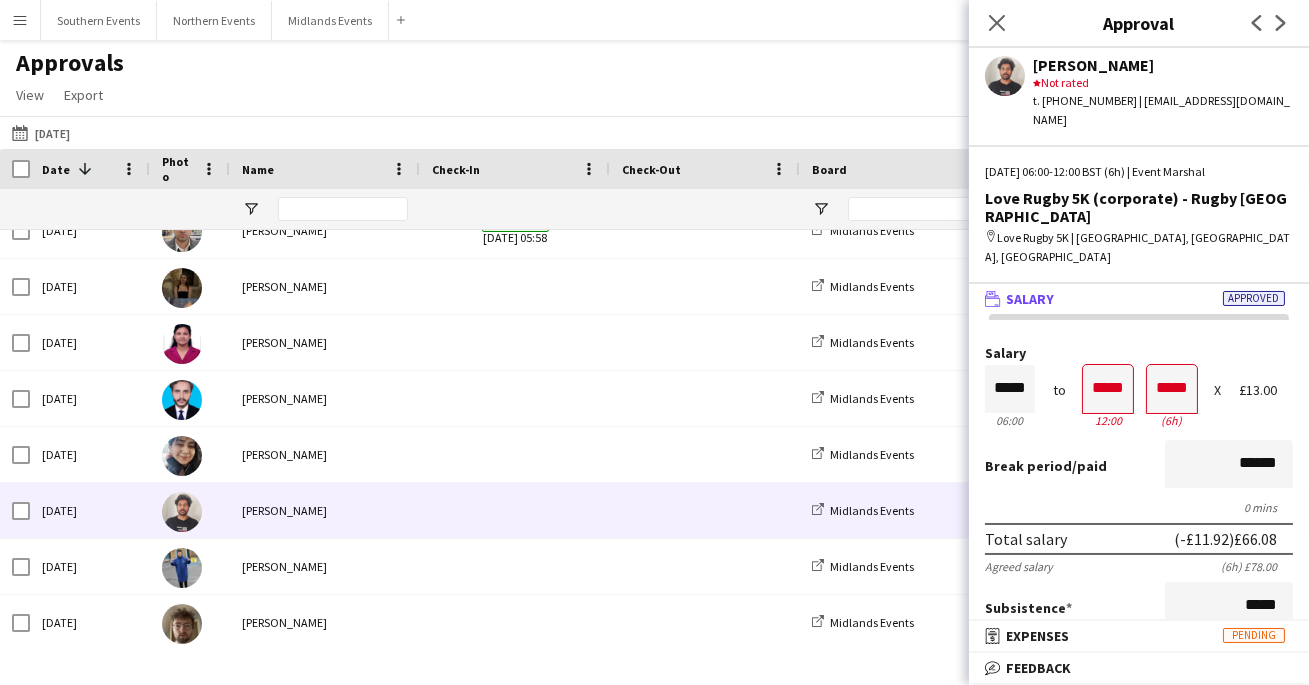 scroll, scrollTop: 0, scrollLeft: 0, axis: both 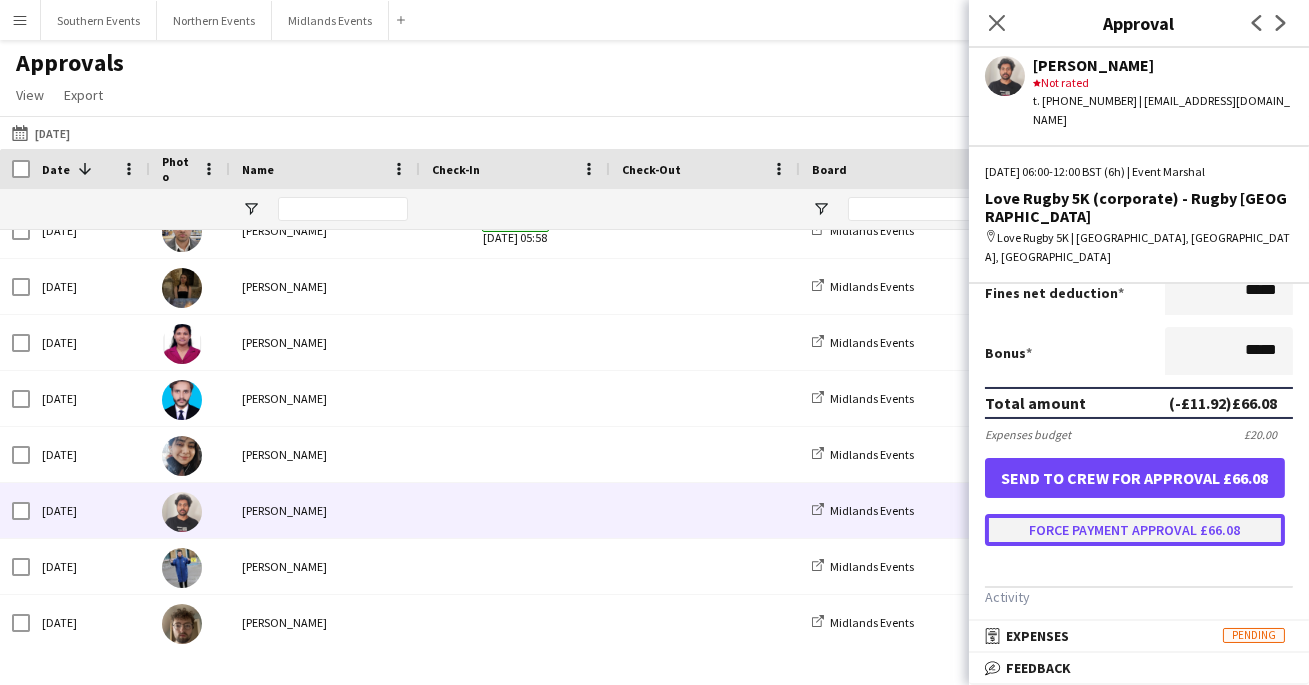 click on "Force payment approval £66.08" at bounding box center (1135, 530) 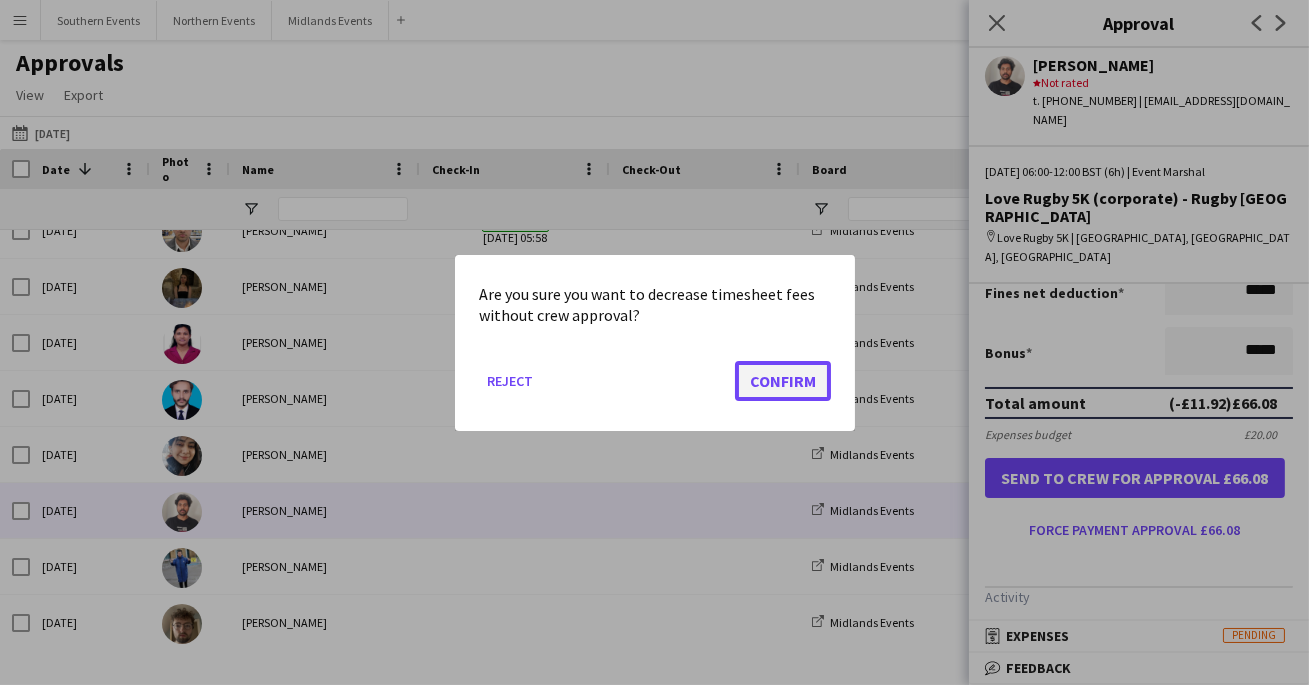 click on "Confirm" 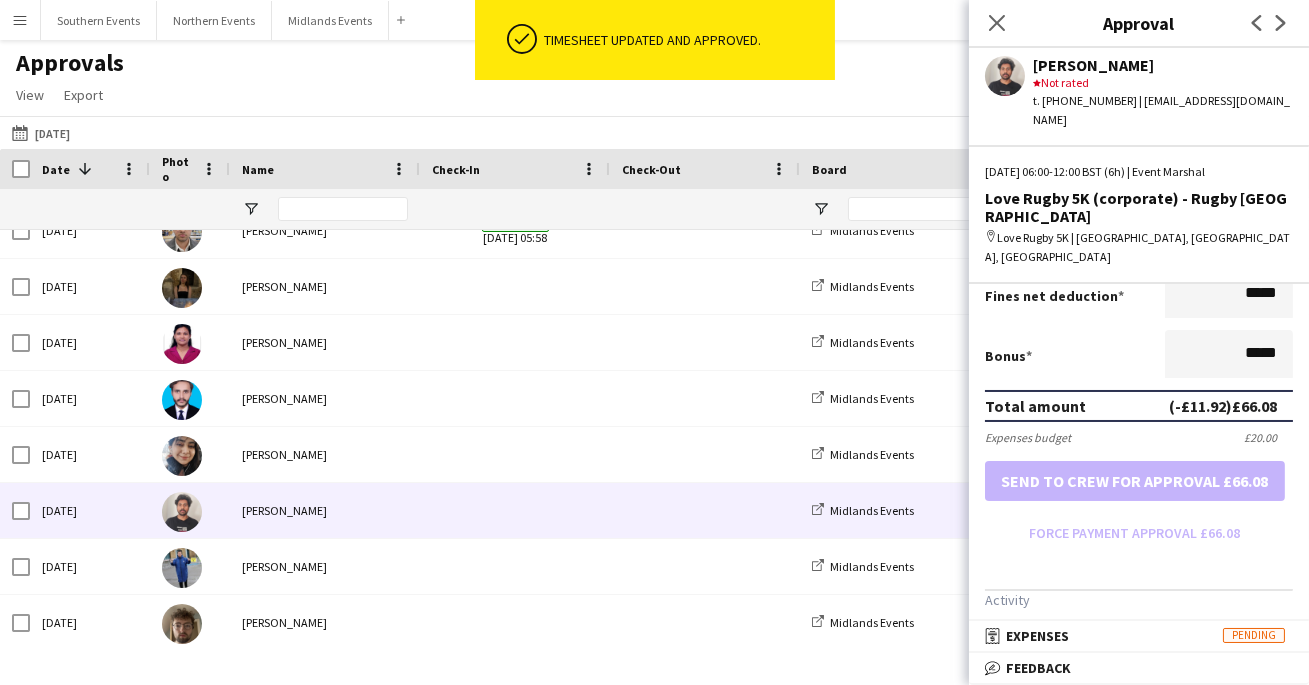 scroll, scrollTop: 458, scrollLeft: 0, axis: vertical 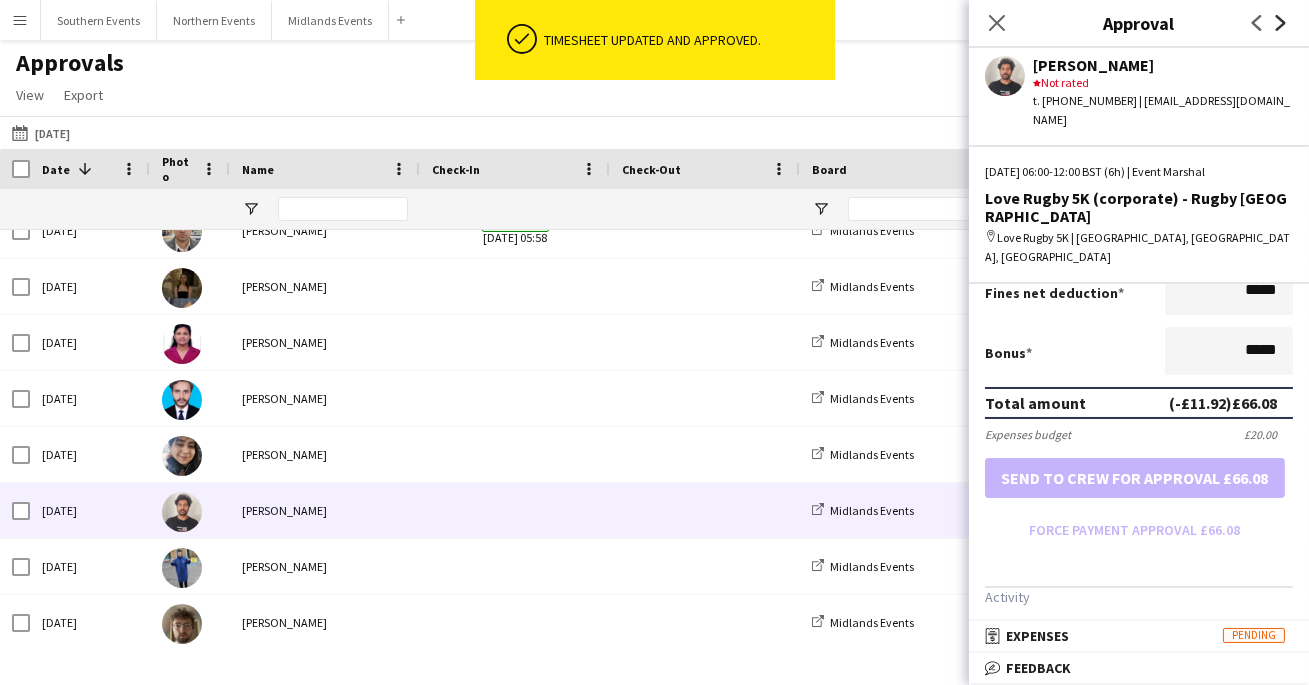 click on "Next" 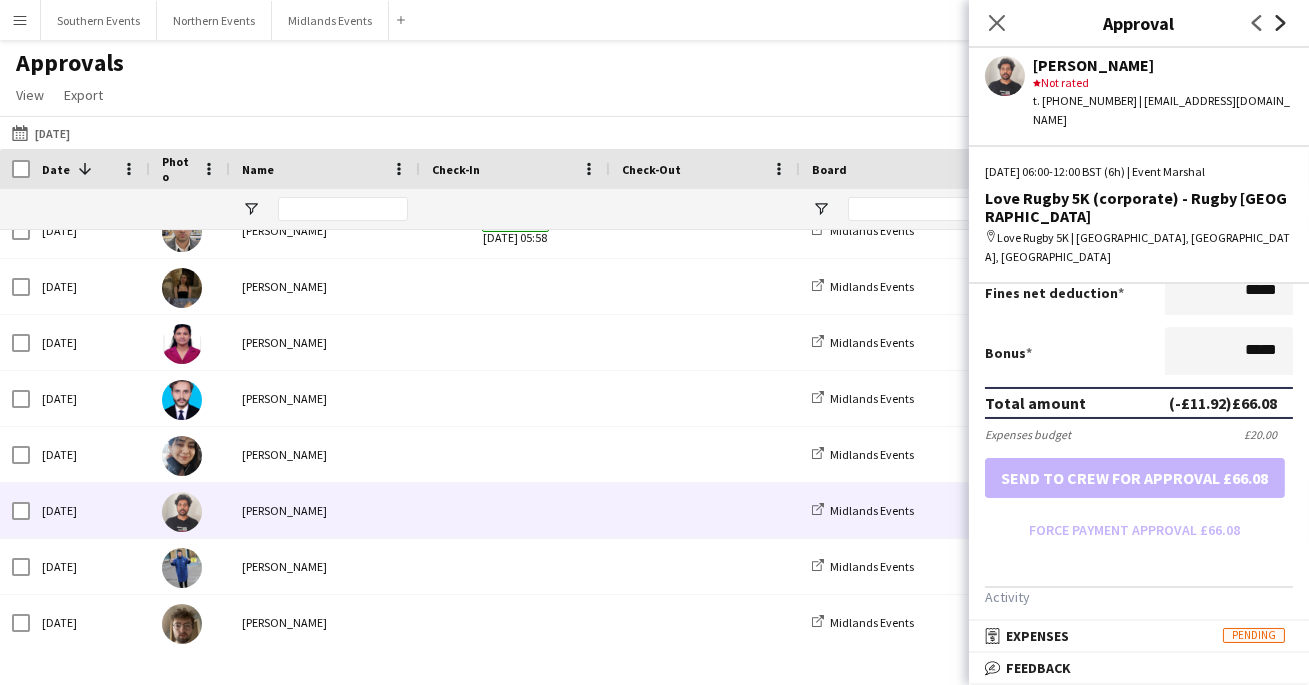 scroll, scrollTop: 0, scrollLeft: 0, axis: both 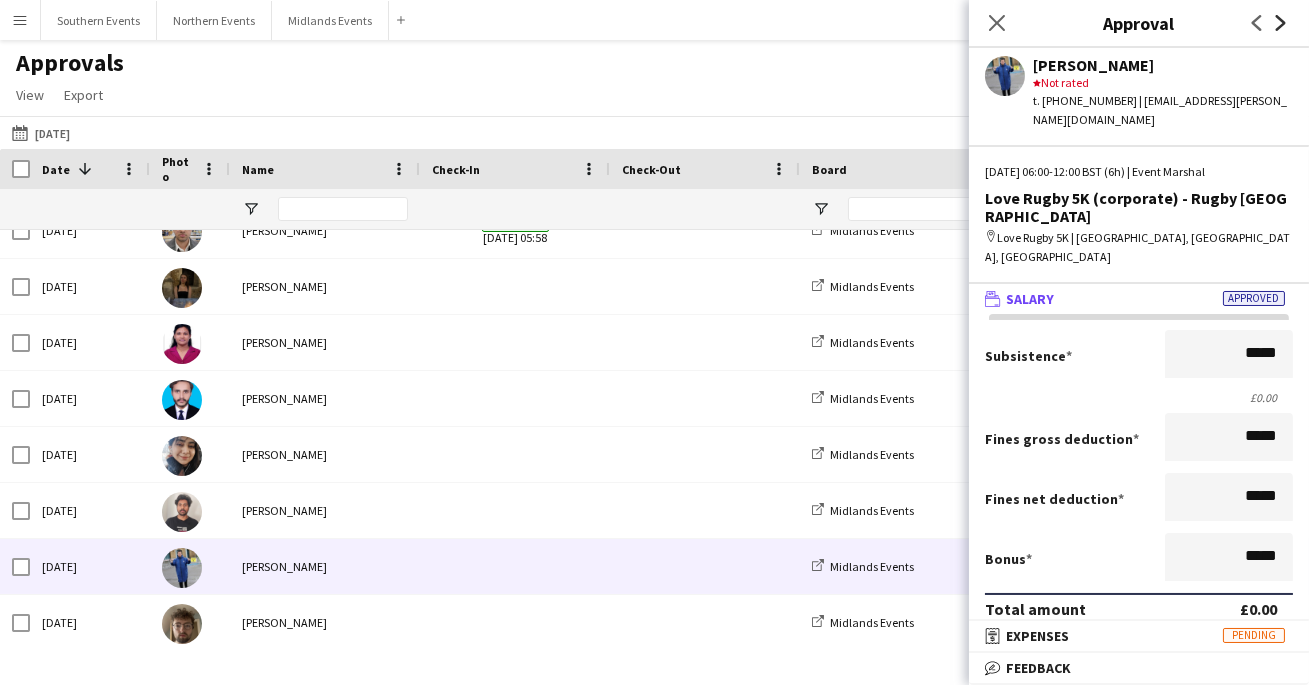 click on "Next" 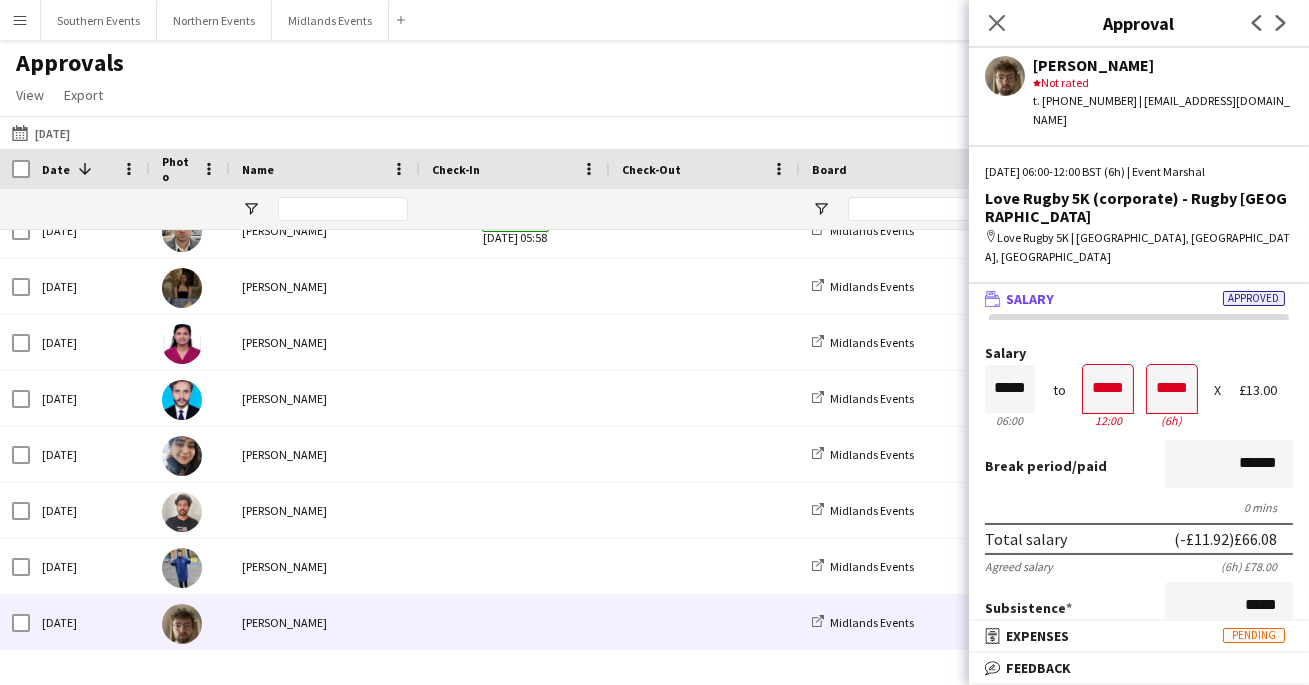 scroll, scrollTop: 0, scrollLeft: 0, axis: both 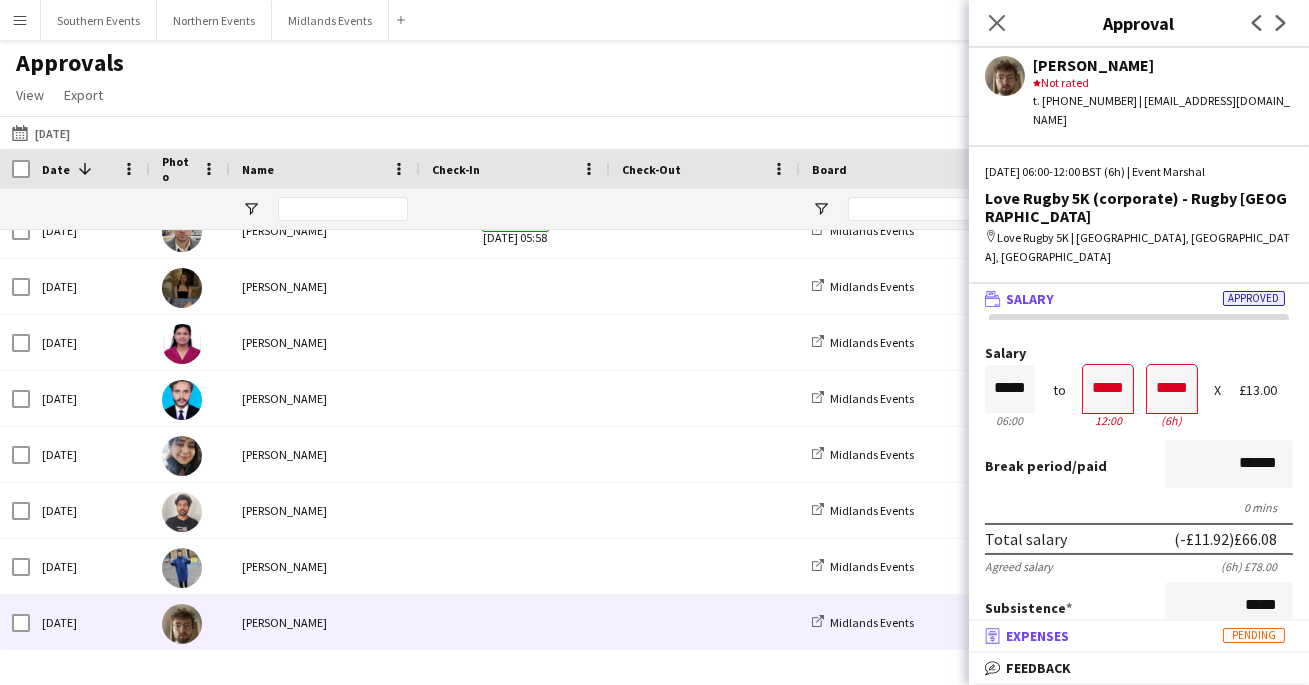 click on "receipt
Expenses   Pending" at bounding box center (1135, 636) 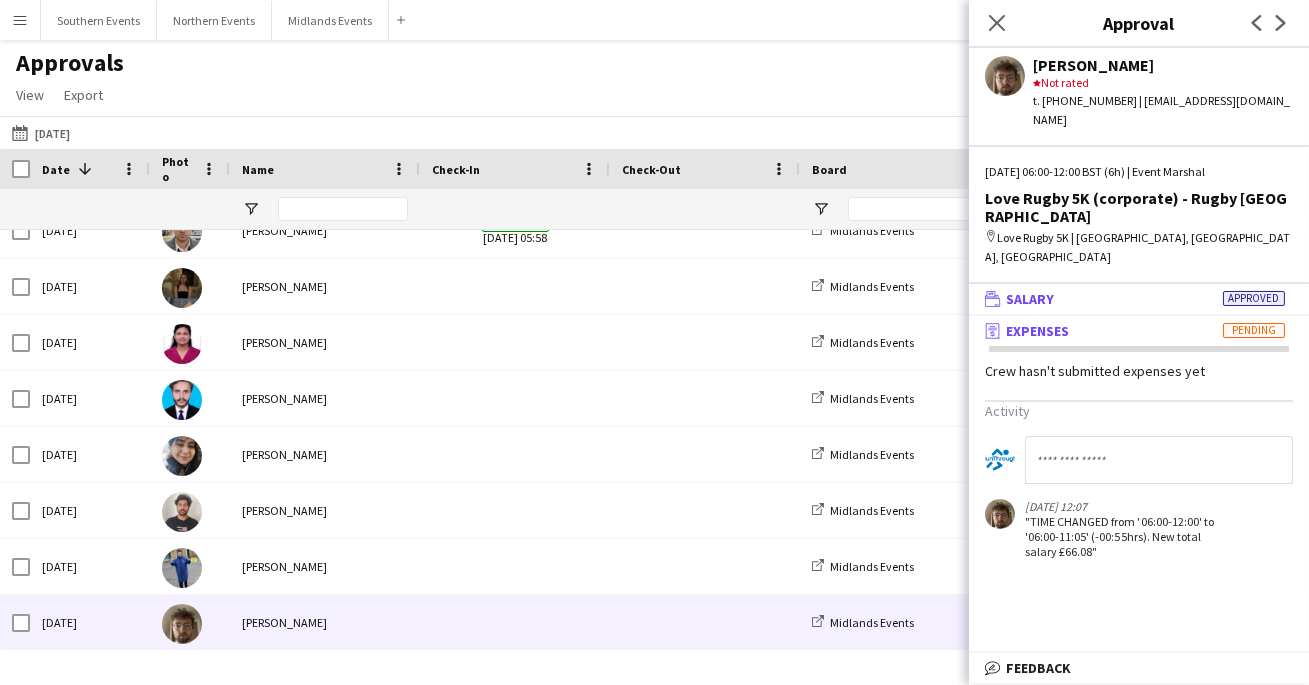 click on "wallet
Salary   Approved" at bounding box center (1135, 299) 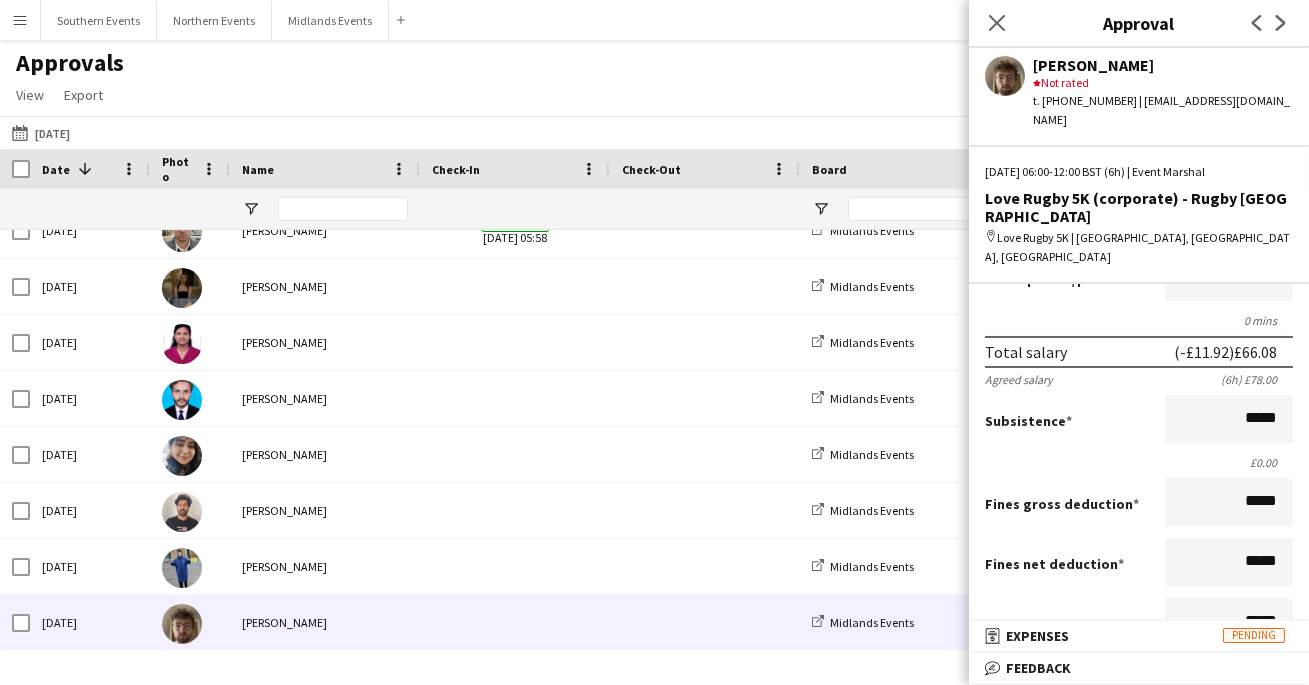 scroll, scrollTop: 551, scrollLeft: 0, axis: vertical 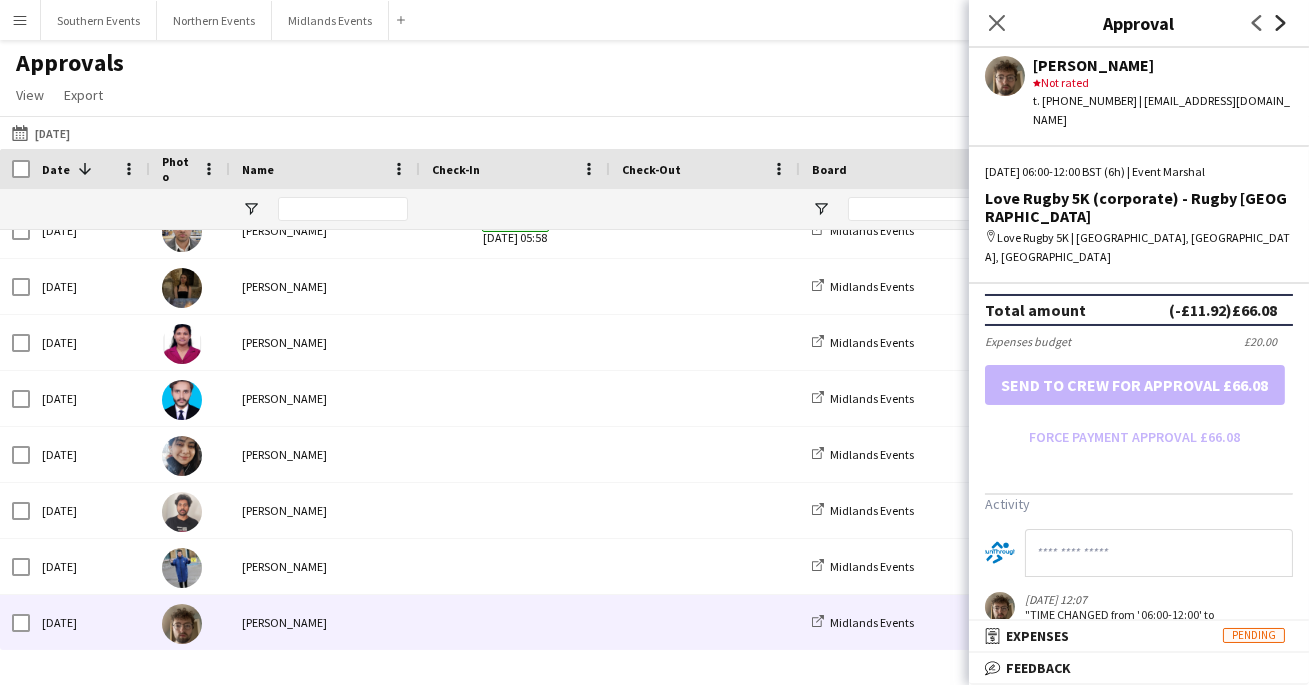 click on "Next" 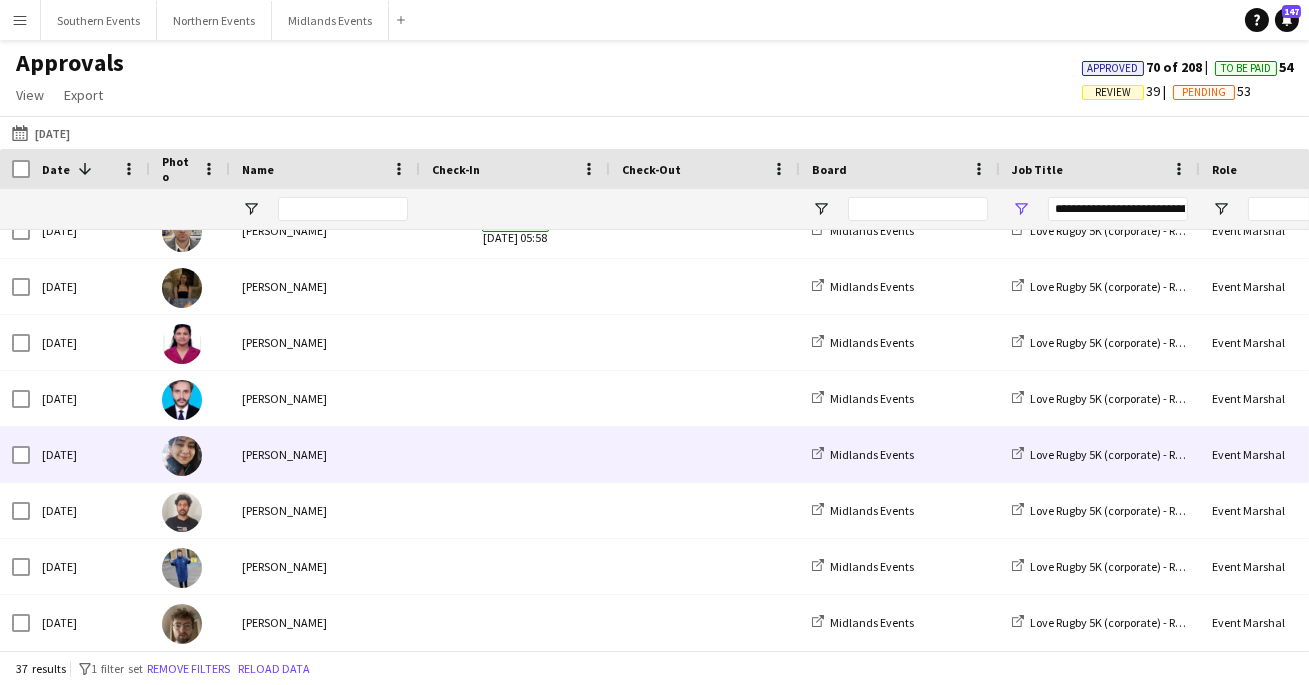 scroll, scrollTop: 1185, scrollLeft: 0, axis: vertical 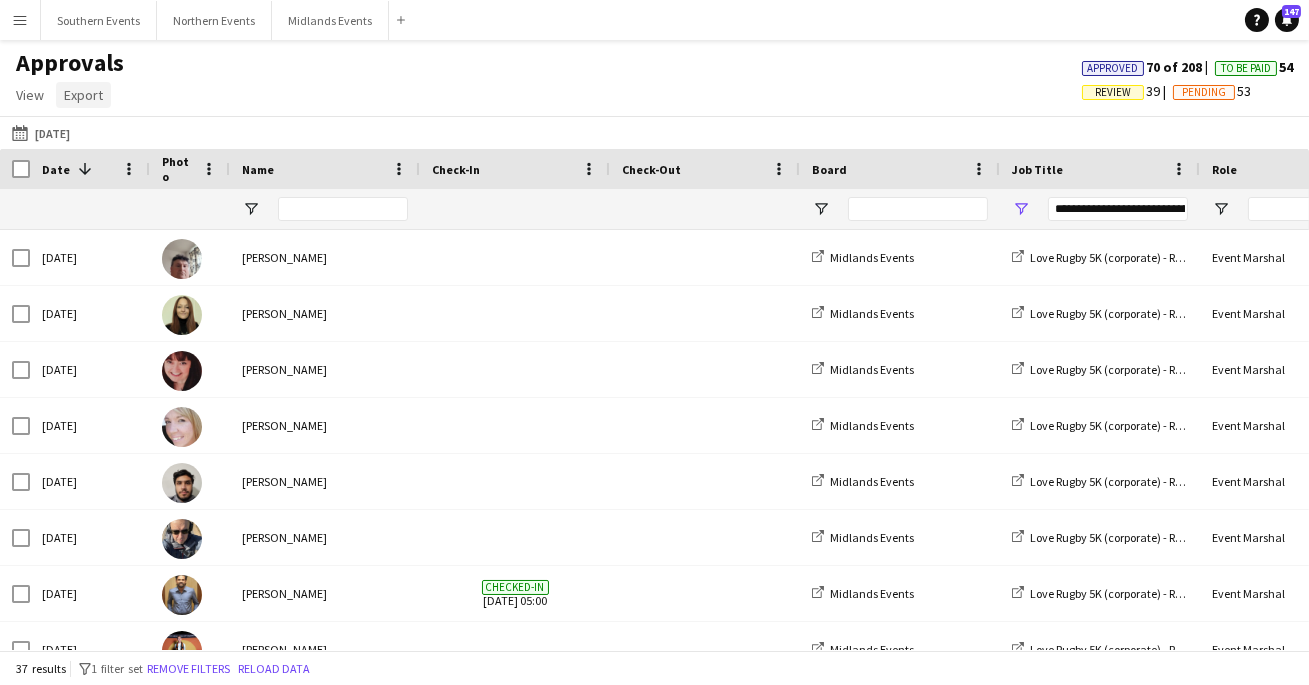 click on "Export" 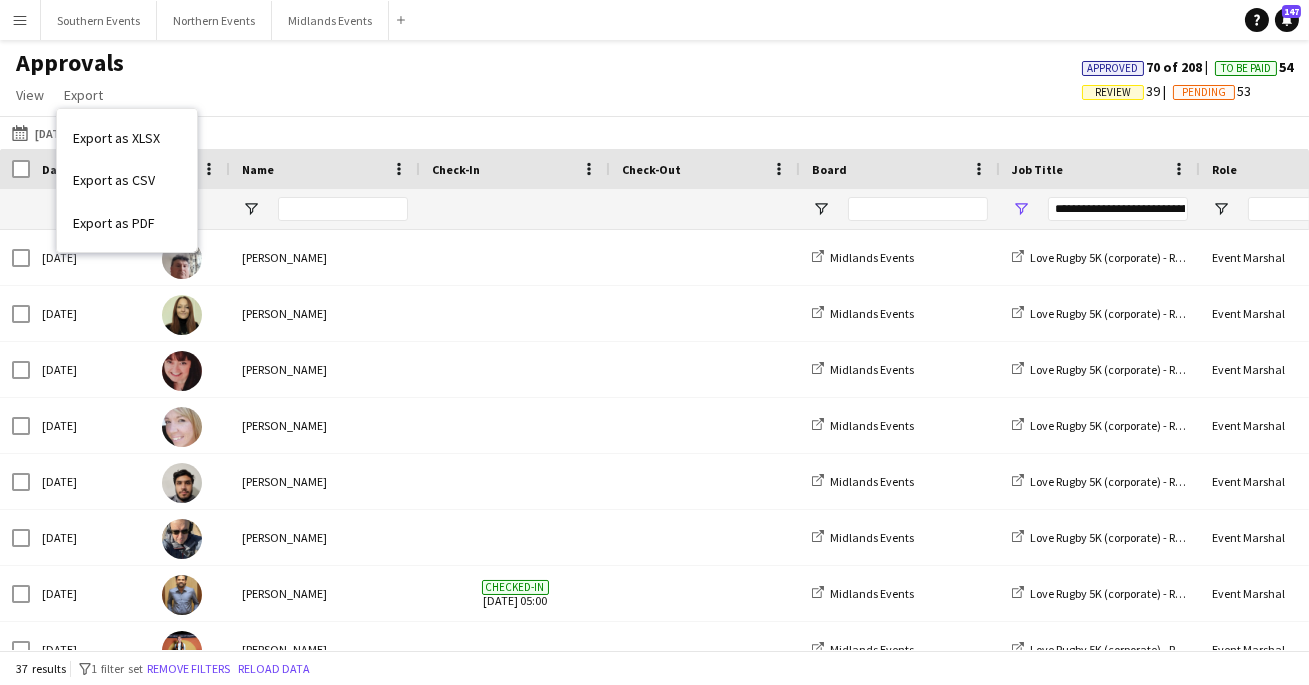 click on "Approvals   View  Customise view Customise filters Reset Filters Reset View Reset All  Export  Export as XLSX Export as CSV Export as PDF Approved  70 of 208  To Be Paid  54   Review   39   Pending   53" 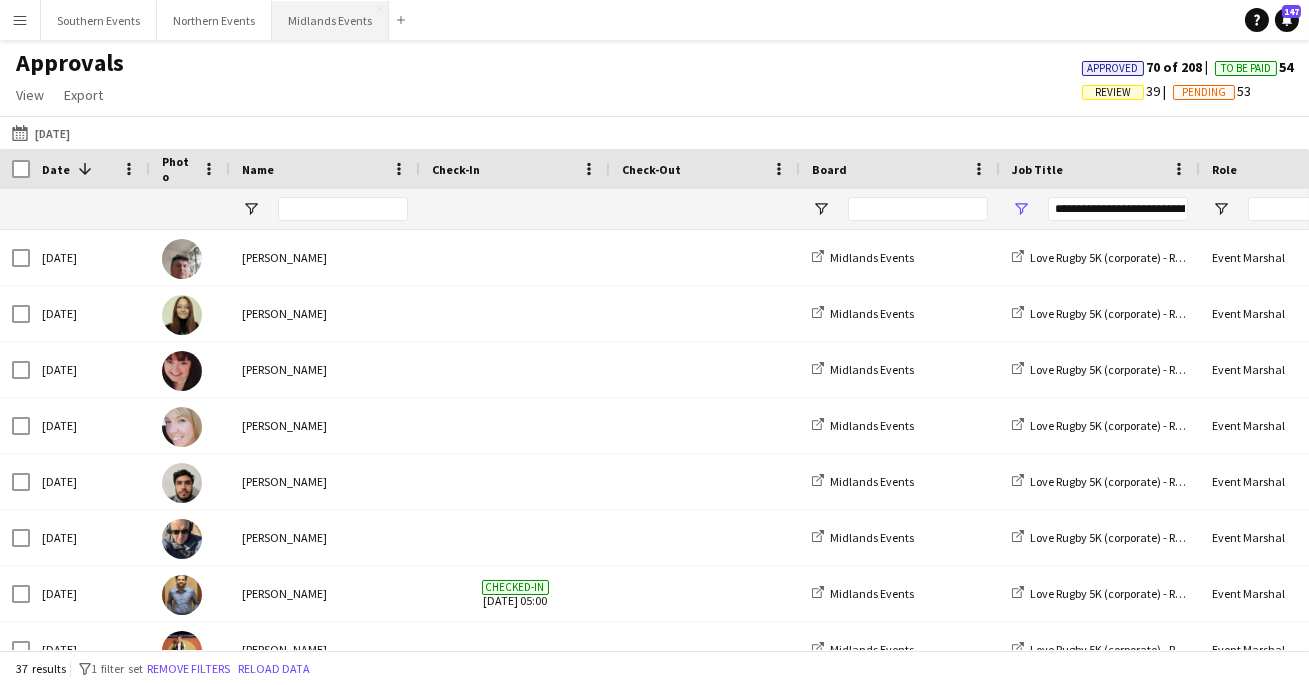 click on "Midlands Events
Close" at bounding box center [330, 20] 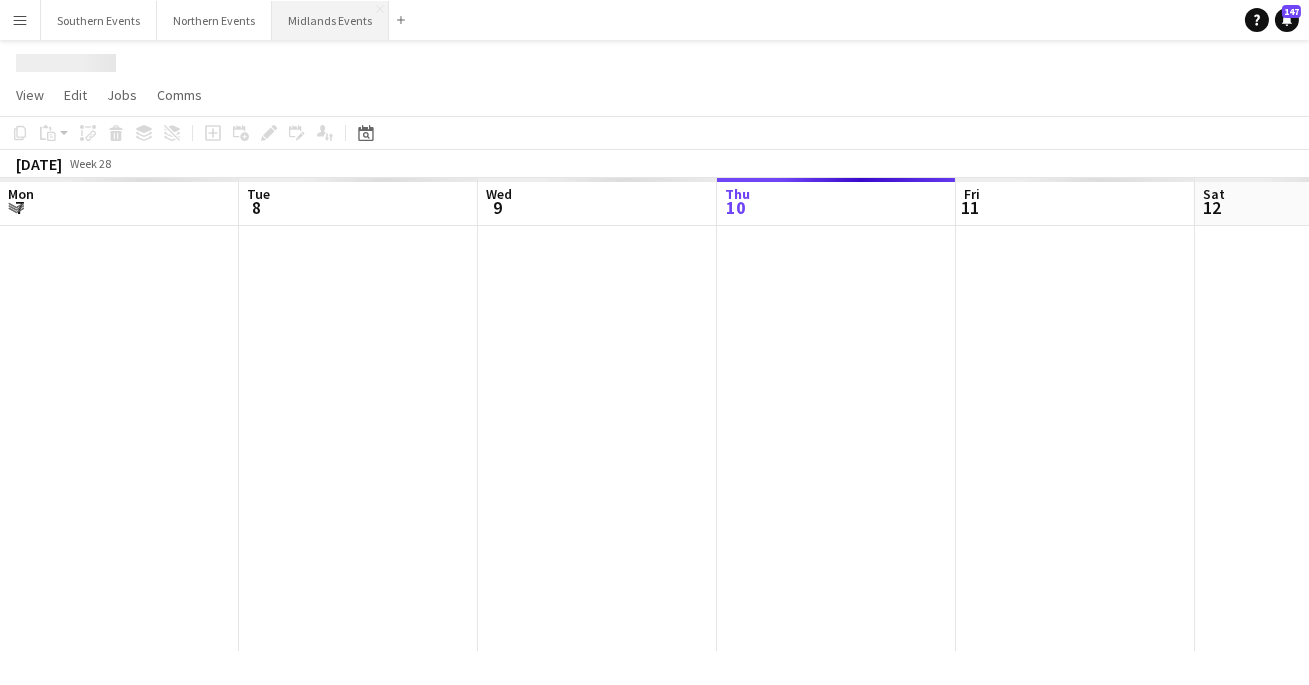 scroll, scrollTop: 0, scrollLeft: 478, axis: horizontal 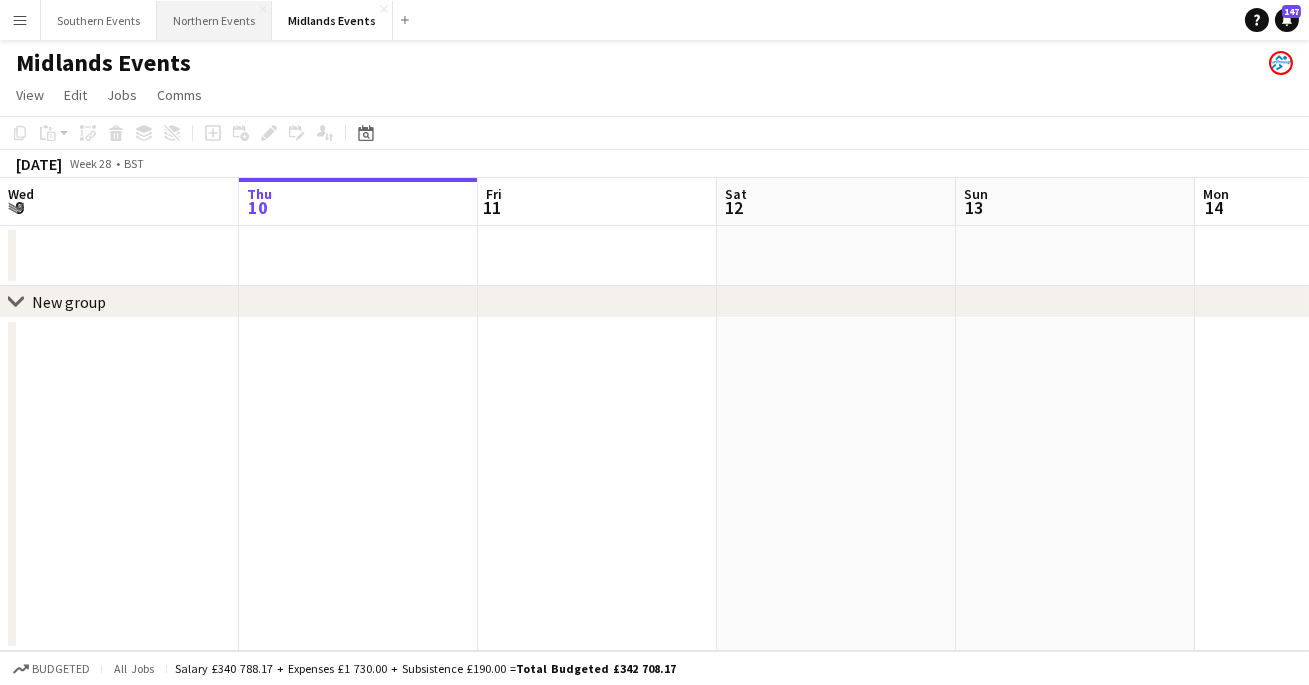 click on "Northern Events
Close" at bounding box center [214, 20] 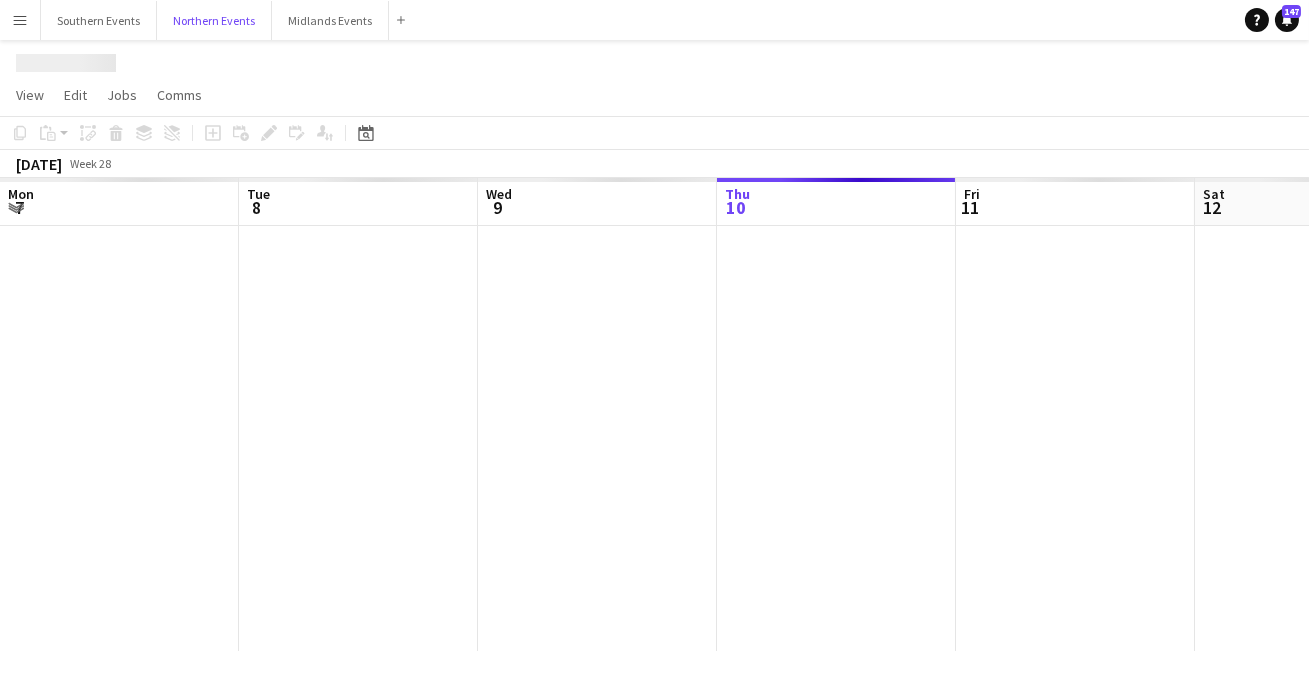 scroll, scrollTop: 0, scrollLeft: 478, axis: horizontal 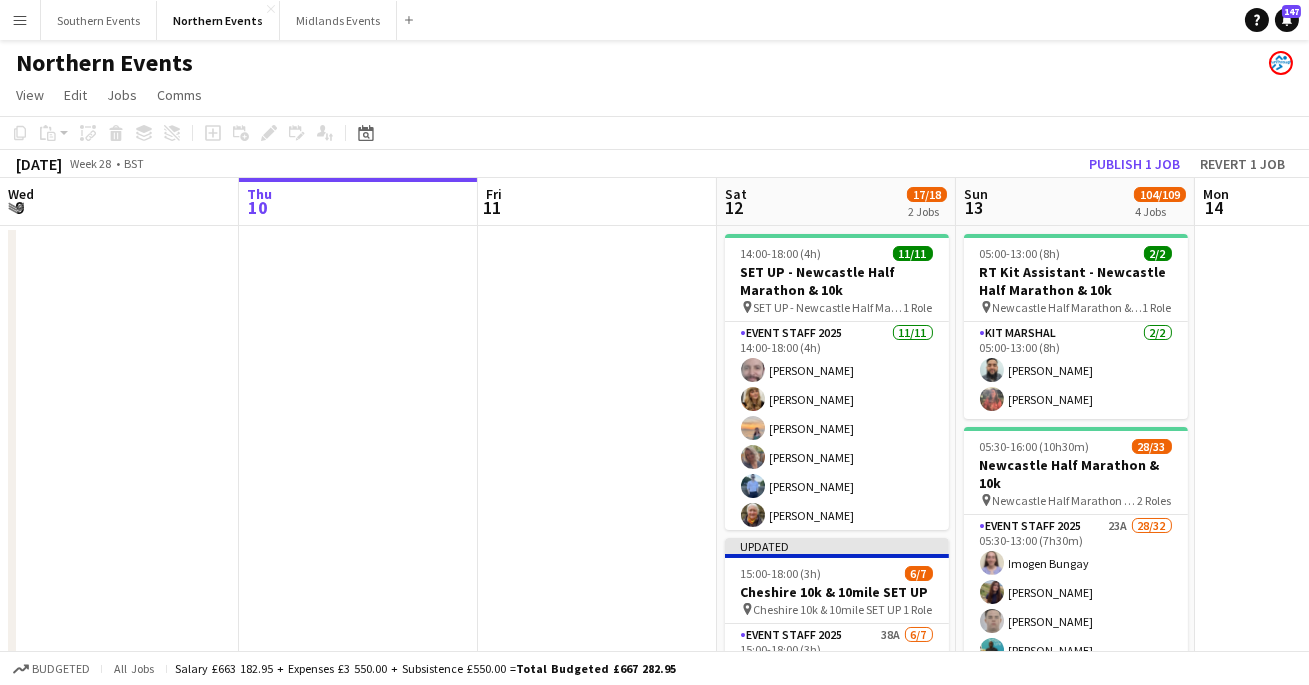 click on "Menu" at bounding box center [20, 20] 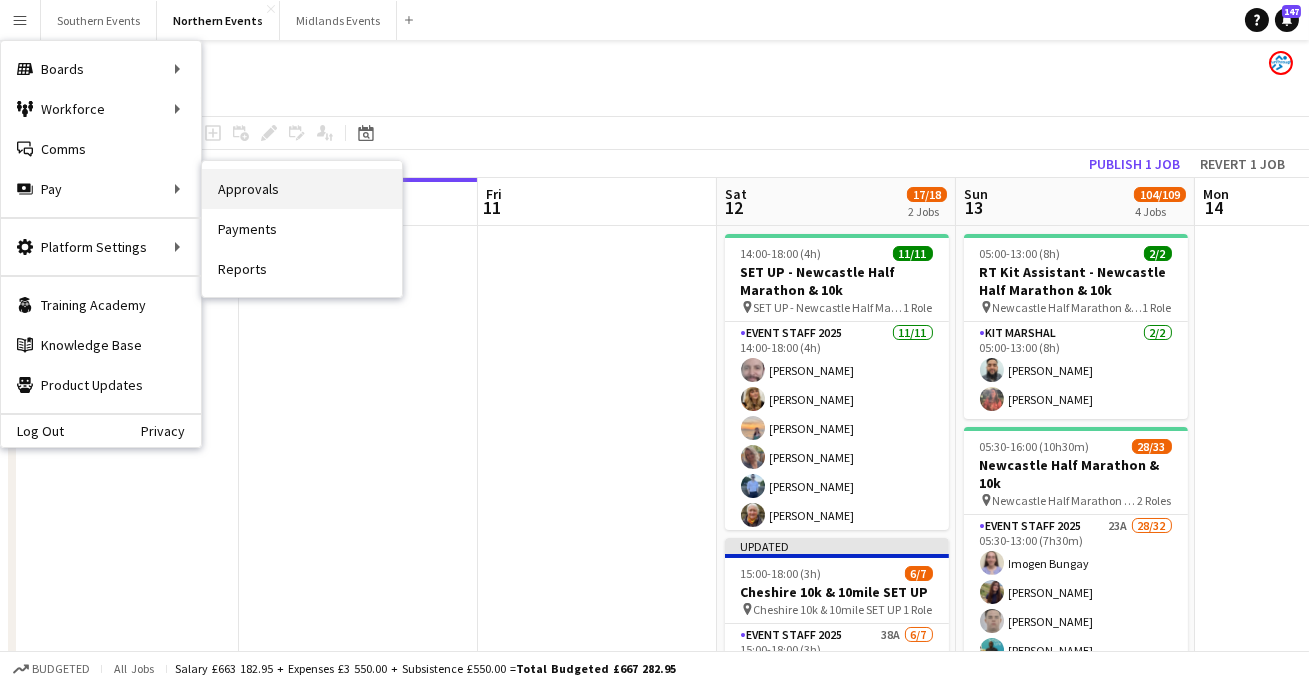 click on "Approvals" at bounding box center (302, 189) 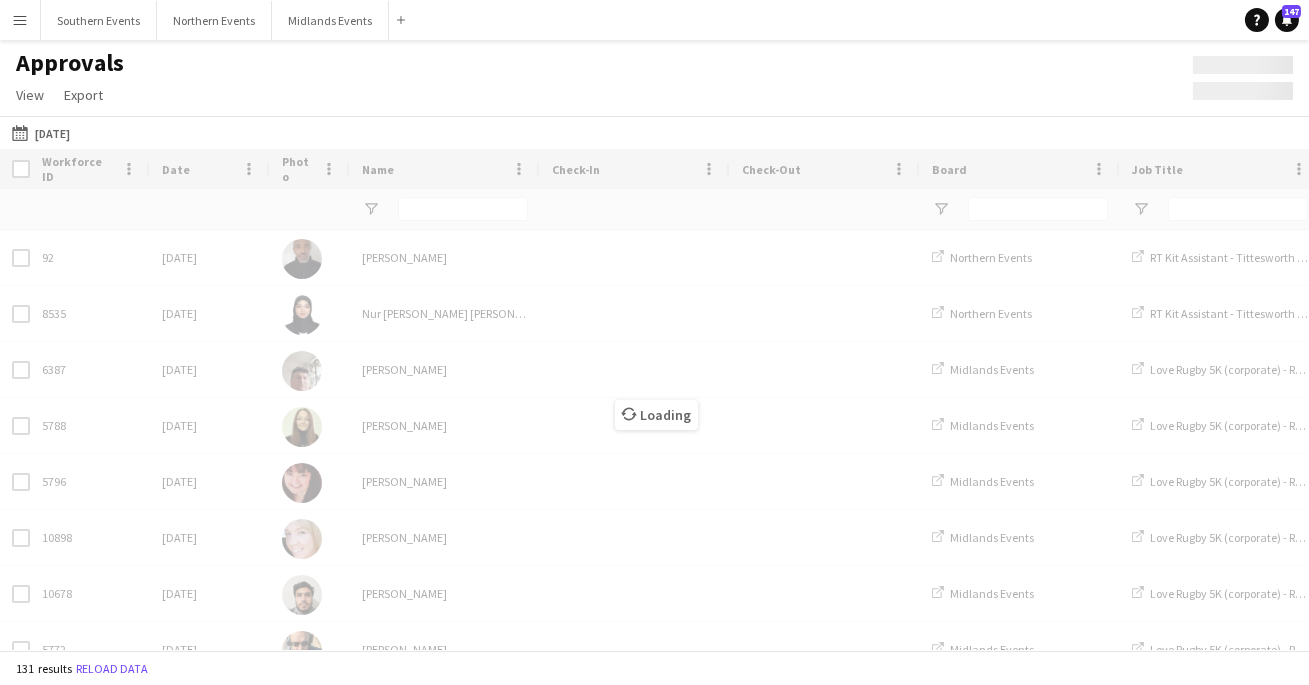 type on "**********" 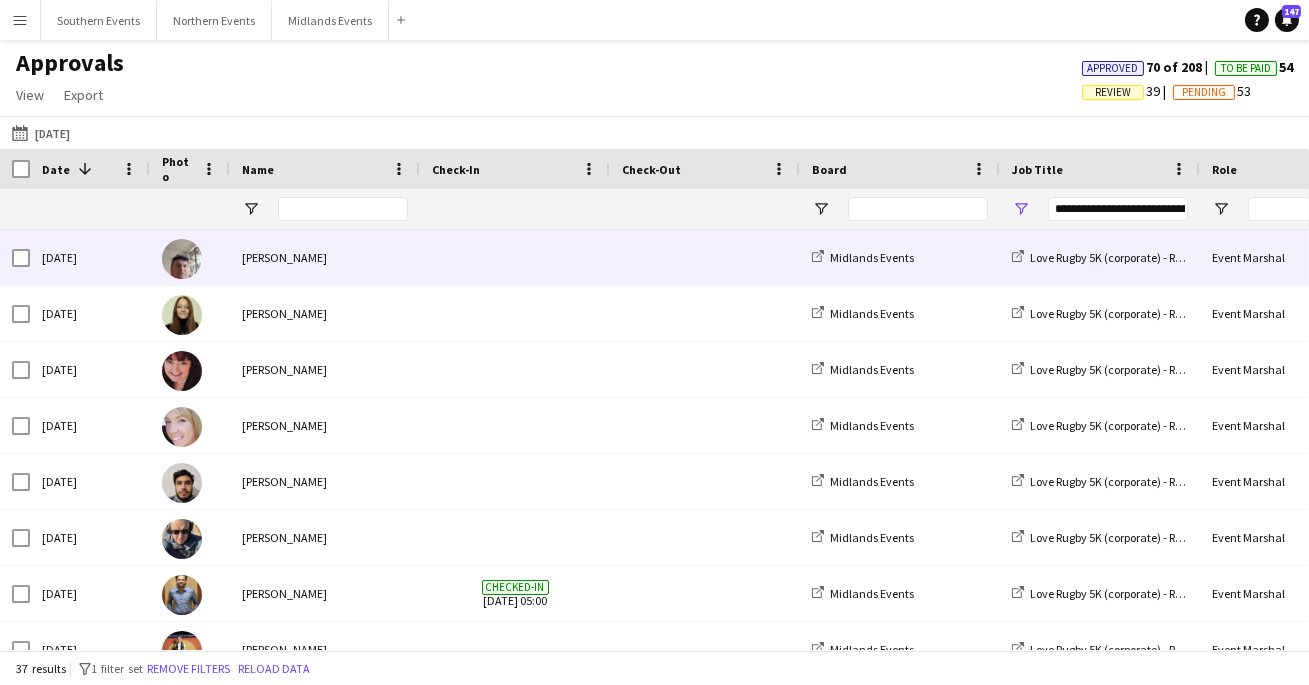 click on "[PERSON_NAME]" at bounding box center (325, 257) 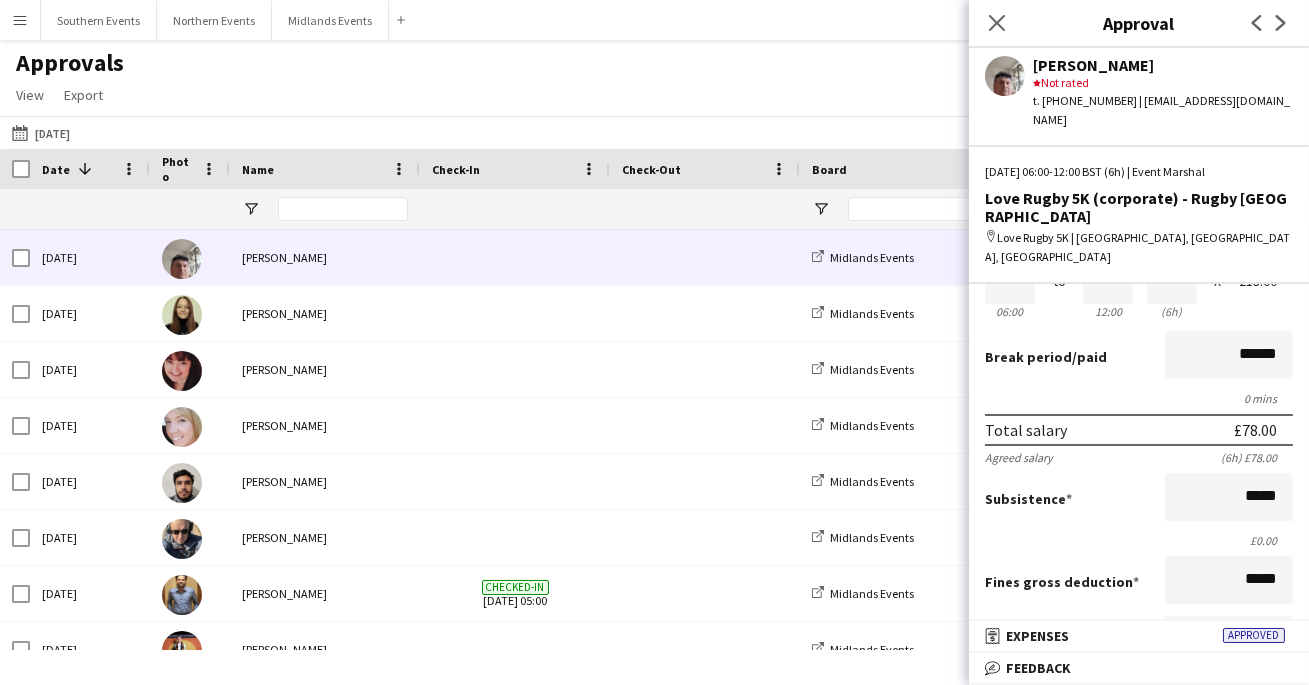 scroll, scrollTop: 309, scrollLeft: 0, axis: vertical 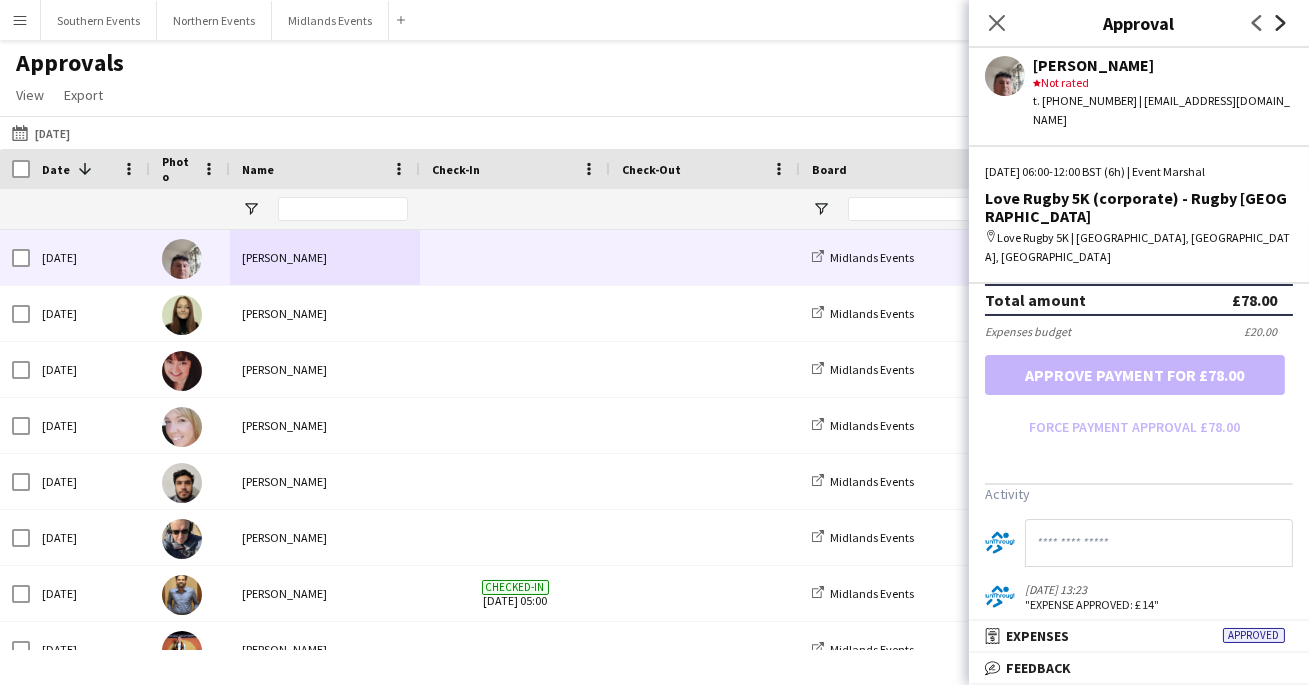 click 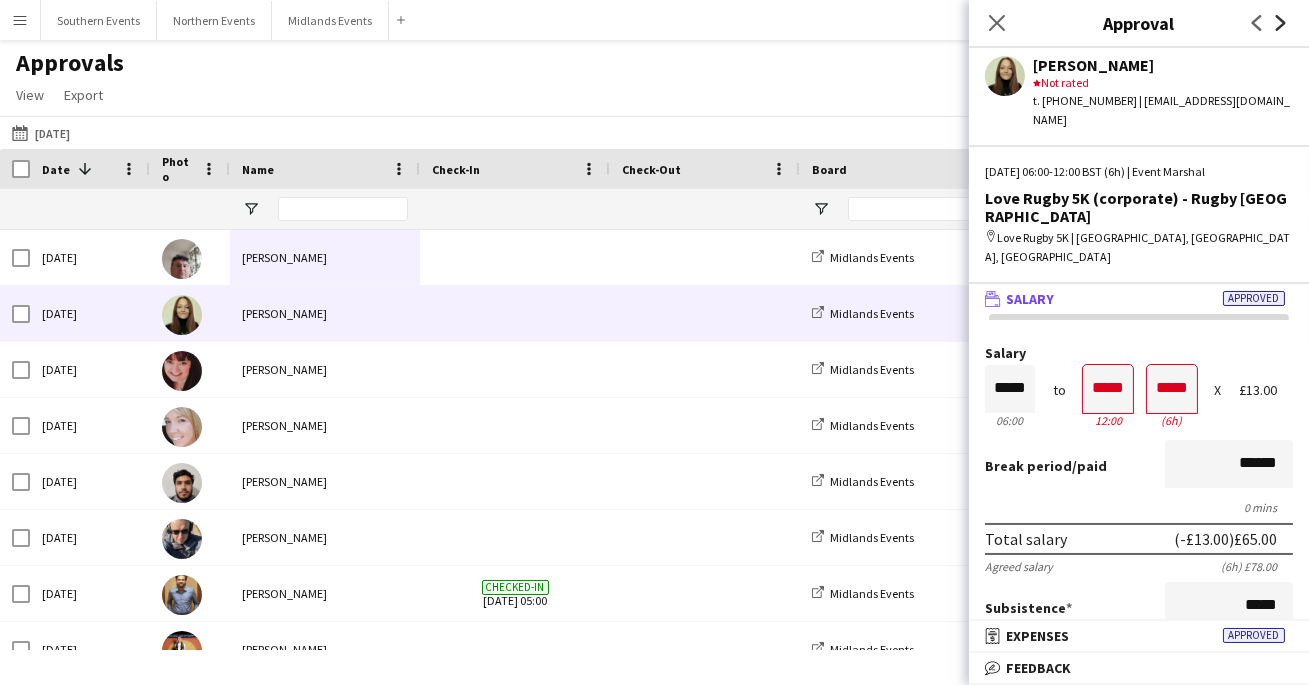click 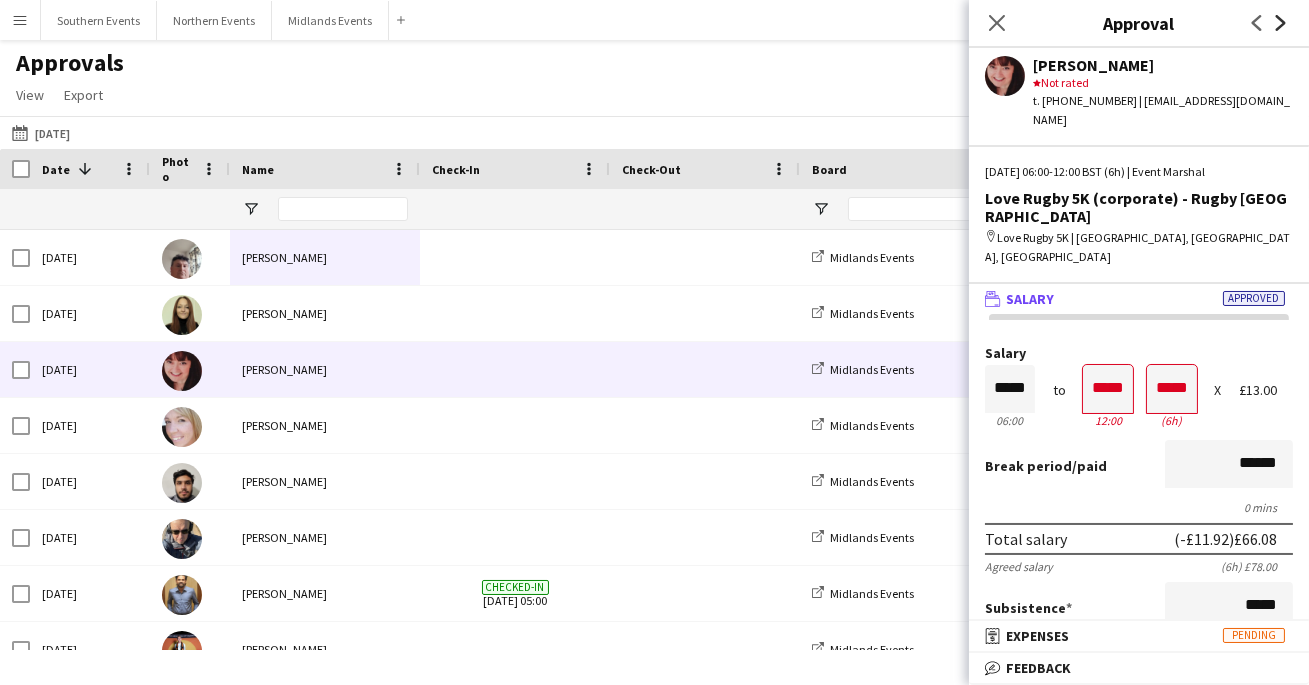click 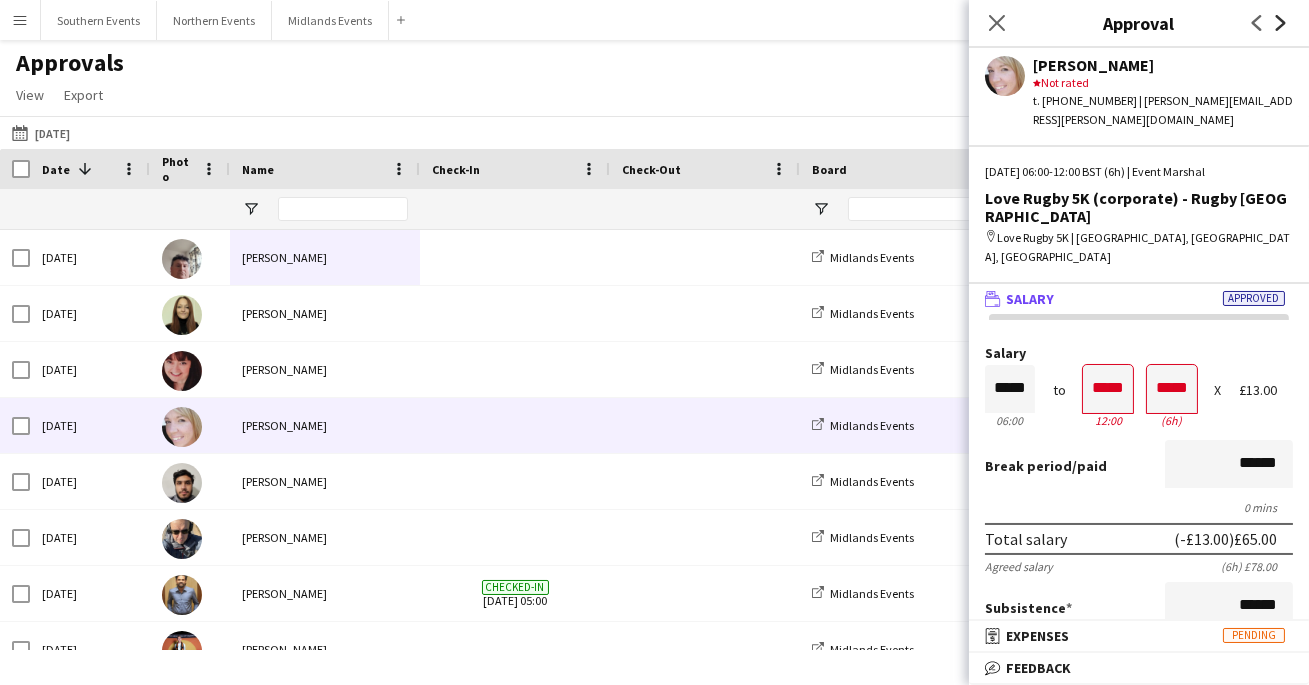 click 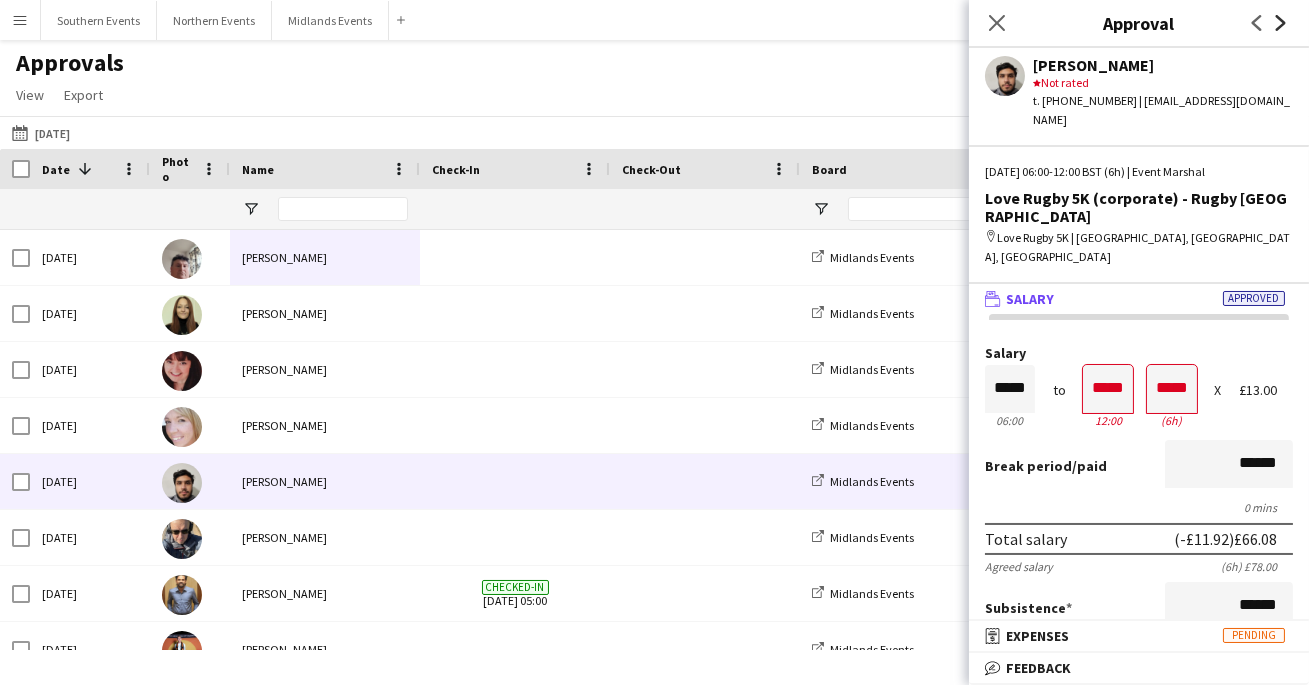 click 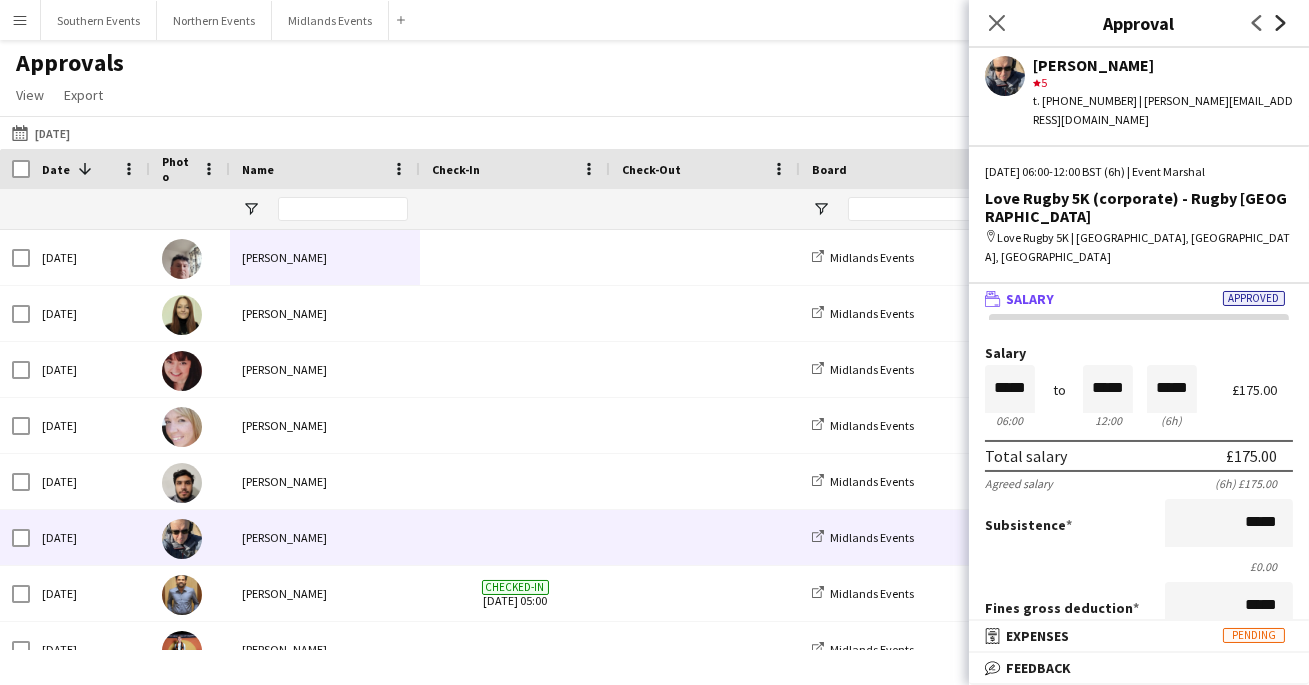 click 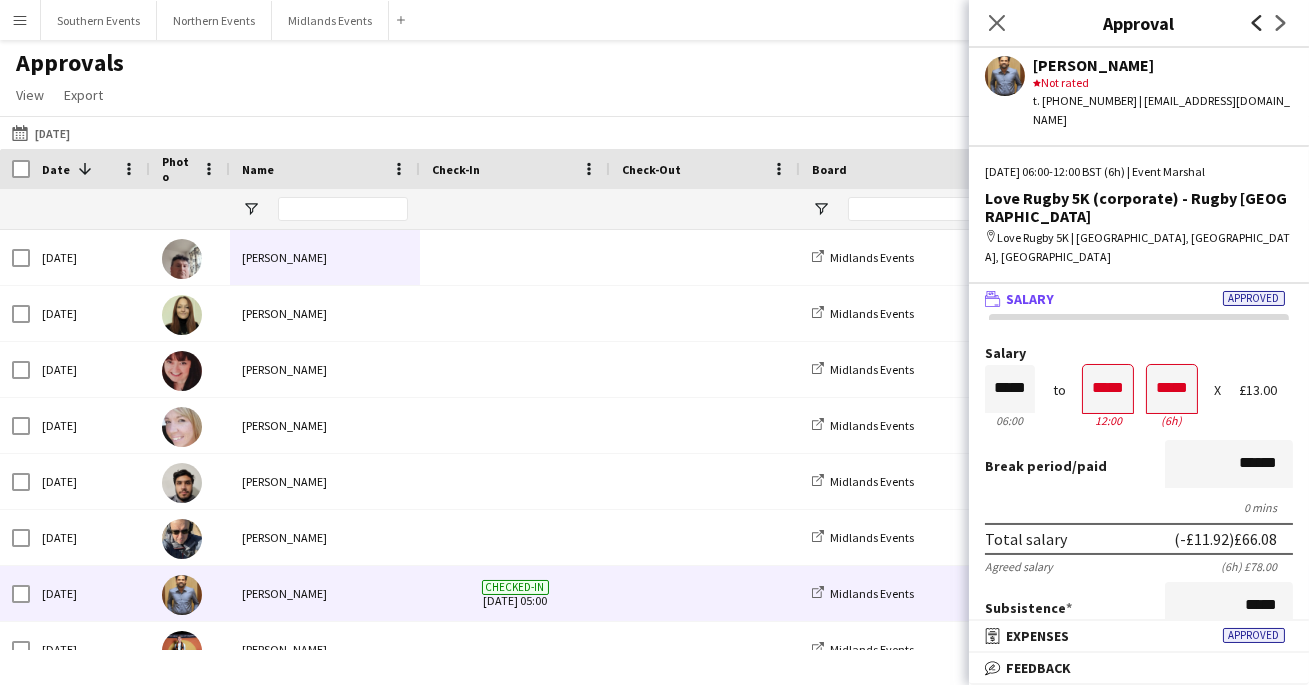 click on "Previous" 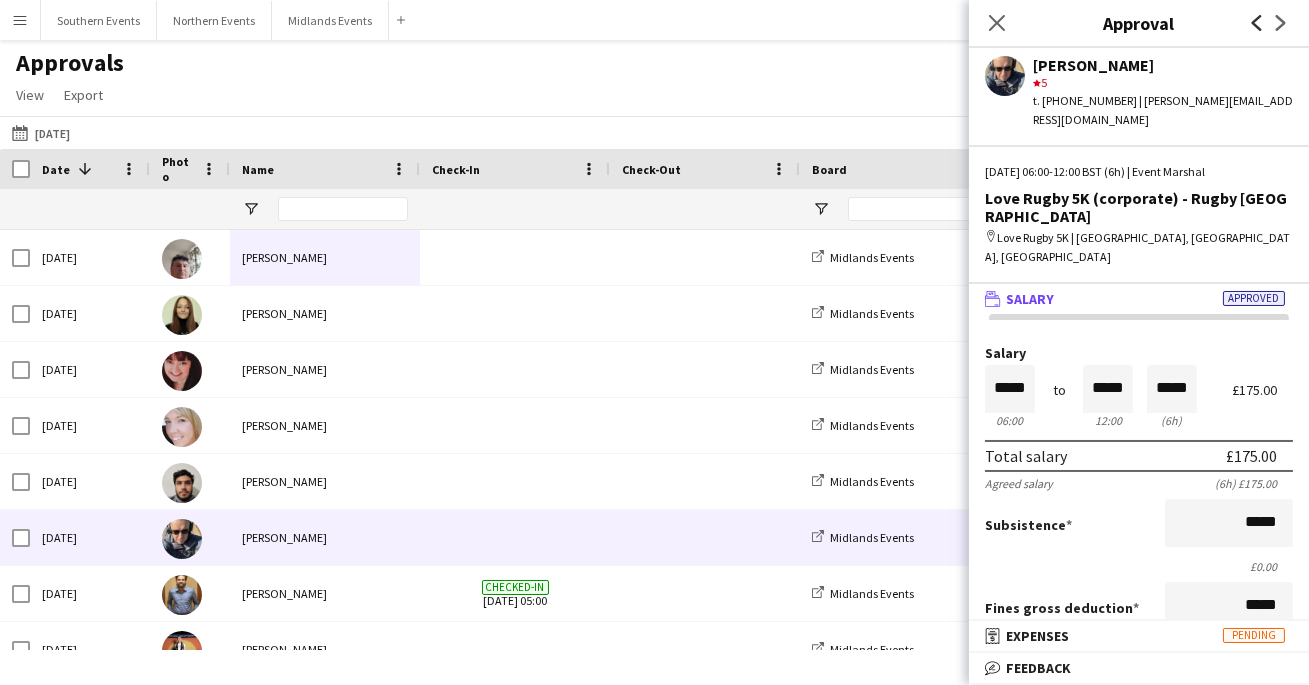 click 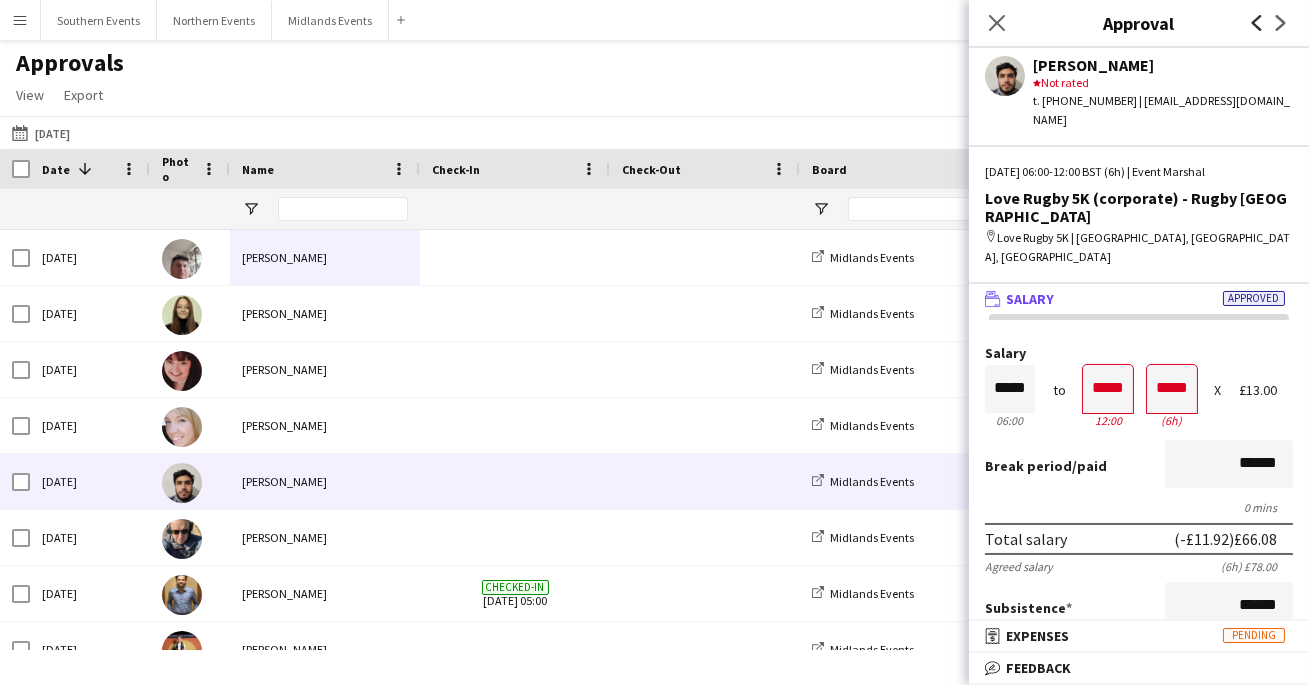 click 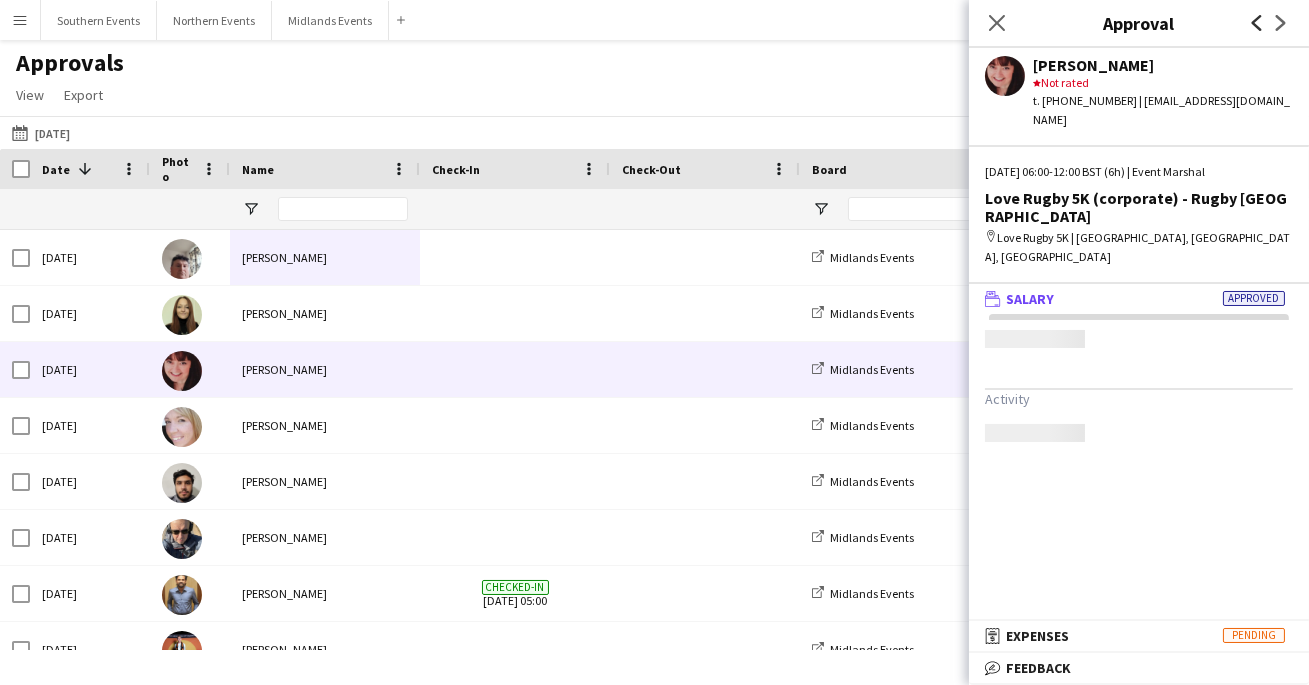 click 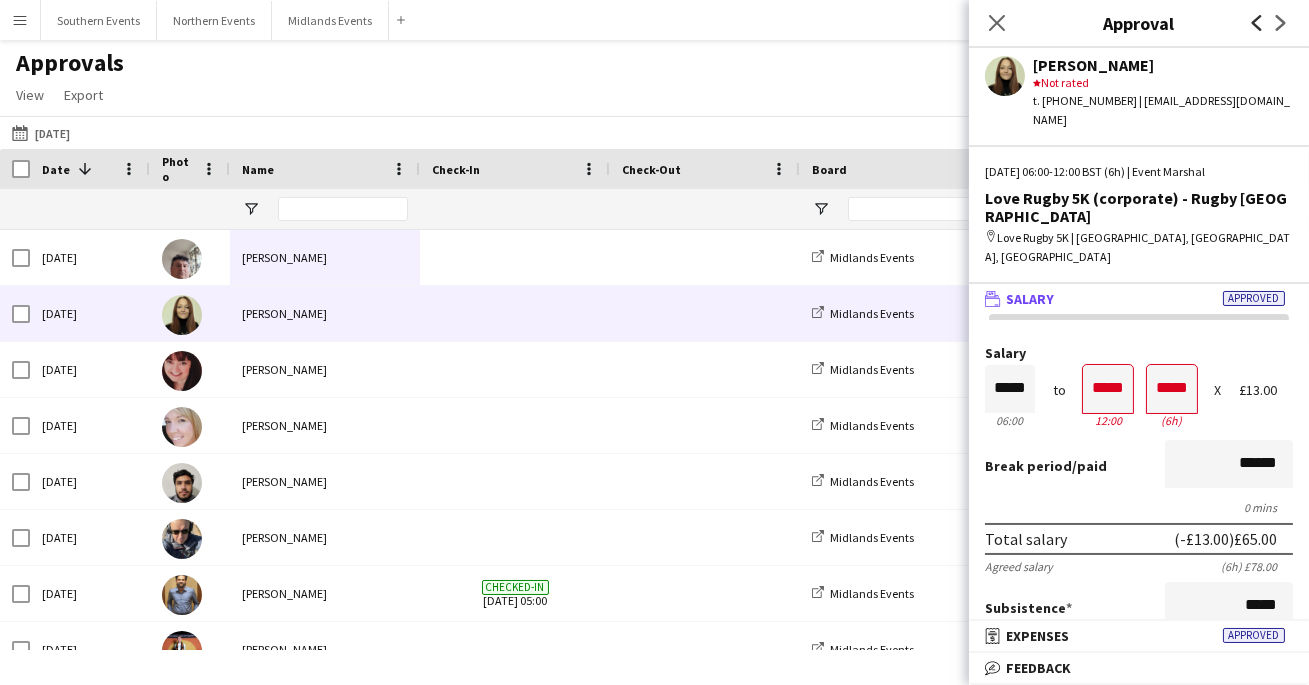 click 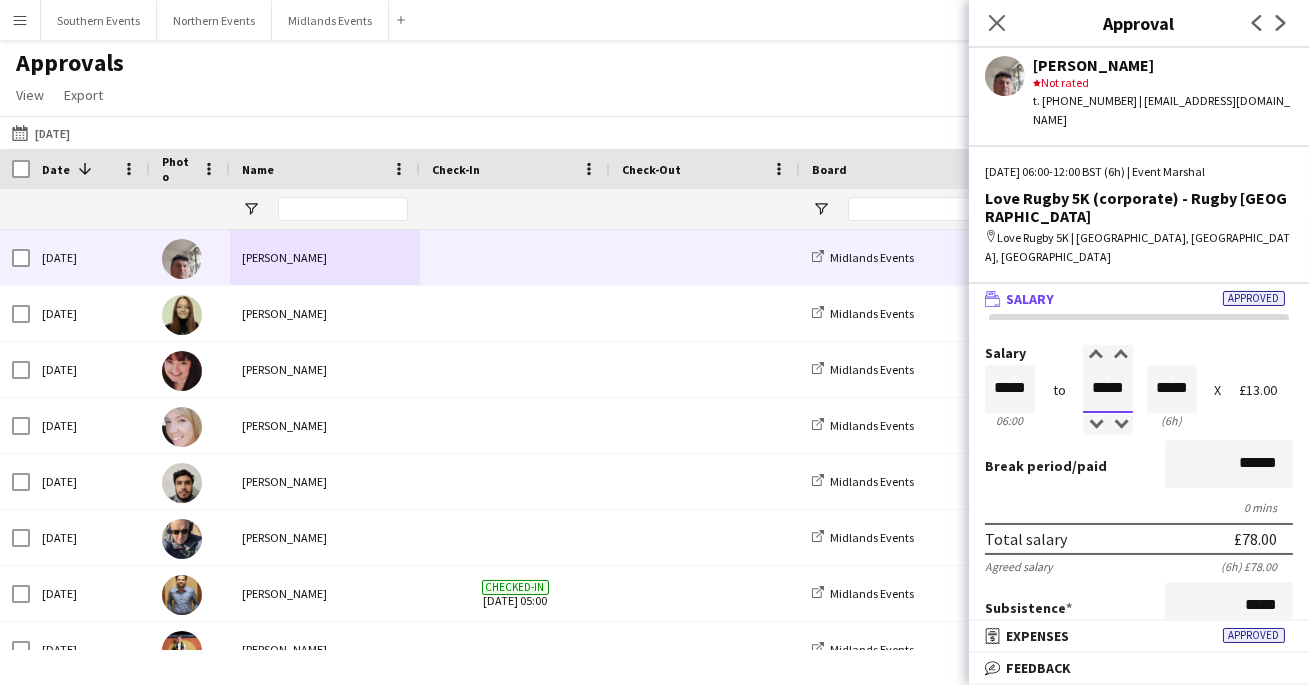 drag, startPoint x: 1123, startPoint y: 332, endPoint x: 1007, endPoint y: 325, distance: 116.21101 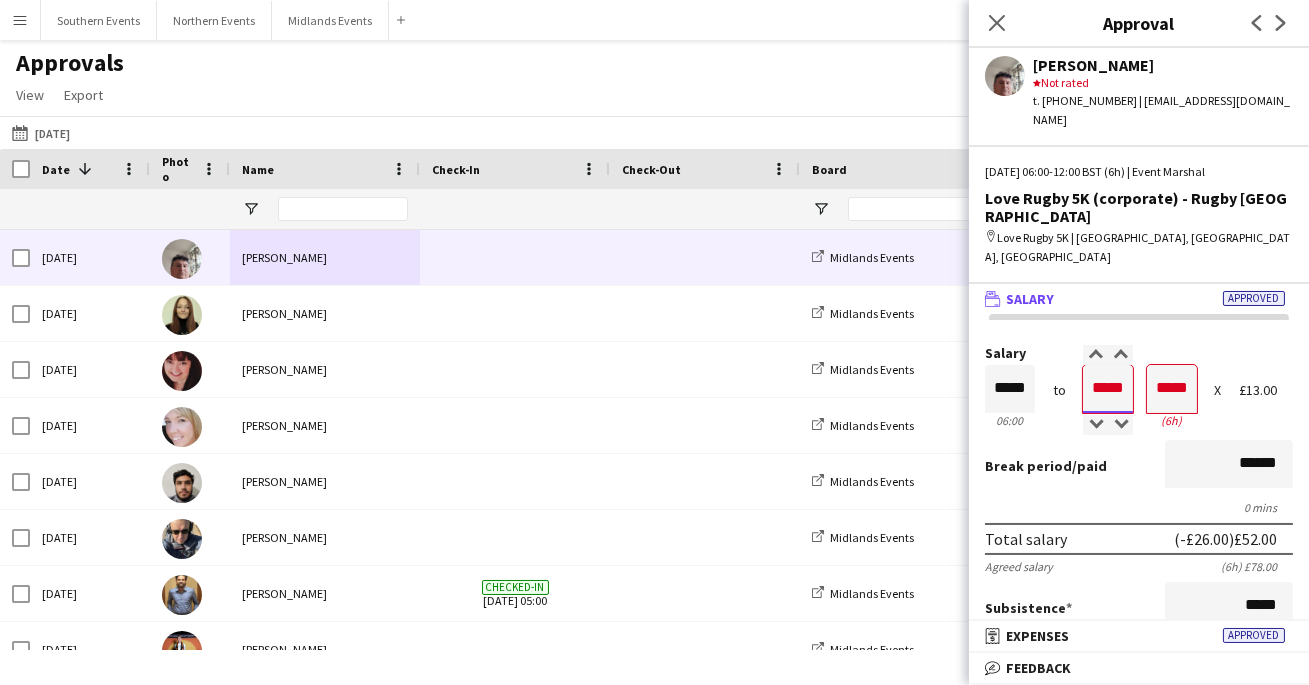 type on "*****" 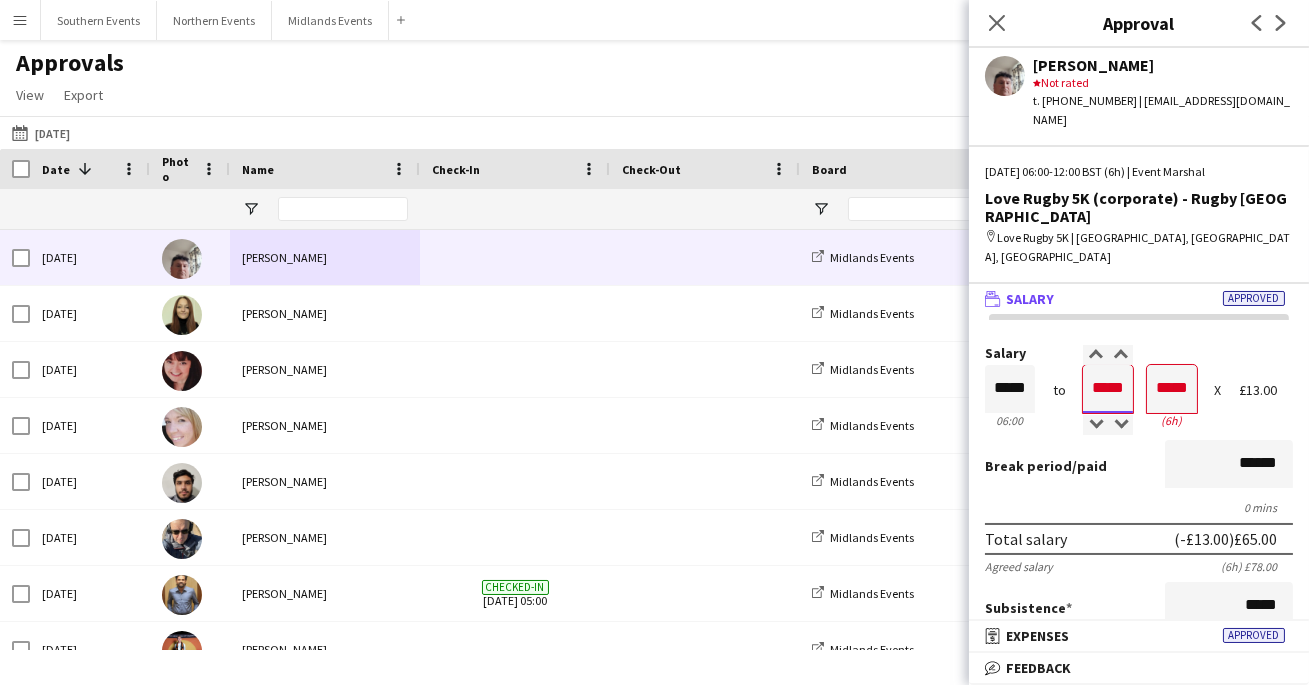 type on "*****" 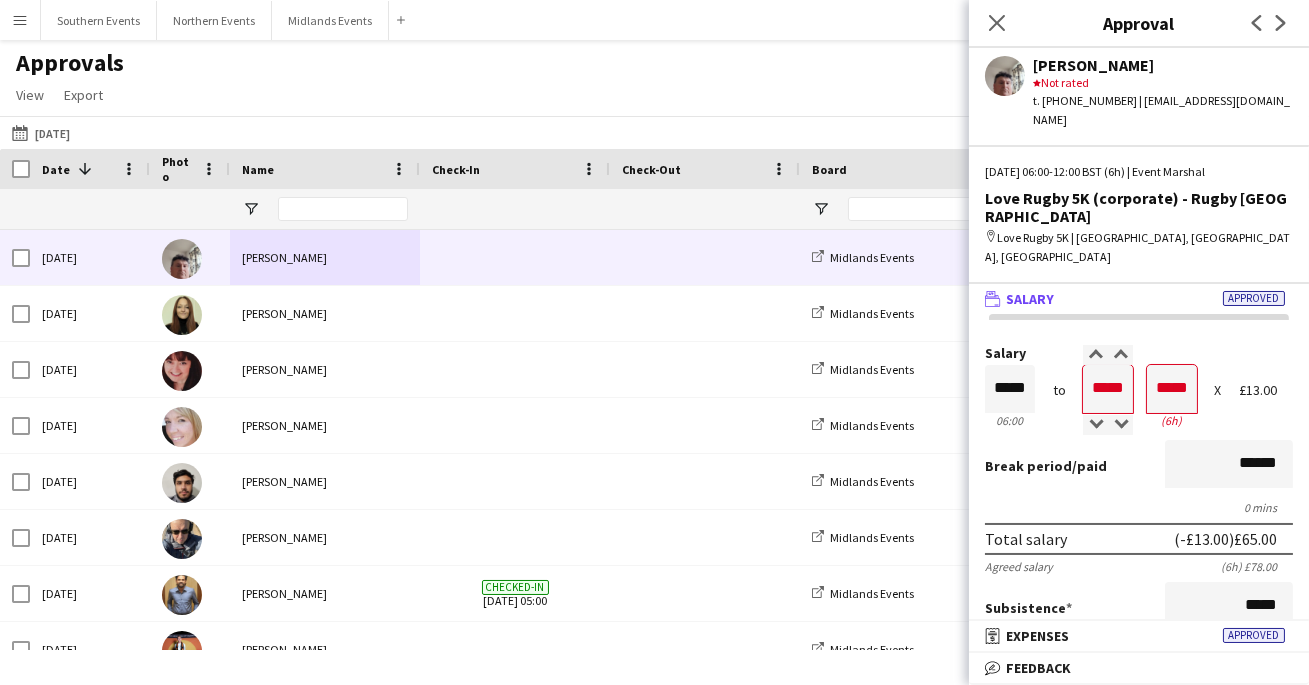 click on "Salary  *****  06:00   to  *****  12:00  *****  (6h)   X   £13.00   Break period   /paid  ******  0 mins   Total salary   (-£13.00)   £65.00   Agreed salary   (6h) £78.00   Subsistence  *****  £0.00   Fines gross deduction  *****  Fines net deduction  *****  Bonus  *****  Total amount   (-£13.00)   £65.00   Expenses budget   £20.00   Send to crew for approval £65.00   Force payment approval £65.00" at bounding box center (1139, 675) 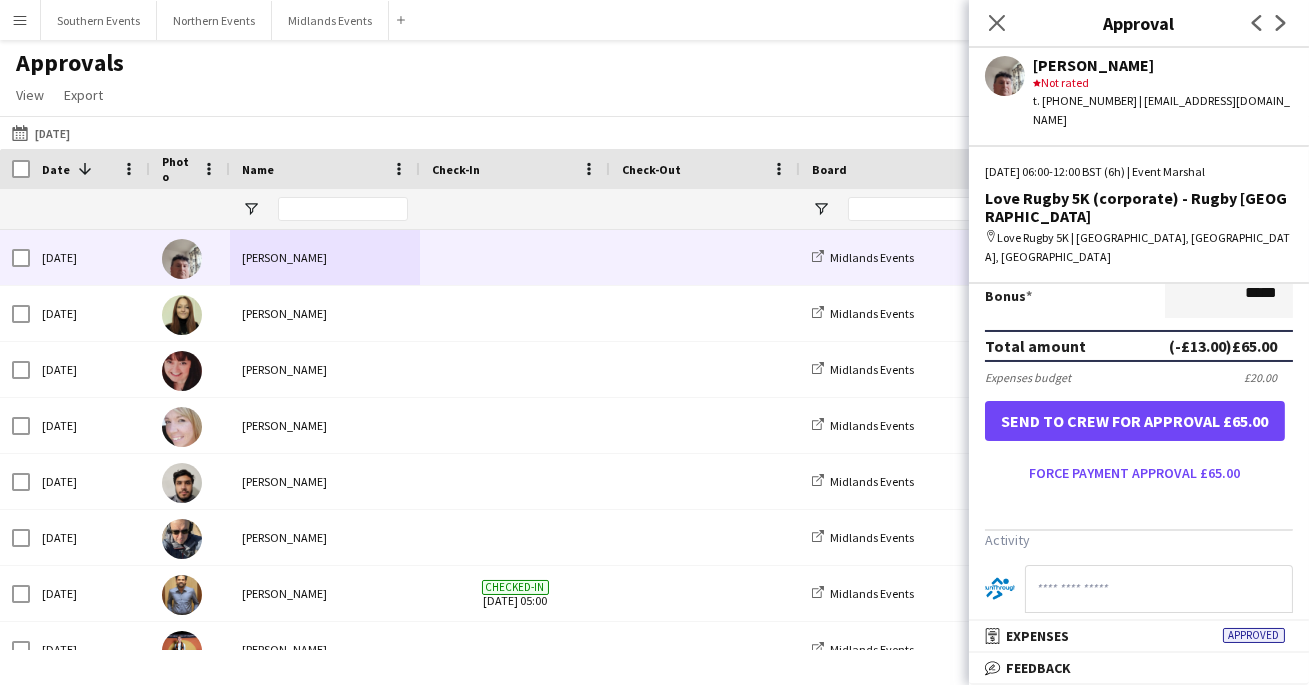 scroll, scrollTop: 524, scrollLeft: 0, axis: vertical 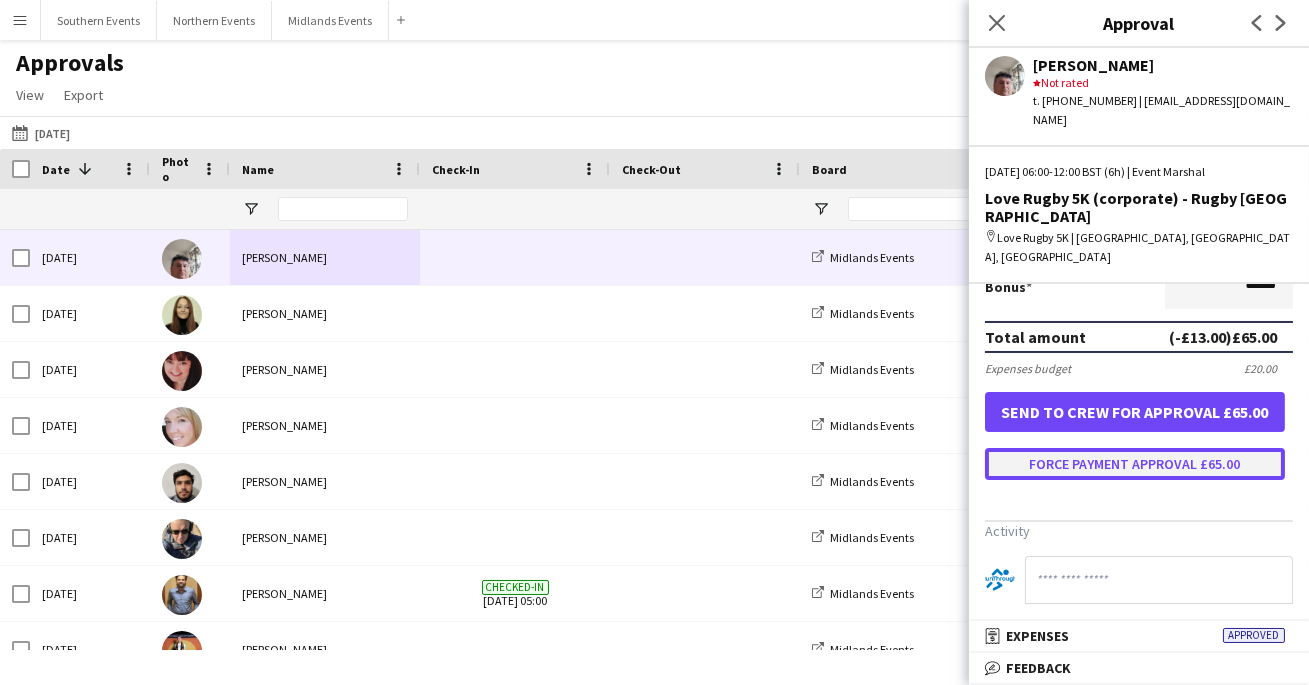 click on "Force payment approval £65.00" at bounding box center [1135, 464] 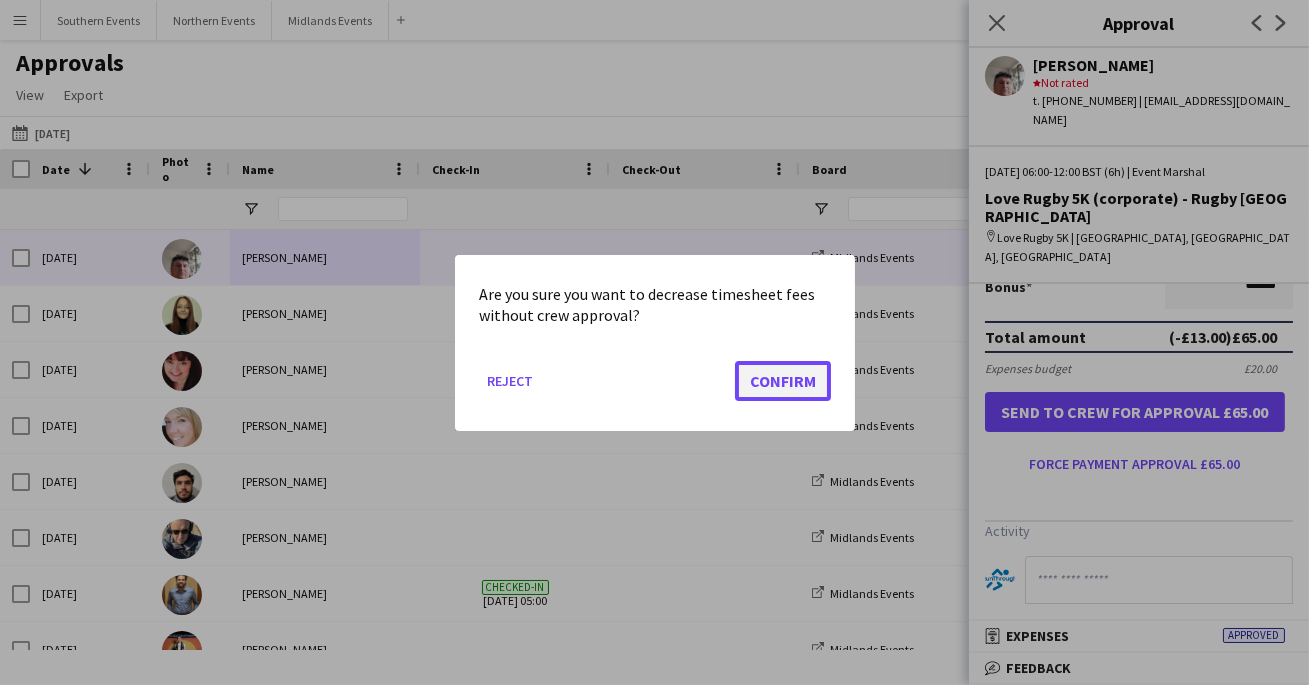 click on "Confirm" 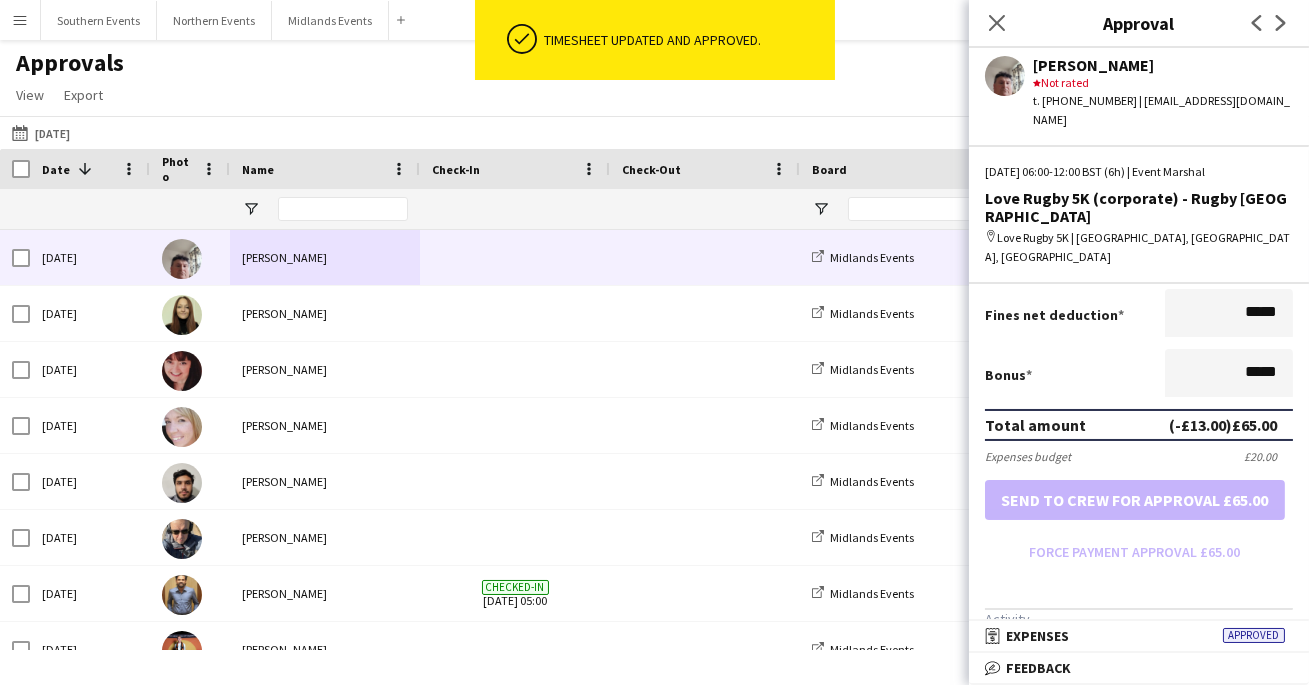 scroll, scrollTop: 524, scrollLeft: 0, axis: vertical 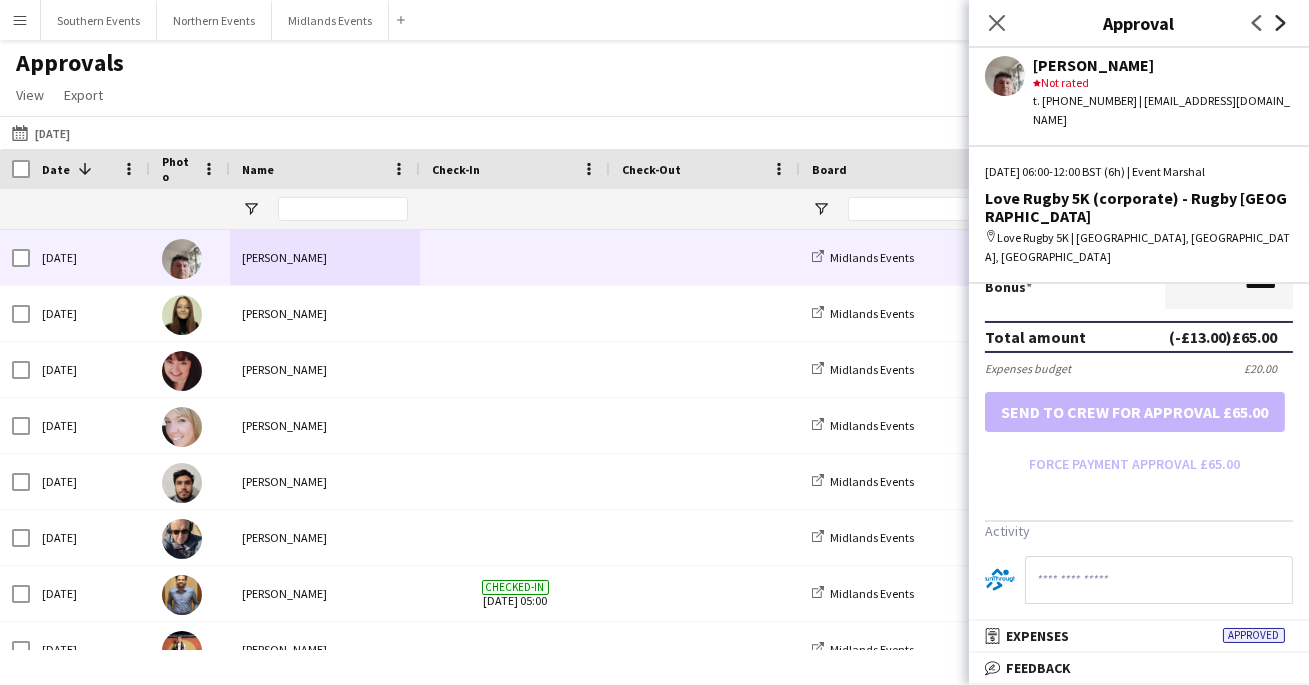 click 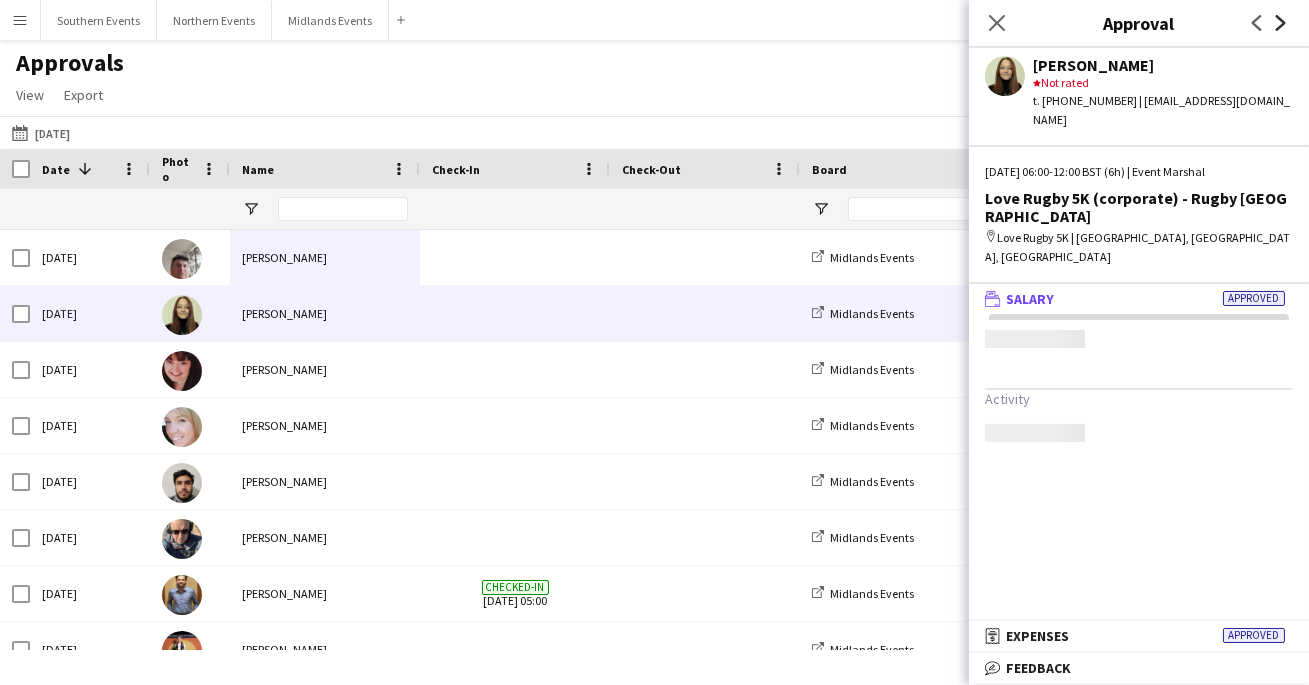 scroll, scrollTop: 0, scrollLeft: 0, axis: both 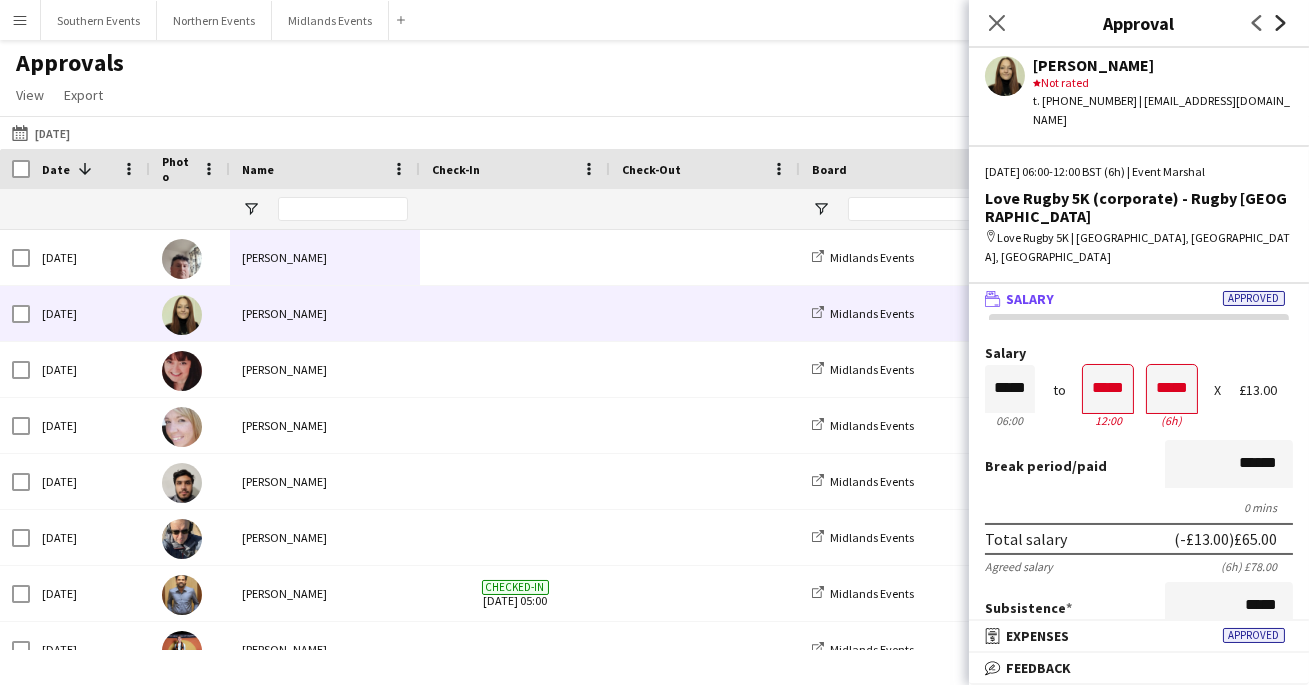 click 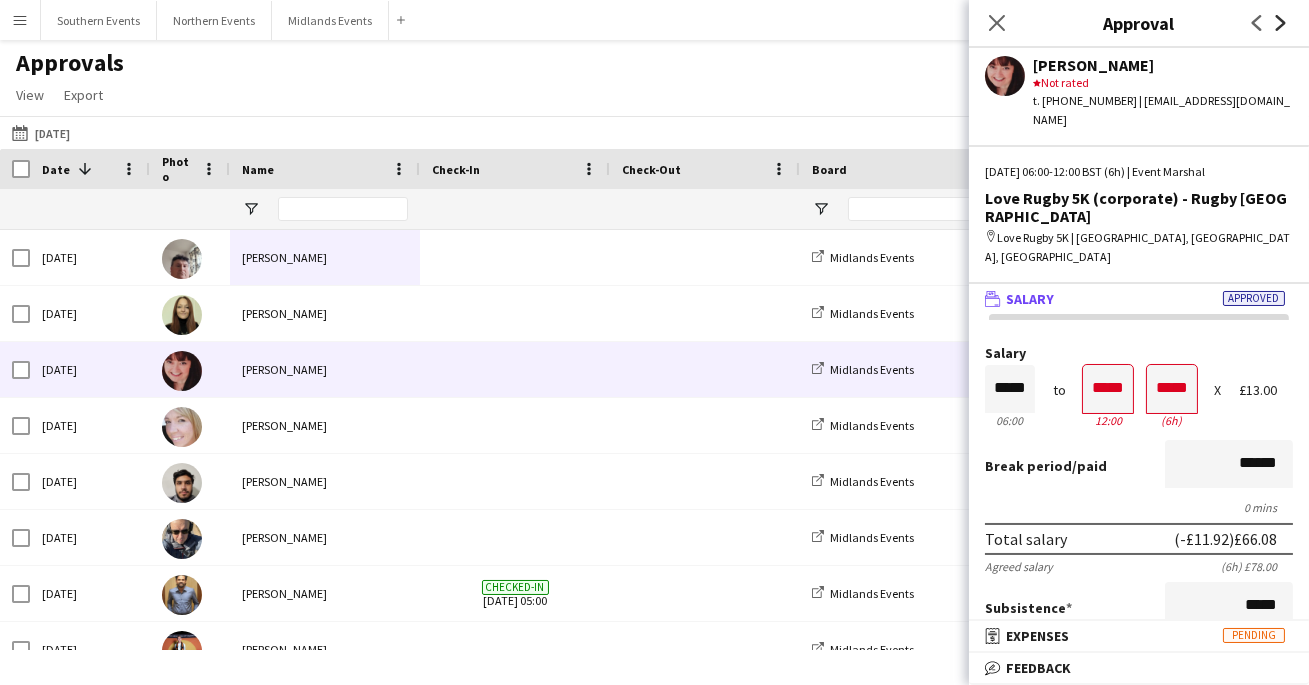 click 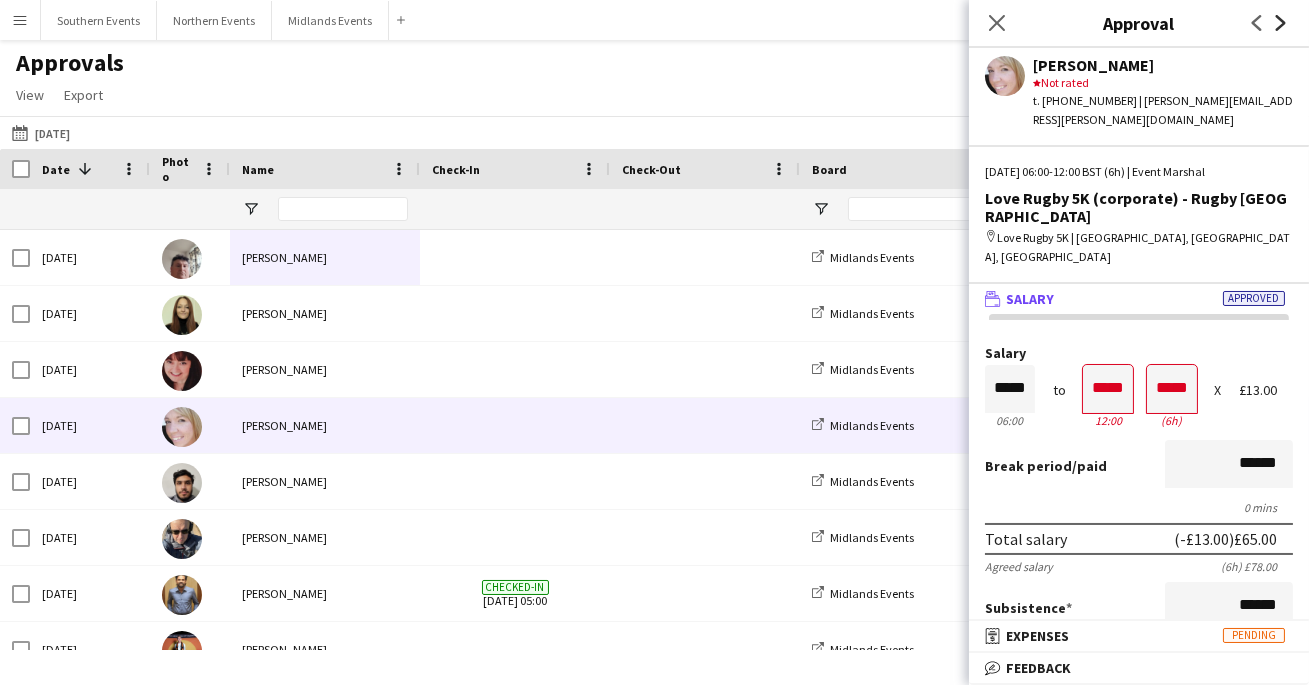 click 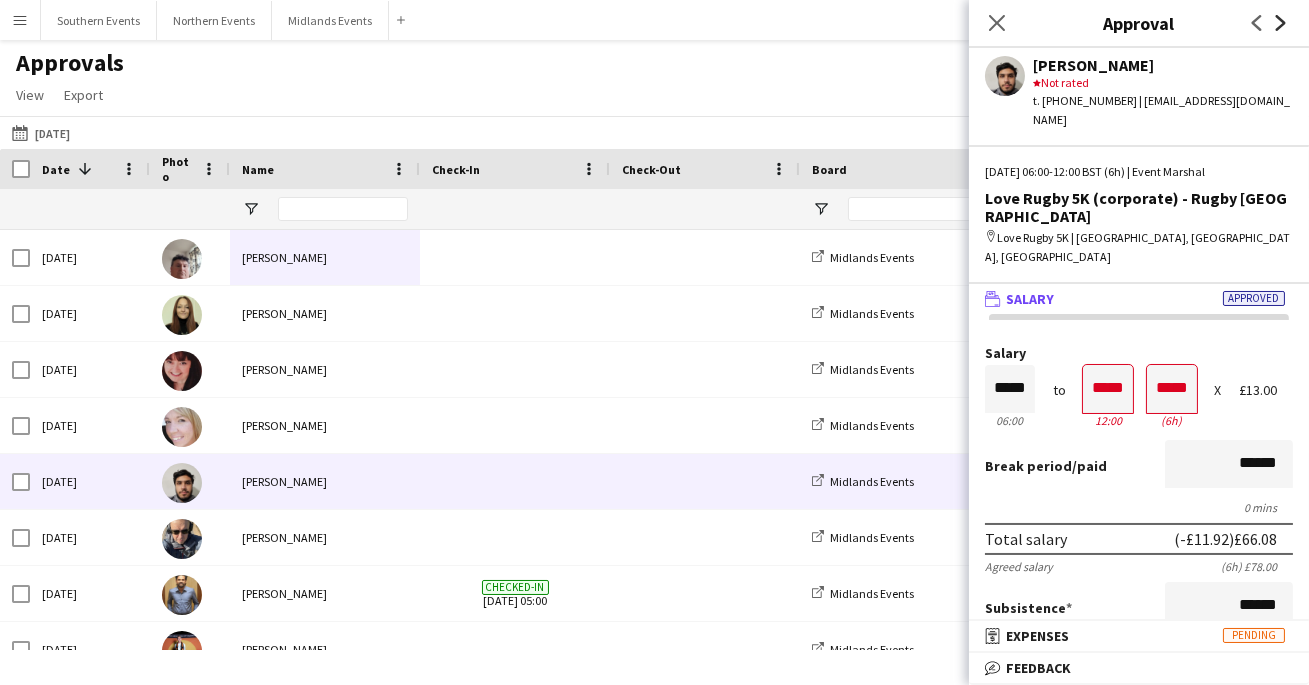 click 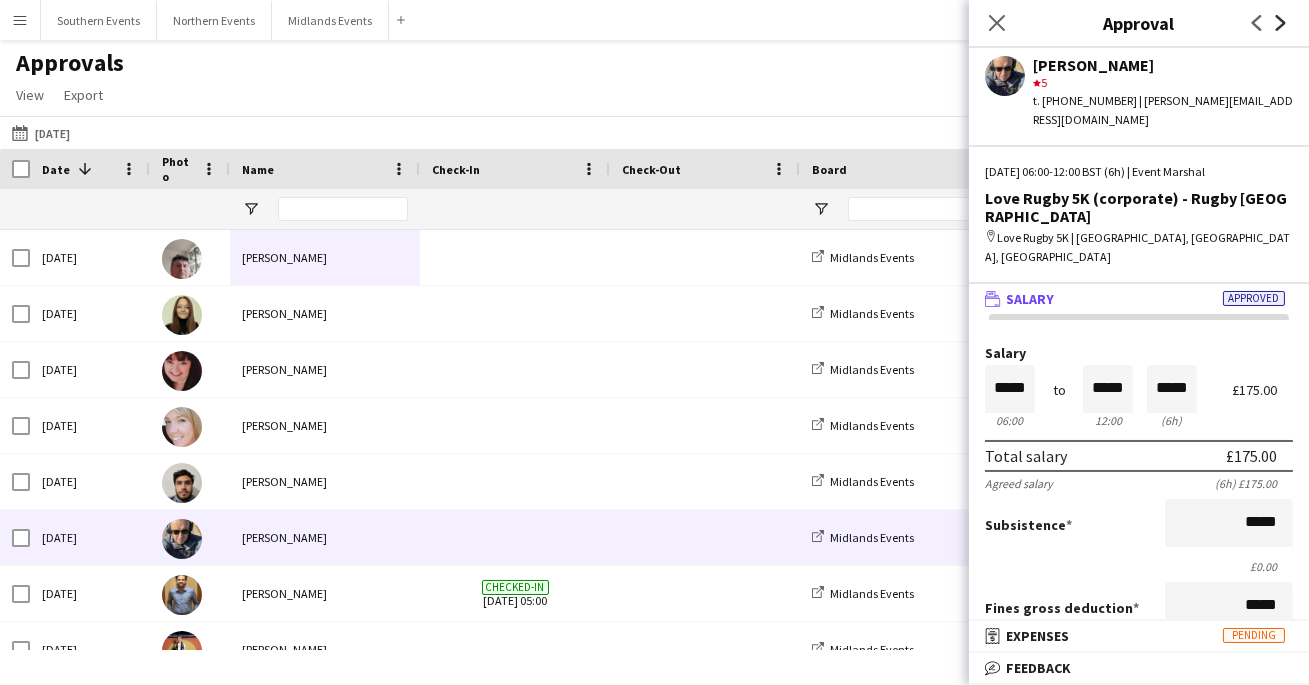click 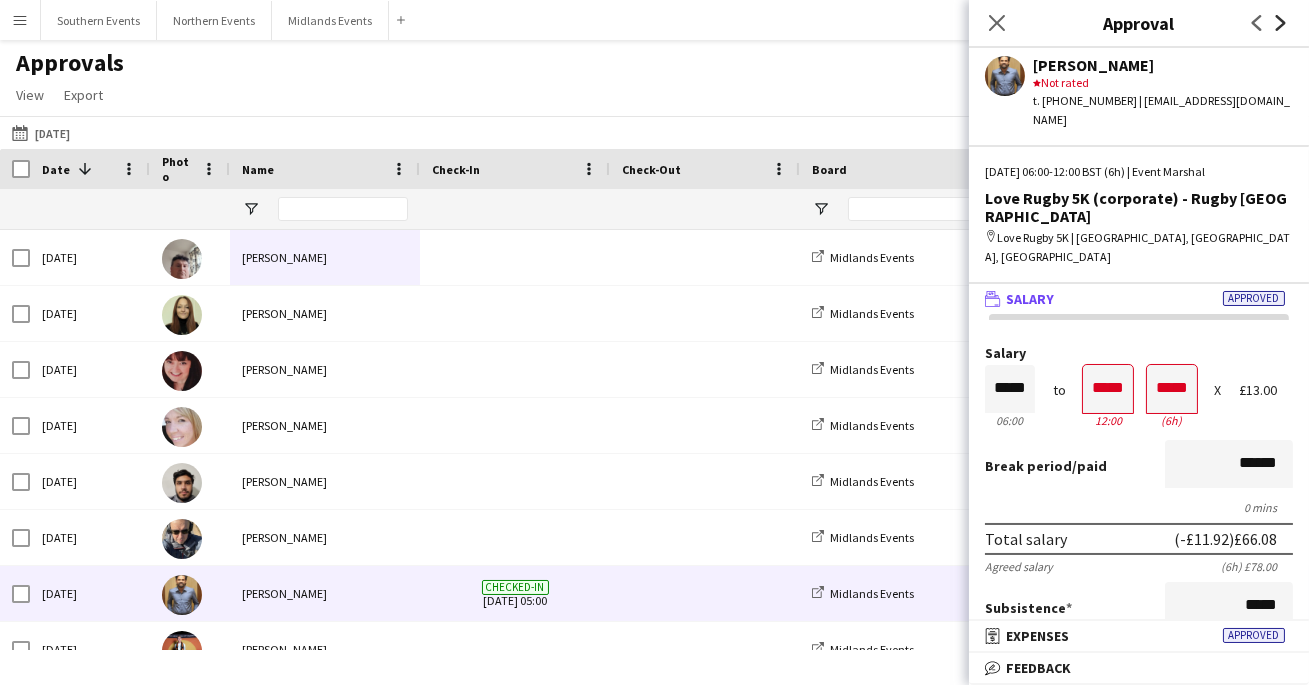 click 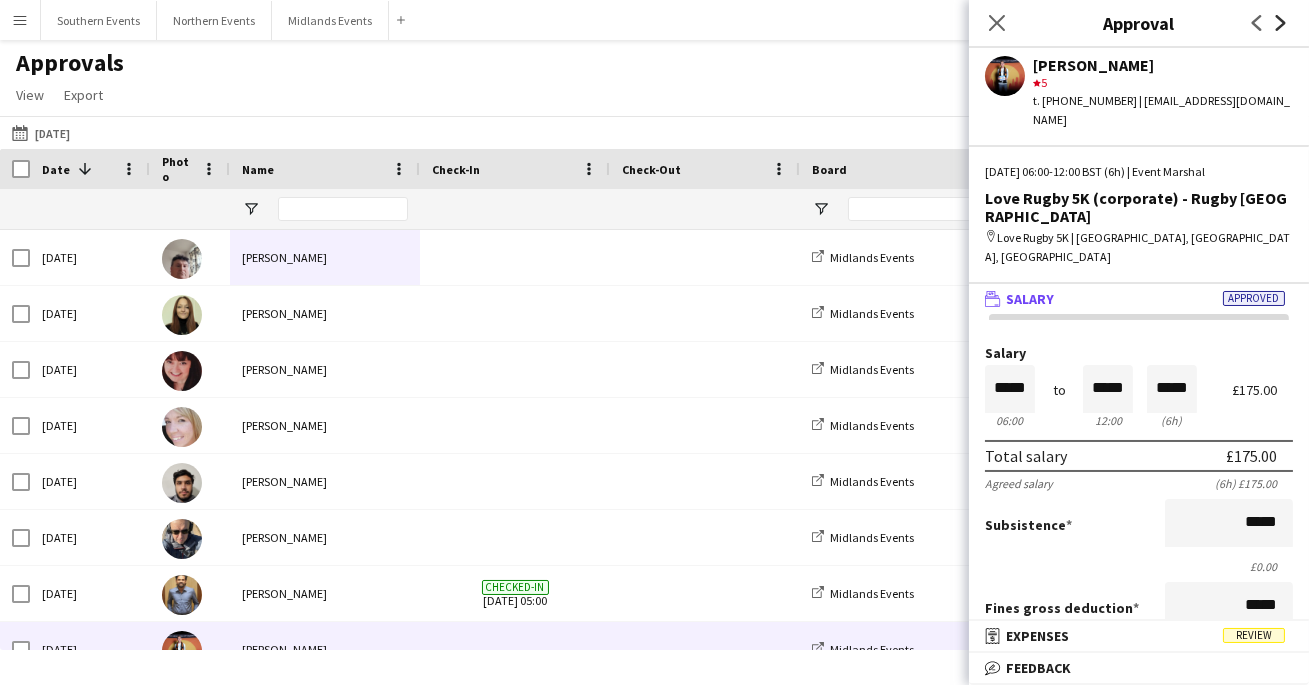 click 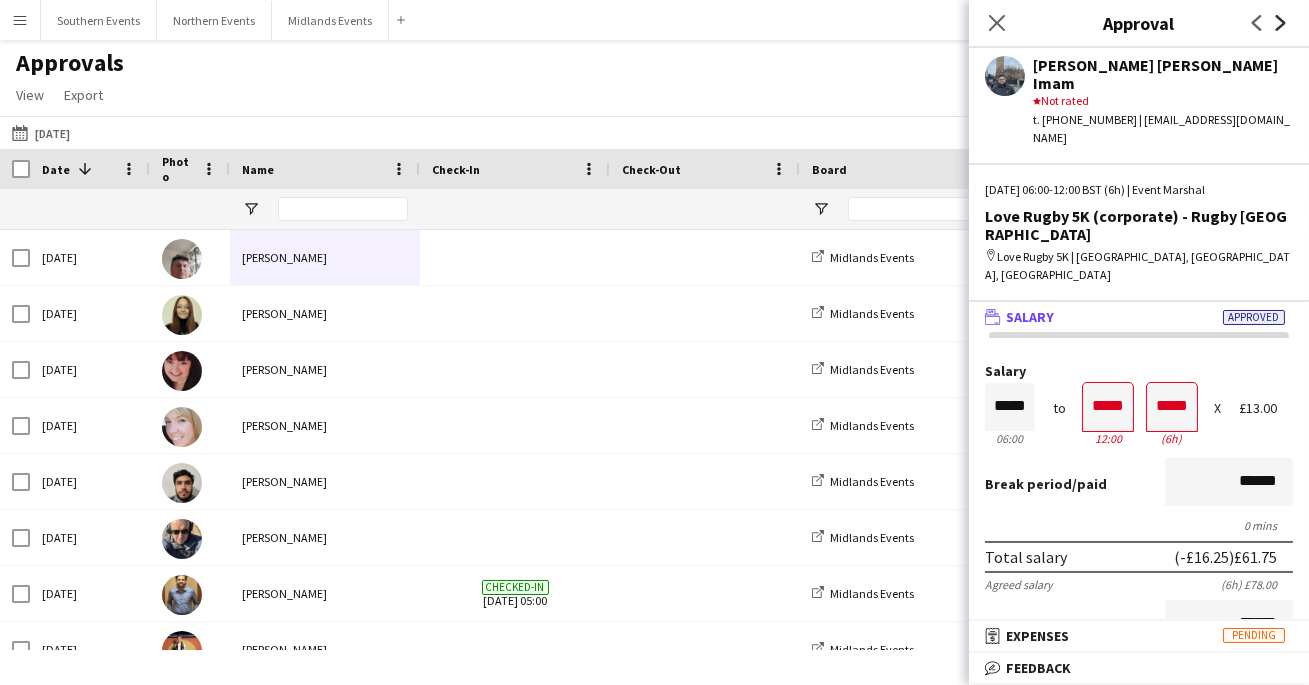 click 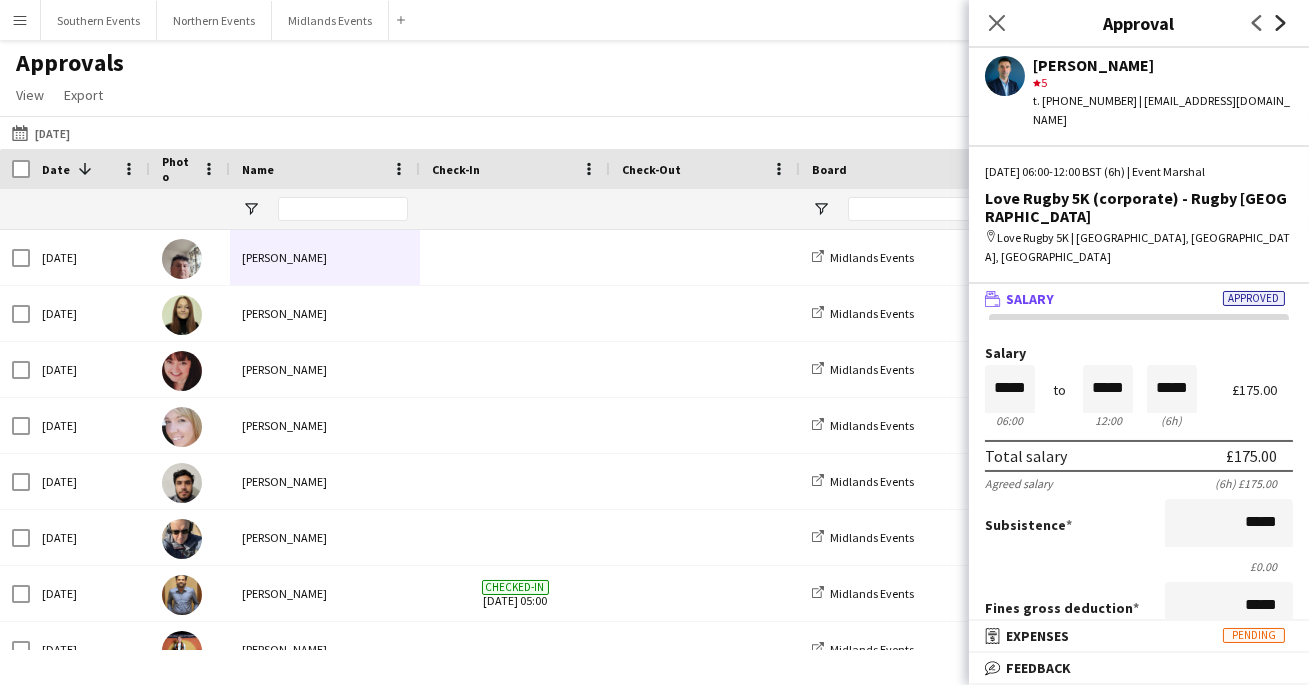 click 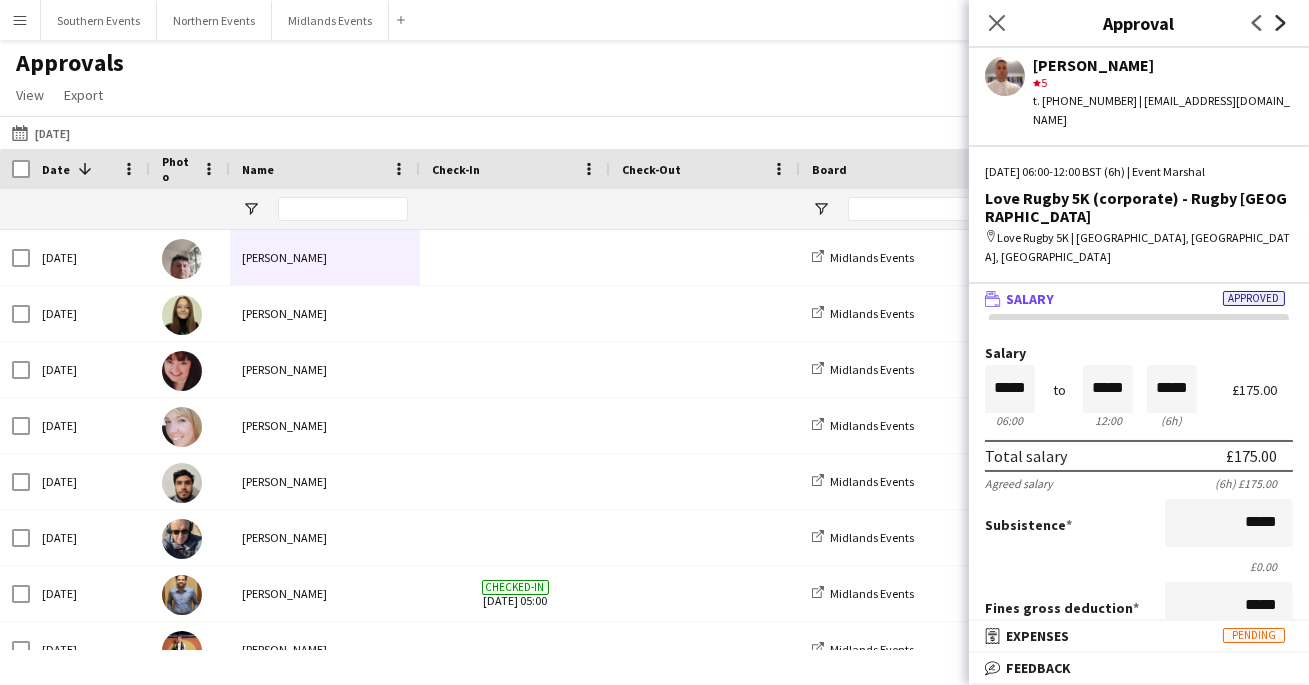 click 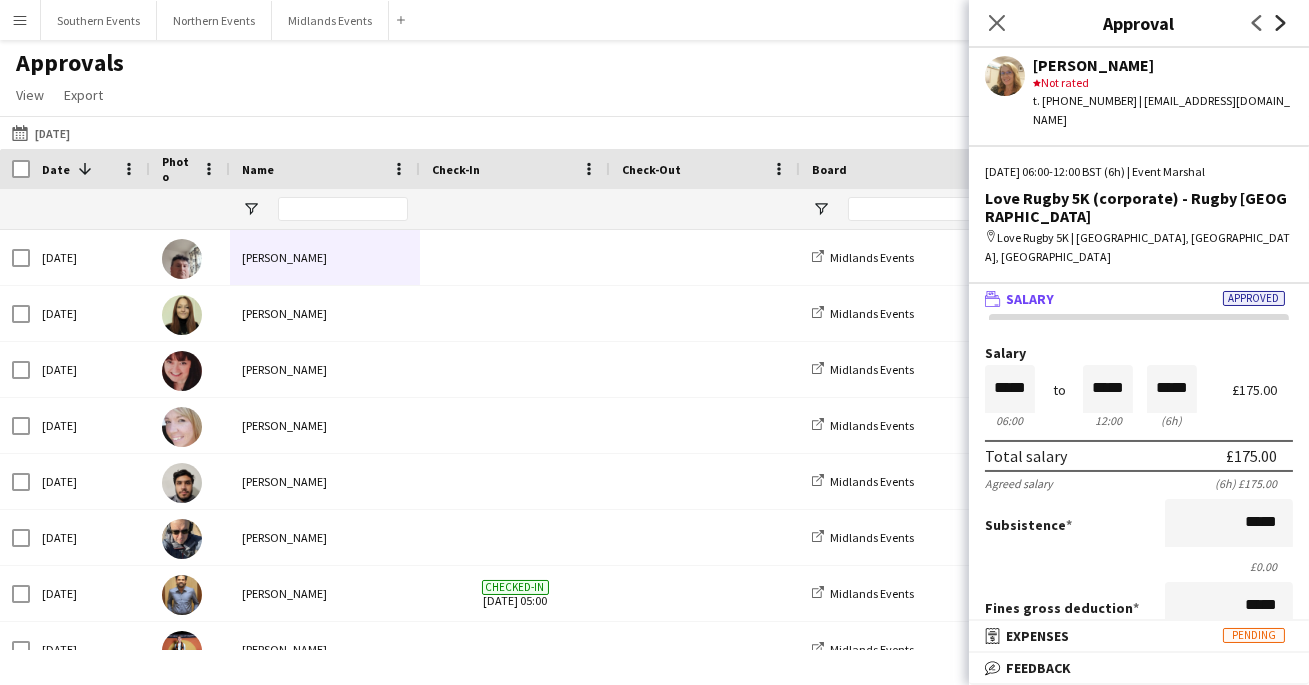 click 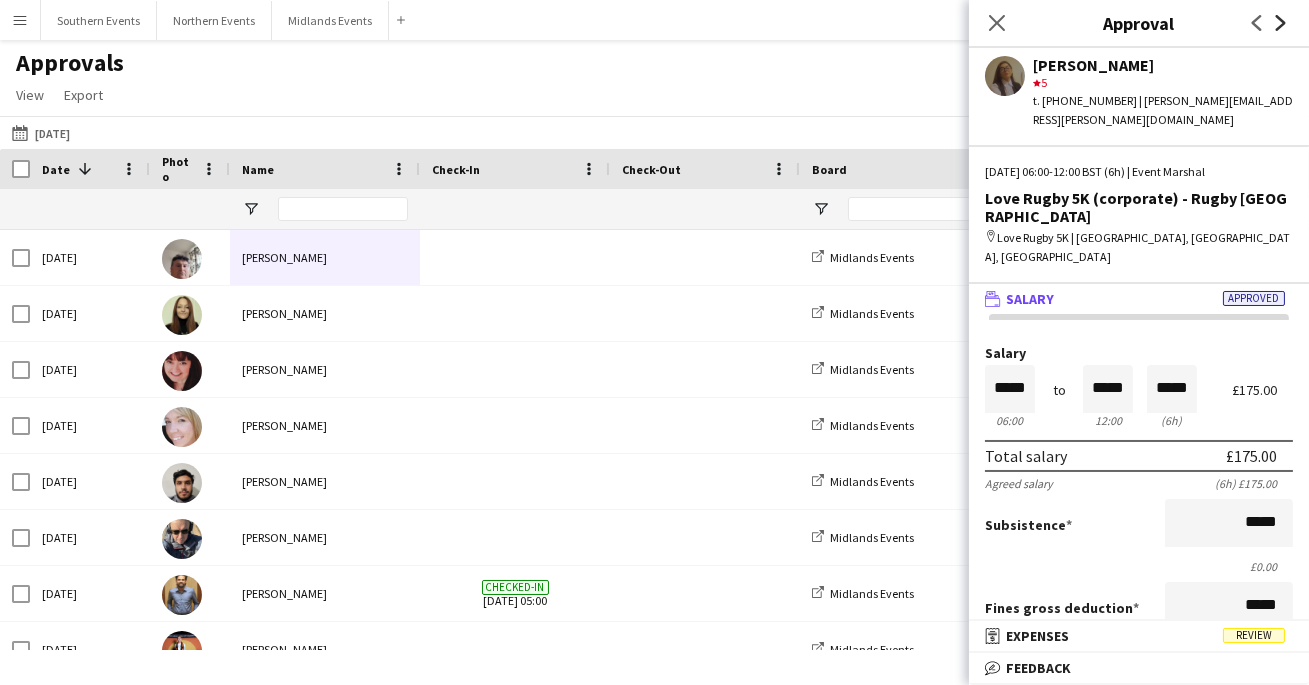 click 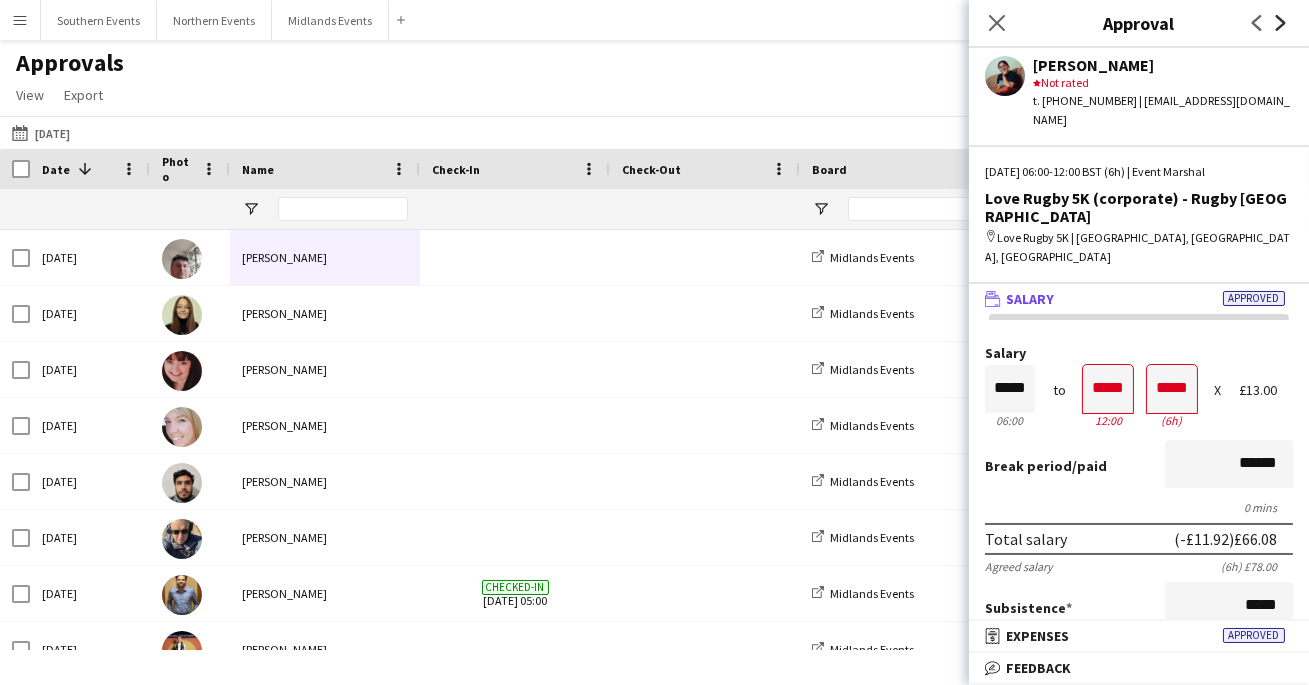 click 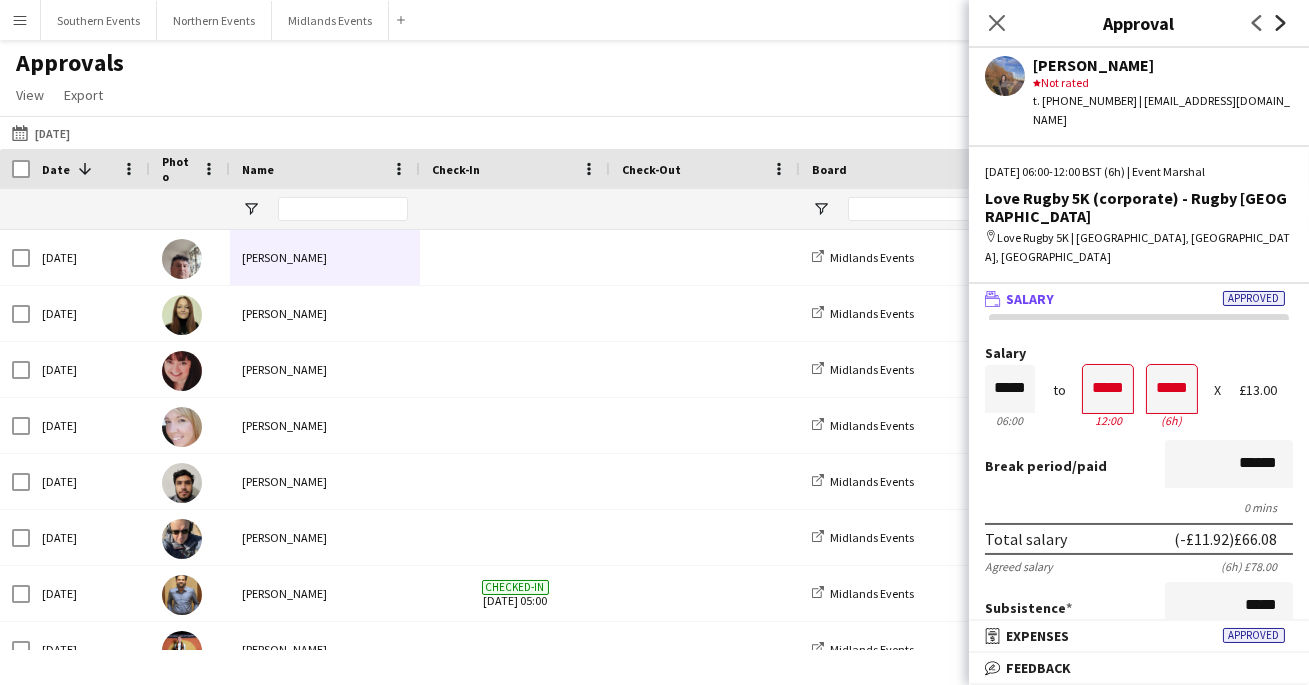 click 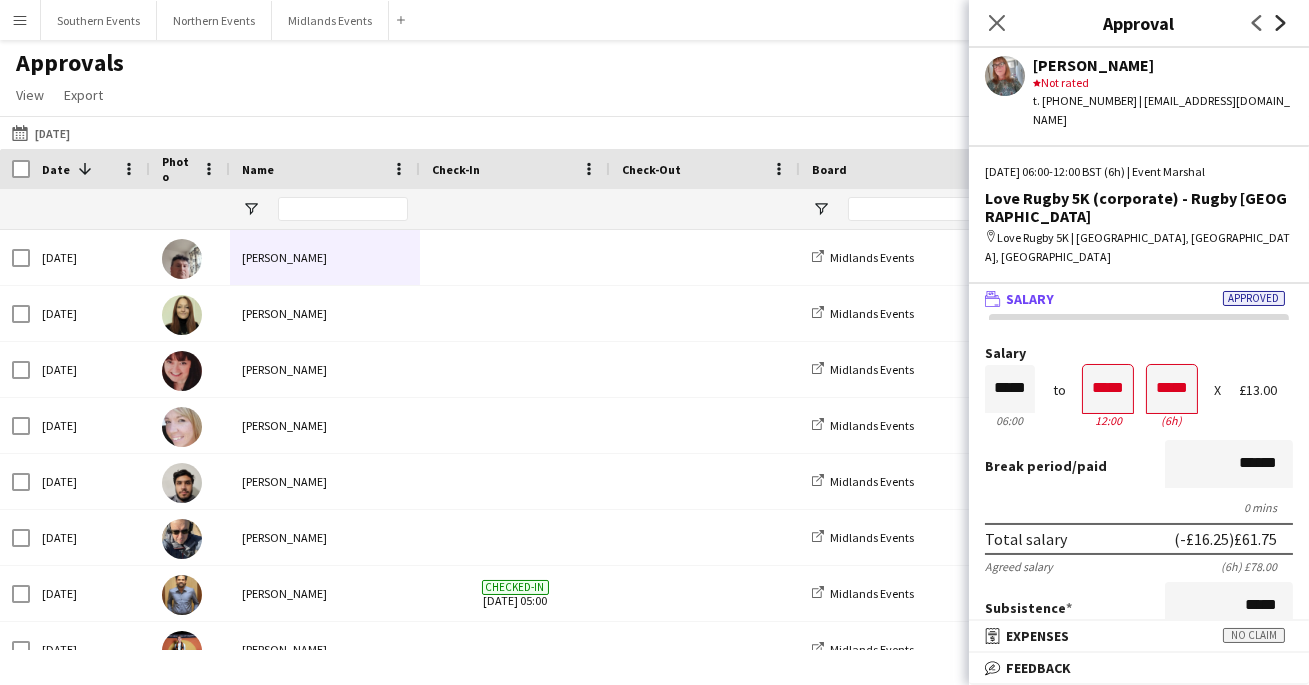 click 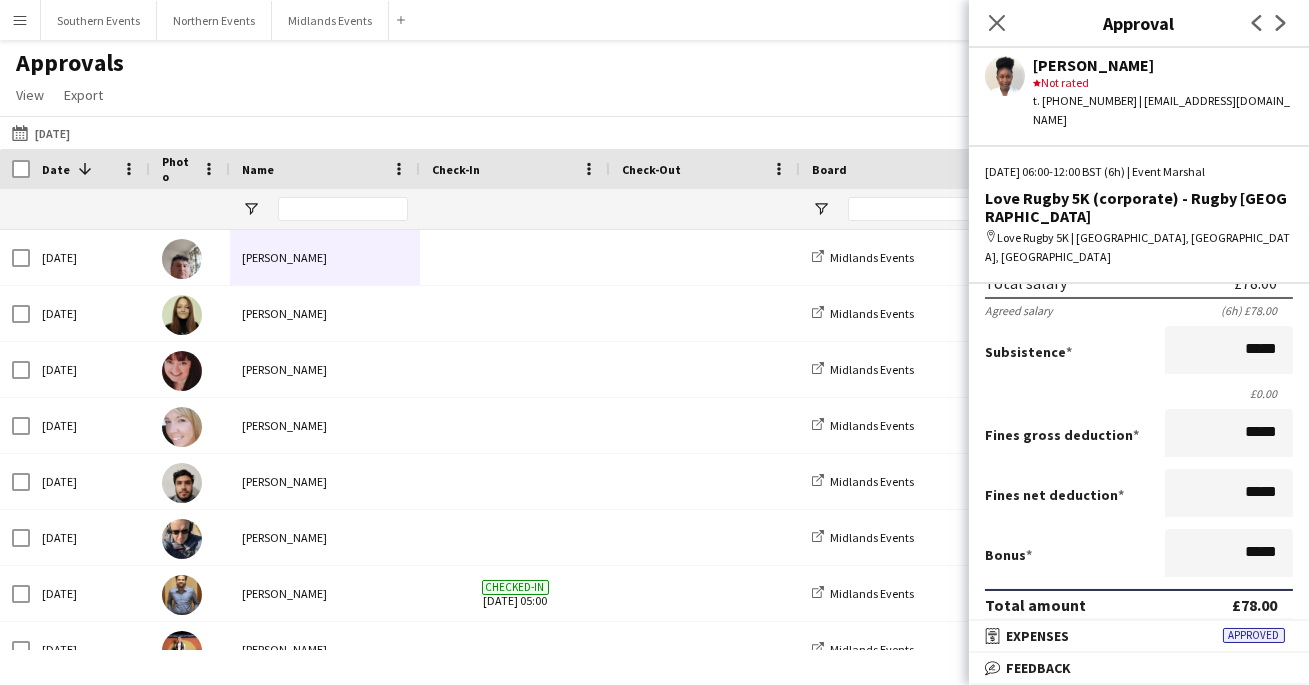 scroll, scrollTop: 0, scrollLeft: 0, axis: both 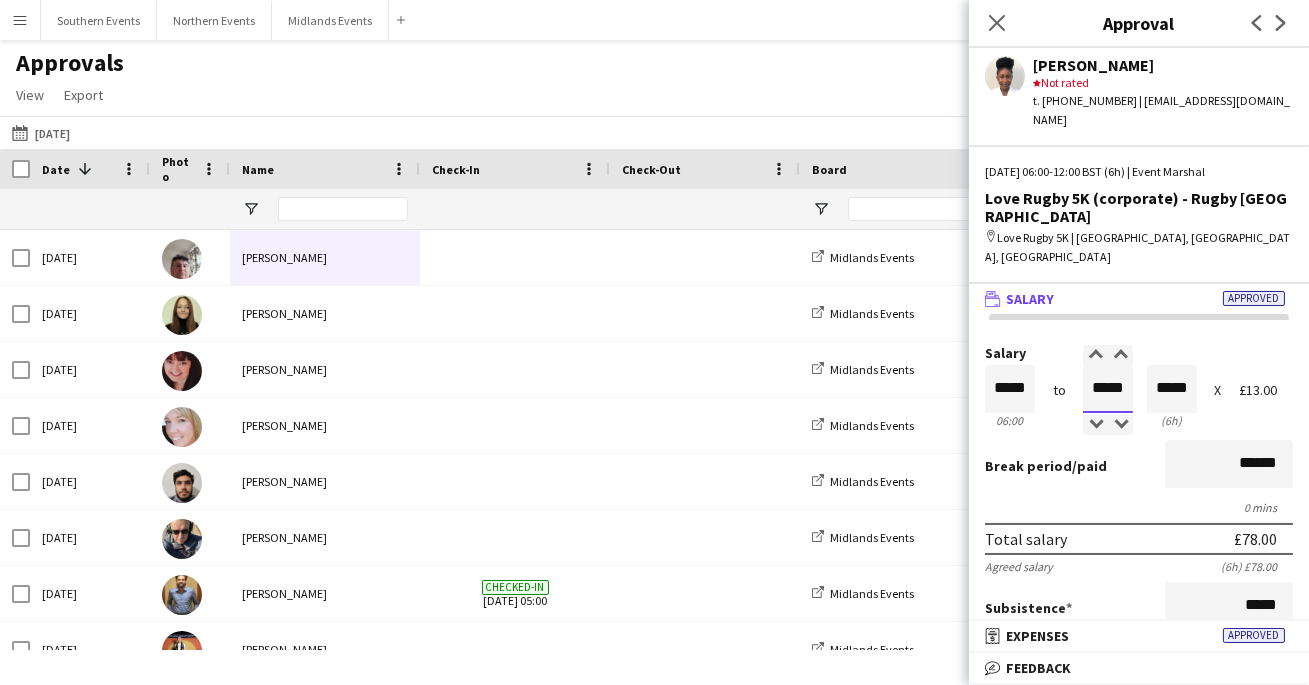 drag, startPoint x: 1119, startPoint y: 330, endPoint x: 1080, endPoint y: 330, distance: 39 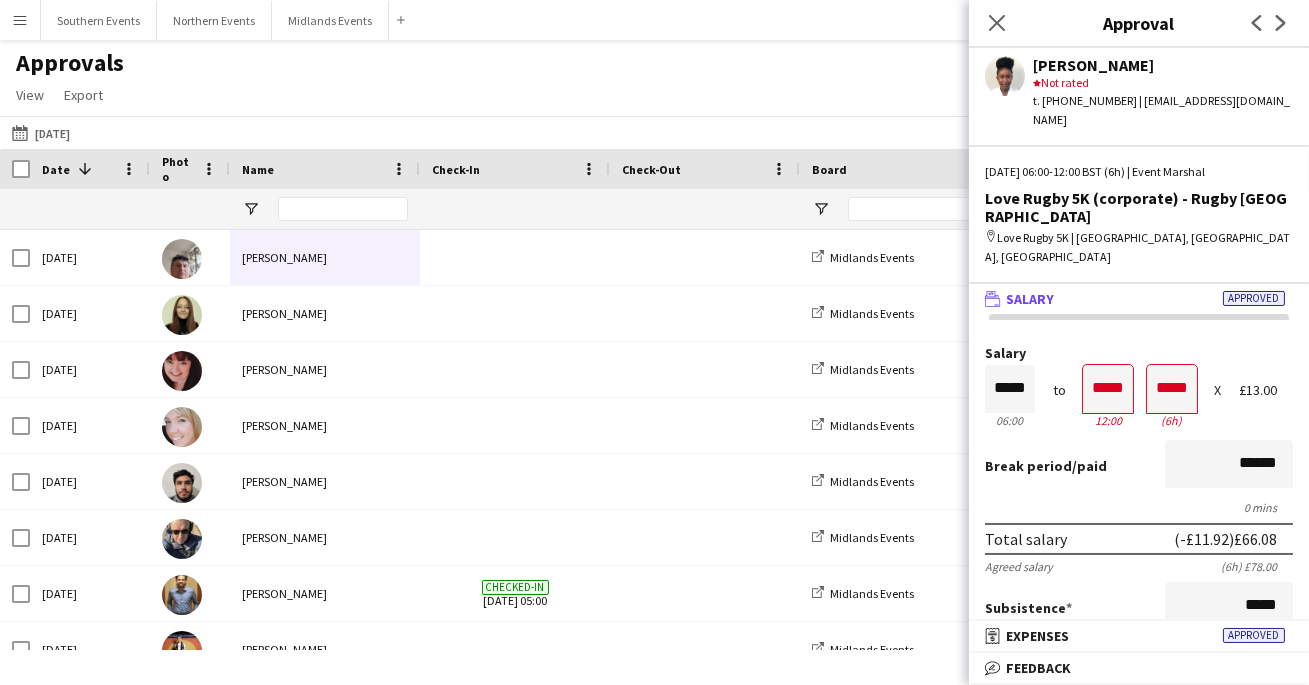 click on "Break period   /paid  ******" at bounding box center (1139, 466) 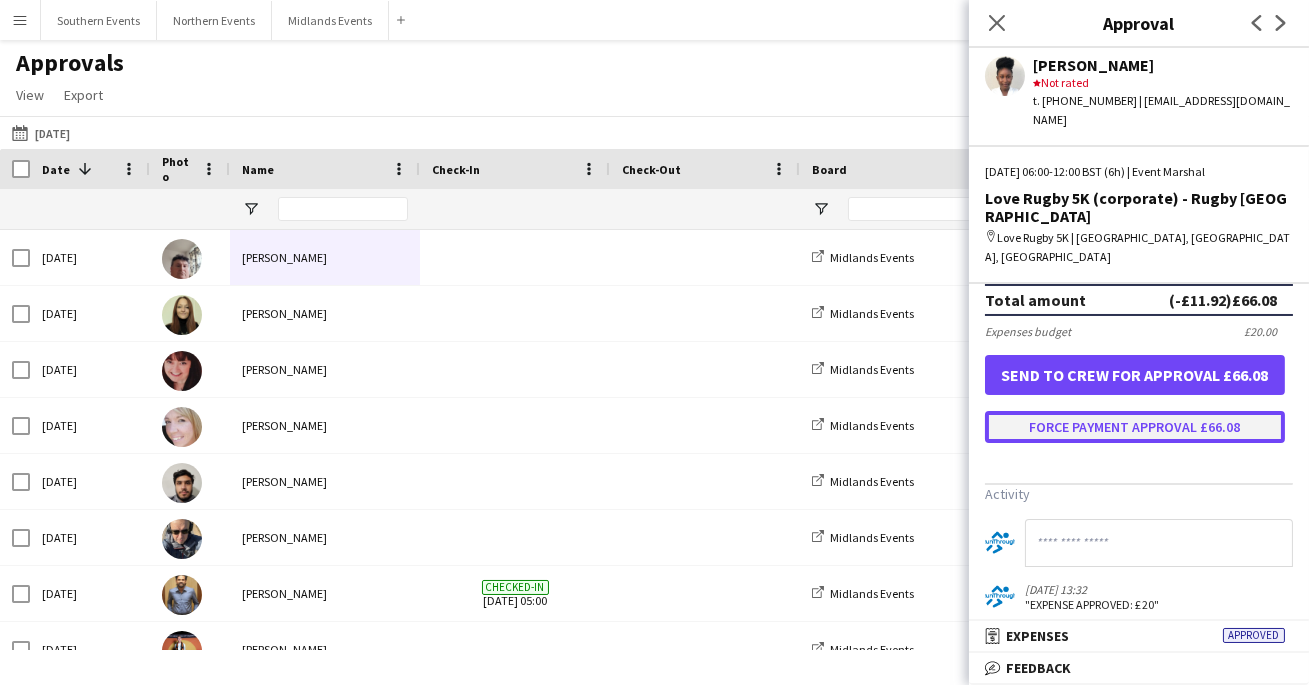 click on "Force payment approval £66.08" at bounding box center (1135, 427) 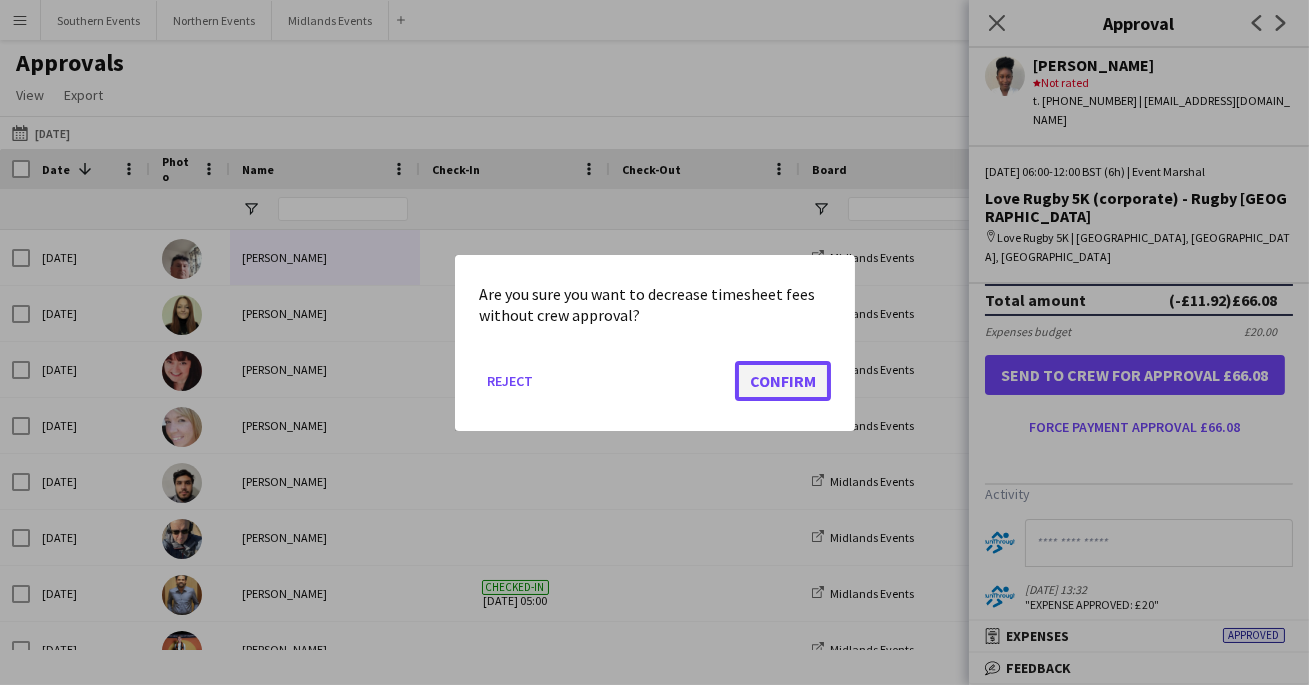 click on "Confirm" 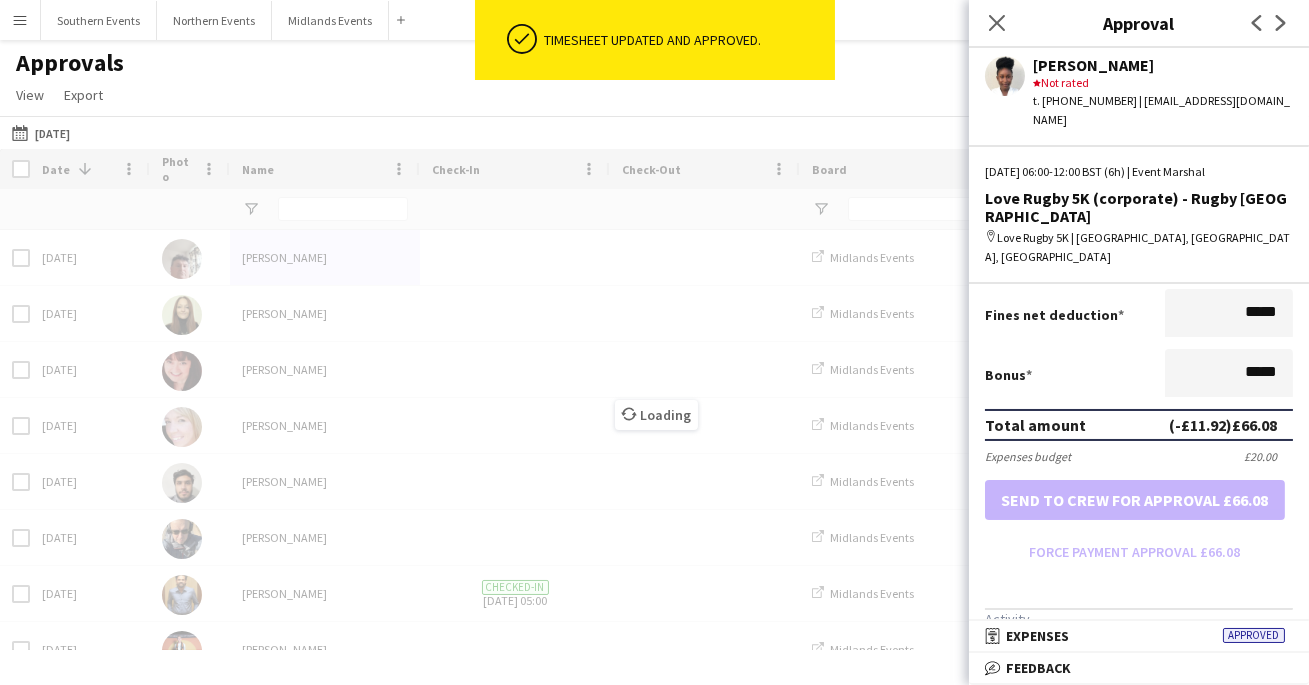 scroll, scrollTop: 561, scrollLeft: 0, axis: vertical 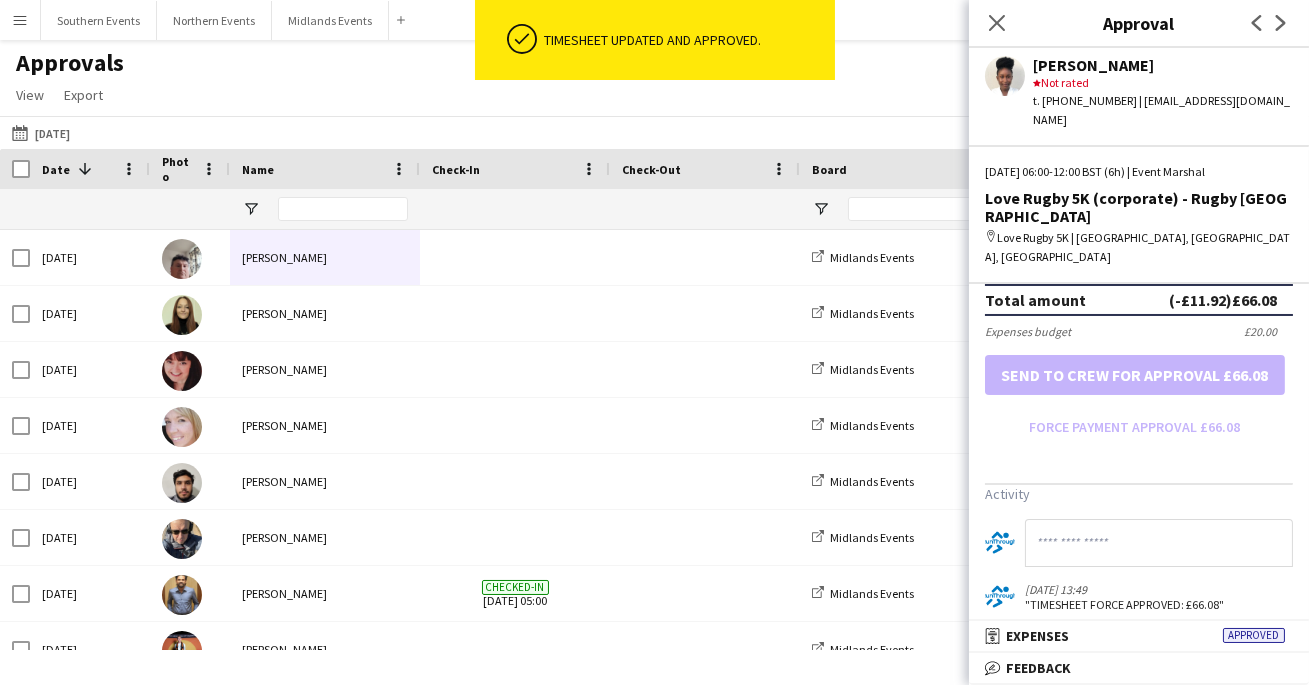 click on "Next" 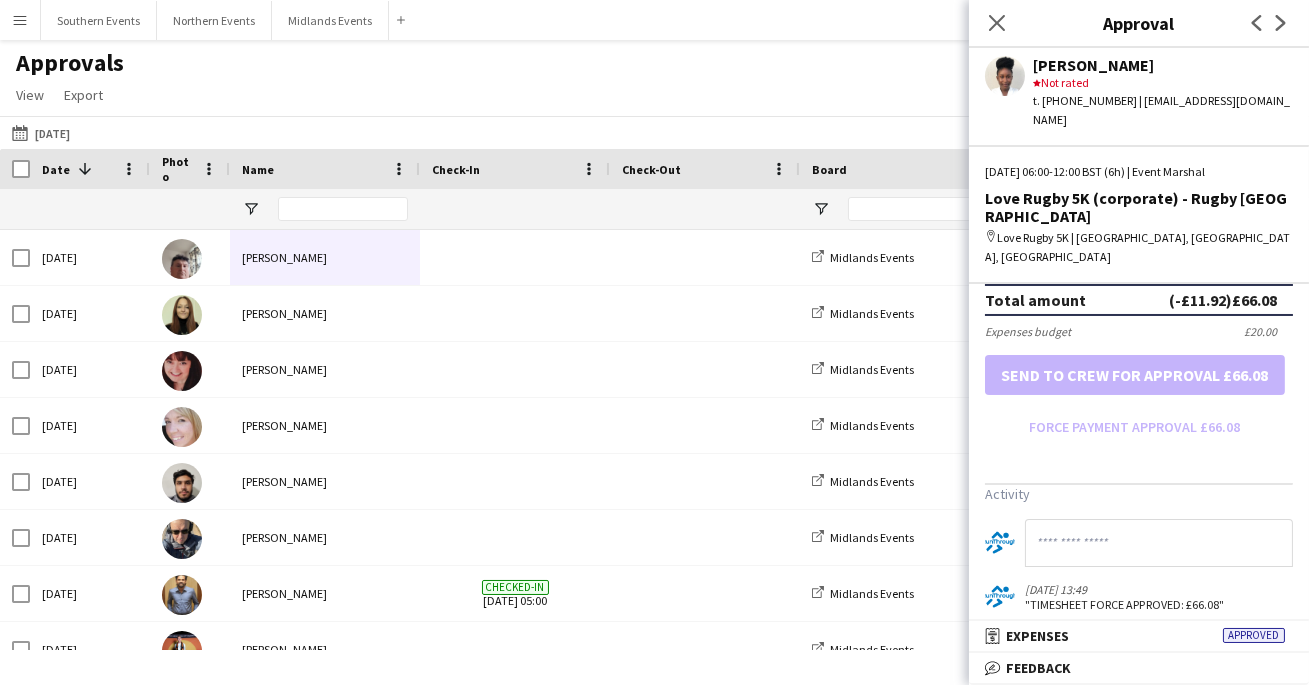 scroll, scrollTop: 0, scrollLeft: 0, axis: both 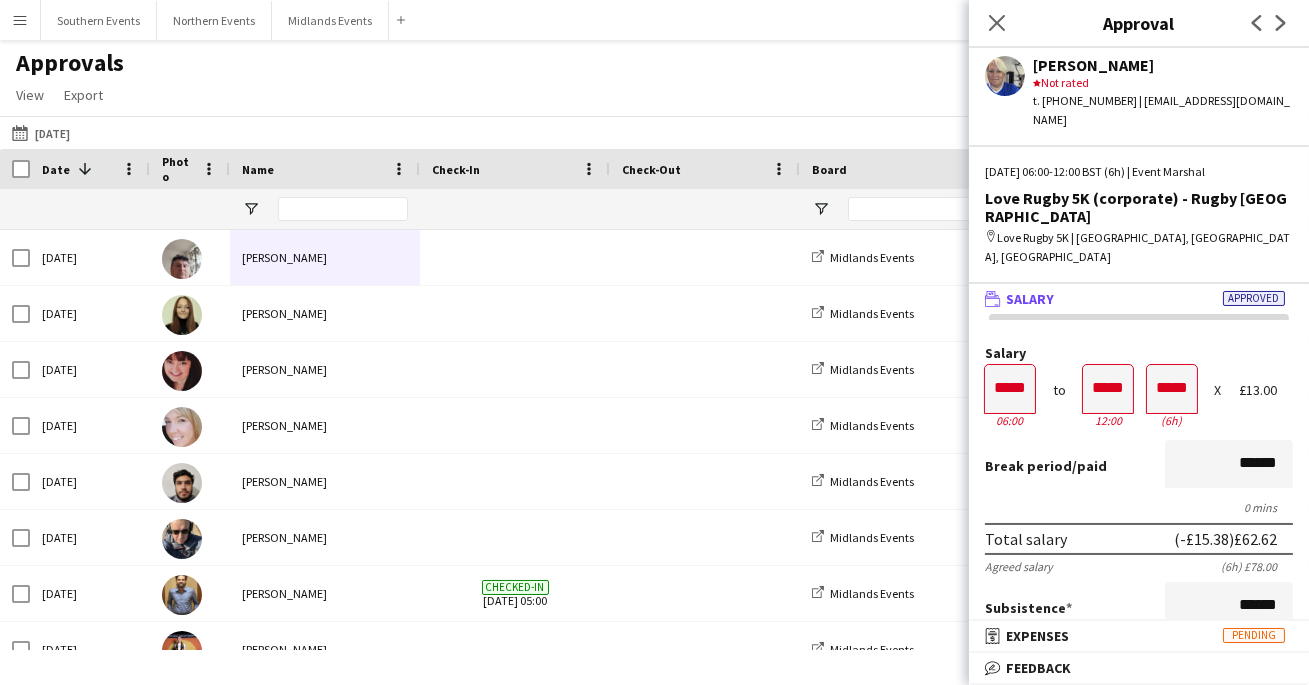 click on "Next" 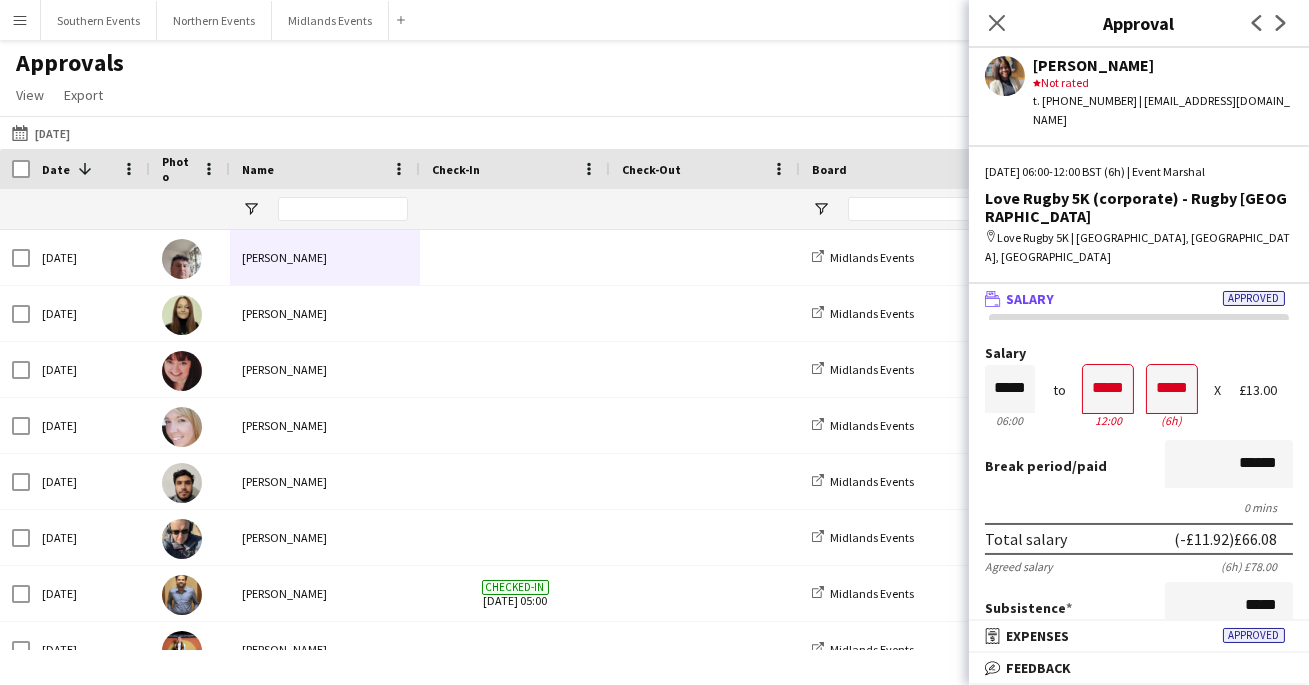 click on "Next" 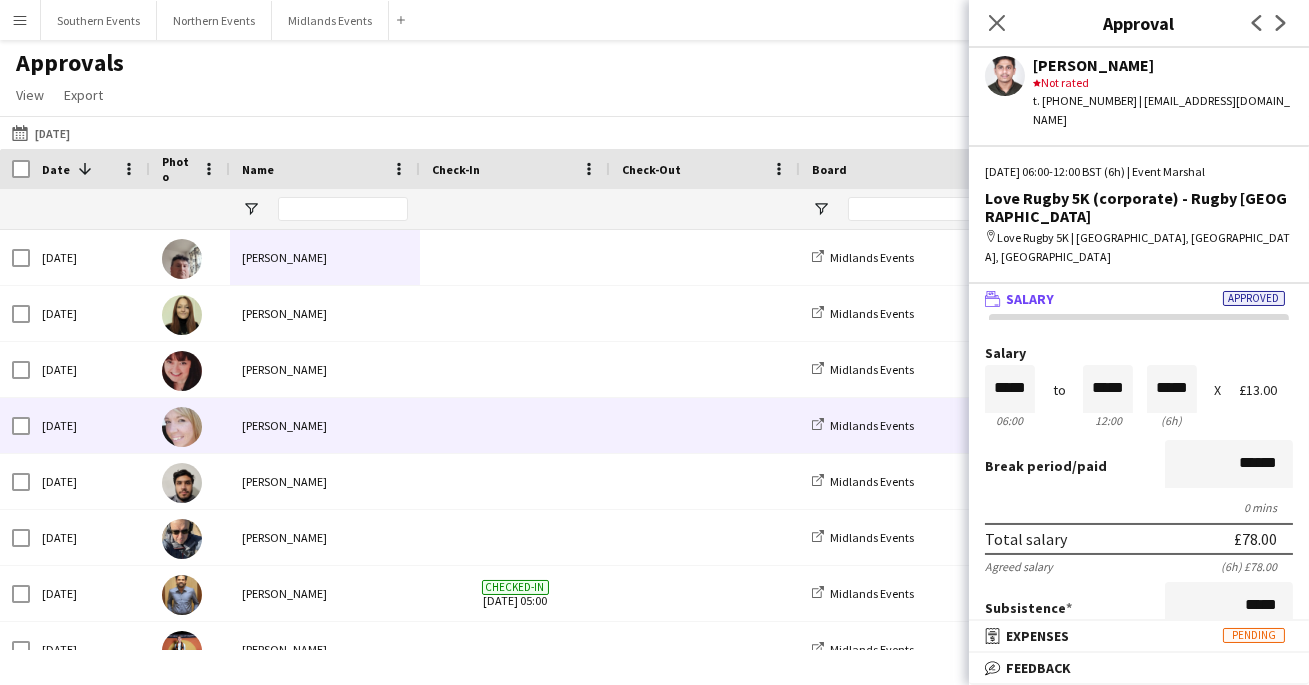 scroll, scrollTop: 61, scrollLeft: 0, axis: vertical 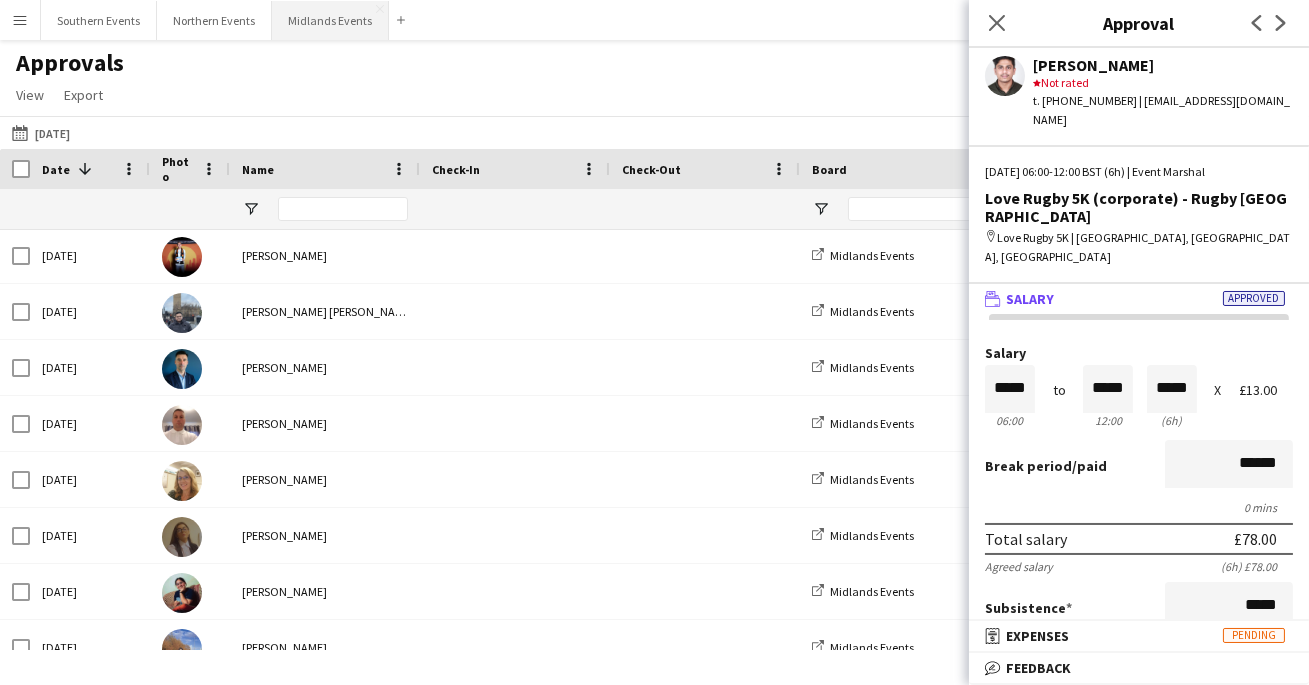 click on "Midlands Events
Close" at bounding box center (330, 20) 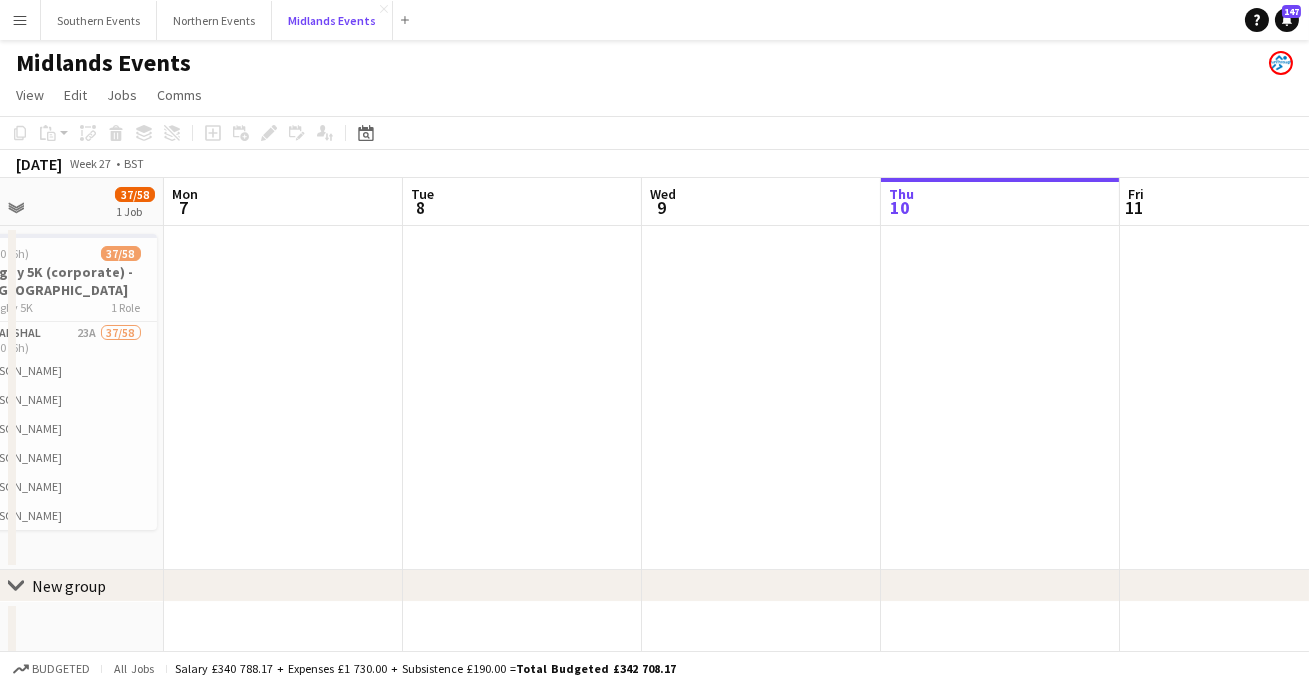 scroll, scrollTop: 0, scrollLeft: 476, axis: horizontal 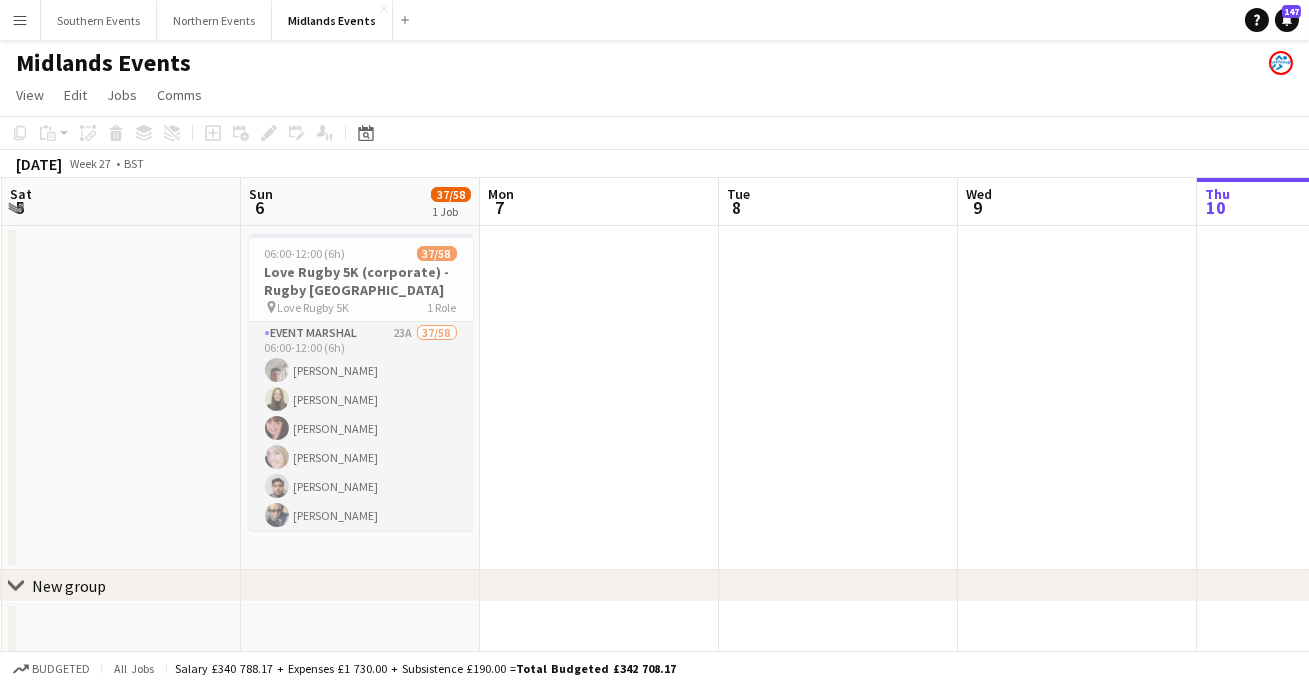 click on "Event Marshal   23A   37/58   06:00-12:00 (6h)
Mark Hardiman Kerrie White Alison Bent Lindsey Cartwright Karan Pratap Singh Chauhan Tom Renphrey Abin Antony Craig van Eyk Syed Shah Ashhar Imam Adam Lawrence Tony Brothwood Tracy Lawrence Bethany Lawrence Akshita Bhatt Vaishanvi Rathod Lucy Cowling Veronica Baiden Julie Cooper Victoria Panyin Baiden Yaser Basheer Venkat Siriki Sam Johnson Jagriti Singh Michael McNeile Kellie Dalton Jason Knowles mel knowles Kayleigh hayes Alex Thorpe Tejas Singh Freya Blackmore Dharani Sridhara Muhammad Naeem Aftab Maisha Ahmed Kotesh Kunchala Luke Murray George Clay
single-neutral-actions
single-neutral-actions
single-neutral-actions
single-neutral-actions
single-neutral-actions
single-neutral-actions
single-neutral-actions" at bounding box center (361, 1185) 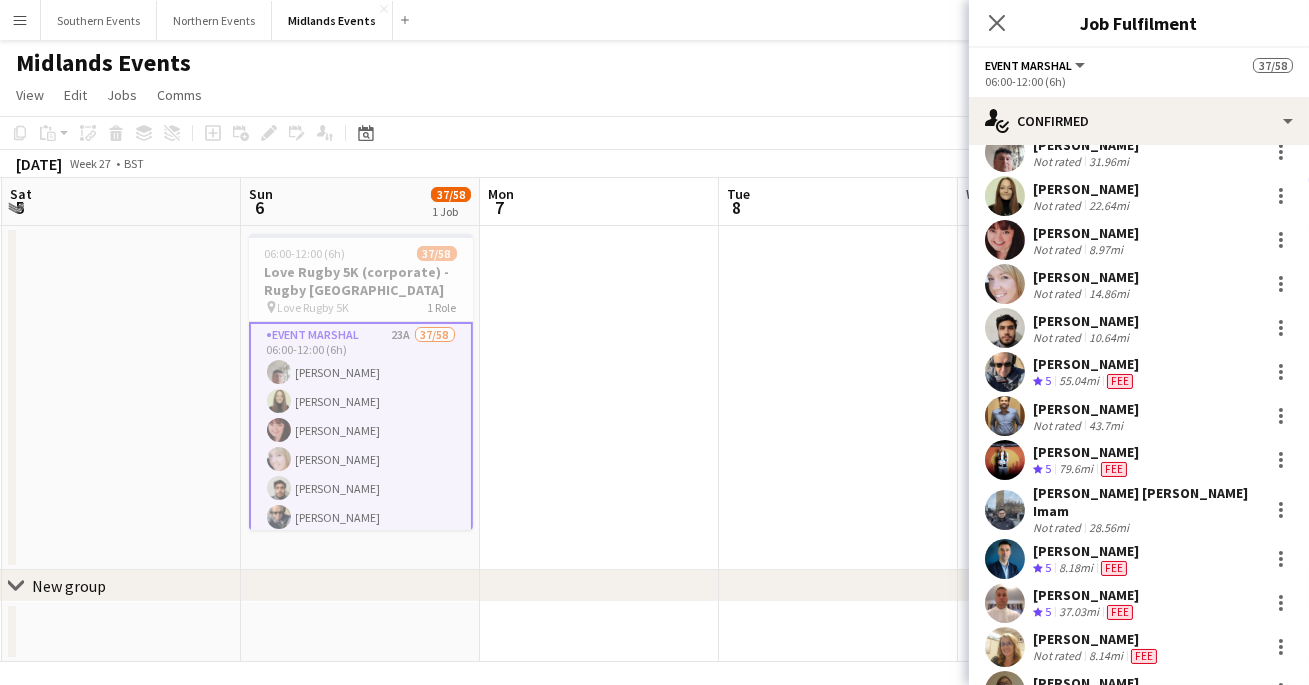 scroll, scrollTop: 635, scrollLeft: 0, axis: vertical 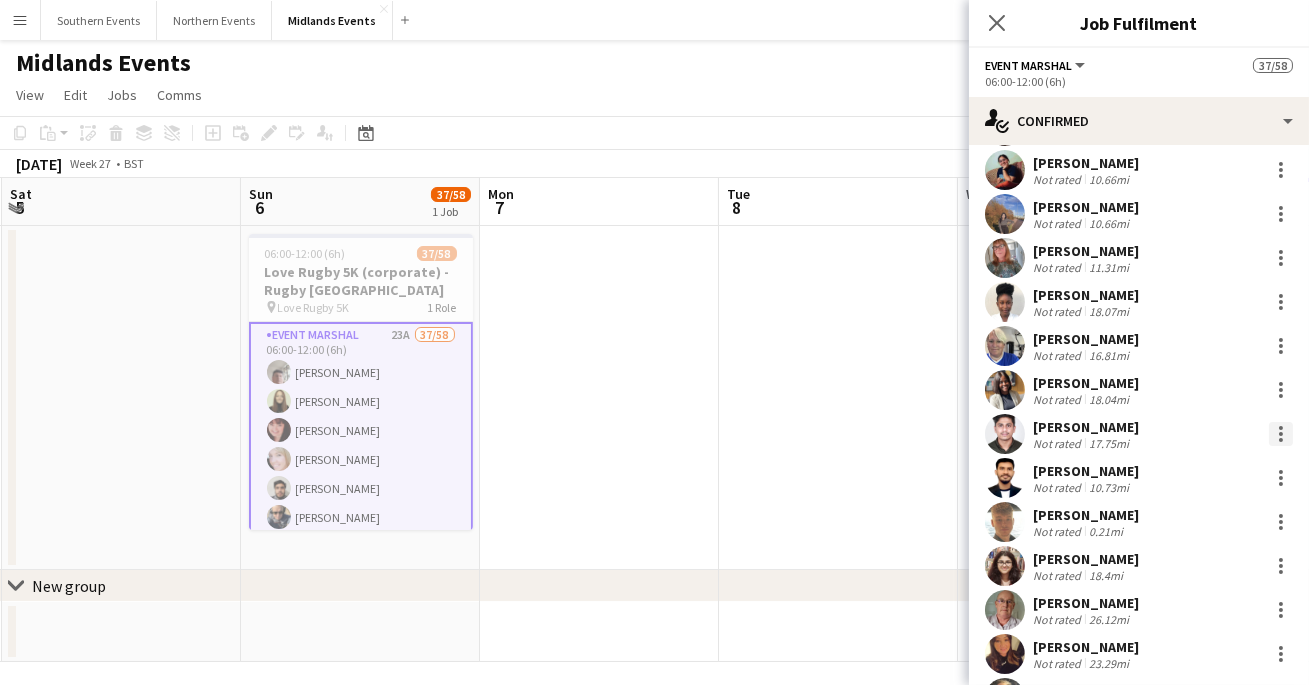 click at bounding box center (1281, 434) 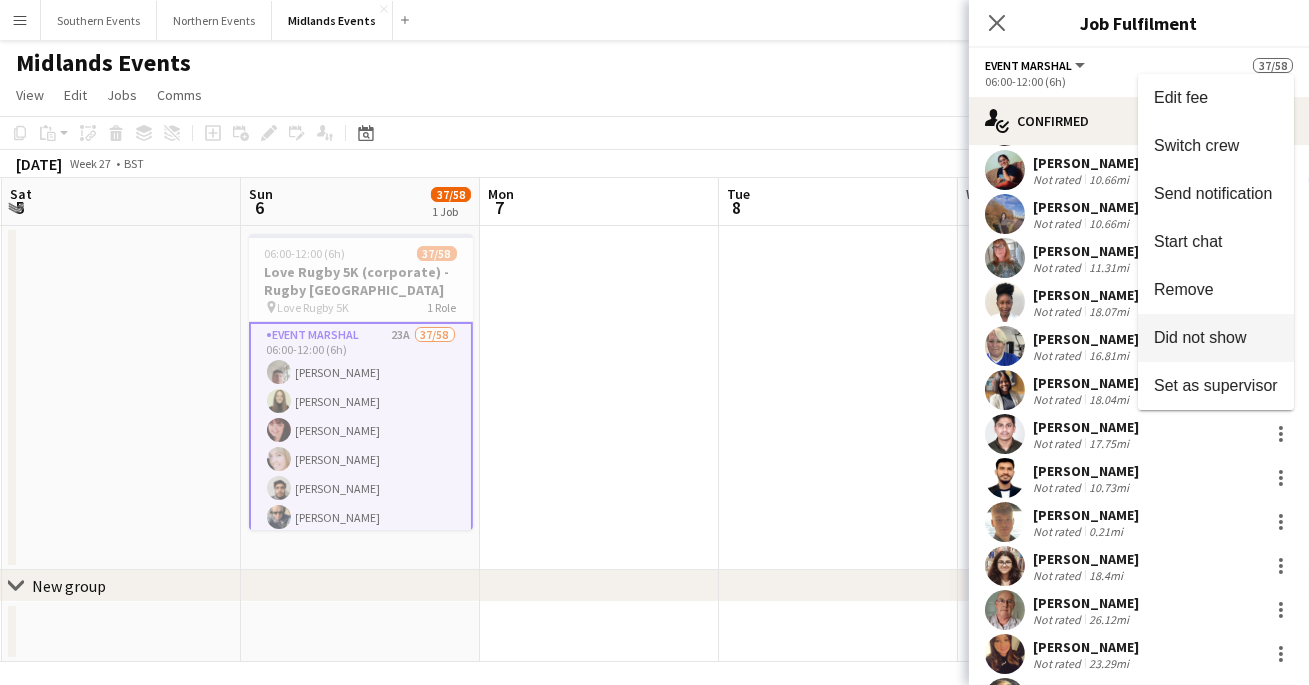click on "Did not show" at bounding box center [1200, 337] 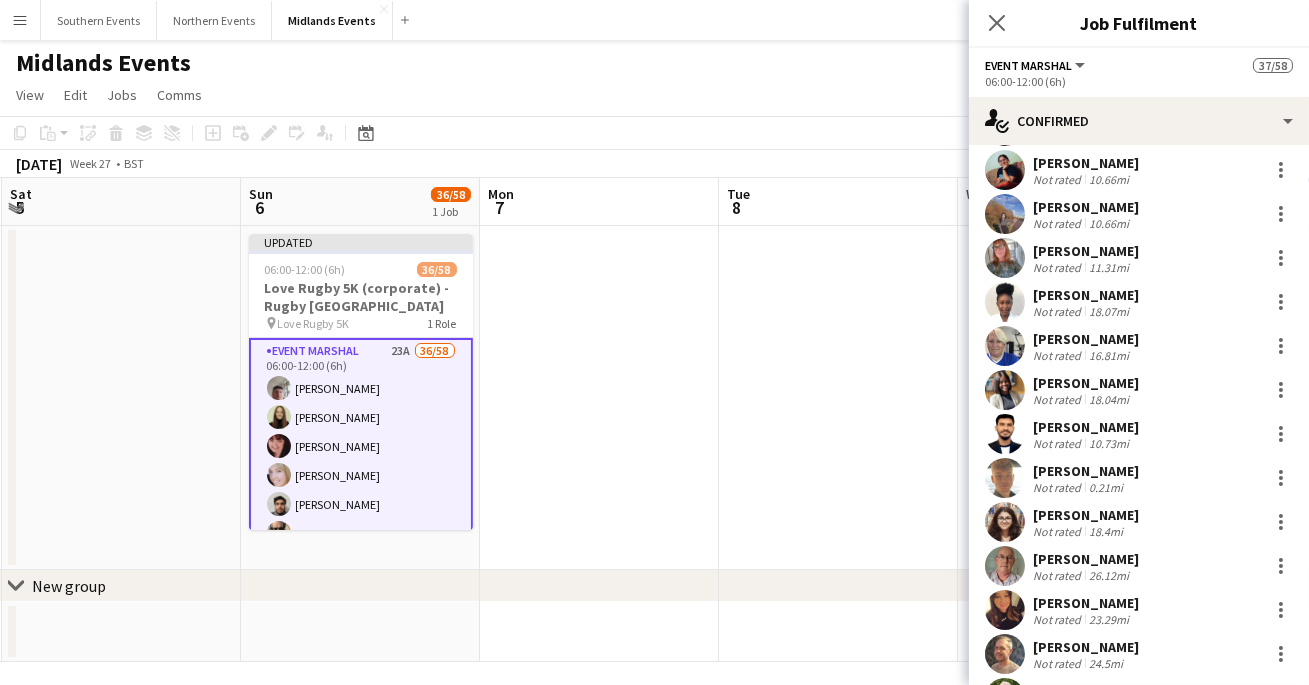 scroll, scrollTop: 1075, scrollLeft: 0, axis: vertical 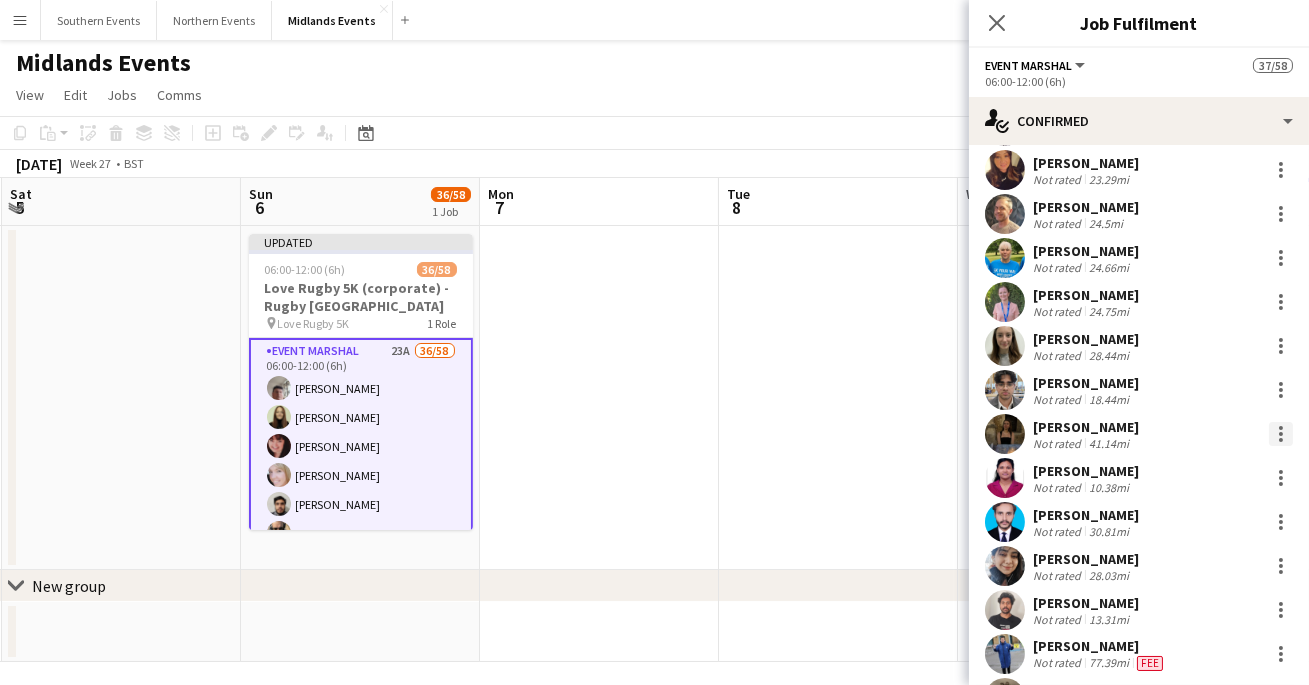 click at bounding box center (1281, 434) 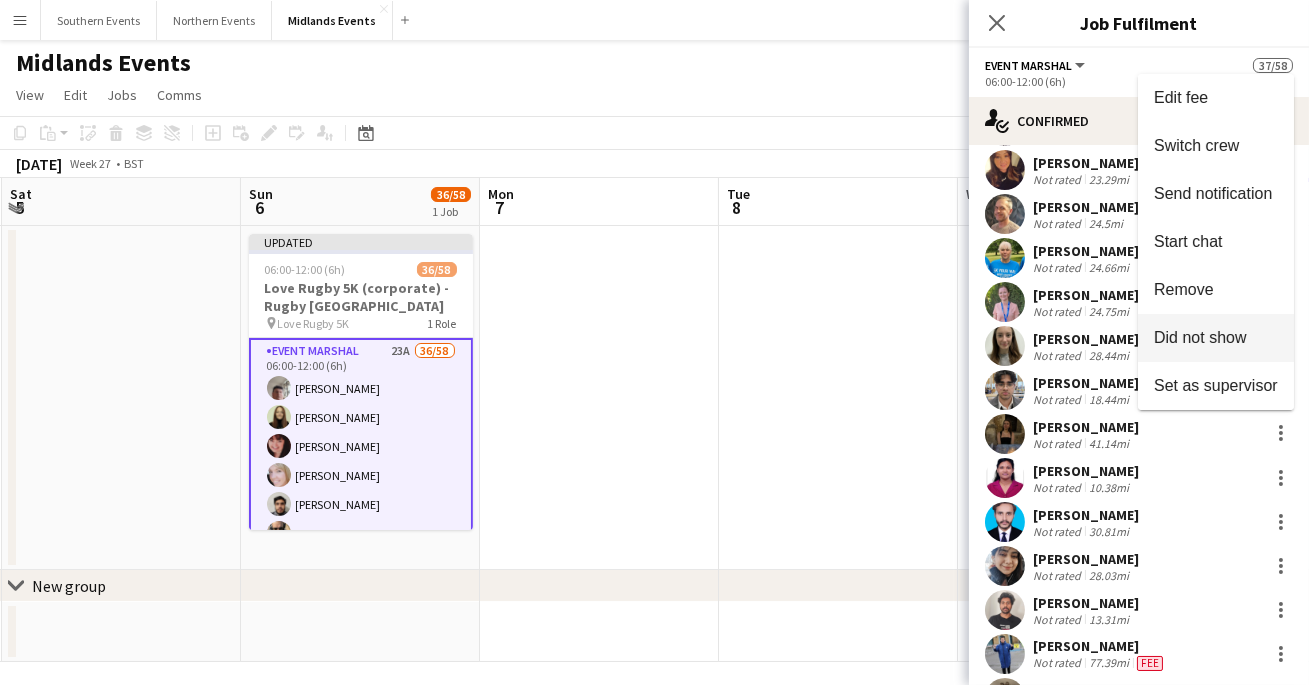 click on "Did not show" at bounding box center [1200, 337] 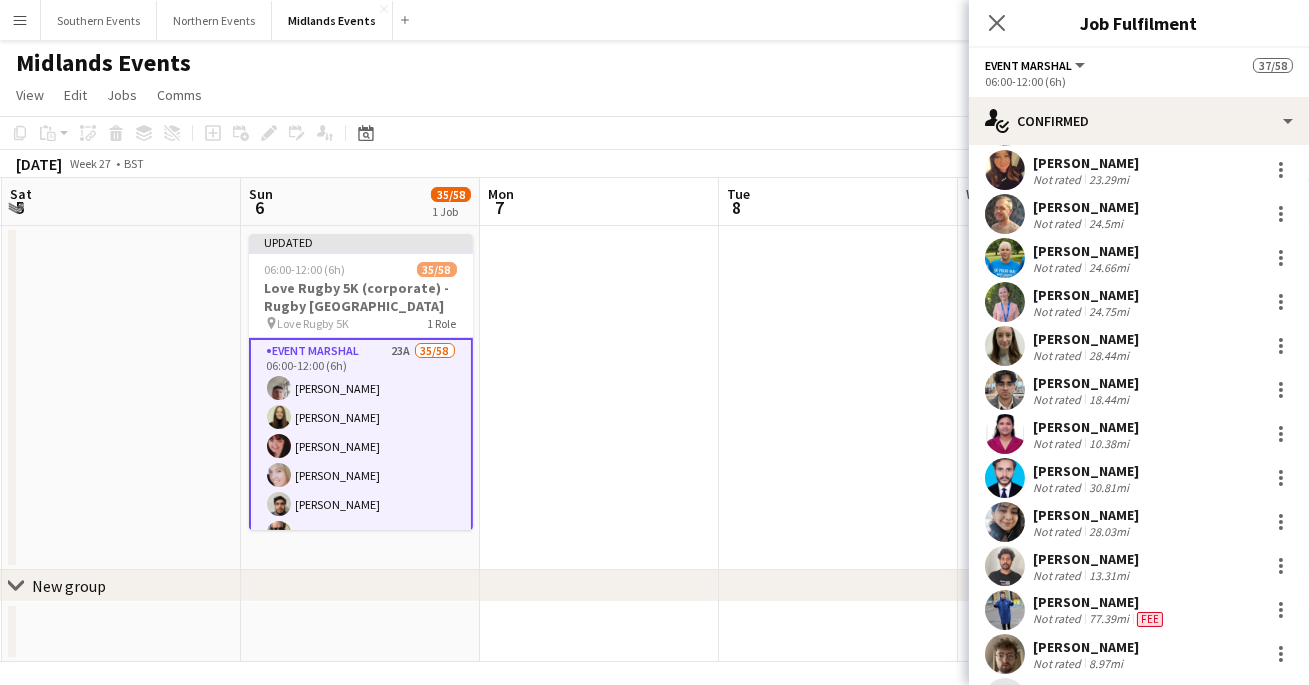 click at bounding box center (838, 398) 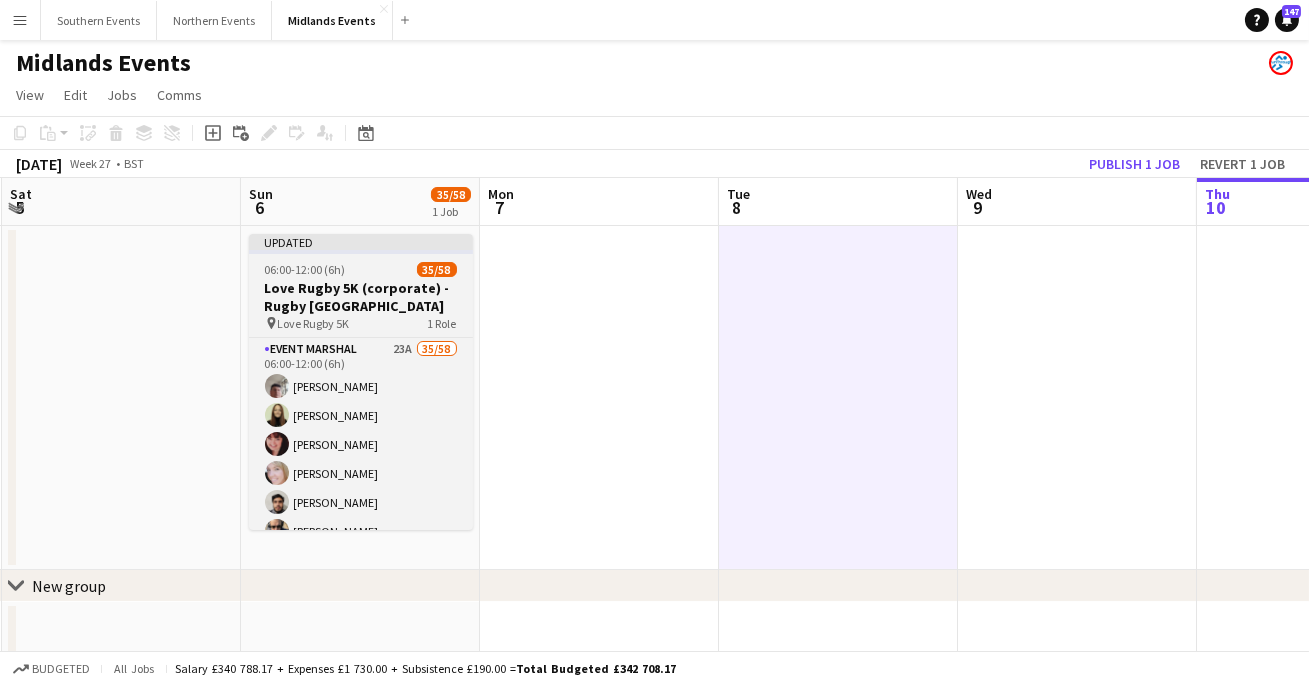 click on "Love Rugby 5K (corporate) - Rugby [GEOGRAPHIC_DATA]" at bounding box center [361, 297] 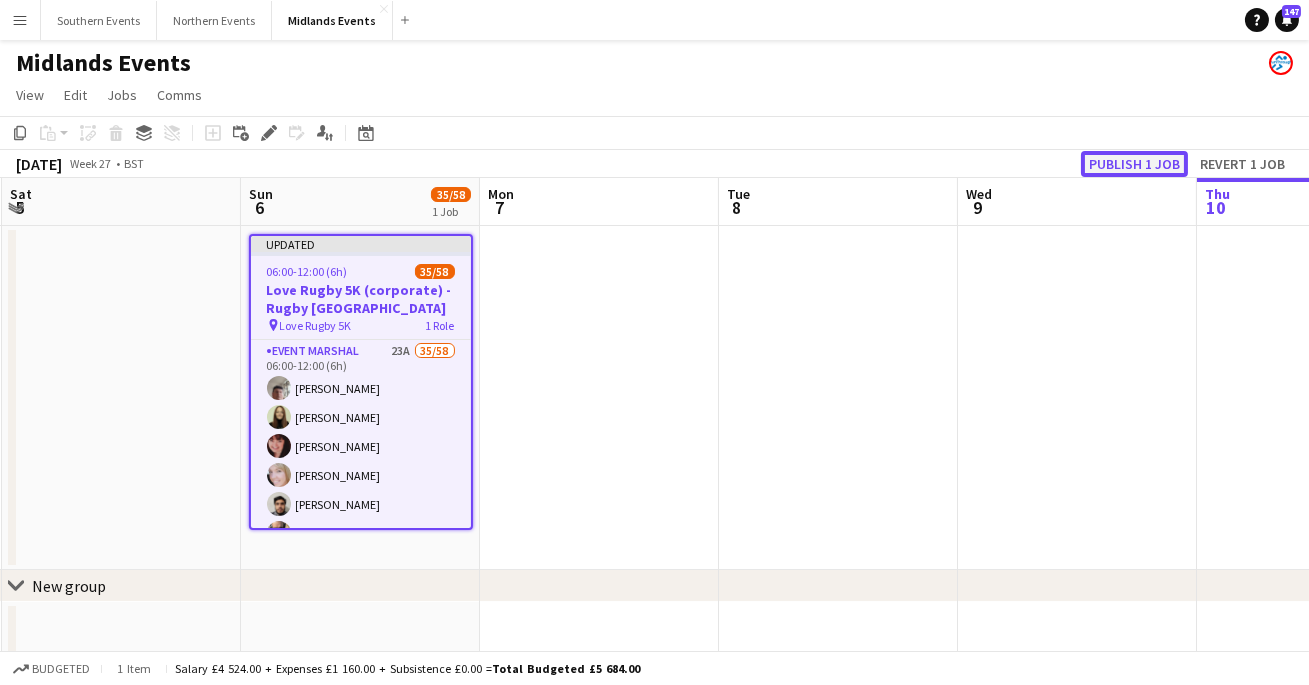 click on "Publish 1 job" 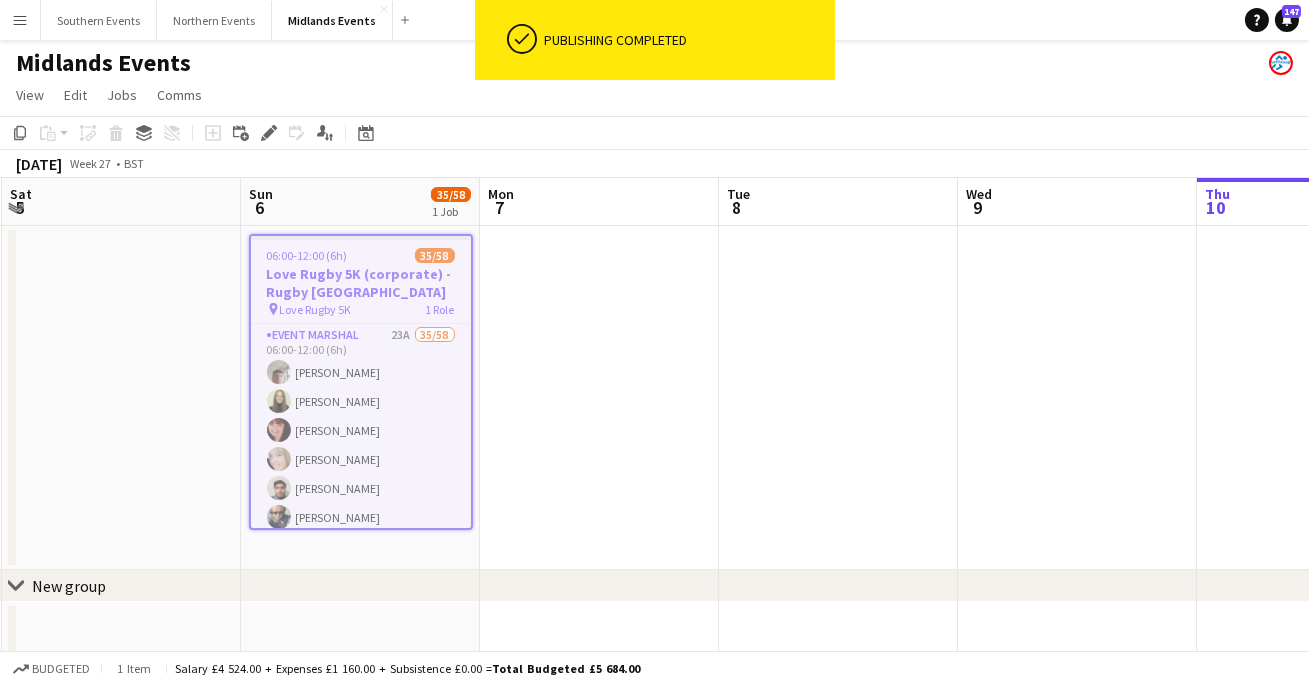 click on "Menu" at bounding box center (20, 20) 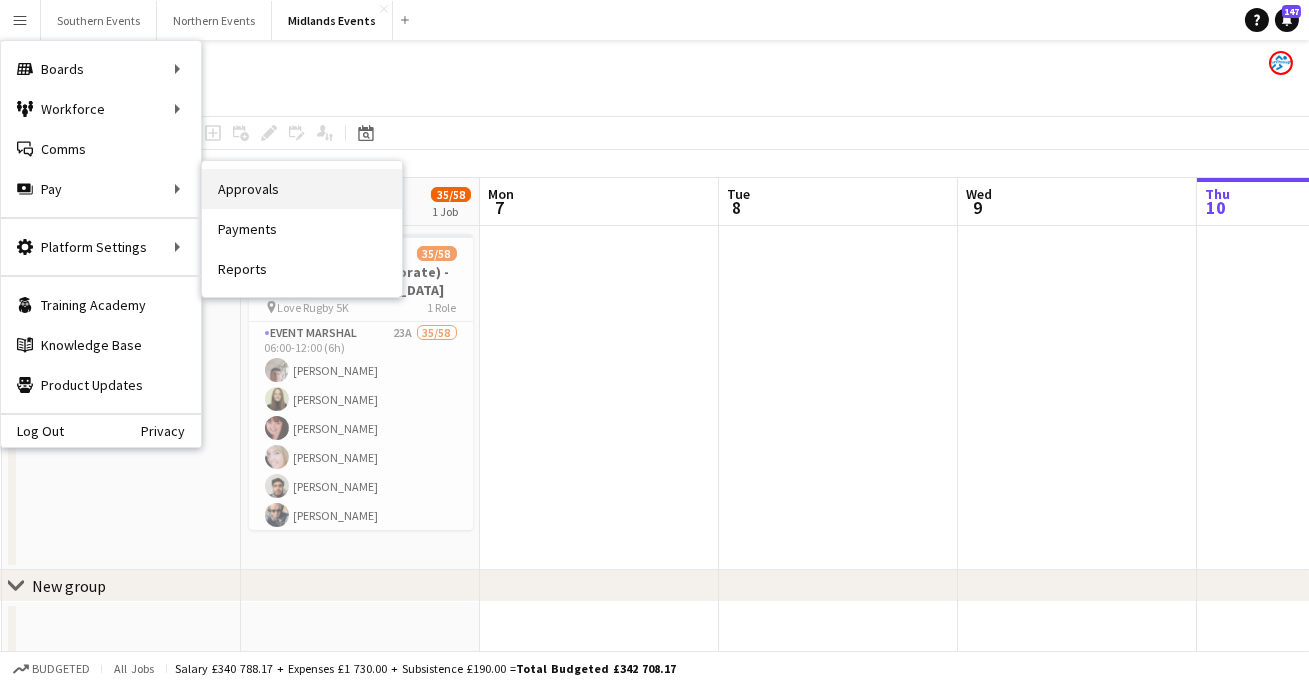 click on "Approvals" at bounding box center (302, 189) 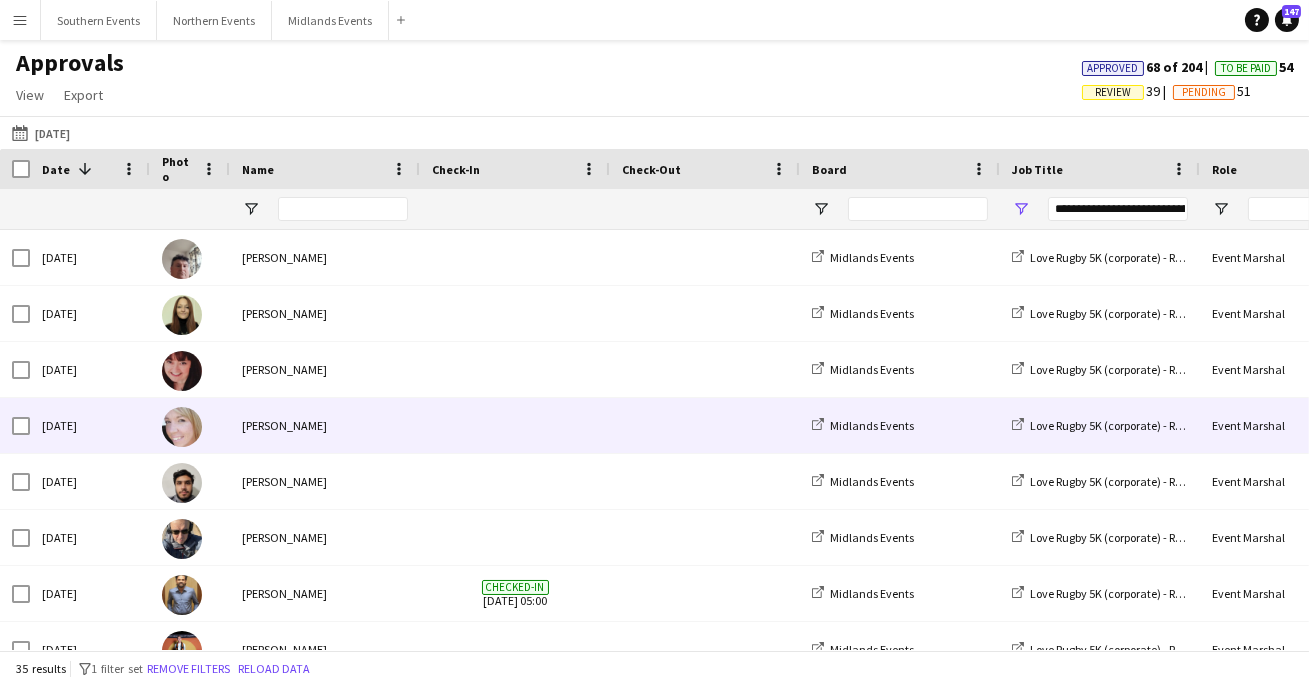 scroll, scrollTop: 718, scrollLeft: 0, axis: vertical 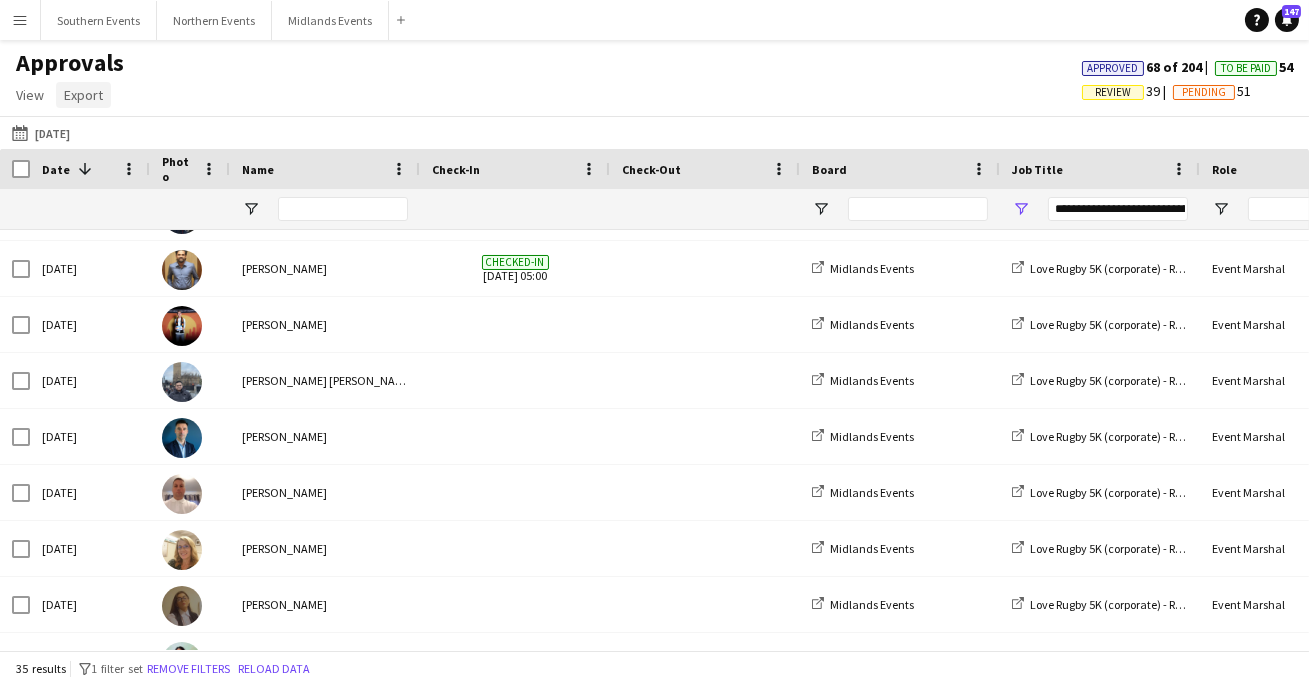 click on "Export" 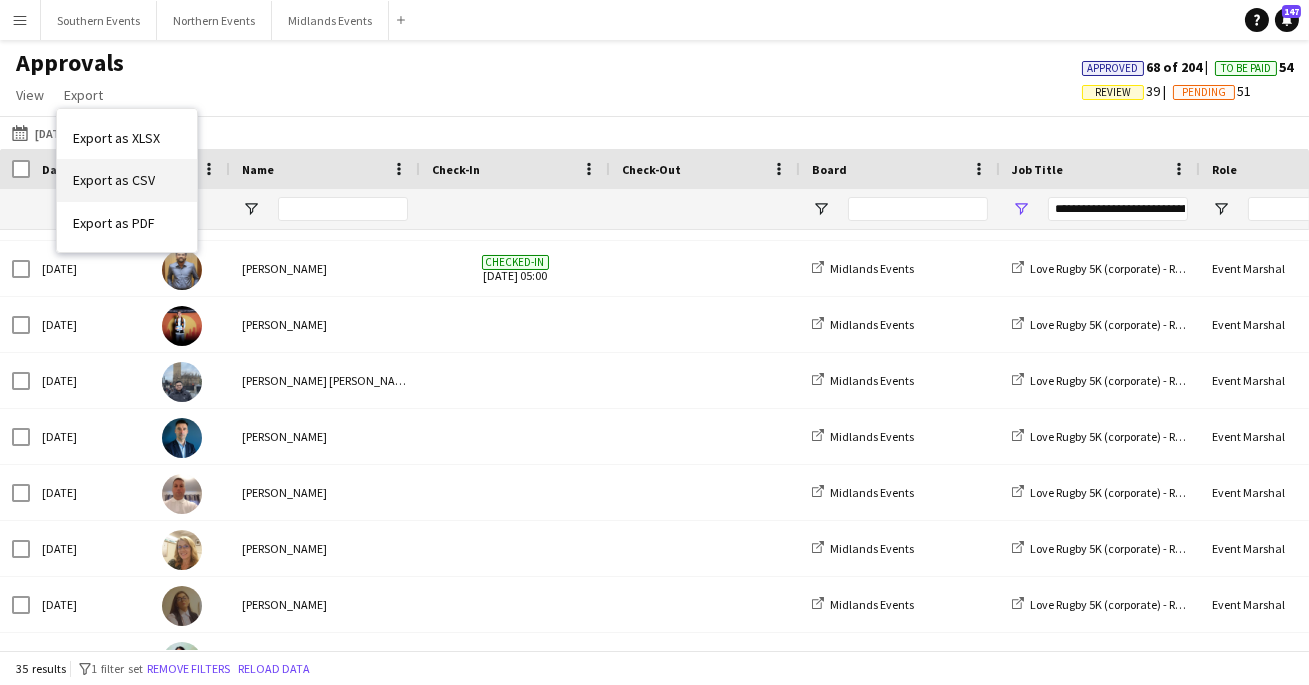 click on "Export as CSV" at bounding box center (114, 180) 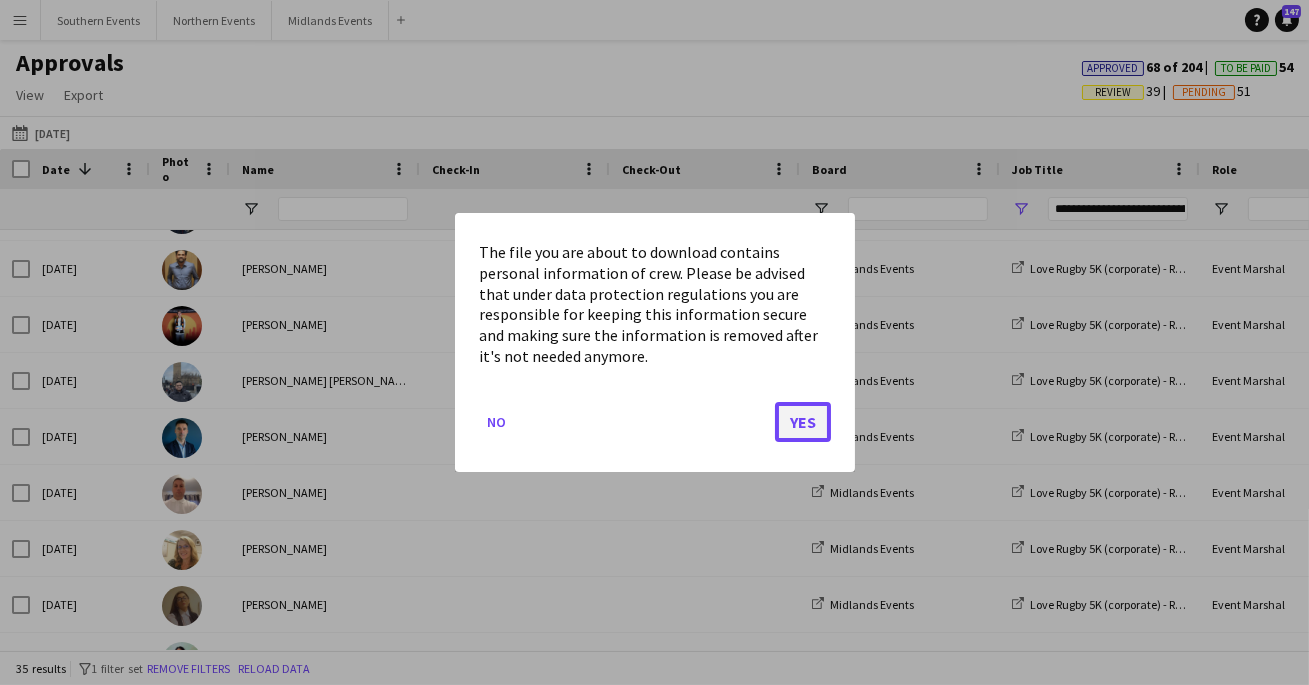 click on "Yes" 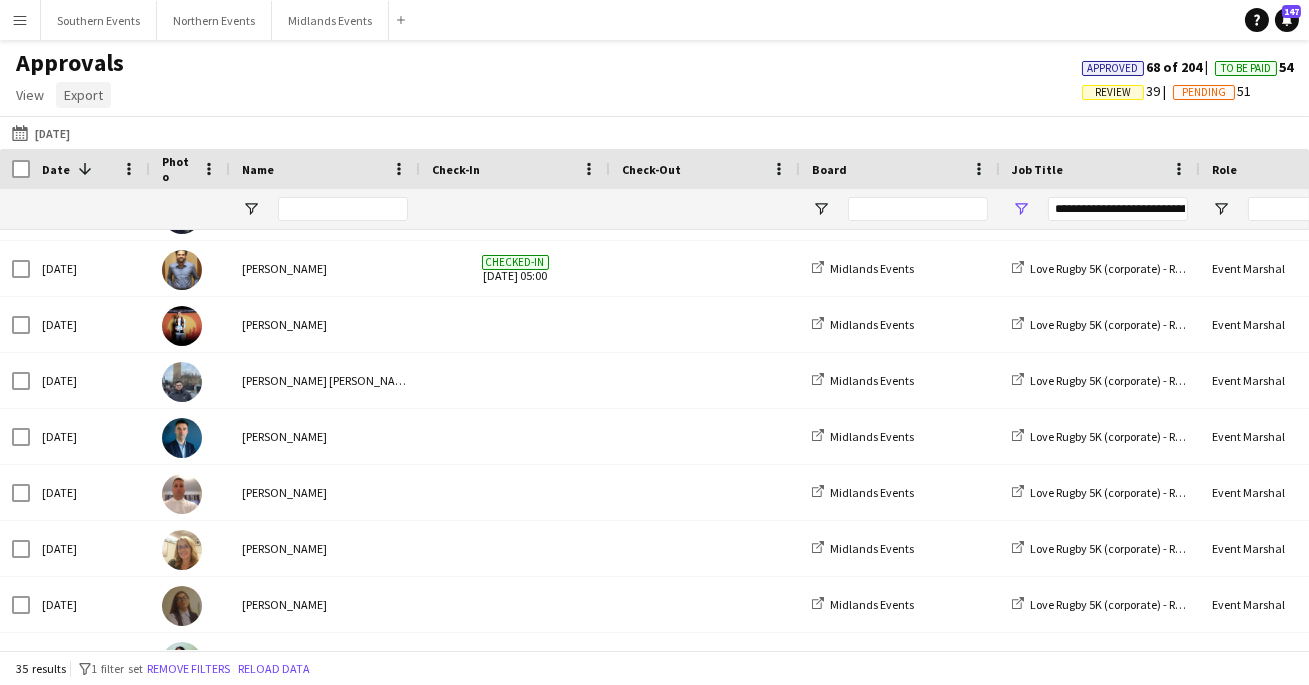 click on "Export" 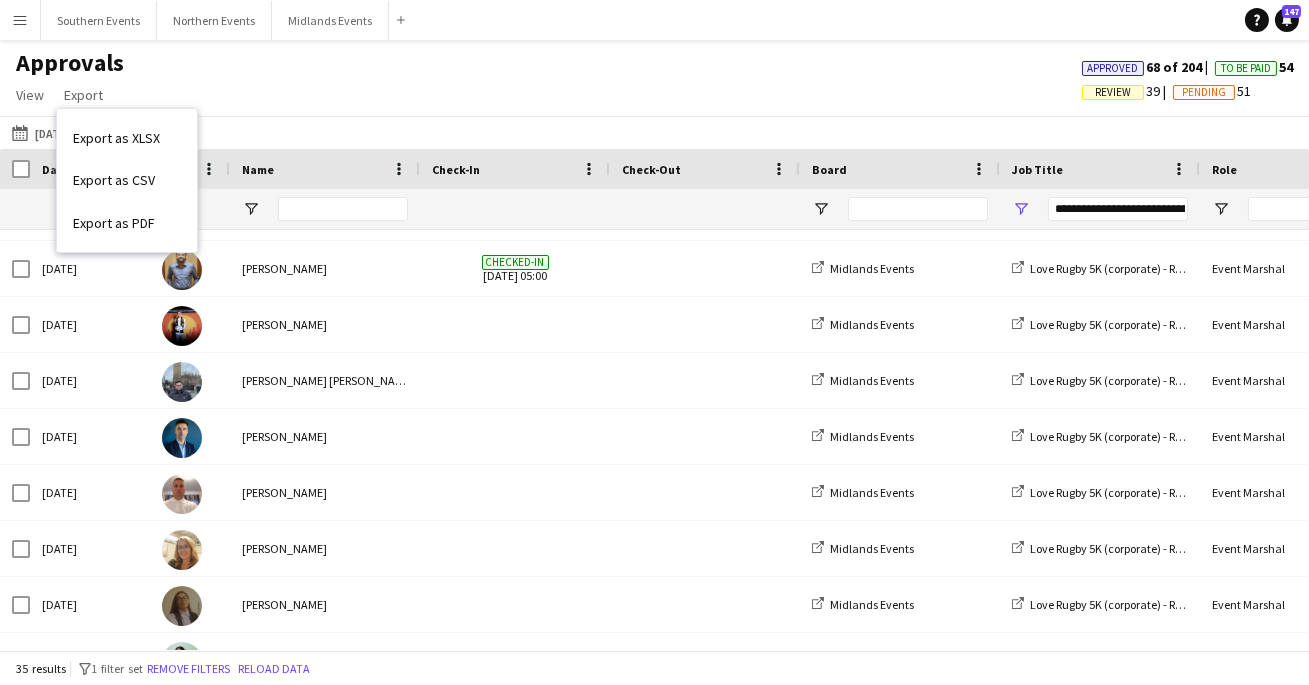 click on "Approvals   View  Customise view Customise filters Reset Filters Reset View Reset All  Export  Export as XLSX Export as CSV Export as PDF Approved  68 of 204  To Be Paid  54   Review   39   Pending   51" 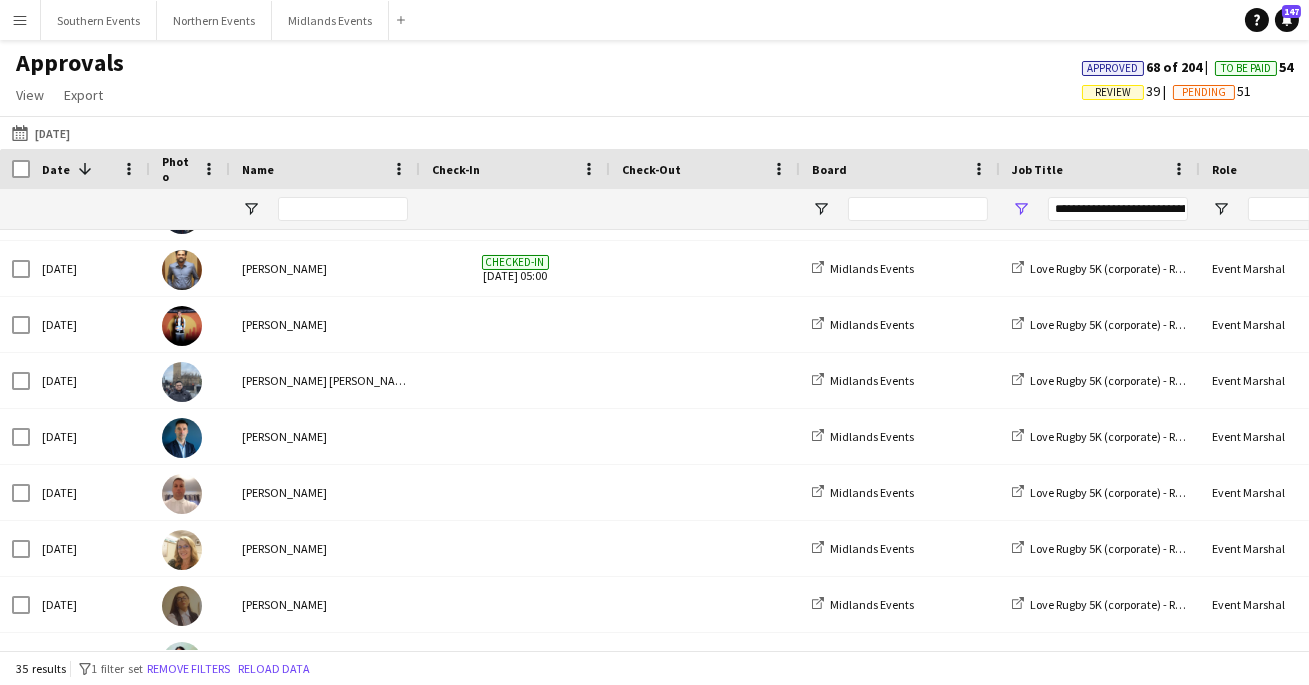 click on "Menu" at bounding box center (20, 20) 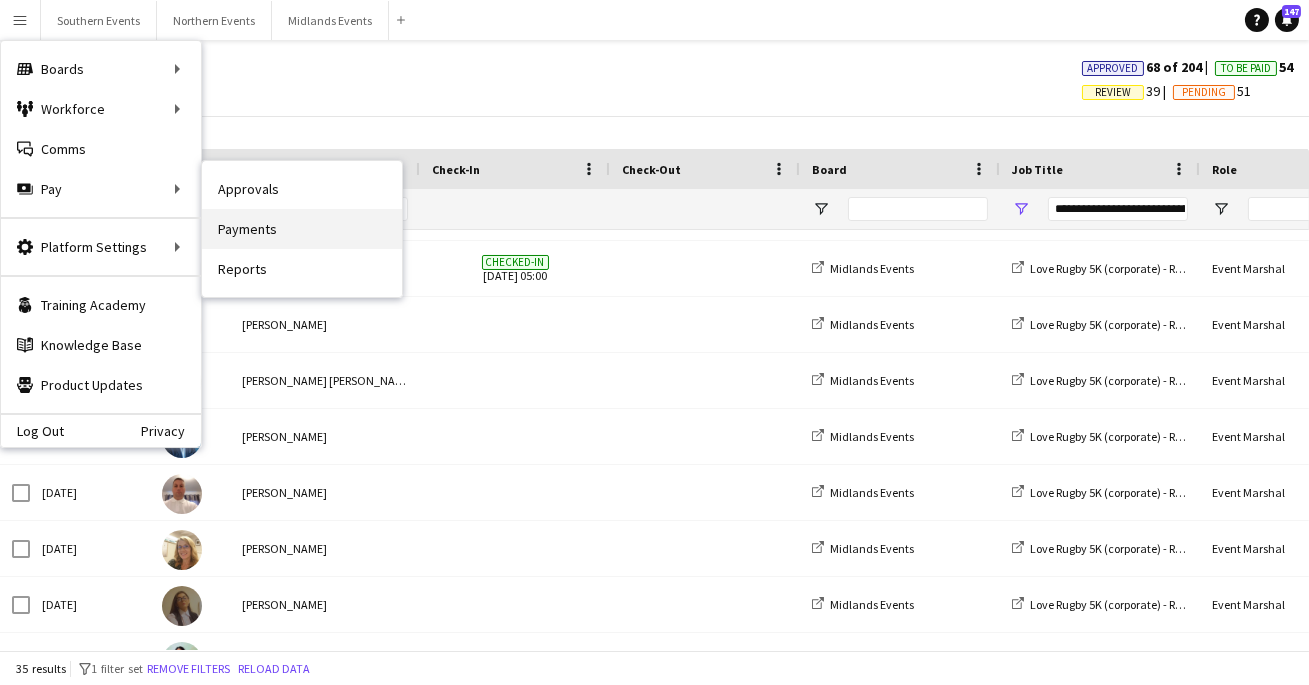click on "Payments" at bounding box center (302, 229) 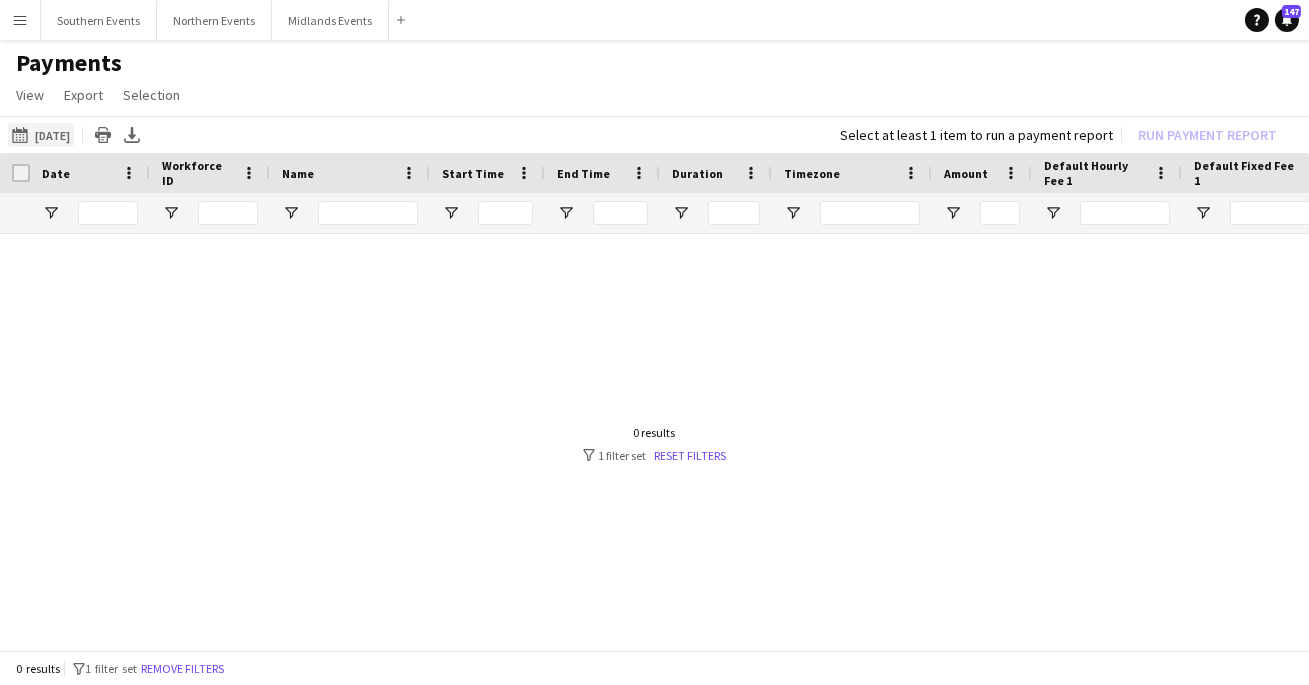 click on "[DATE]
[DATE]" 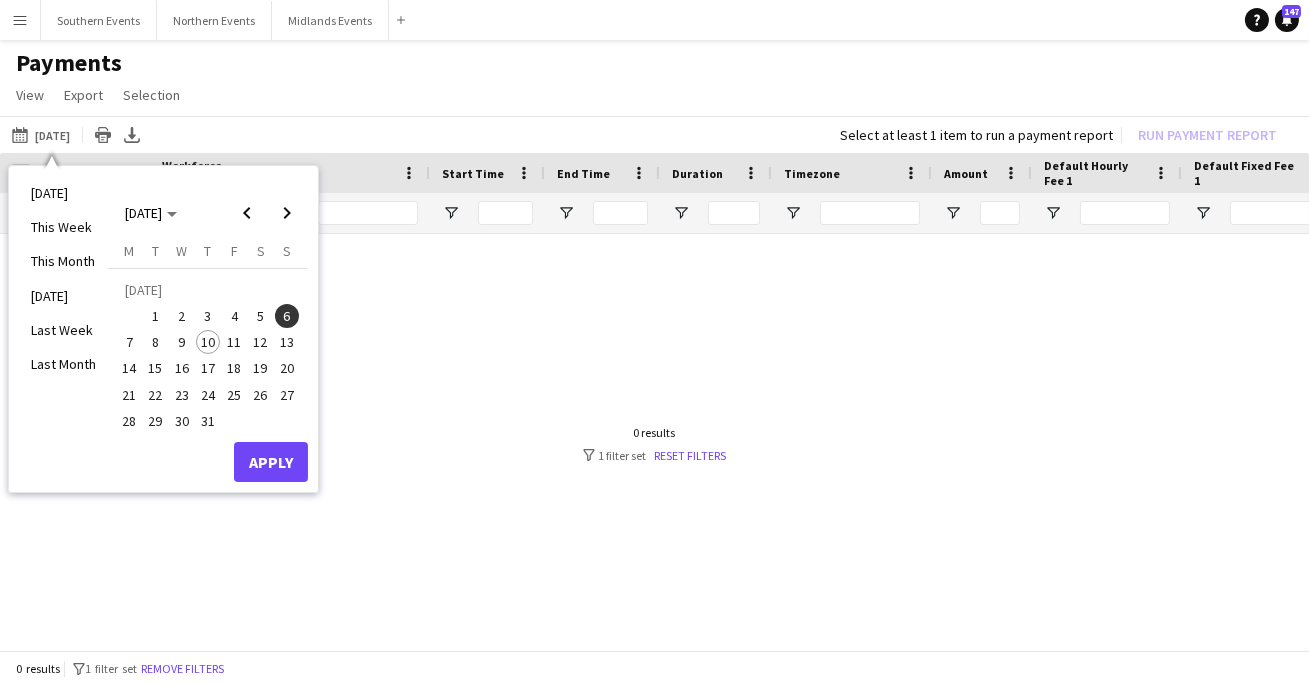 click on "6" at bounding box center [287, 316] 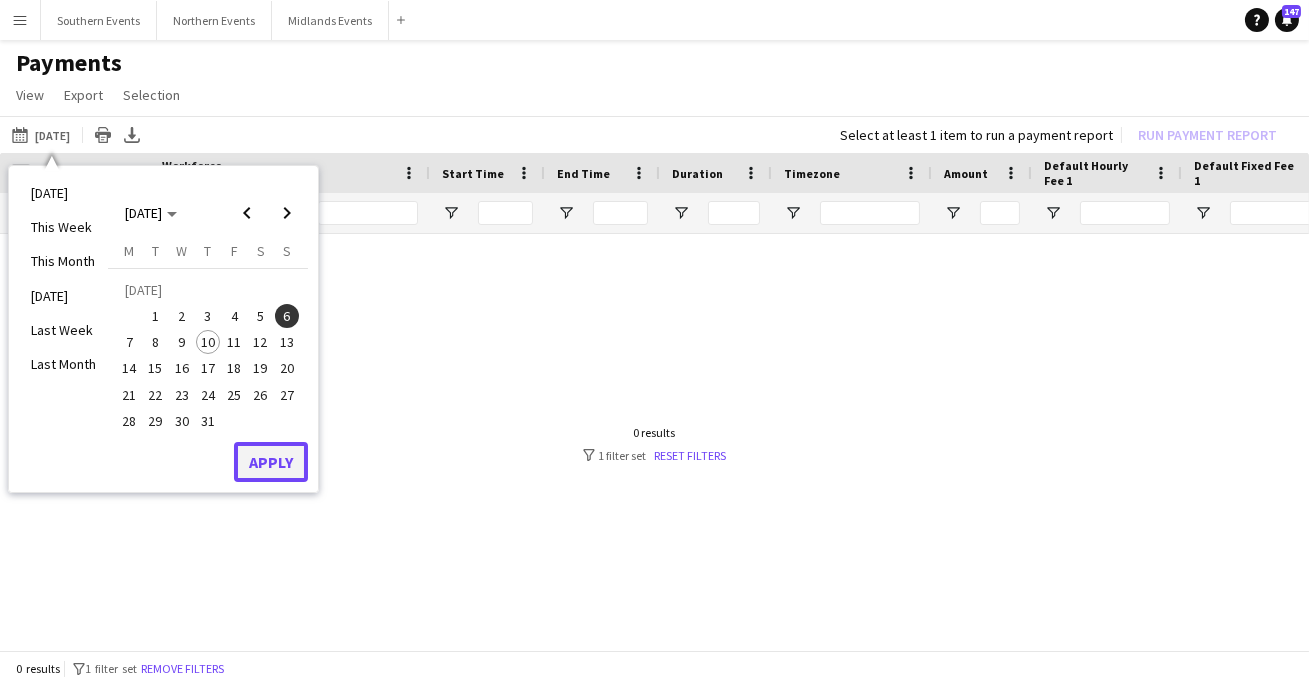 click on "Apply" at bounding box center (271, 462) 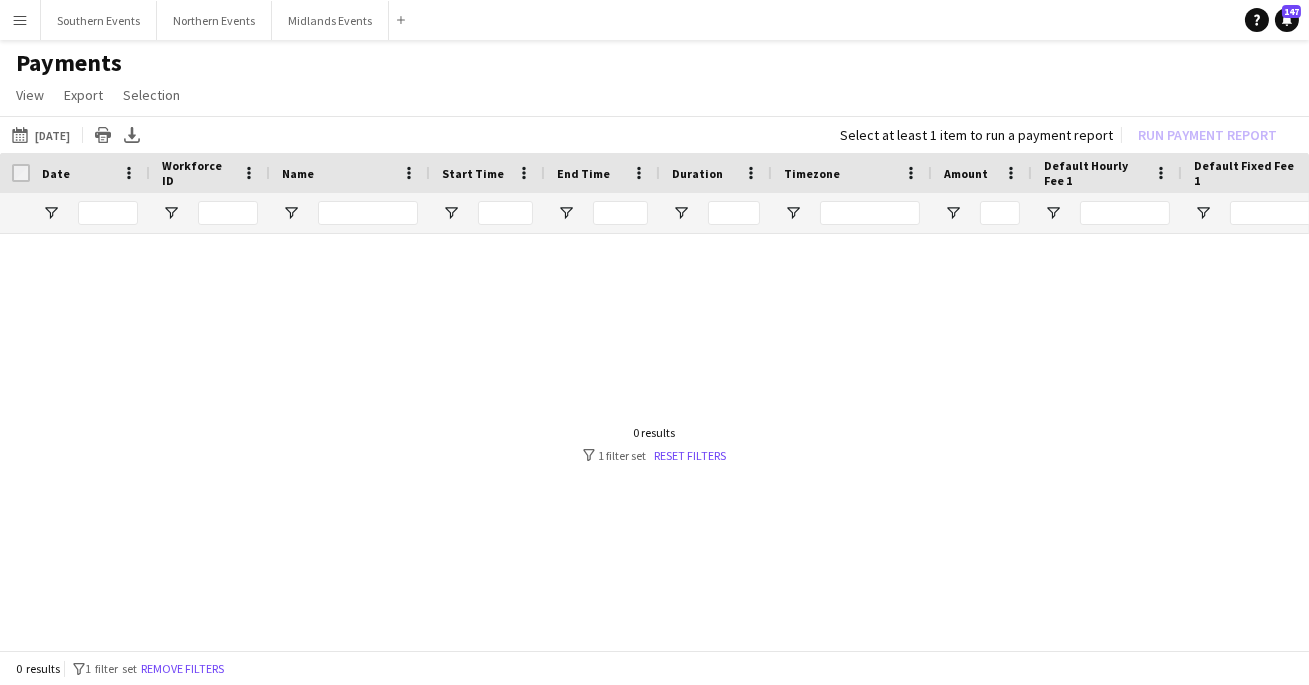 scroll, scrollTop: 0, scrollLeft: 36, axis: horizontal 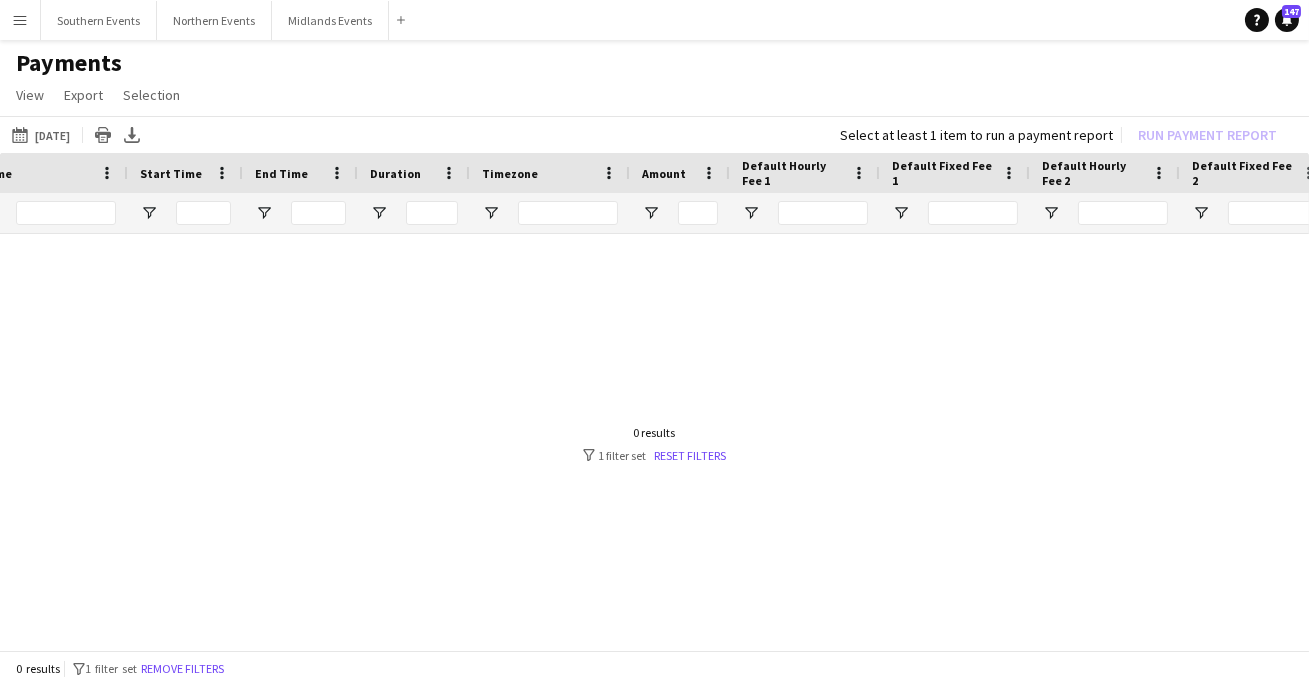 click at bounding box center (654, 444) 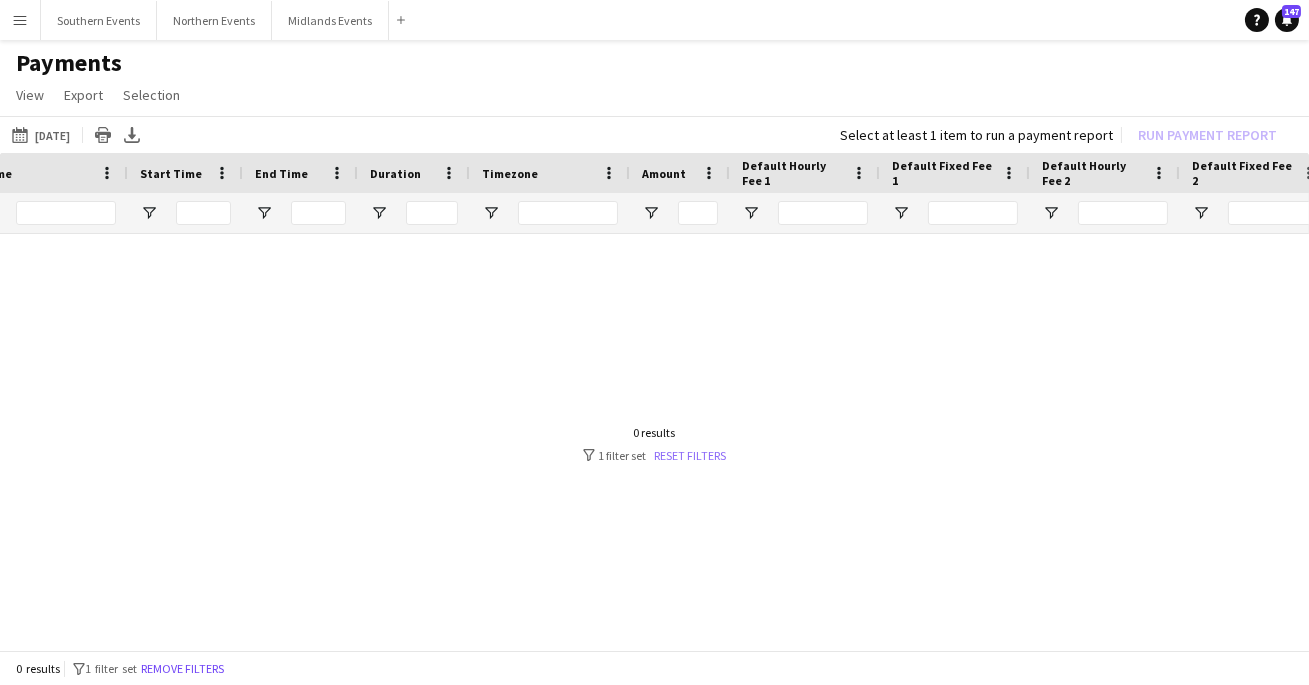 click on "Reset filters" at bounding box center [691, 455] 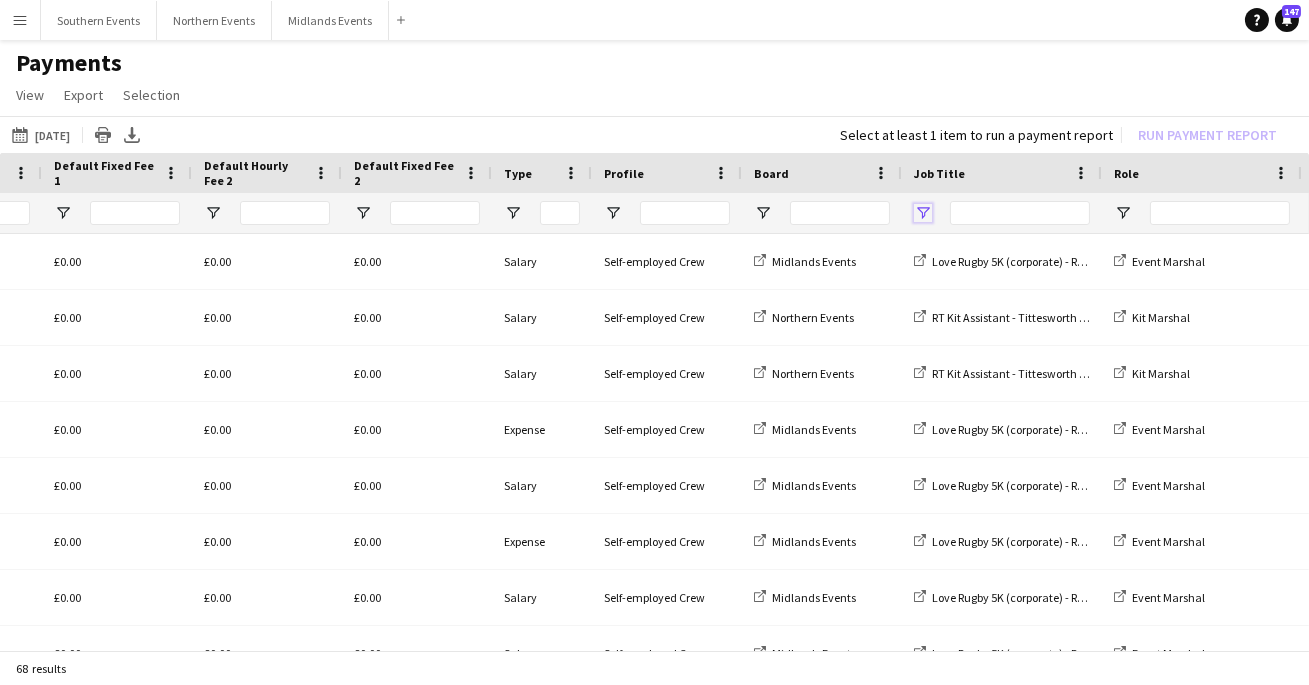 click at bounding box center (923, 213) 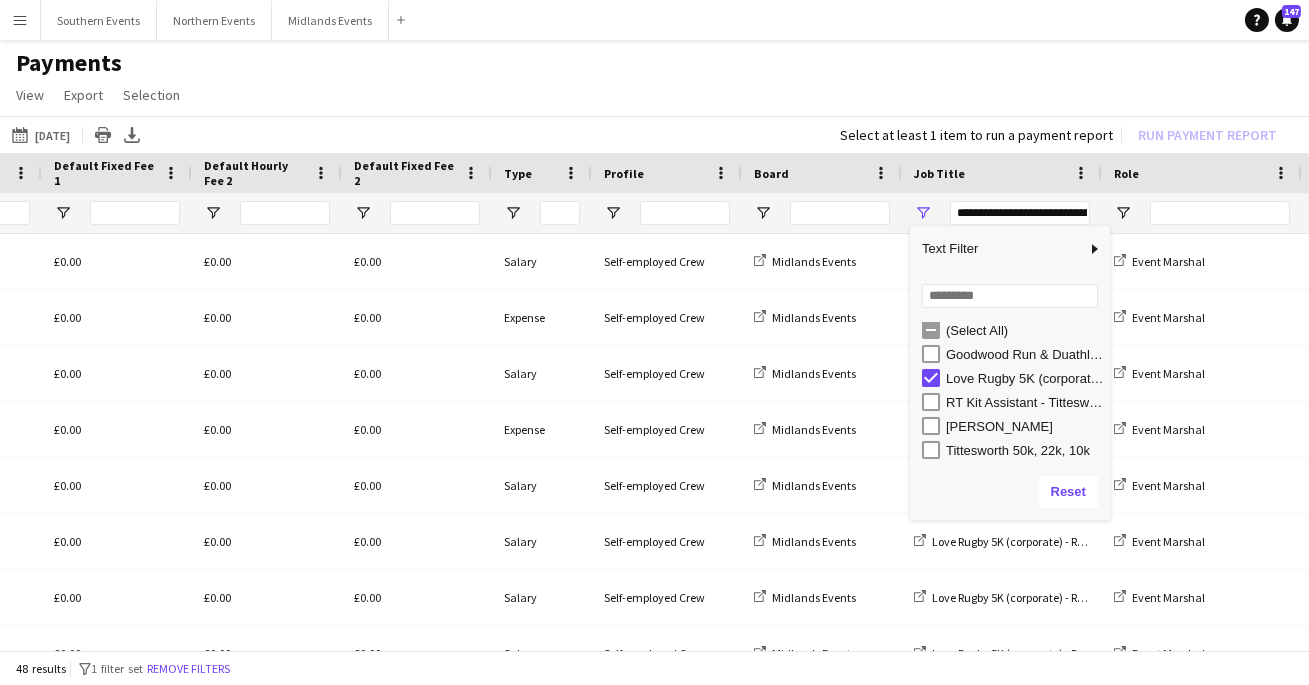 click on "View  Customise view Customise filters Reset Filters Reset View Reset All  Export  Export as XLSX Export as CSV Export as PDF  Selection  All for Date Range Clear All All Filtered Clear All Filtered" 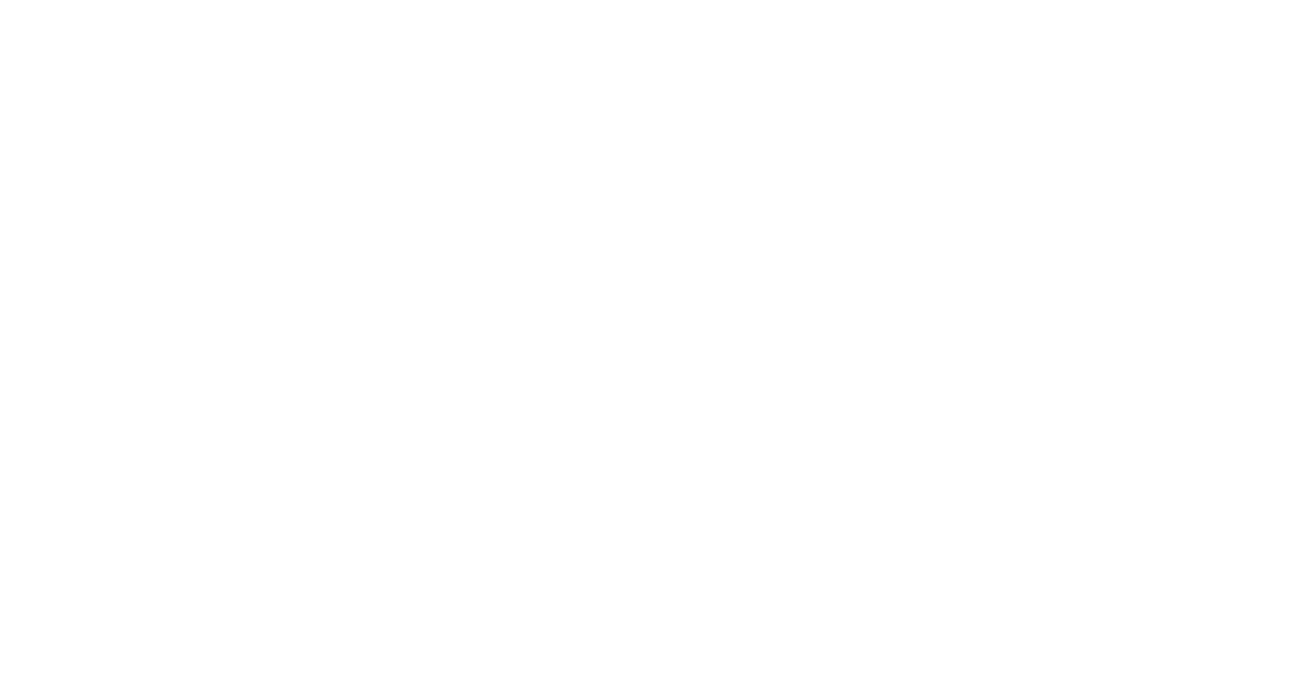 scroll, scrollTop: 0, scrollLeft: 0, axis: both 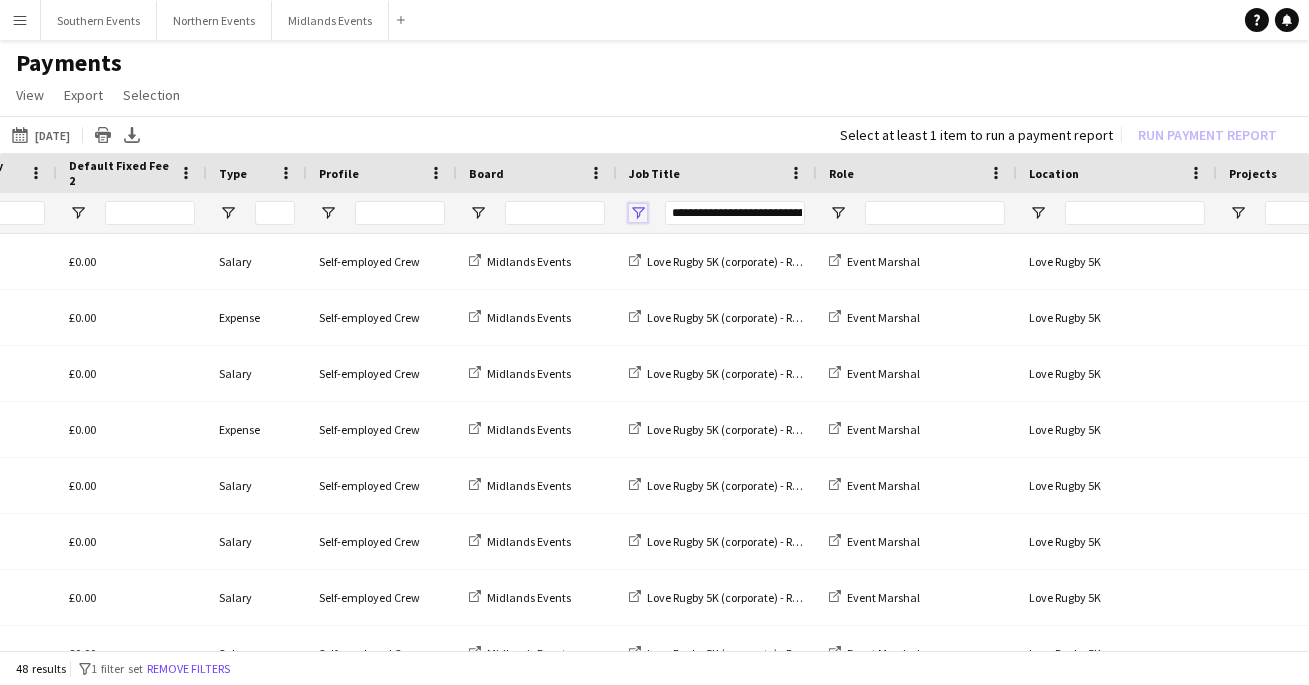click at bounding box center [638, 213] 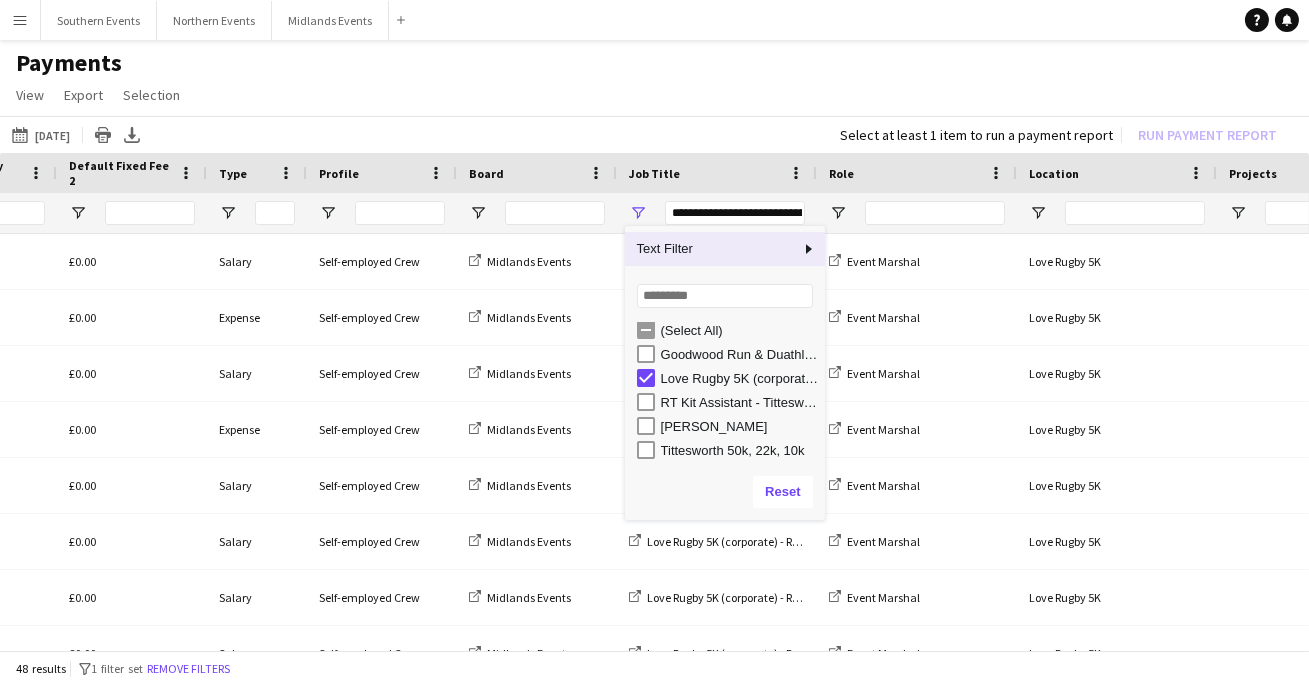 scroll, scrollTop: 0, scrollLeft: 0, axis: both 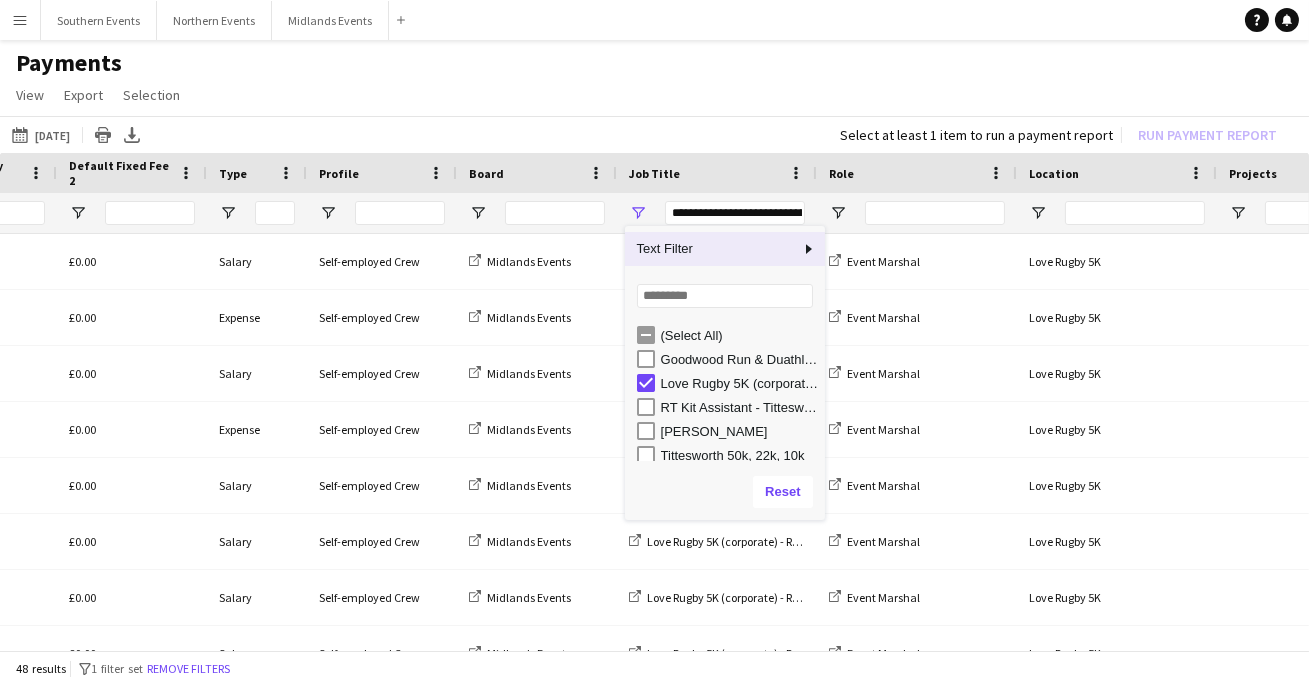 click on "[DATE]
[DATE]
[DATE]   This Week   This Month   [DATE]   Last Week   Last Month  [DATE] [DATE] [DATE] M [DATE] T [DATE] W [DATE] T [DATE] F [DATE] S [DATE] S  [DATE]   2   3   4   5   6   7   8   9   10   11   12   13   14   15   16   17   18   19   20   21   22   23   24   25   26   27   28   29   30   31
Comparison range
Comparison range
Apply
Print table
Export XLSX
Select at least 1 item to run a payment report   Run Payment Report" 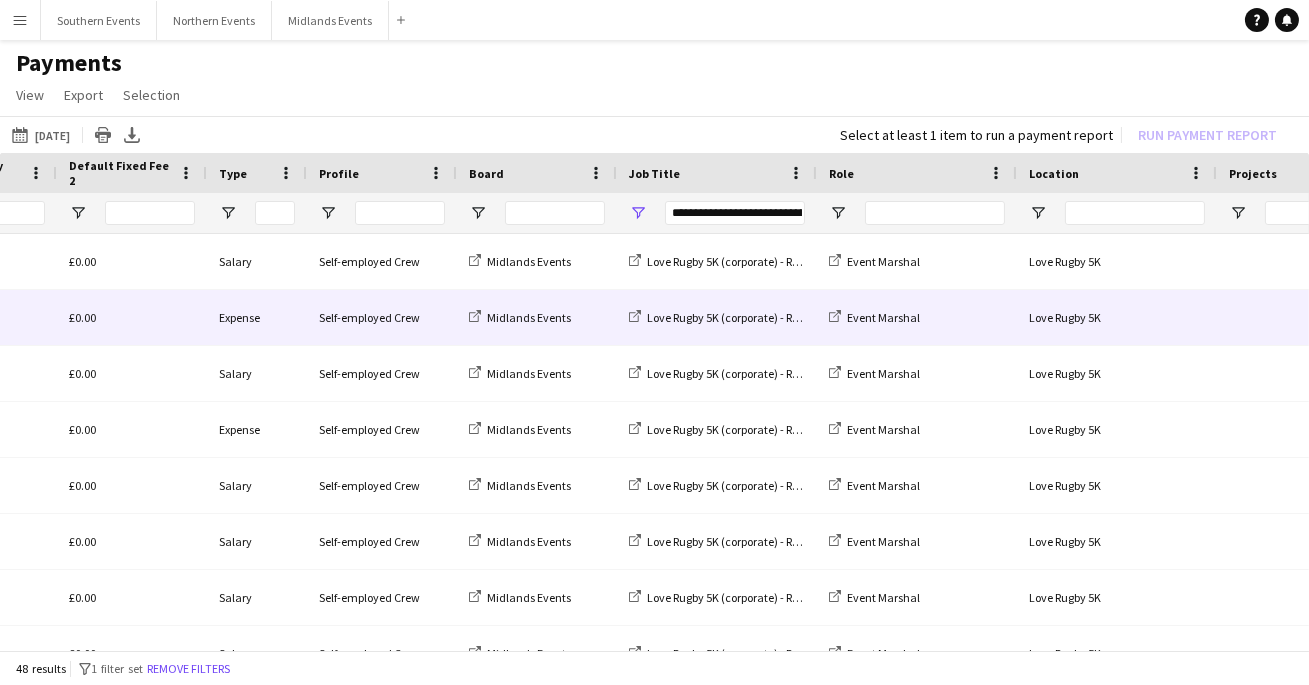scroll, scrollTop: 0, scrollLeft: 63, axis: horizontal 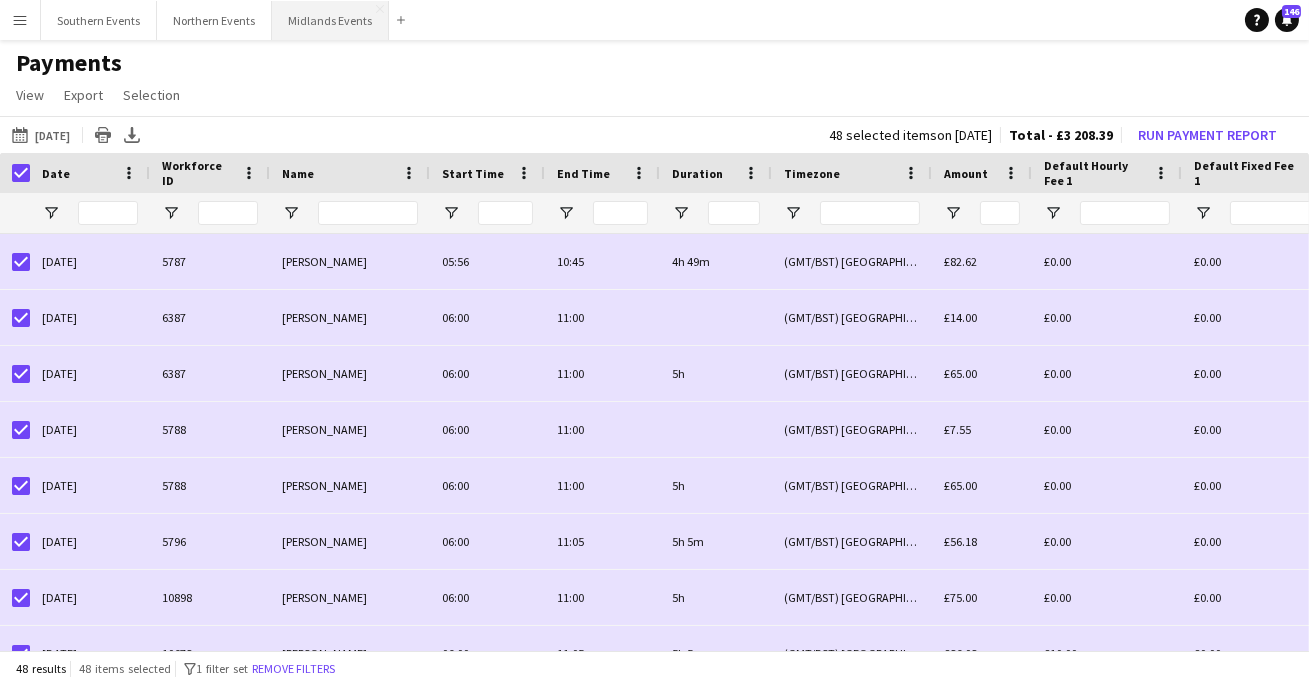click on "Midlands Events
Close" at bounding box center (330, 20) 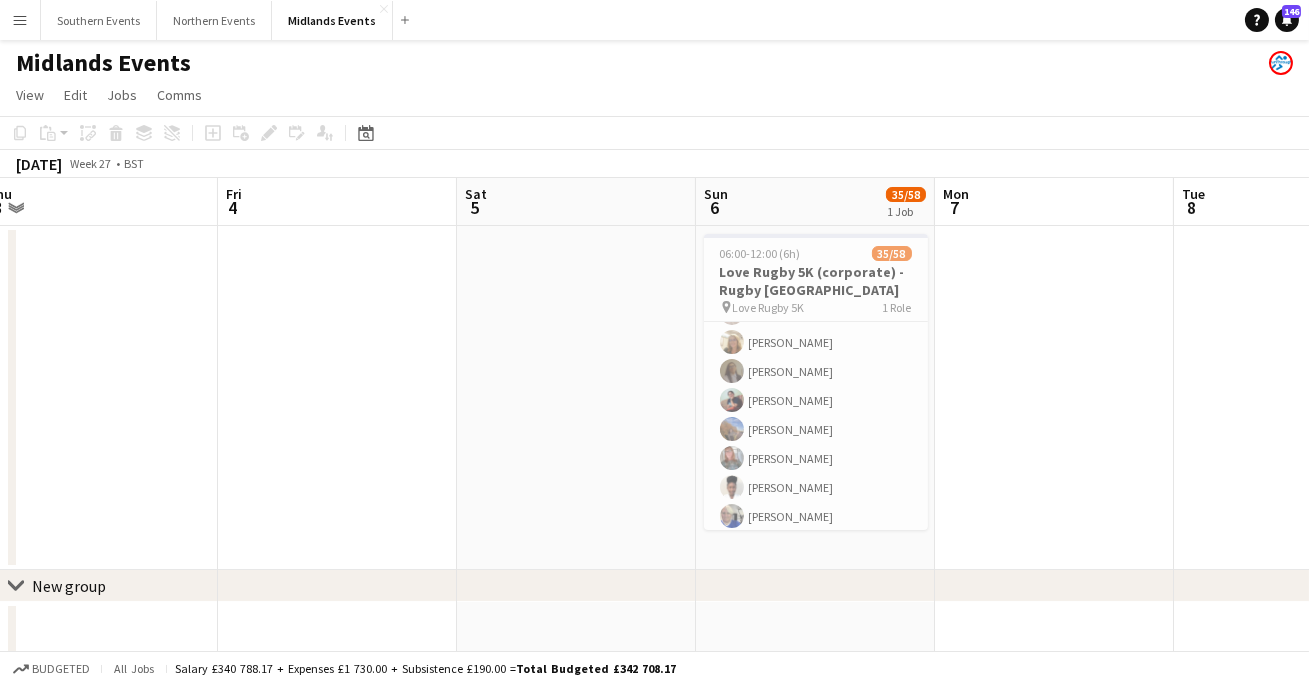 click on "Menu" at bounding box center [20, 20] 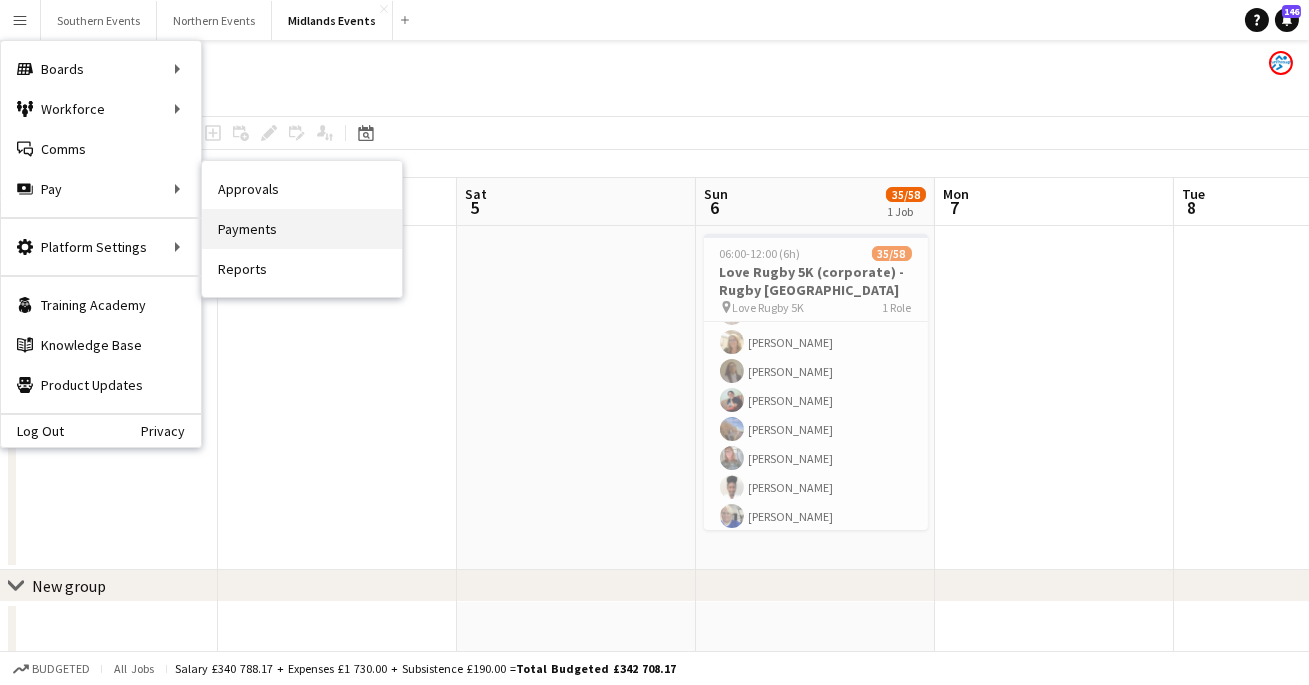 click on "Payments" at bounding box center [302, 229] 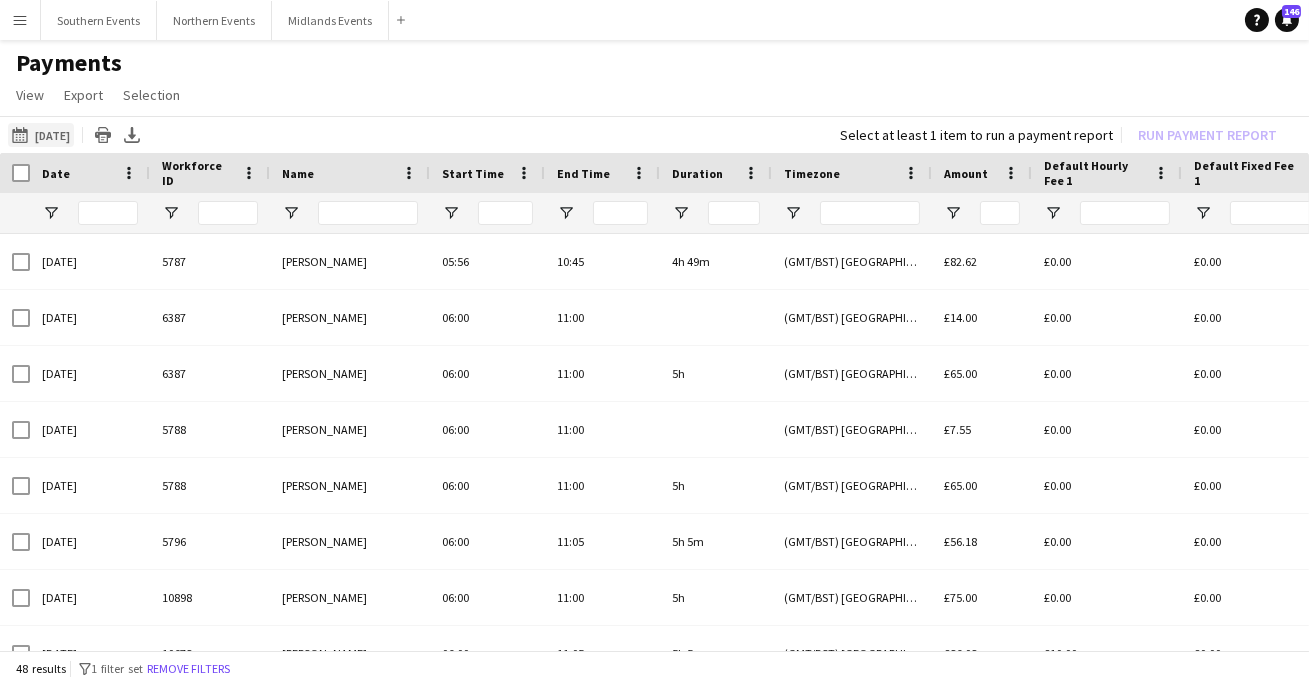 click on "[DATE]
[DATE]" 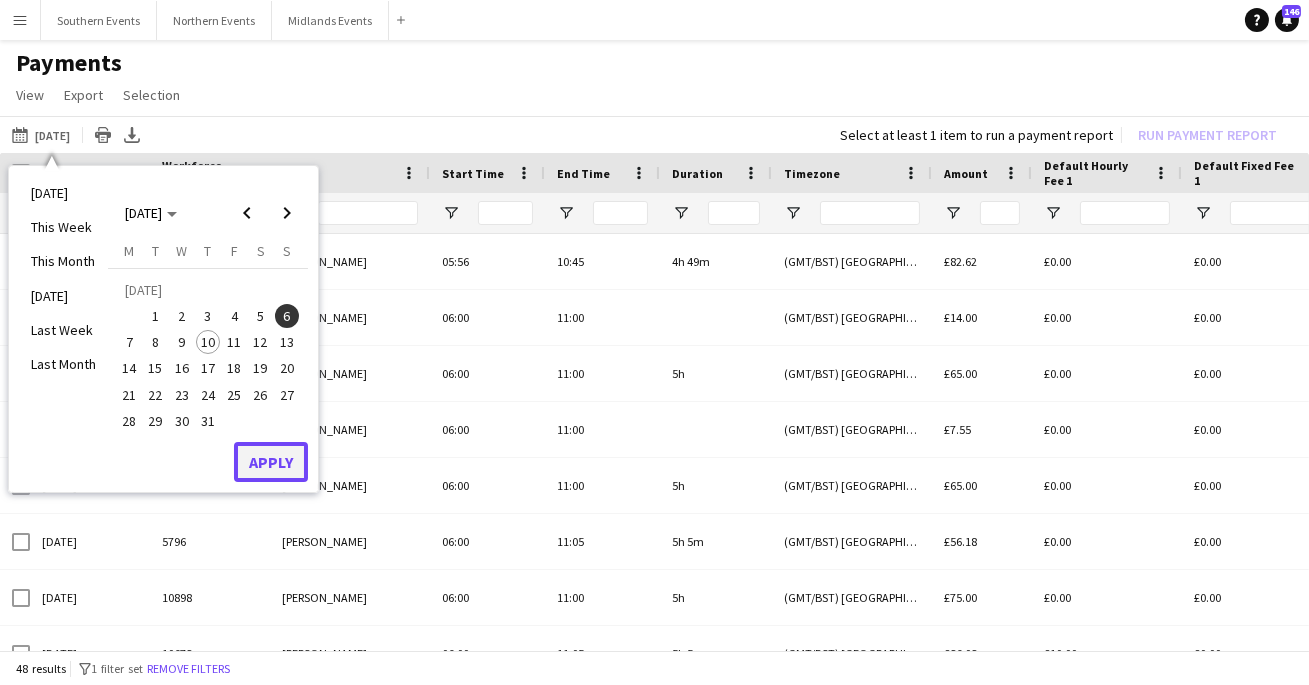 click on "Apply" at bounding box center (271, 462) 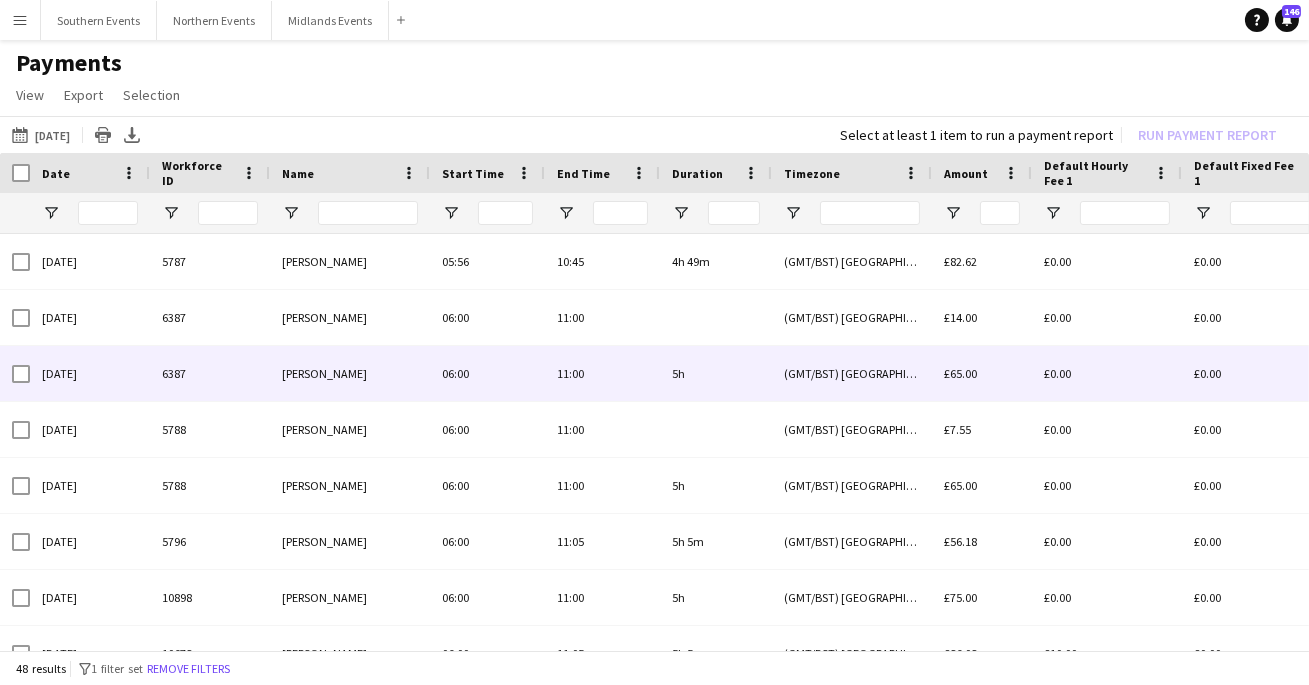 scroll, scrollTop: 0, scrollLeft: 731, axis: horizontal 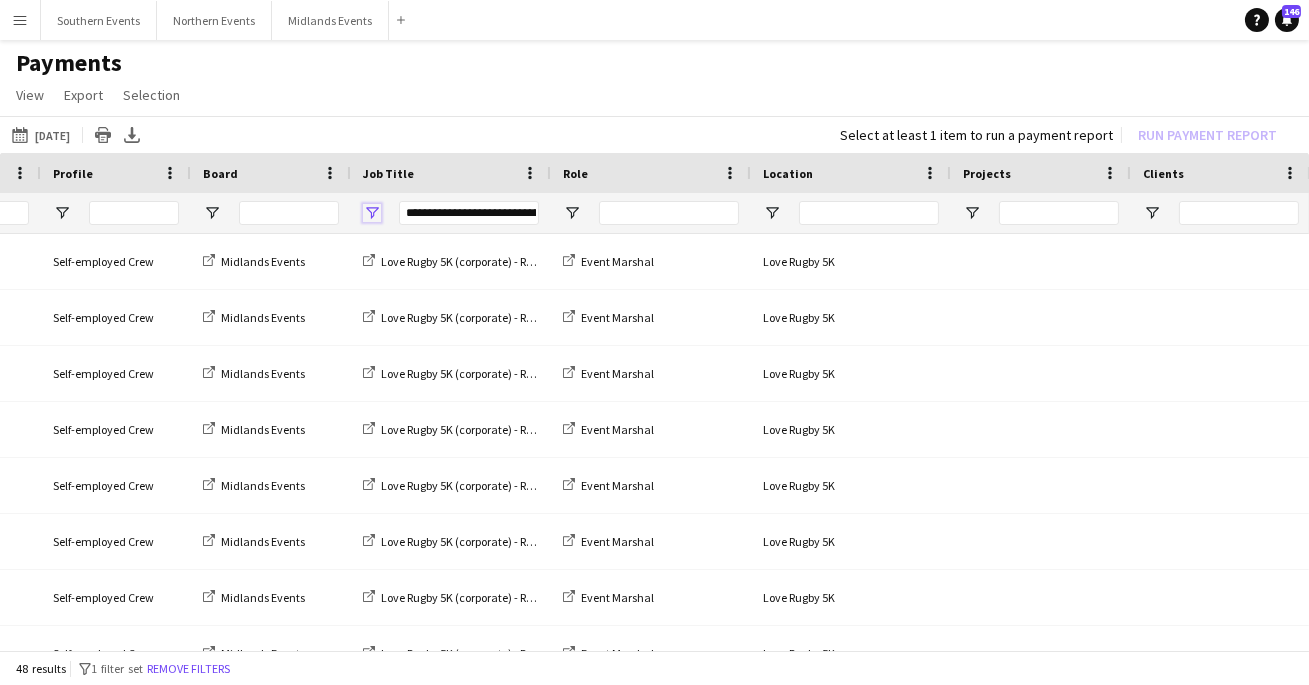 click at bounding box center [372, 213] 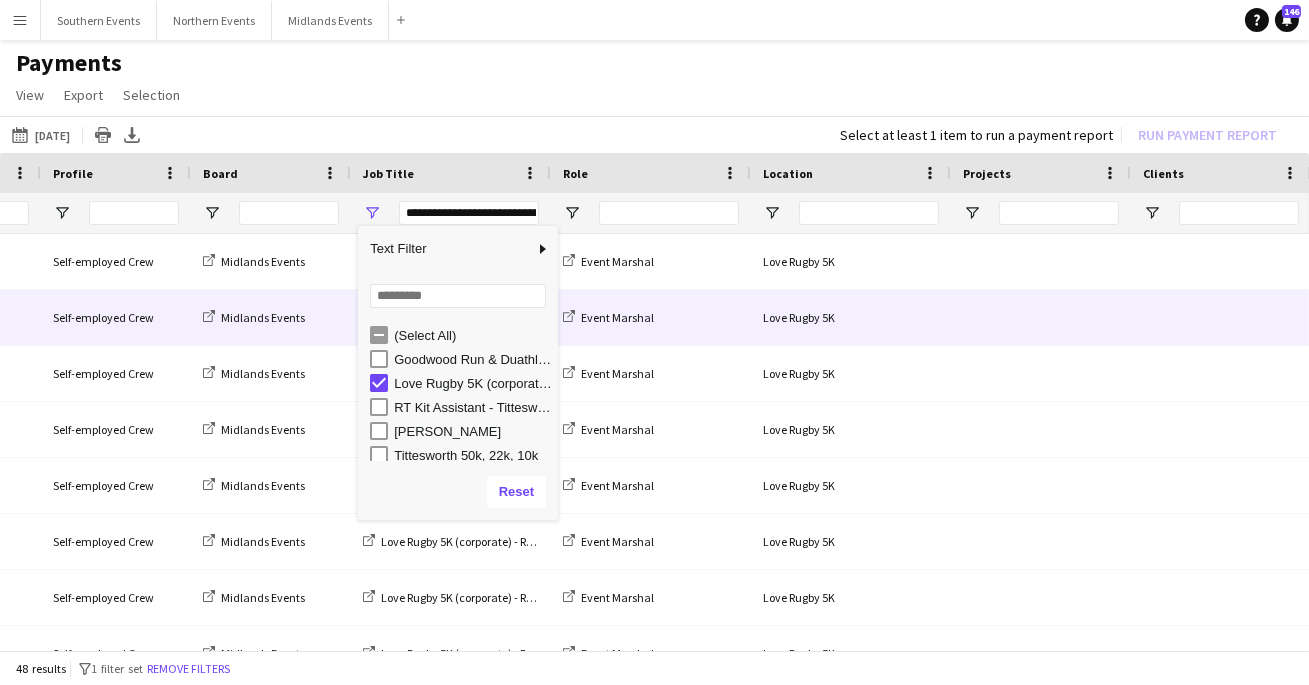 scroll, scrollTop: 0, scrollLeft: 374, axis: horizontal 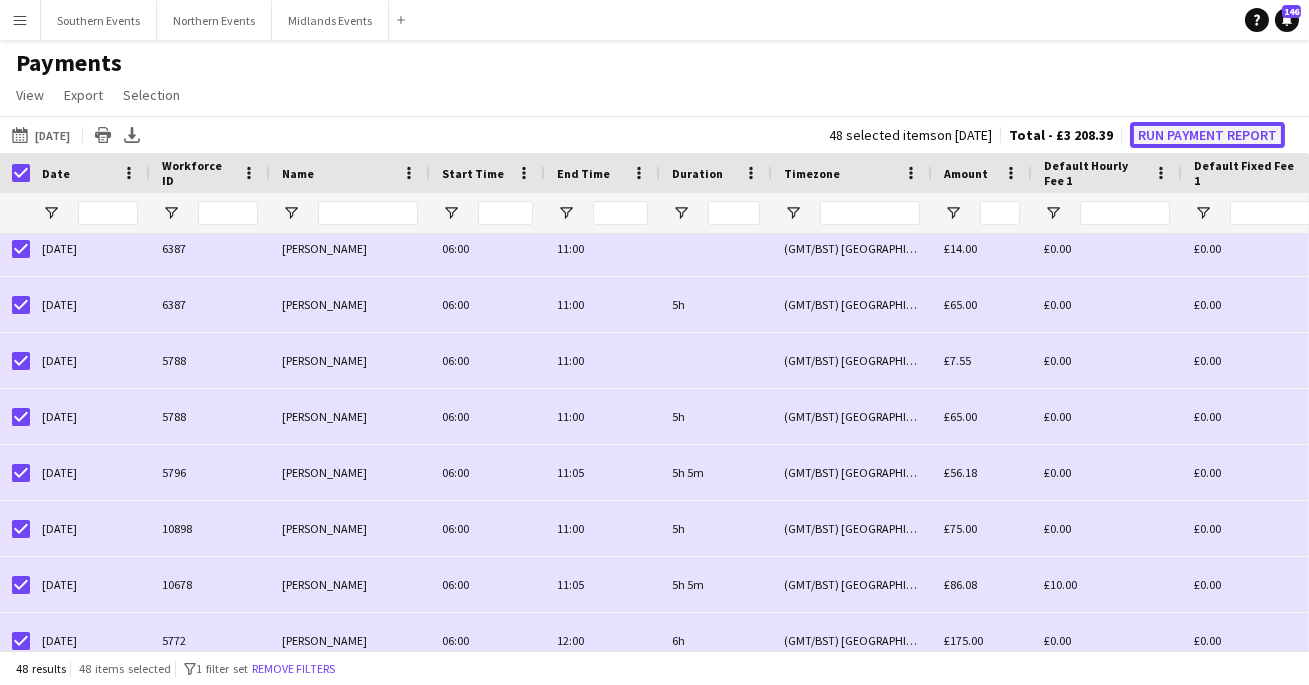 click on "Run Payment Report" 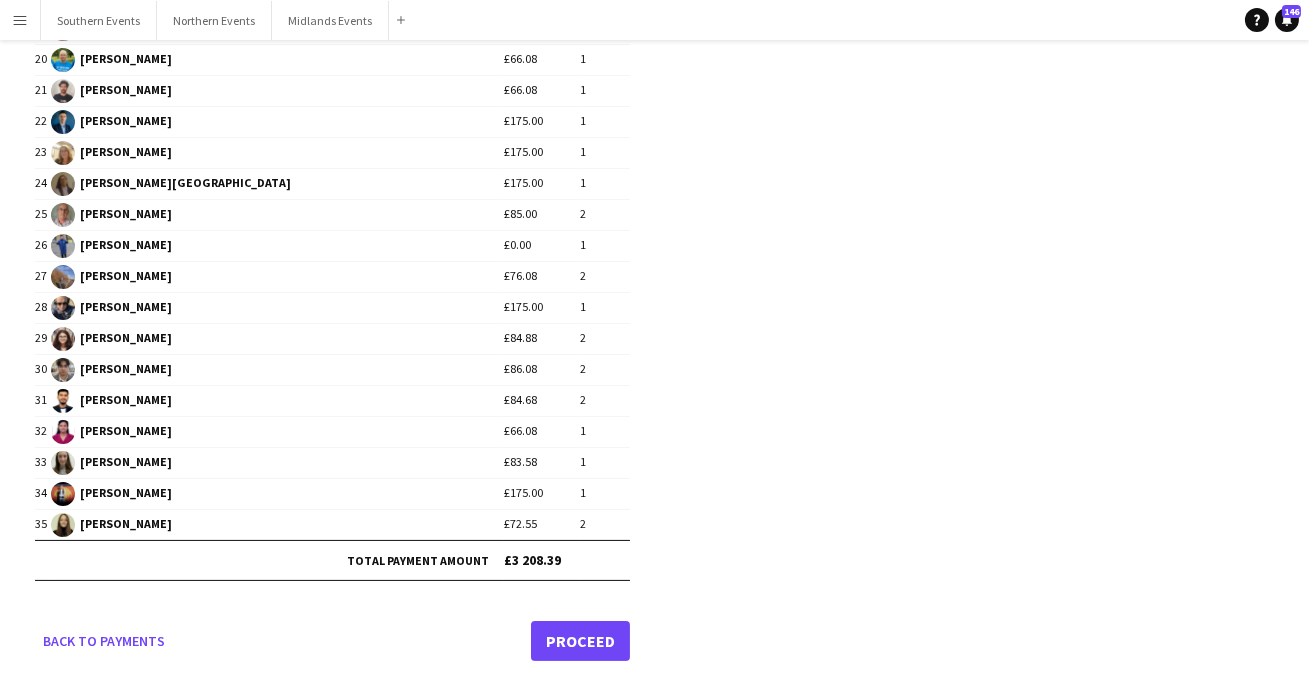 click on "Proceed" 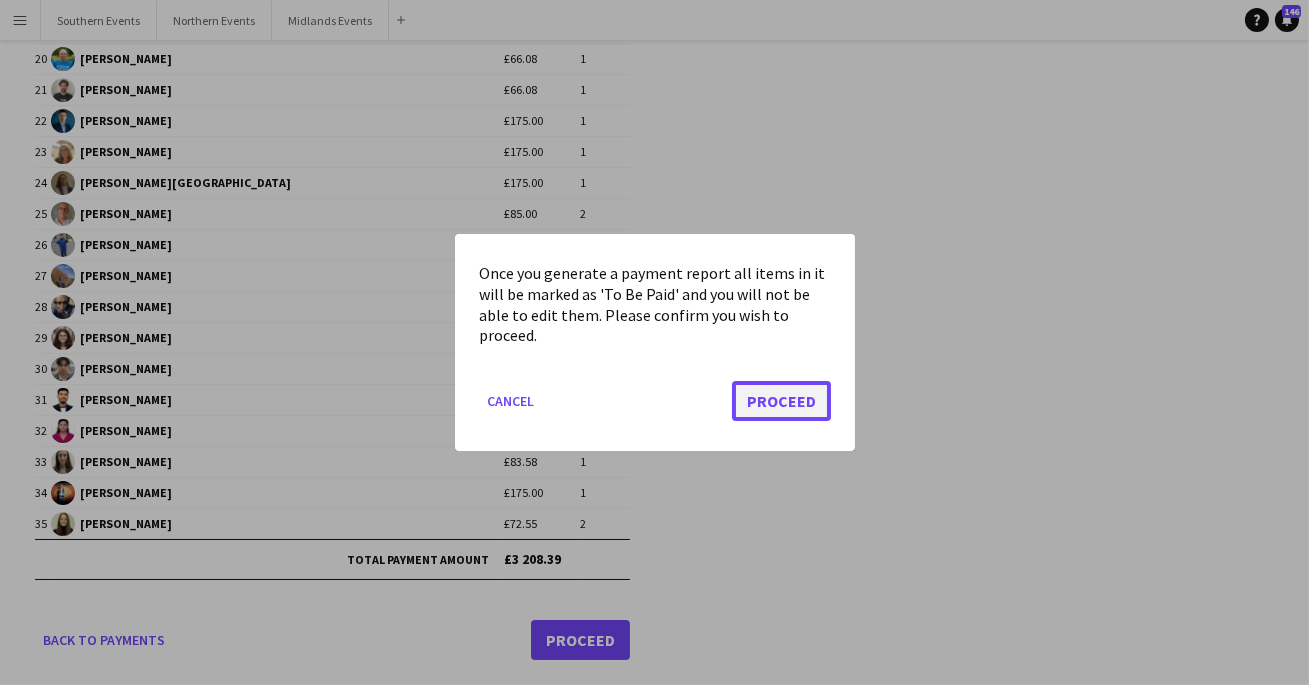 click on "Proceed" 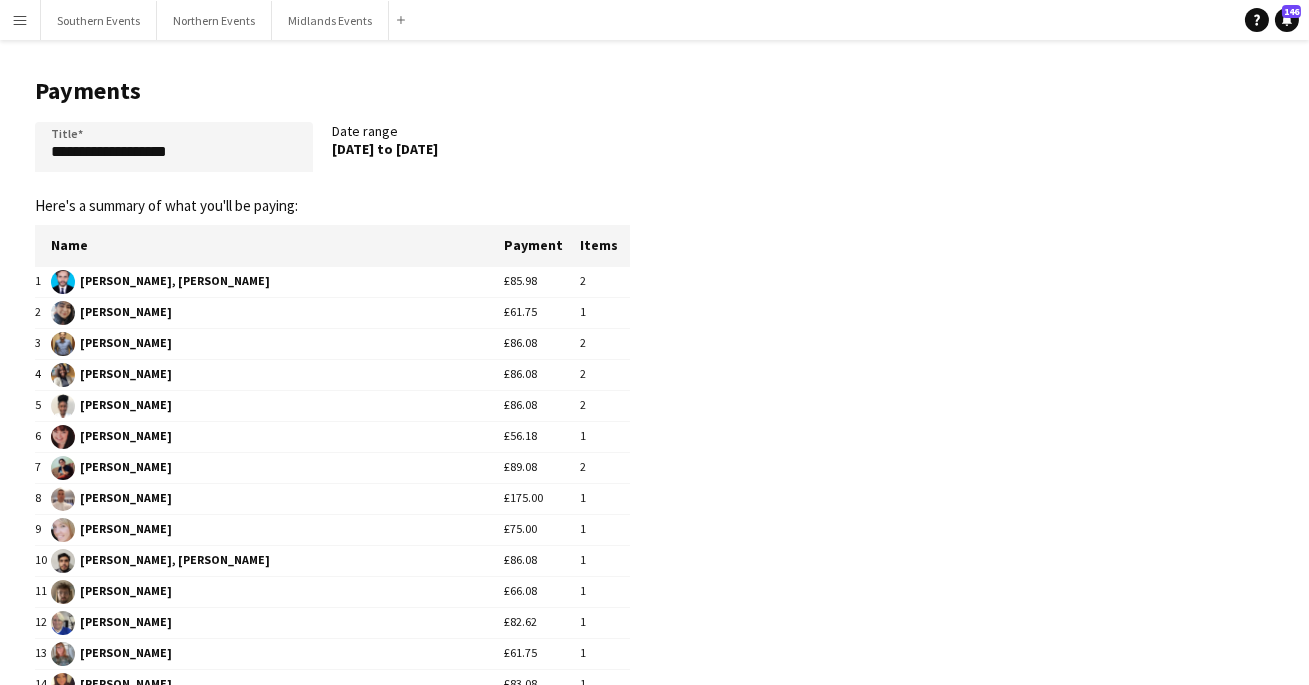 scroll, scrollTop: 811, scrollLeft: 0, axis: vertical 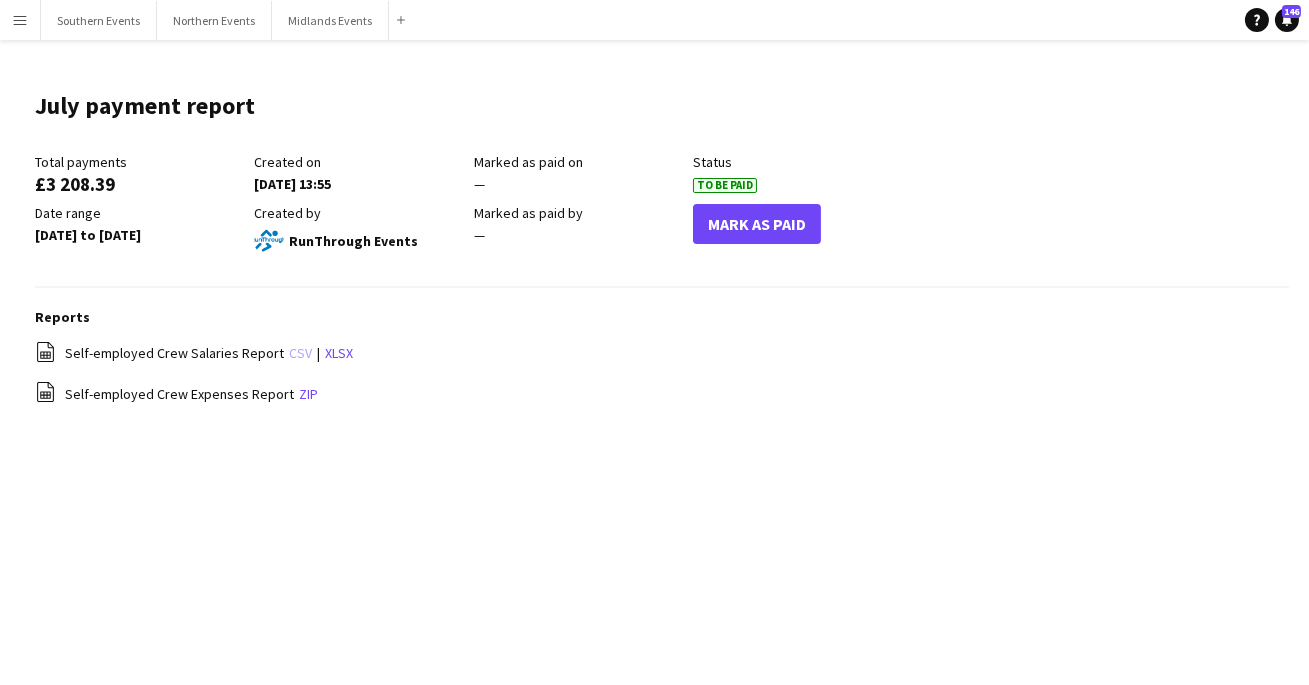 click on "csv" 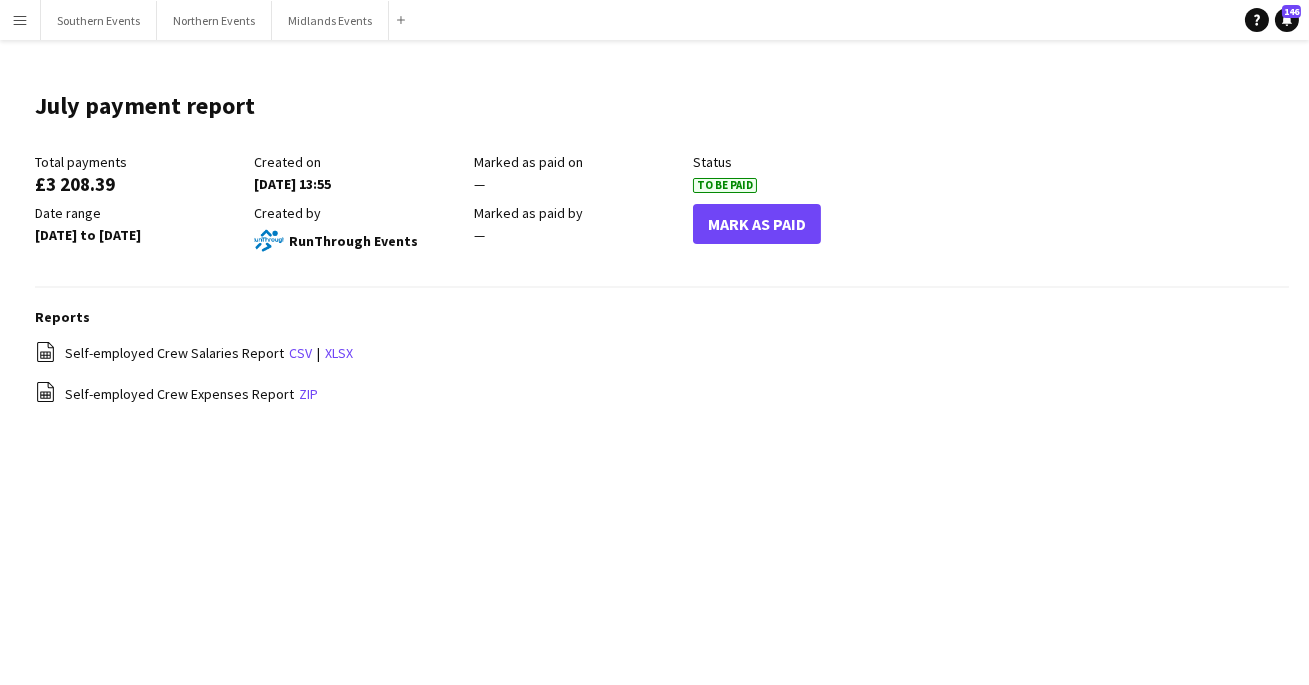 click on "Menu" at bounding box center [20, 20] 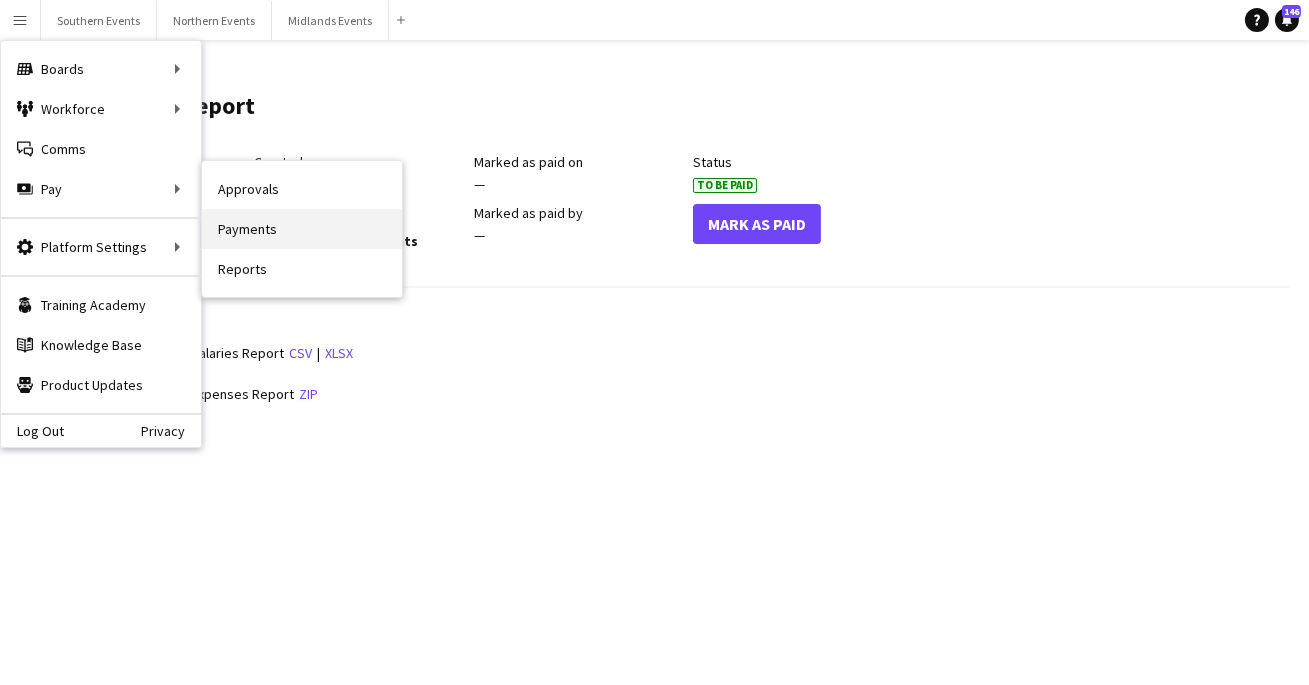click on "Payments" at bounding box center (302, 229) 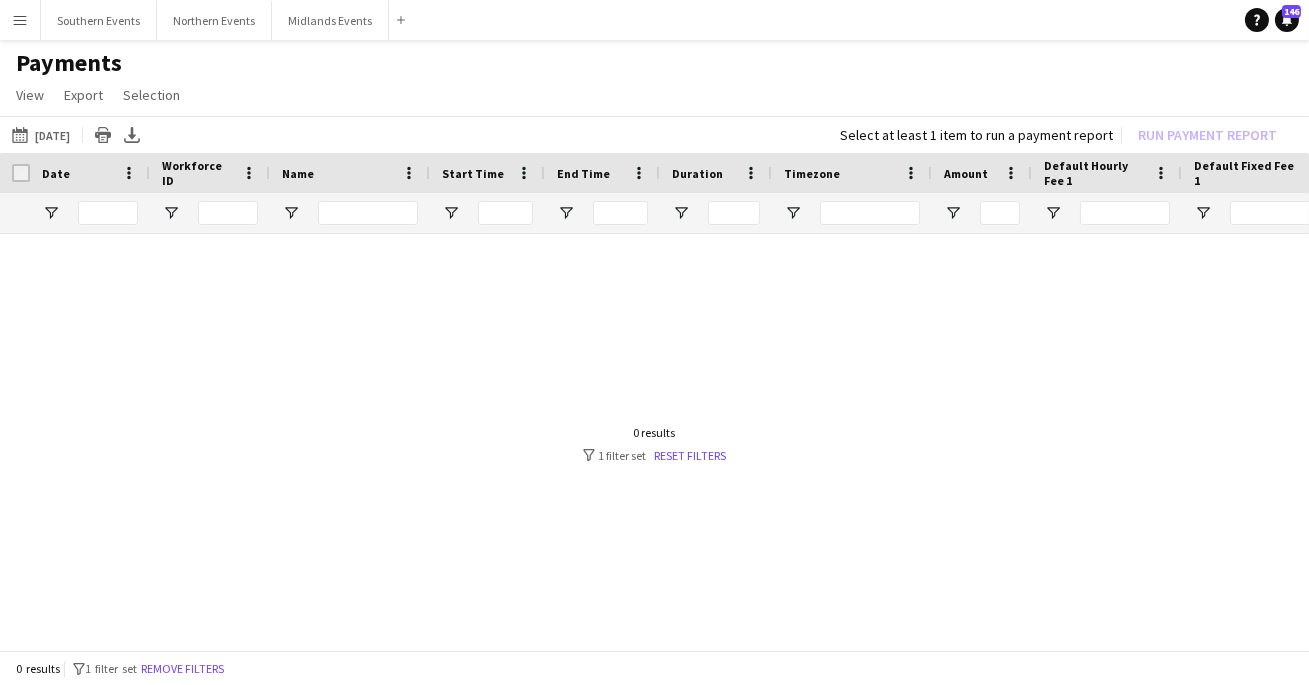 scroll, scrollTop: 0, scrollLeft: 460, axis: horizontal 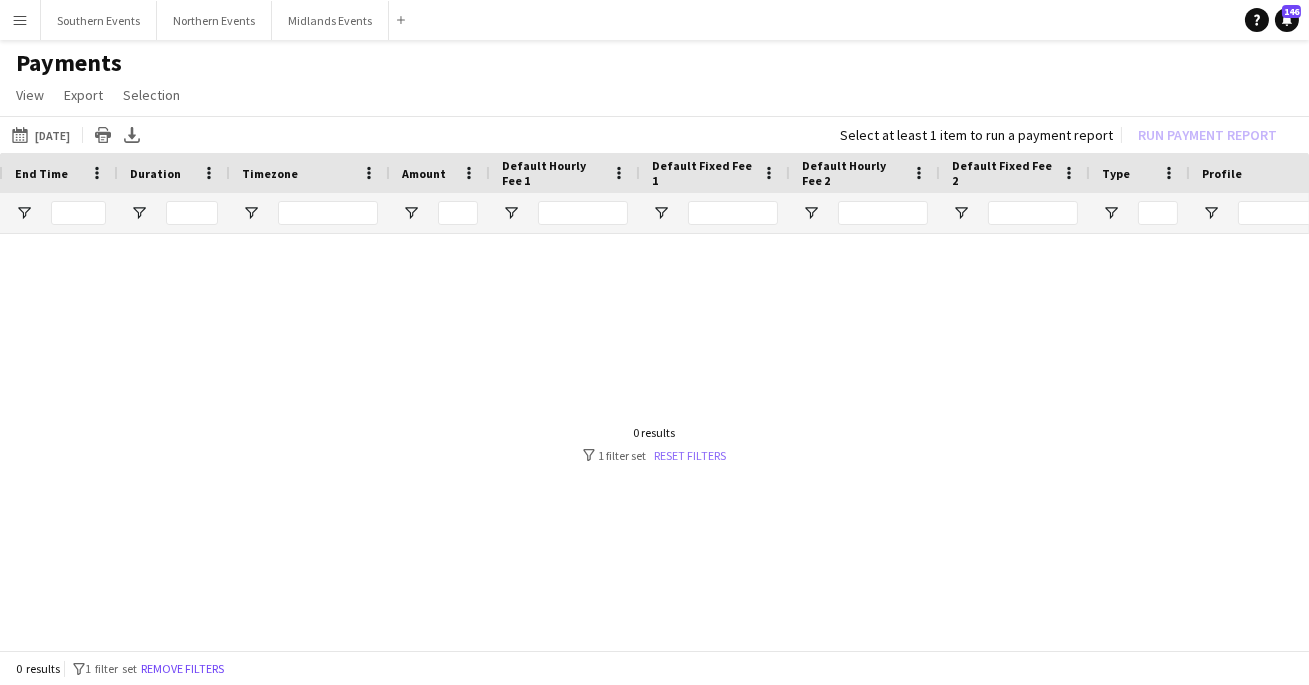 click on "Reset filters" at bounding box center (691, 455) 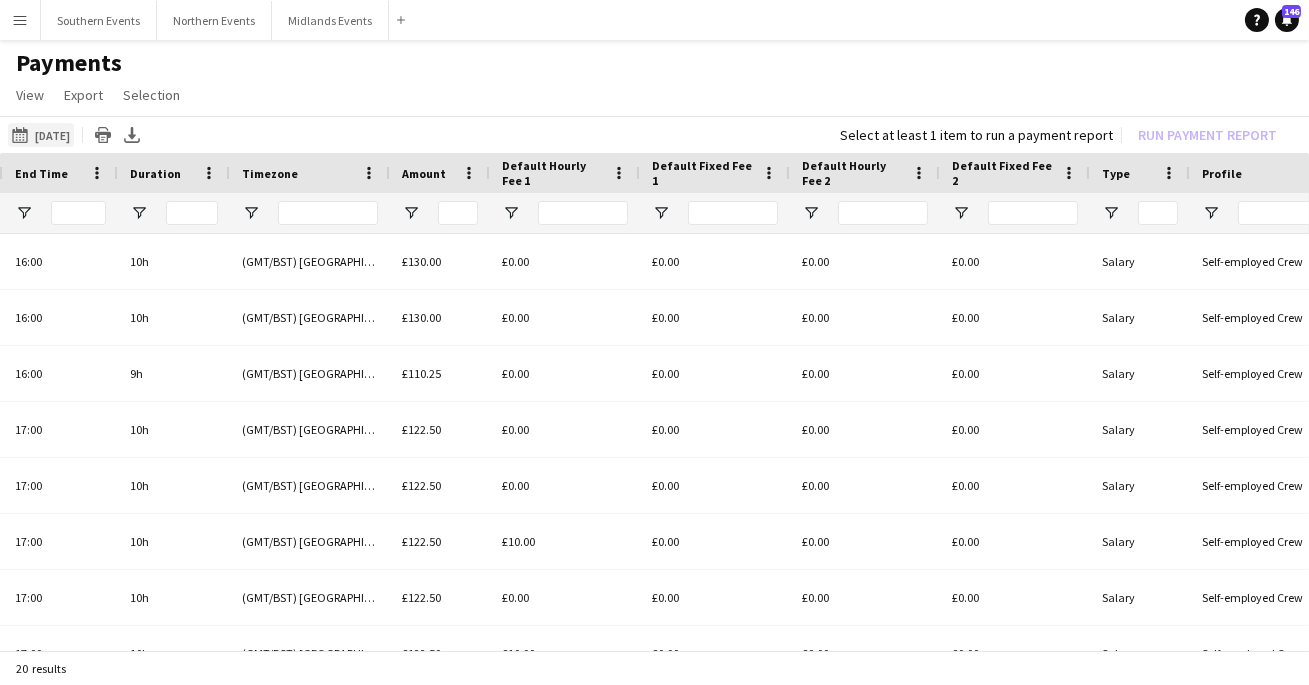 click on "[DATE]
[DATE]" 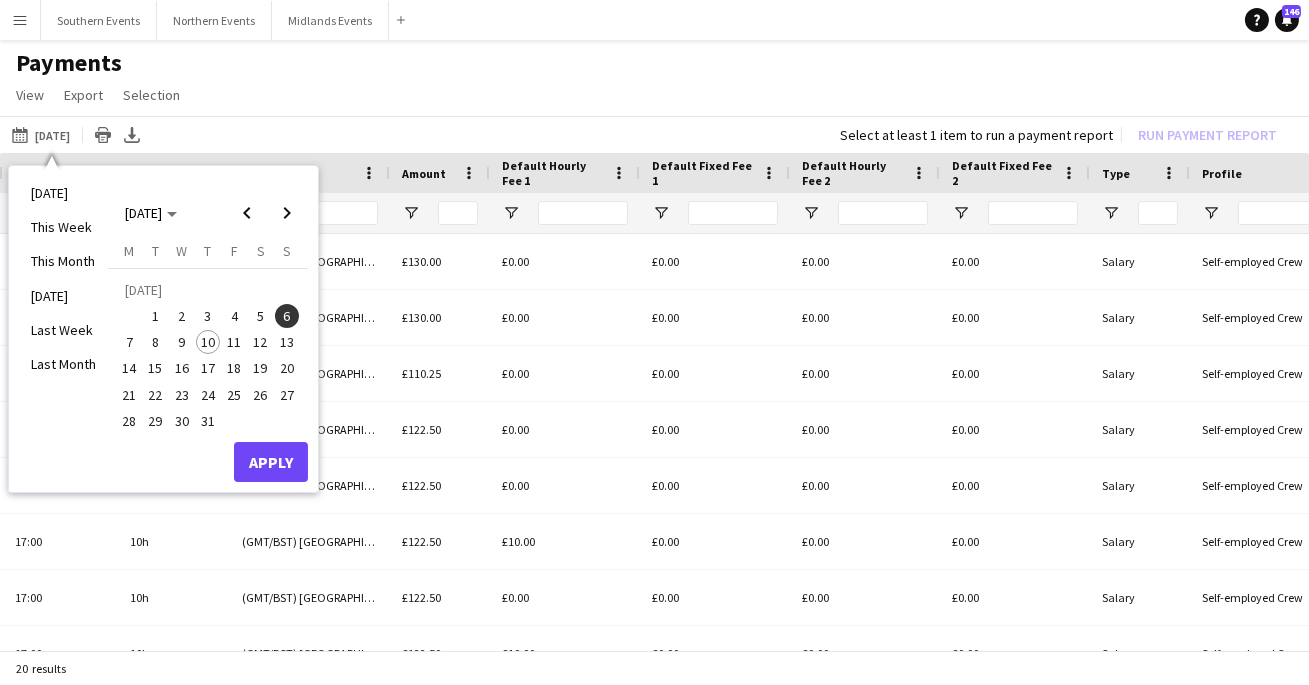 click on "6" at bounding box center (287, 316) 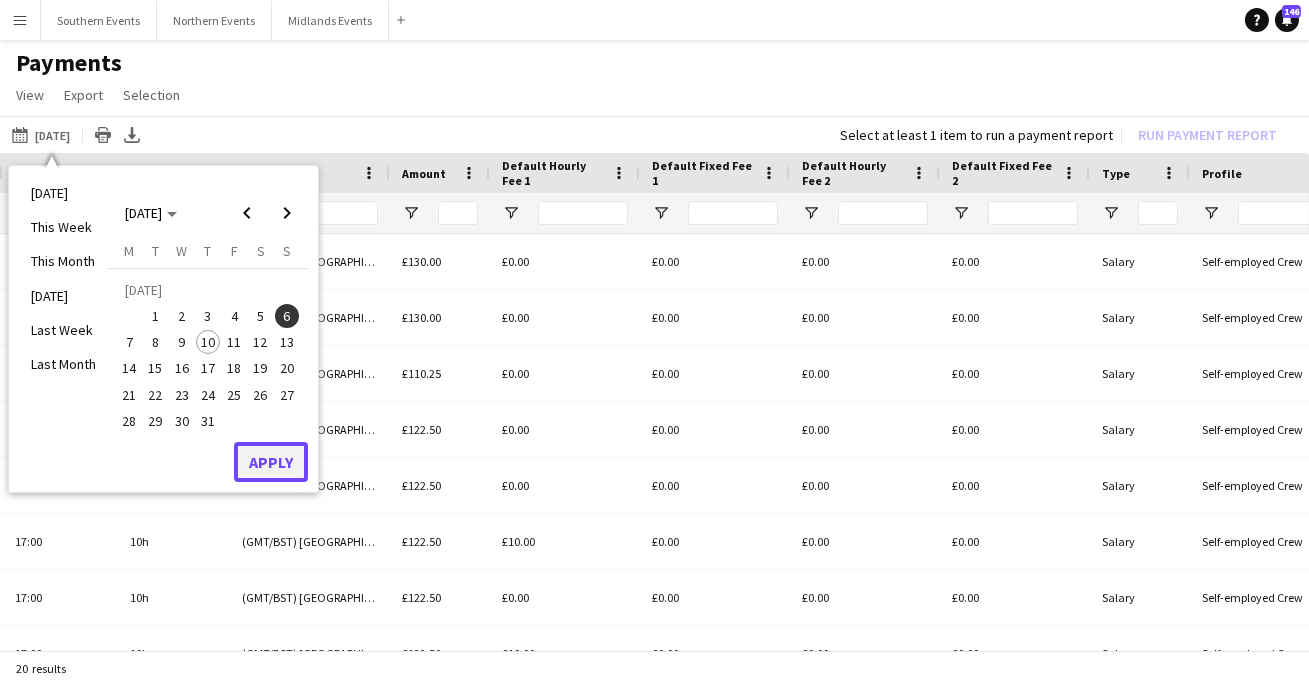 click on "Apply" at bounding box center [271, 462] 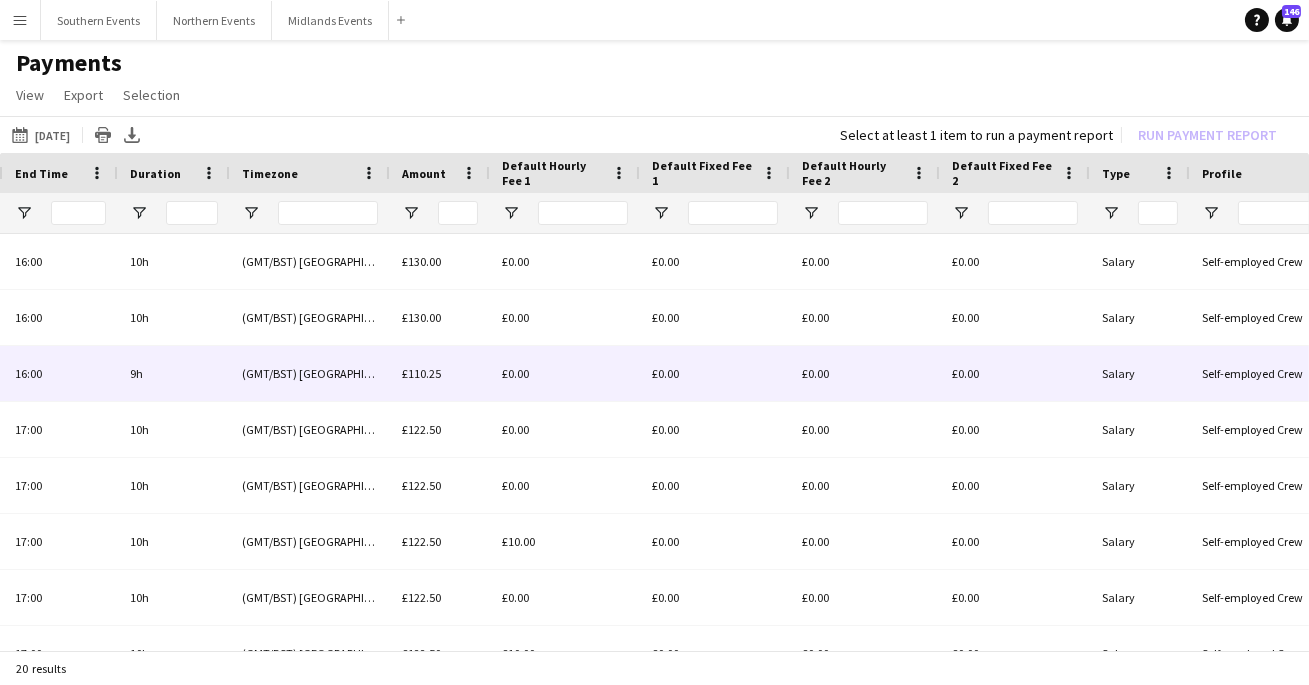 scroll, scrollTop: 0, scrollLeft: 646, axis: horizontal 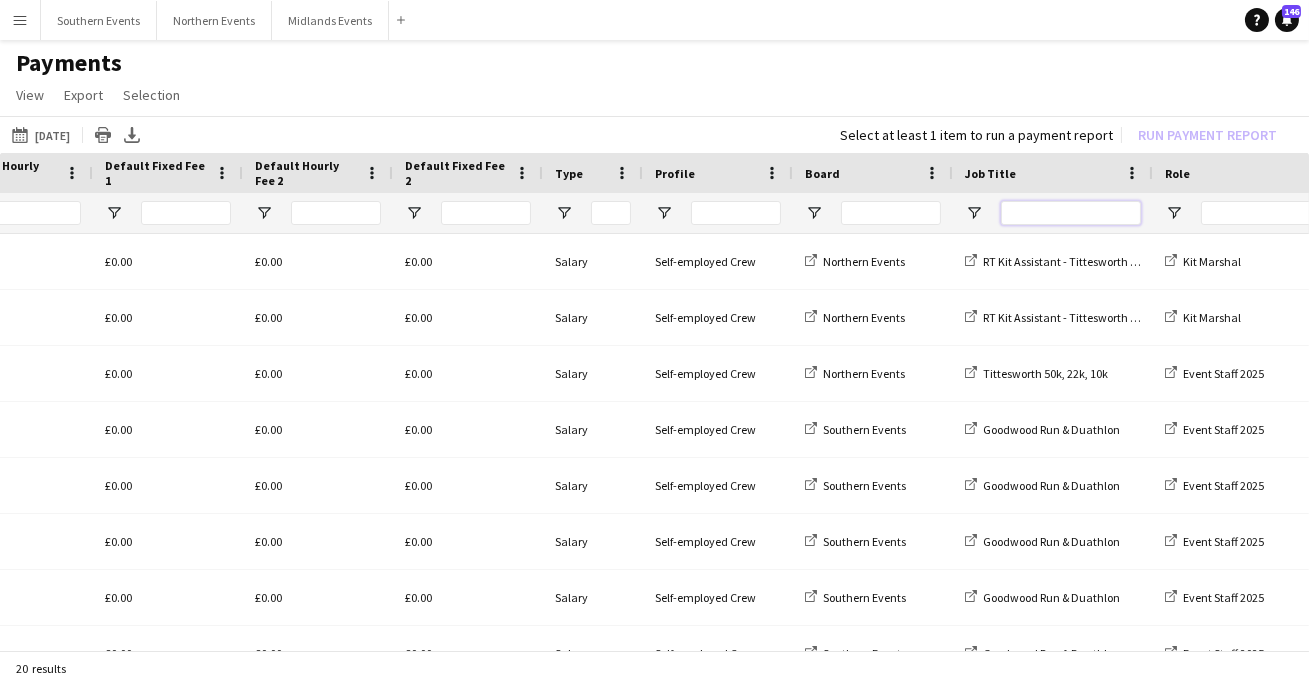 click at bounding box center [1071, 213] 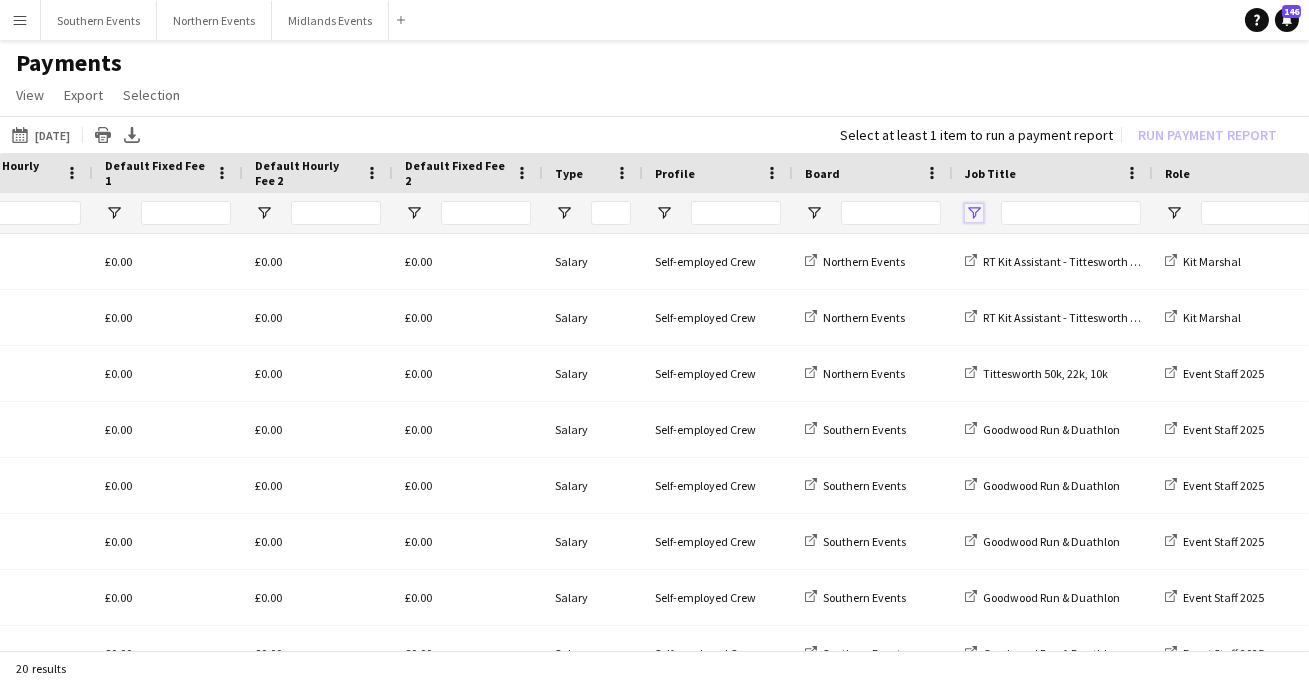 click at bounding box center [974, 213] 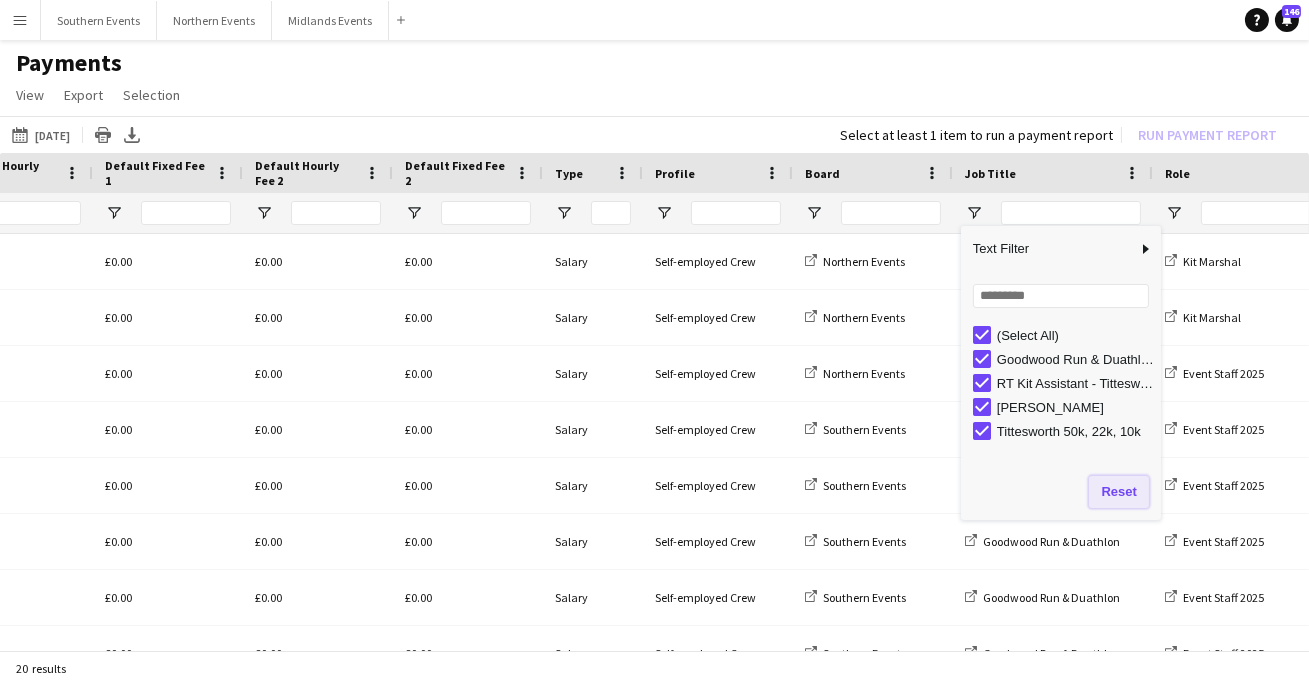 click on "Reset" at bounding box center [1118, 492] 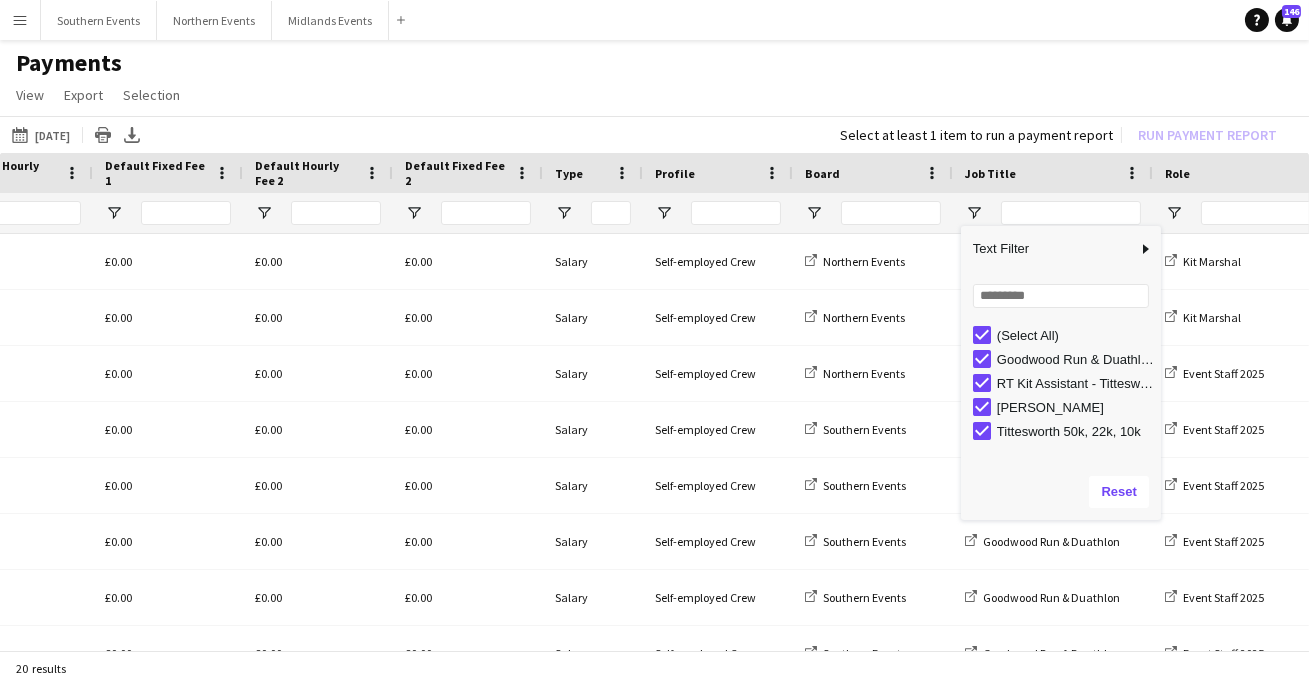 click on "Reset" at bounding box center (1061, 492) 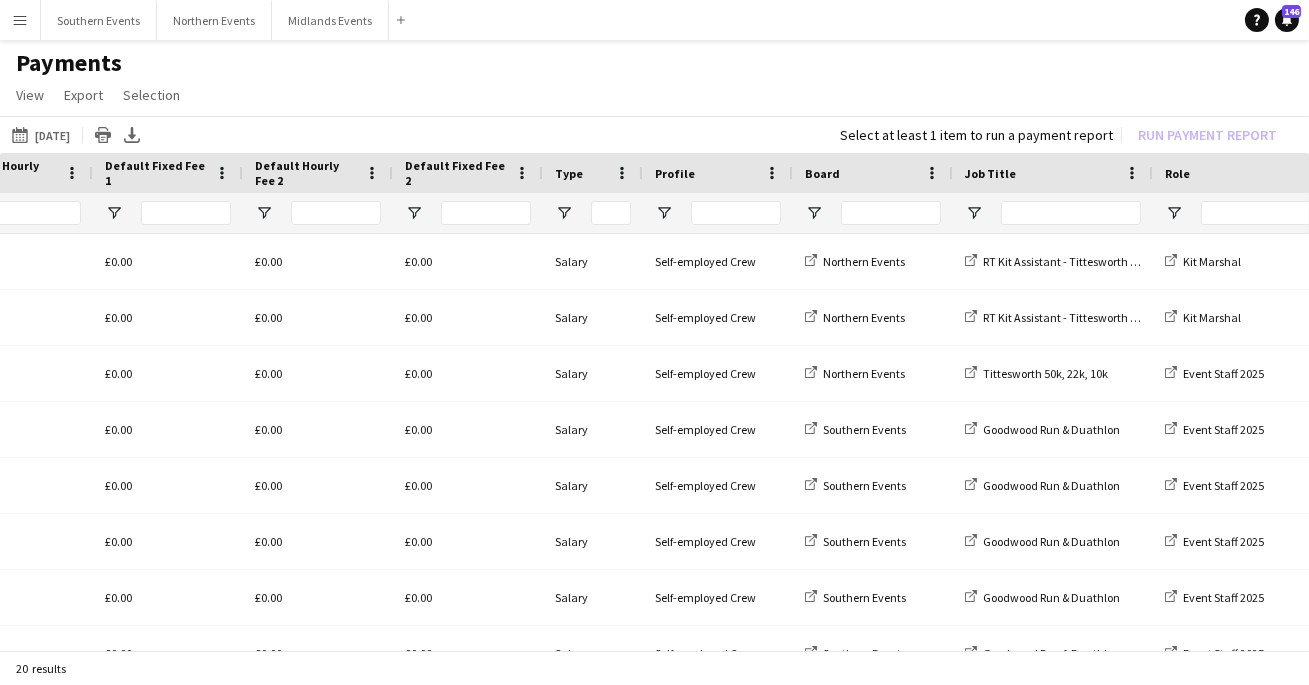 click on "Payments" 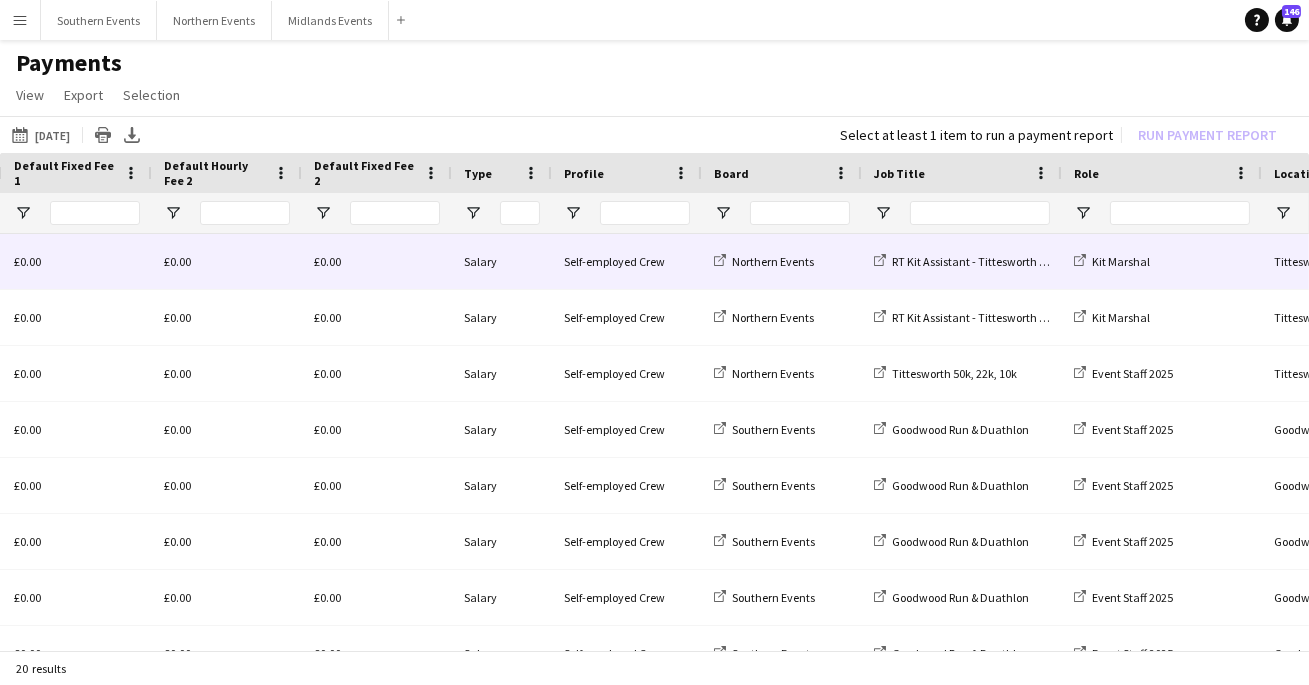 click at bounding box center (980, 213) 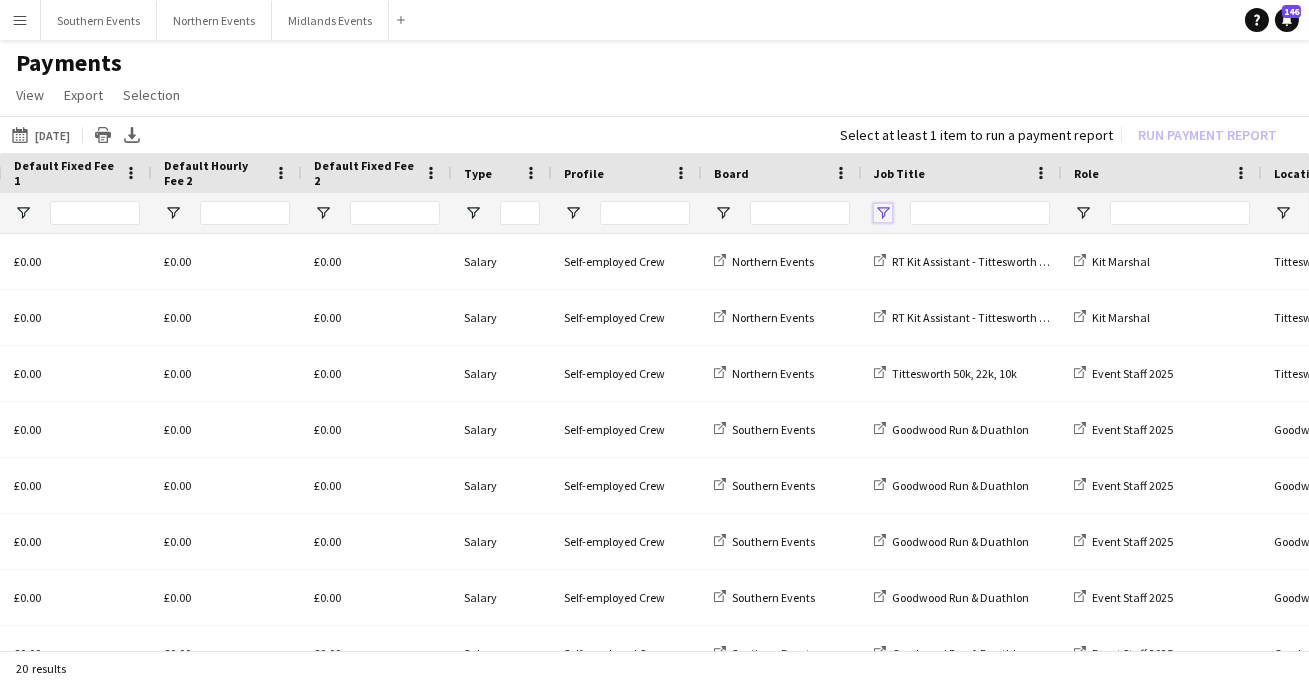 click at bounding box center (883, 213) 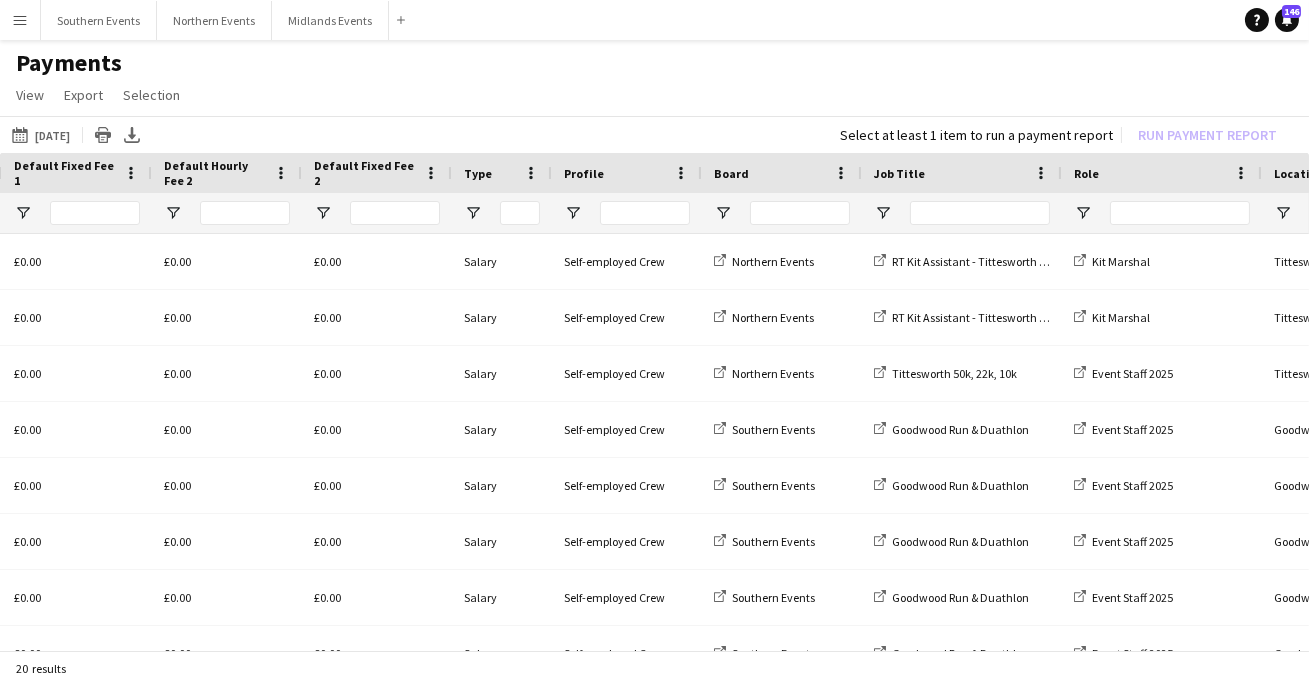 click on "Menu" at bounding box center [20, 20] 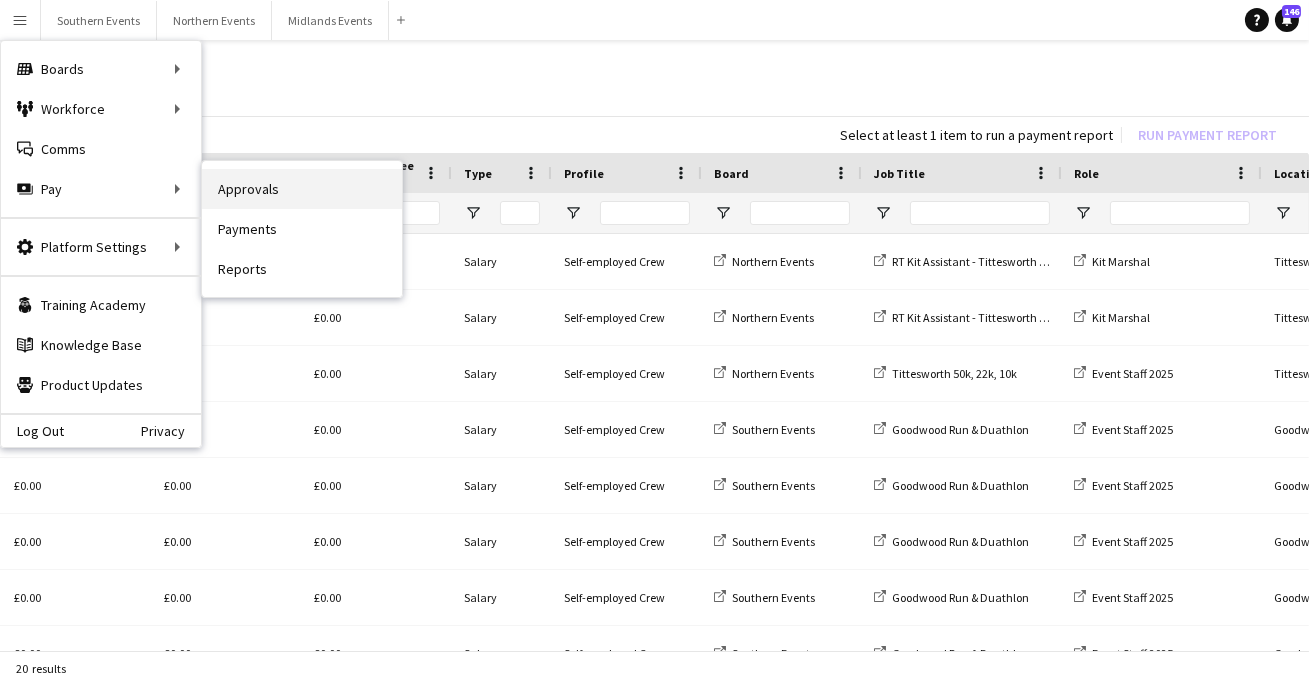 click on "Approvals" at bounding box center [302, 189] 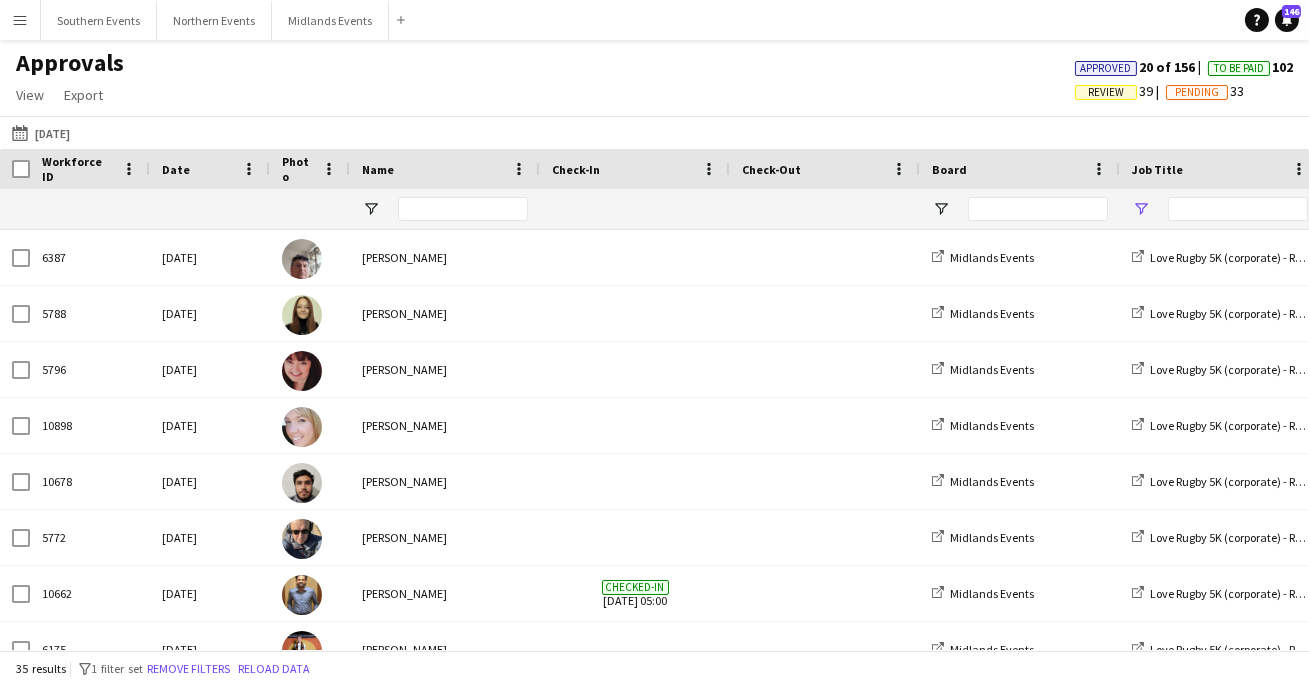 type on "**********" 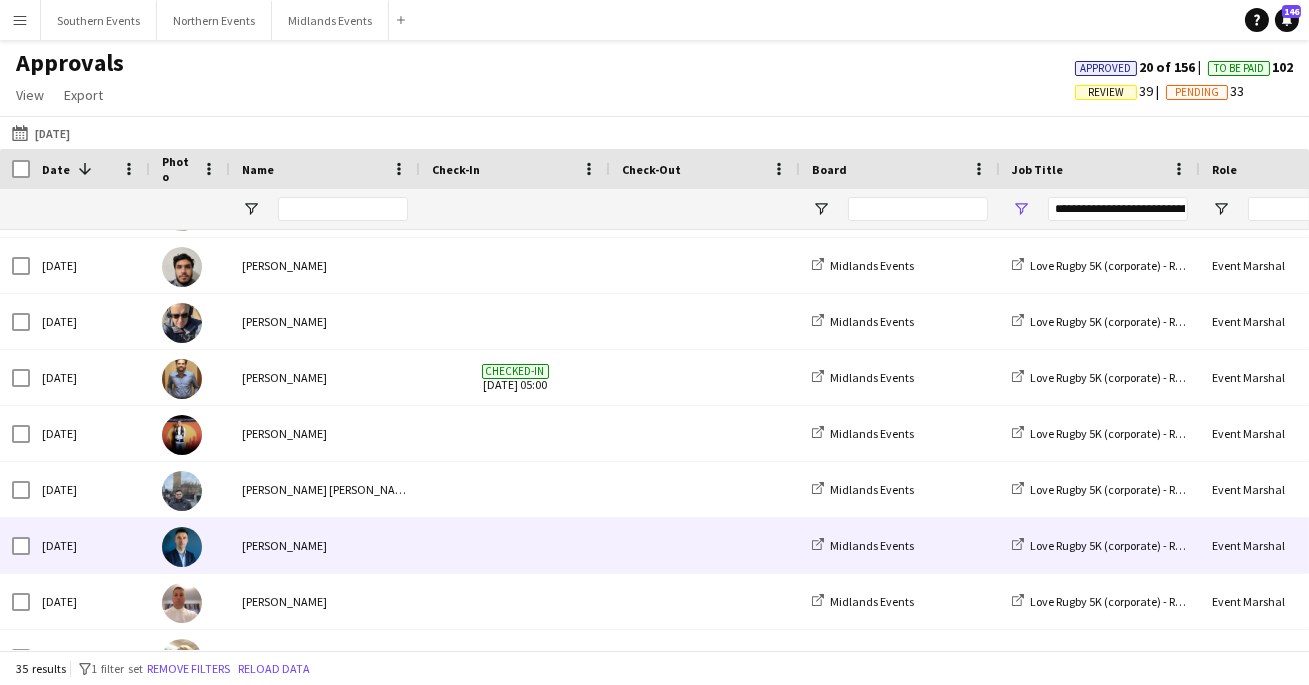 click on "[PERSON_NAME]" at bounding box center [325, 545] 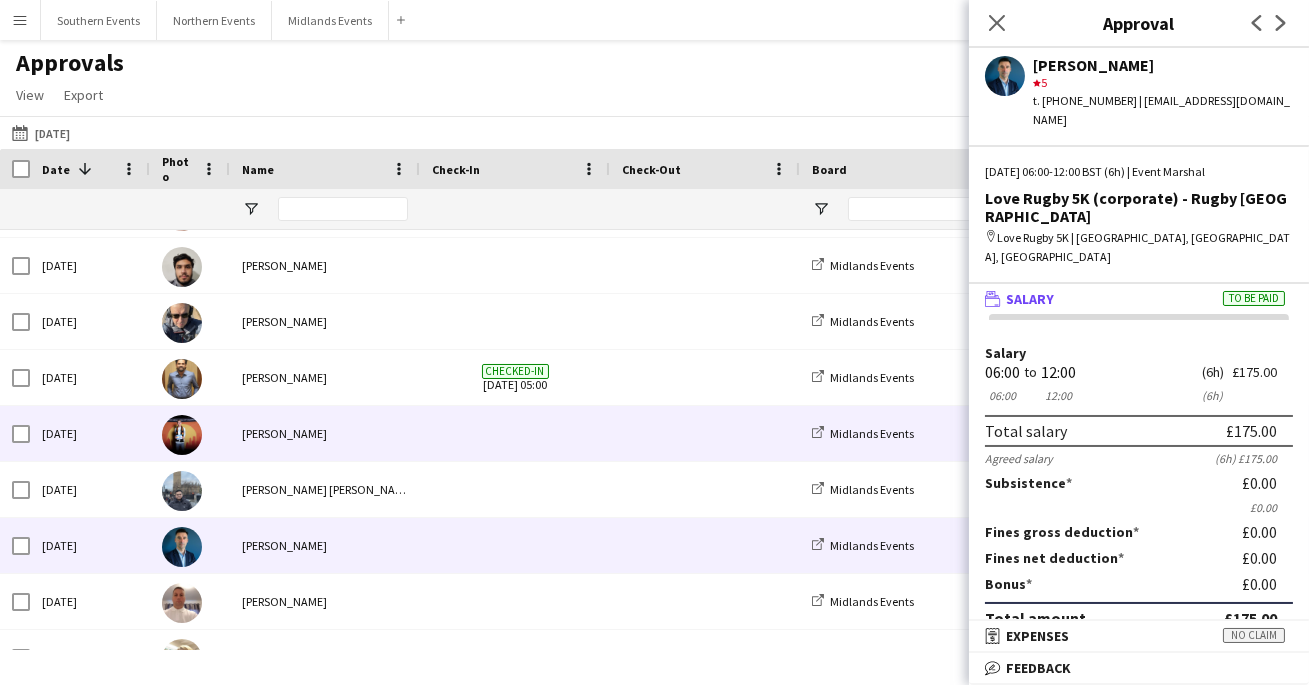 click on "[PERSON_NAME]" at bounding box center [325, 433] 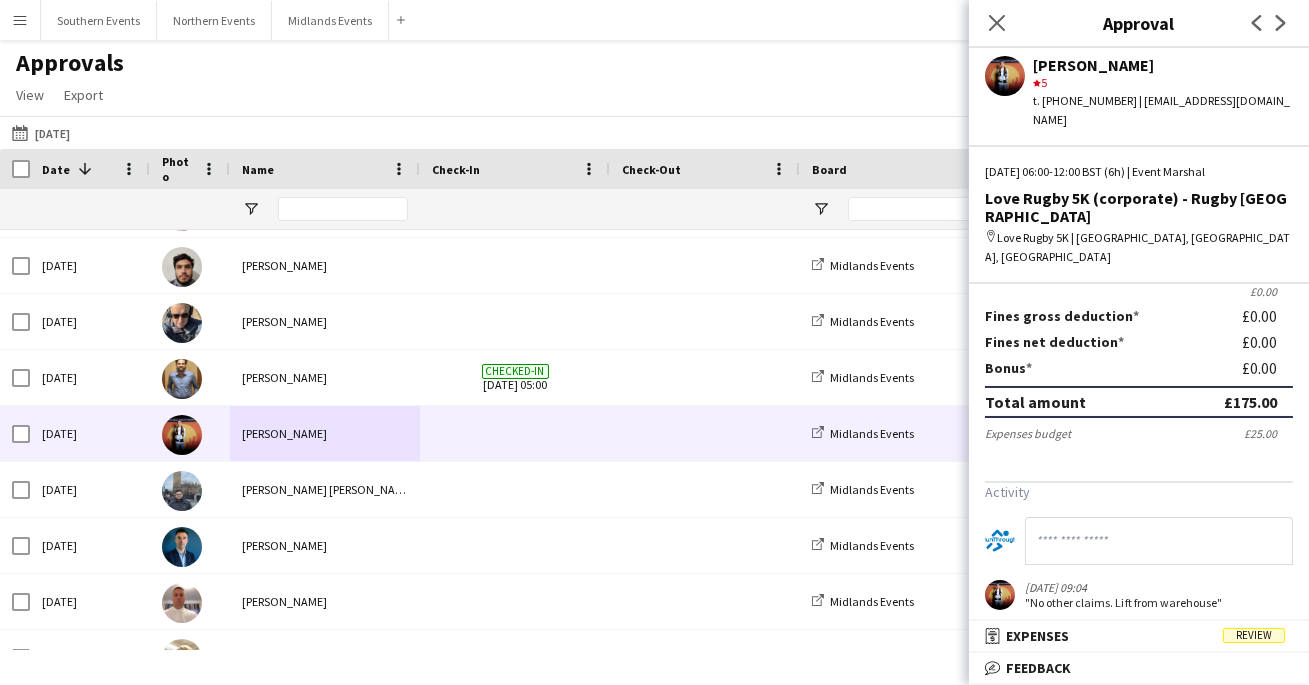 drag, startPoint x: 1194, startPoint y: 590, endPoint x: 1240, endPoint y: 589, distance: 46.010868 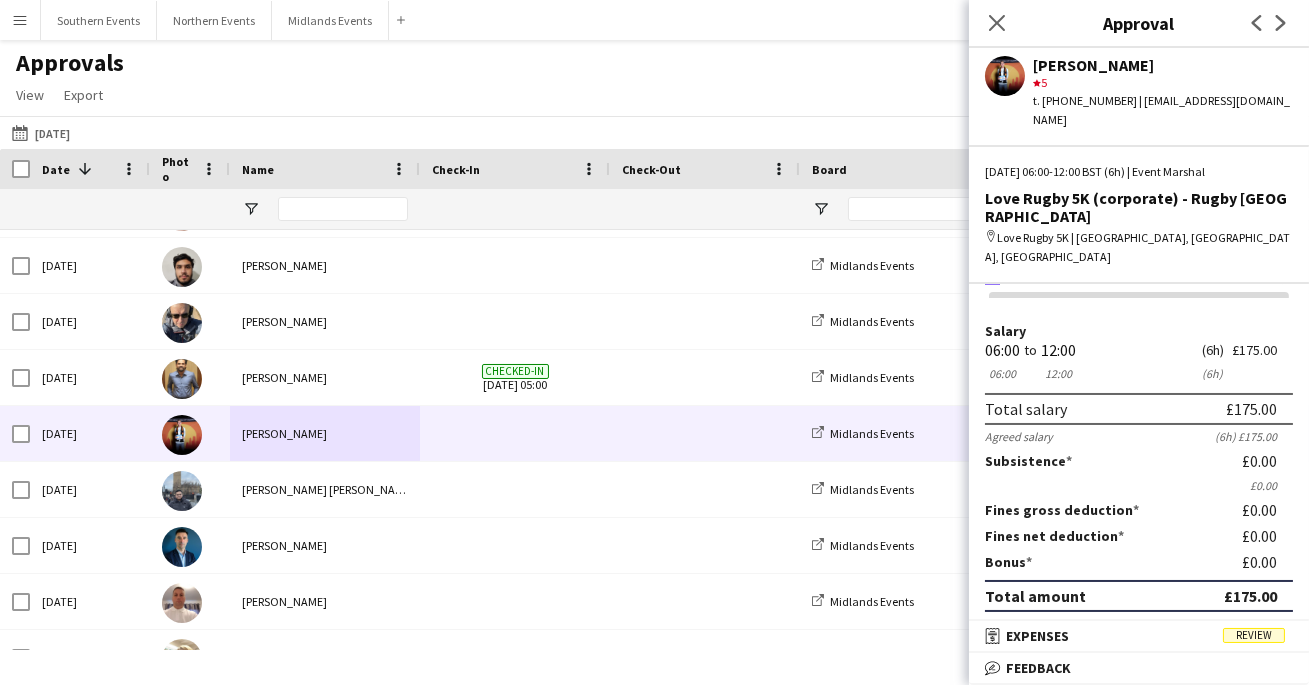 scroll, scrollTop: 0, scrollLeft: 0, axis: both 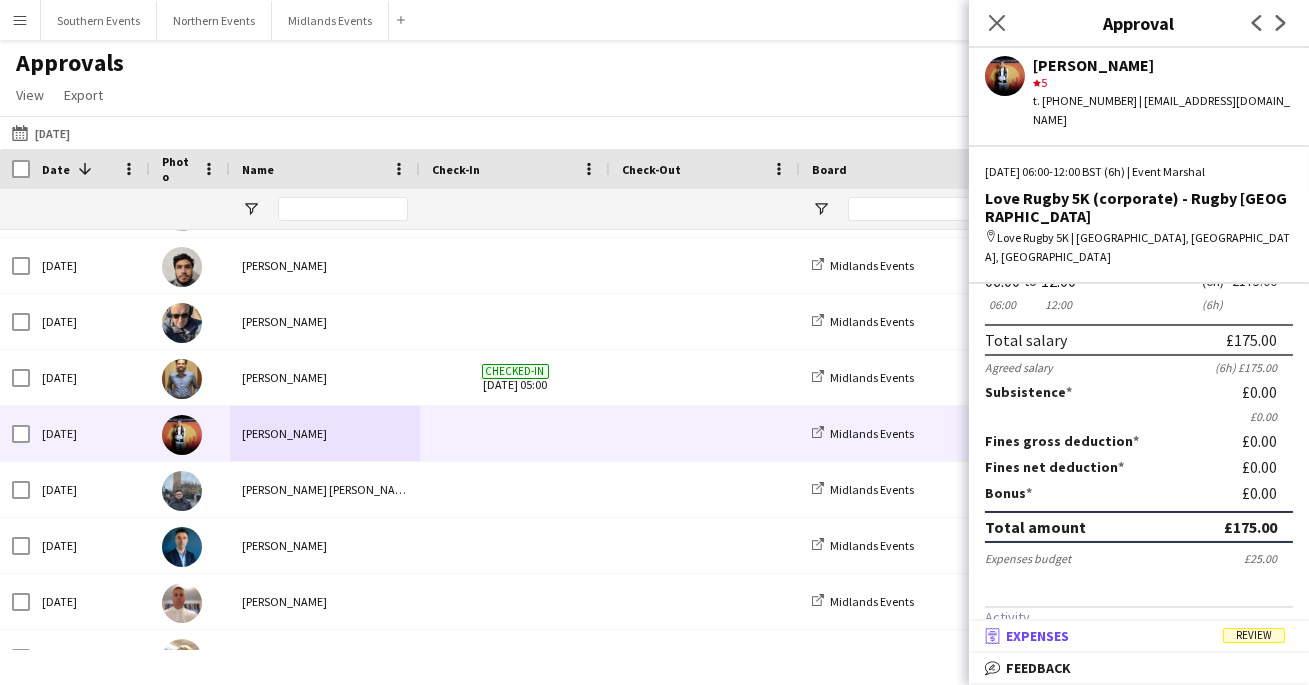 click on "receipt
Expenses   Review" at bounding box center [1135, 636] 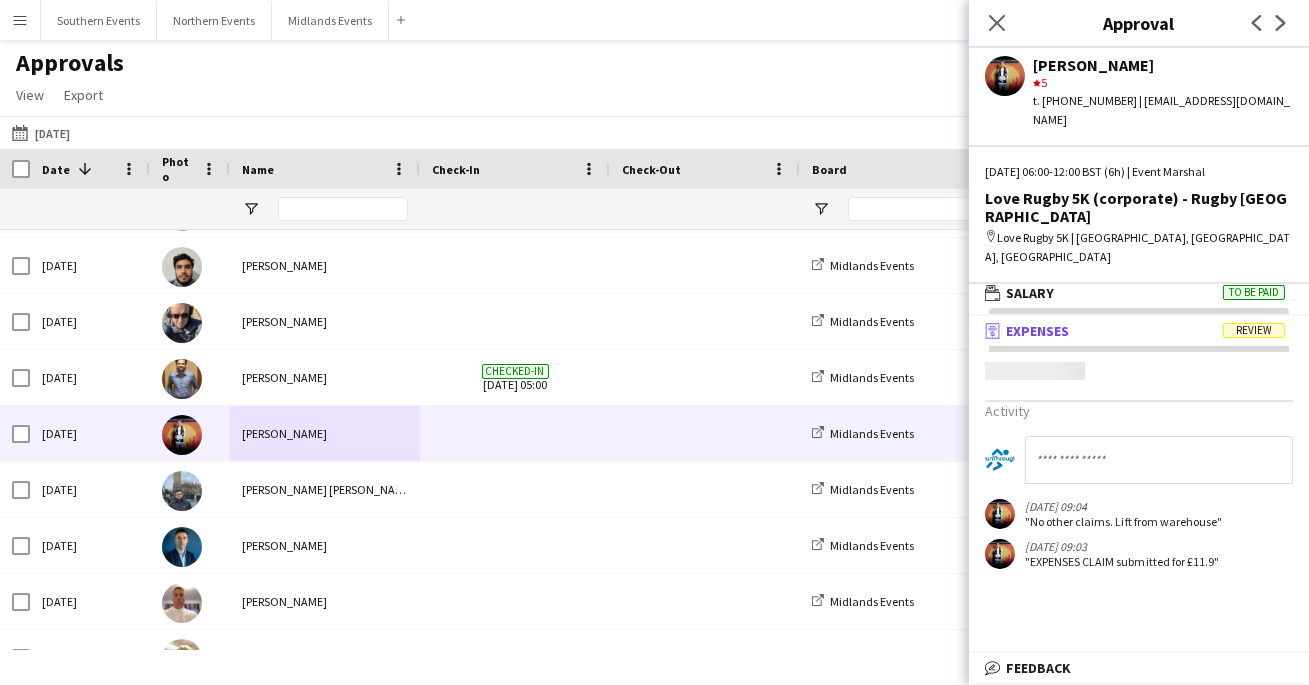 scroll, scrollTop: 5, scrollLeft: 0, axis: vertical 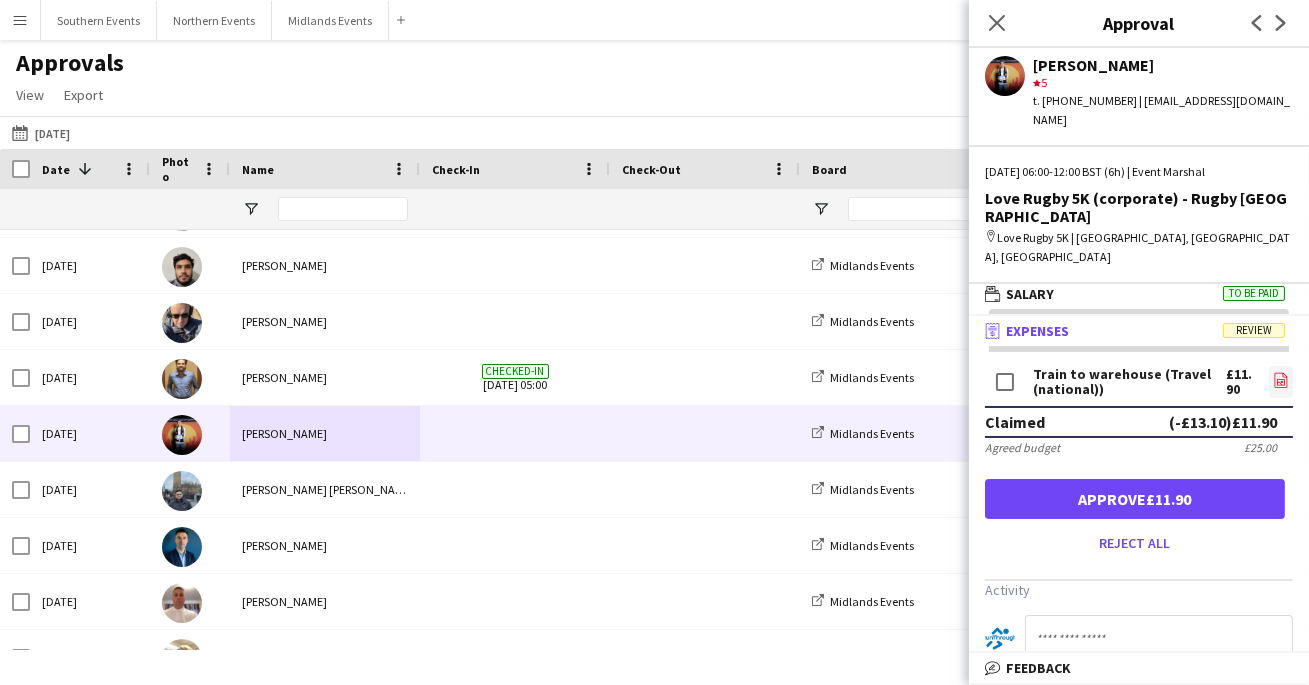 click on "file-image" at bounding box center (1281, 382) 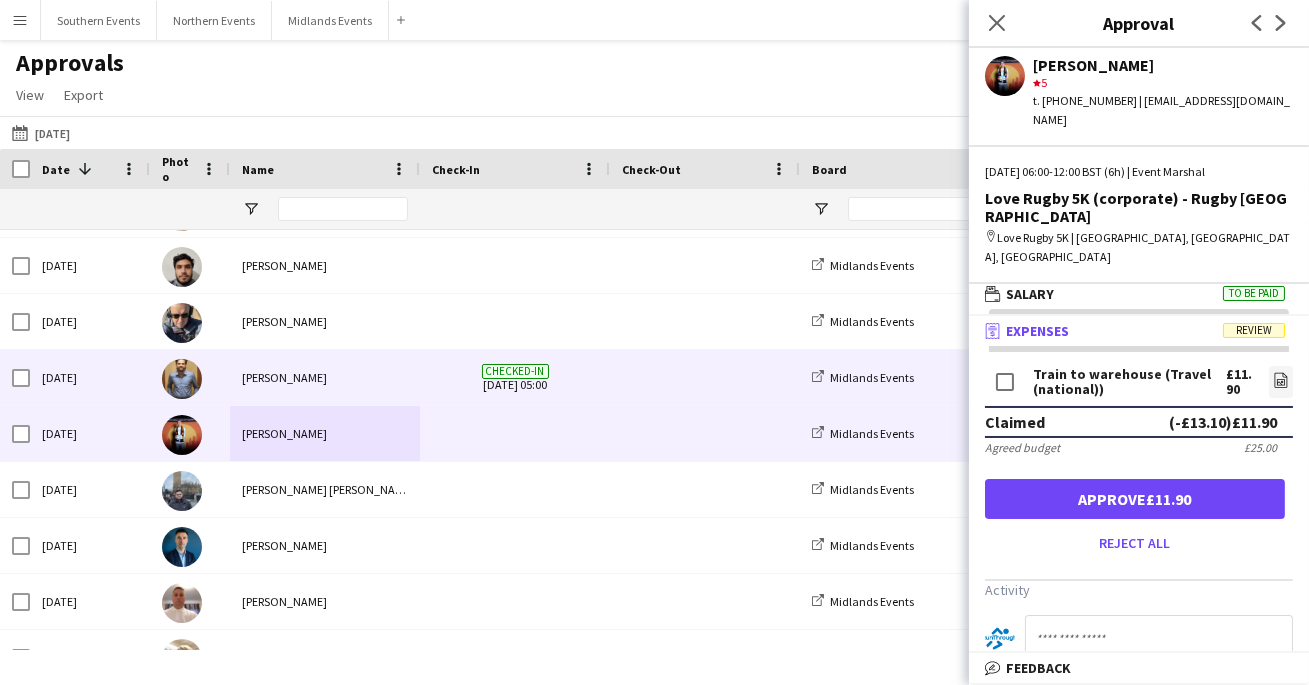 scroll, scrollTop: 40, scrollLeft: 0, axis: vertical 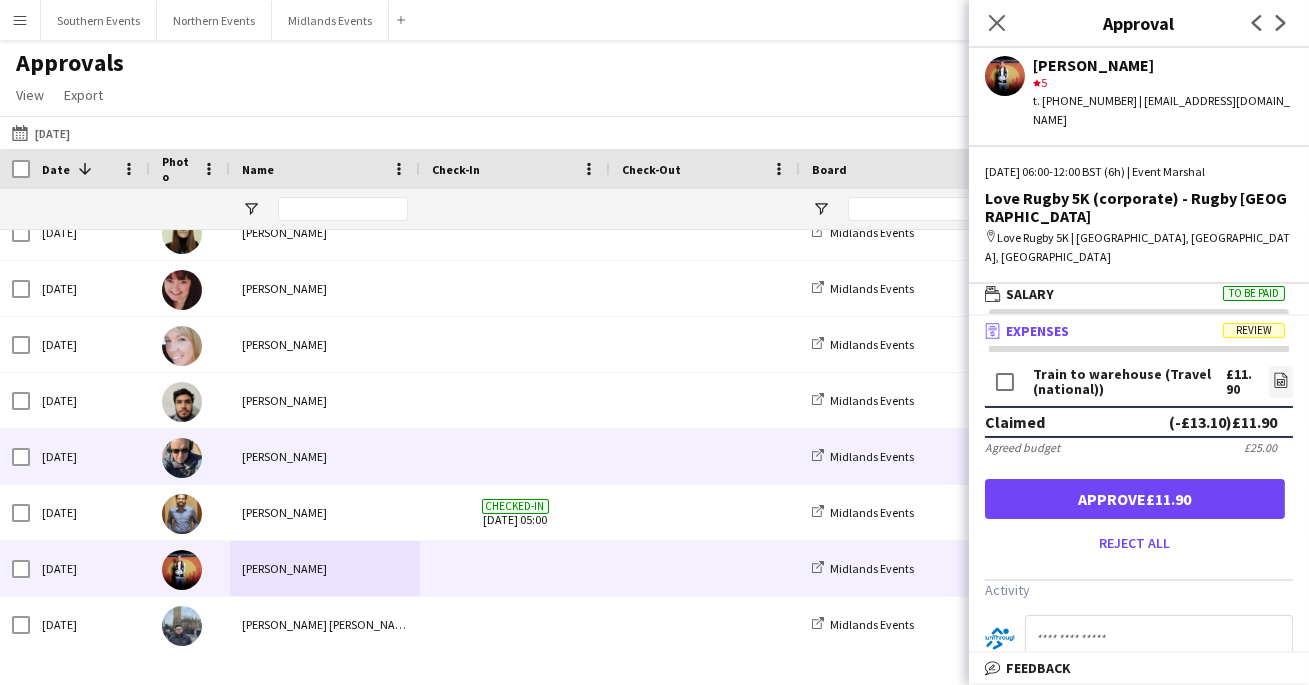 click at bounding box center [705, 456] 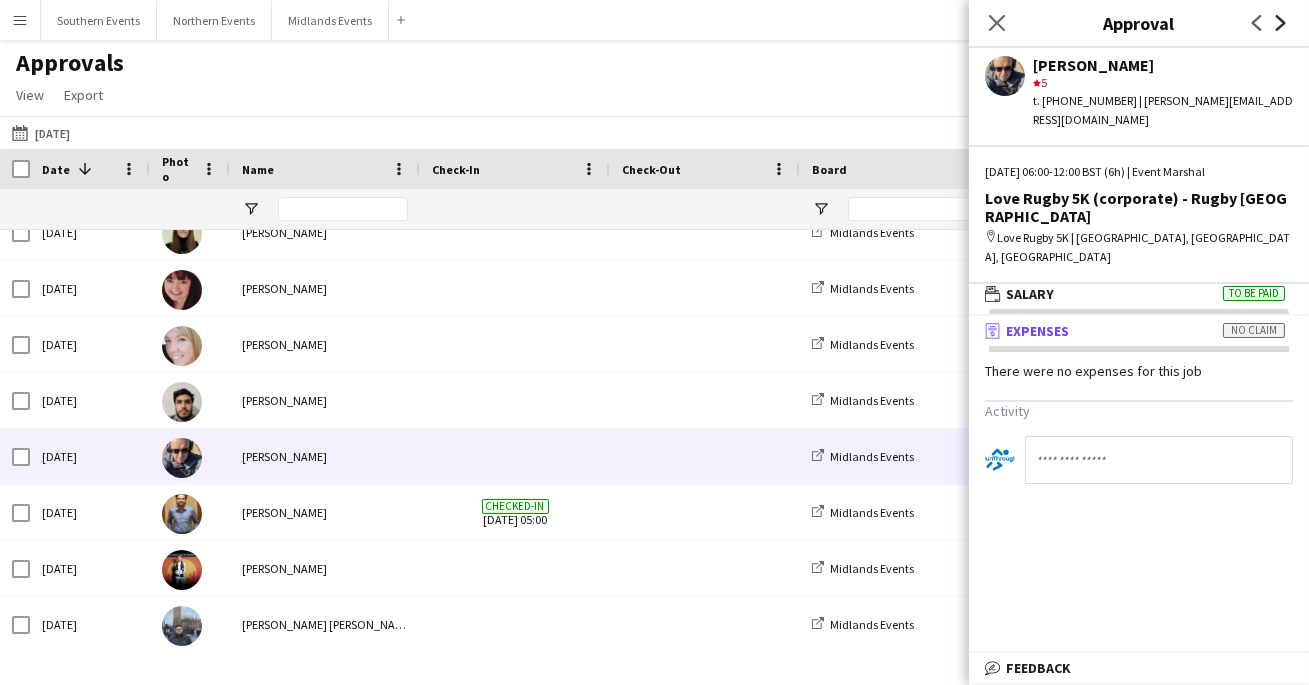 click on "Next" 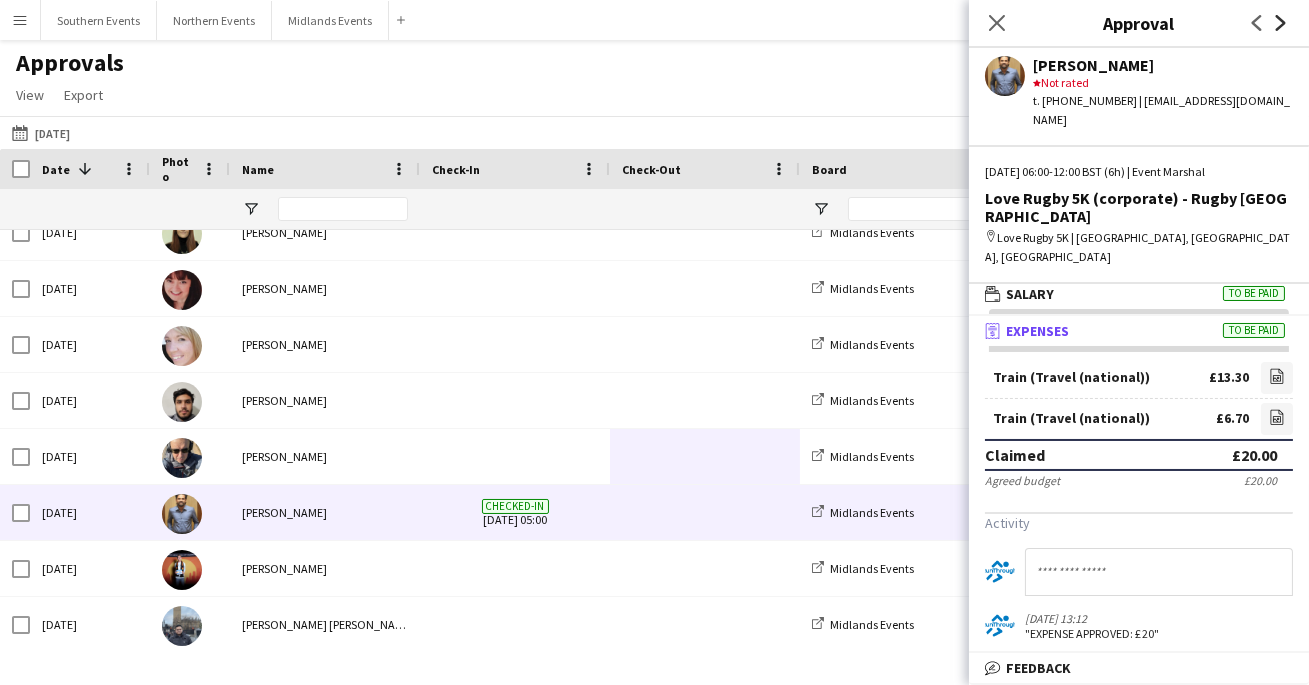 click on "Next" 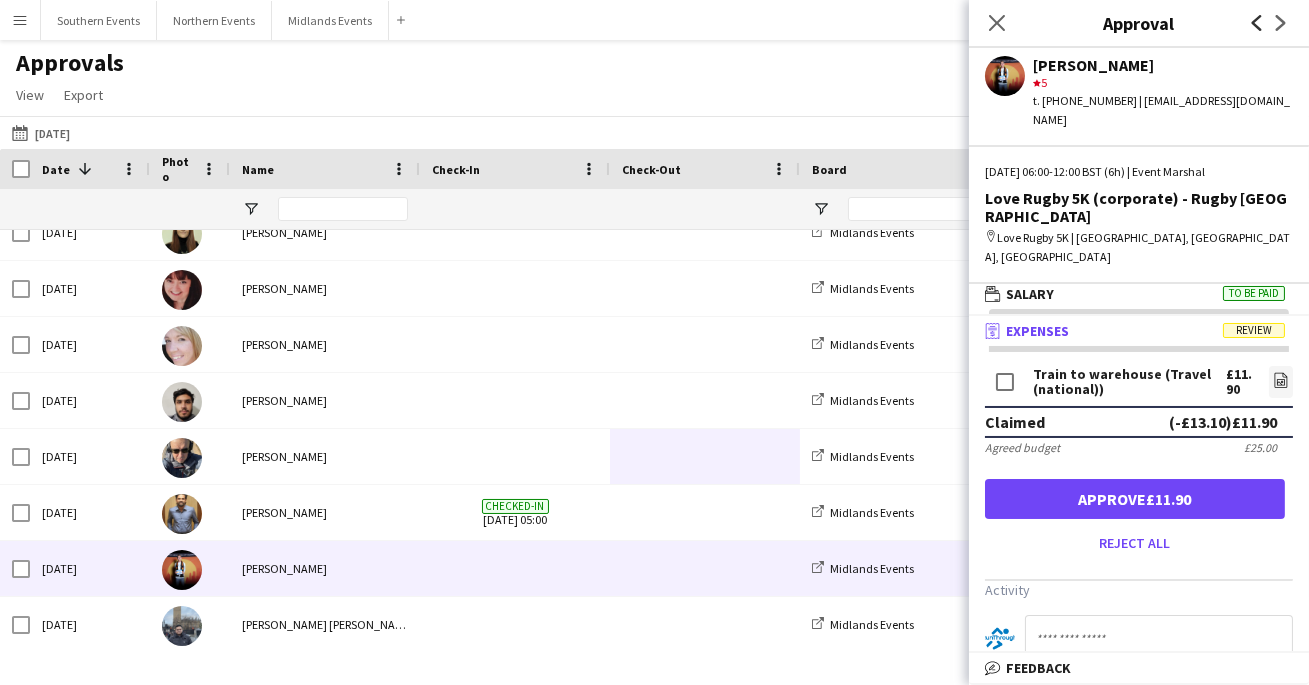 click on "Previous" 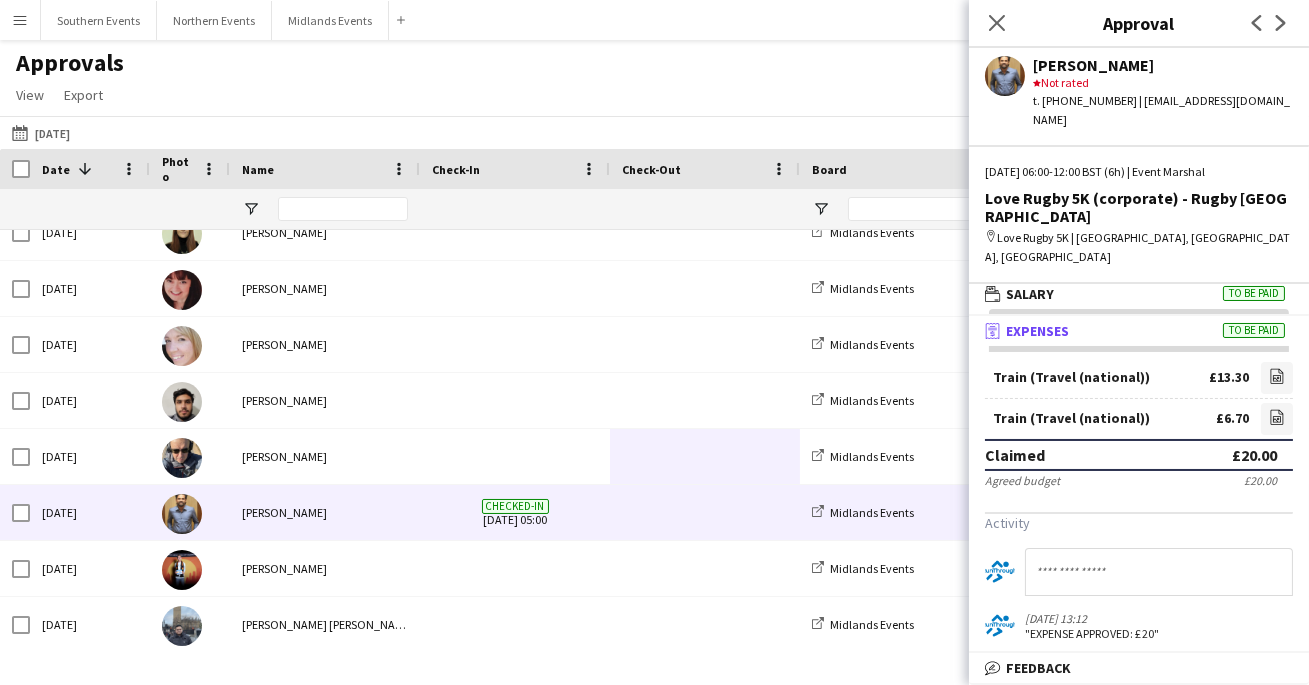 click on "Previous" 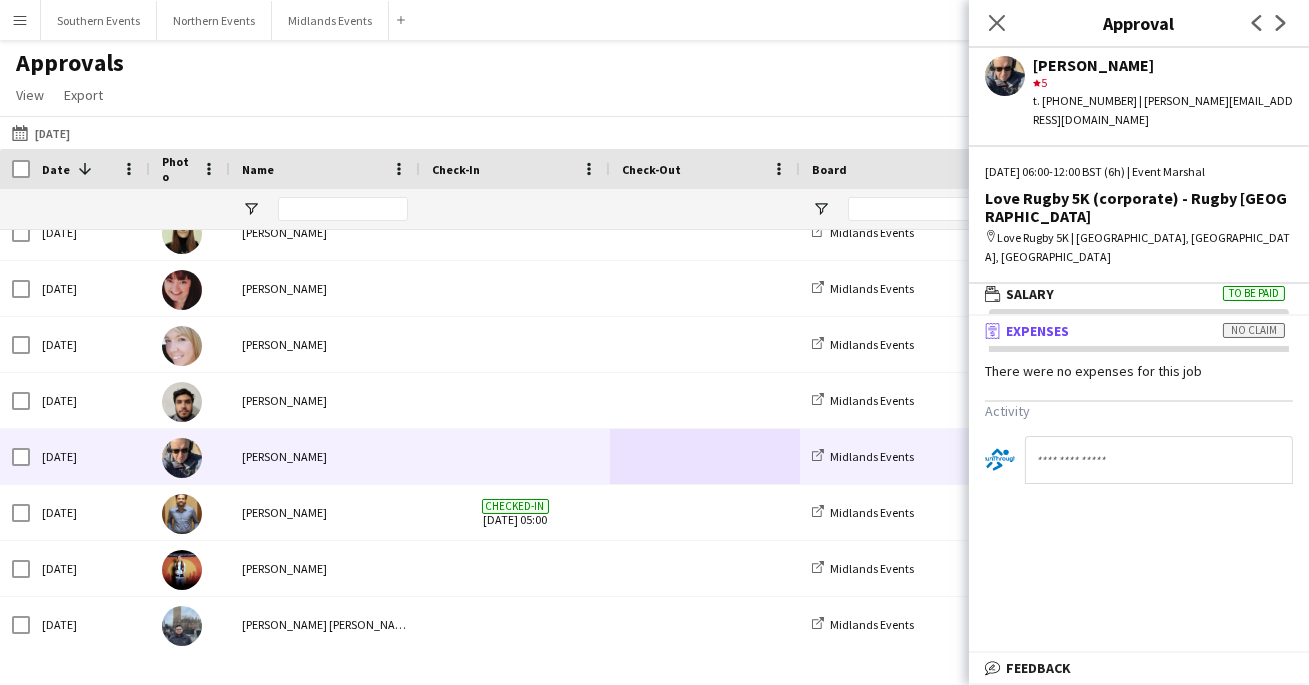 click on "Next" 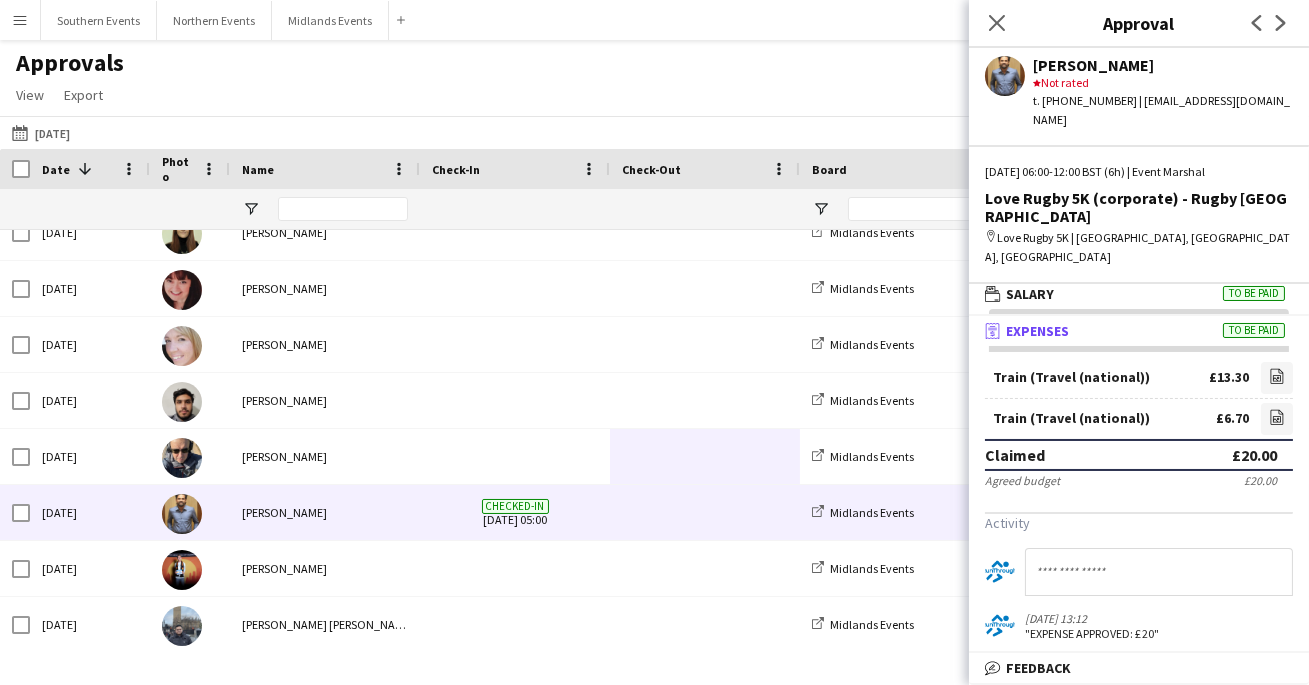 click on "Next" 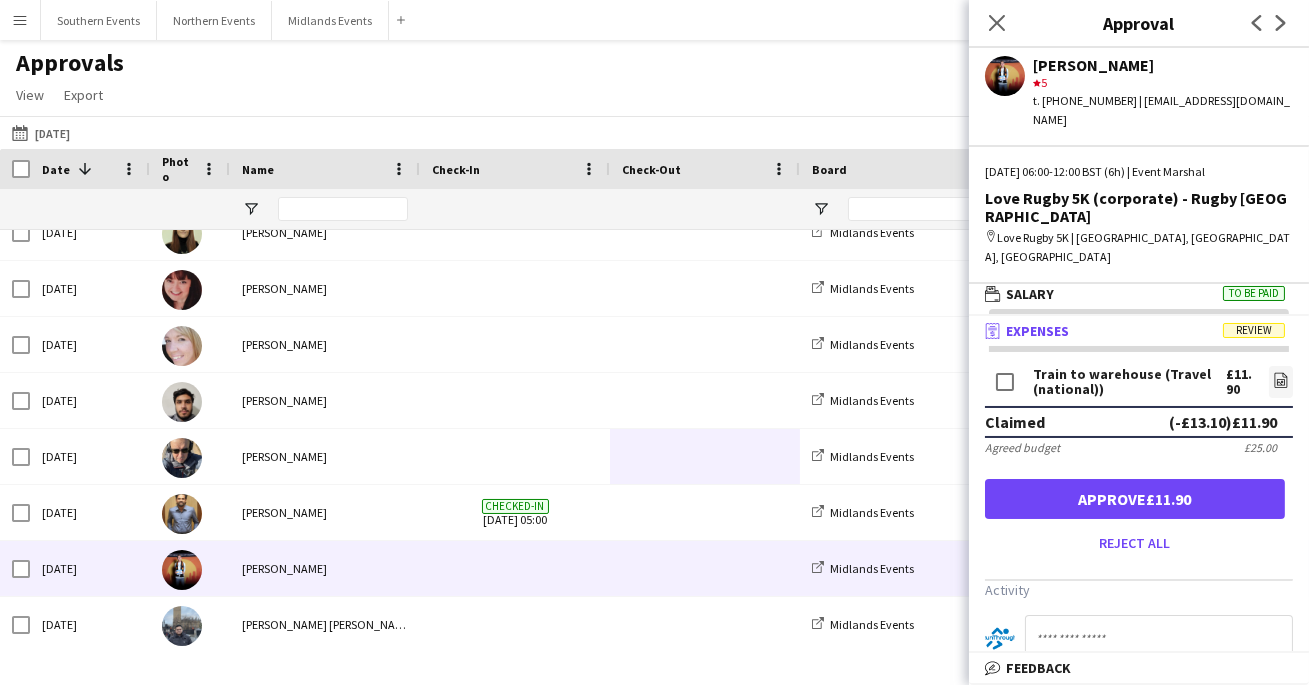 click on "Next" 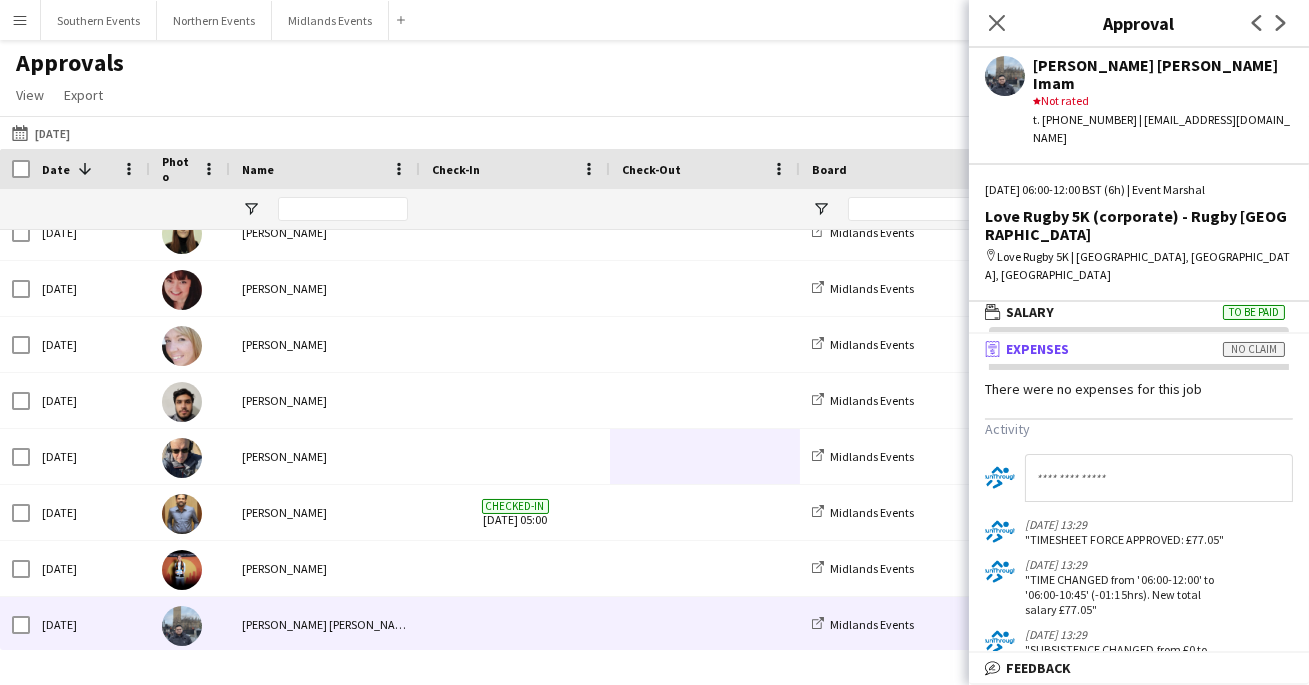 click on "Next" 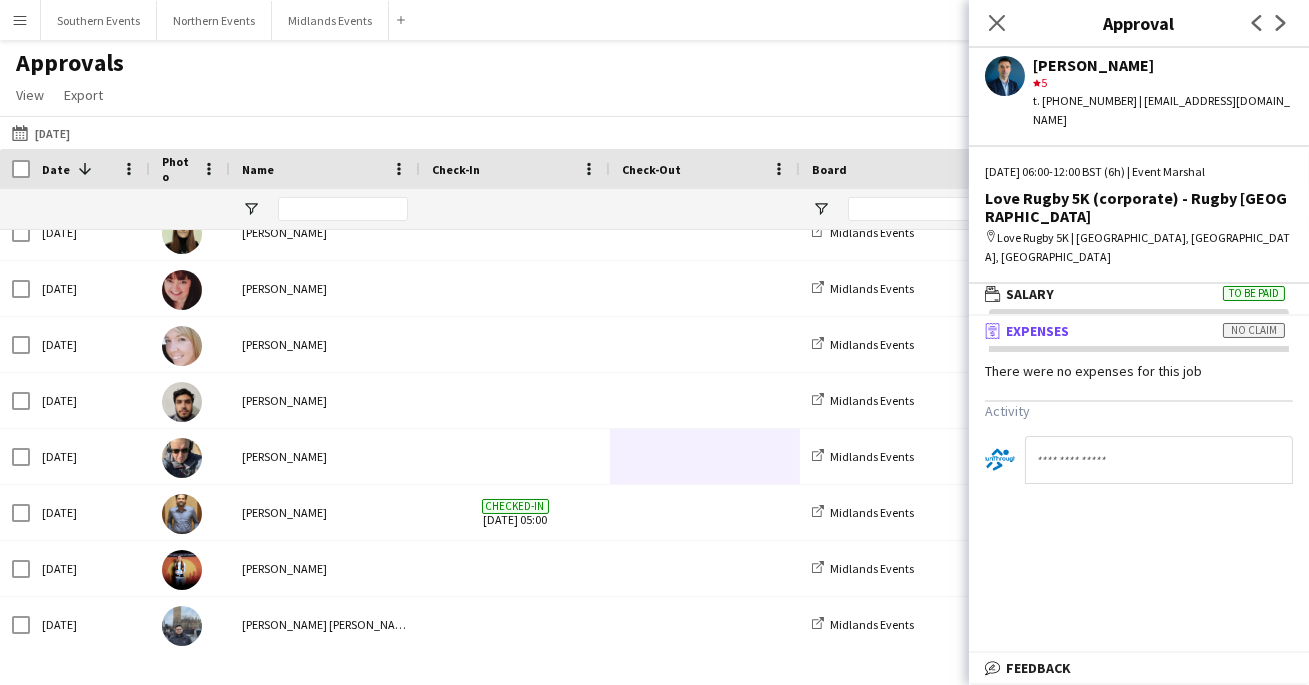 click on "Next" 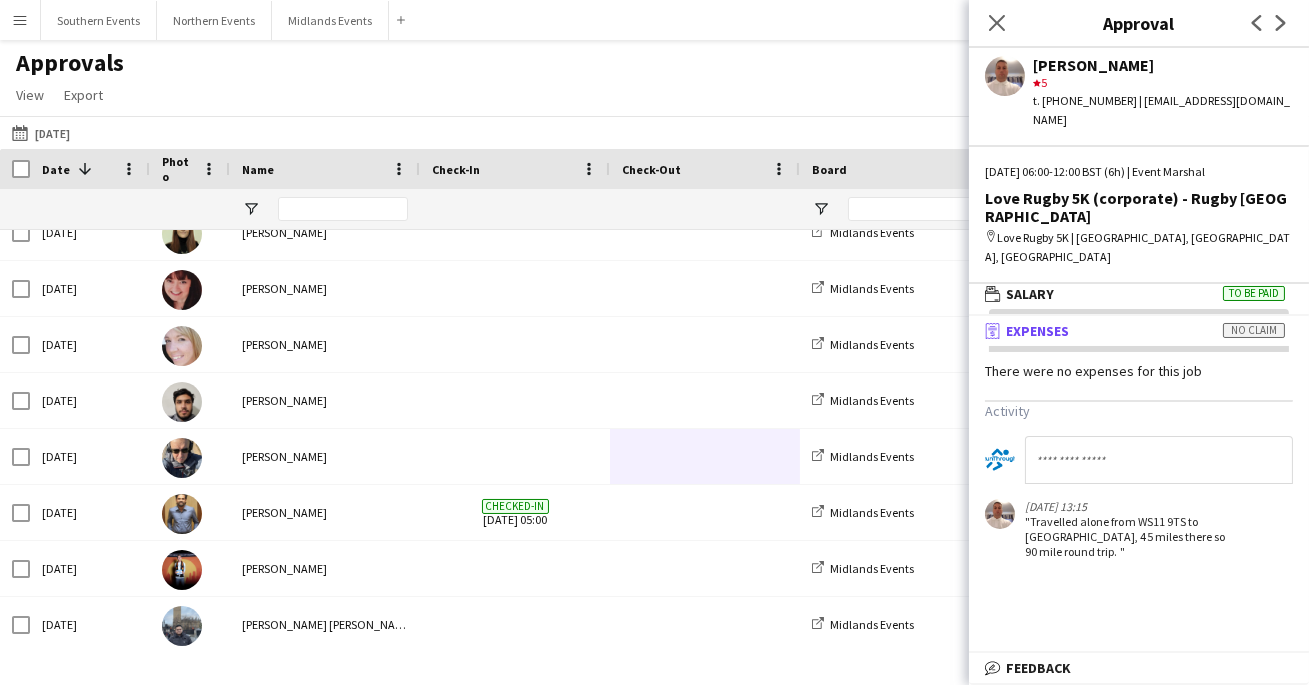click on "Next" 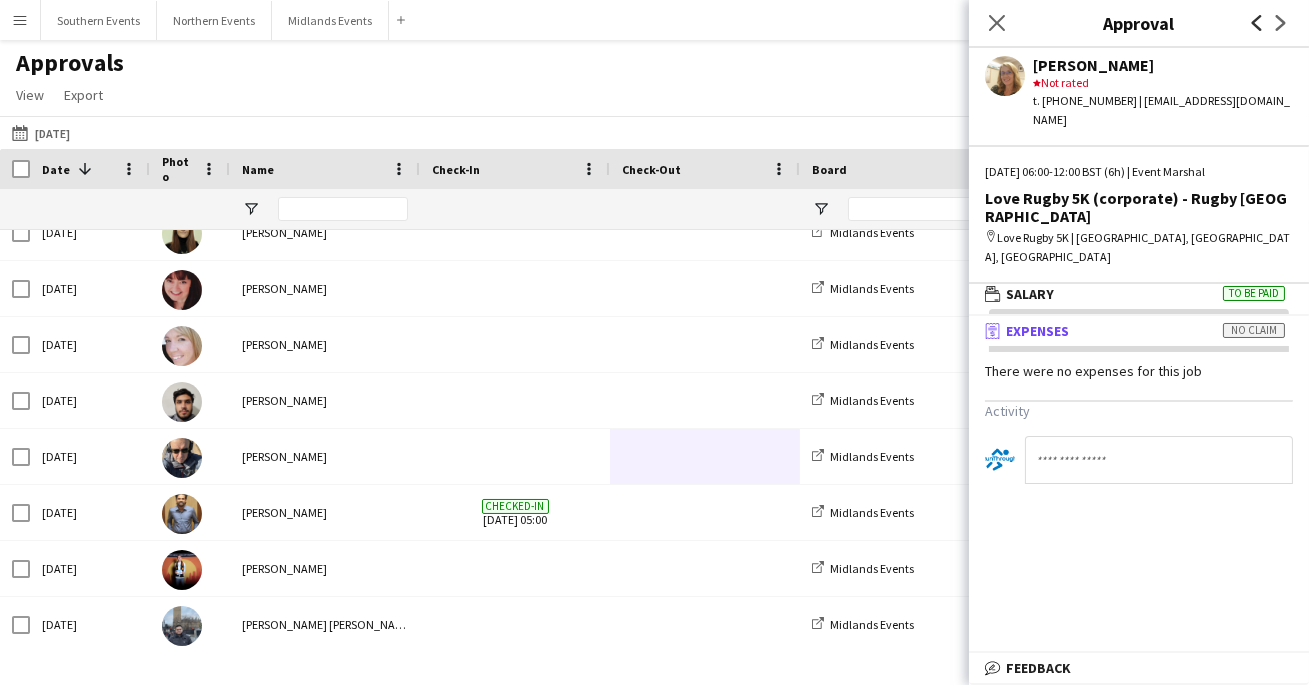 click 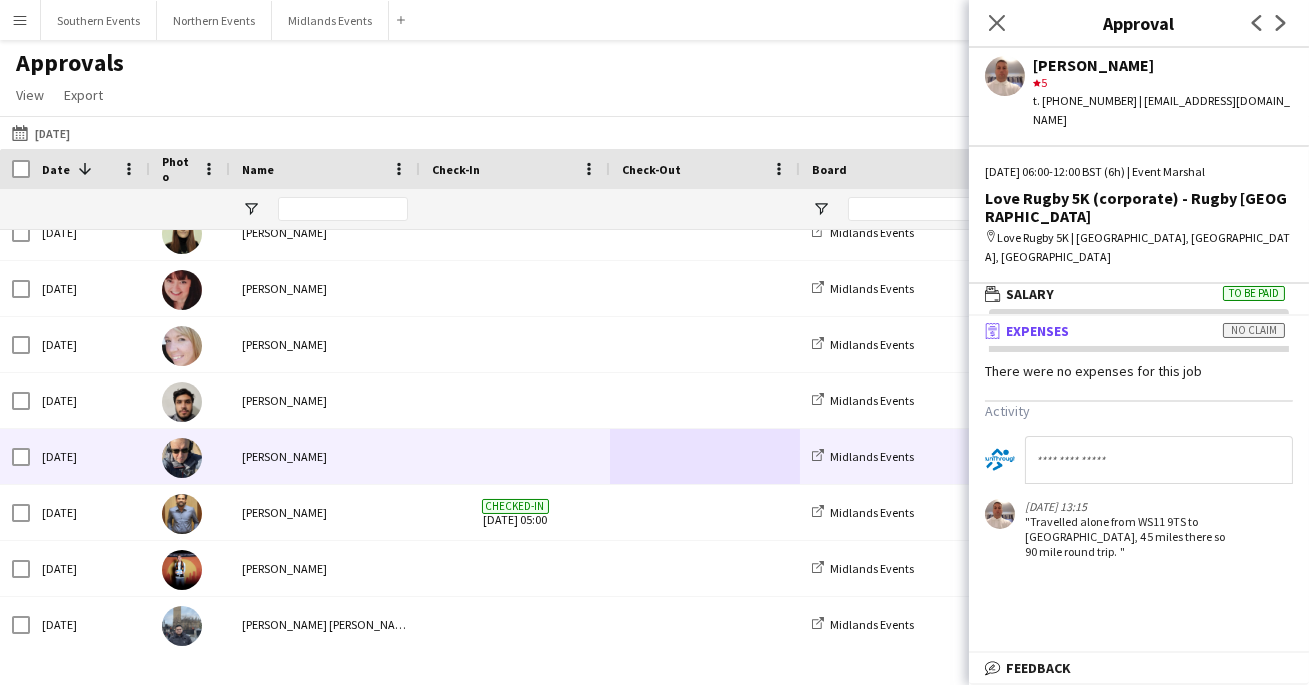 scroll, scrollTop: 118, scrollLeft: 0, axis: vertical 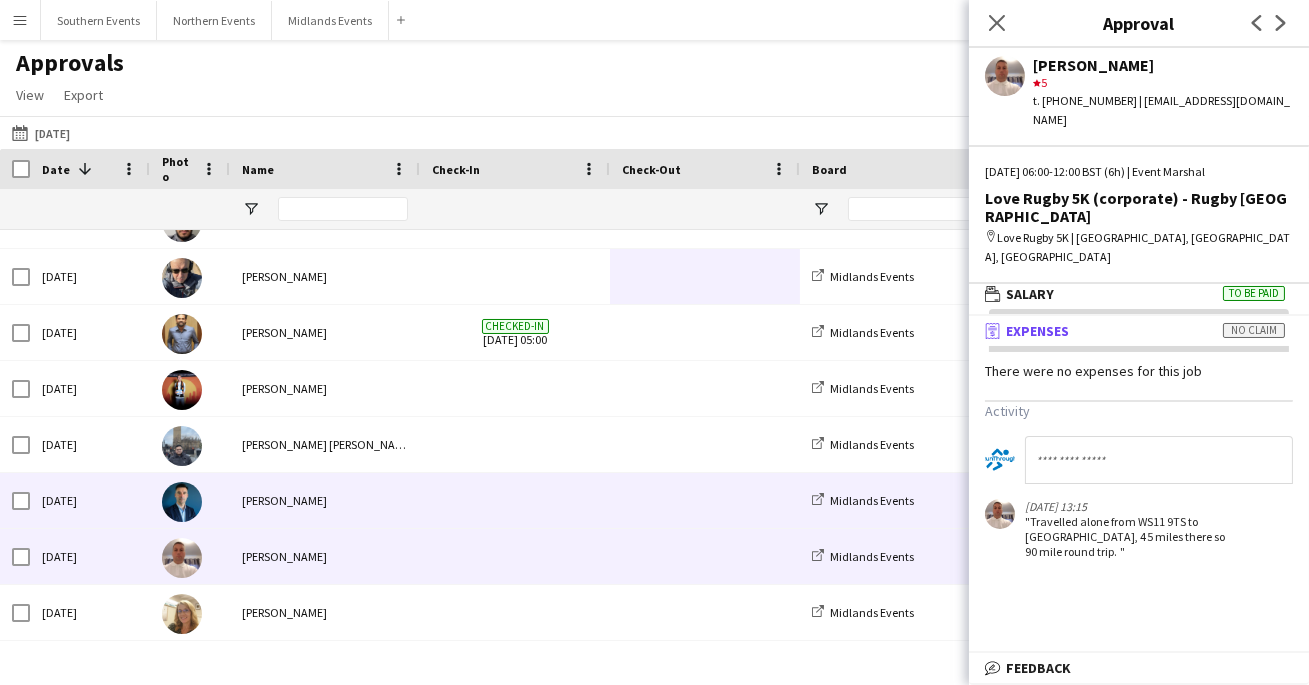 click at bounding box center (705, 500) 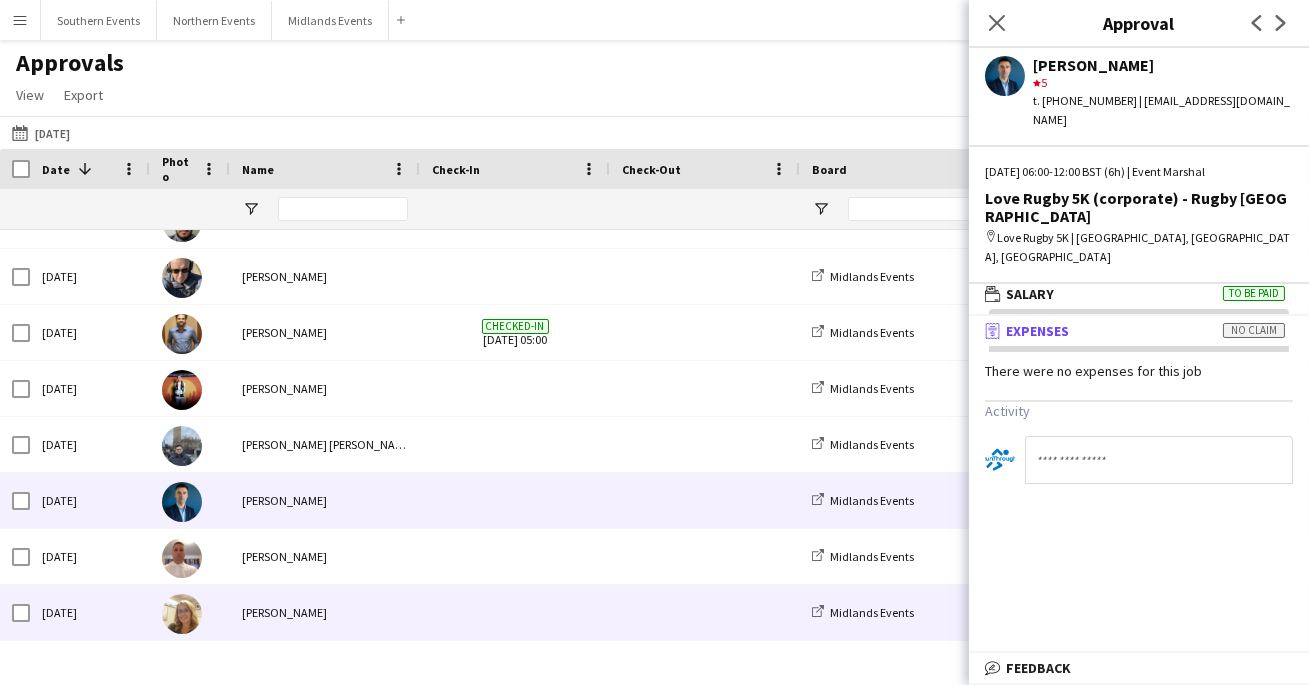 click at bounding box center [705, 612] 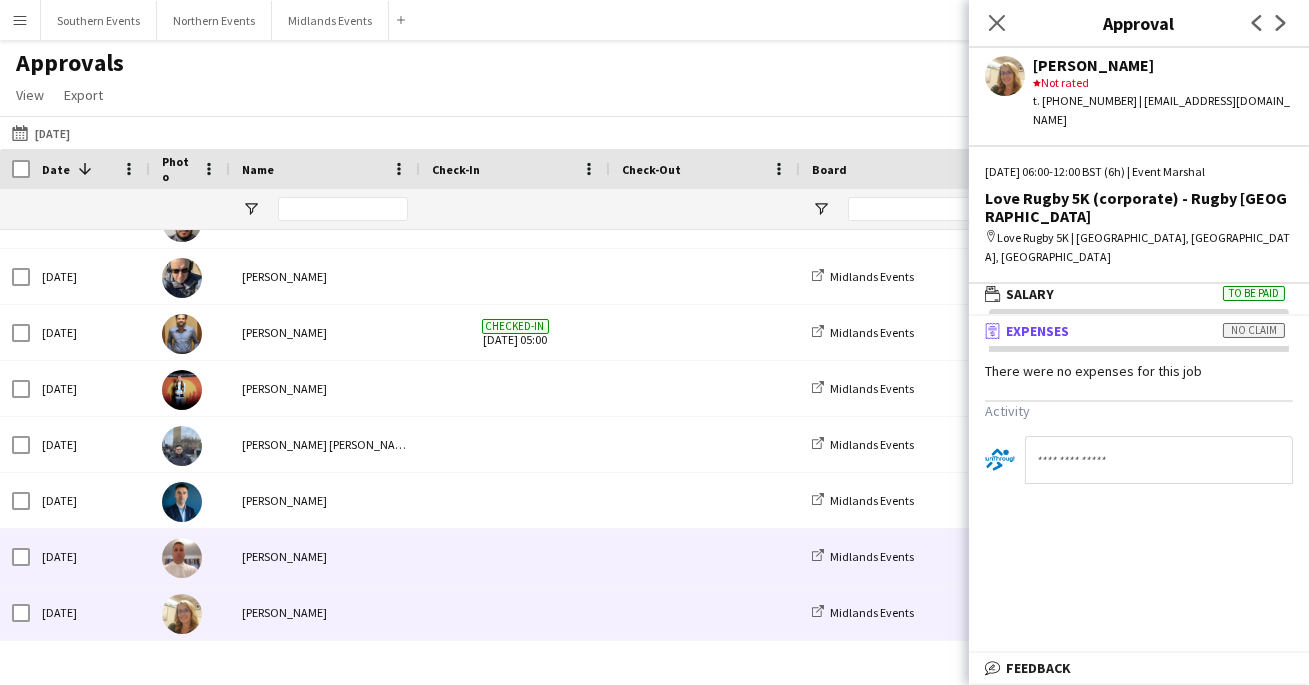 scroll, scrollTop: 313, scrollLeft: 0, axis: vertical 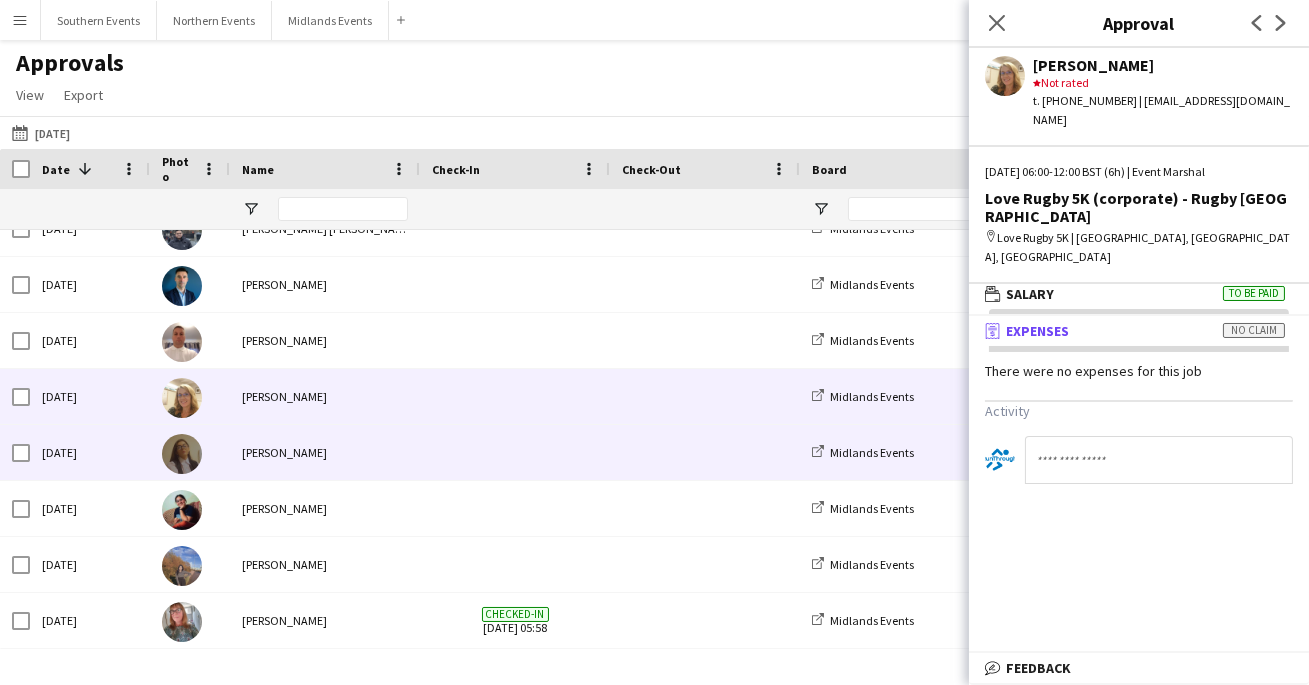 click at bounding box center (705, 452) 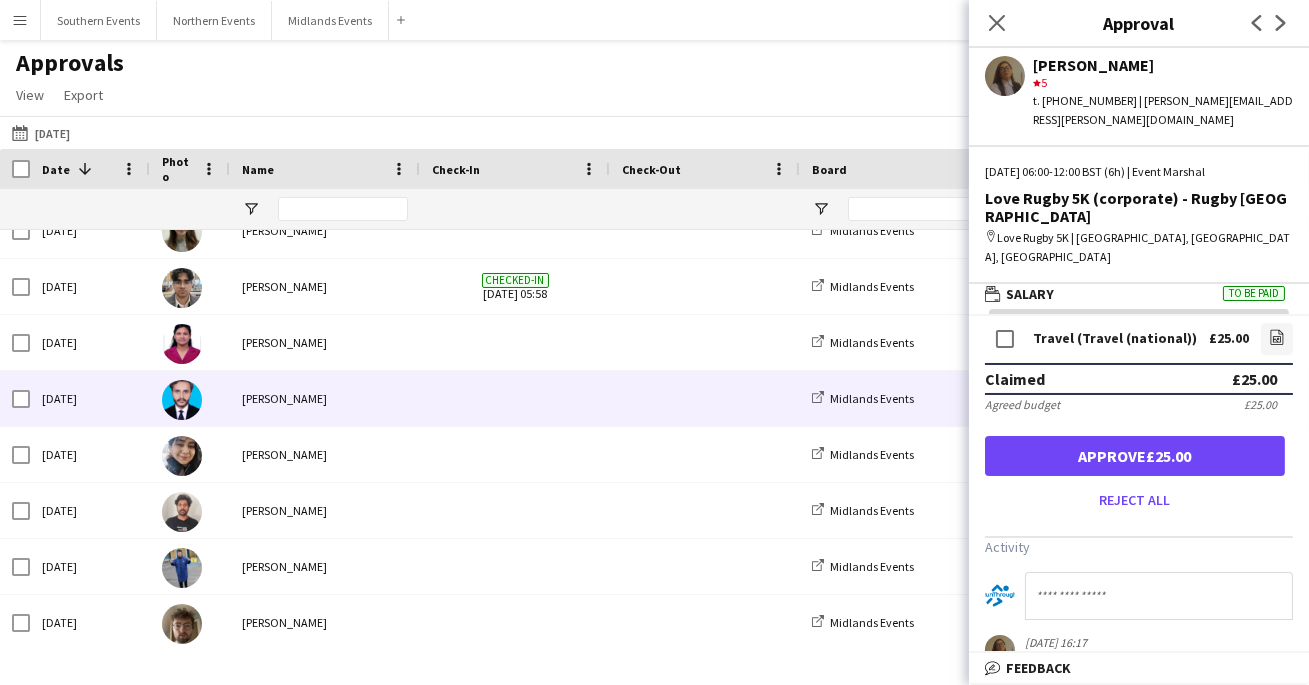scroll, scrollTop: 1509, scrollLeft: 0, axis: vertical 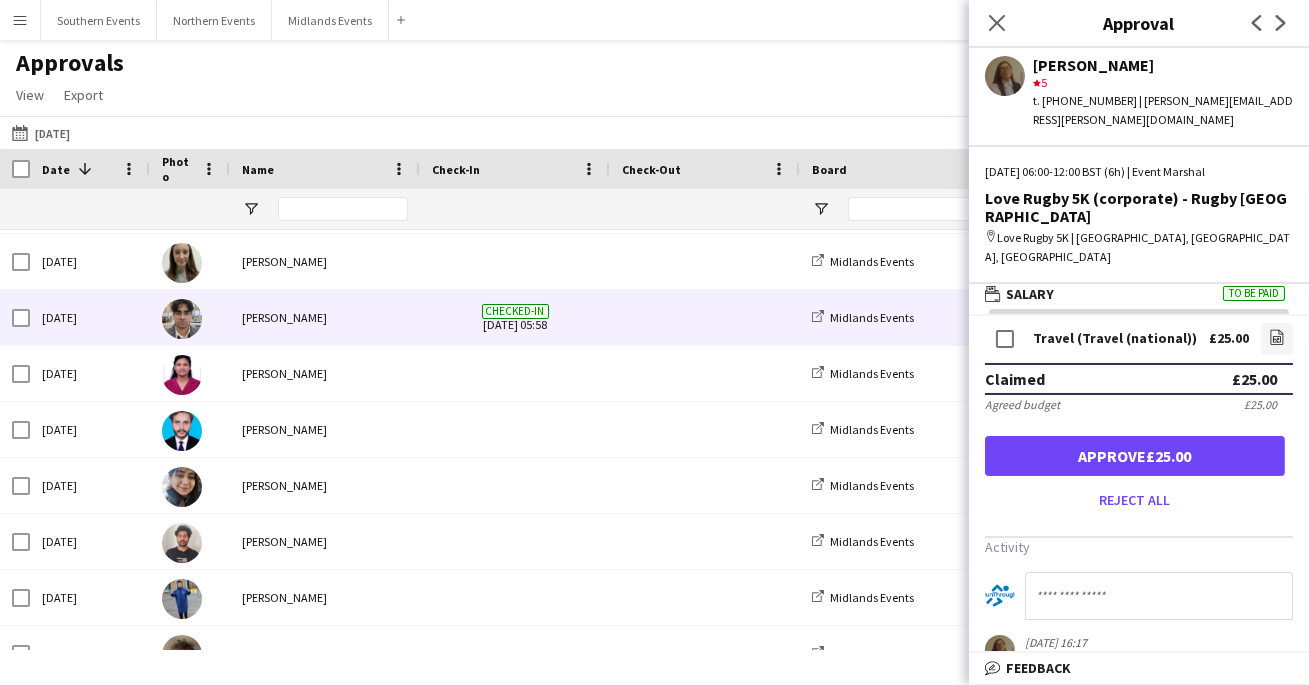 click on "[PERSON_NAME]" at bounding box center (325, 317) 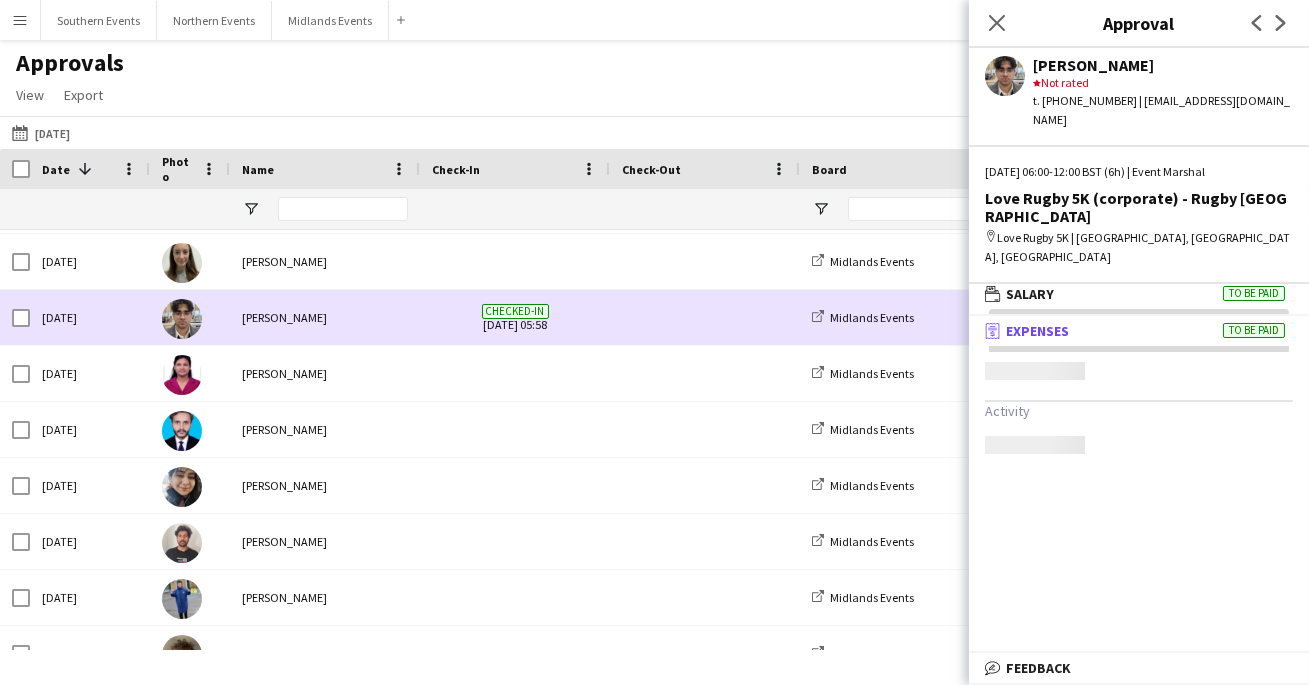 scroll, scrollTop: 0, scrollLeft: 0, axis: both 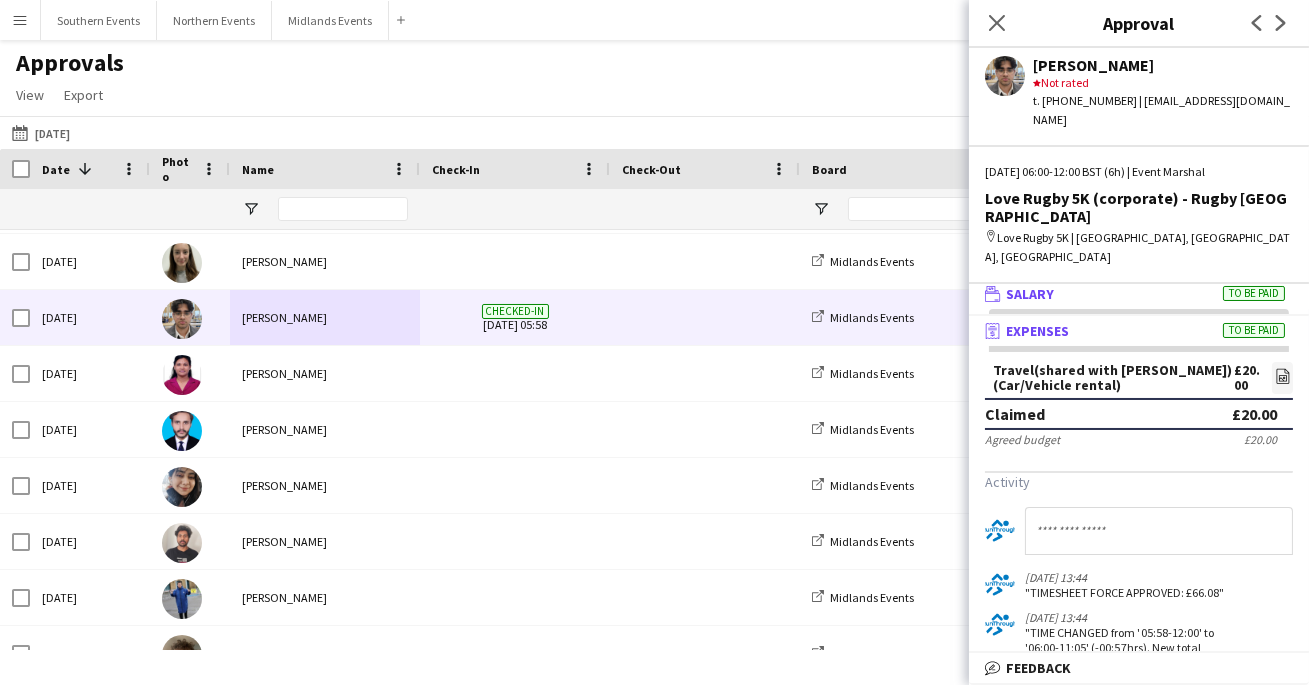 click on "wallet
Salary   To be paid" at bounding box center (1139, 294) 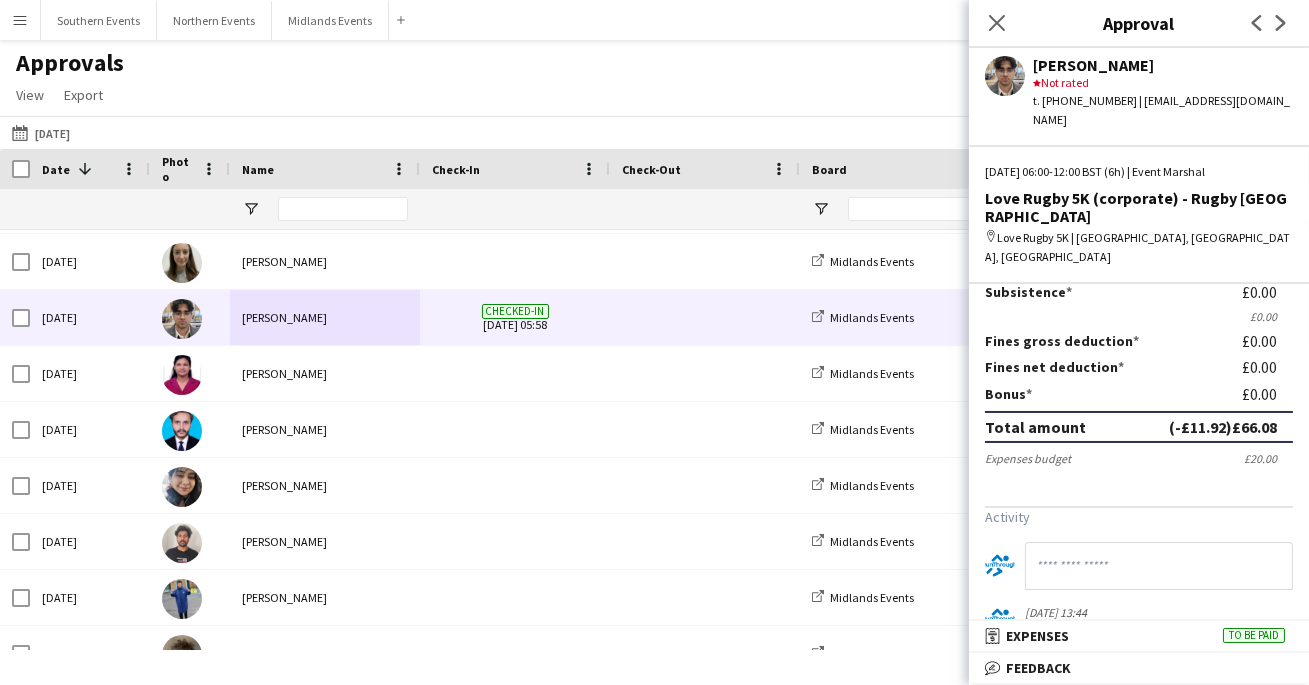 scroll, scrollTop: 254, scrollLeft: 0, axis: vertical 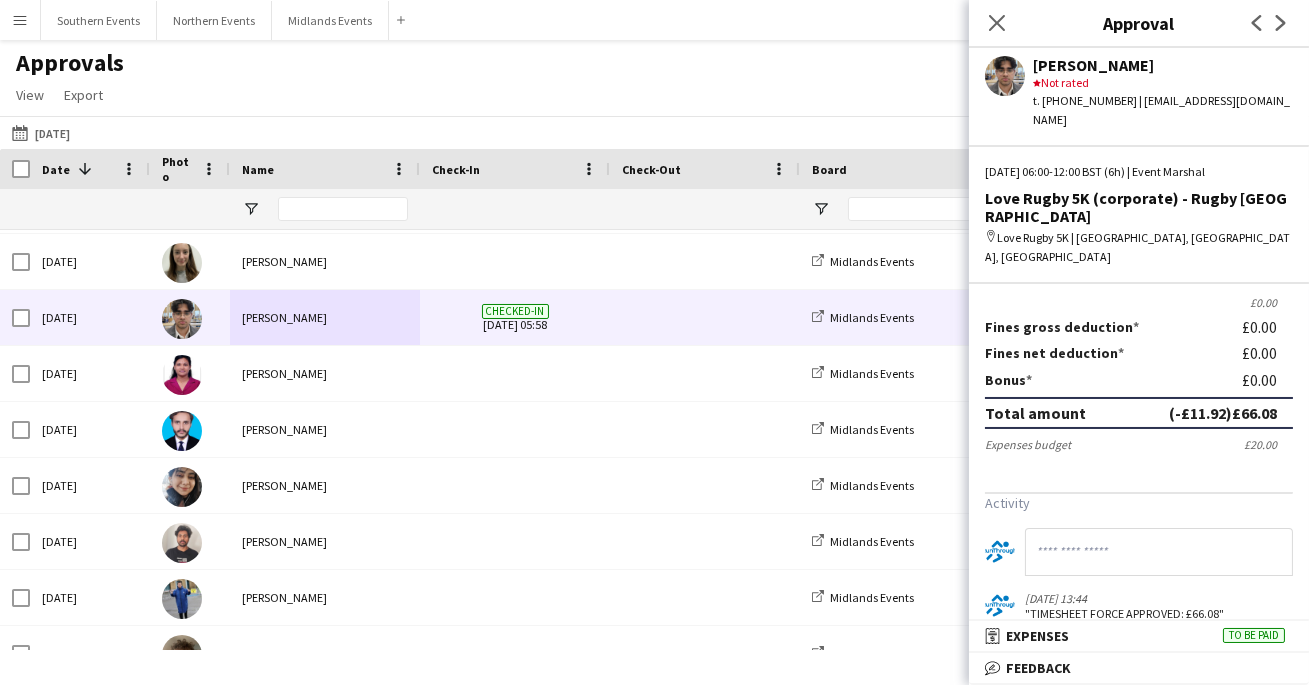 click on "Approvals   View  Customise view Customise filters Reset Filters Reset View Reset All  Export  Export as XLSX Export as CSV Export as PDF Approved  20 of 156  To Be Paid  102   Review   39   Pending   33" 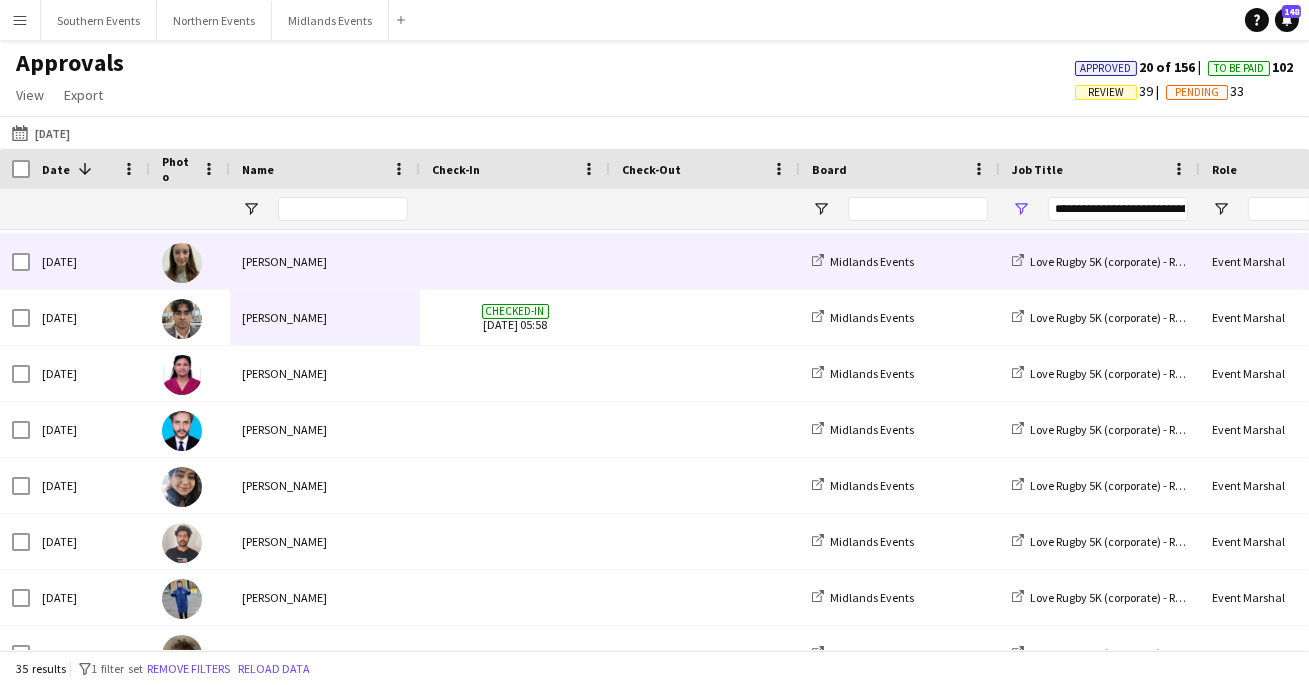 click at bounding box center (515, 261) 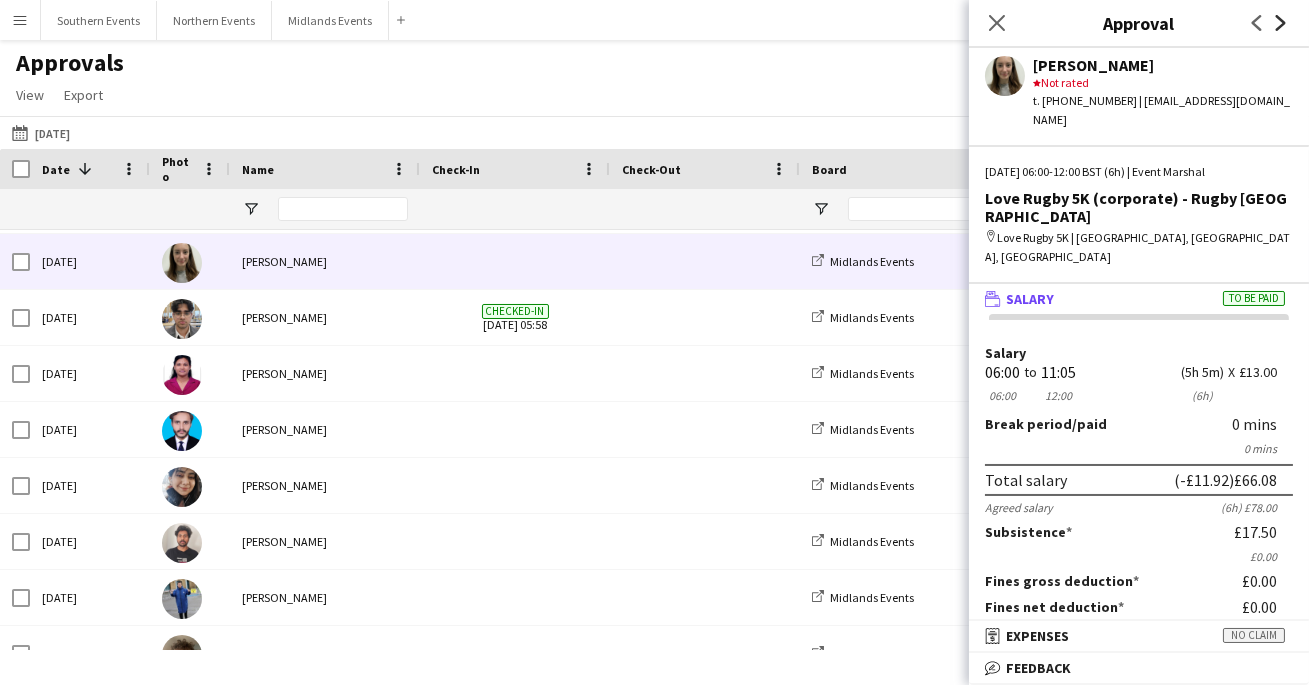 click on "Next" 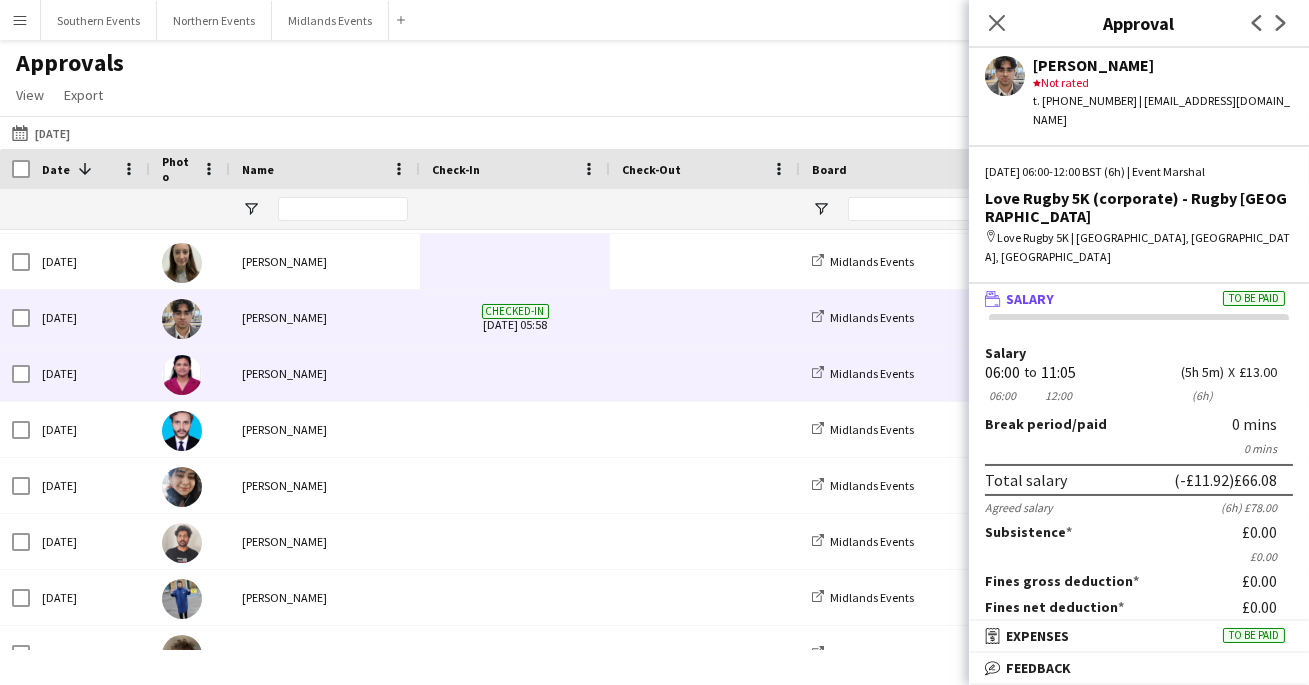 scroll, scrollTop: 568, scrollLeft: 0, axis: vertical 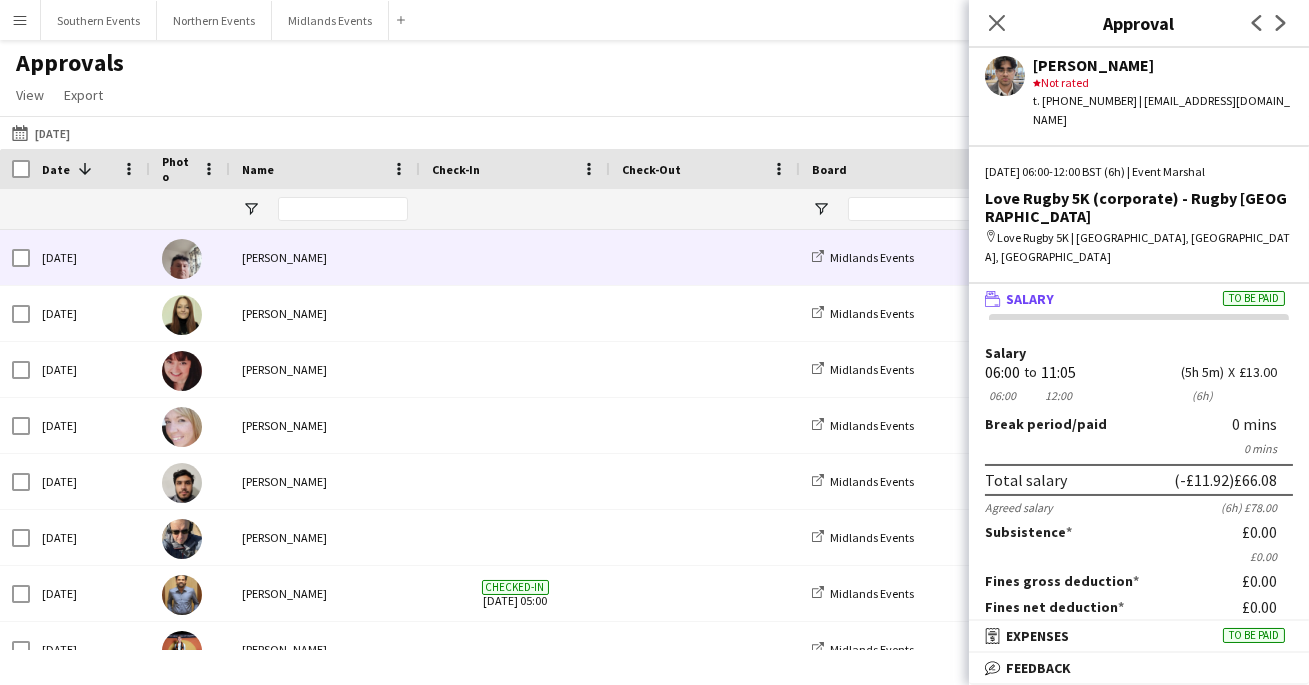 click at bounding box center [705, 257] 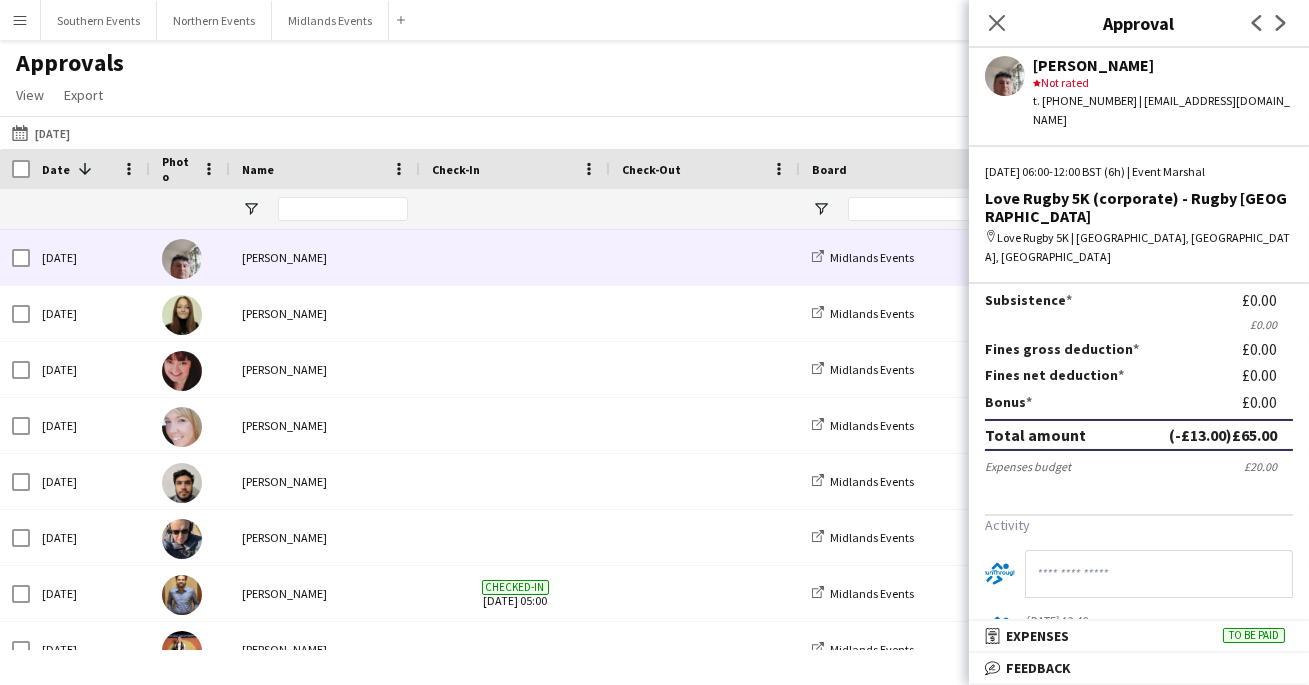 scroll, scrollTop: 375, scrollLeft: 0, axis: vertical 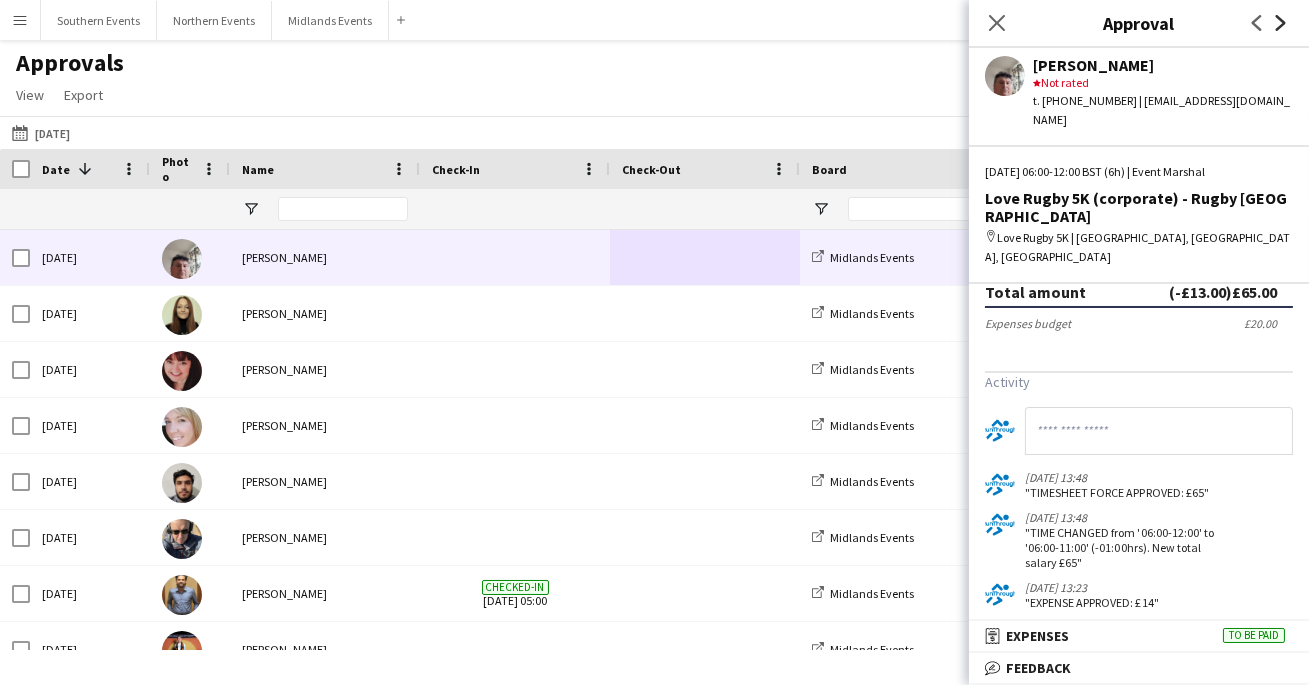 click on "Next" 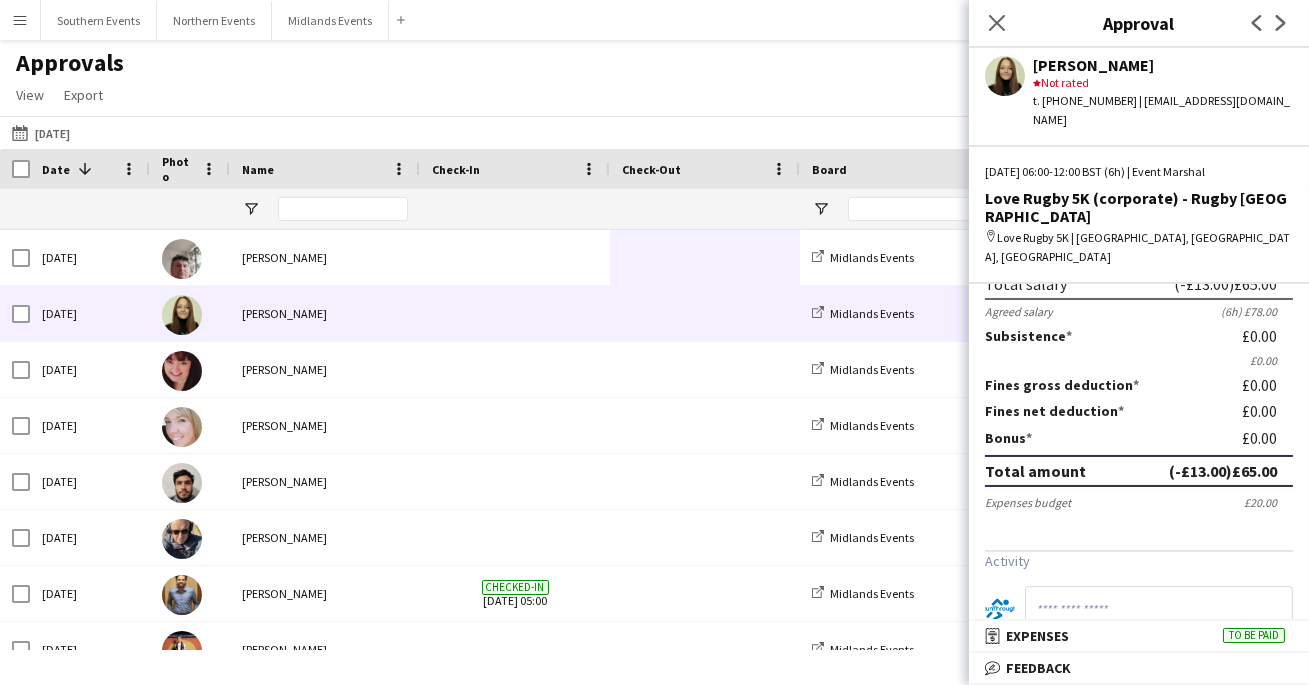 scroll, scrollTop: 390, scrollLeft: 0, axis: vertical 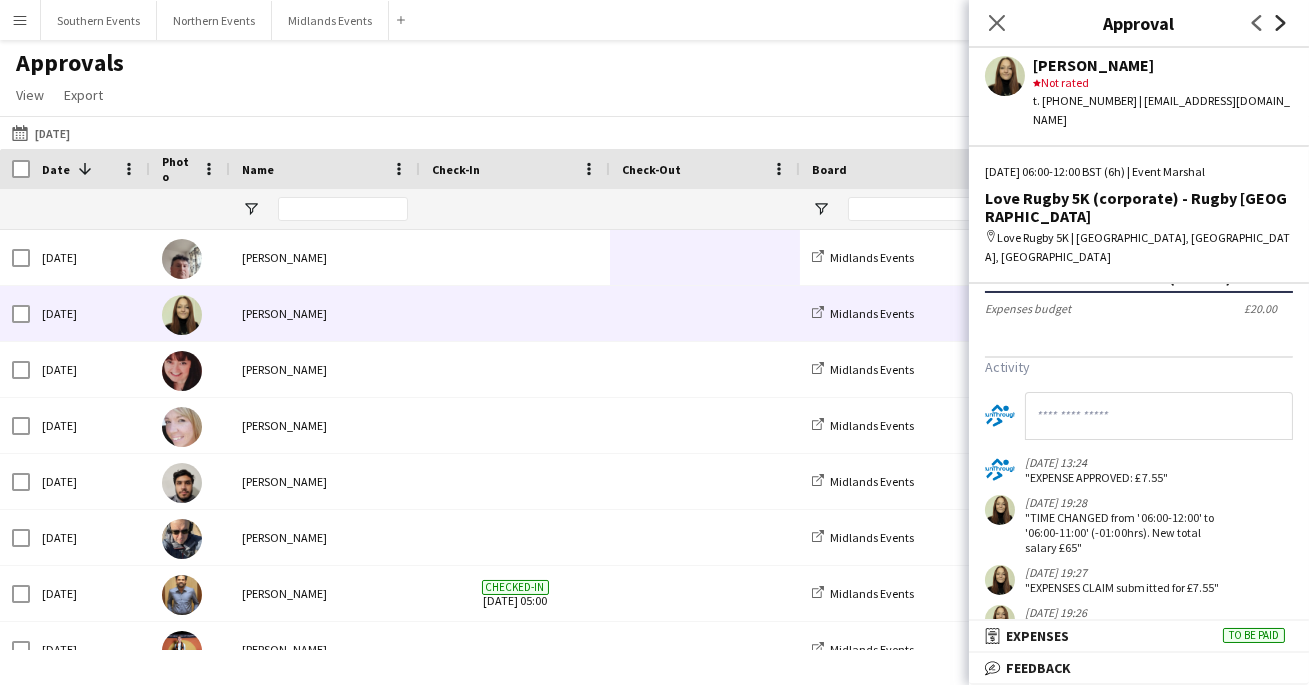 click on "Next" 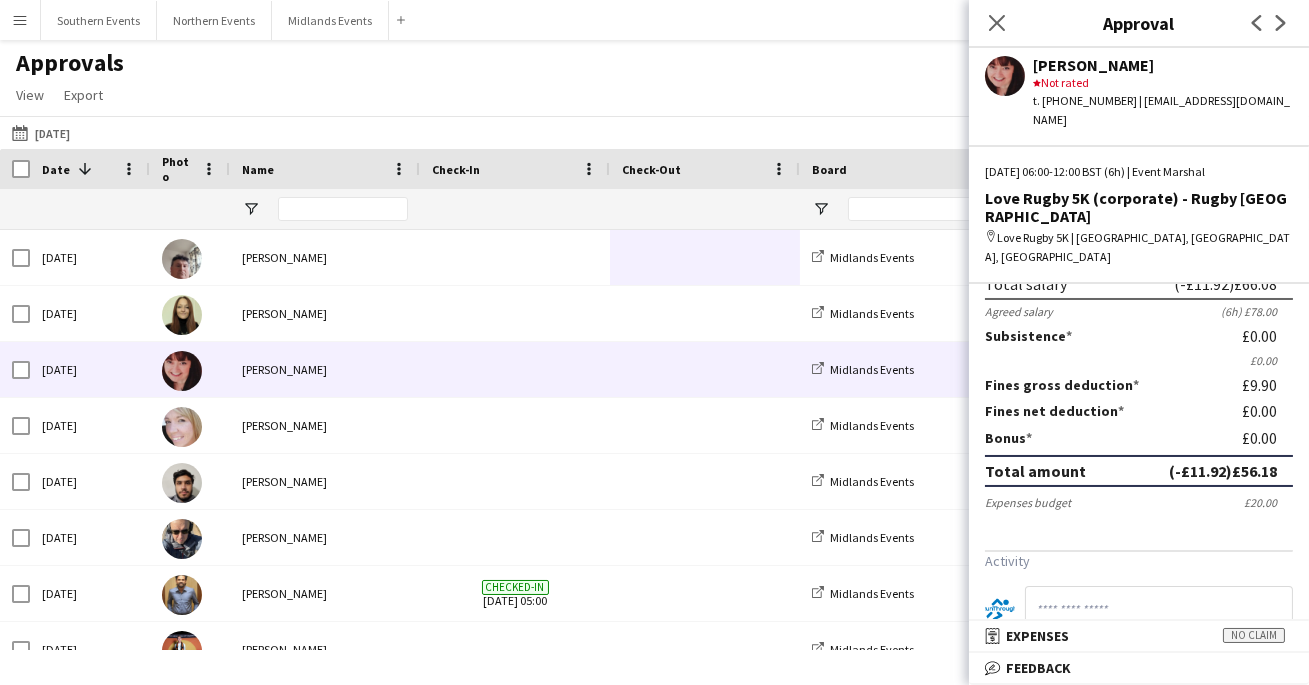 scroll, scrollTop: 450, scrollLeft: 0, axis: vertical 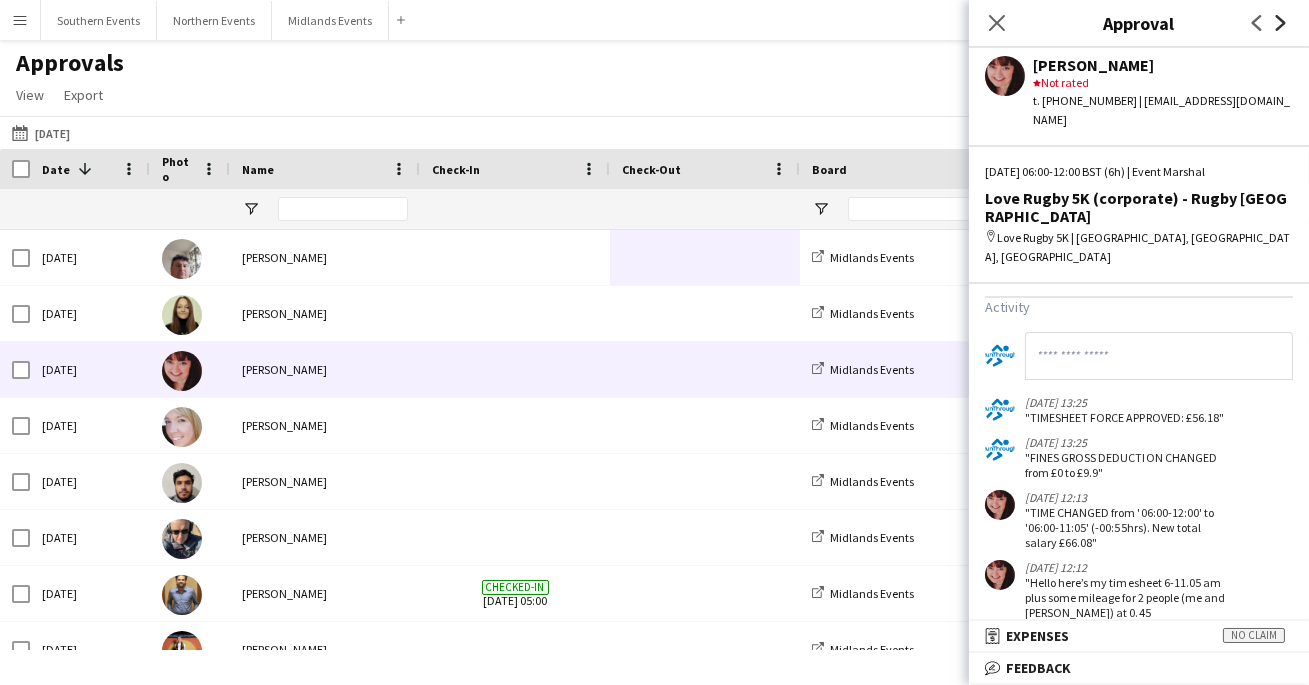 click 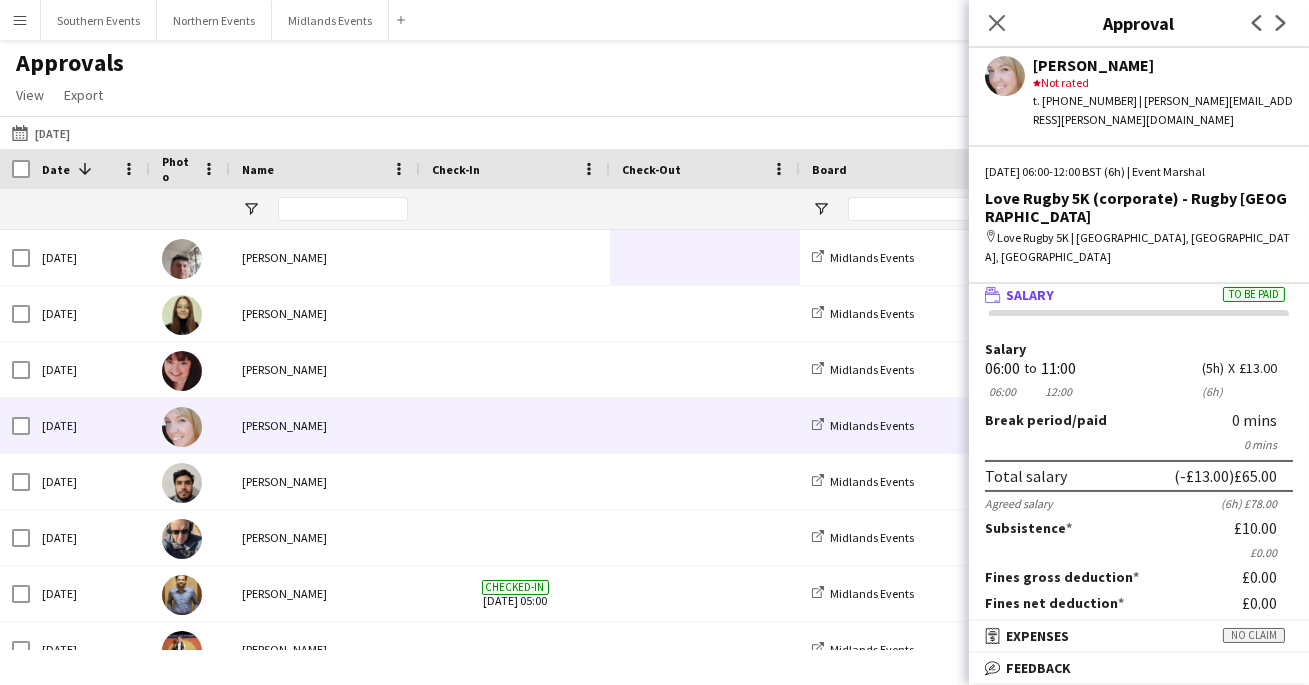 scroll, scrollTop: 0, scrollLeft: 0, axis: both 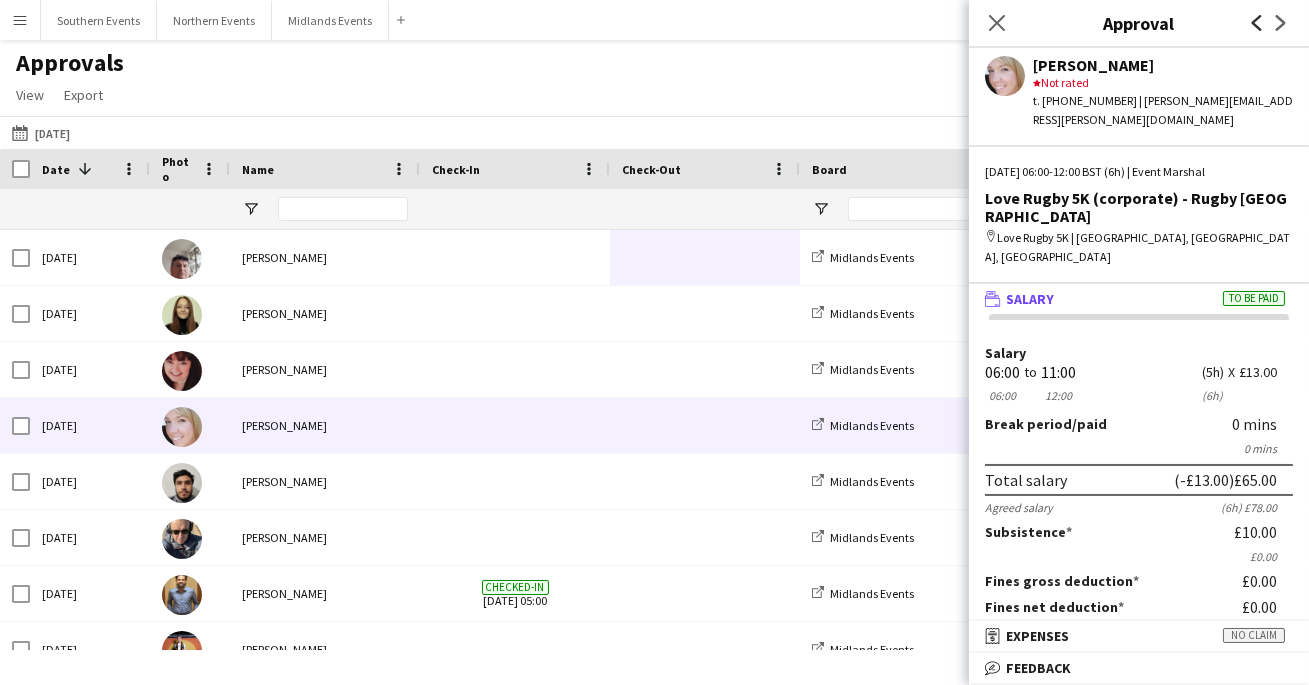 click on "Previous" 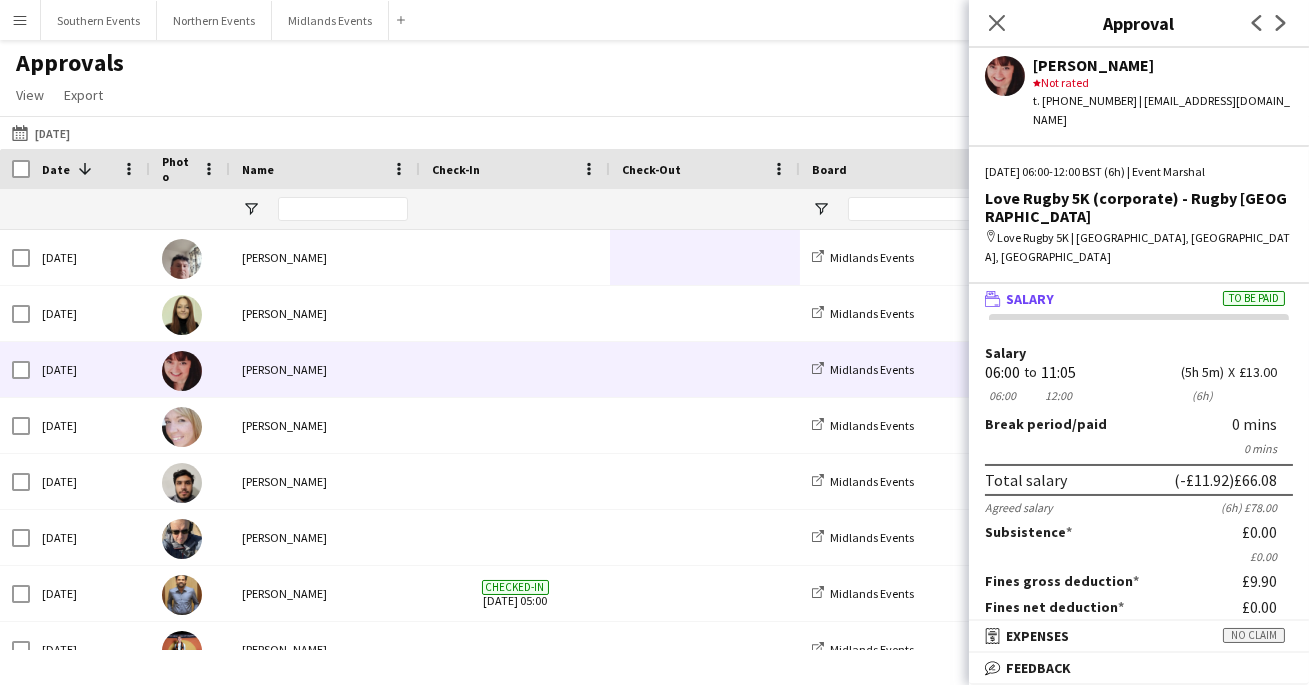 scroll, scrollTop: 450, scrollLeft: 0, axis: vertical 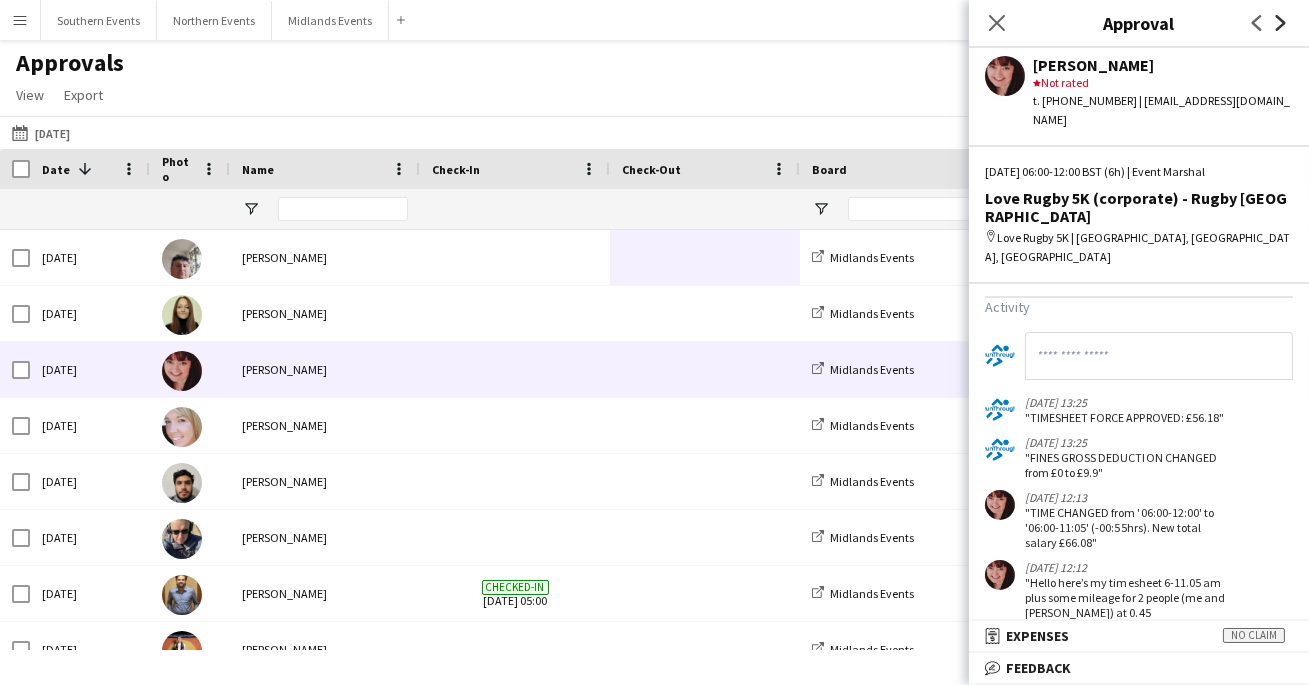 click on "Next" 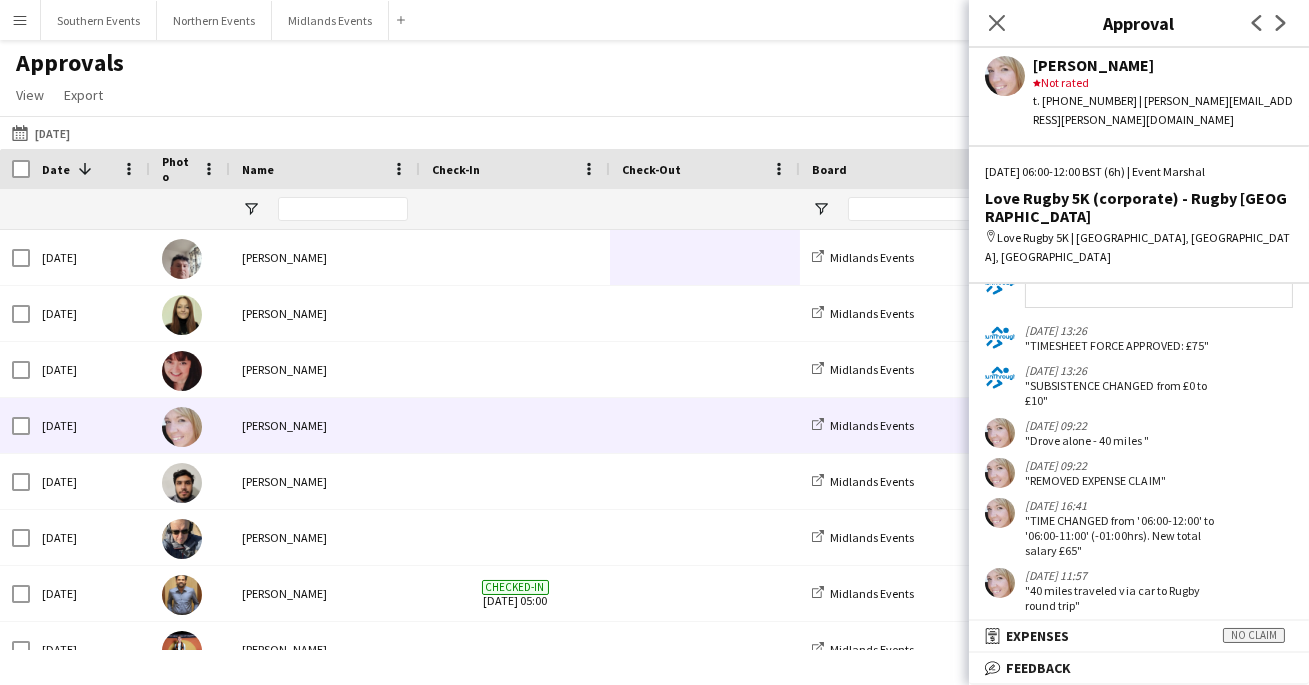 scroll, scrollTop: 525, scrollLeft: 0, axis: vertical 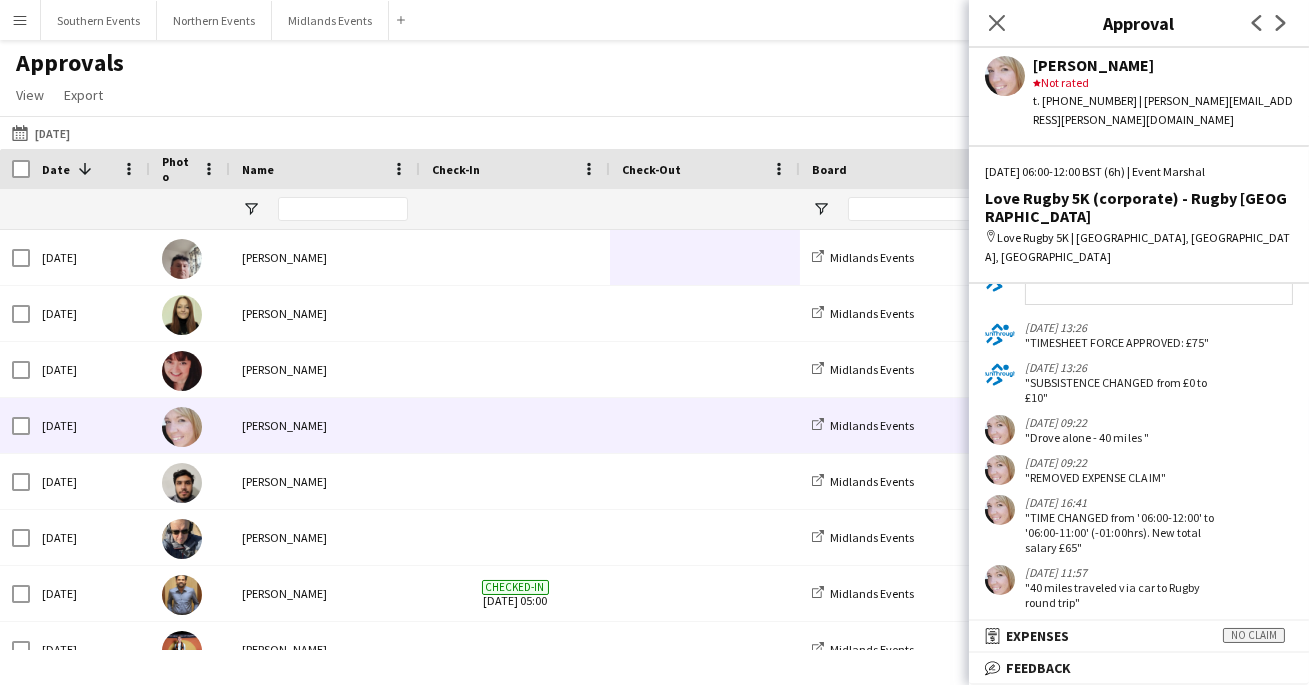 click on "Previous
Next" 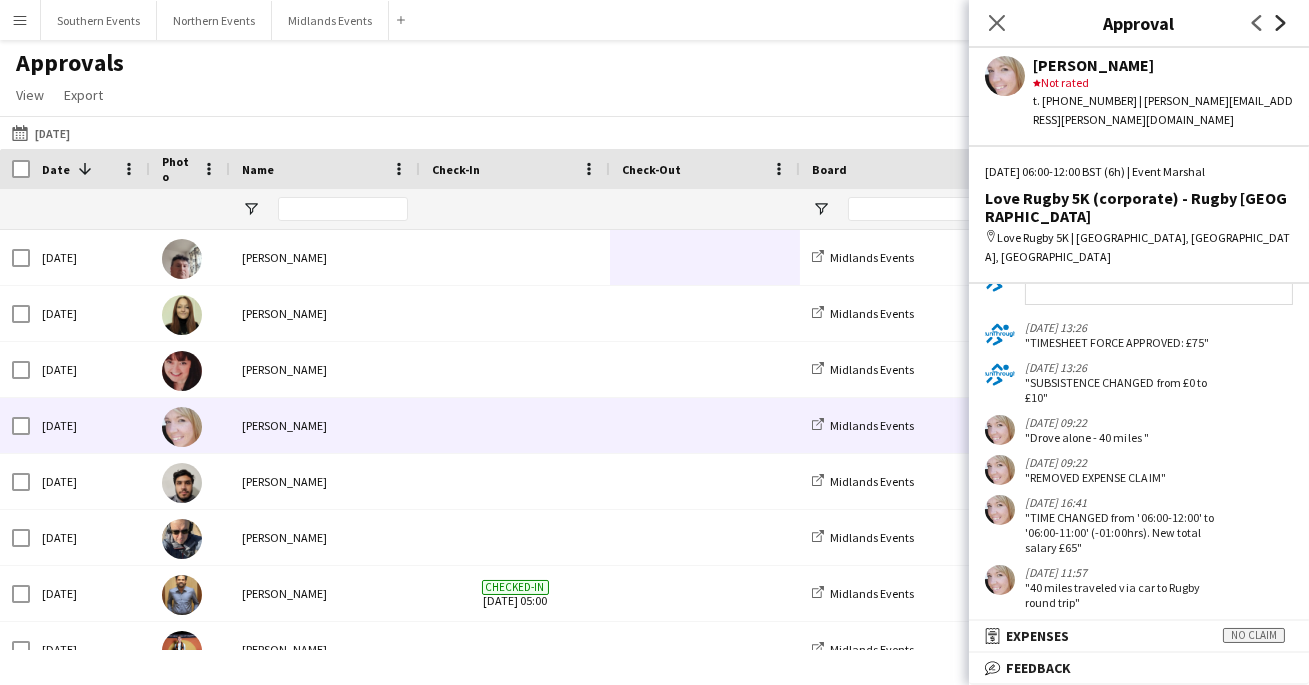 click 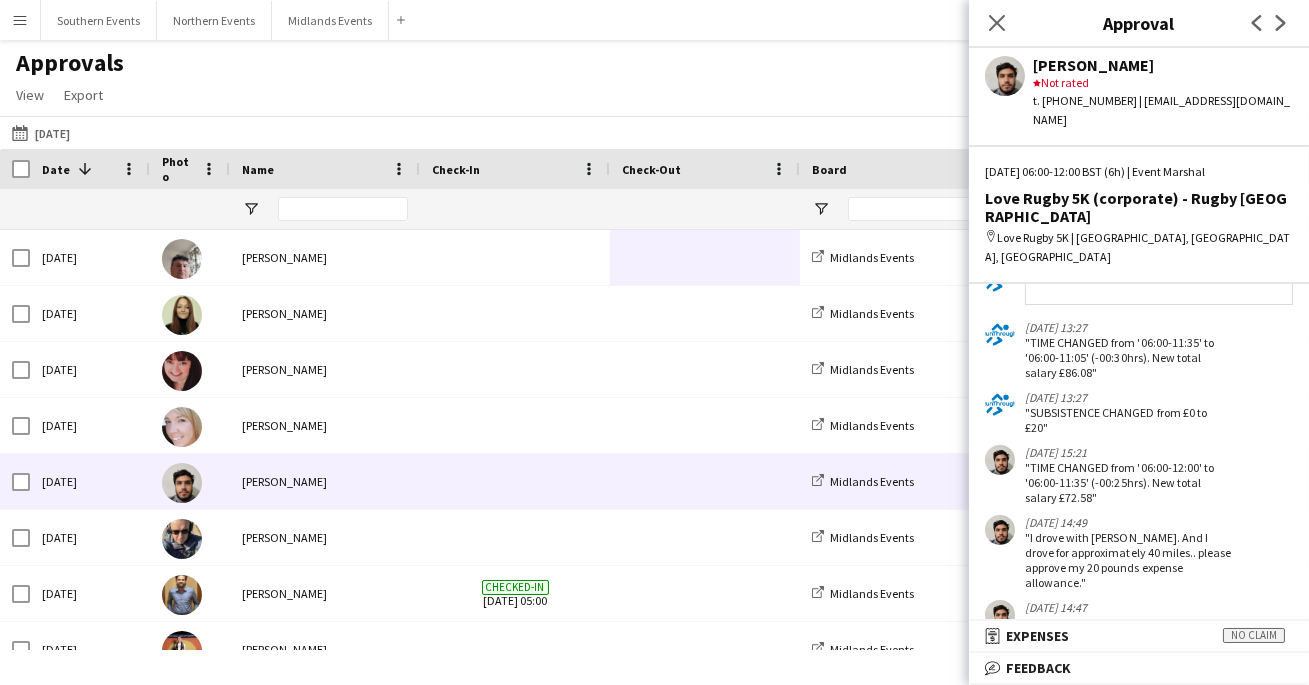 scroll, scrollTop: 590, scrollLeft: 0, axis: vertical 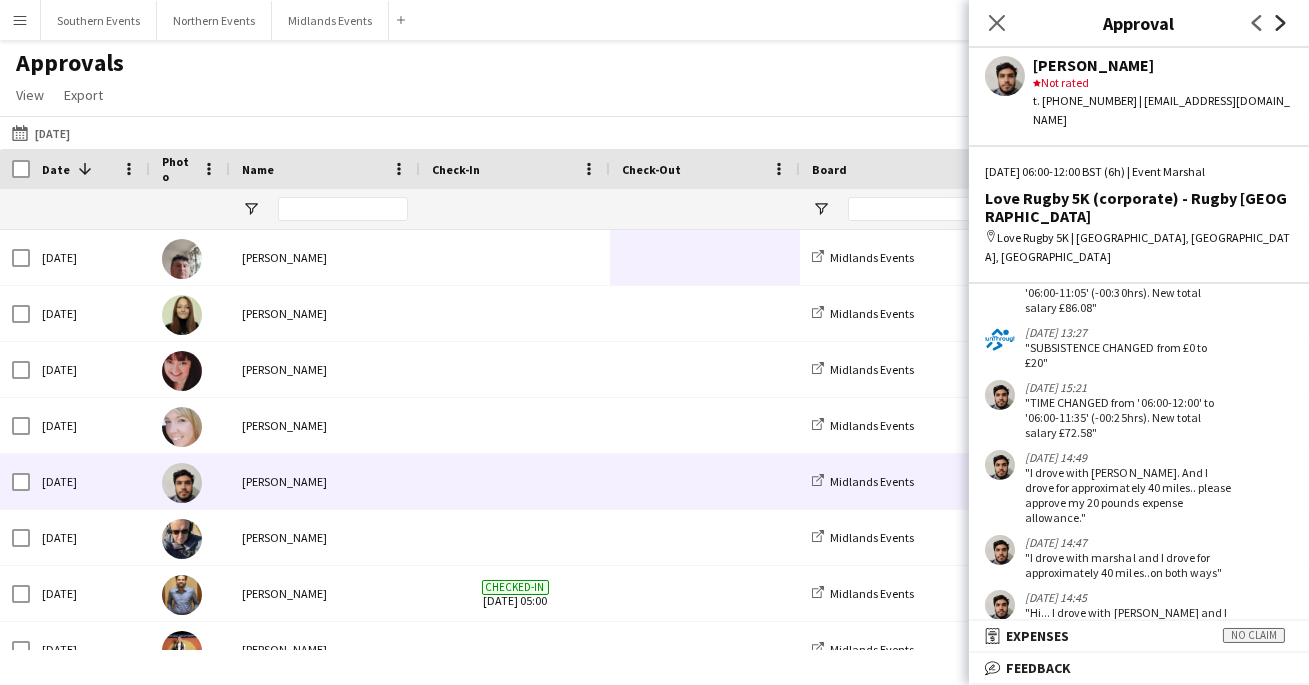 click on "Next" 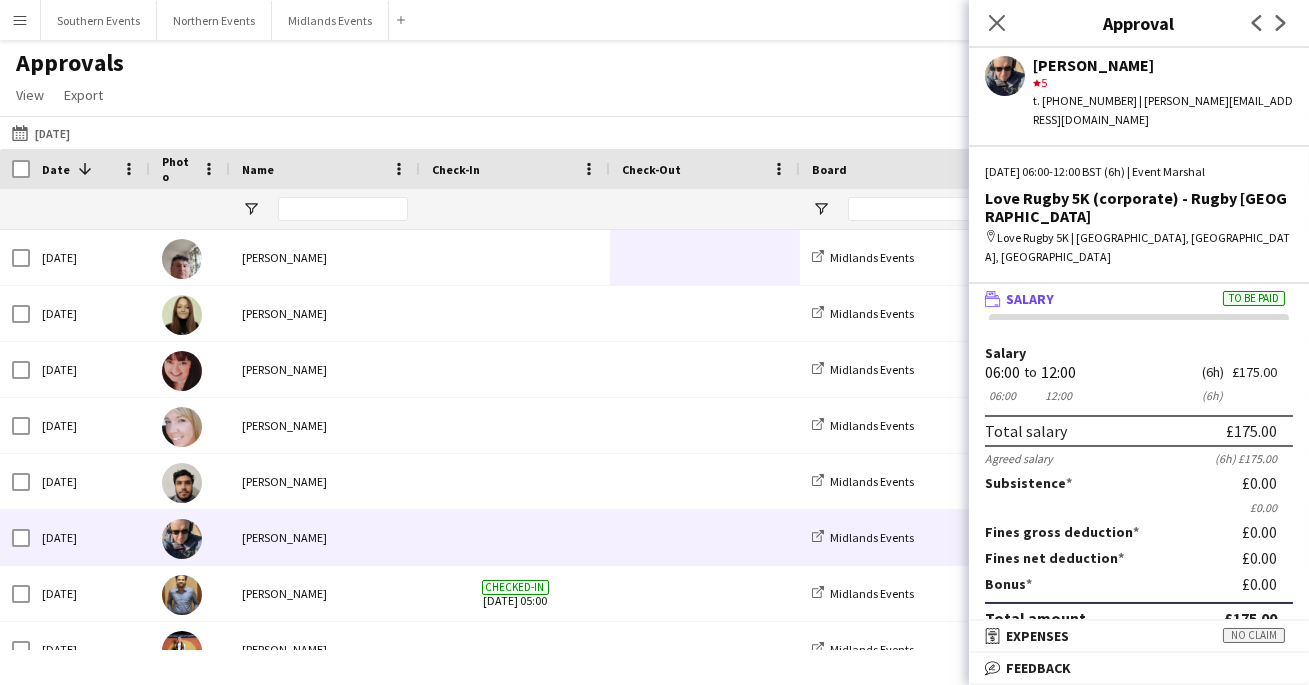 scroll, scrollTop: 136, scrollLeft: 0, axis: vertical 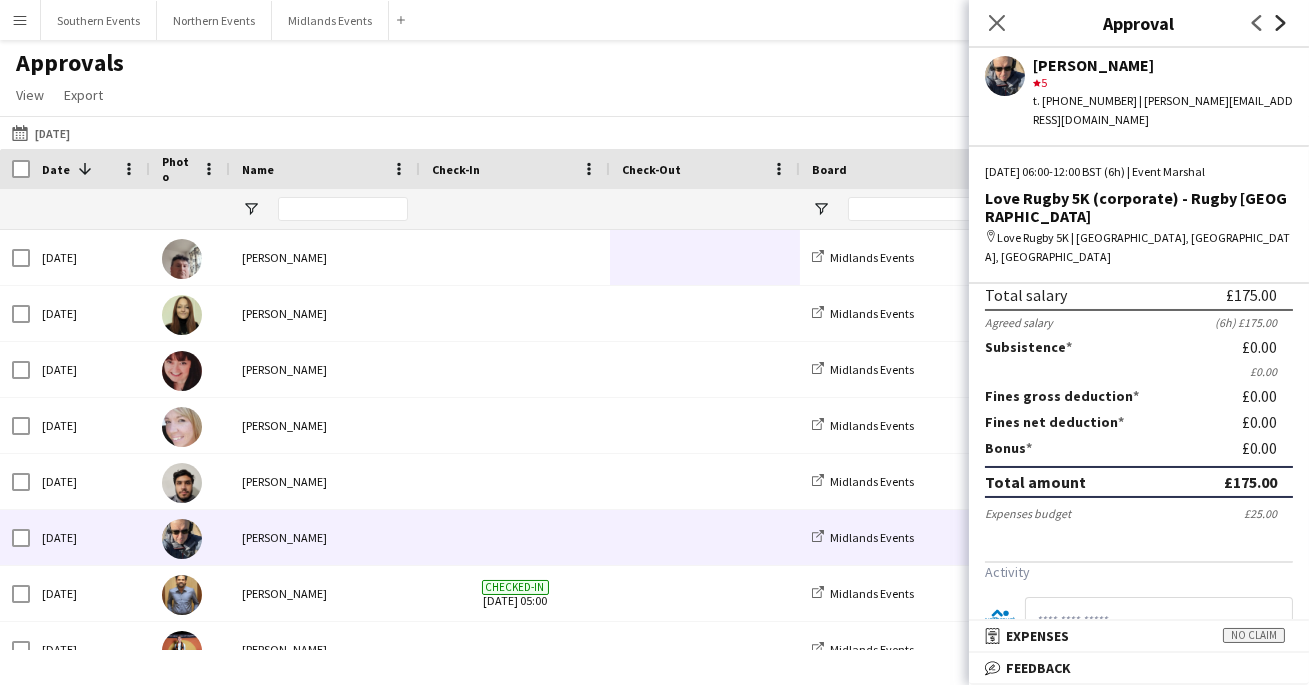 click 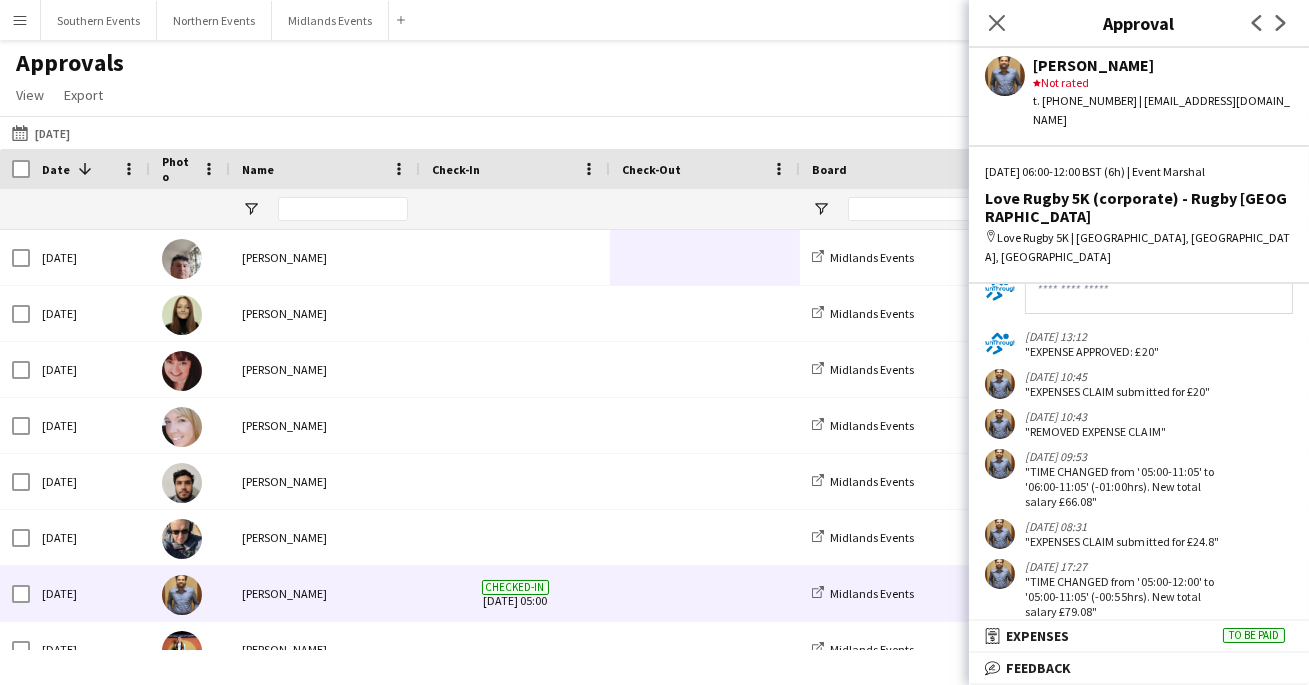 scroll, scrollTop: 555, scrollLeft: 0, axis: vertical 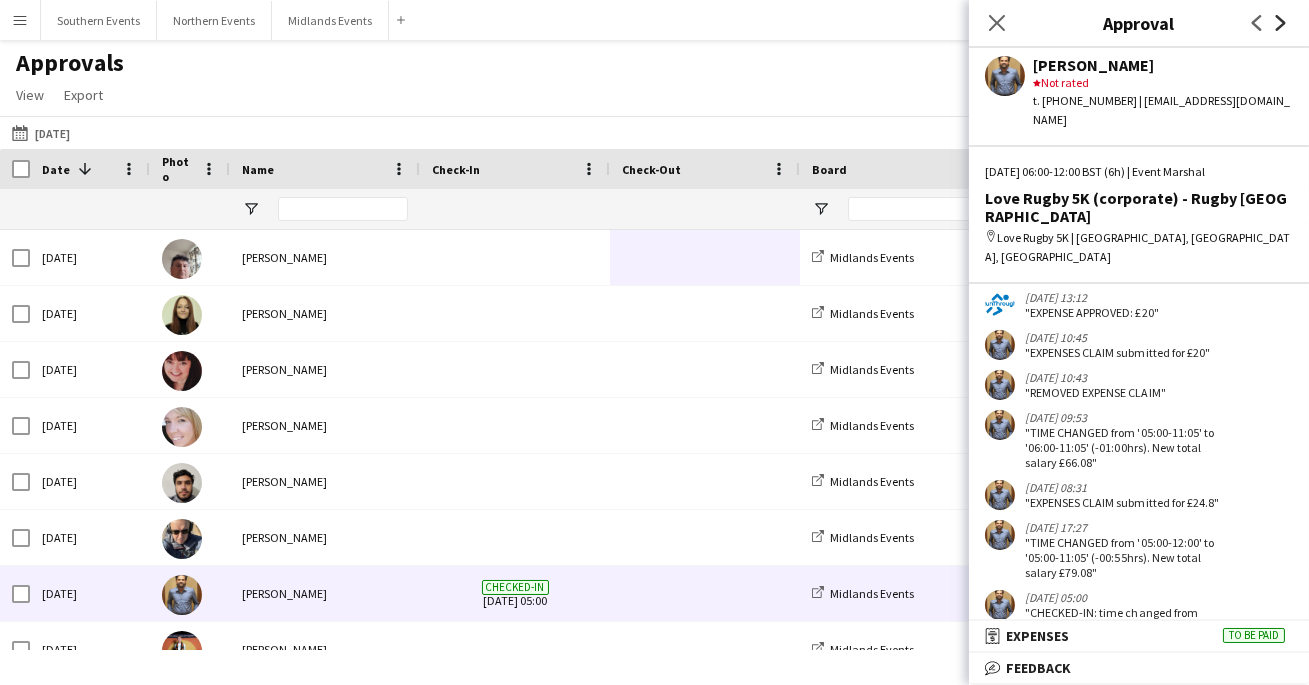 click on "Next" 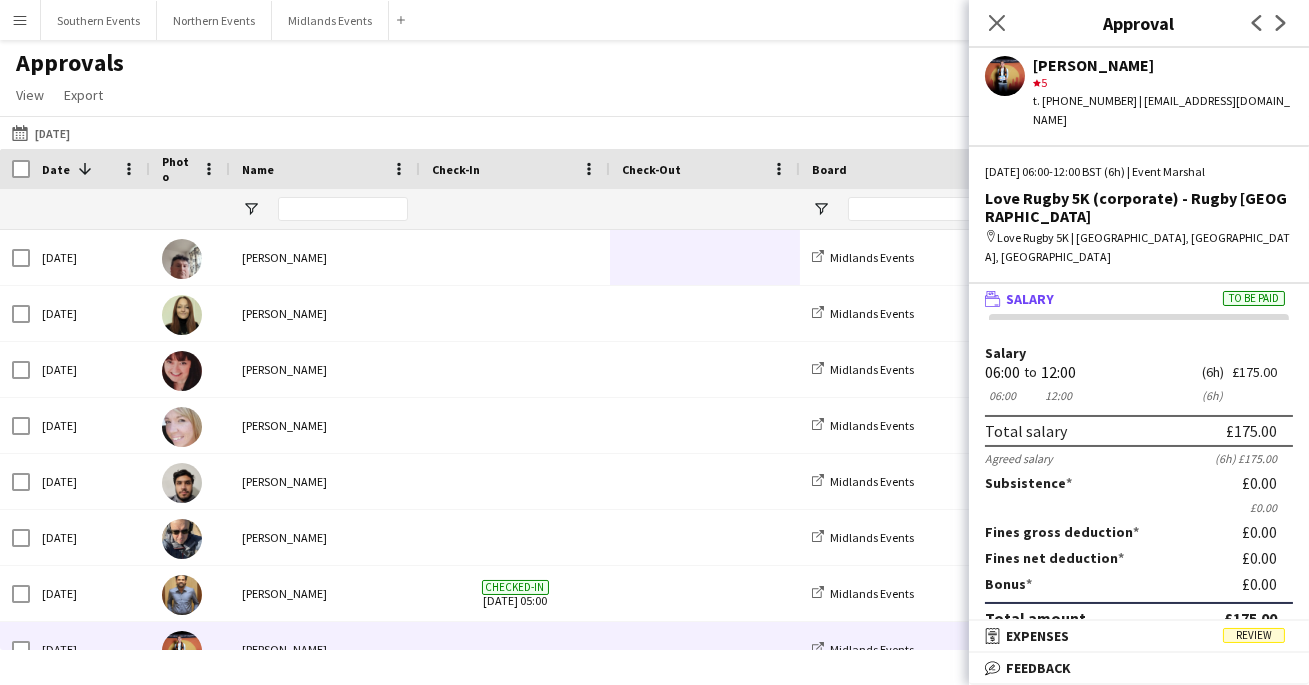 scroll, scrollTop: 216, scrollLeft: 0, axis: vertical 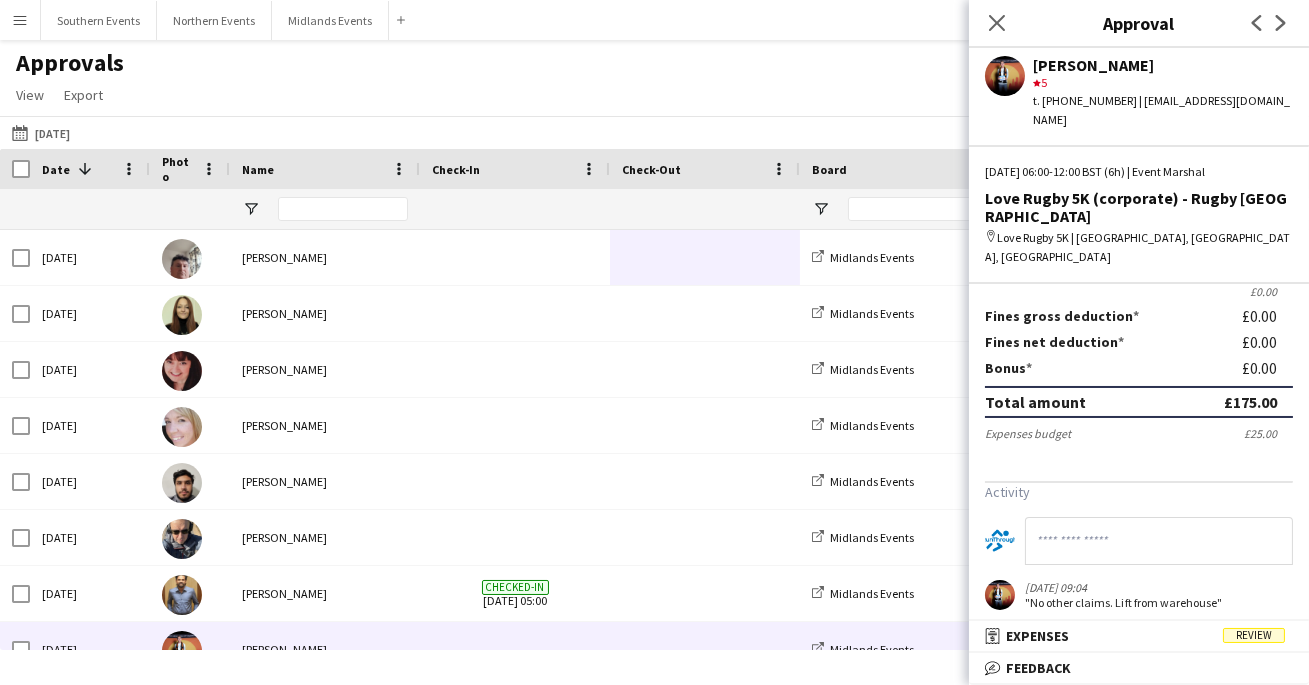 click on "Previous
Next" 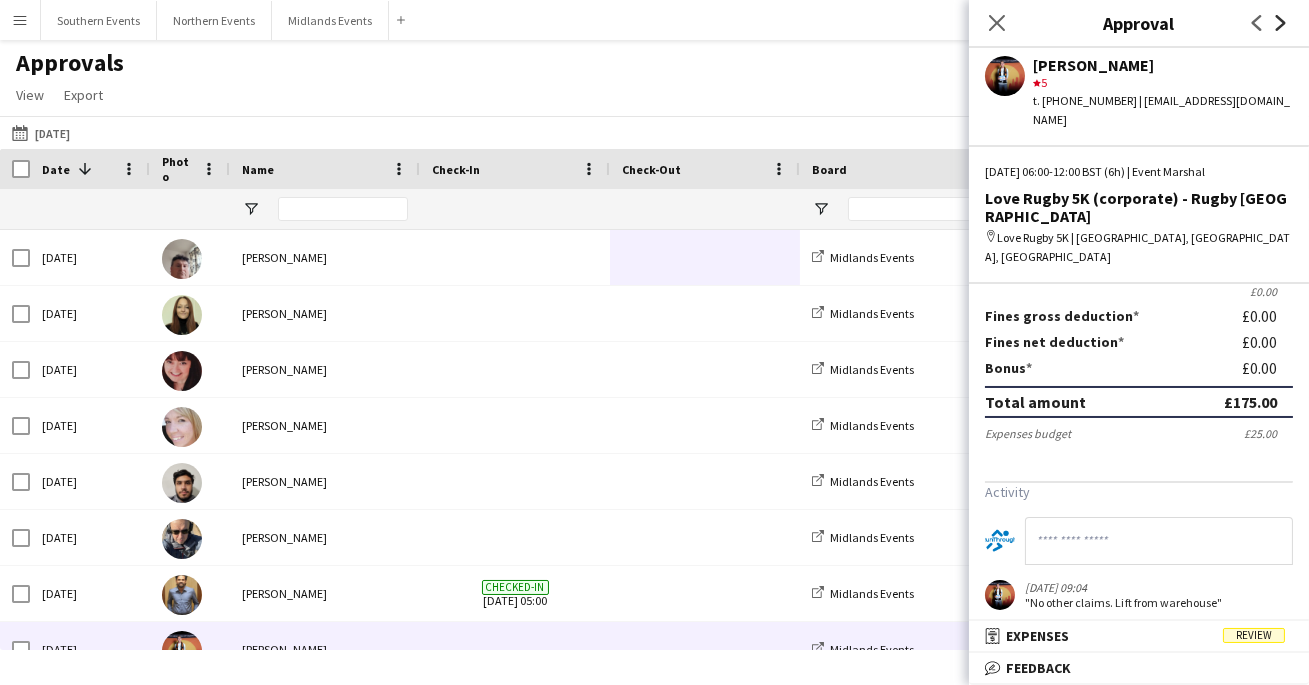click on "Next" 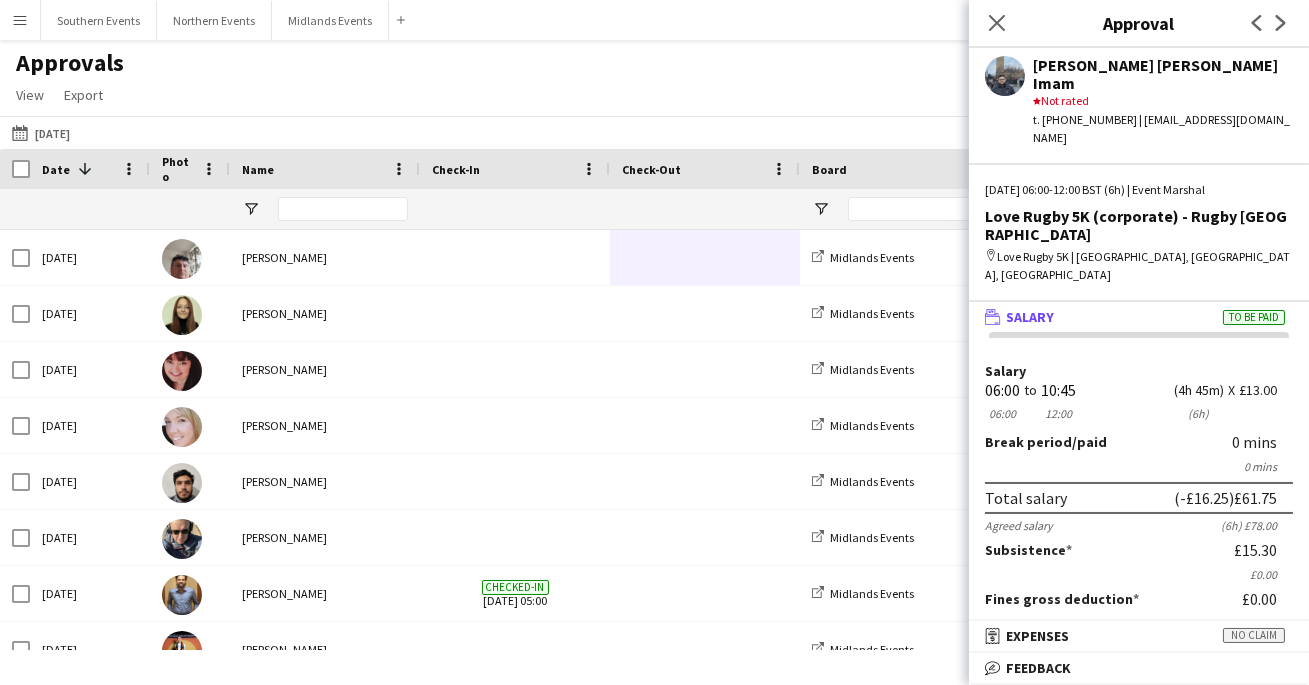 scroll, scrollTop: 438, scrollLeft: 0, axis: vertical 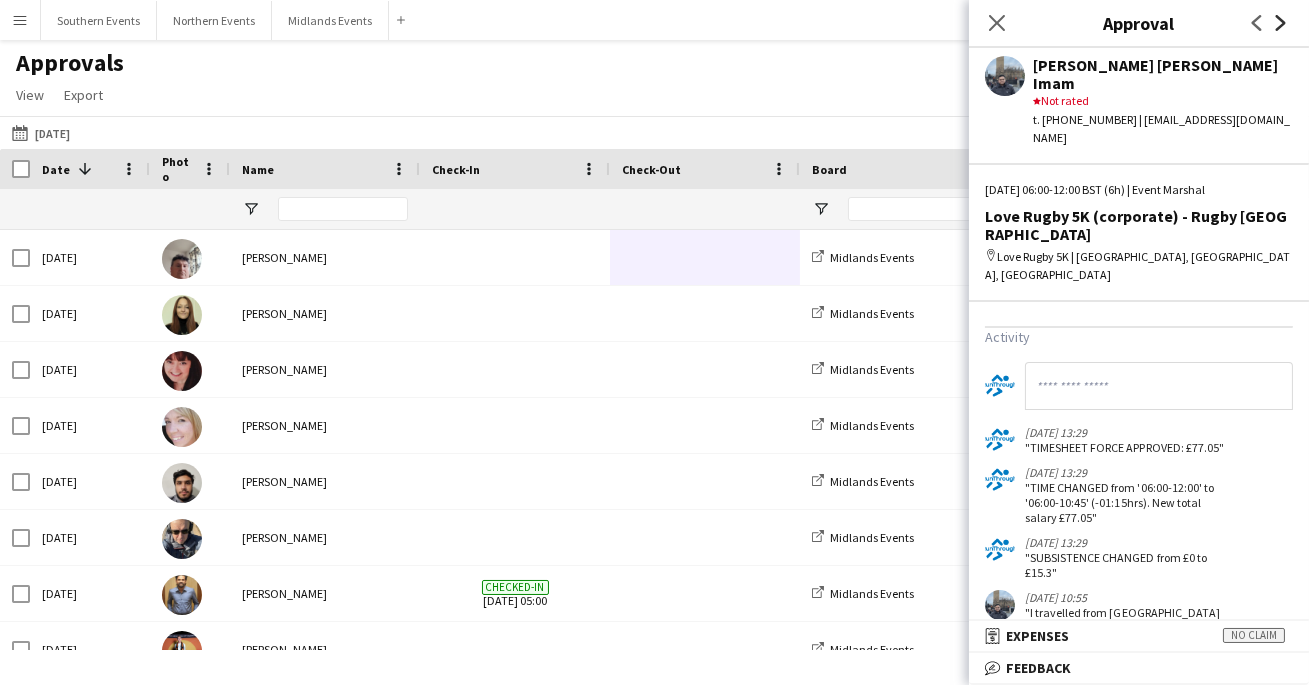 click on "Next" 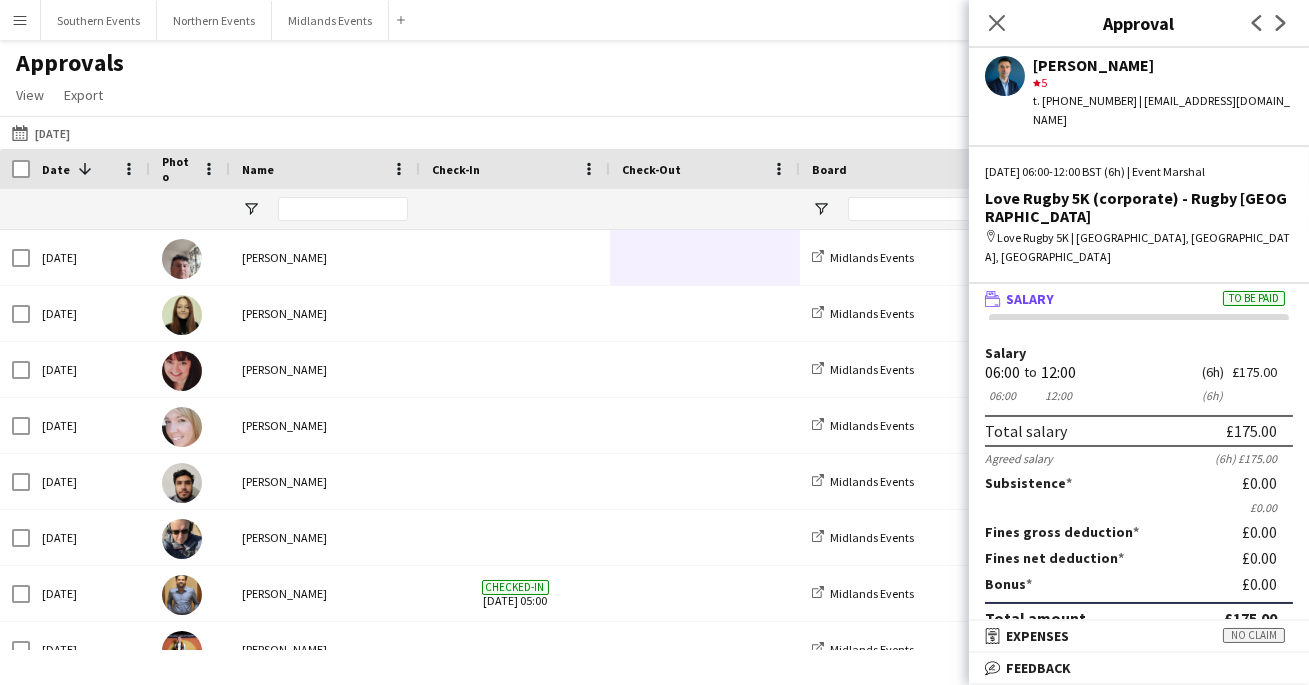 scroll, scrollTop: 136, scrollLeft: 0, axis: vertical 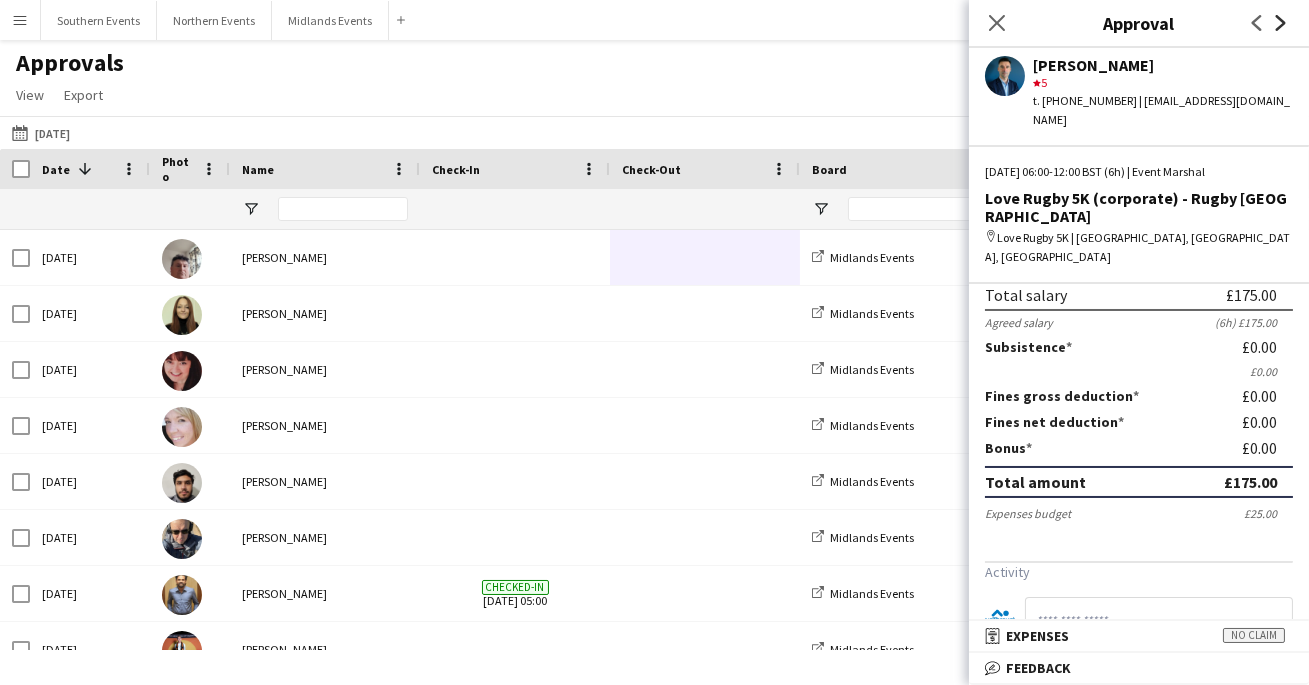 click on "Next" 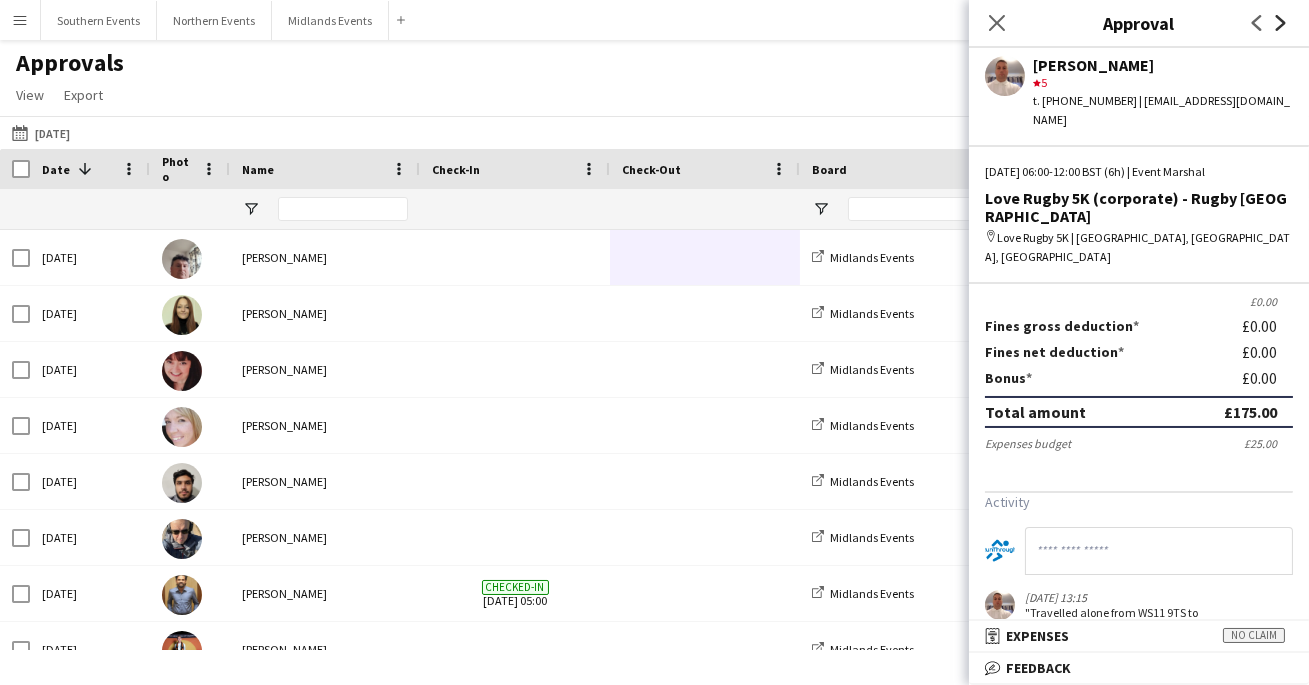 click on "Next" 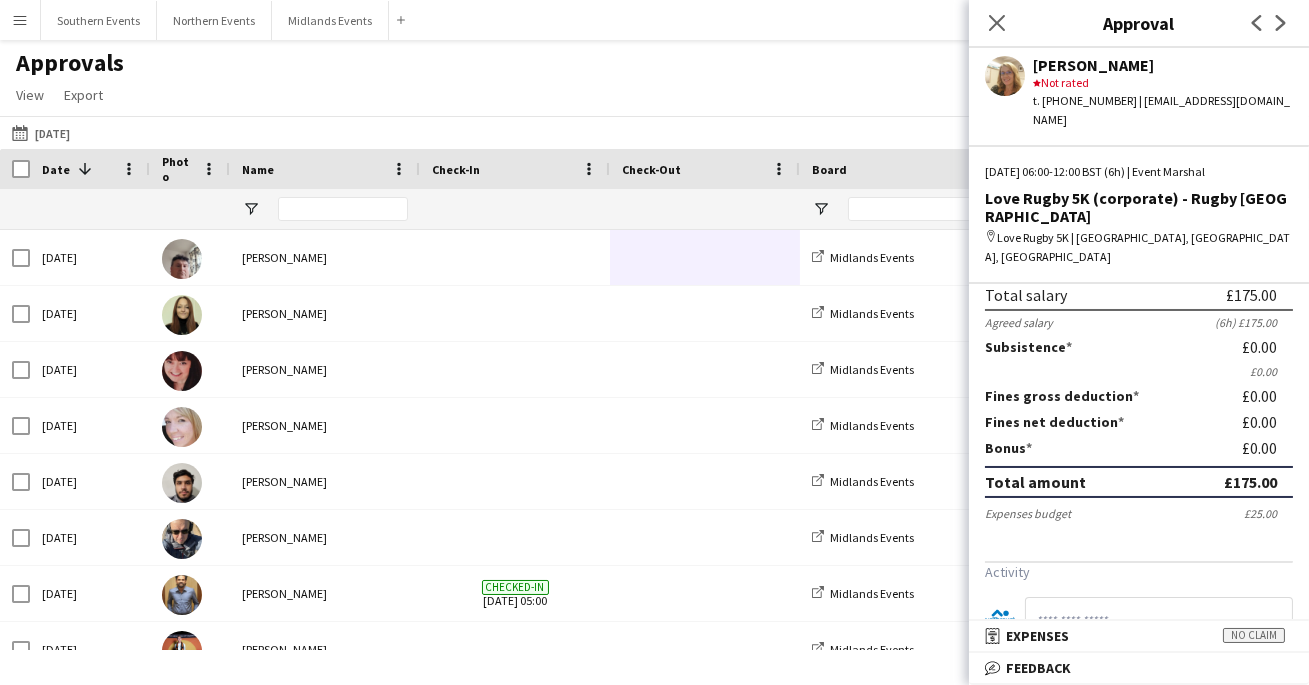 click on "Previous
Next" 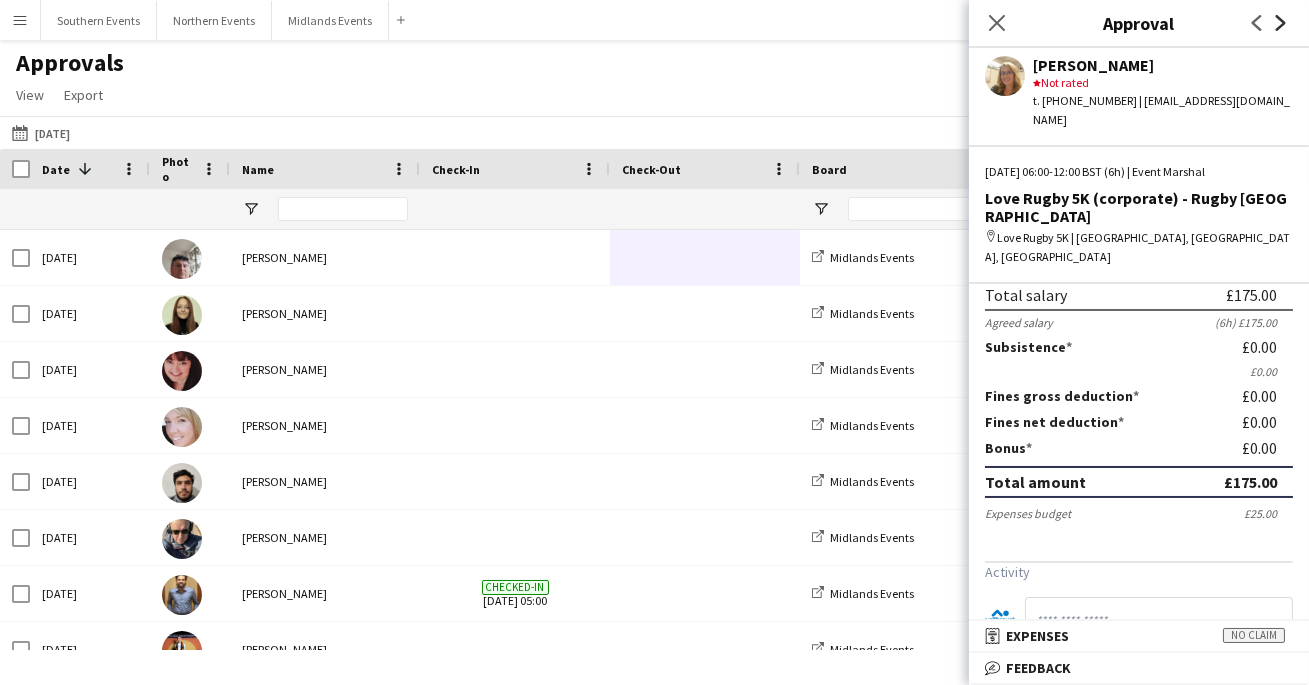 click on "Next" 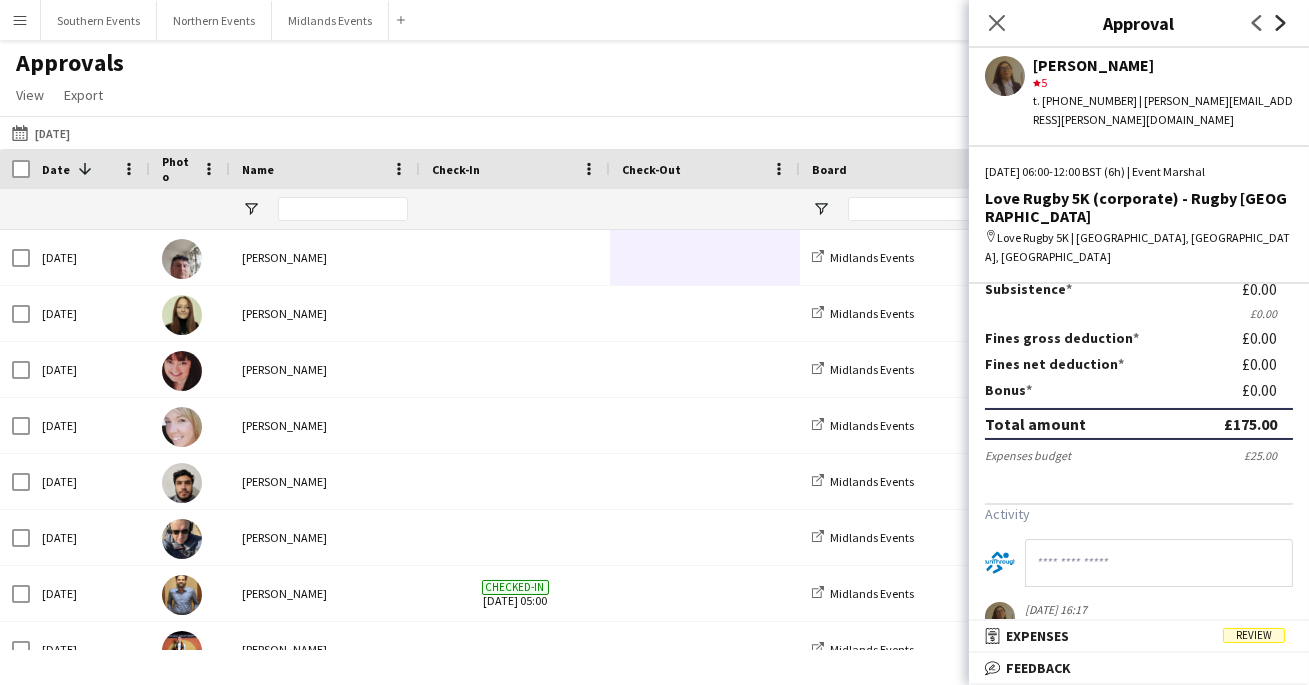 click 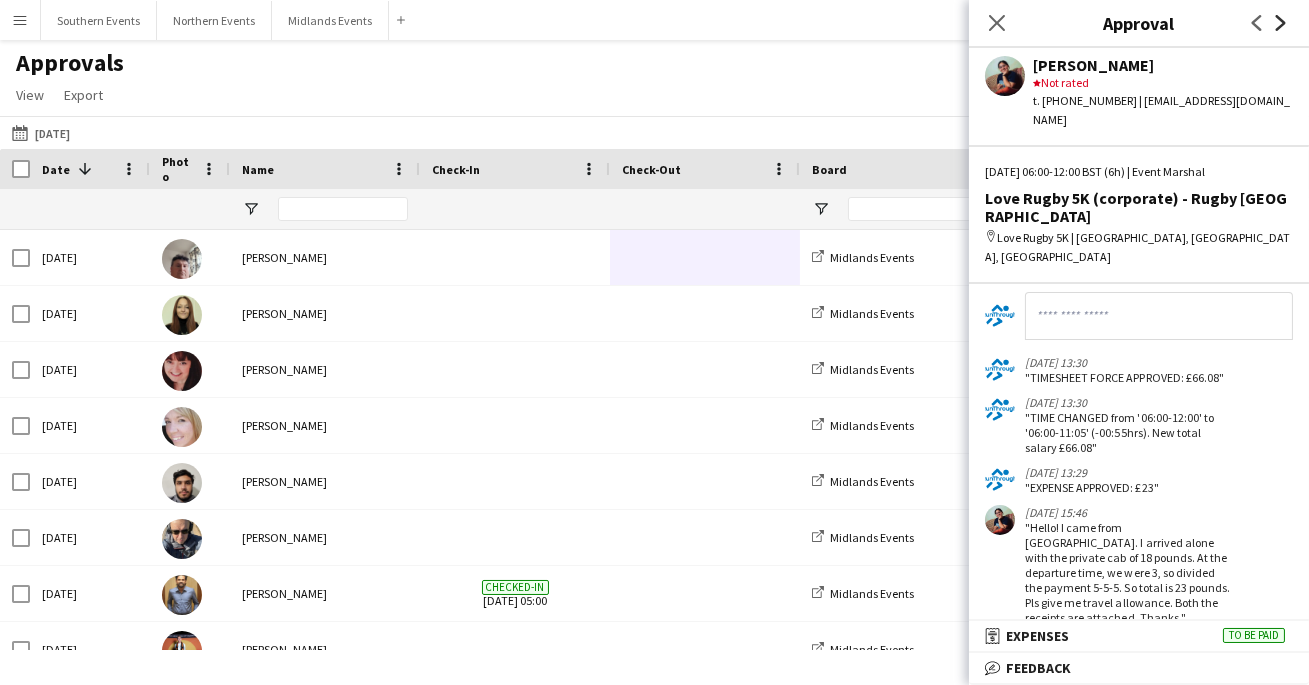 click on "Next" 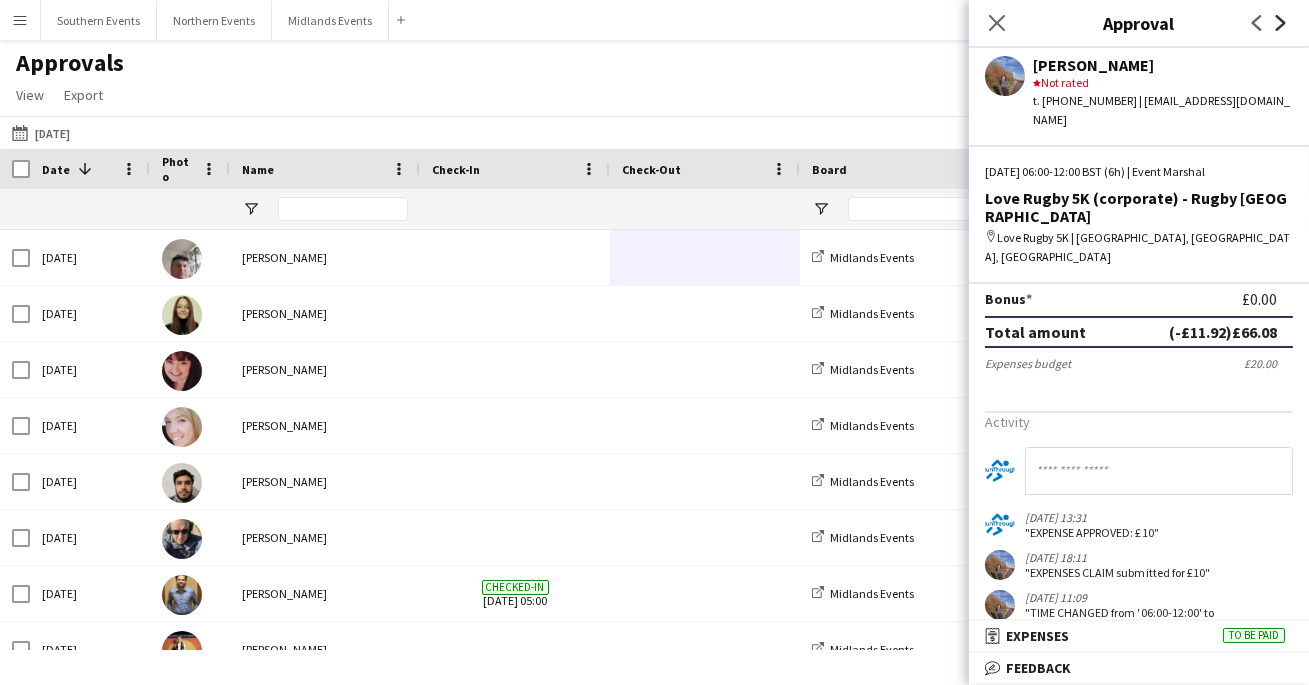 click 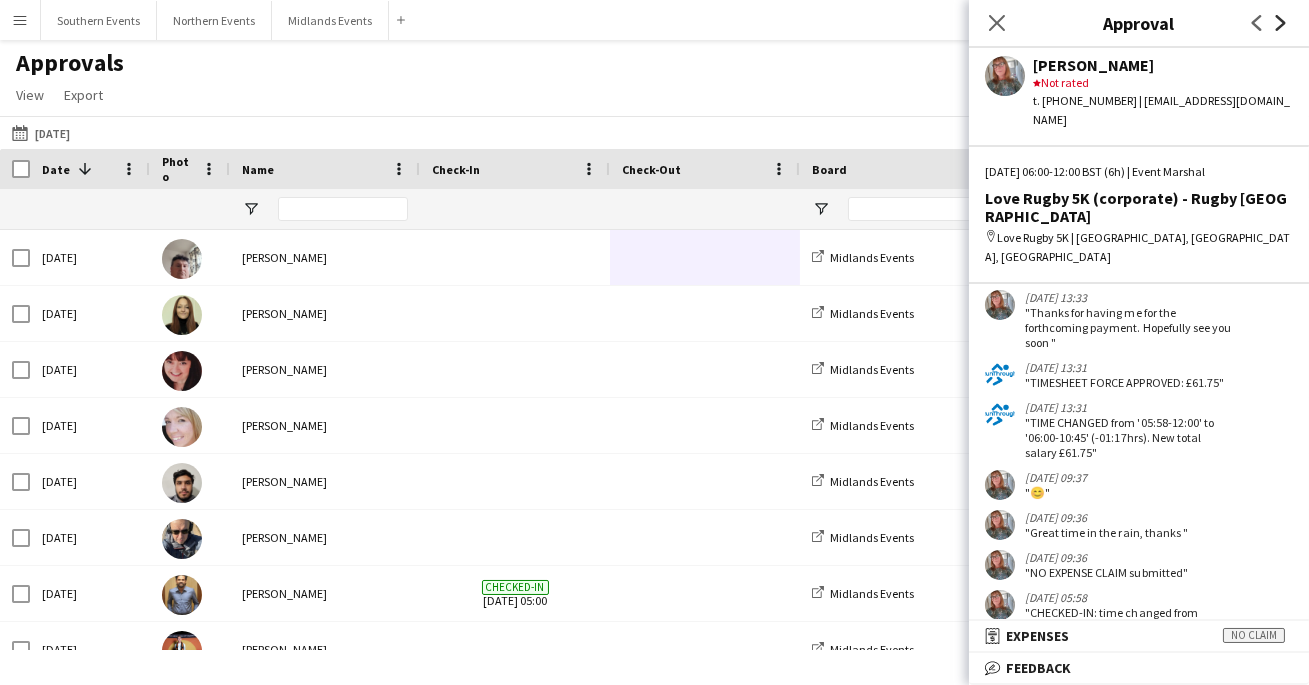 click 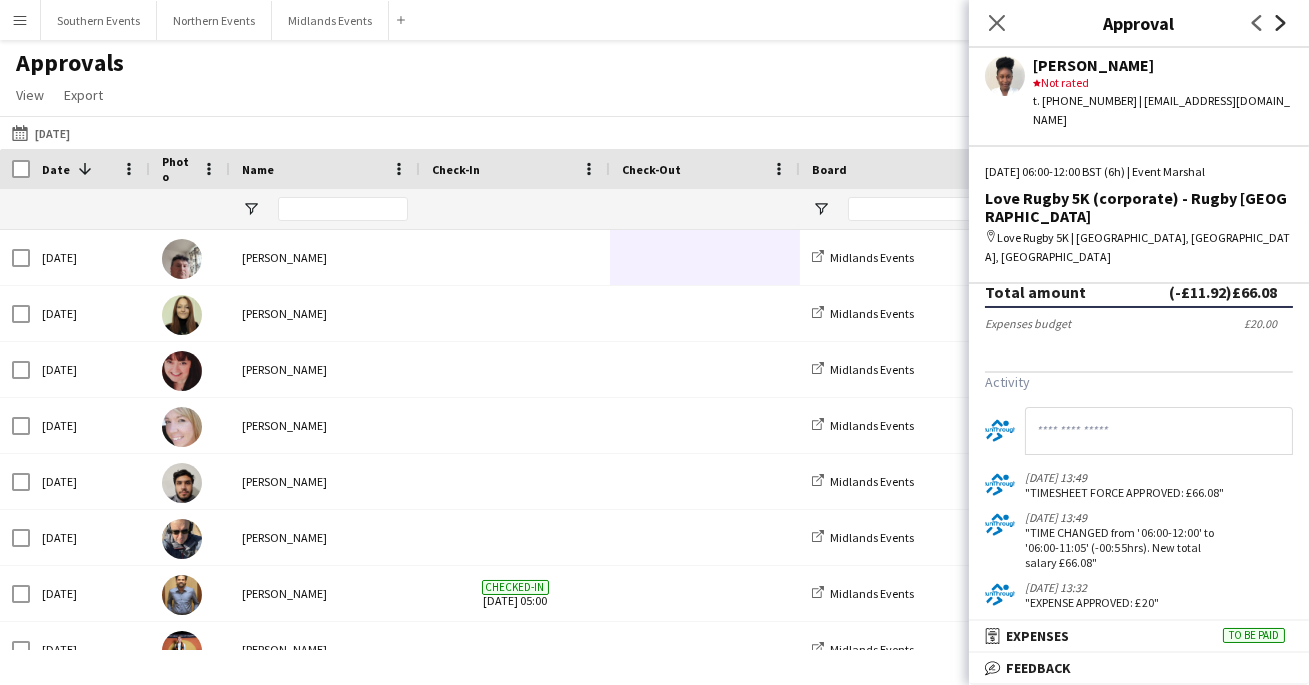 click on "Next" 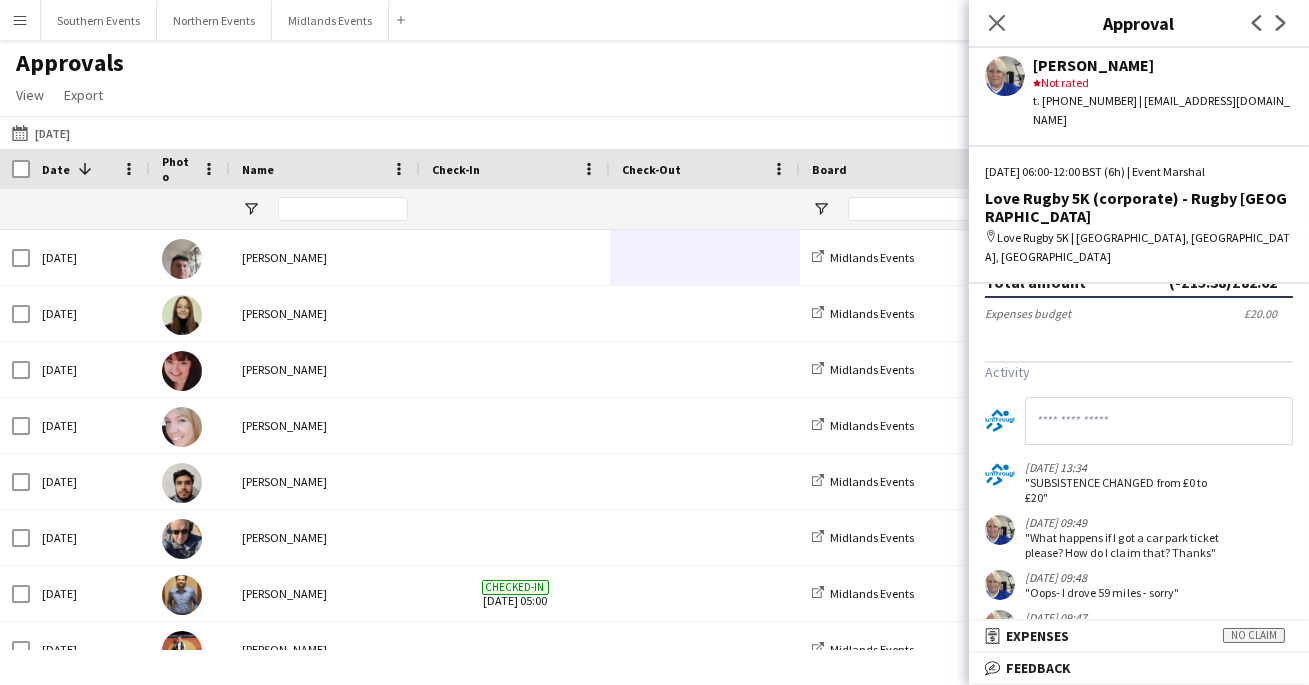click 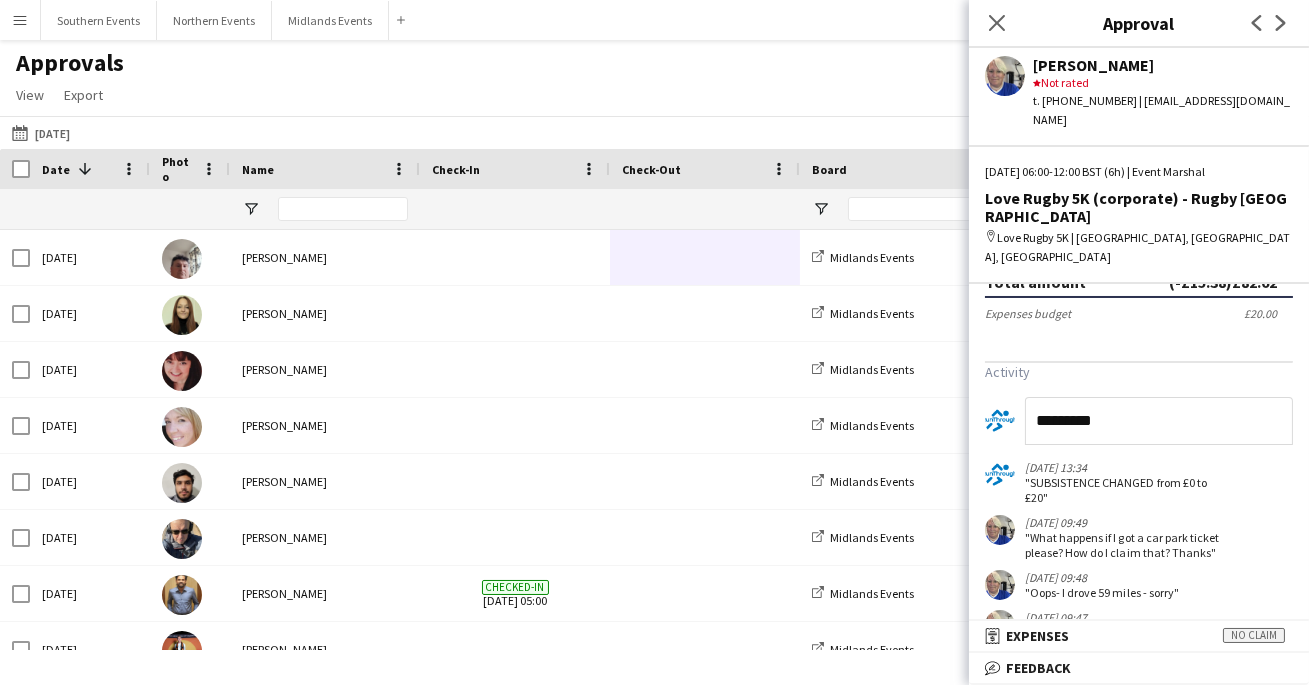 type on "*********" 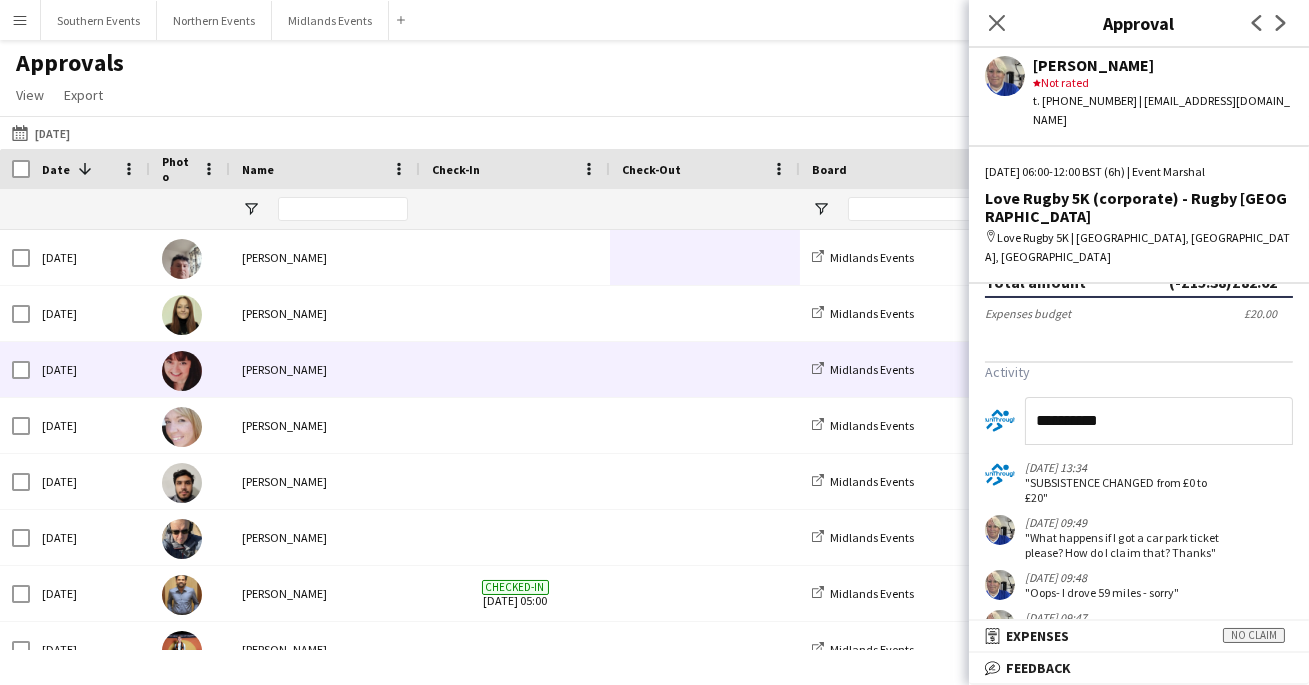 scroll, scrollTop: 90, scrollLeft: 0, axis: vertical 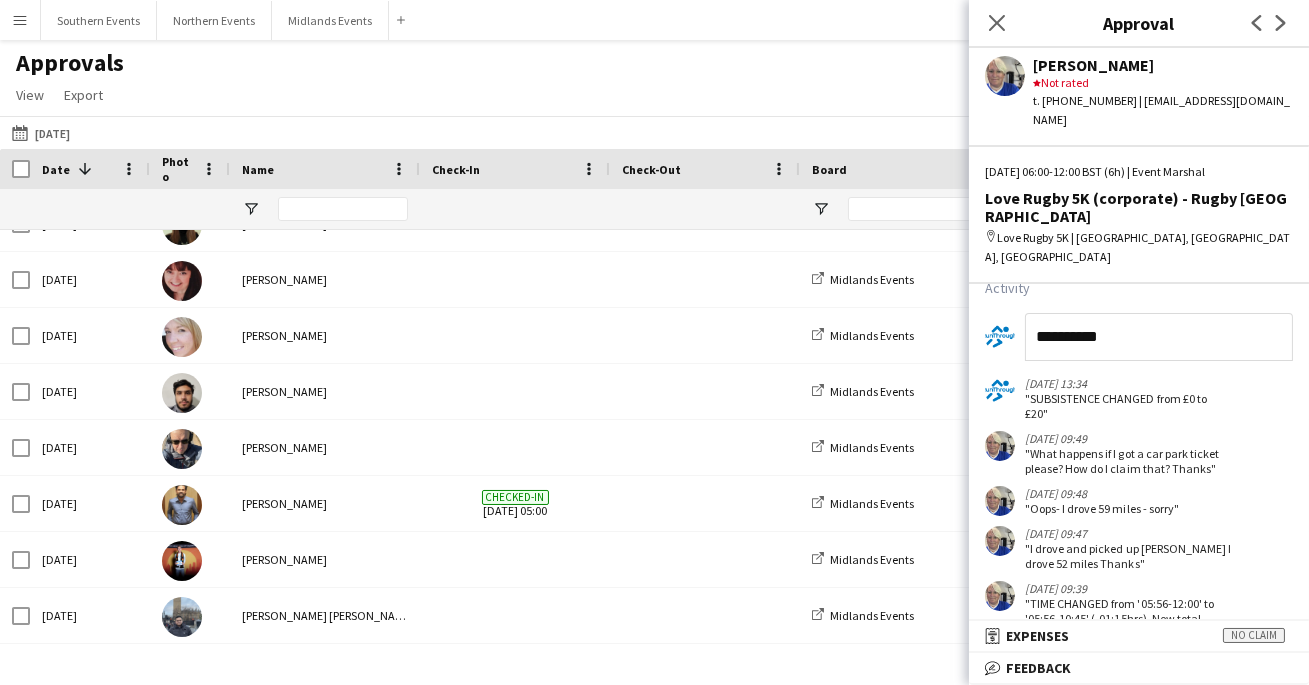 drag, startPoint x: 1113, startPoint y: 284, endPoint x: 987, endPoint y: 284, distance: 126 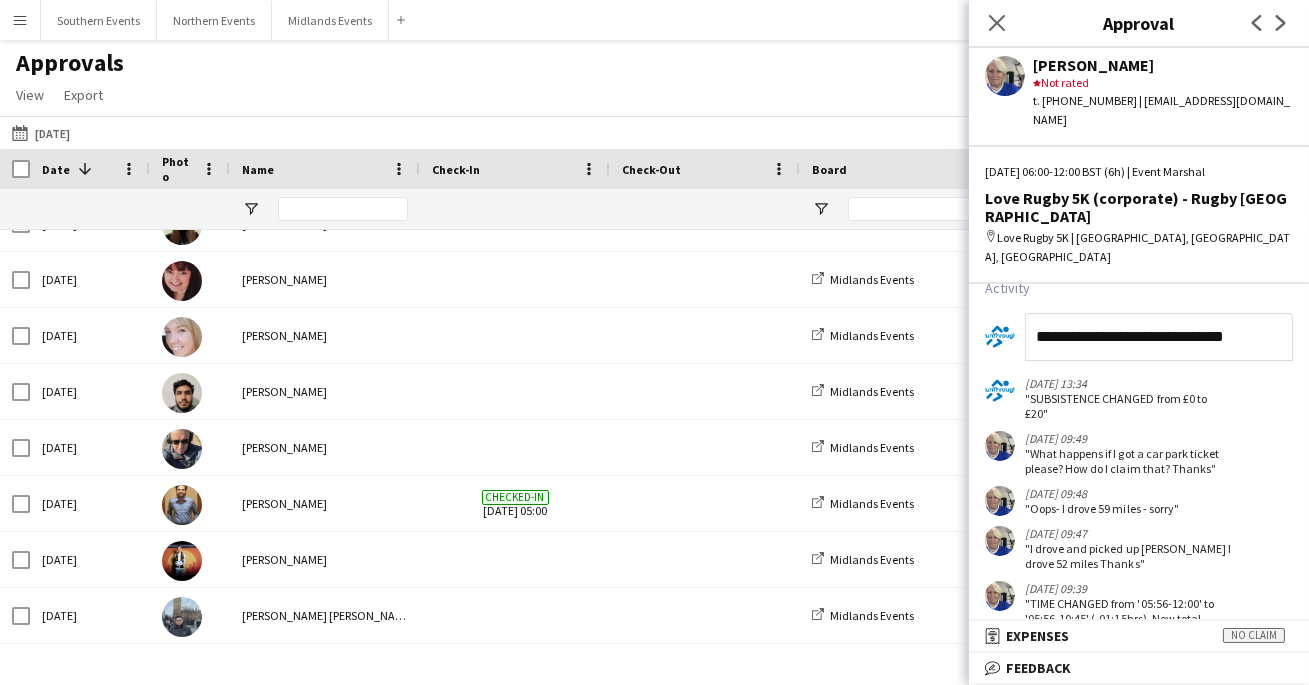 drag, startPoint x: 1242, startPoint y: 292, endPoint x: 1093, endPoint y: 284, distance: 149.21461 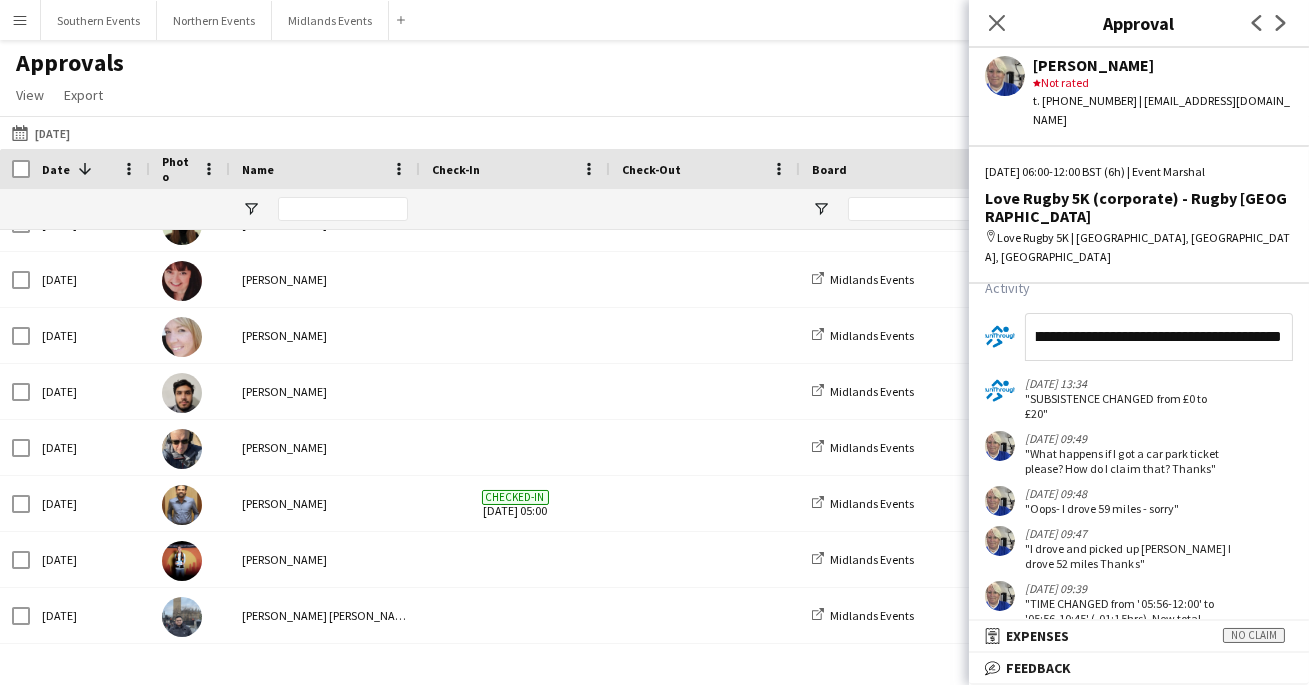 scroll, scrollTop: 0, scrollLeft: 418, axis: horizontal 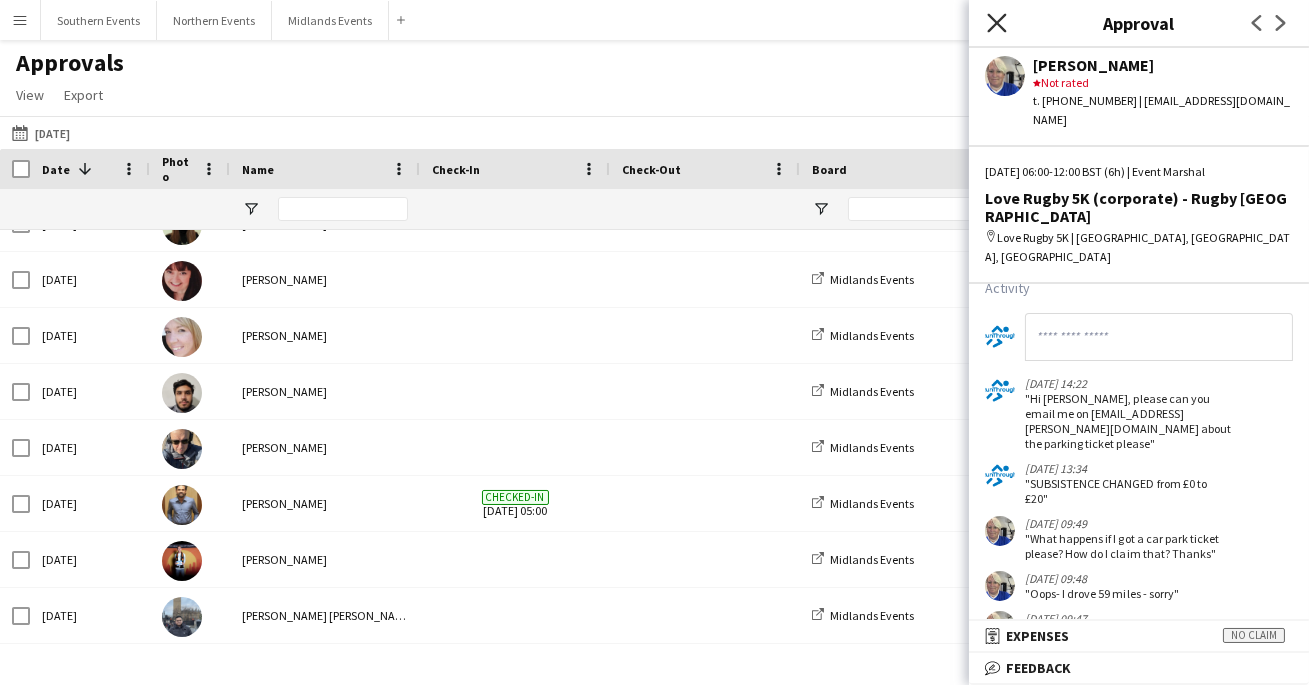 click 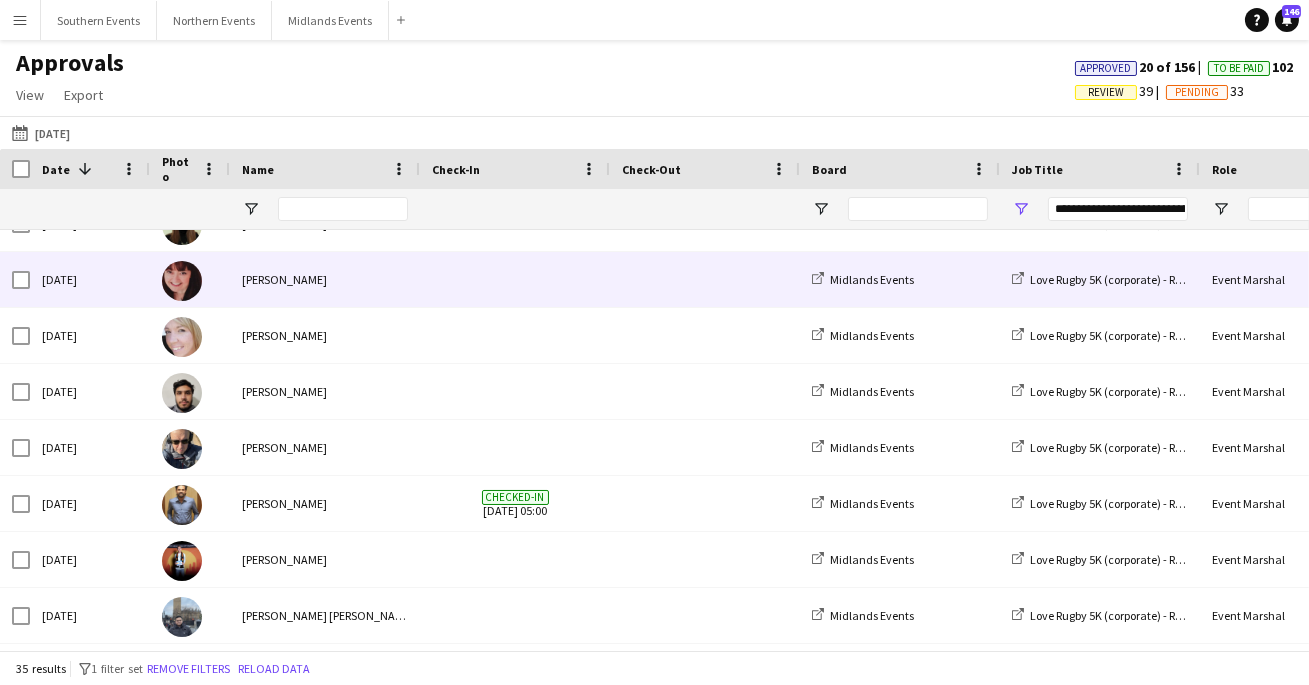 scroll, scrollTop: 0, scrollLeft: 0, axis: both 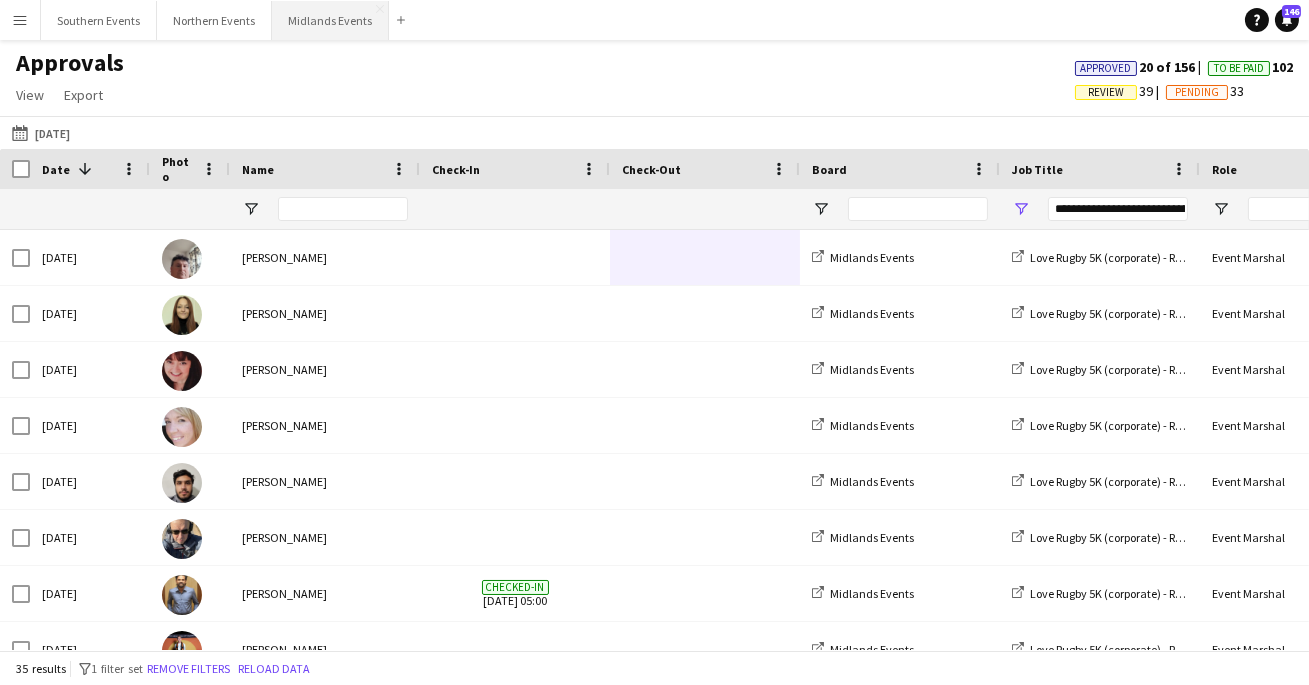 click on "Midlands Events
Close" at bounding box center [330, 20] 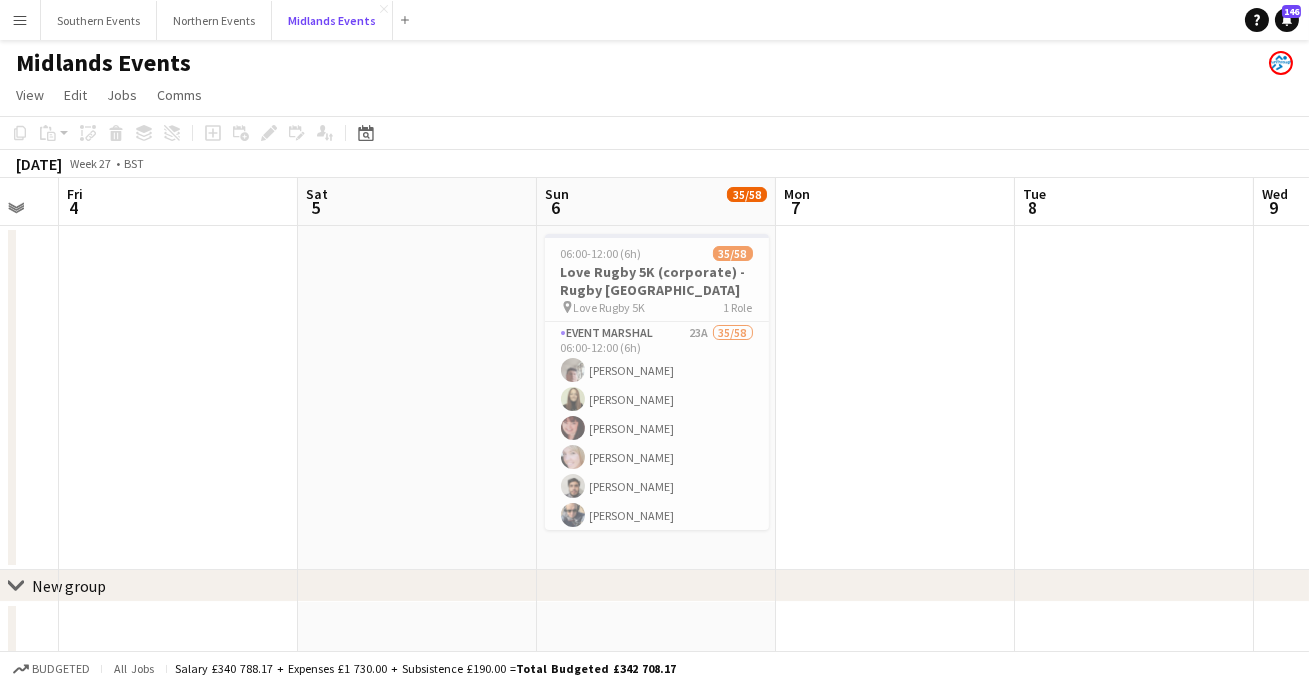 scroll, scrollTop: 0, scrollLeft: 620, axis: horizontal 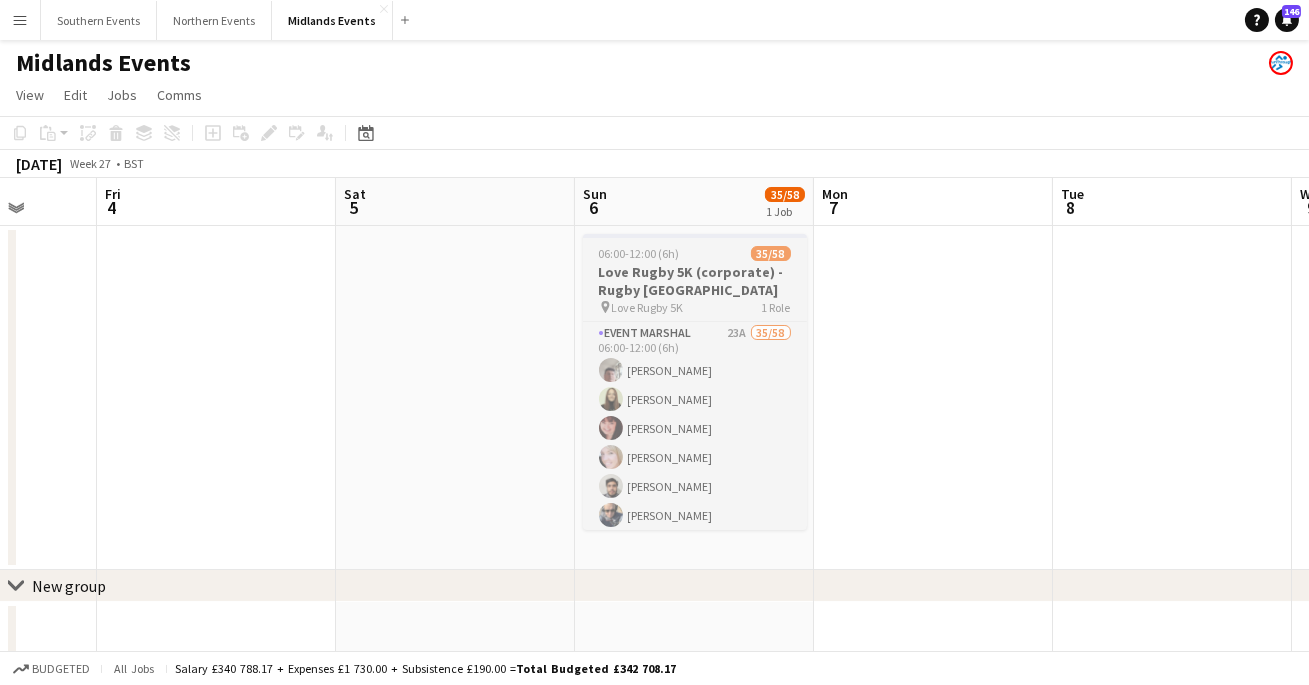 click on "Love Rugby 5K (corporate) - Rugby [GEOGRAPHIC_DATA]" at bounding box center [695, 281] 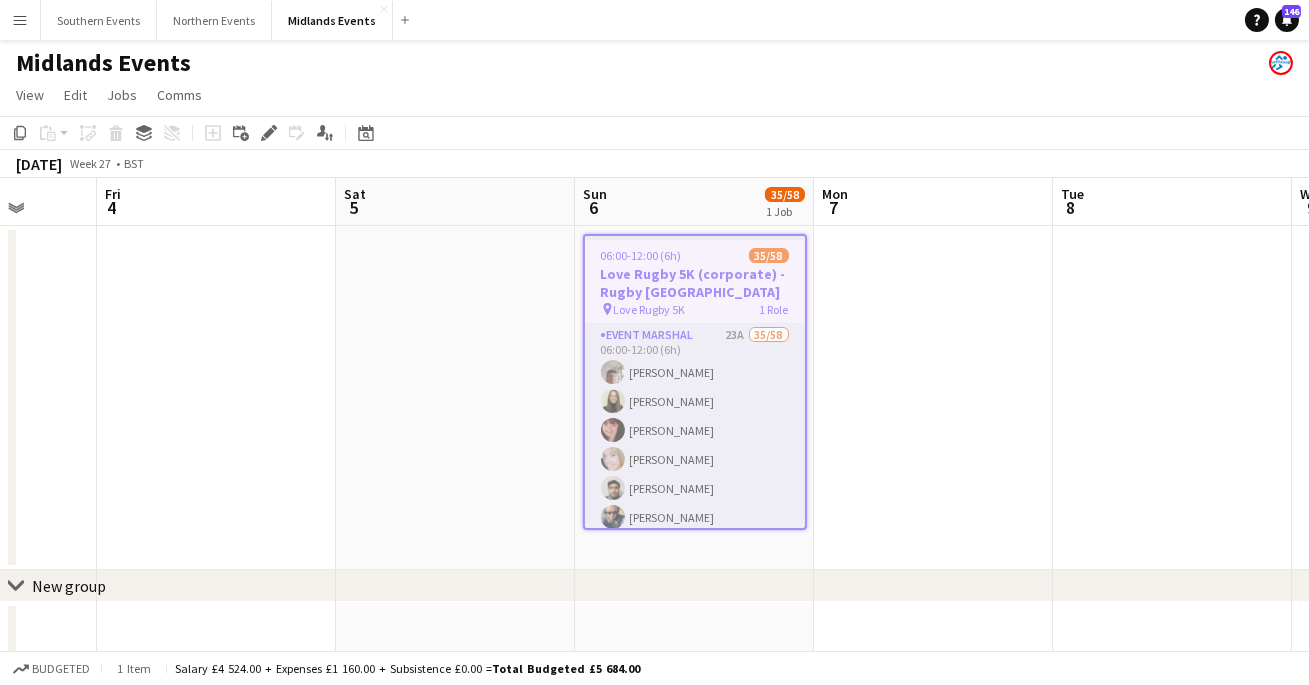 click on "Event Marshal   23A   35/58   06:00-12:00 (6h)
[PERSON_NAME] [PERSON_NAME] [PERSON_NAME] [PERSON_NAME] Karan [PERSON_NAME] [PERSON_NAME] [PERSON_NAME] [PERSON_NAME] [PERSON_NAME] [PERSON_NAME] Imam [PERSON_NAME] [PERSON_NAME] [PERSON_NAME] [PERSON_NAME] [PERSON_NAME] [PERSON_NAME] [PERSON_NAME] [PERSON_NAME] [PERSON_NAME] [PERSON_NAME] [PERSON_NAME] [PERSON_NAME] [PERSON_NAME] [PERSON_NAME] [PERSON_NAME] [PERSON_NAME] [PERSON_NAME] [PERSON_NAME] [PERSON_NAME] [PERSON_NAME] [PERSON_NAME] Muhammad [PERSON_NAME] [PERSON_NAME] [PERSON_NAME] [PERSON_NAME] [PERSON_NAME]
single-neutral-actions
single-neutral-actions
single-neutral-actions
single-neutral-actions
single-neutral-actions
single-neutral-actions
single-neutral-actions" at bounding box center (695, 1187) 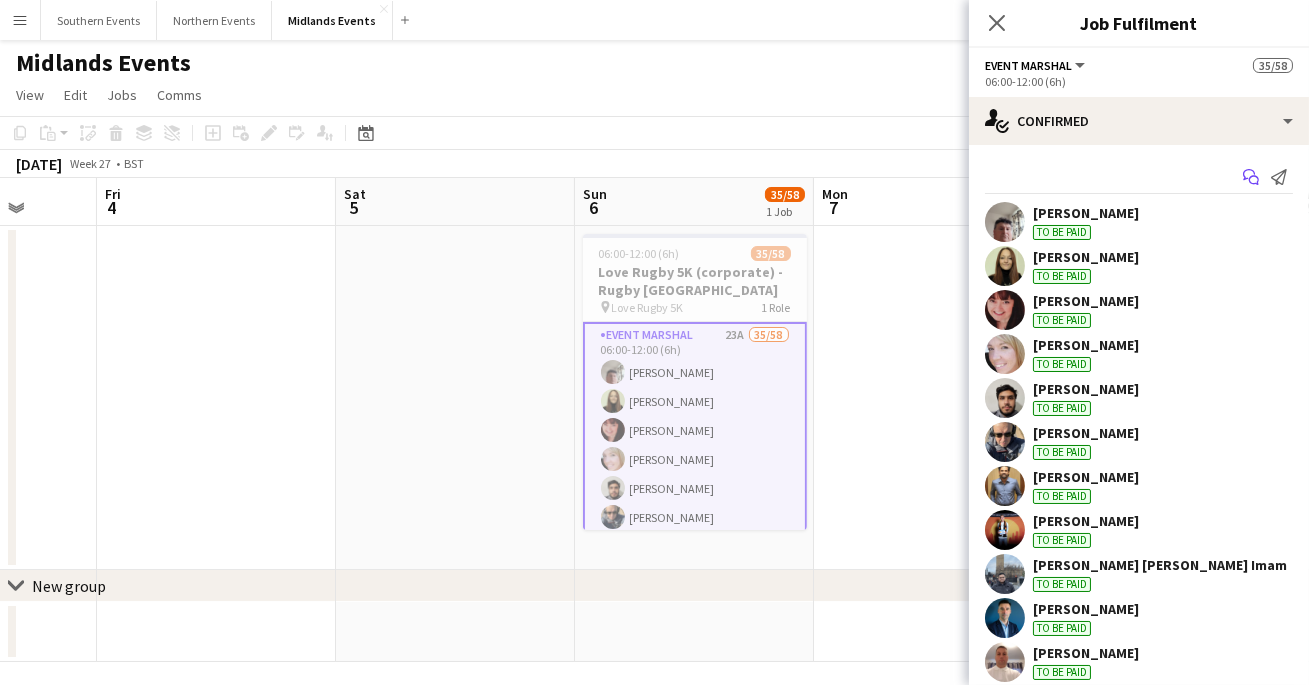 click on "Start chat" 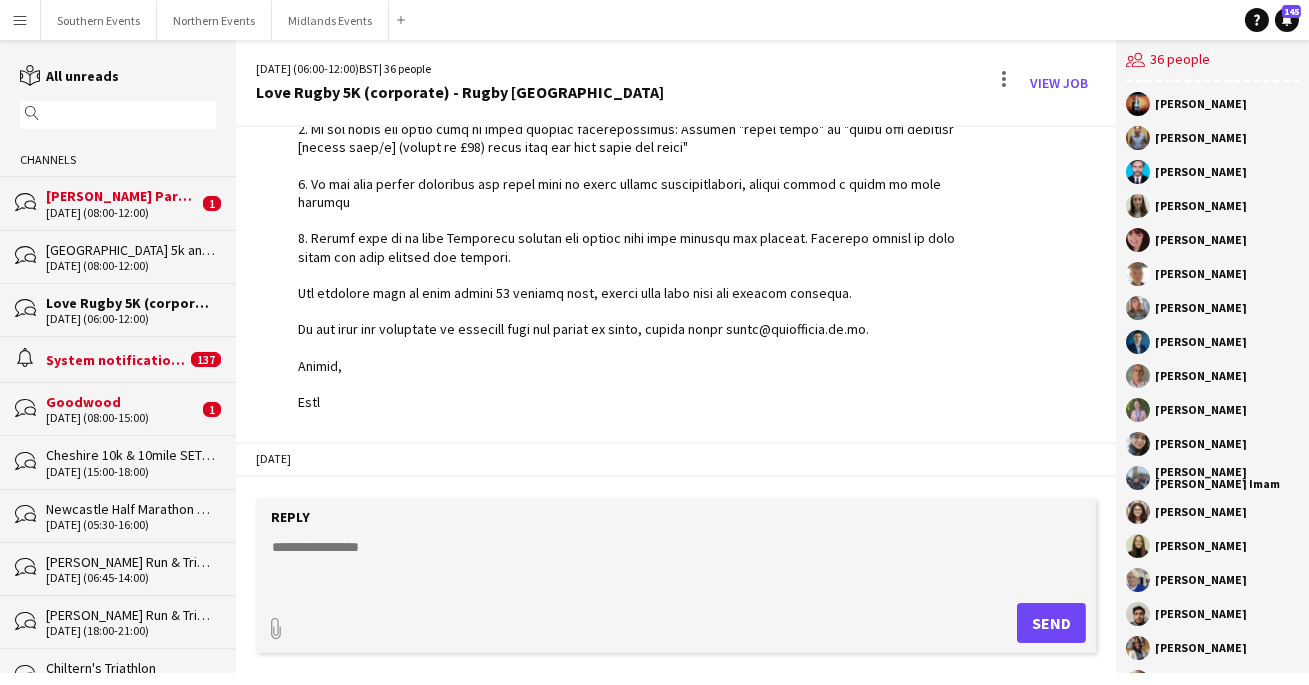 scroll, scrollTop: 8360, scrollLeft: 0, axis: vertical 